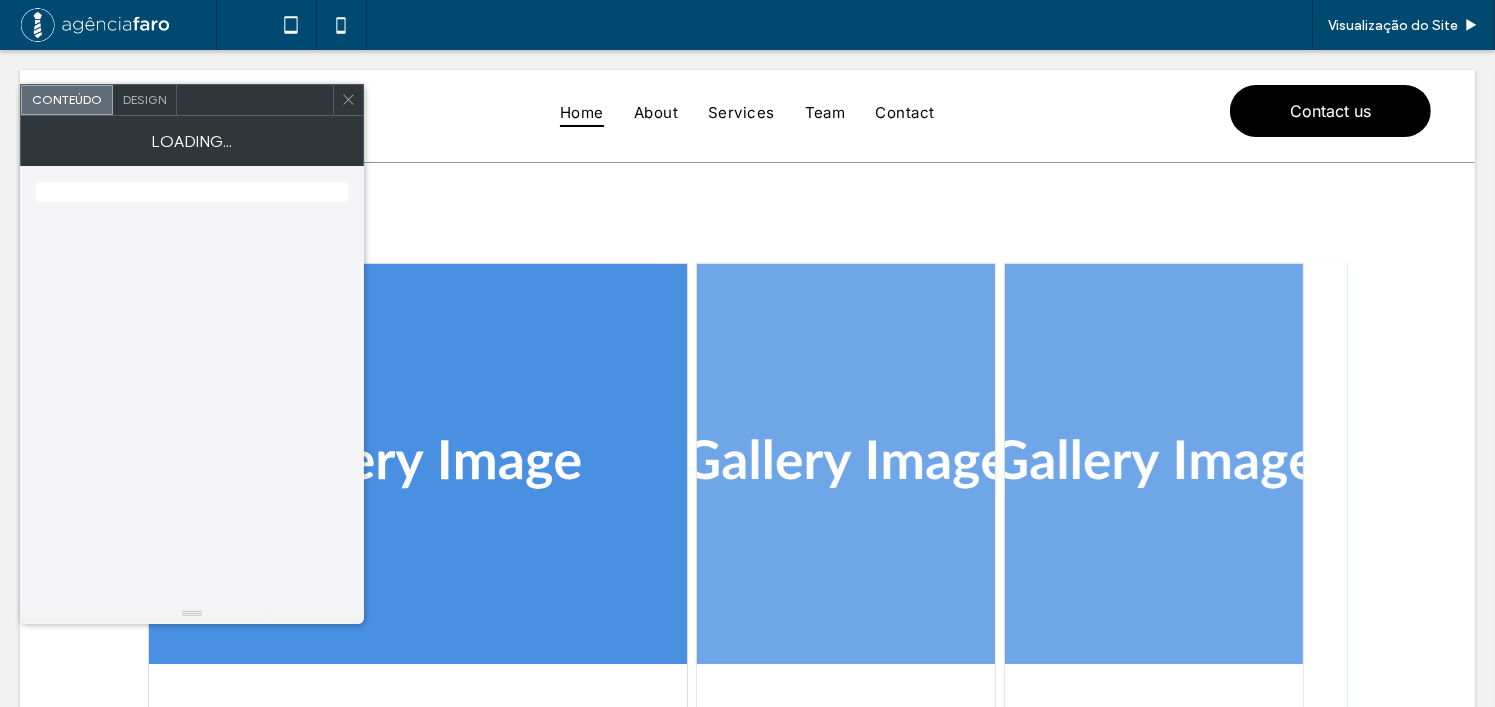 scroll, scrollTop: 100, scrollLeft: 0, axis: vertical 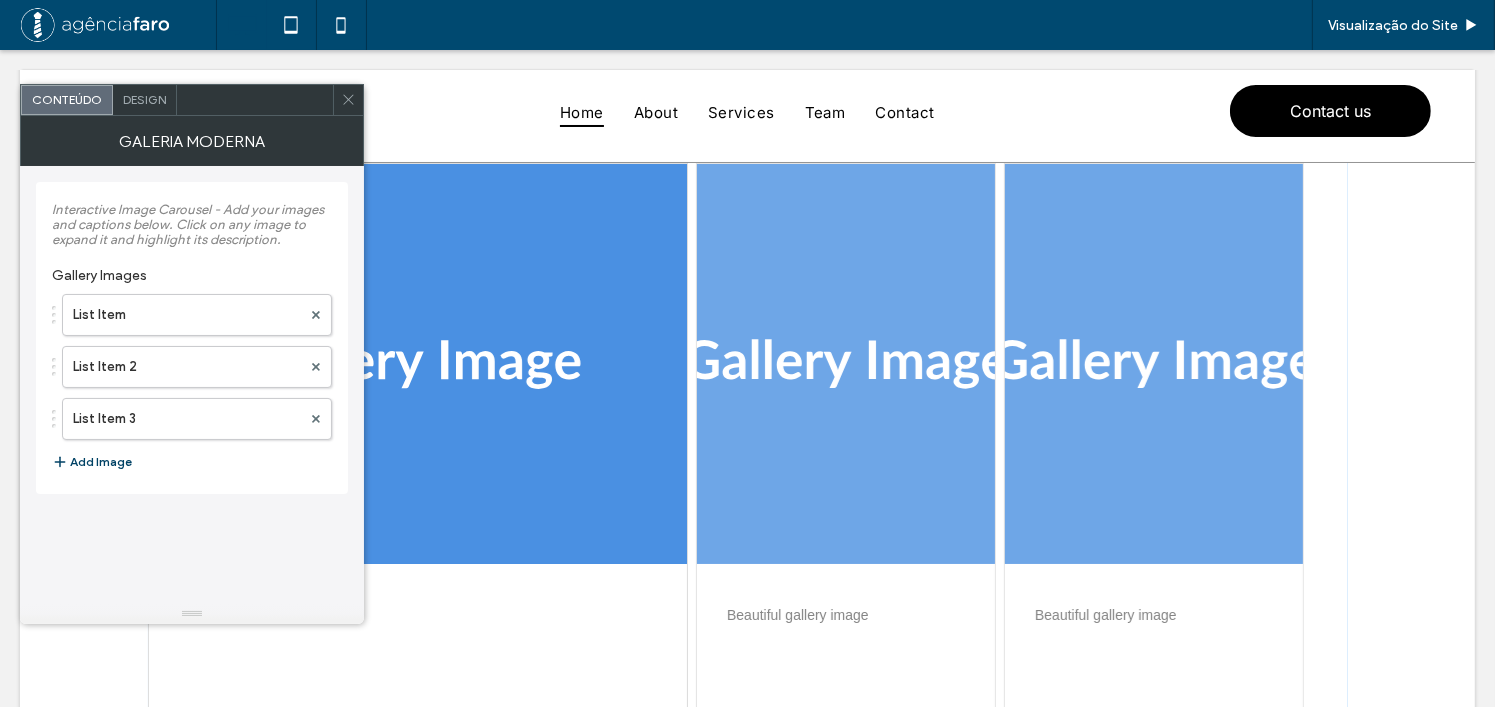click on "Add Image" at bounding box center [92, 462] 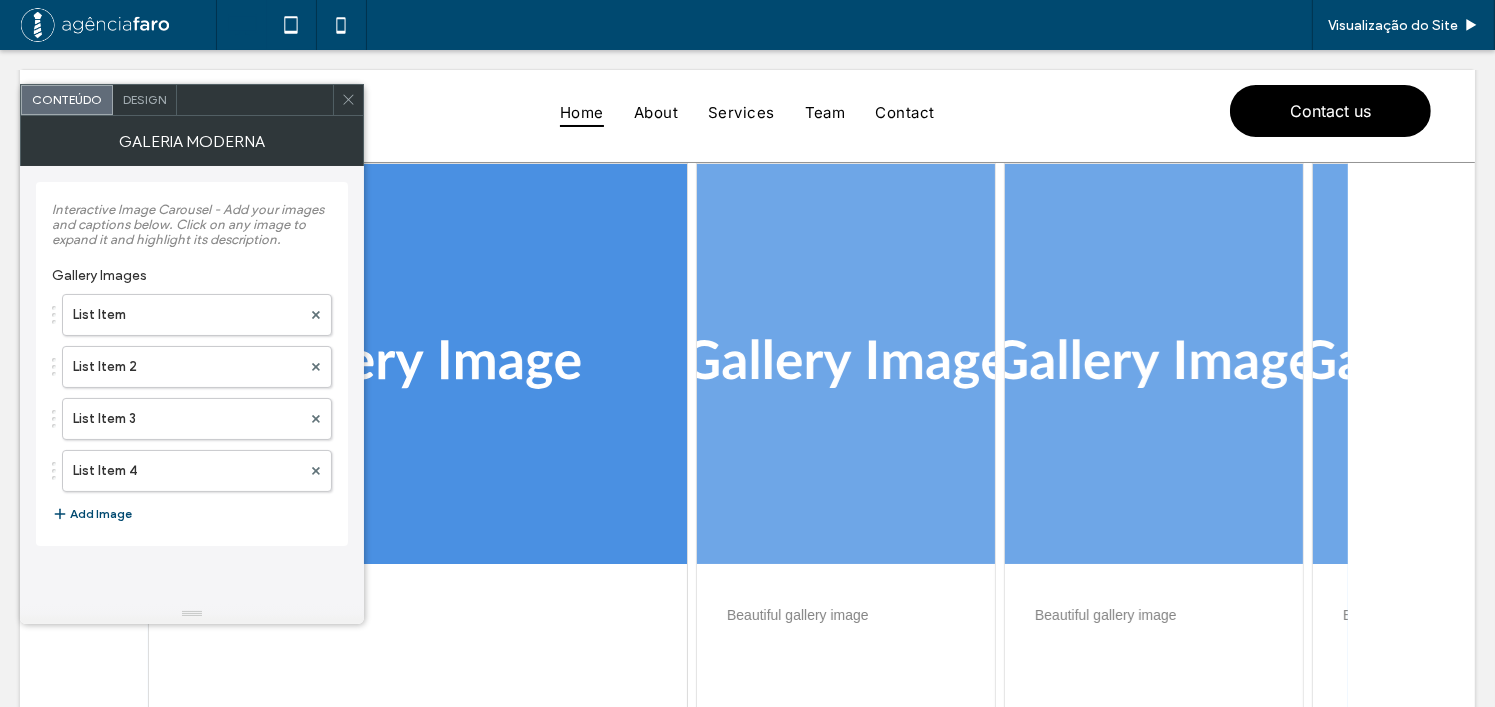 click 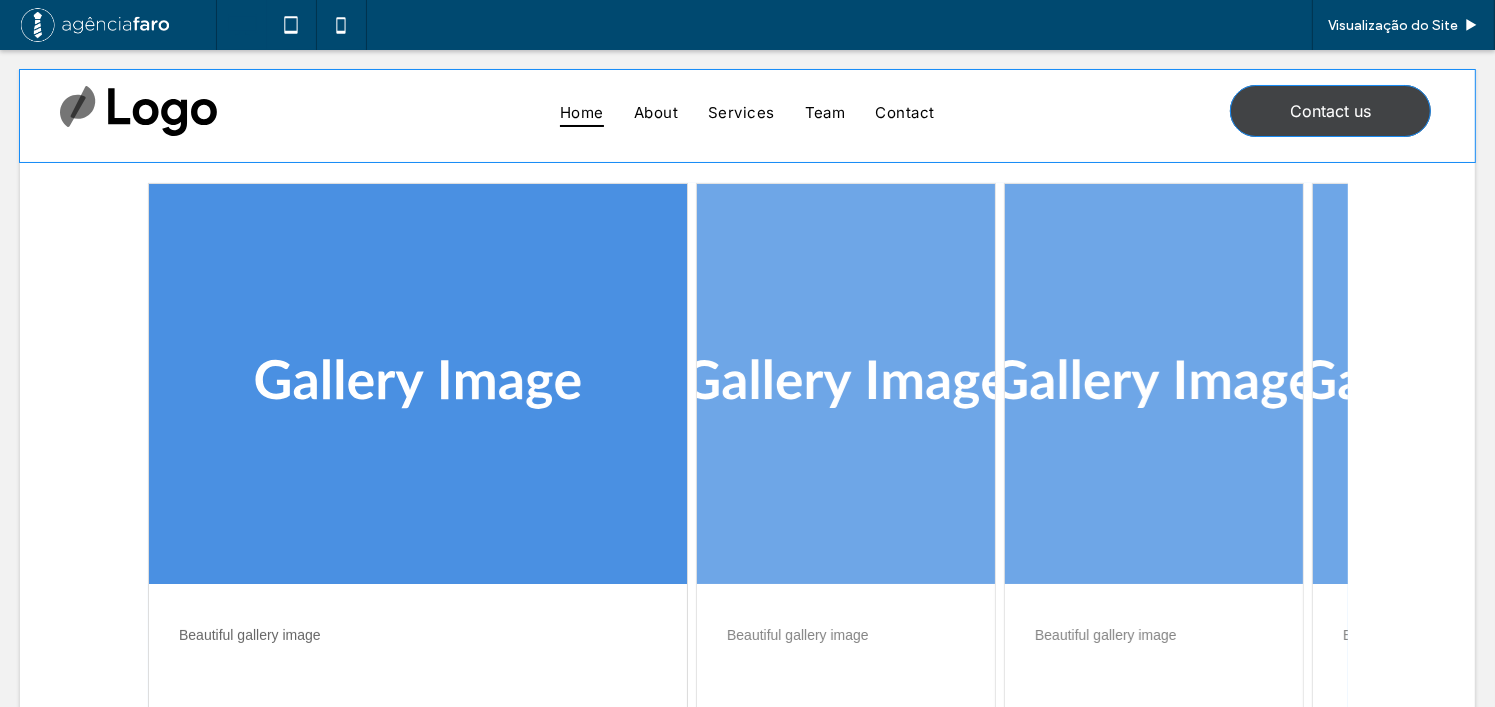 scroll, scrollTop: 0, scrollLeft: 0, axis: both 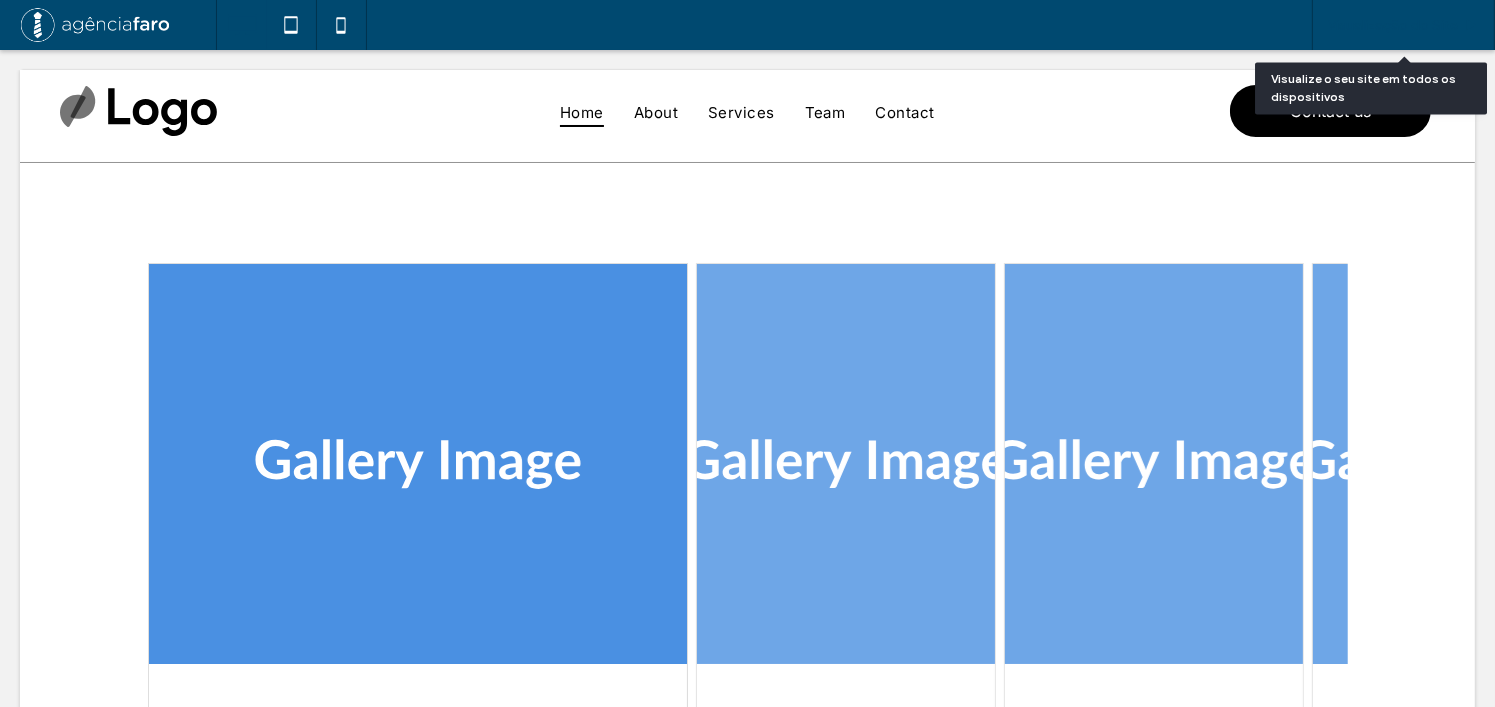 click on "Visualização do Site" at bounding box center [1393, 25] 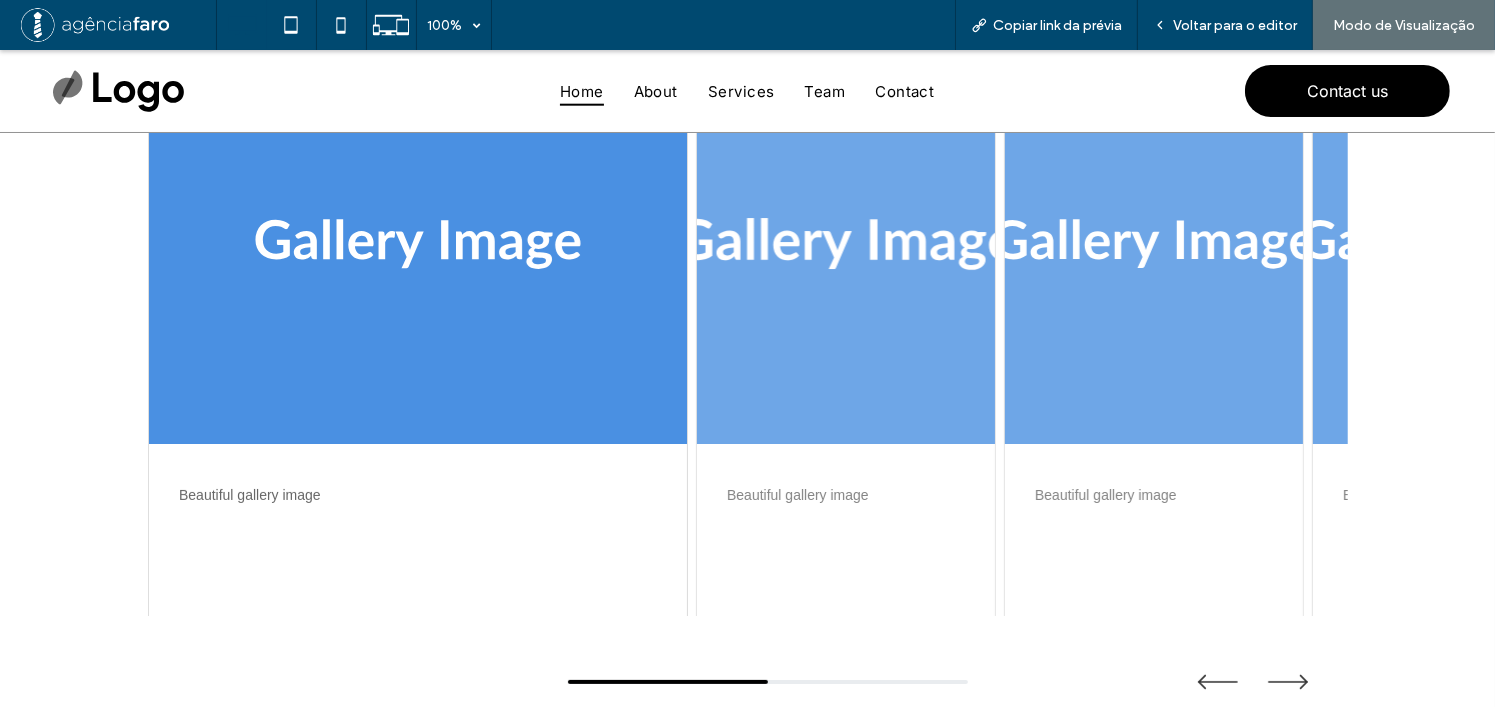 click at bounding box center [846, 244] 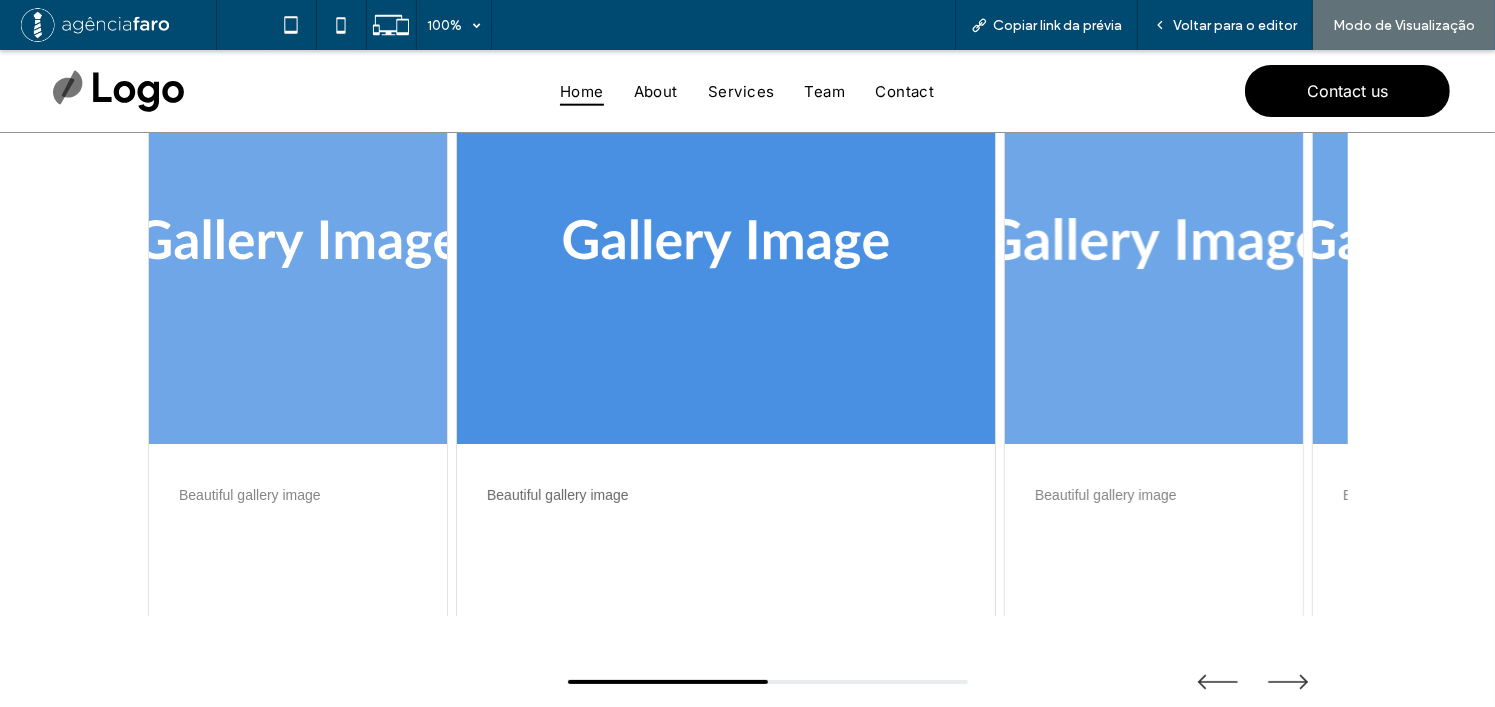scroll, scrollTop: 190, scrollLeft: 0, axis: vertical 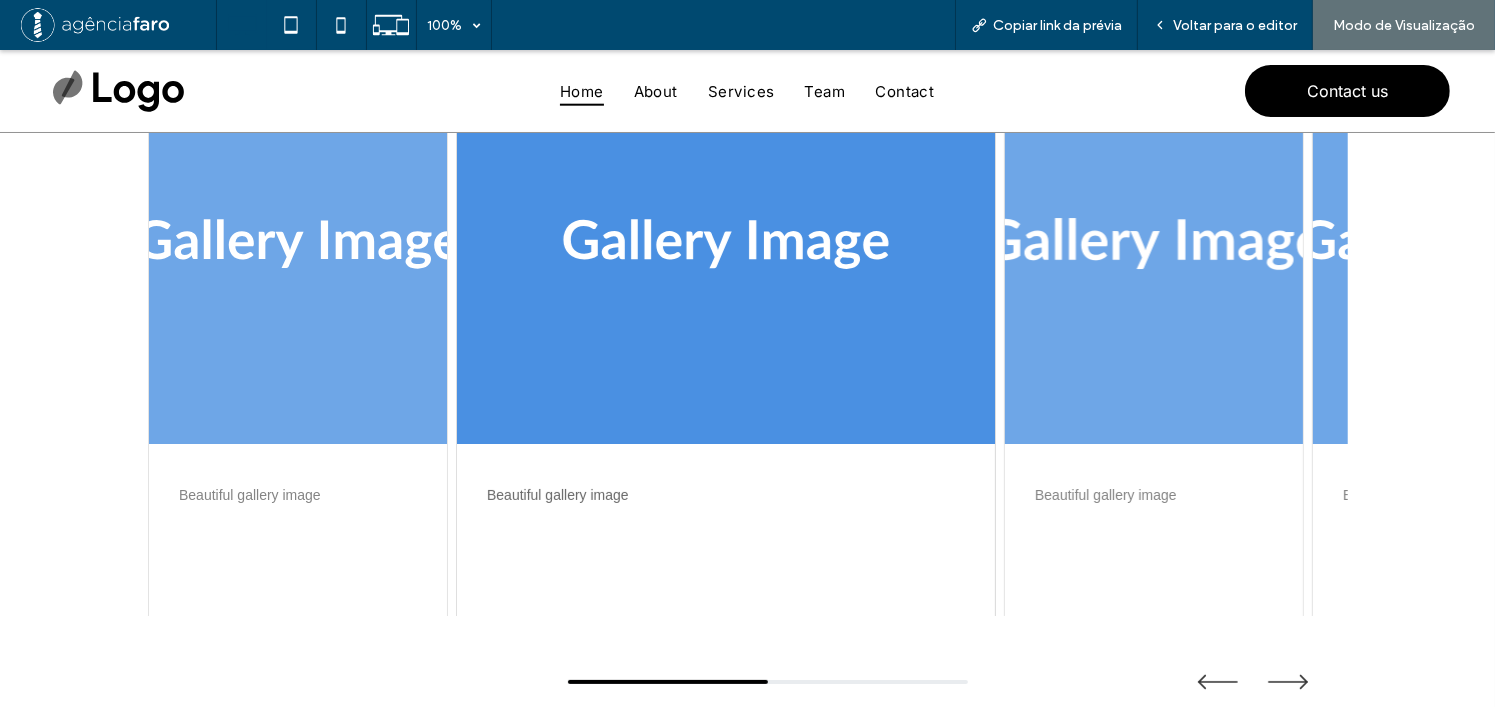 click at bounding box center (1154, 244) 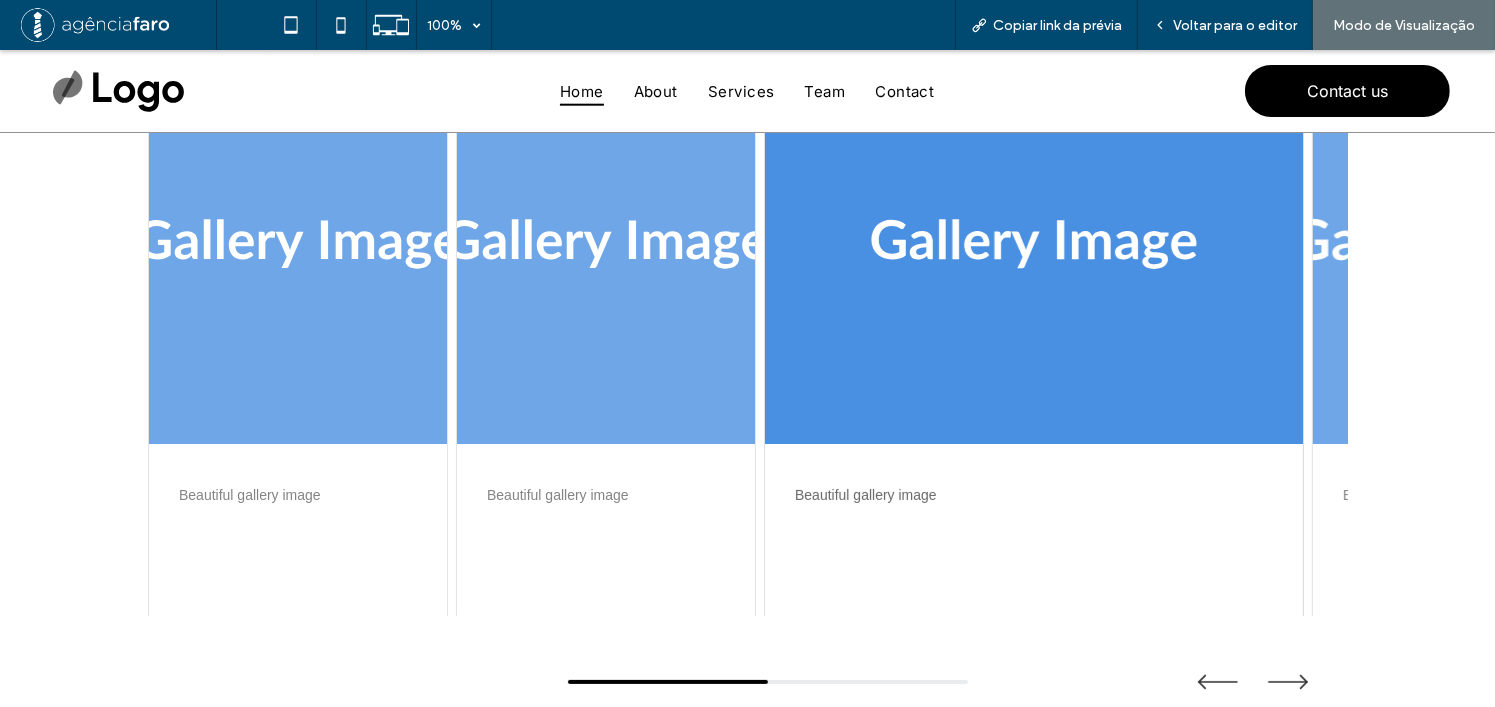 click at bounding box center [1462, 244] 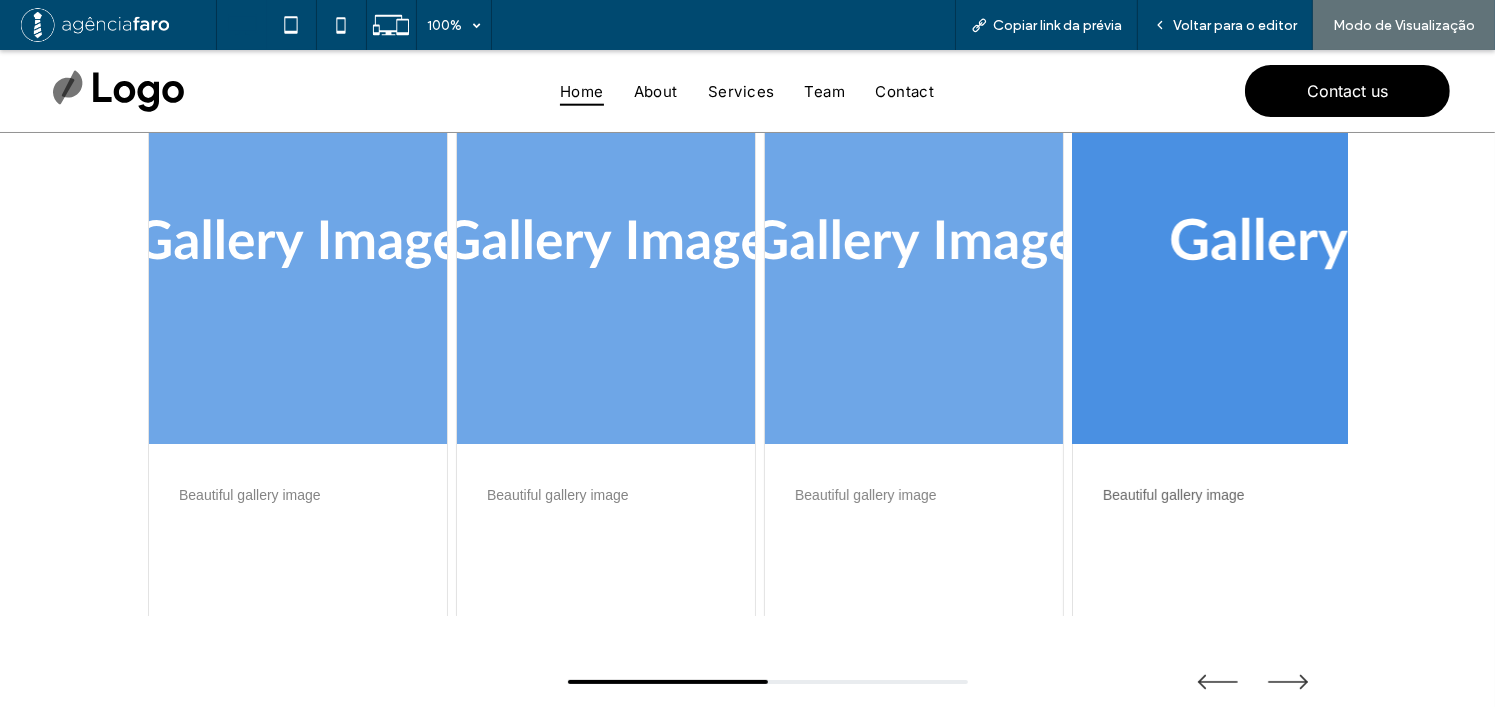 click at bounding box center (1342, 244) 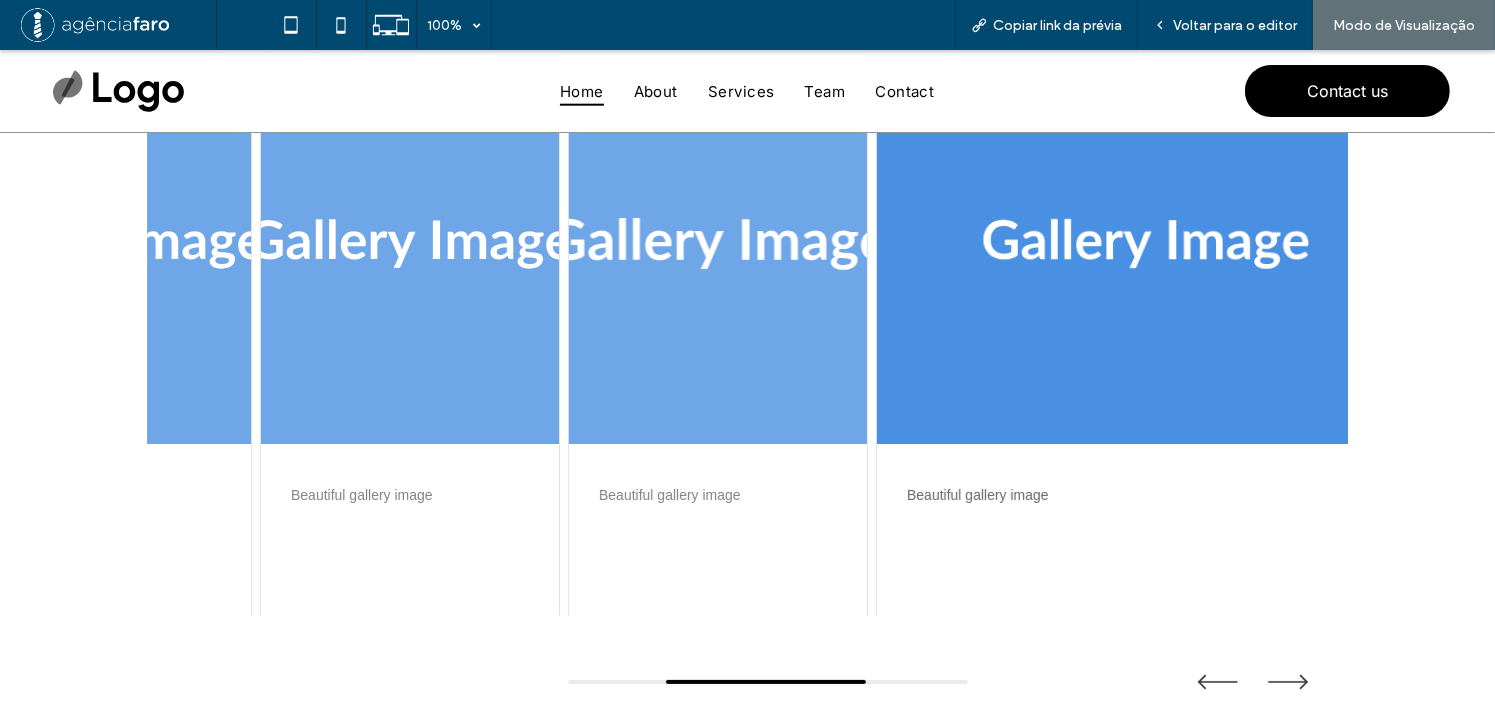 click at bounding box center (718, 244) 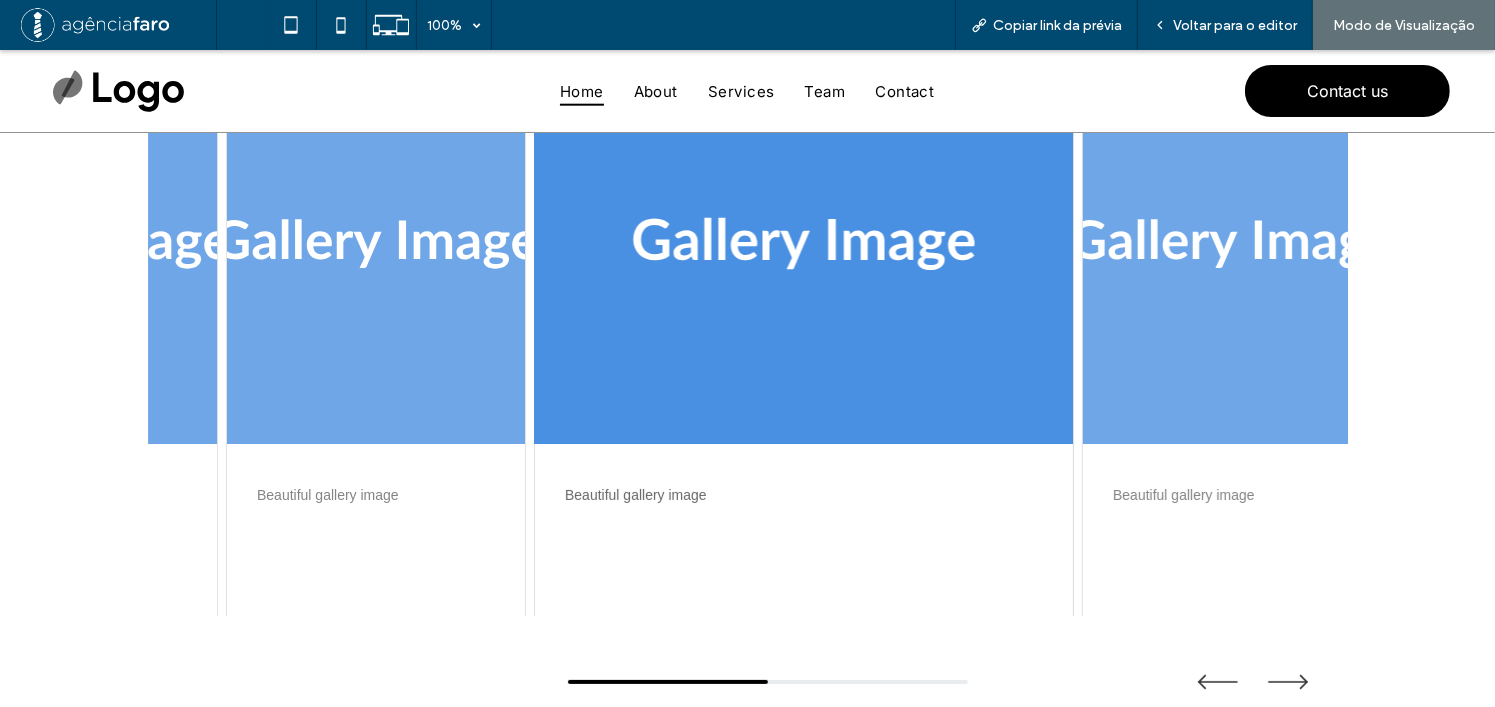 drag, startPoint x: 855, startPoint y: 323, endPoint x: 647, endPoint y: 315, distance: 208.1538 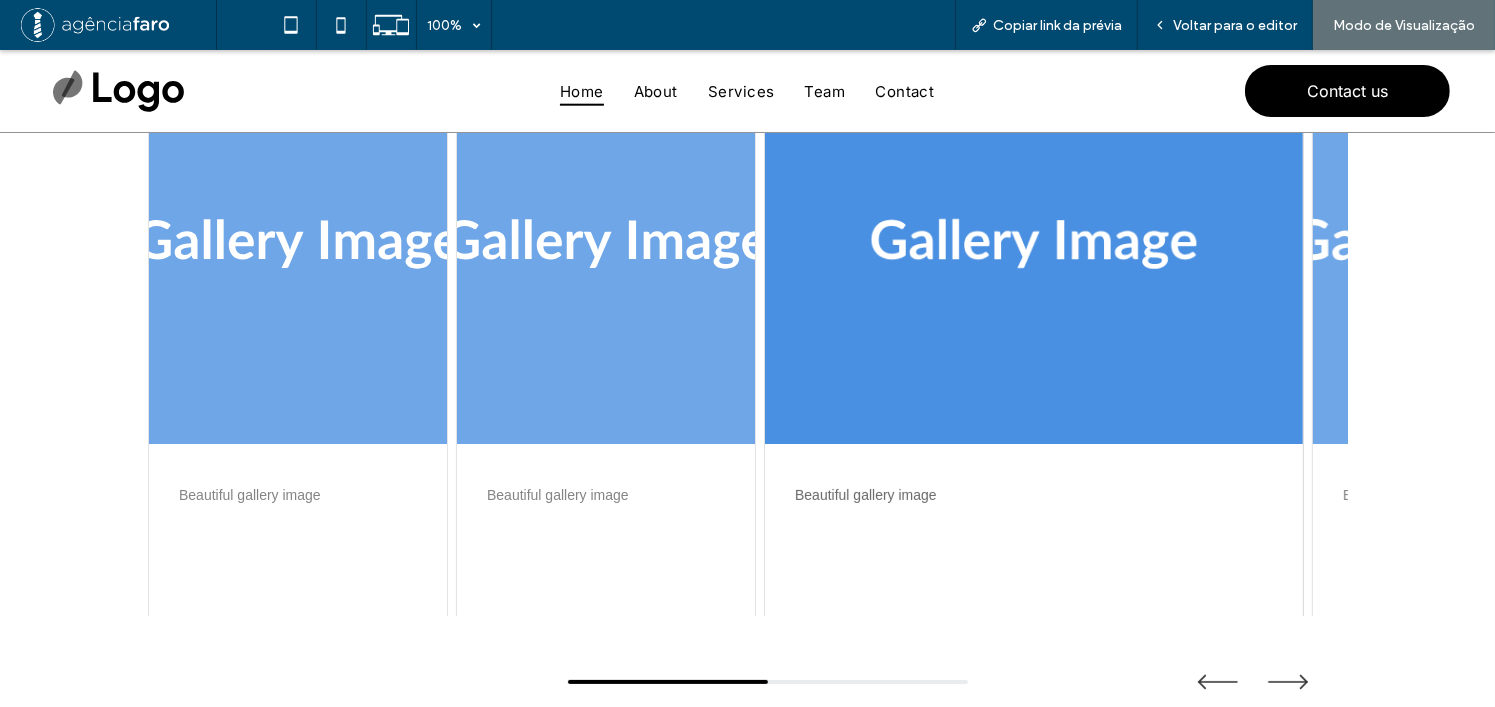 click at bounding box center [1462, 244] 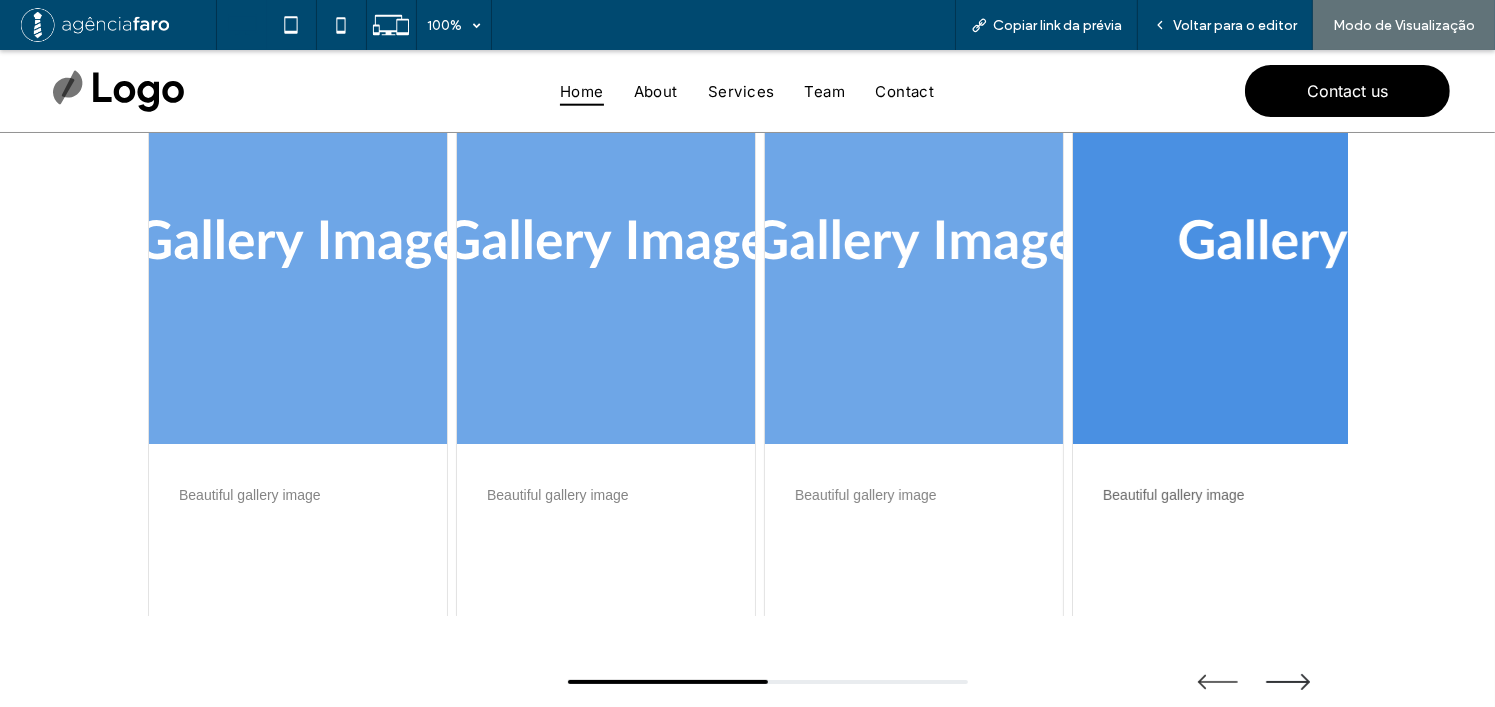 click at bounding box center [1288, 682] 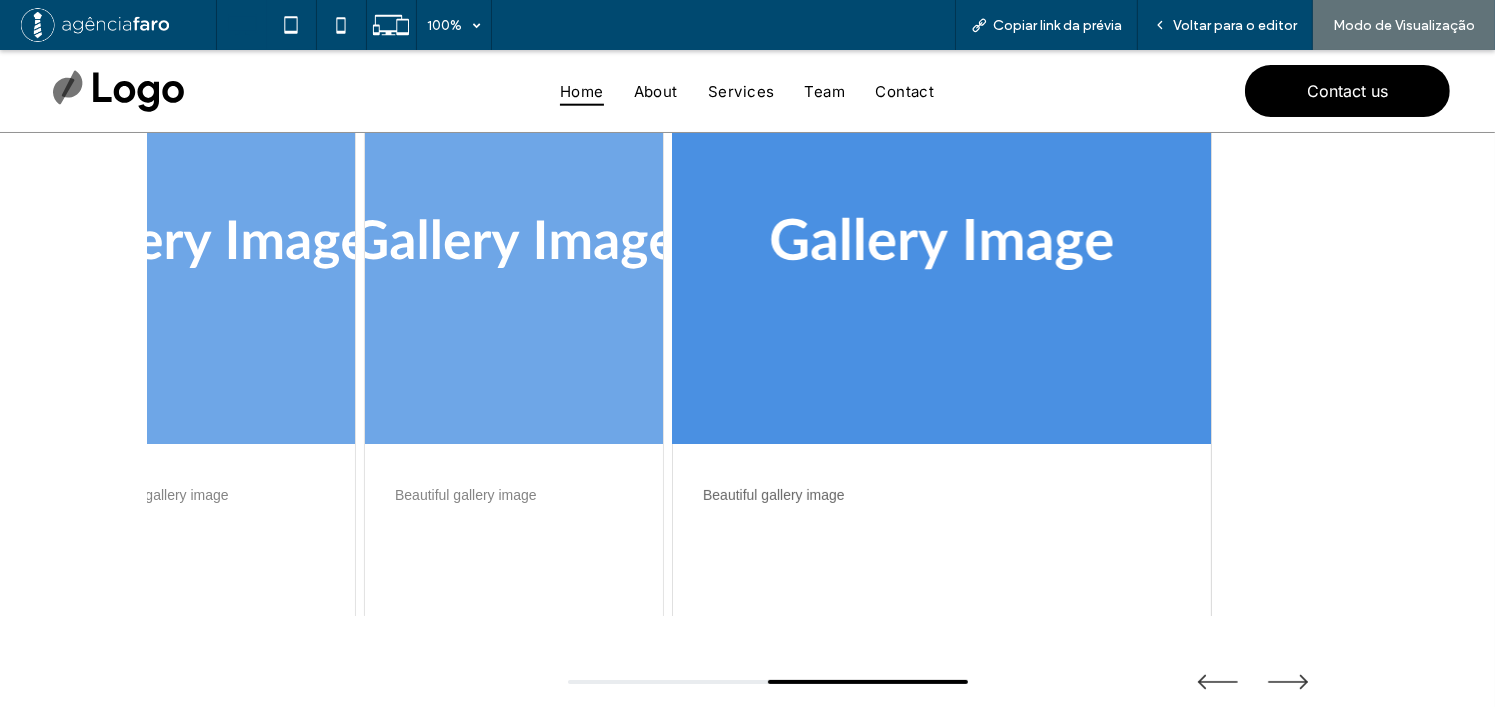 drag, startPoint x: 967, startPoint y: 263, endPoint x: 575, endPoint y: 264, distance: 392.00128 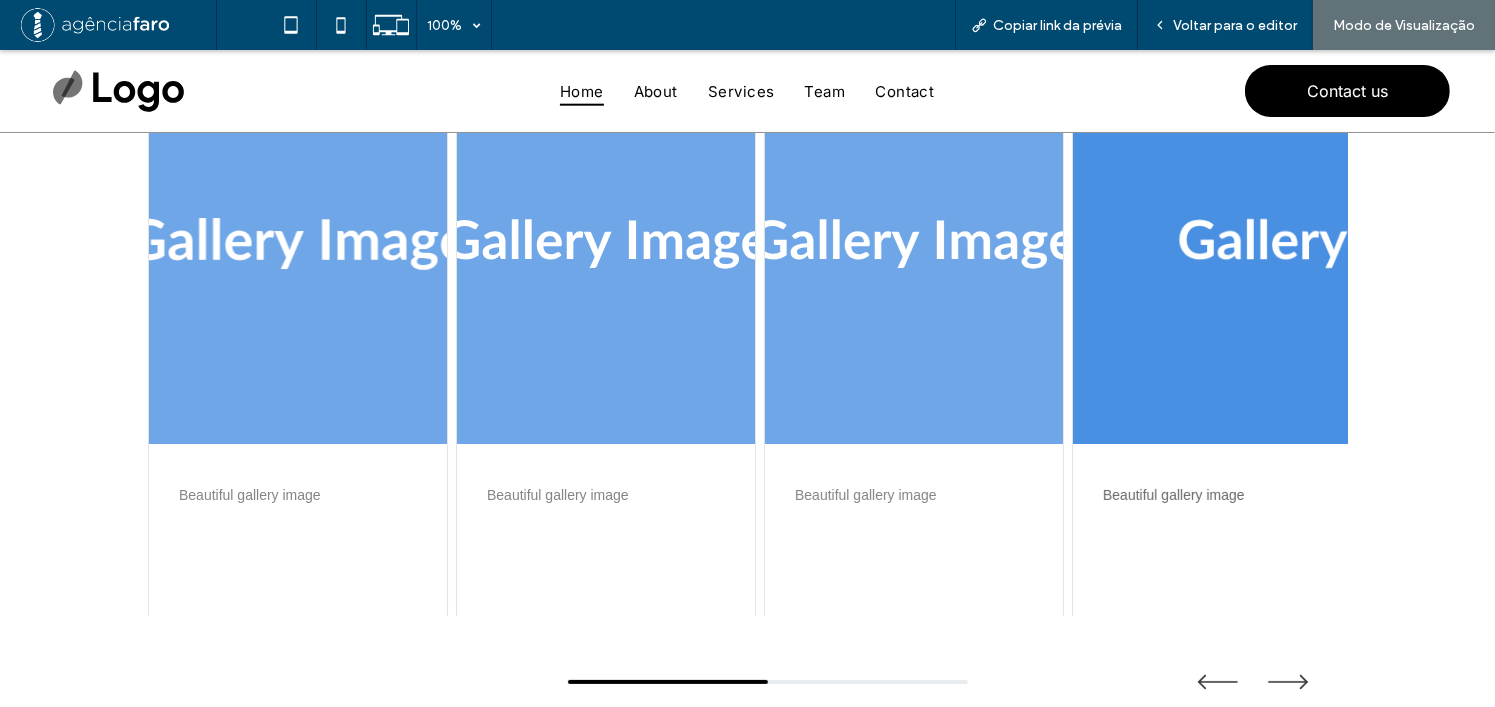 click at bounding box center [298, 244] 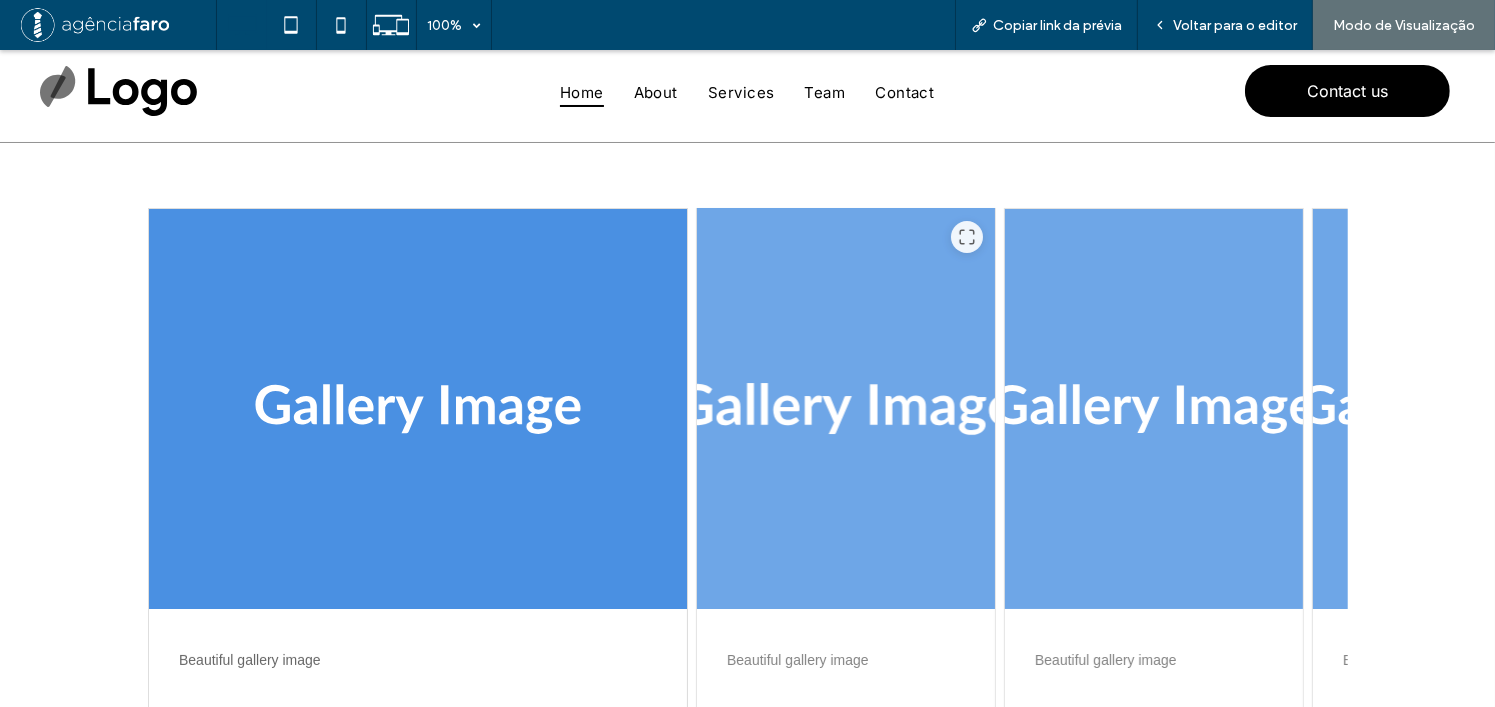 scroll, scrollTop: 0, scrollLeft: 0, axis: both 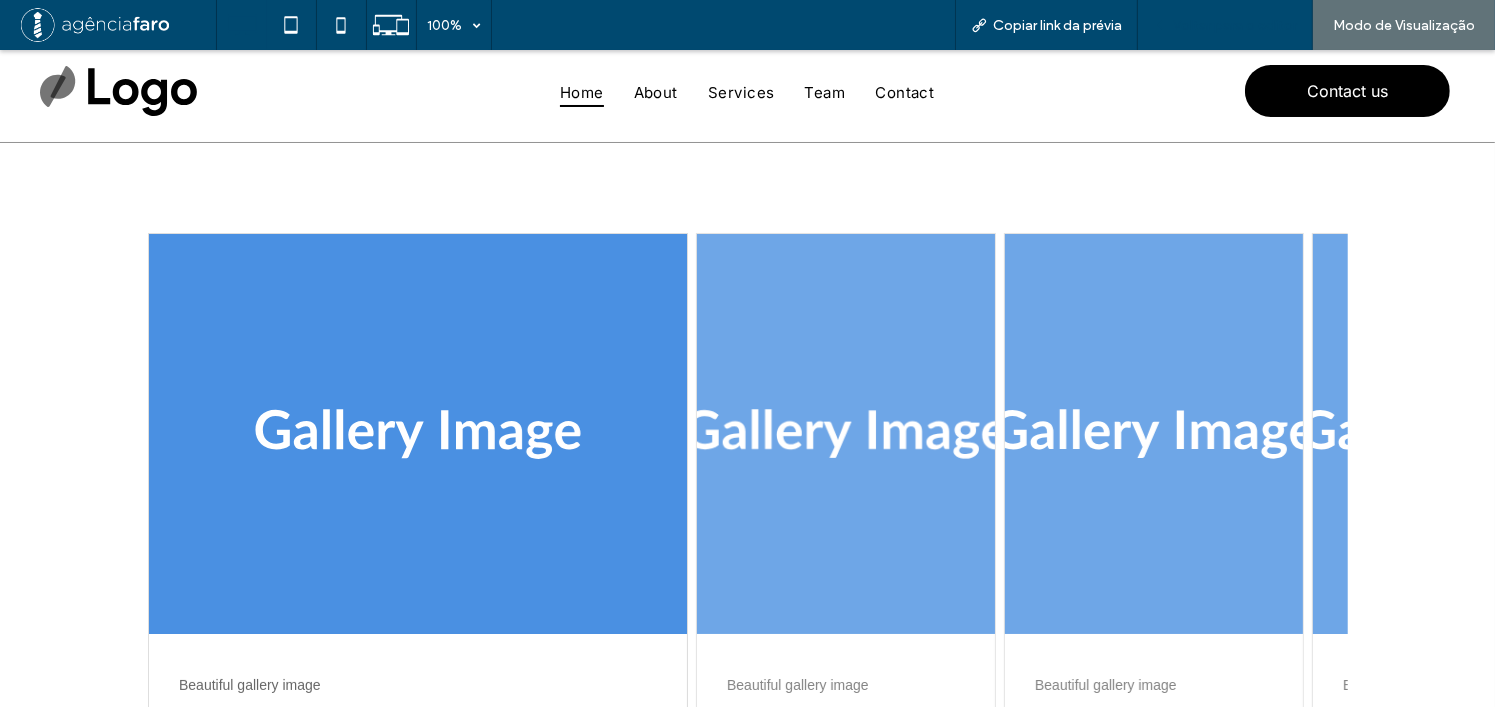 click on "Voltar para o editor" at bounding box center [1235, 25] 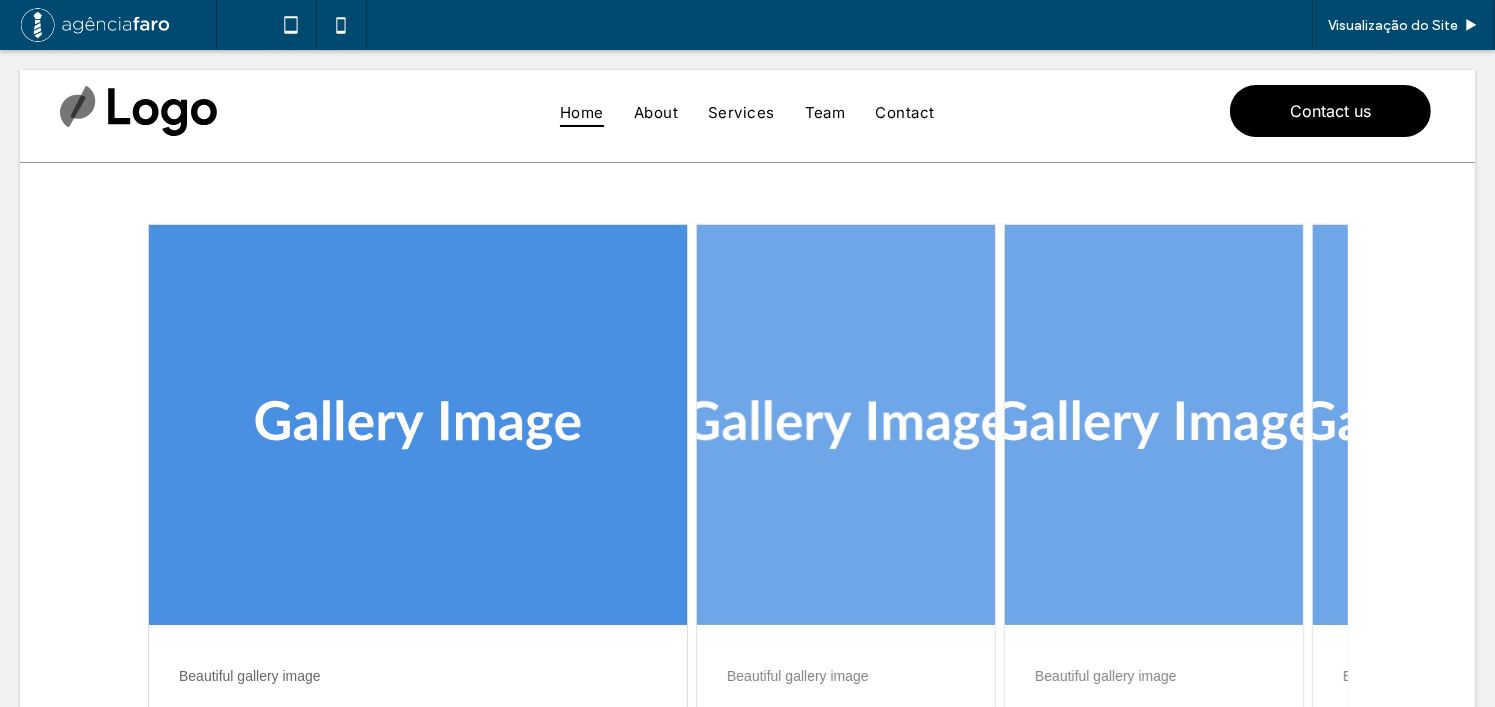 scroll, scrollTop: 0, scrollLeft: 0, axis: both 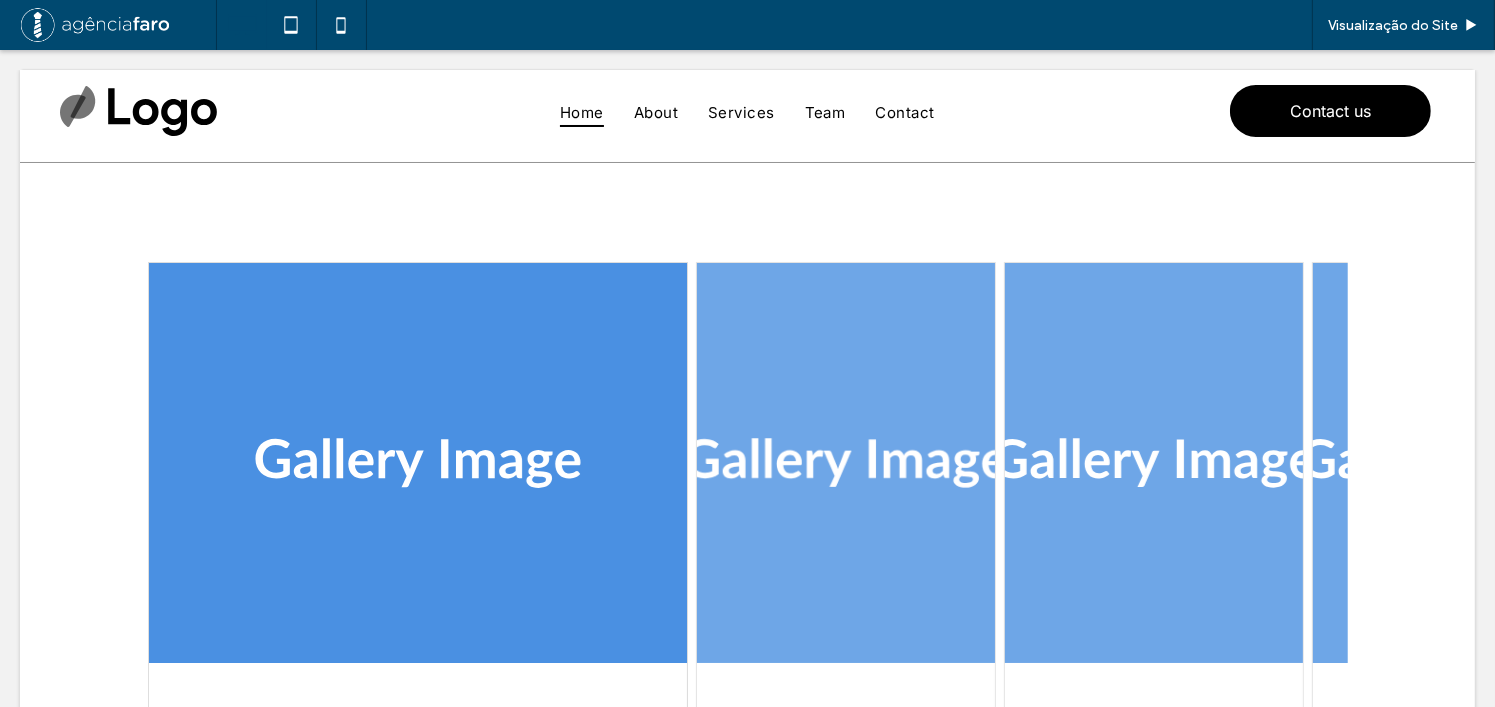 click on "Home
About
Services
Contact
Get in touch   555-555-5555 mymail@mailservice.com
Home
About
Services
Team
Contact
Contact us
Beautiful gallery image
Beautiful gallery image
Beautiful gallery image
Beautiful gallery image
Office
Street Name City, Zip Code, Country 555-555-5555
Email" at bounding box center [747, 834] 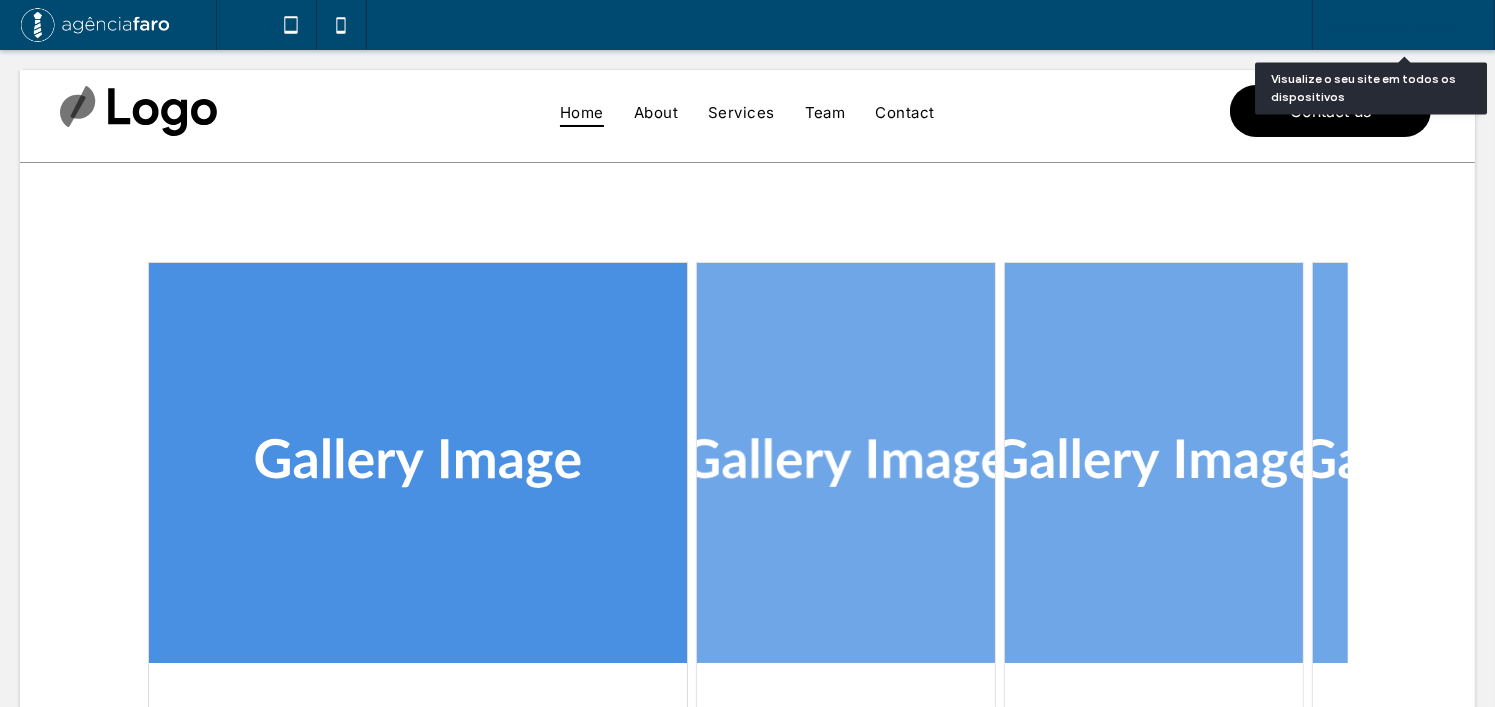click on "Visualização do Site" at bounding box center [1403, 25] 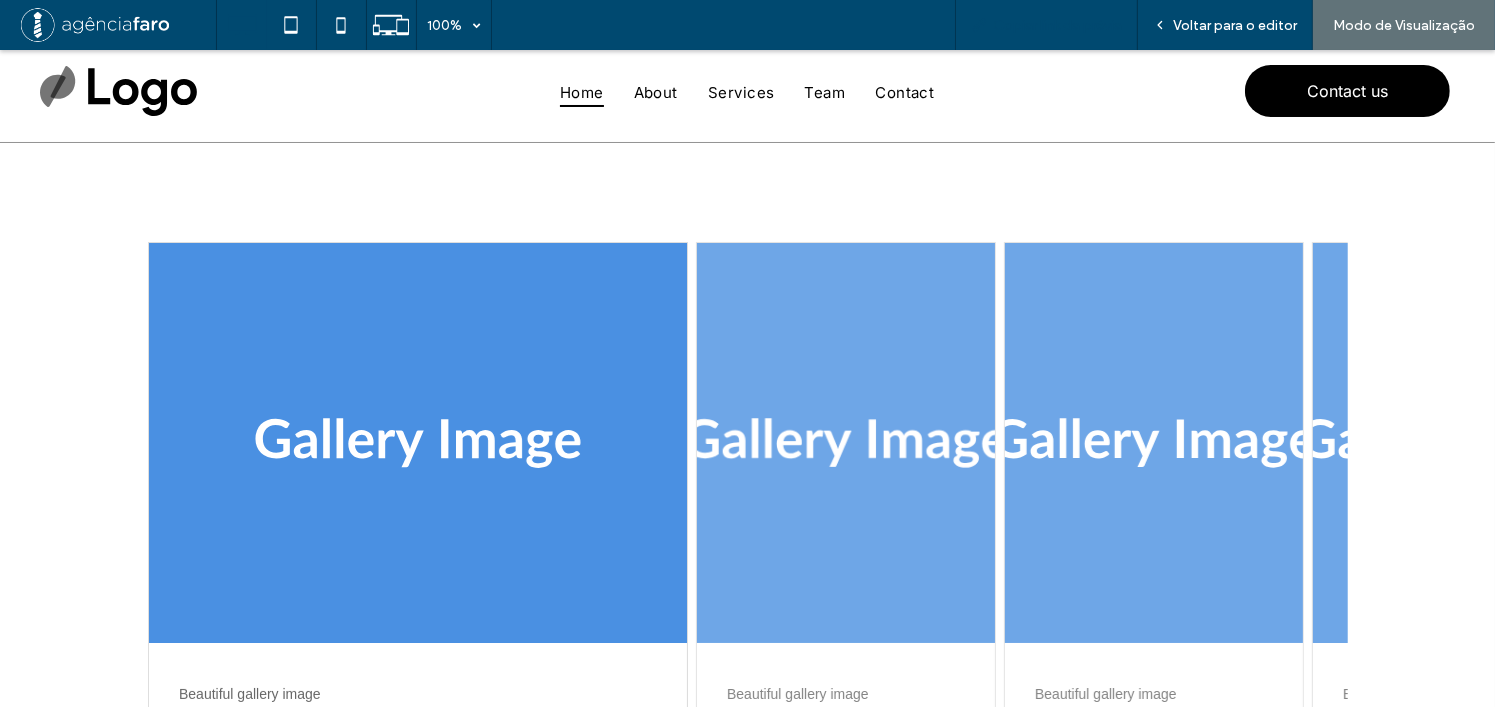 click on "Copiar link da prévia" at bounding box center (1057, 25) 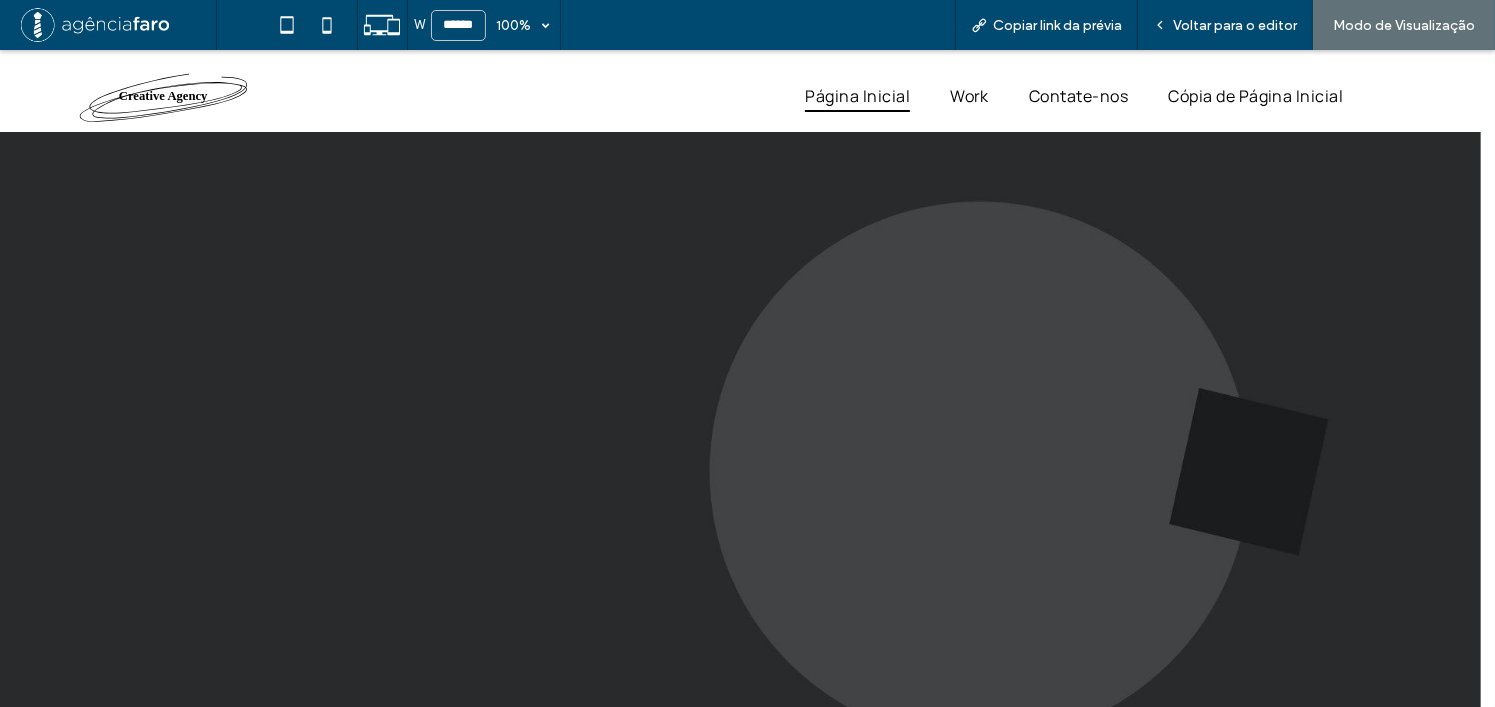 scroll, scrollTop: 4700, scrollLeft: 0, axis: vertical 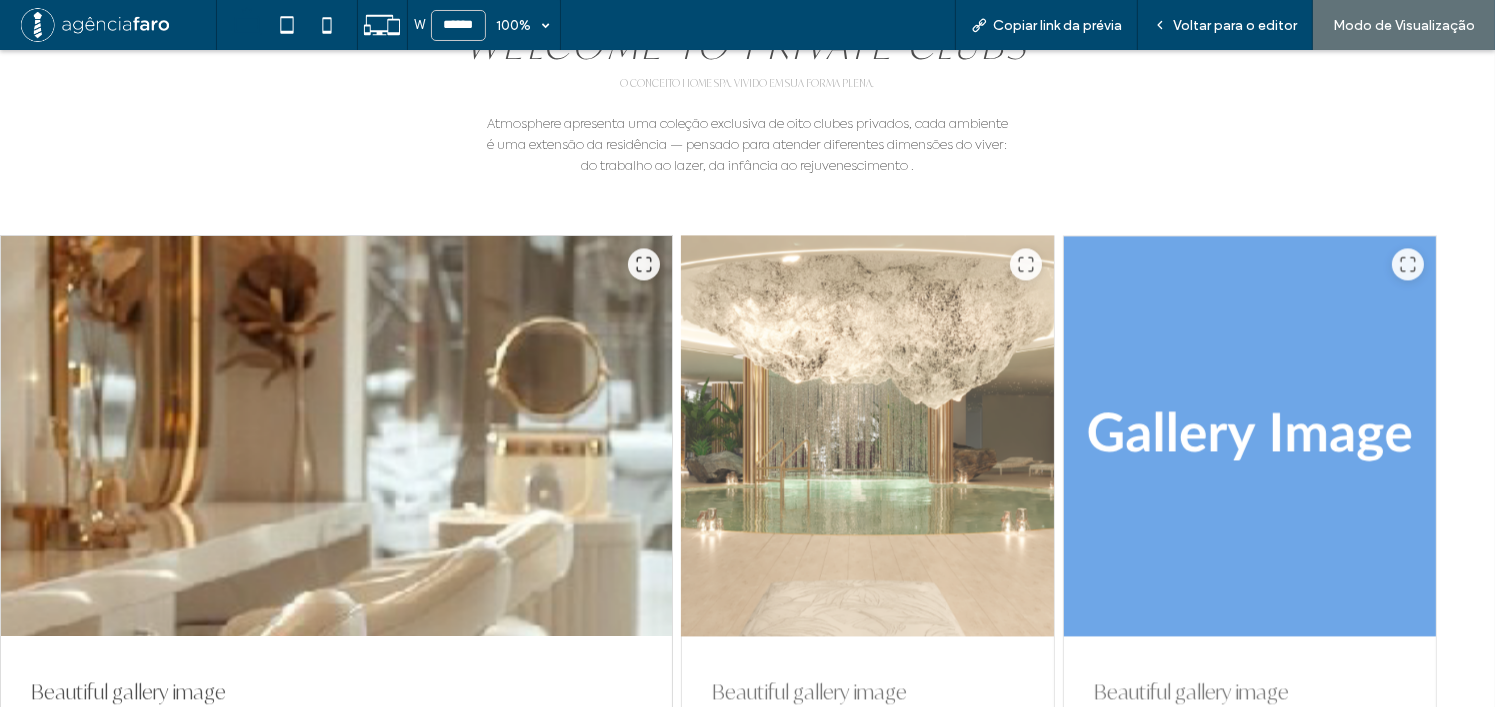 click at bounding box center (868, 436) 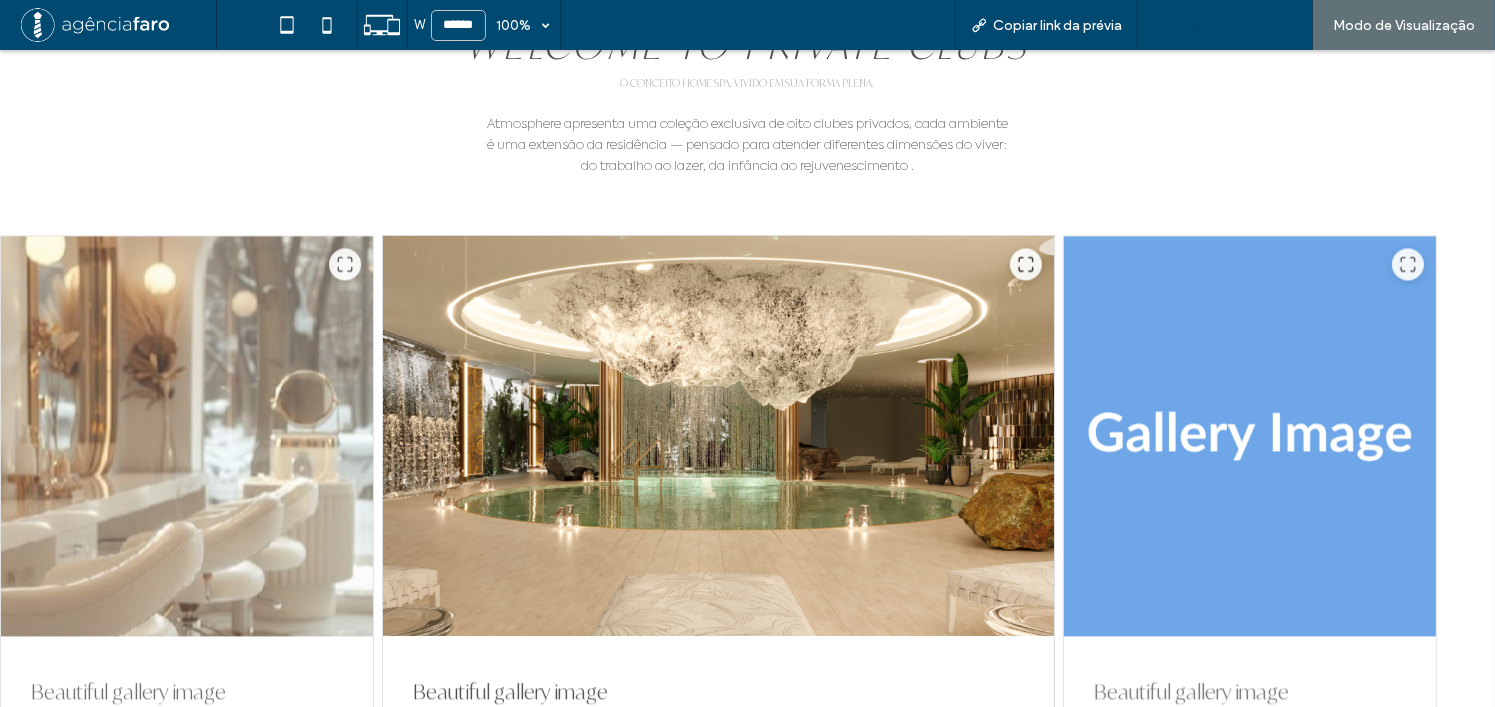click on "Voltar para o editor" at bounding box center [1235, 25] 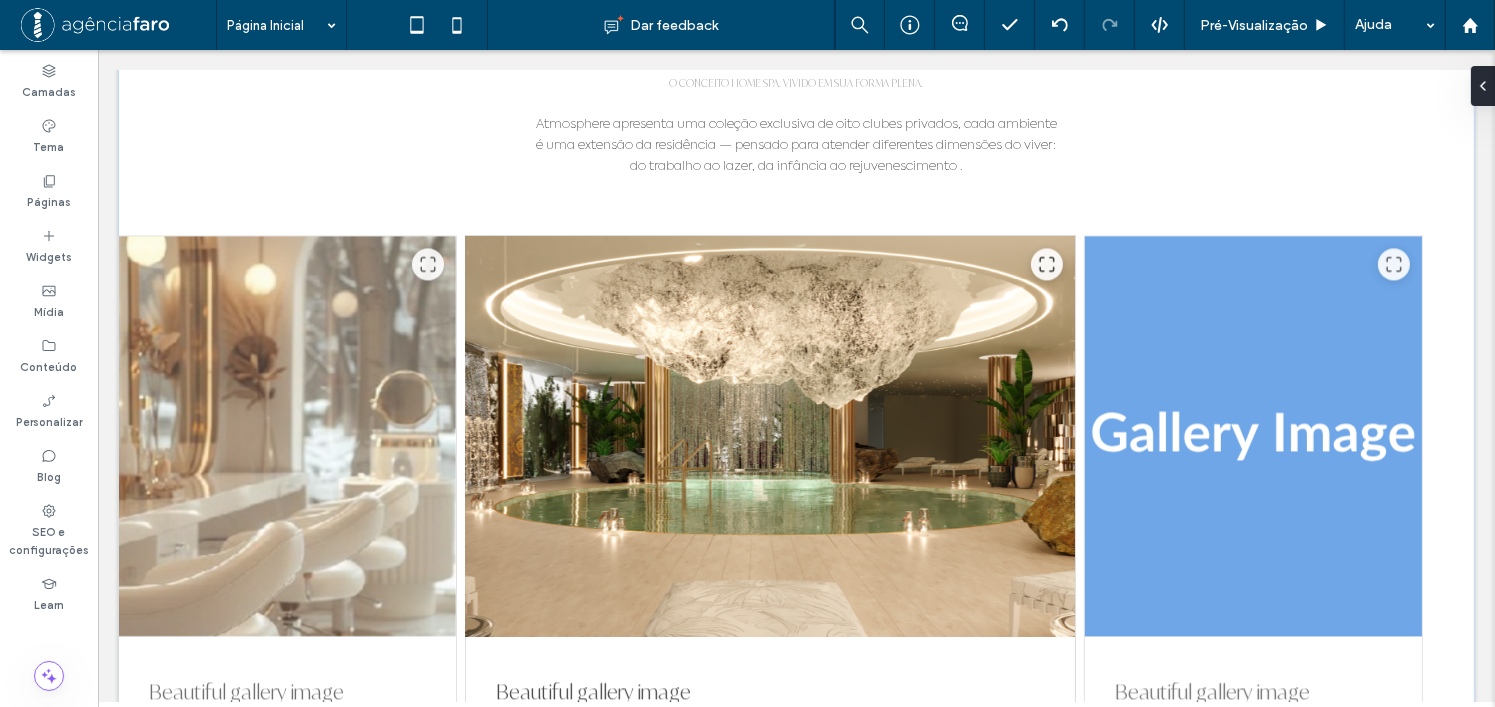 scroll, scrollTop: 4180, scrollLeft: 0, axis: vertical 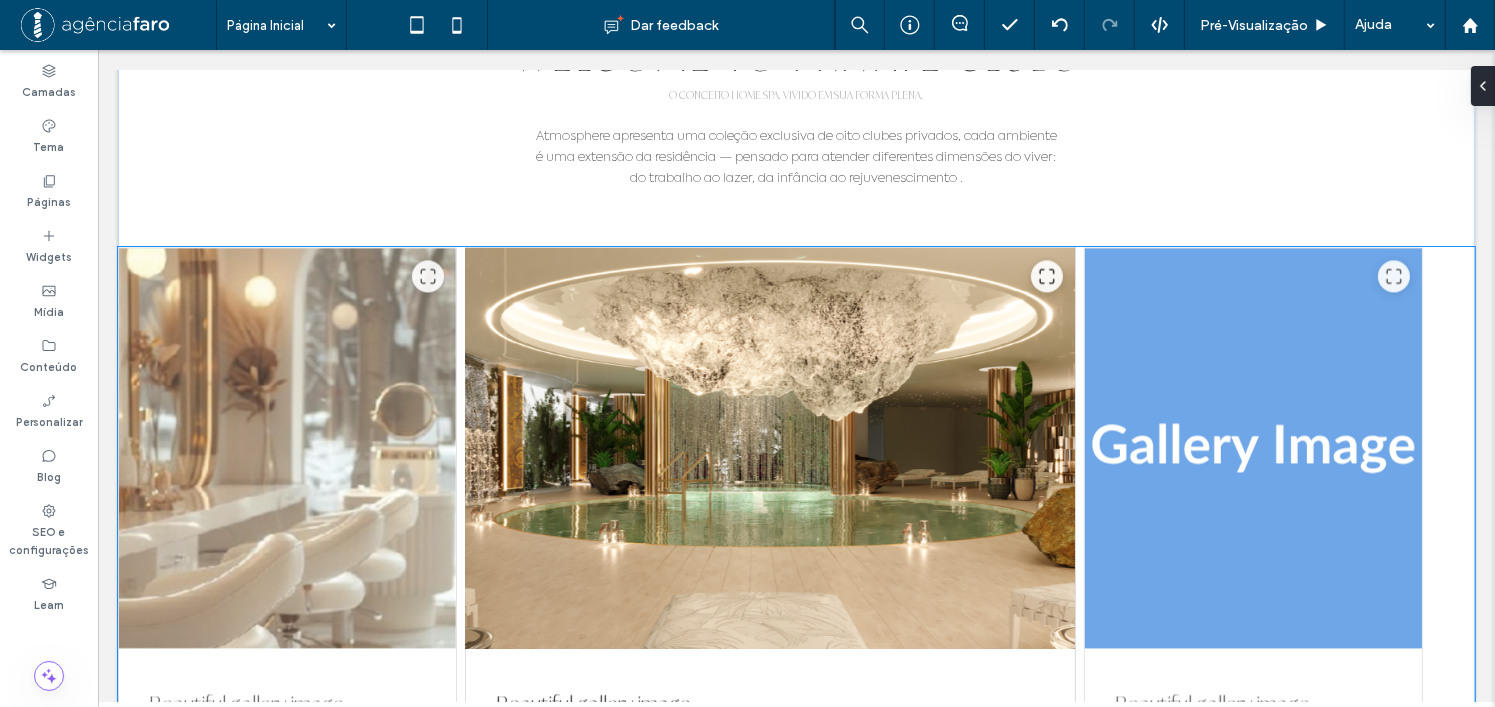 click at bounding box center [769, 448] 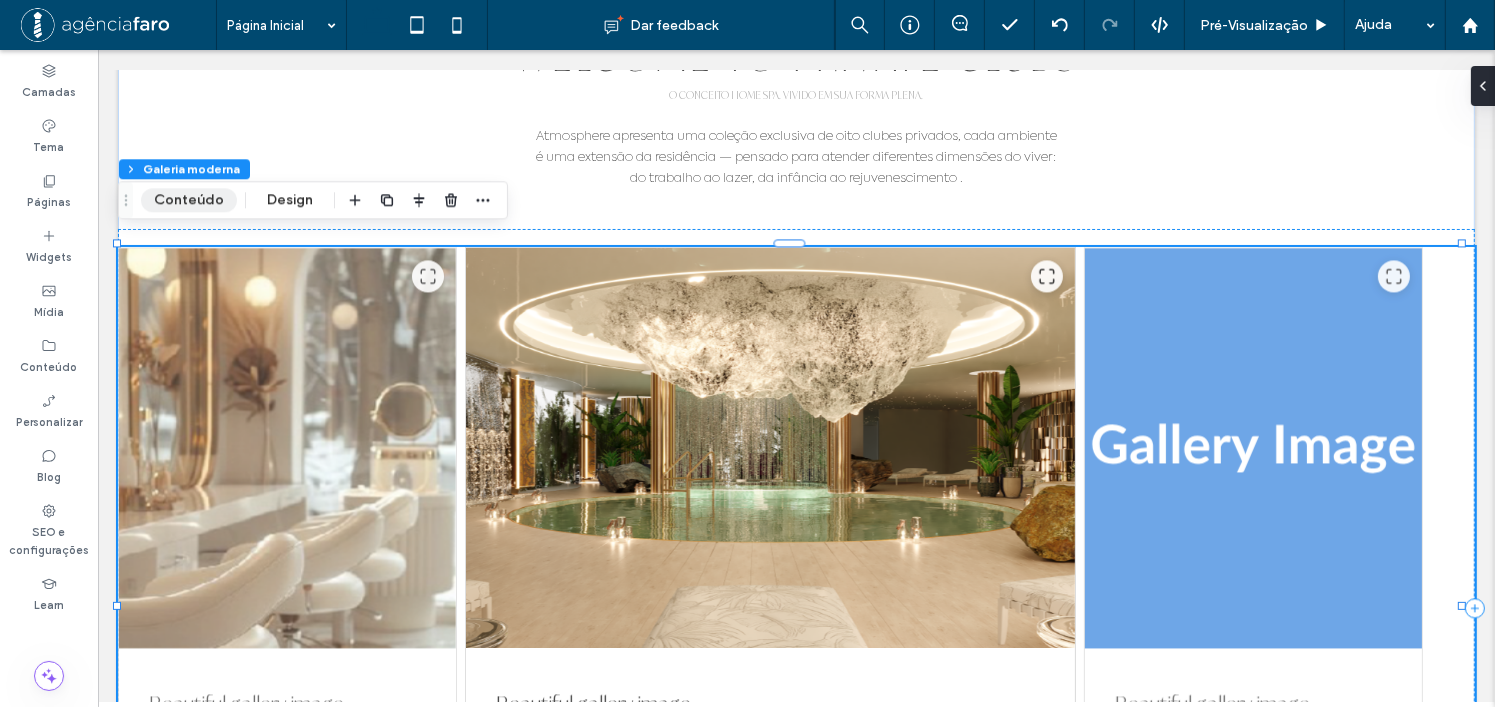 drag, startPoint x: 158, startPoint y: 200, endPoint x: 66, endPoint y: 171, distance: 96.462425 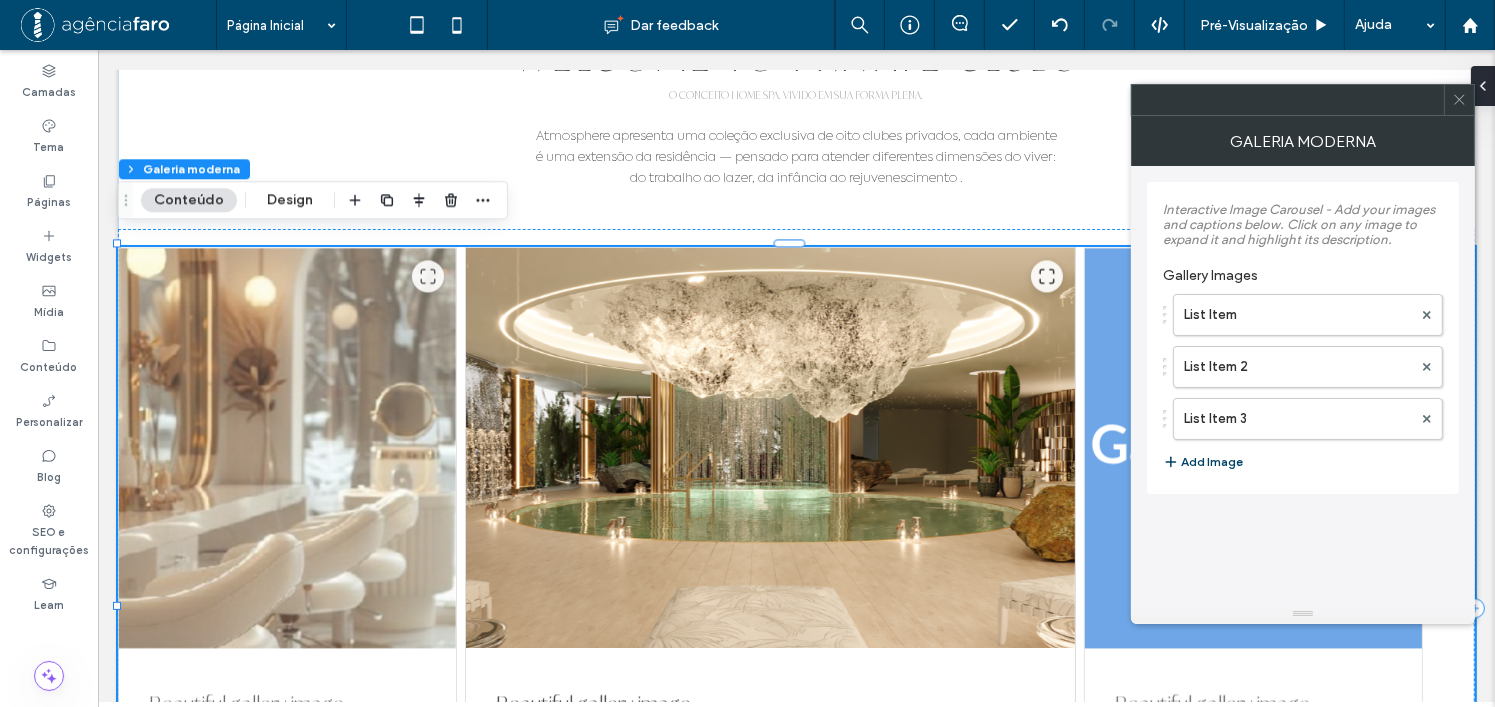 click on "Add Image" at bounding box center [1203, 462] 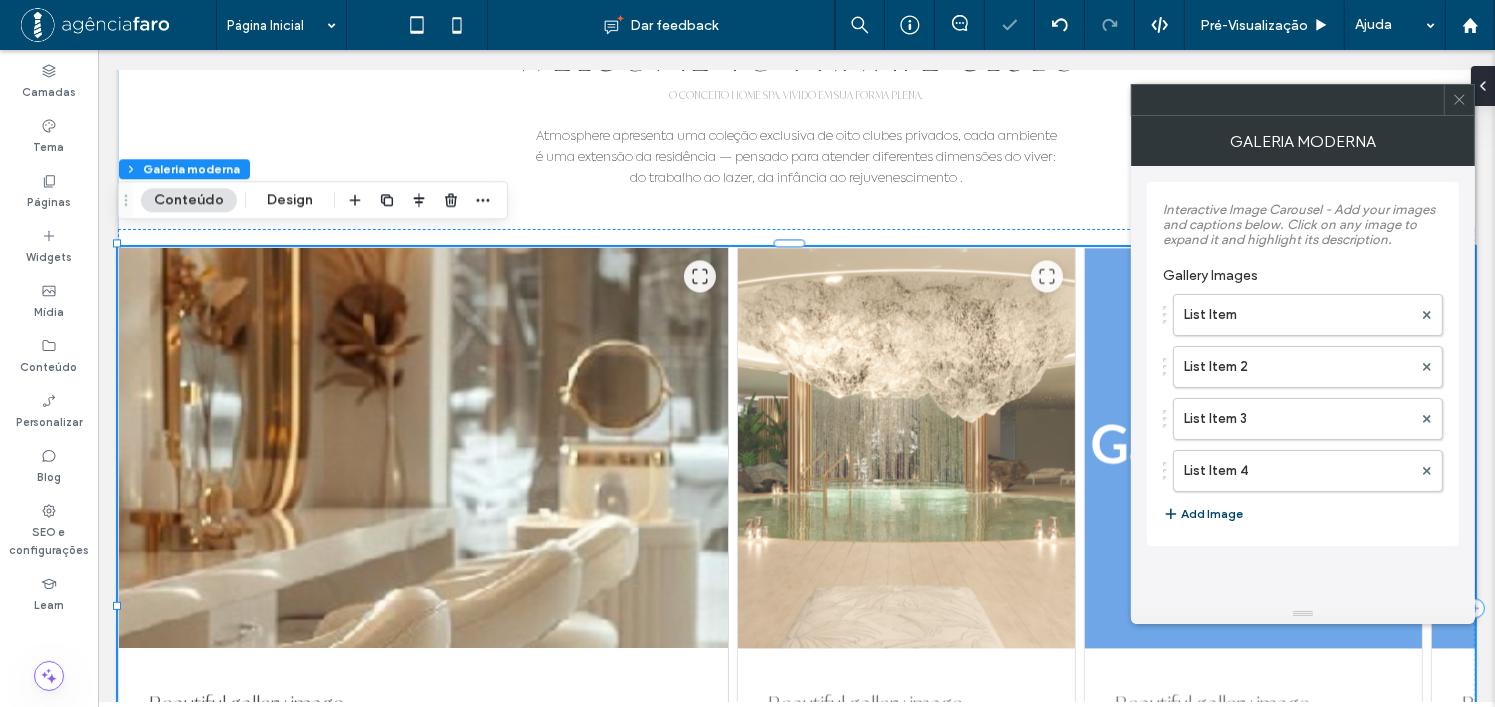 click on "Add Image" at bounding box center [1203, 514] 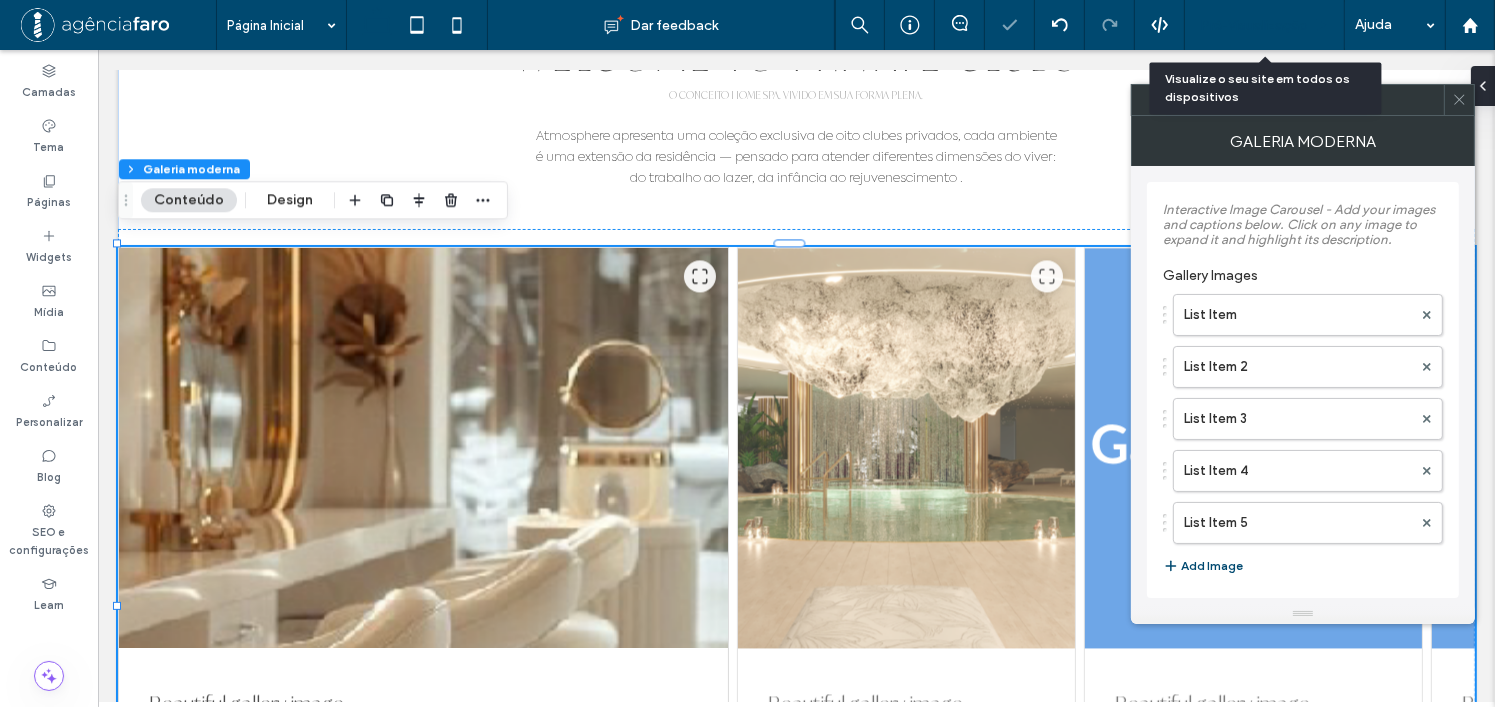 click on "Pré-Visualizaçāo" at bounding box center (1265, 25) 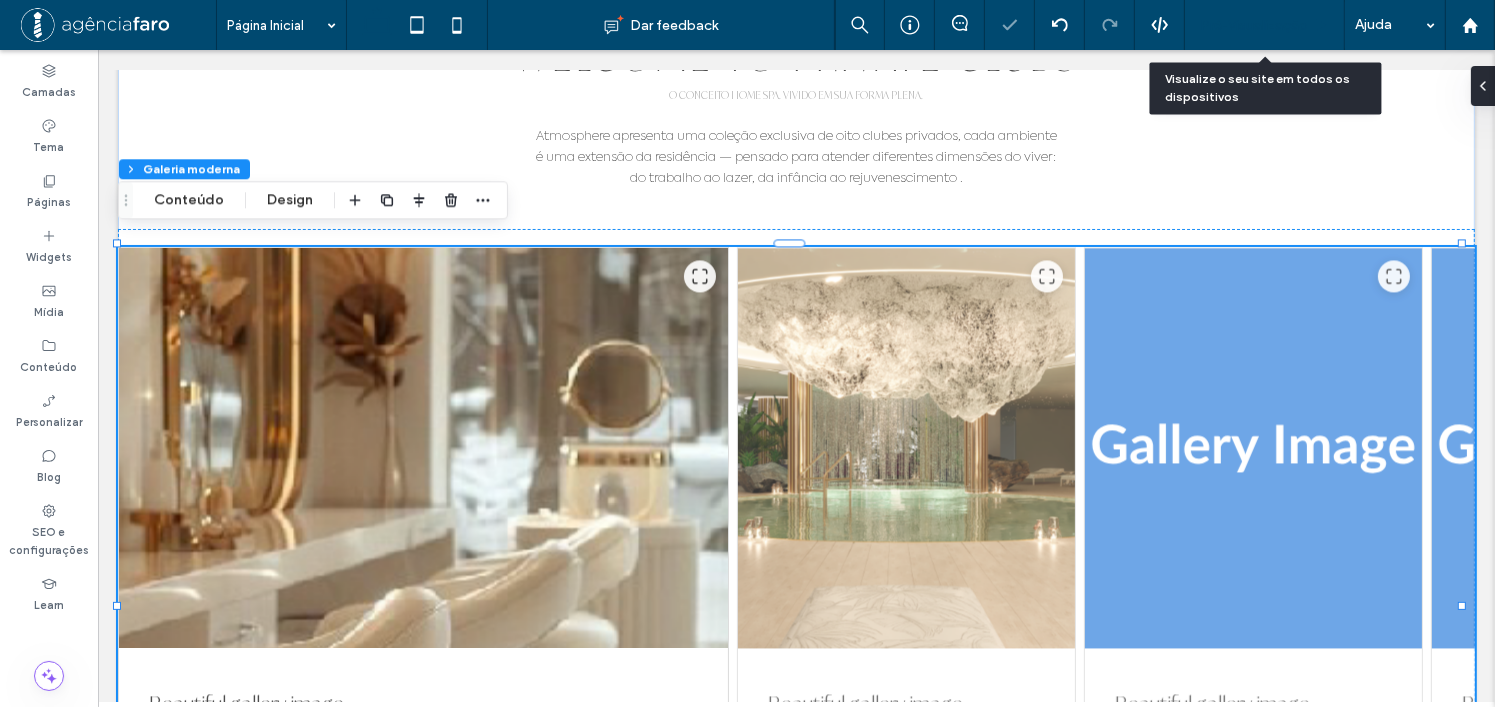 click on "Pré-Visualizaçāo" at bounding box center (1254, 25) 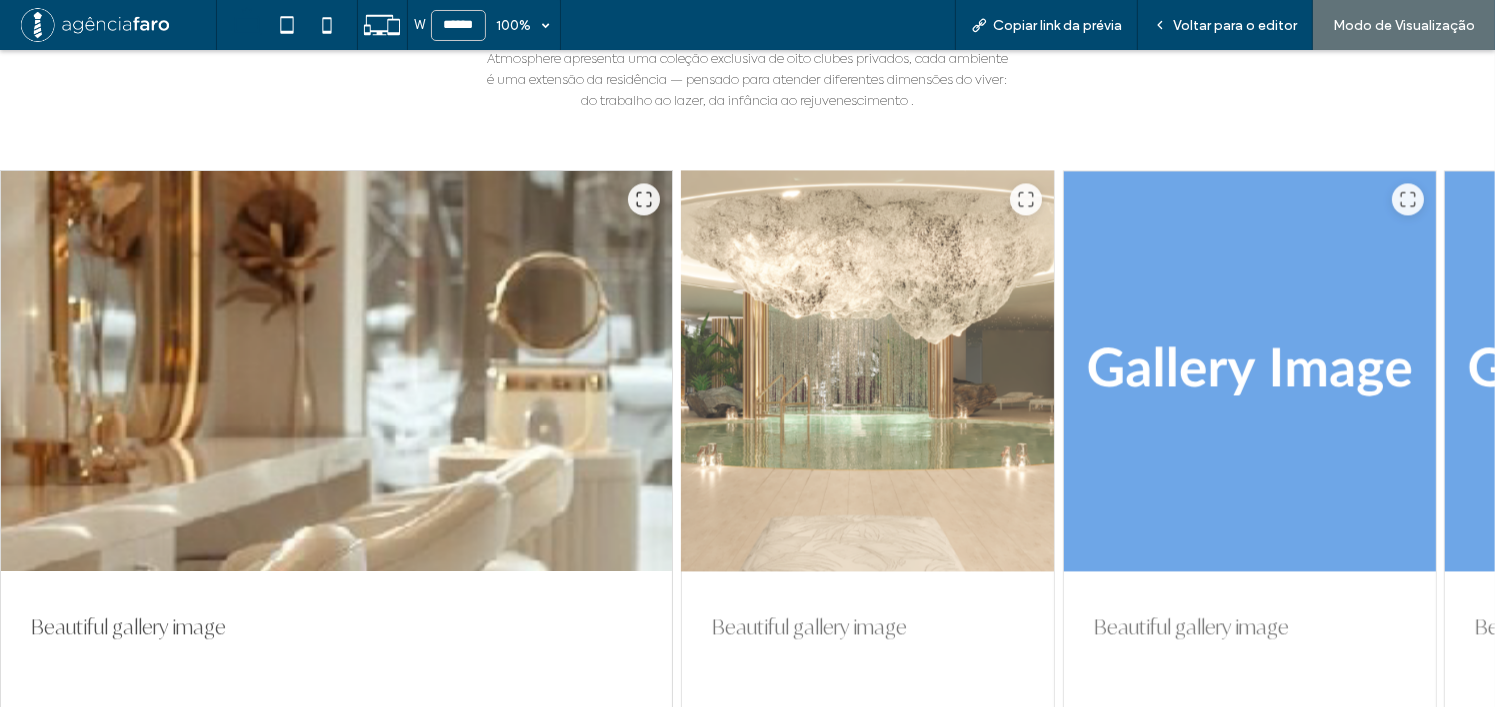 scroll, scrollTop: 4300, scrollLeft: 0, axis: vertical 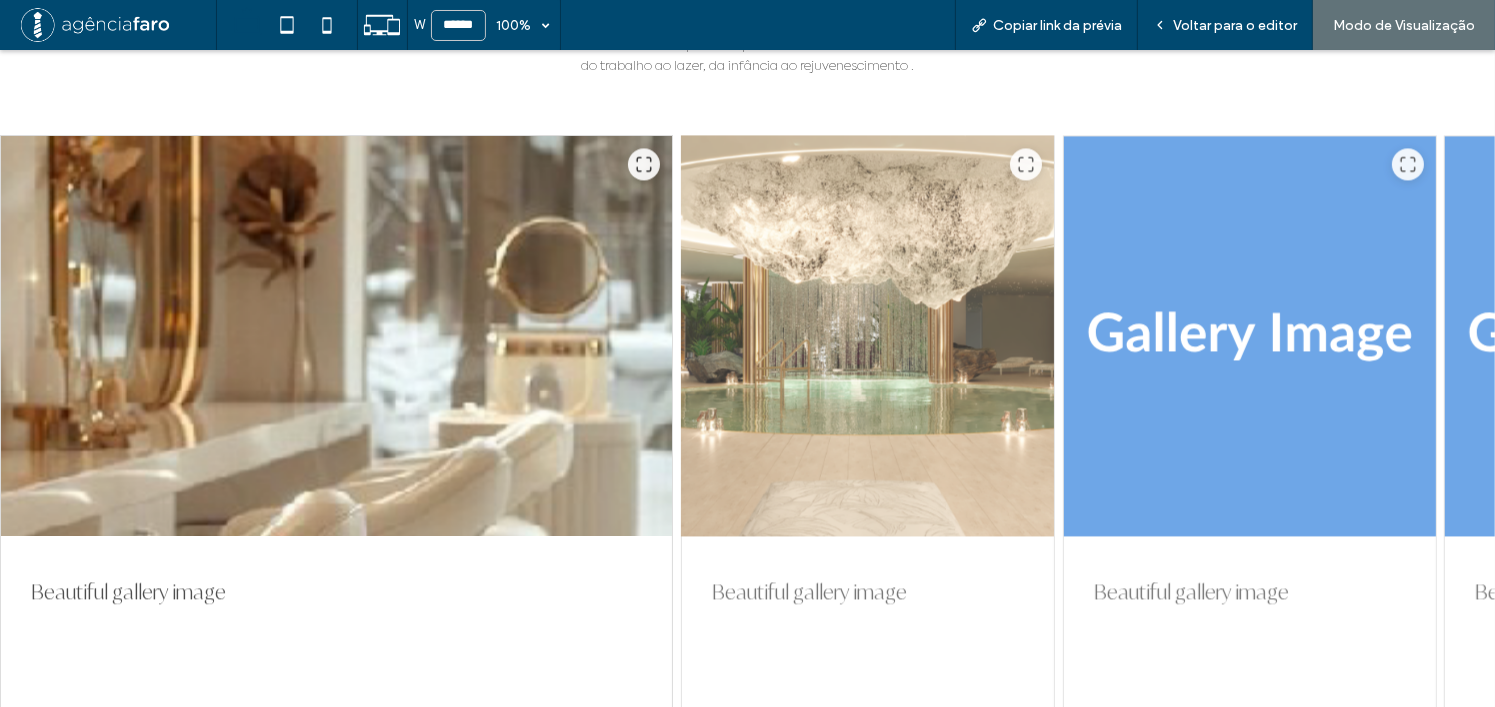 click at bounding box center [868, 336] 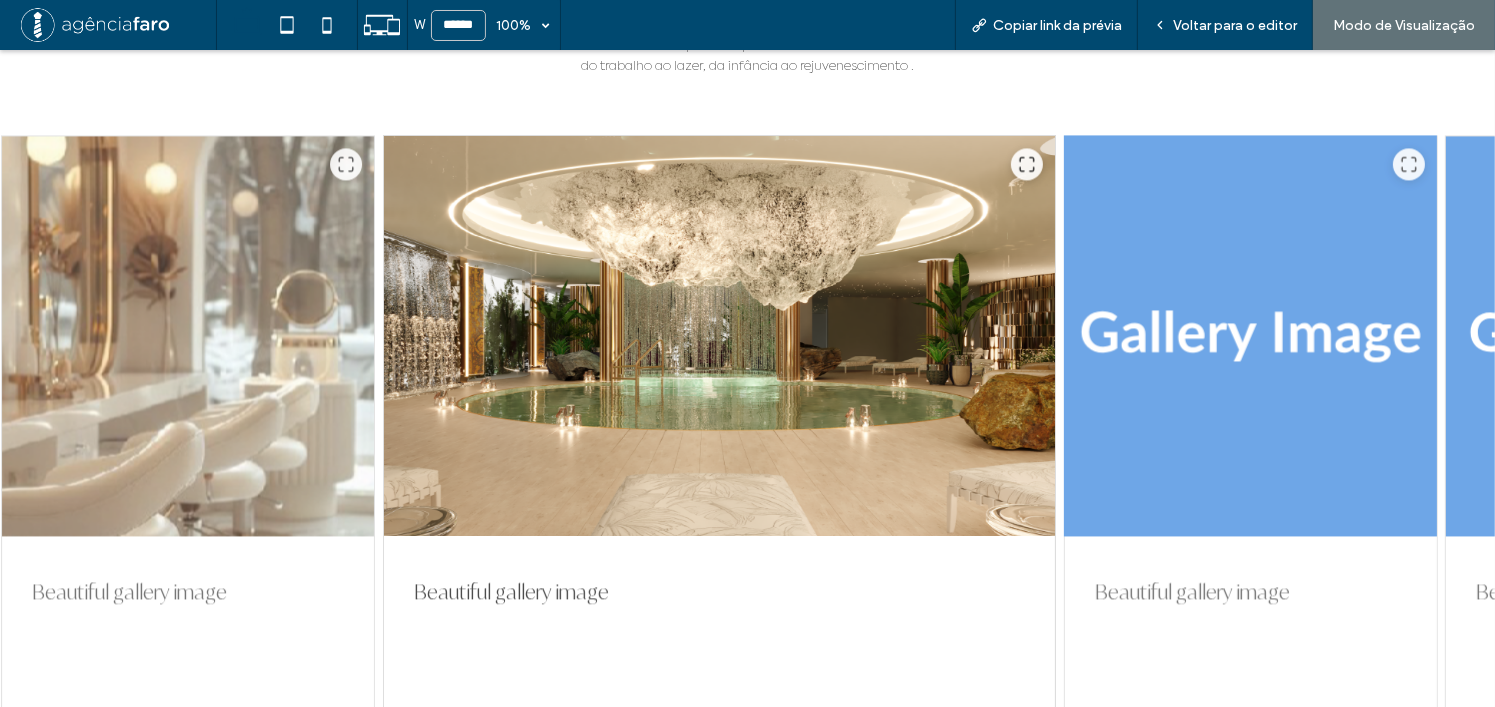drag, startPoint x: 1208, startPoint y: 320, endPoint x: 1237, endPoint y: 315, distance: 29.427877 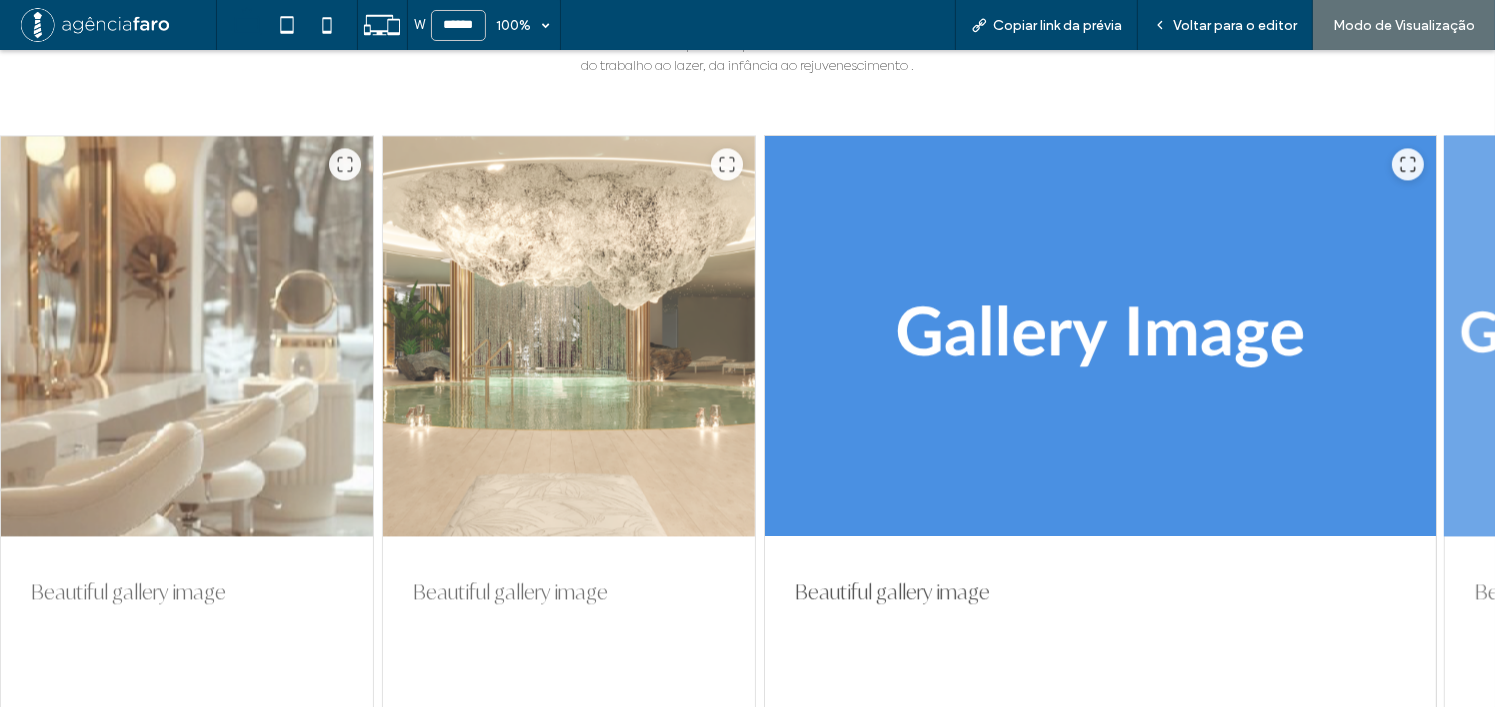 click at bounding box center [1631, 336] 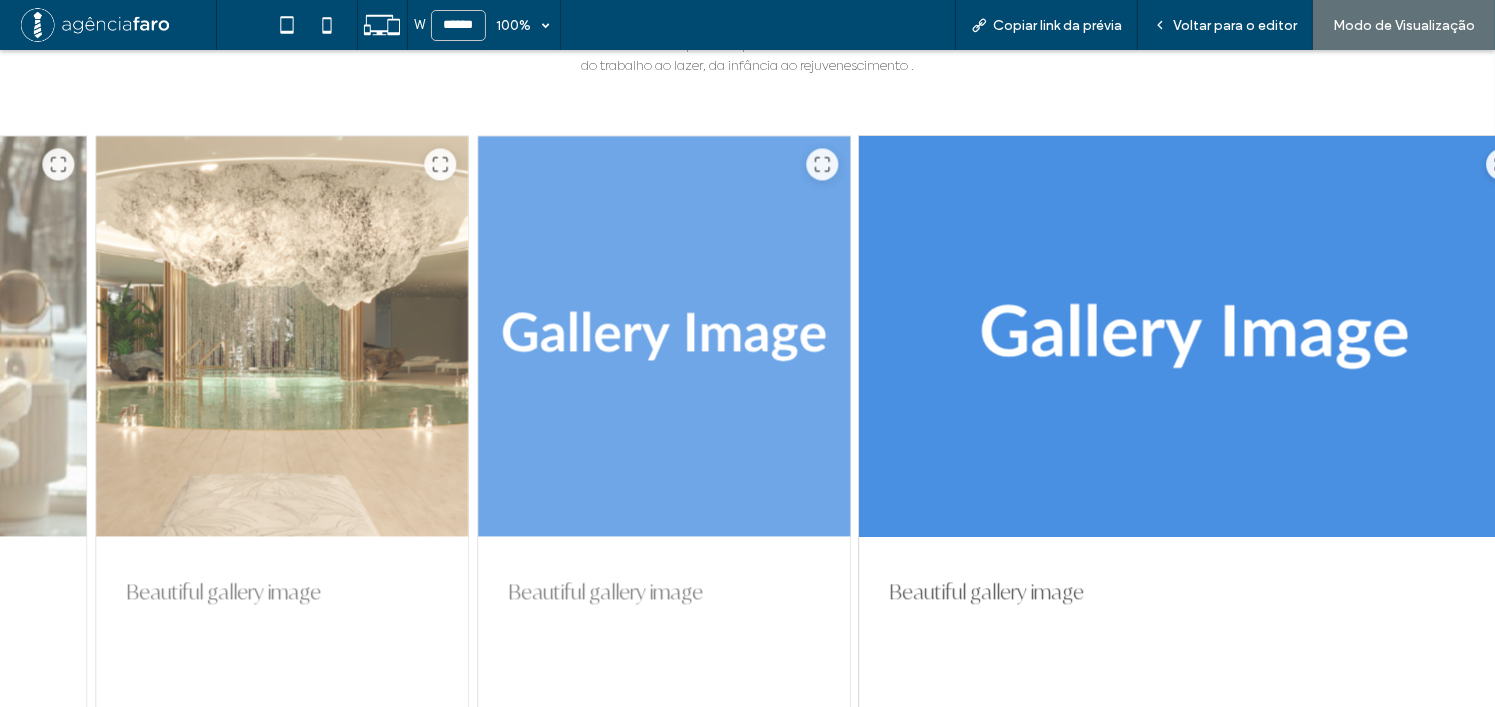 drag, startPoint x: 1238, startPoint y: 321, endPoint x: 950, endPoint y: 314, distance: 288.08505 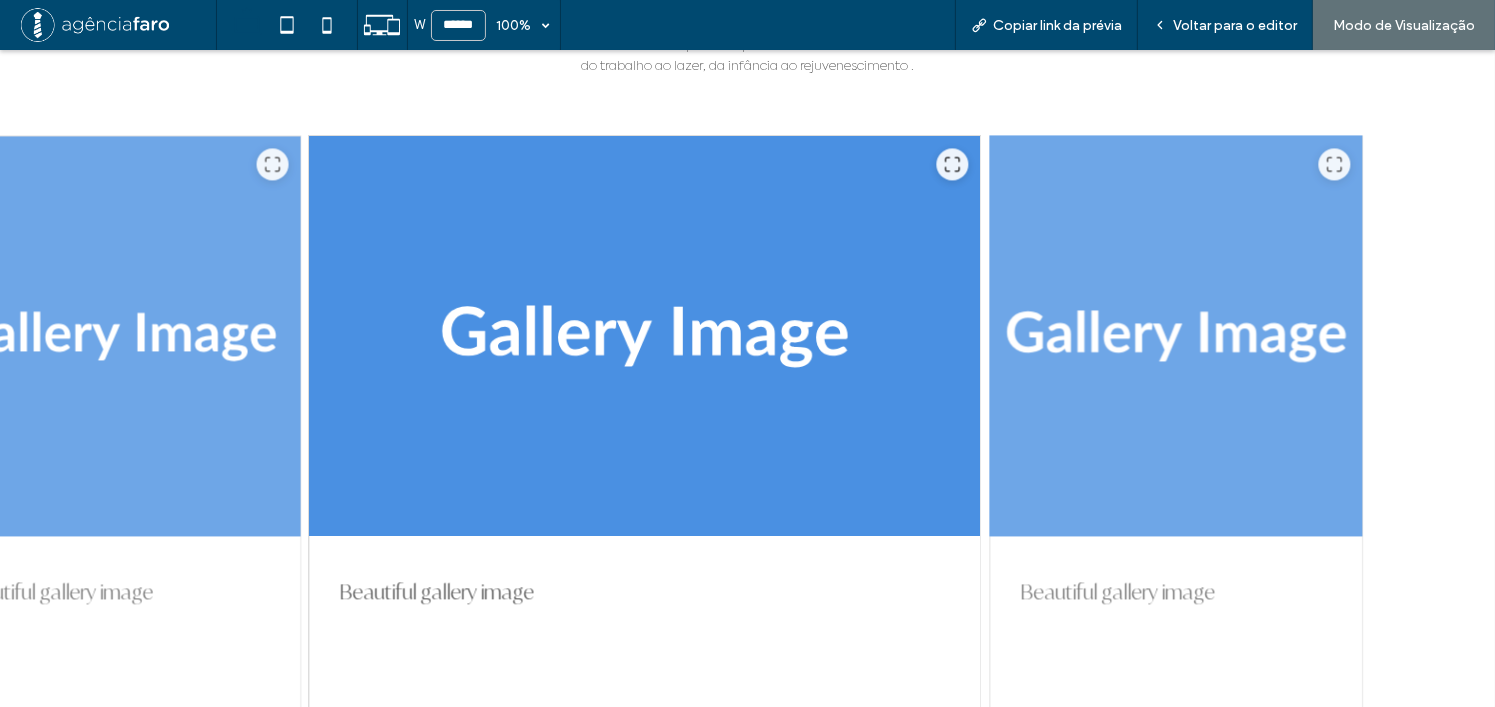click at bounding box center [1176, 336] 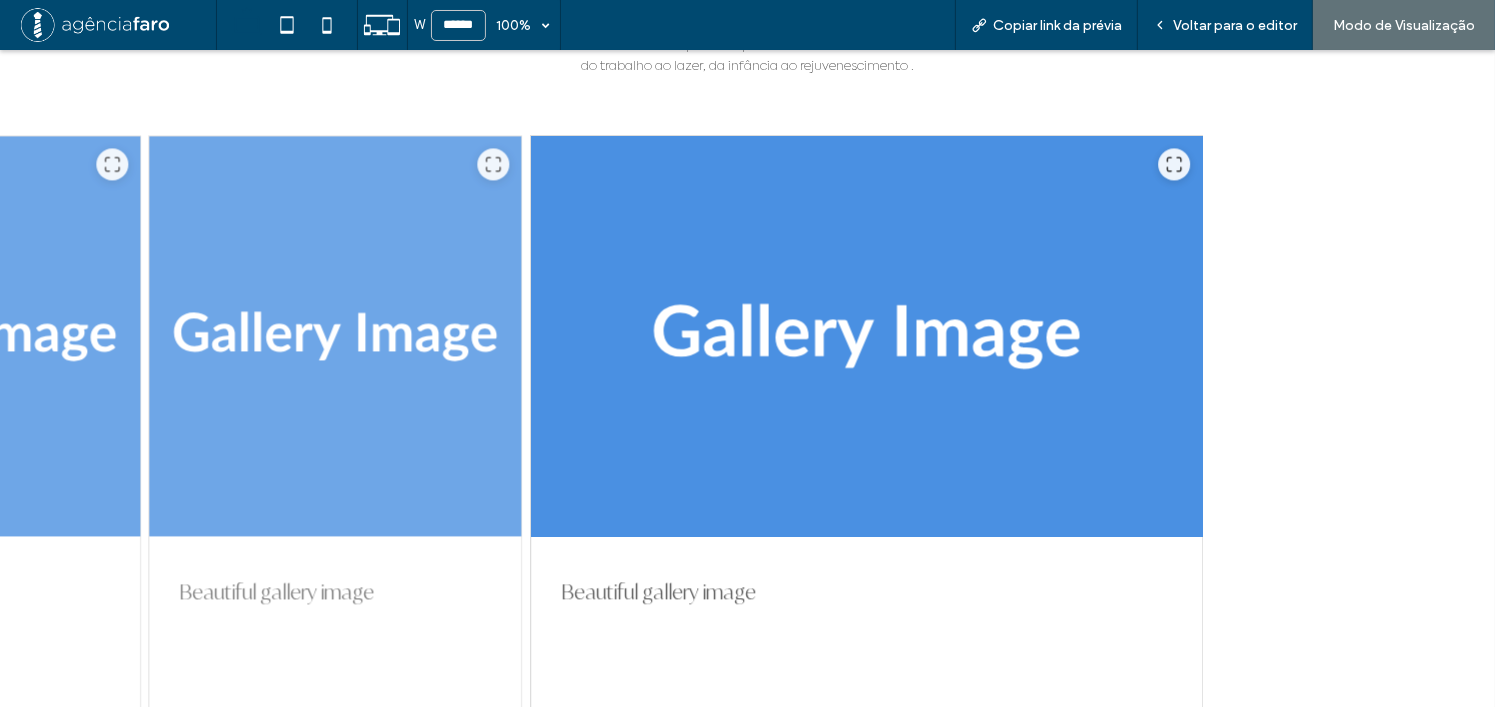 drag, startPoint x: 1149, startPoint y: 314, endPoint x: 629, endPoint y: 293, distance: 520.4239 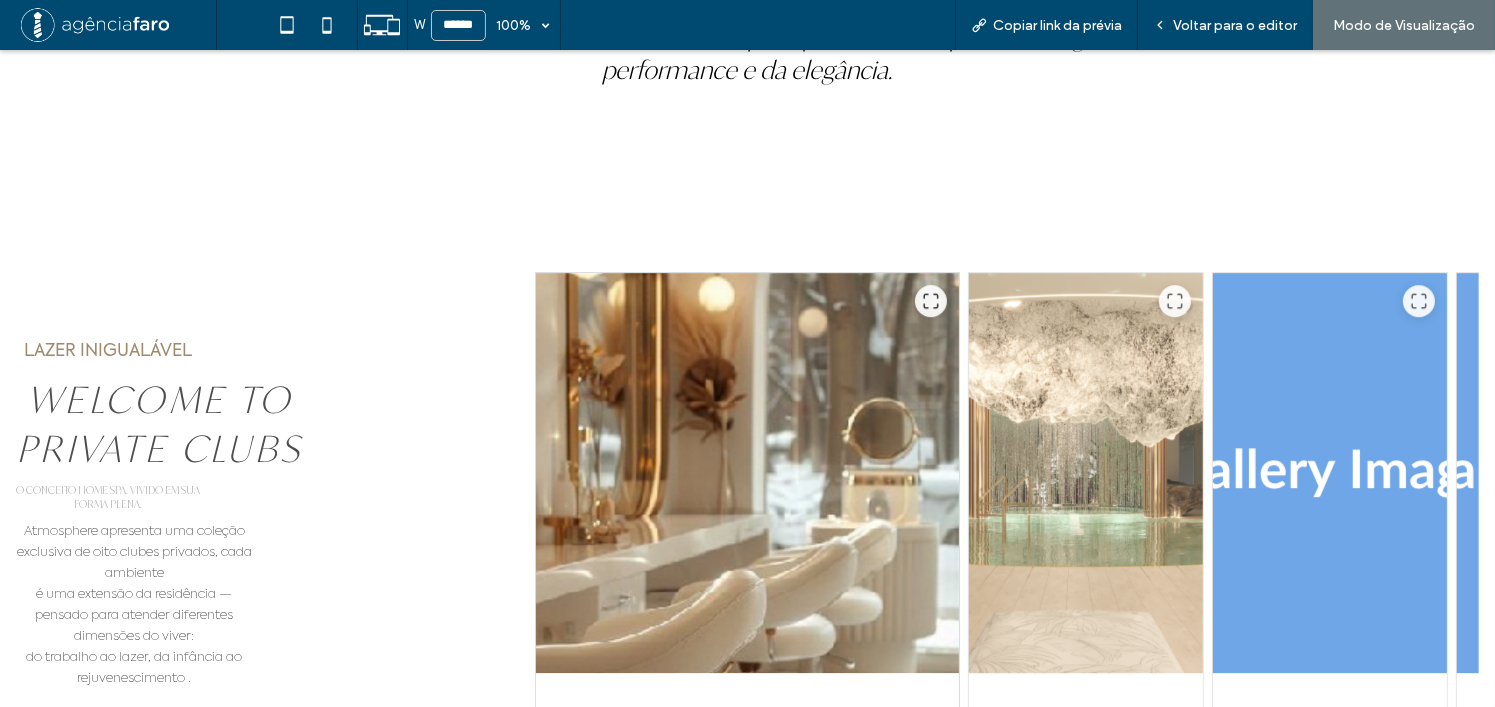 scroll, scrollTop: 6300, scrollLeft: 0, axis: vertical 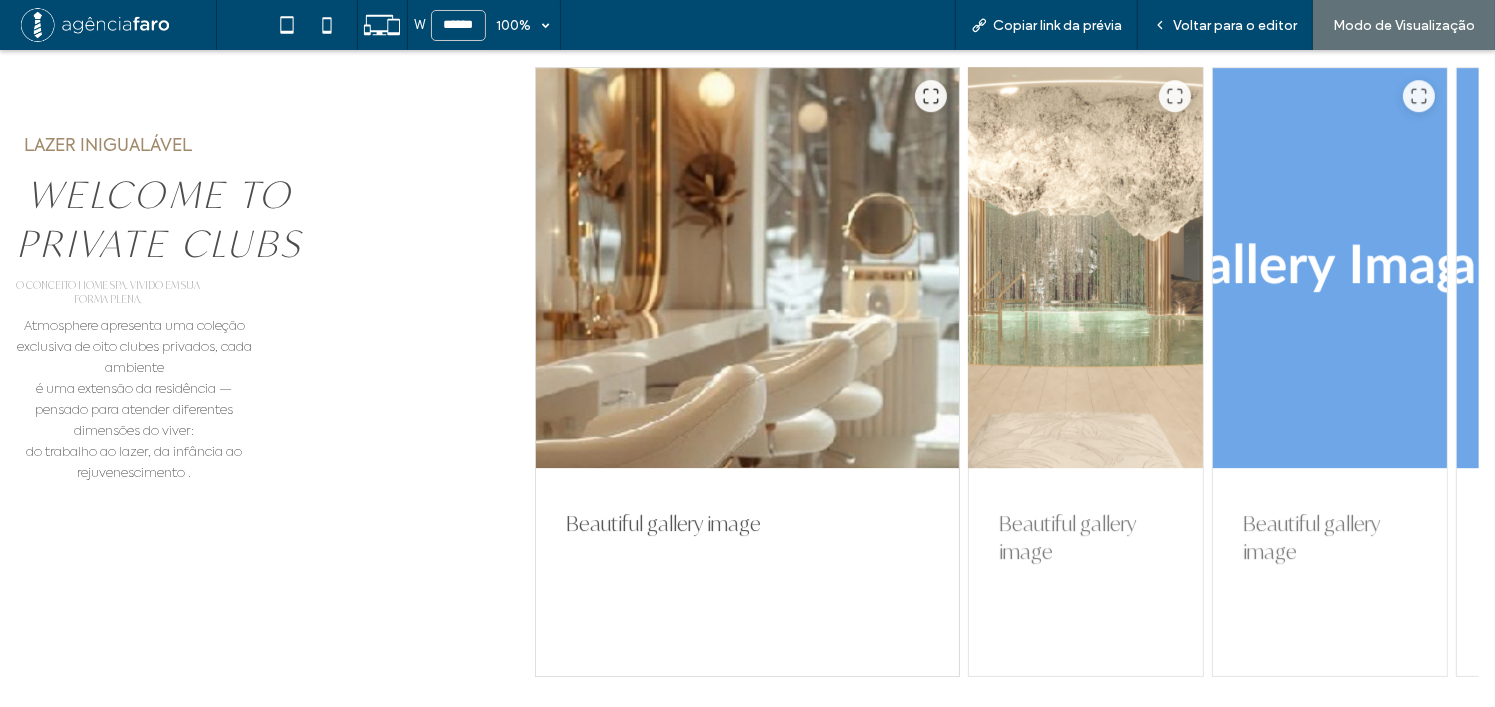 click at bounding box center (1086, 268) 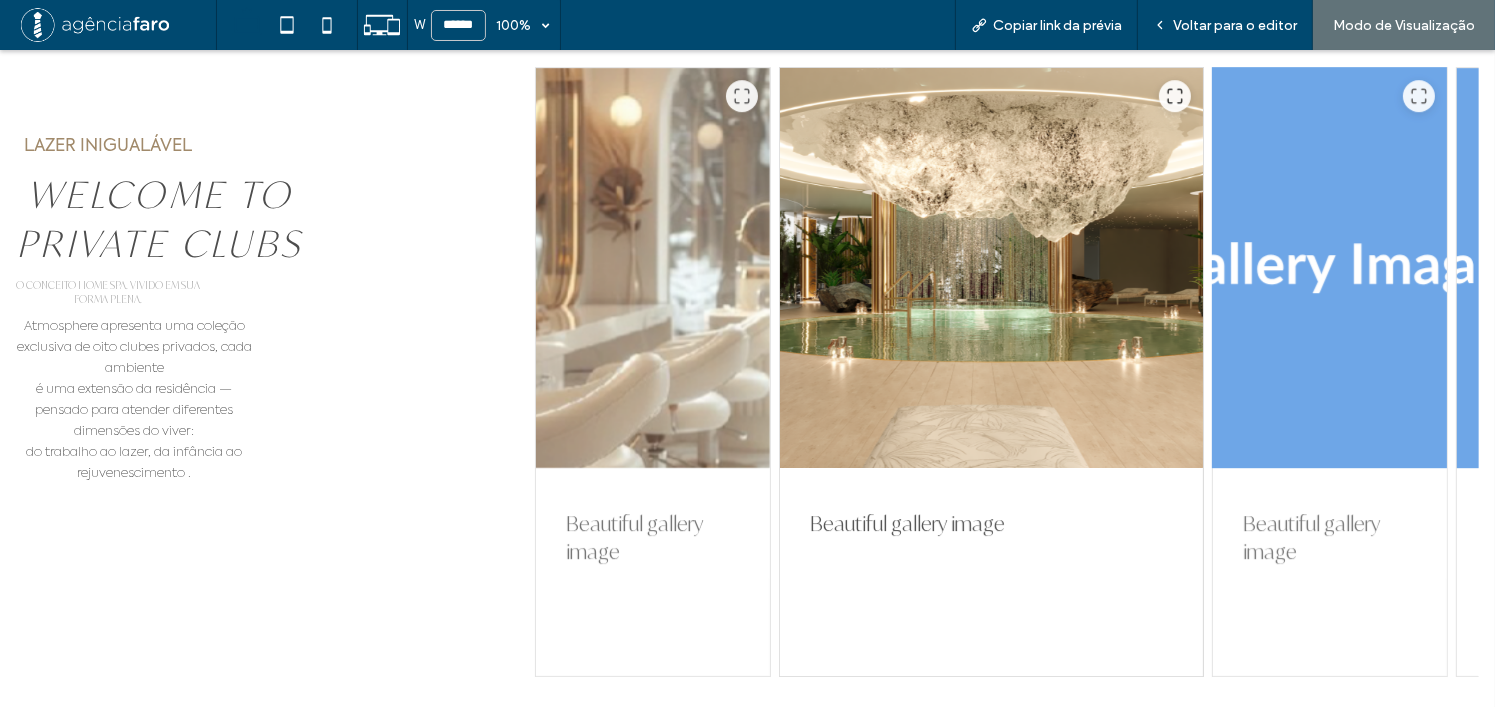click at bounding box center (1330, 268) 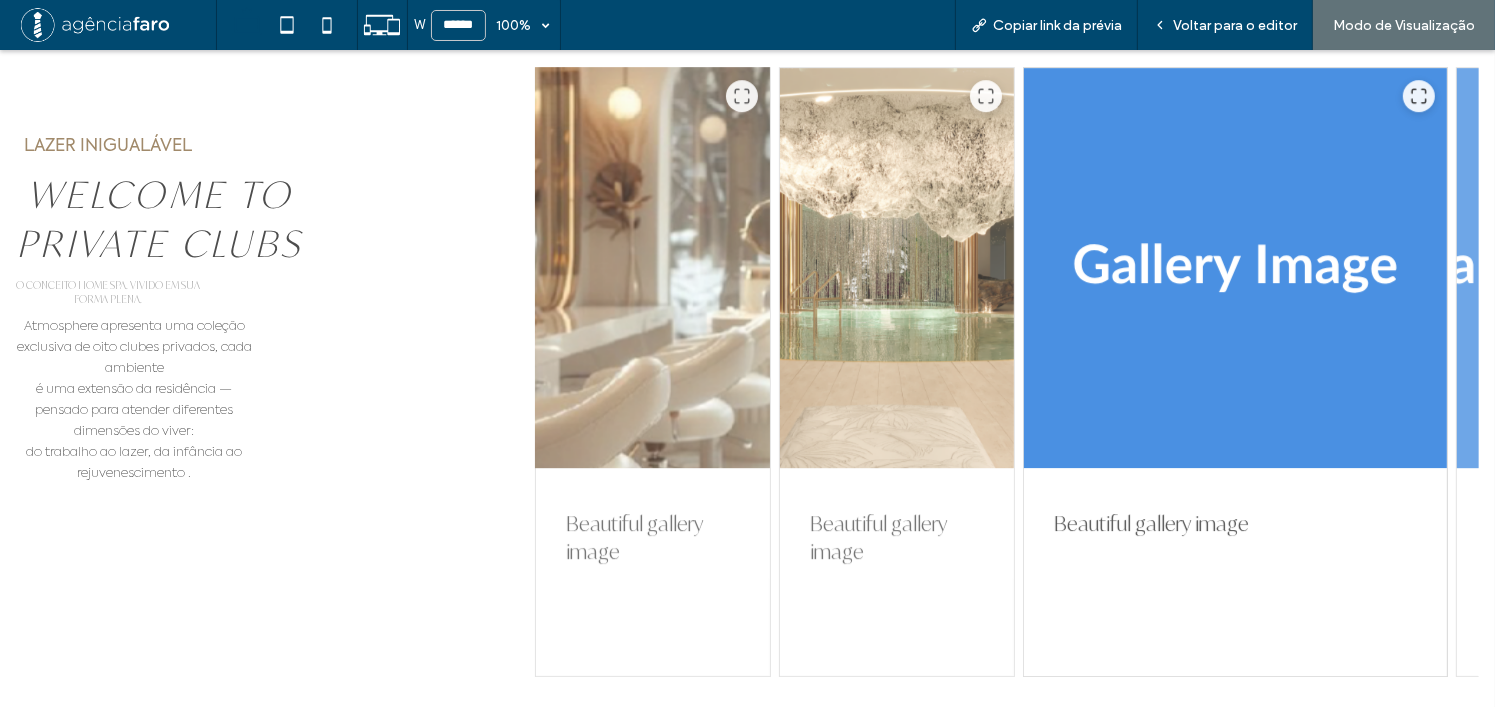 click at bounding box center (653, 268) 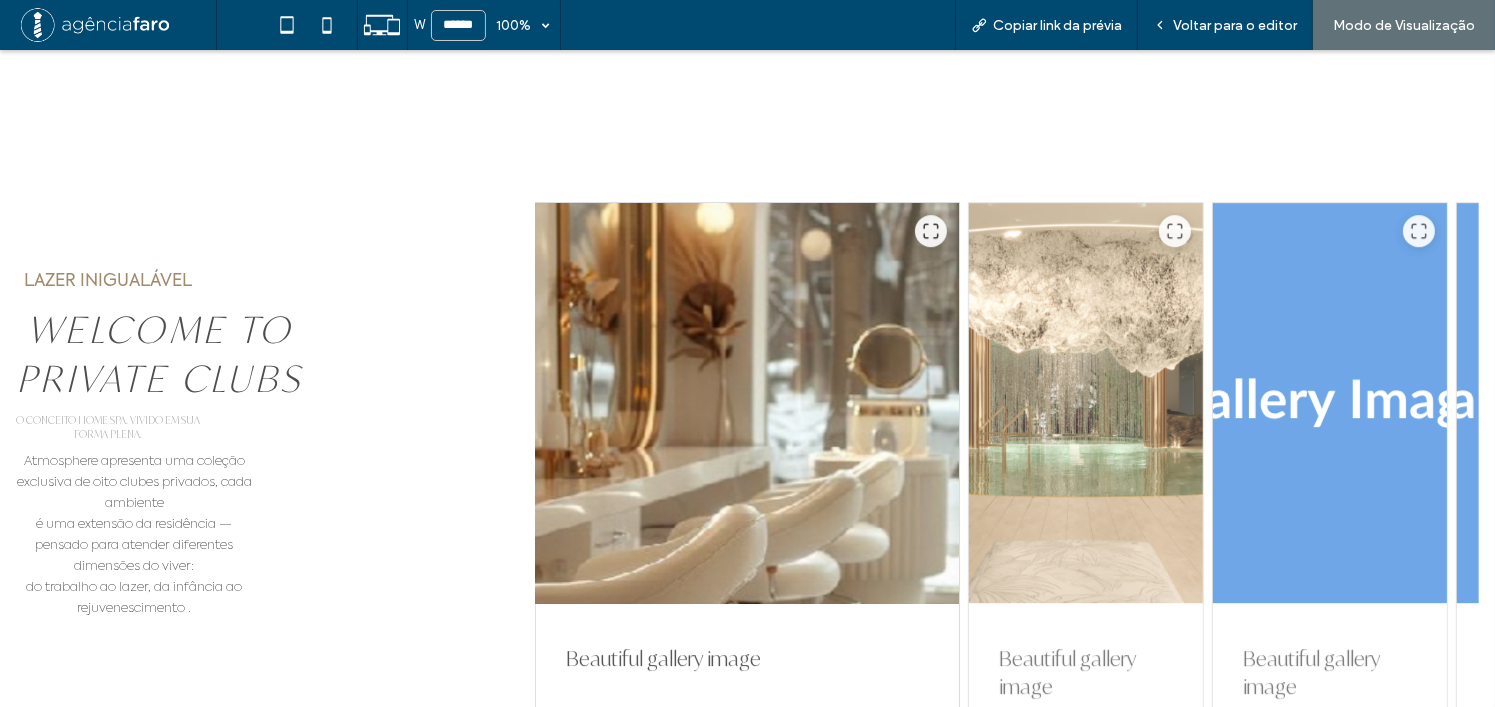 scroll, scrollTop: 6200, scrollLeft: 0, axis: vertical 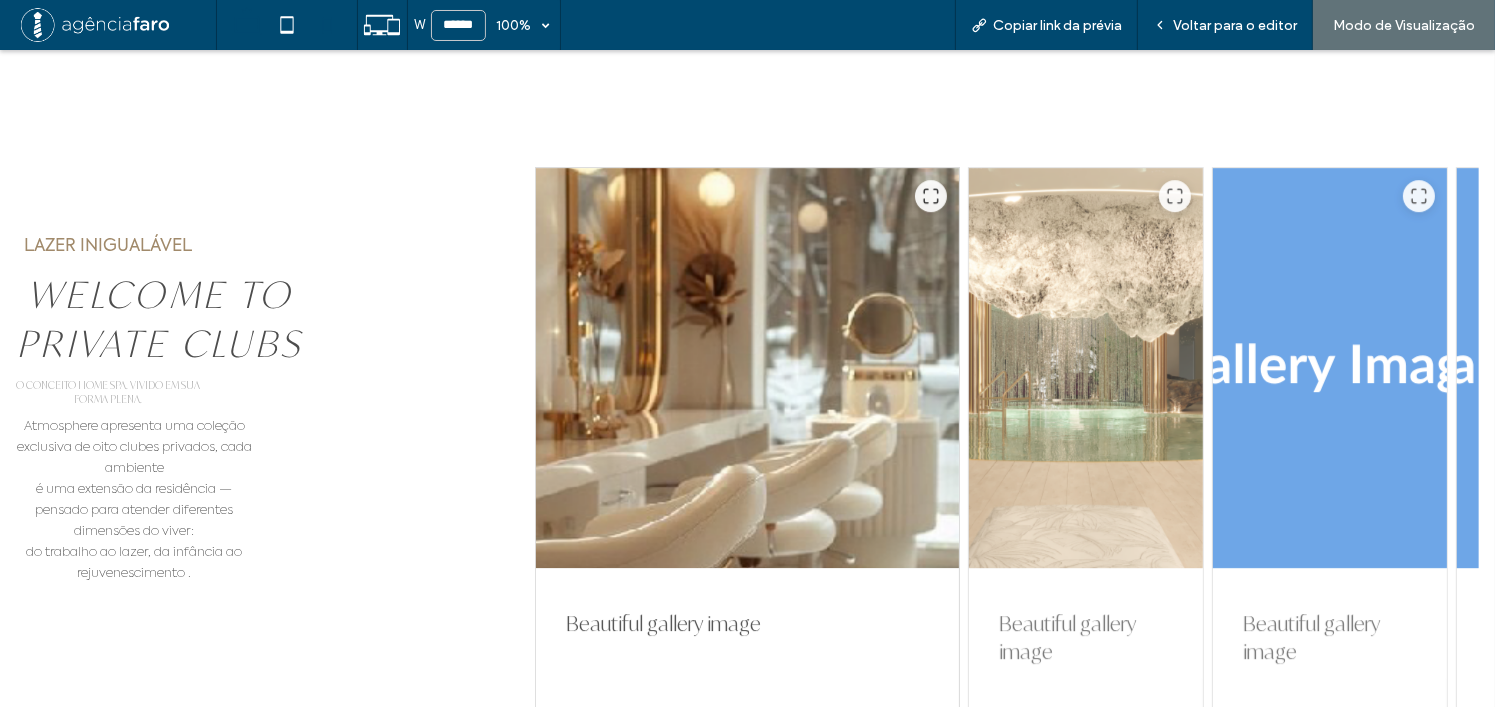 click 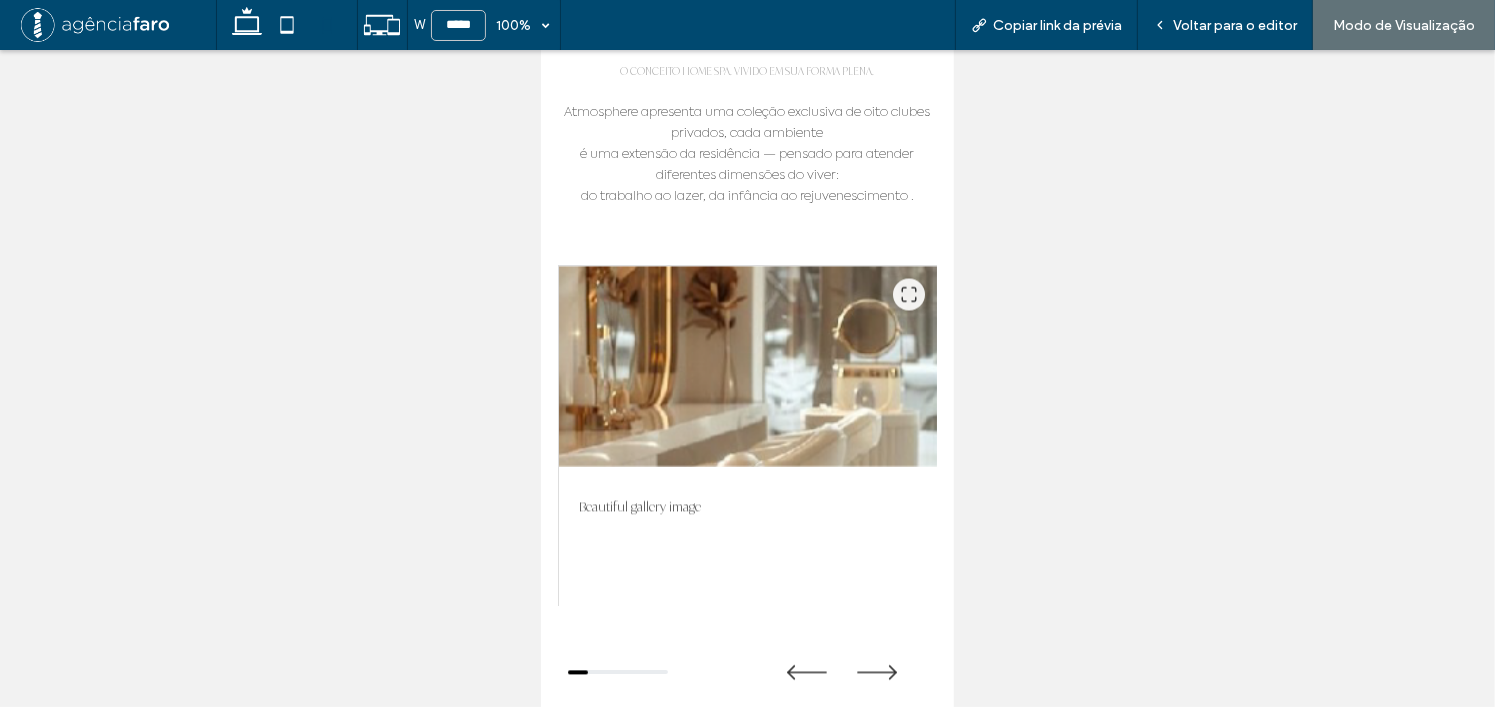scroll, scrollTop: 3946, scrollLeft: 0, axis: vertical 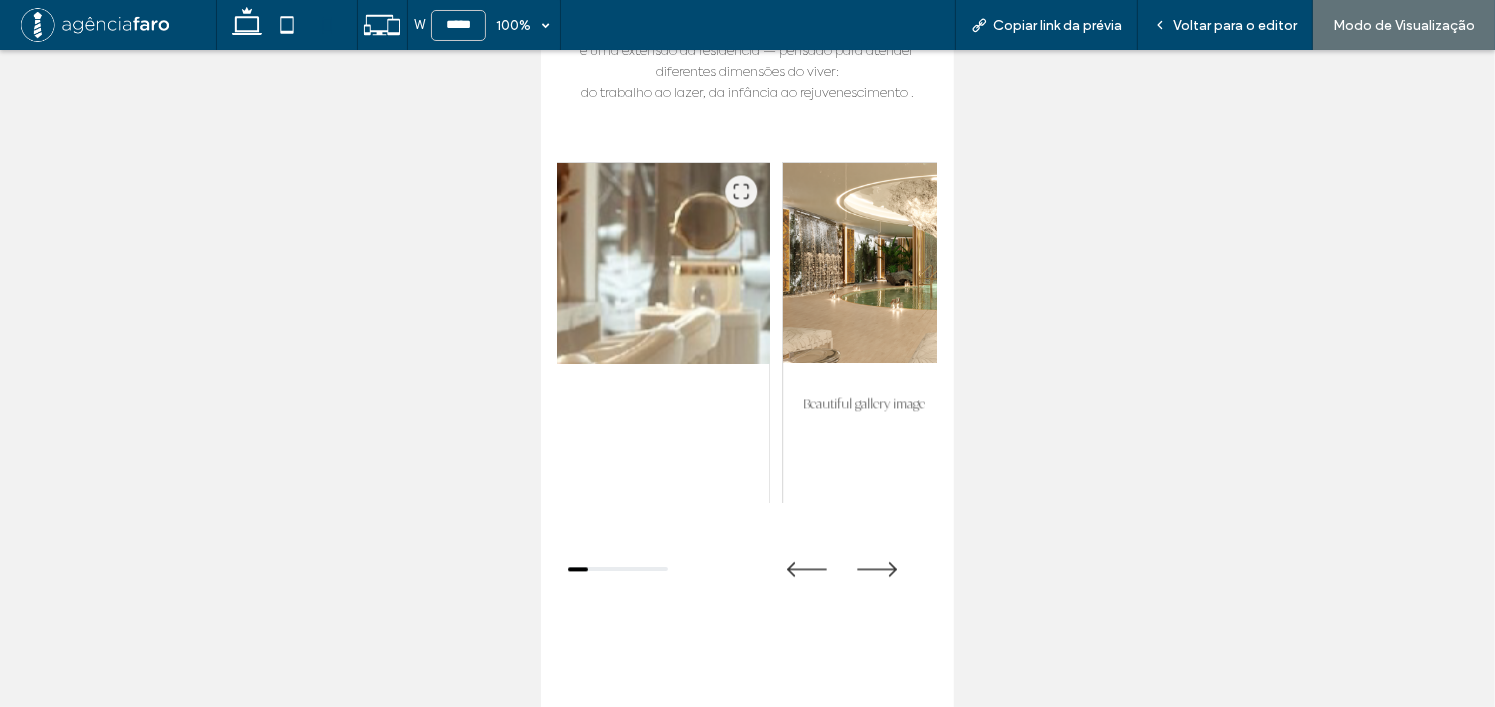 drag, startPoint x: 745, startPoint y: 319, endPoint x: 601, endPoint y: 317, distance: 144.01389 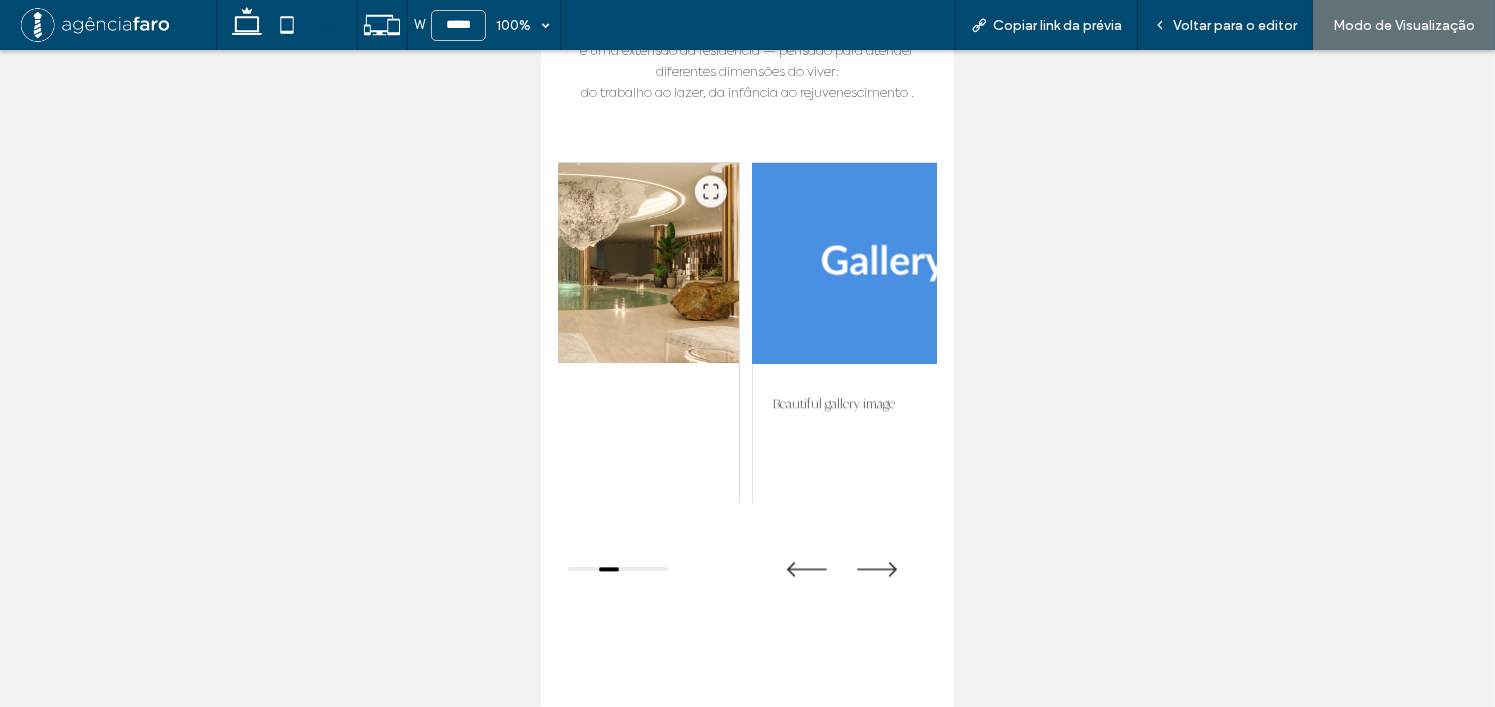 drag, startPoint x: 761, startPoint y: 327, endPoint x: 852, endPoint y: 327, distance: 91 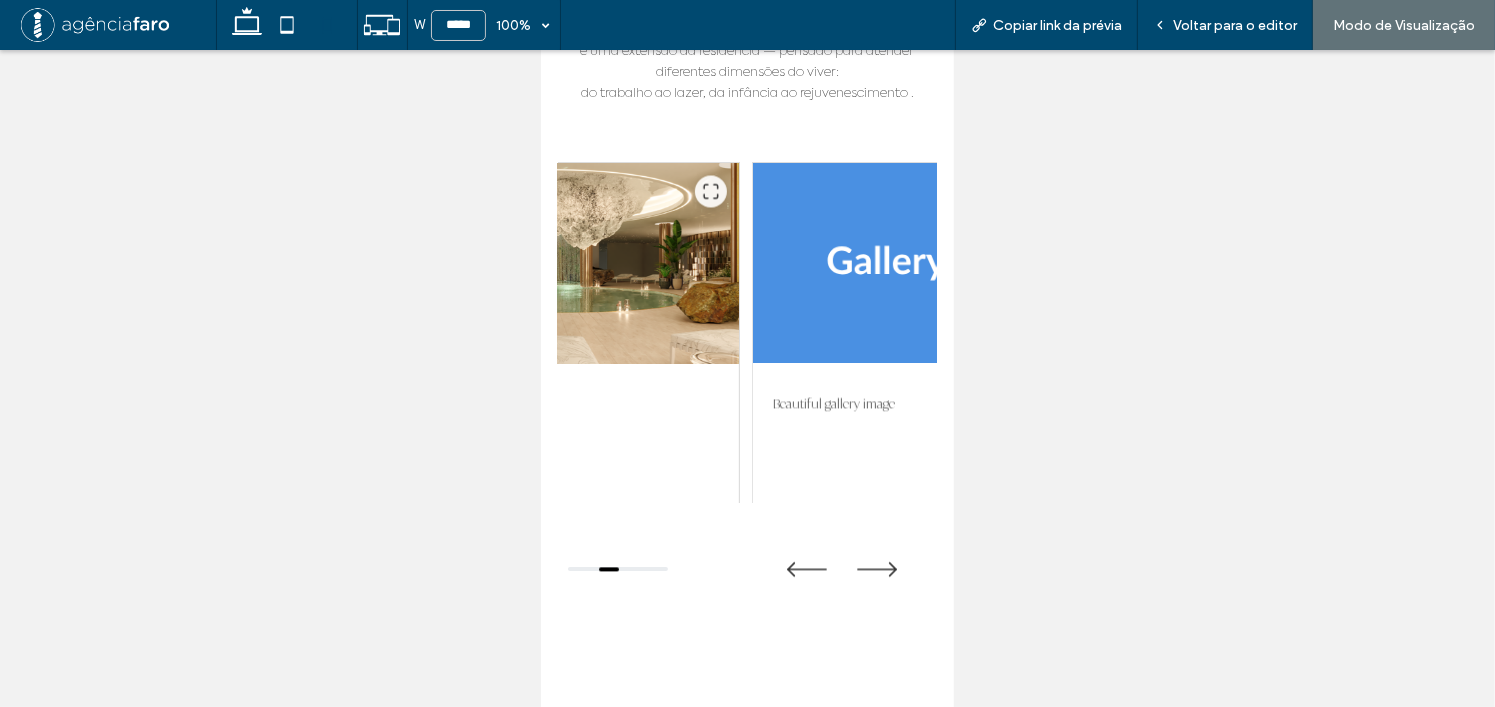 drag, startPoint x: 686, startPoint y: 332, endPoint x: 809, endPoint y: 333, distance: 123.00407 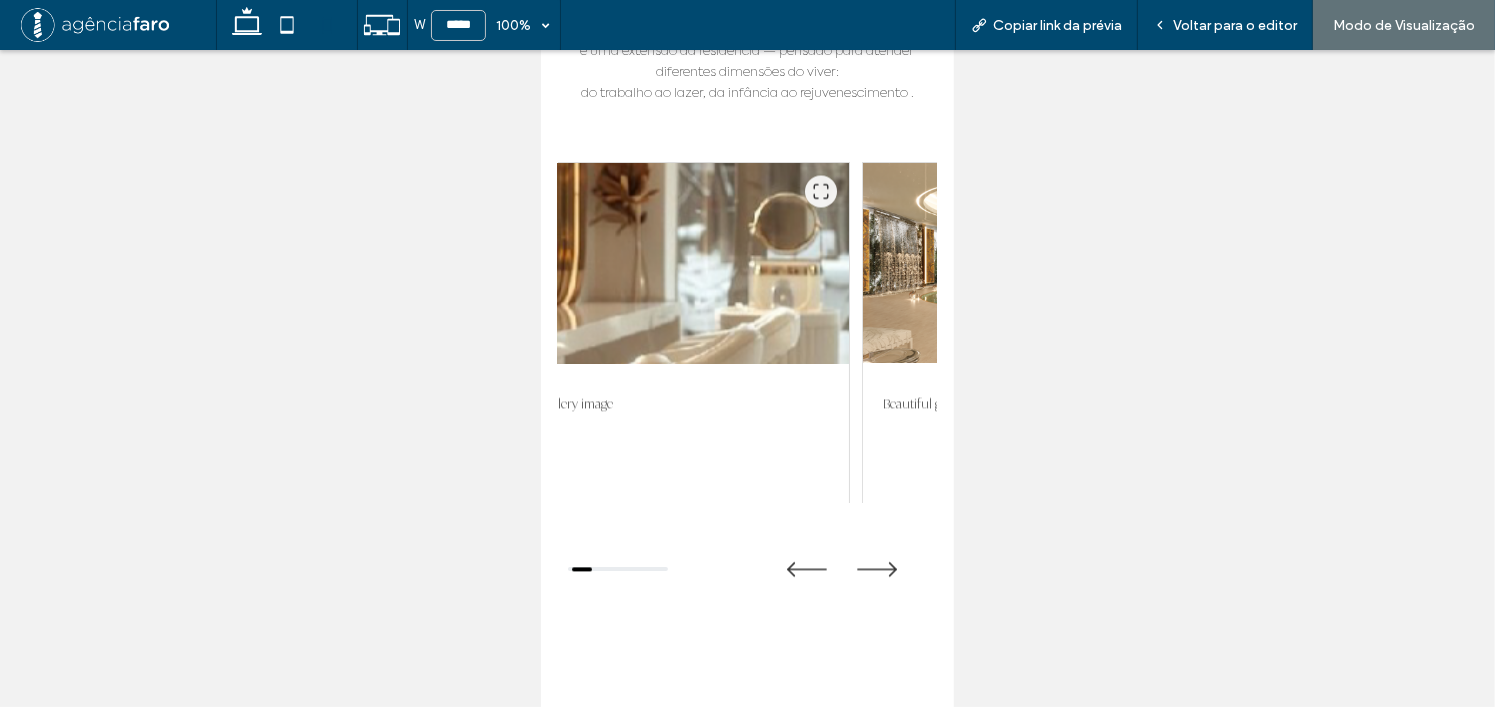 drag, startPoint x: 655, startPoint y: 333, endPoint x: 608, endPoint y: 331, distance: 47.042534 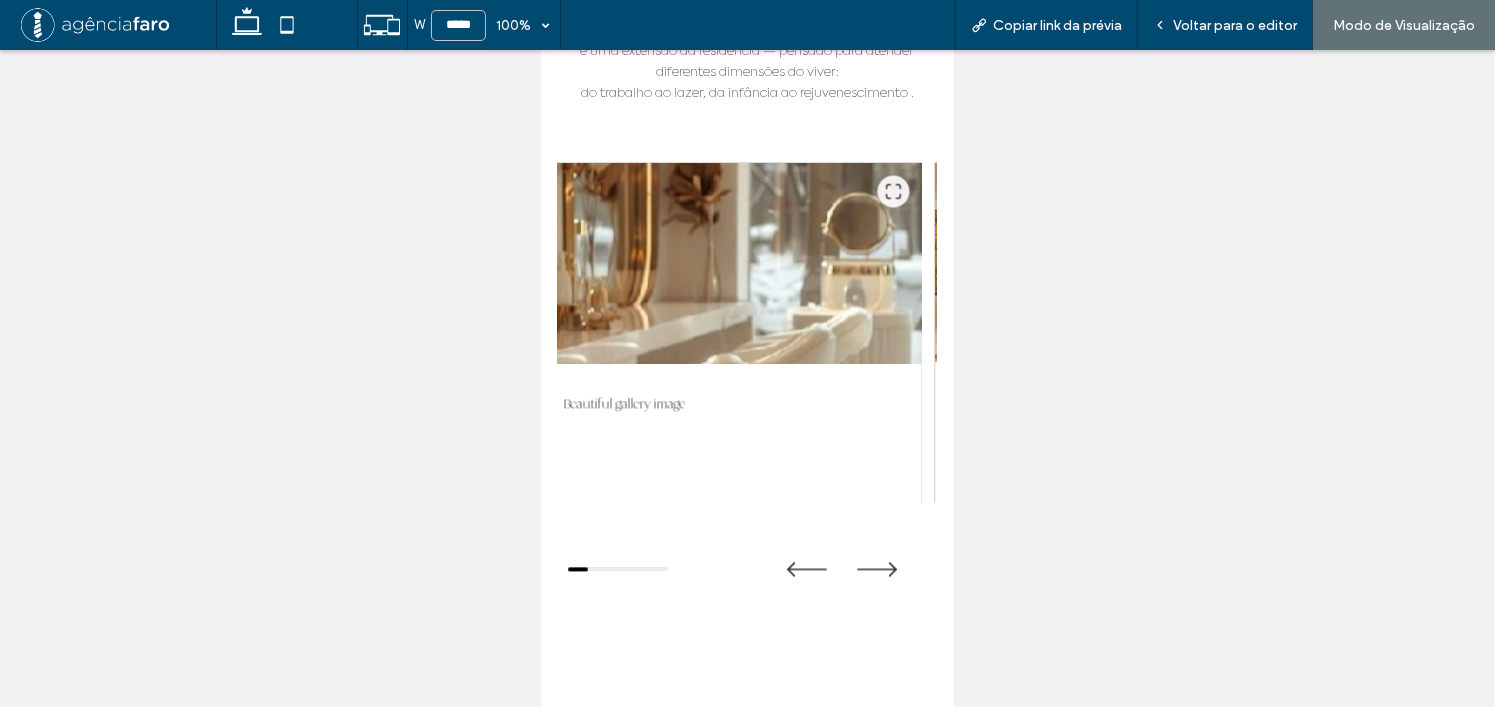 drag, startPoint x: 816, startPoint y: 366, endPoint x: 620, endPoint y: 365, distance: 196.00255 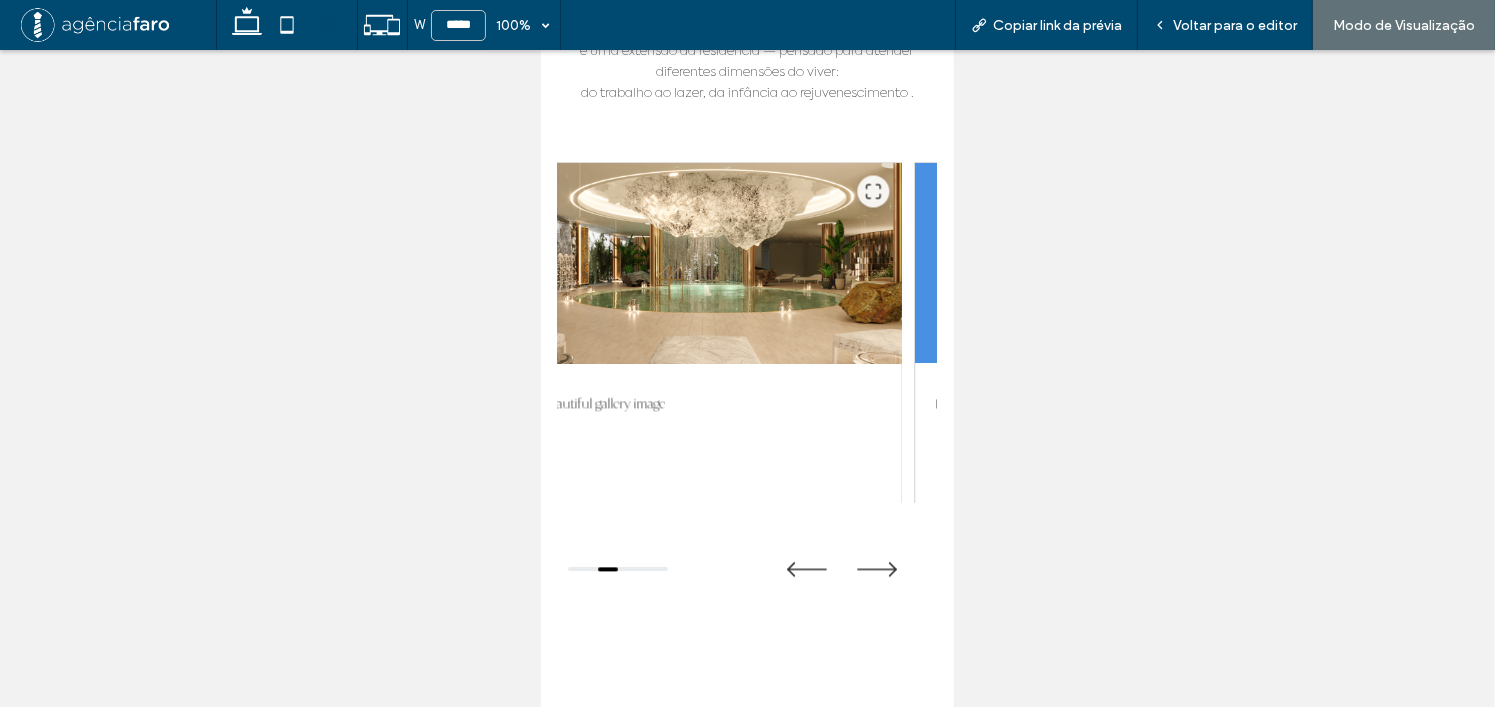 drag, startPoint x: 642, startPoint y: 363, endPoint x: 785, endPoint y: 363, distance: 143 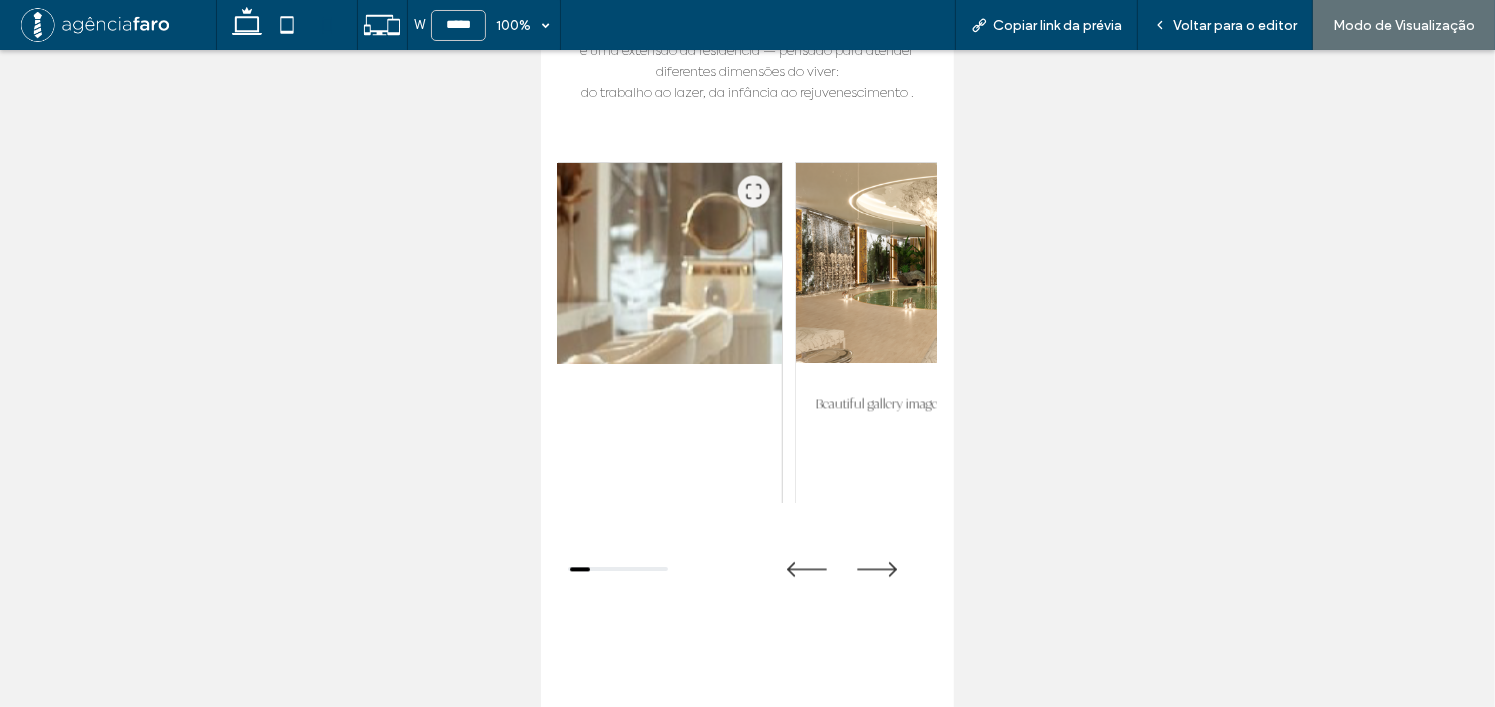 drag, startPoint x: 807, startPoint y: 363, endPoint x: 705, endPoint y: 366, distance: 102.044106 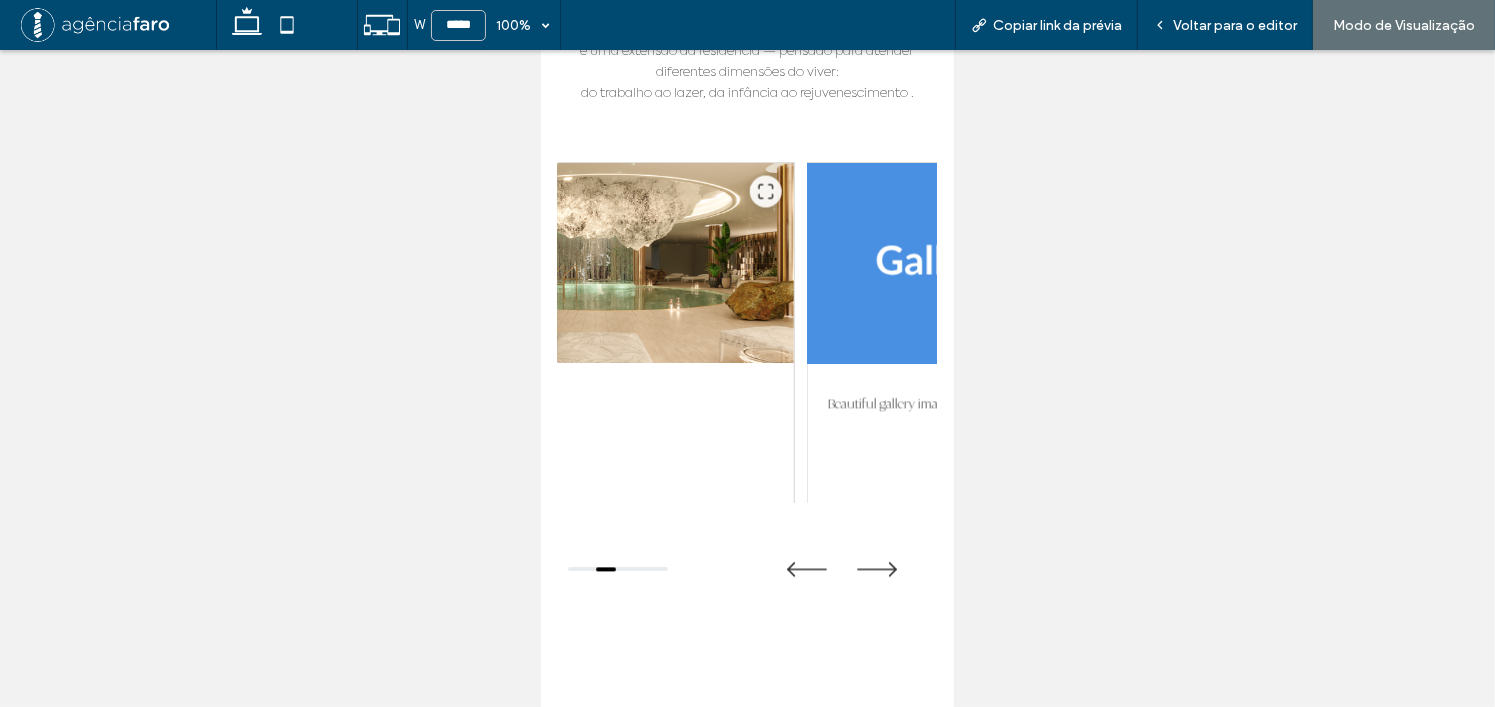 drag, startPoint x: 797, startPoint y: 364, endPoint x: 665, endPoint y: 367, distance: 132.03409 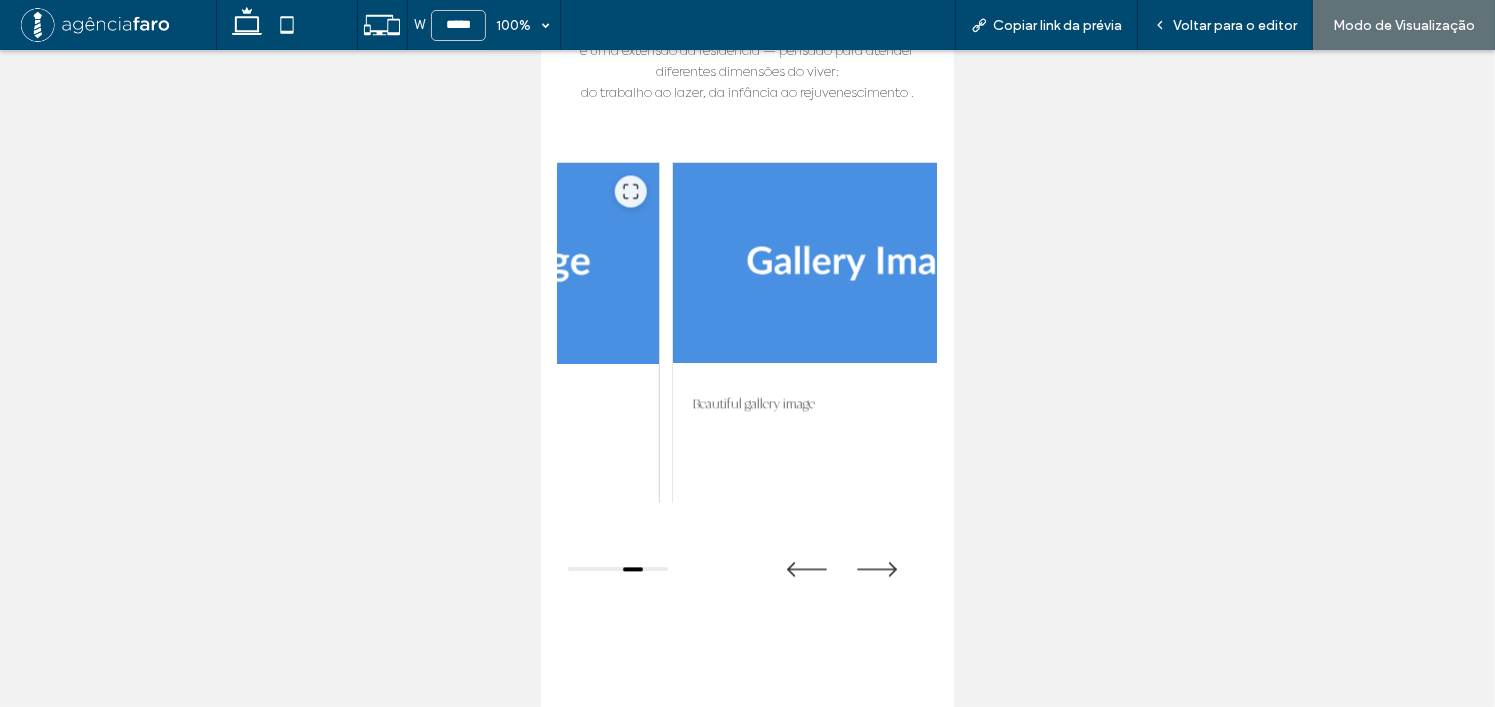 drag, startPoint x: 795, startPoint y: 371, endPoint x: 698, endPoint y: 375, distance: 97.082436 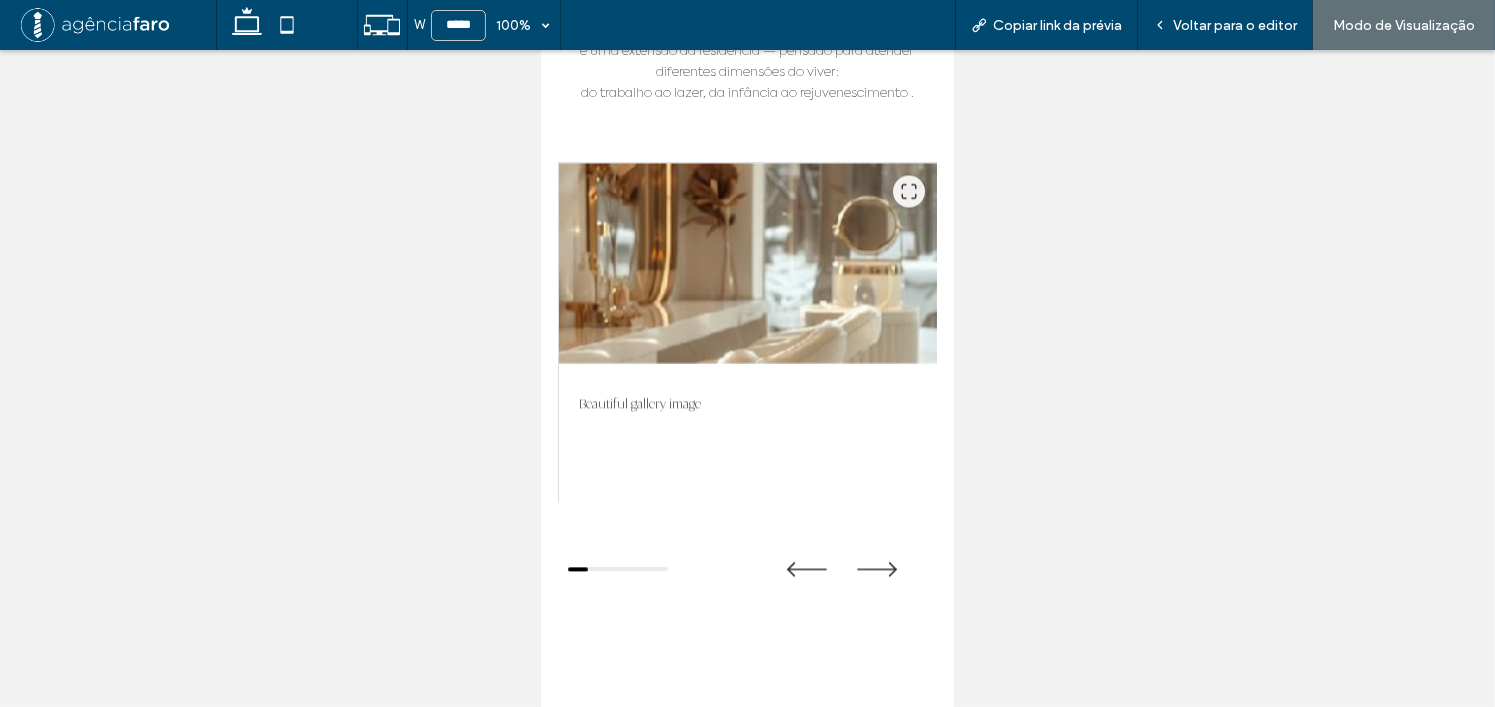 drag, startPoint x: 798, startPoint y: 235, endPoint x: 618, endPoint y: 235, distance: 180 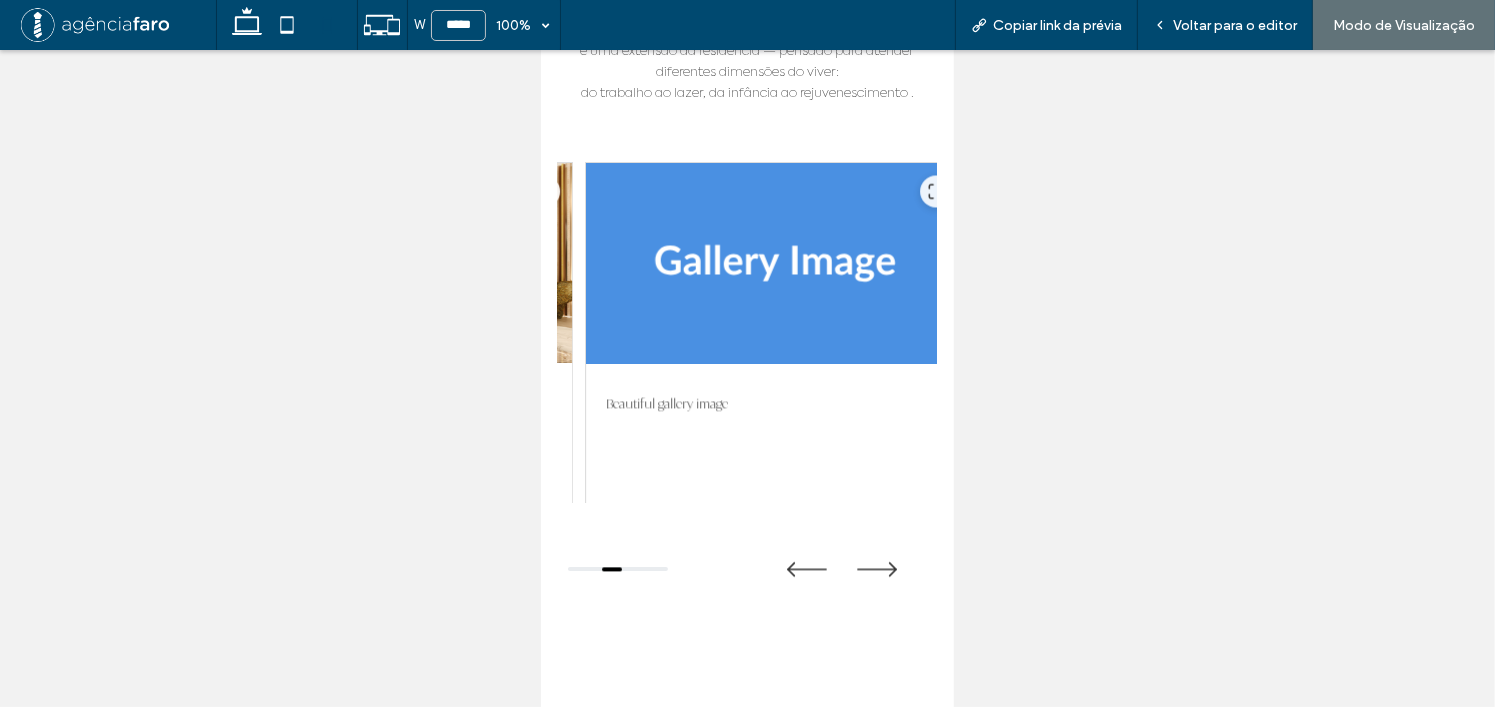 drag, startPoint x: 838, startPoint y: 291, endPoint x: 746, endPoint y: 291, distance: 92 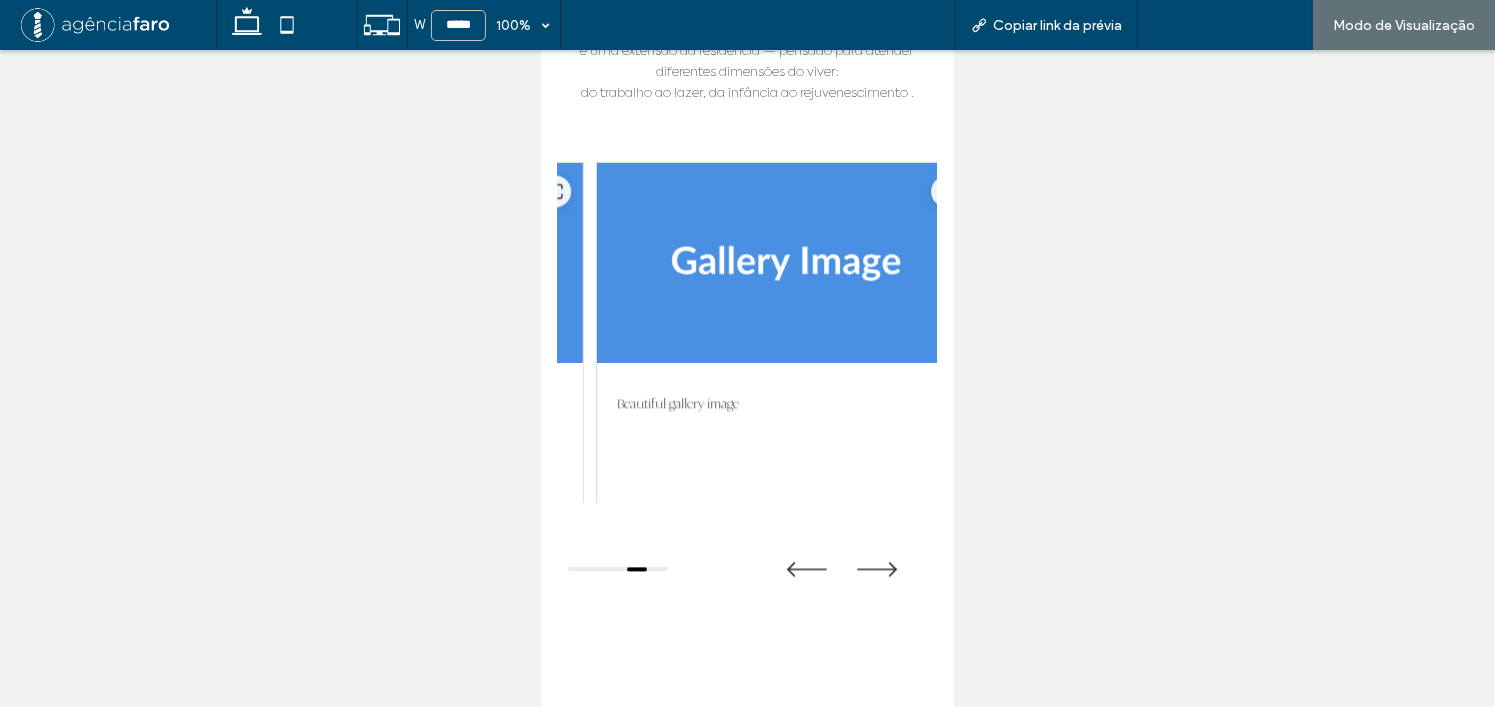 click on "Voltar para o editor" at bounding box center (1225, 25) 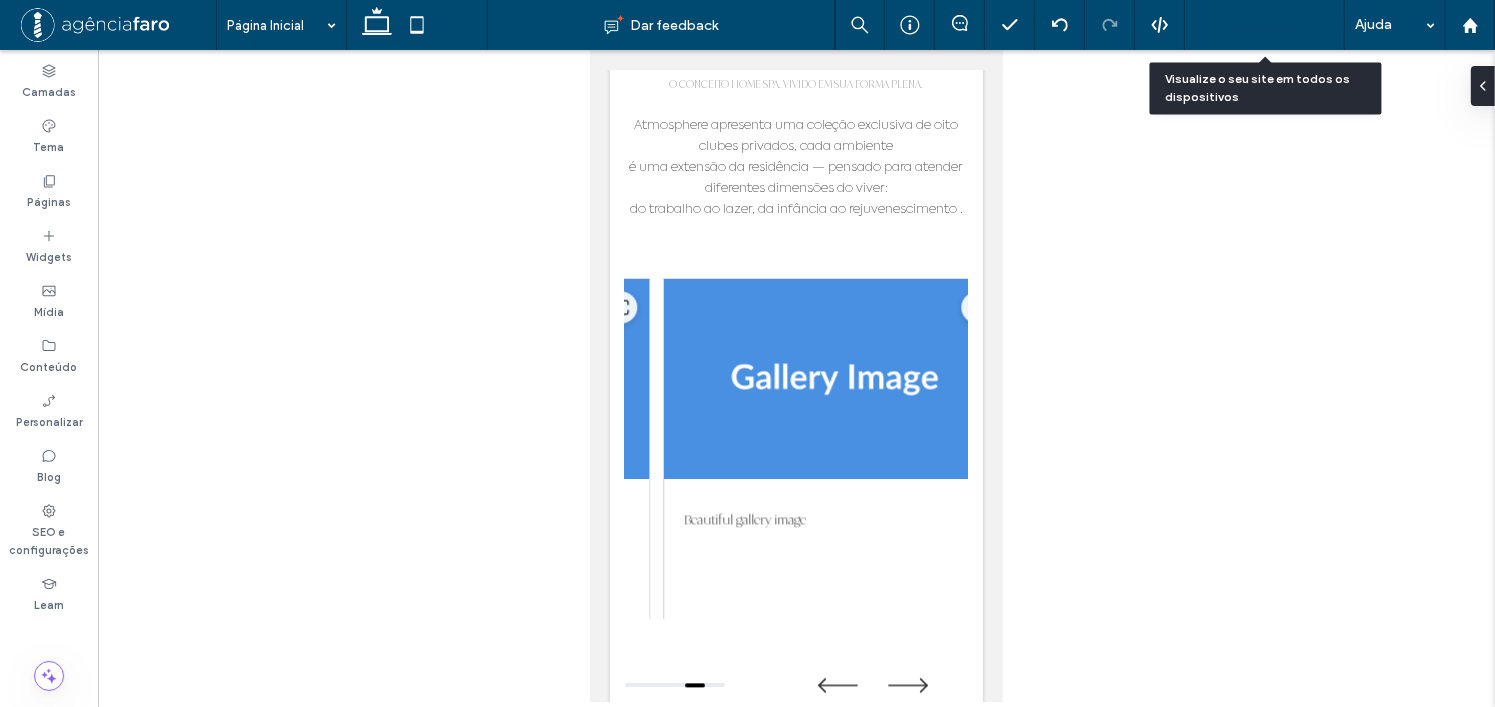 click on "Pré-Visualizaçāo" at bounding box center [1265, 25] 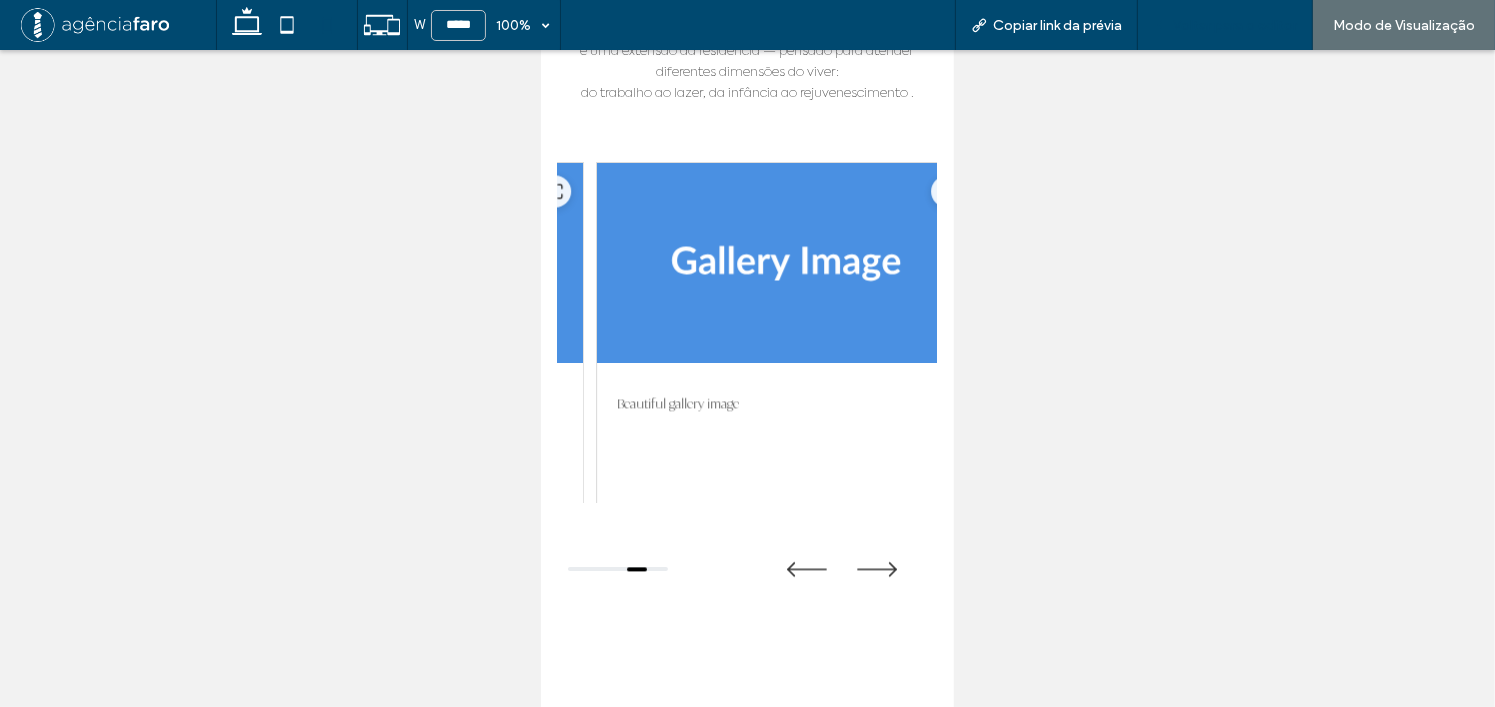 click on "Voltar para o editor" at bounding box center [1235, 25] 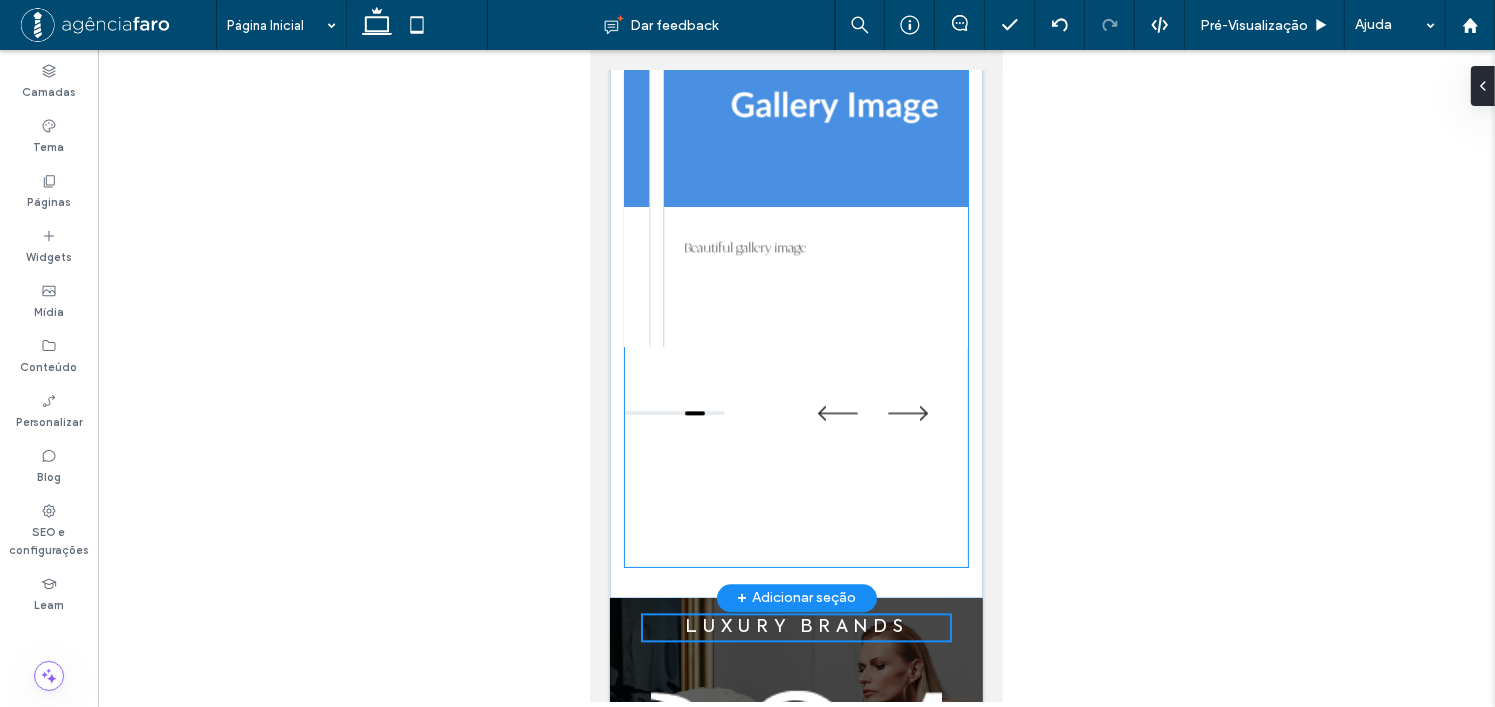scroll, scrollTop: 4246, scrollLeft: 0, axis: vertical 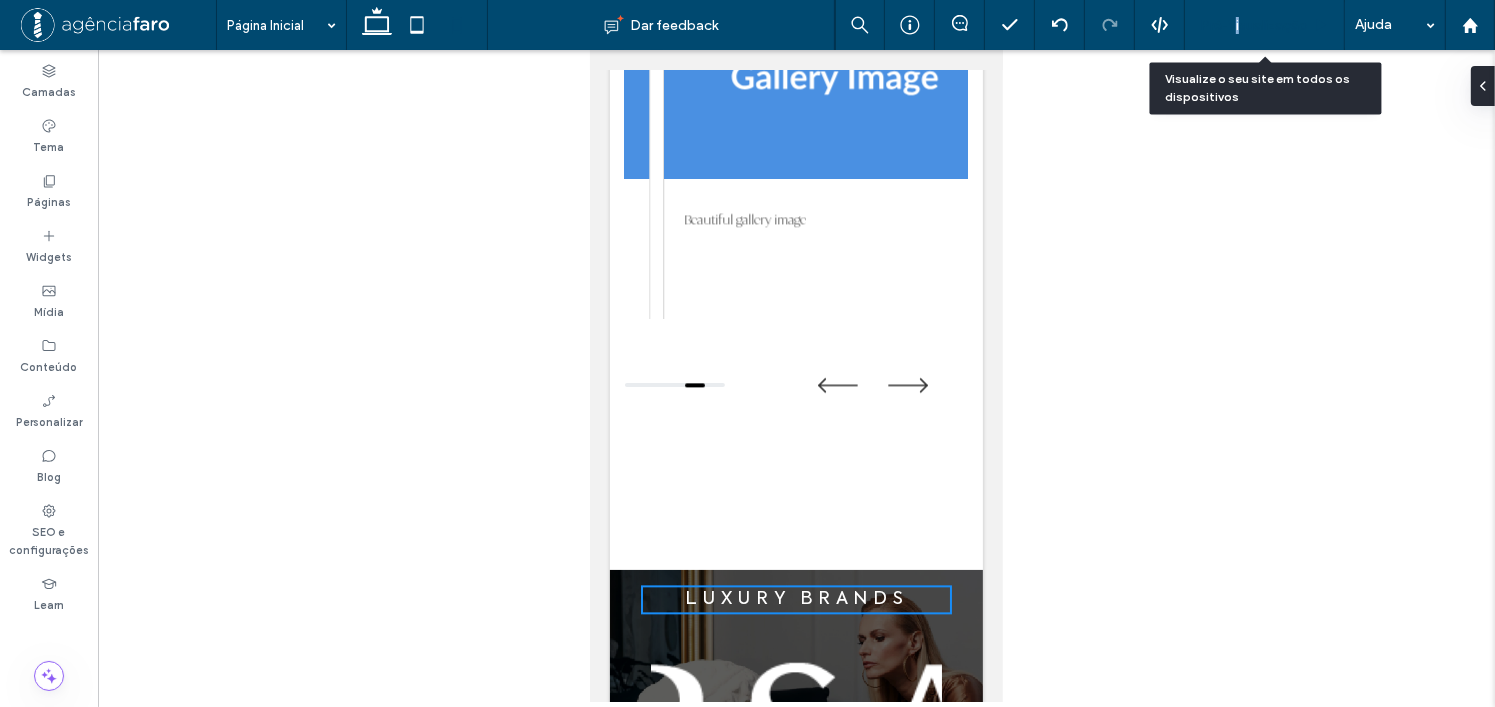 click on "Pré-Visualizaçāo" at bounding box center (1254, 25) 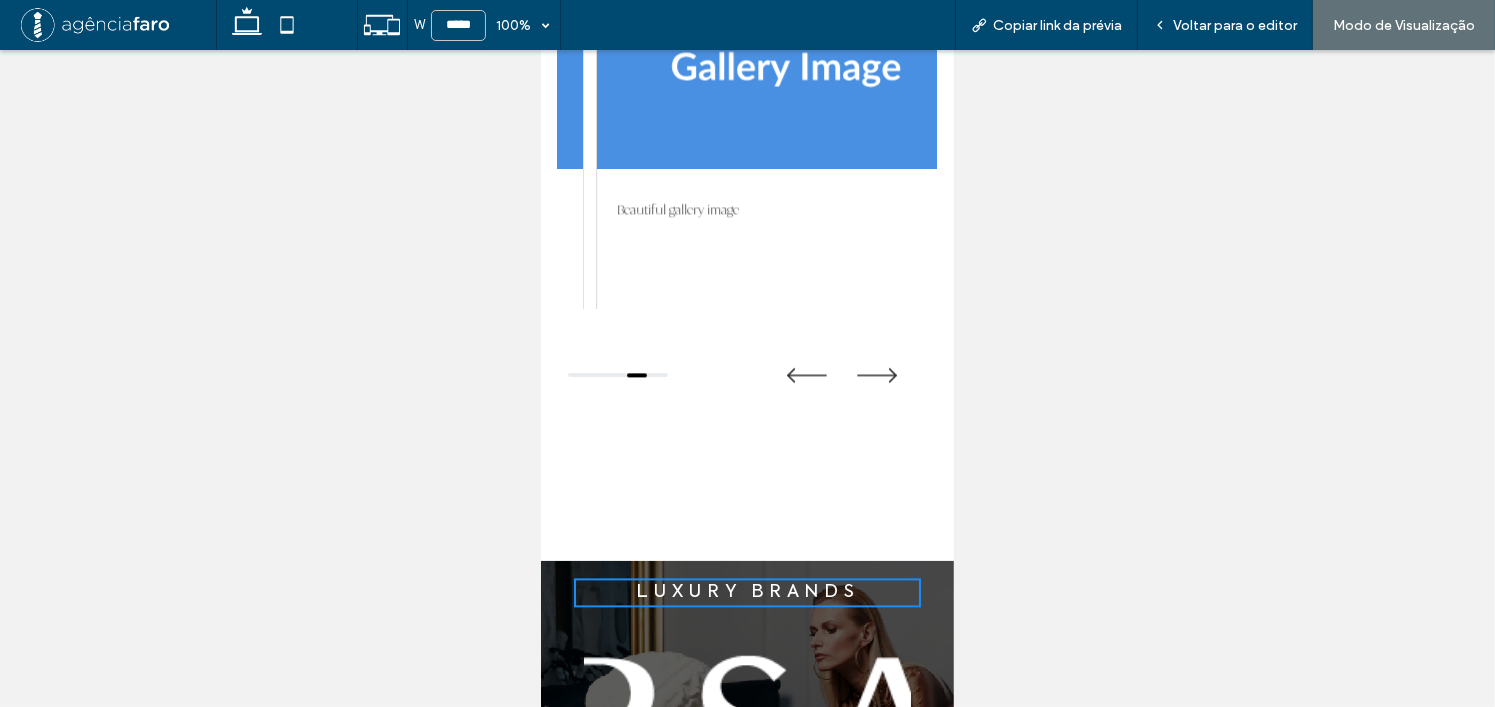 scroll, scrollTop: 3946, scrollLeft: 0, axis: vertical 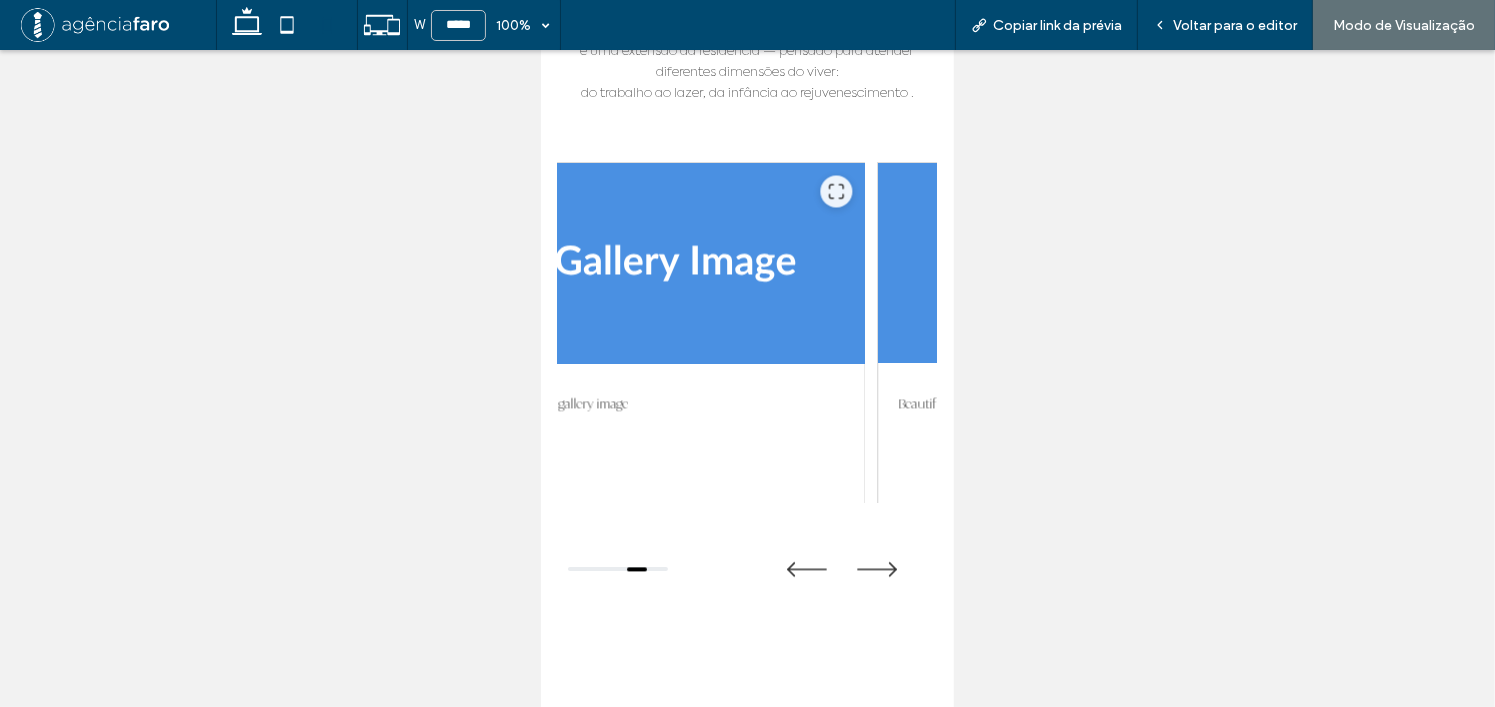drag, startPoint x: 803, startPoint y: 327, endPoint x: 662, endPoint y: 331, distance: 141.05673 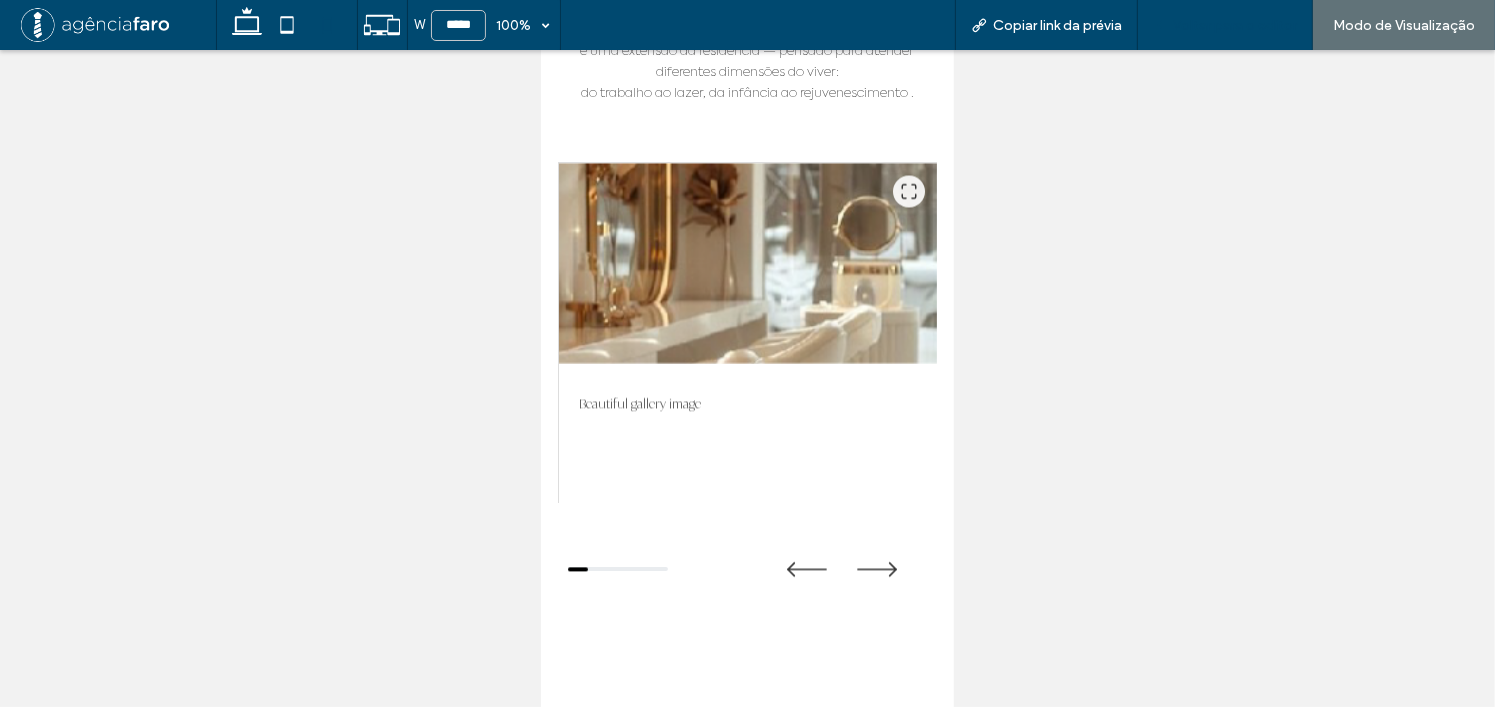 click on "Voltar para o editor" at bounding box center (1235, 25) 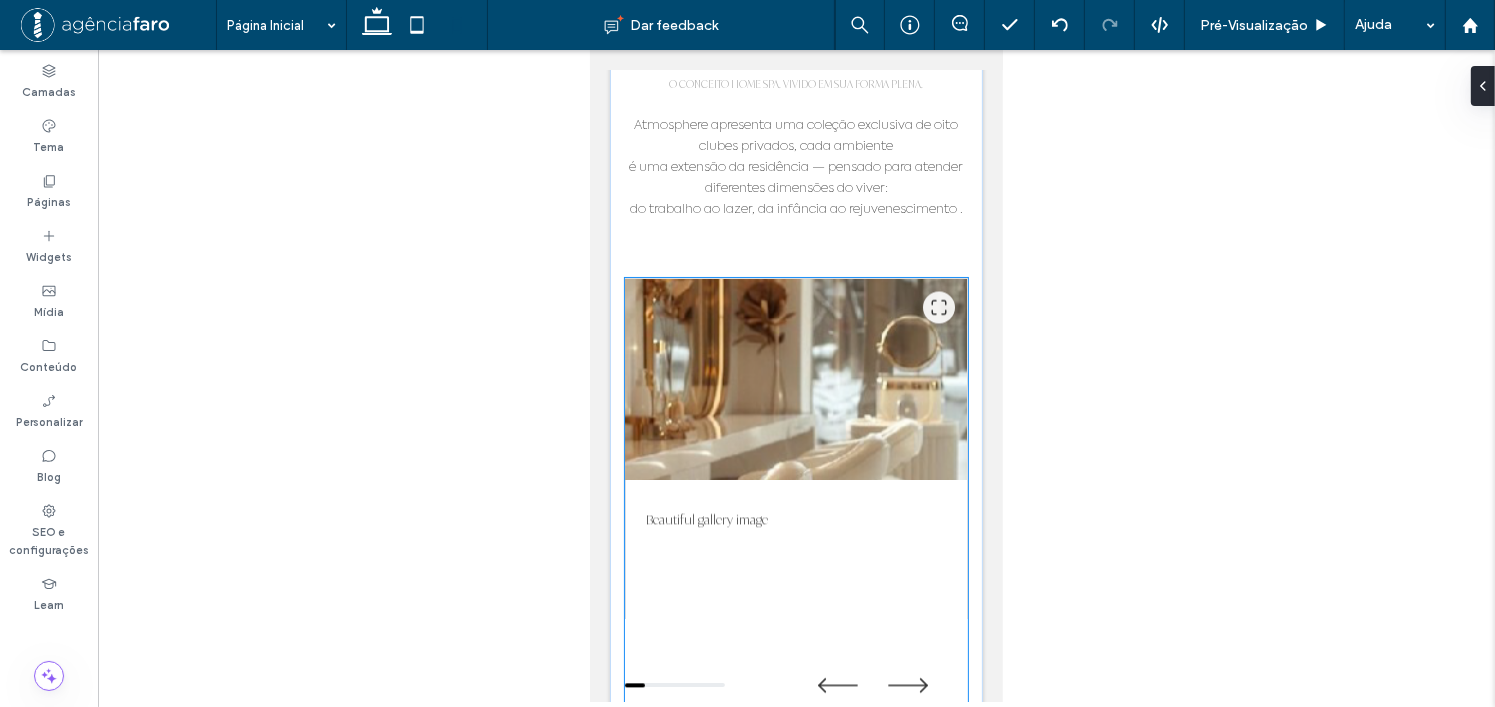 click at bounding box center (795, 379) 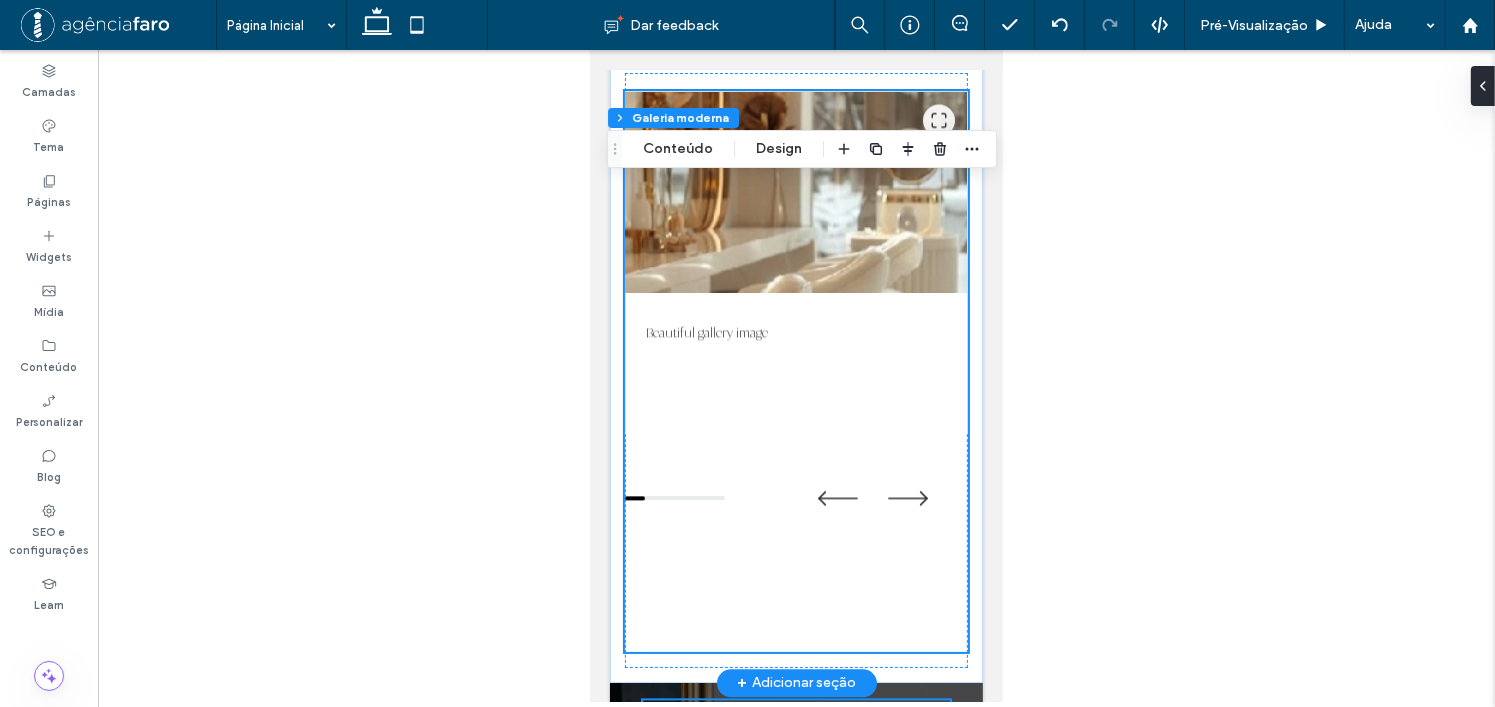 scroll, scrollTop: 4146, scrollLeft: 0, axis: vertical 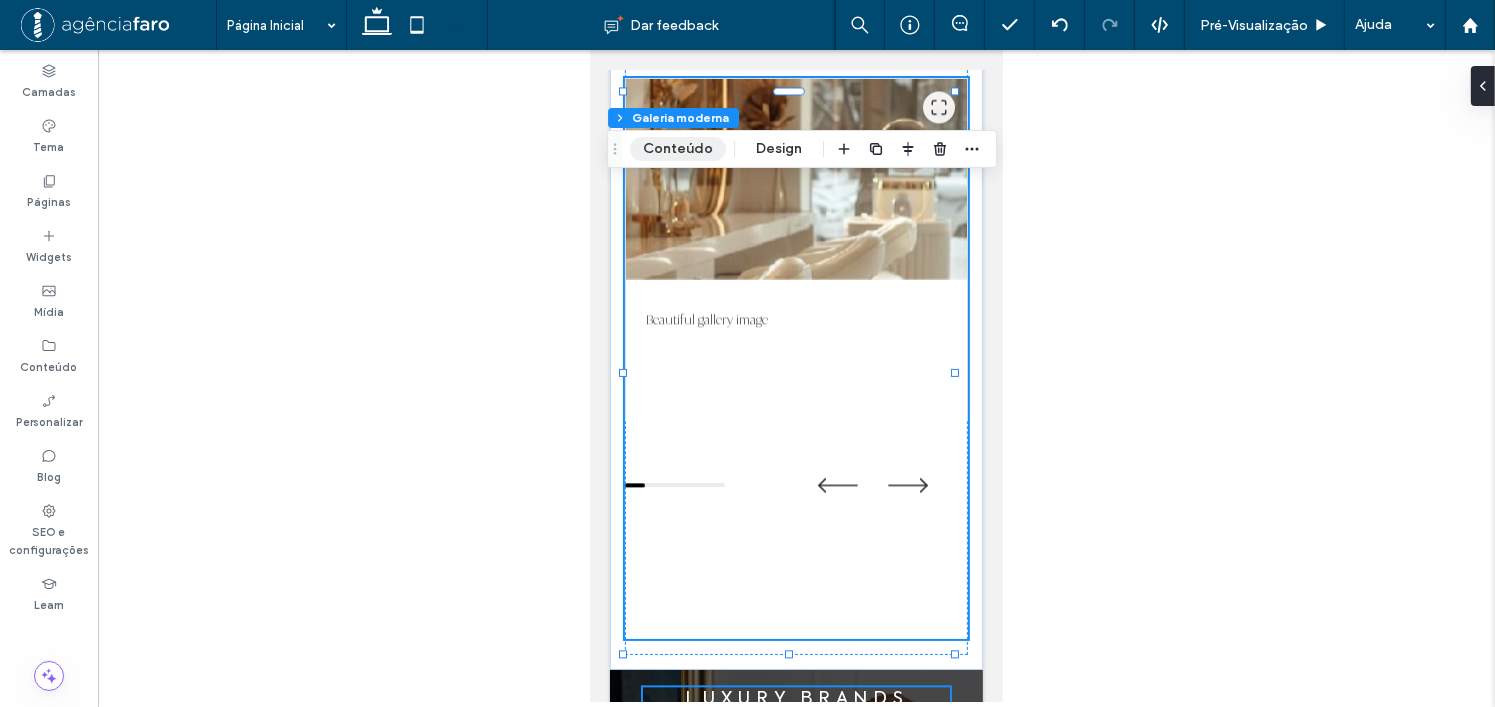 click on "Conteúdo" at bounding box center (678, 149) 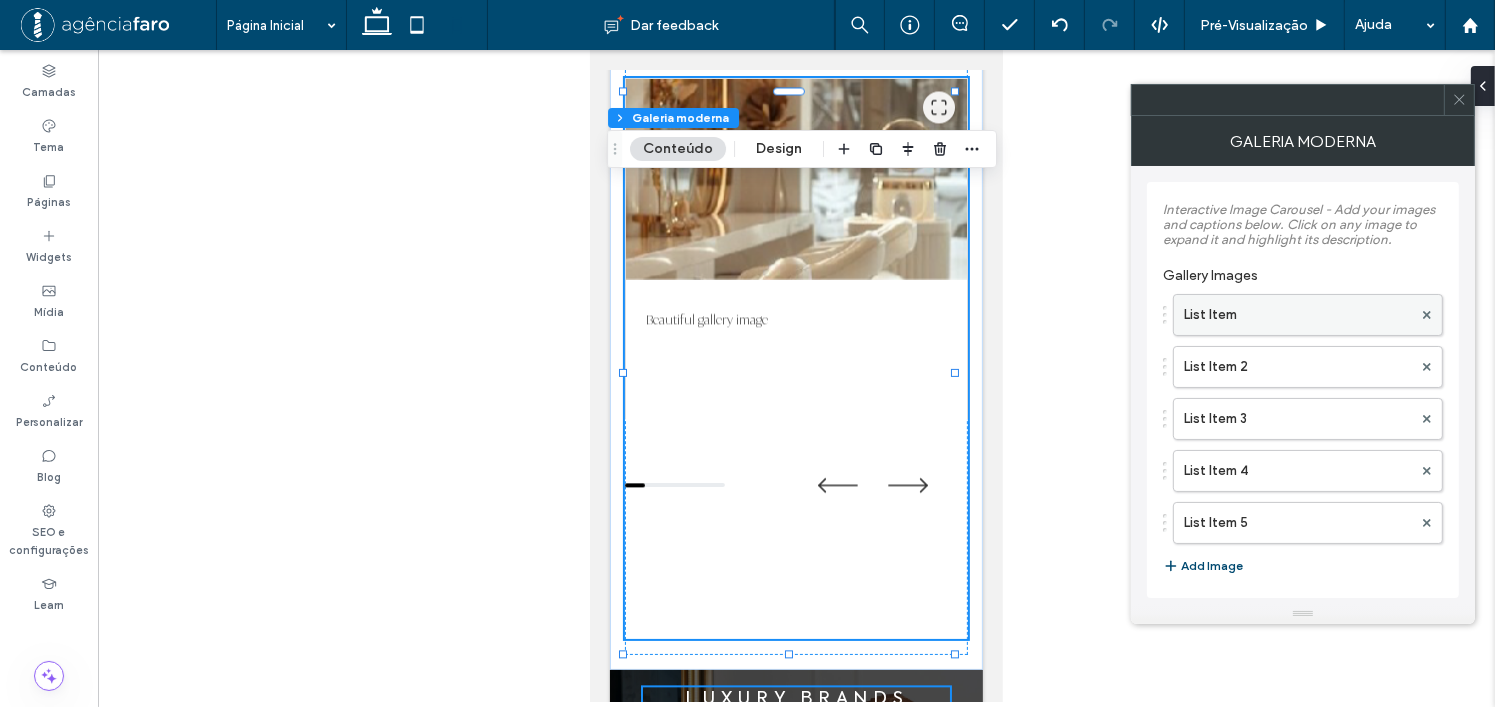 scroll, scrollTop: 4, scrollLeft: 0, axis: vertical 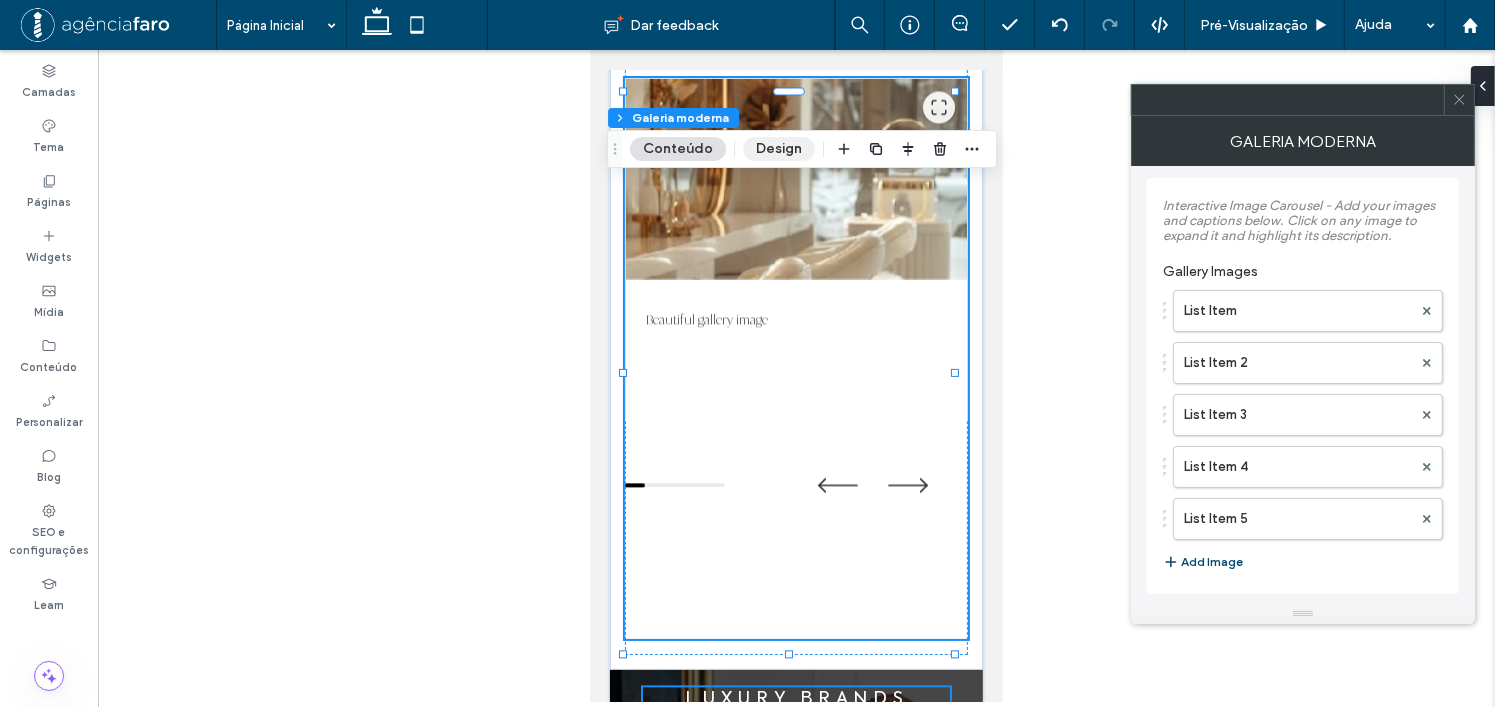 click on "Design" at bounding box center [779, 149] 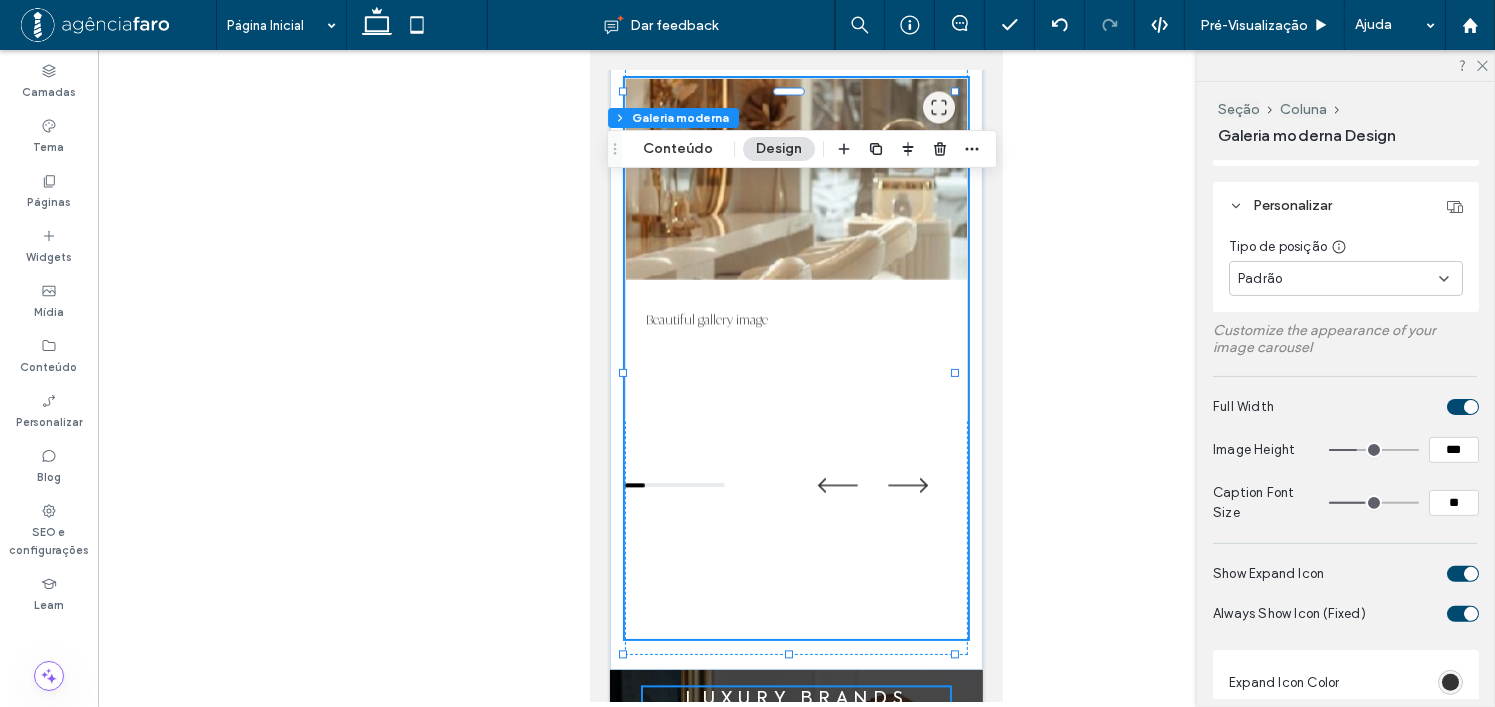 scroll, scrollTop: 600, scrollLeft: 0, axis: vertical 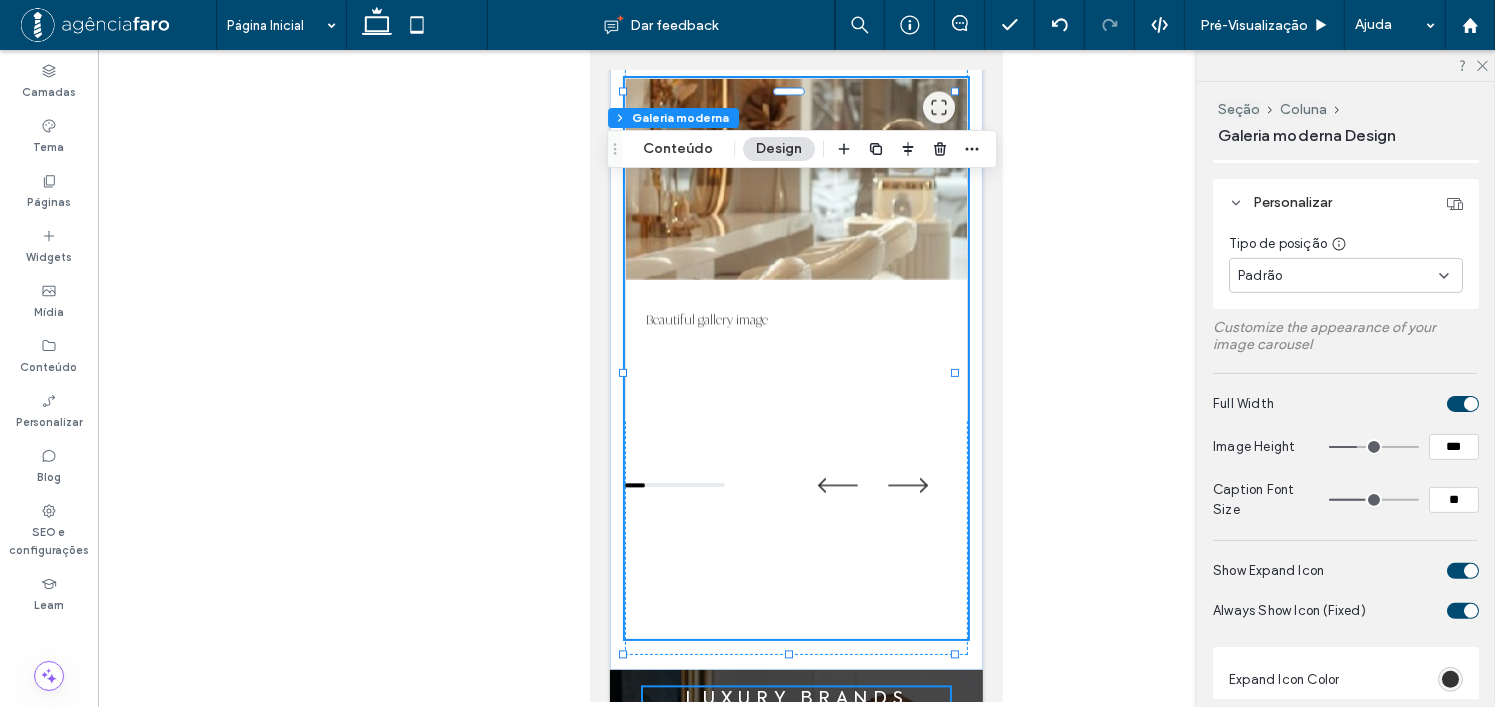 type on "***" 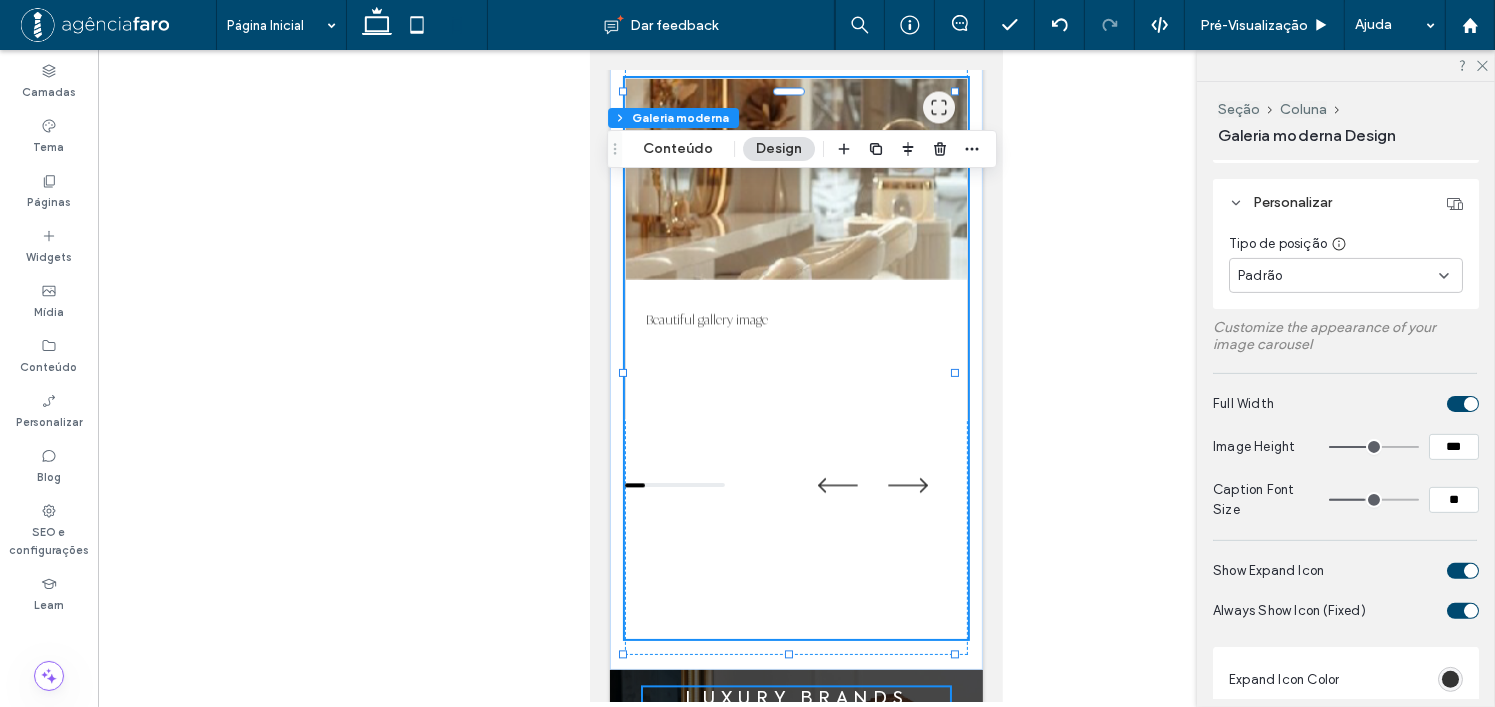 type on "***" 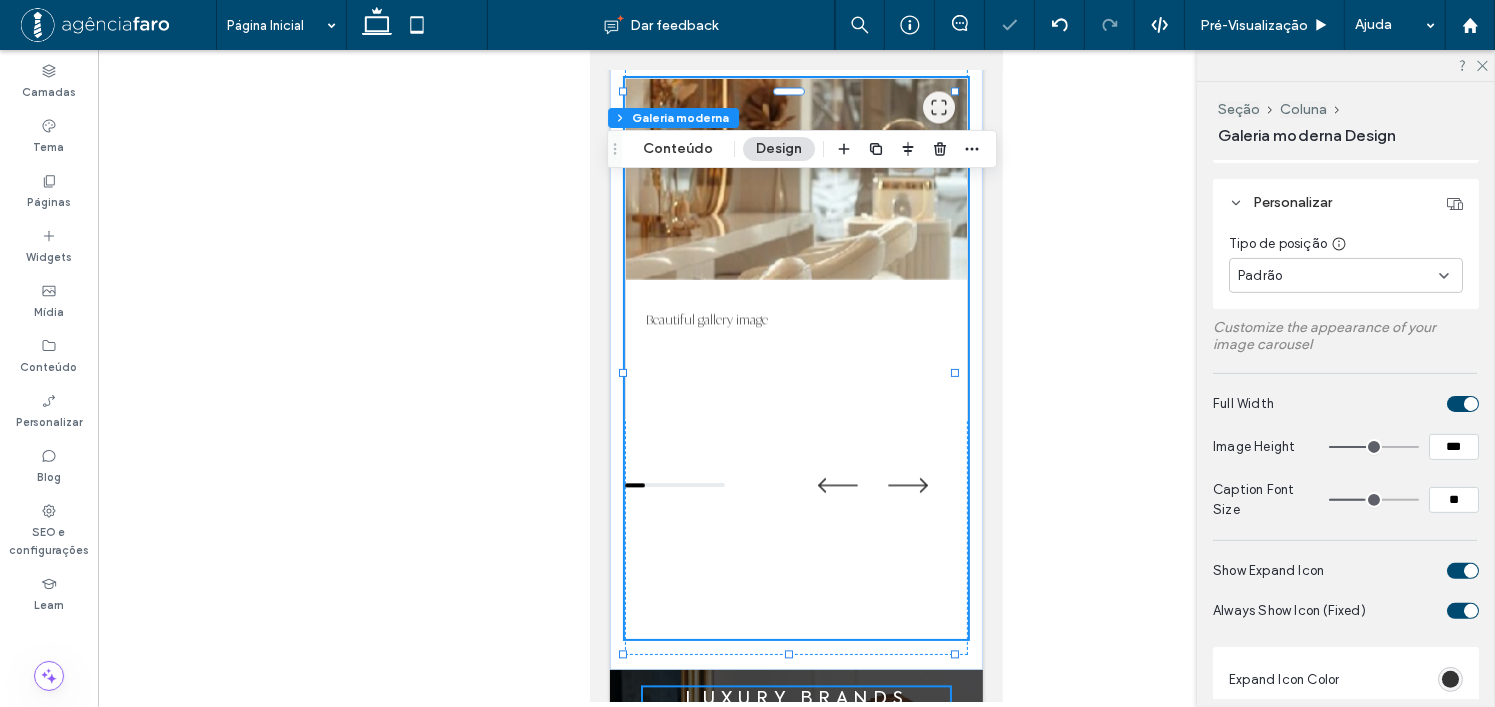 type on "***" 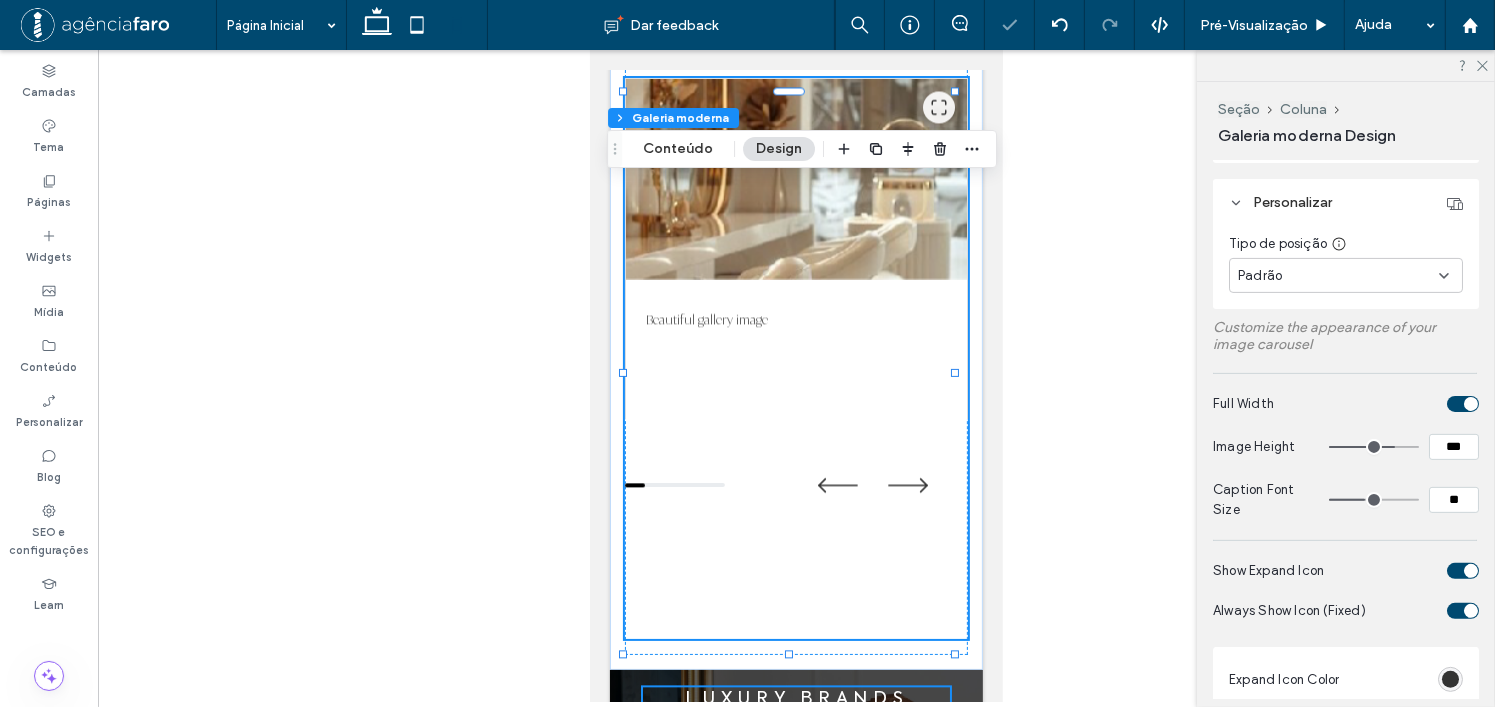 type on "***" 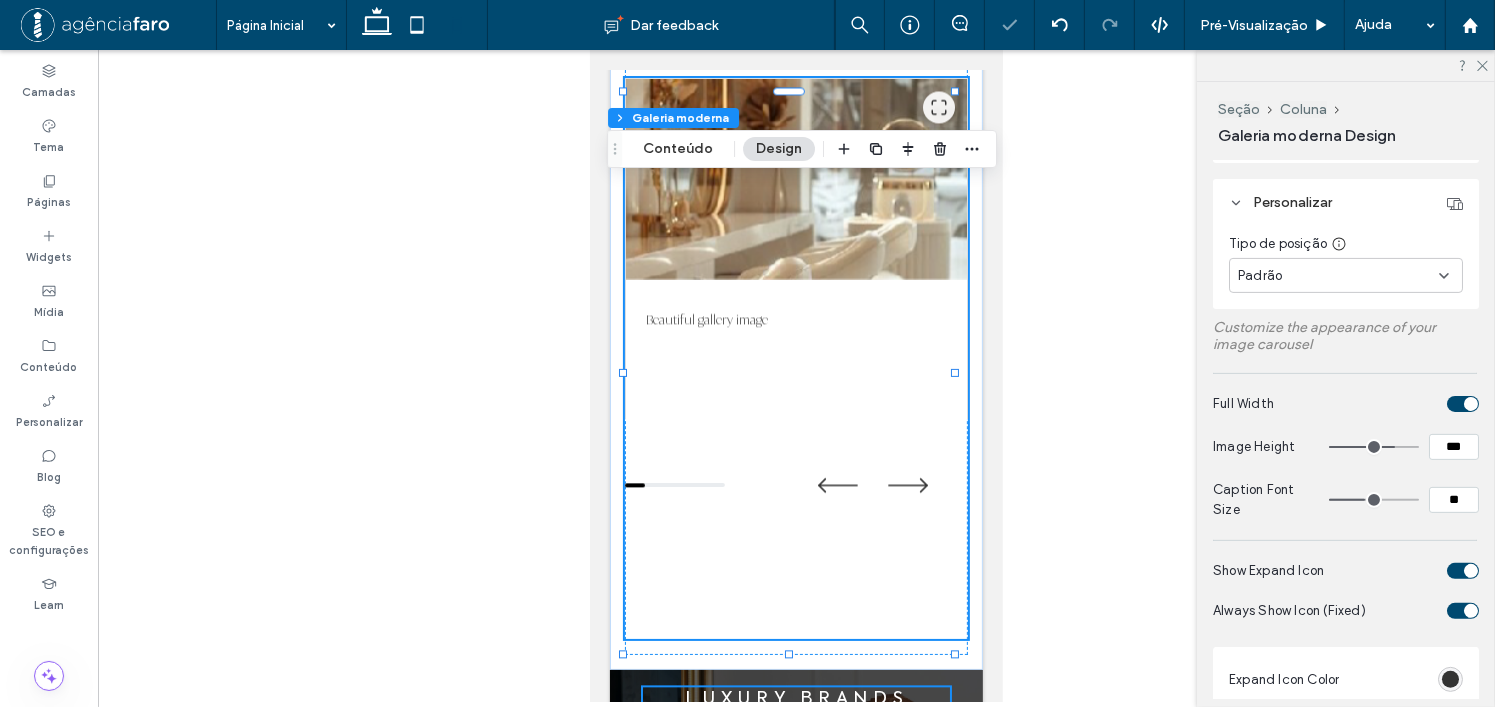type on "***" 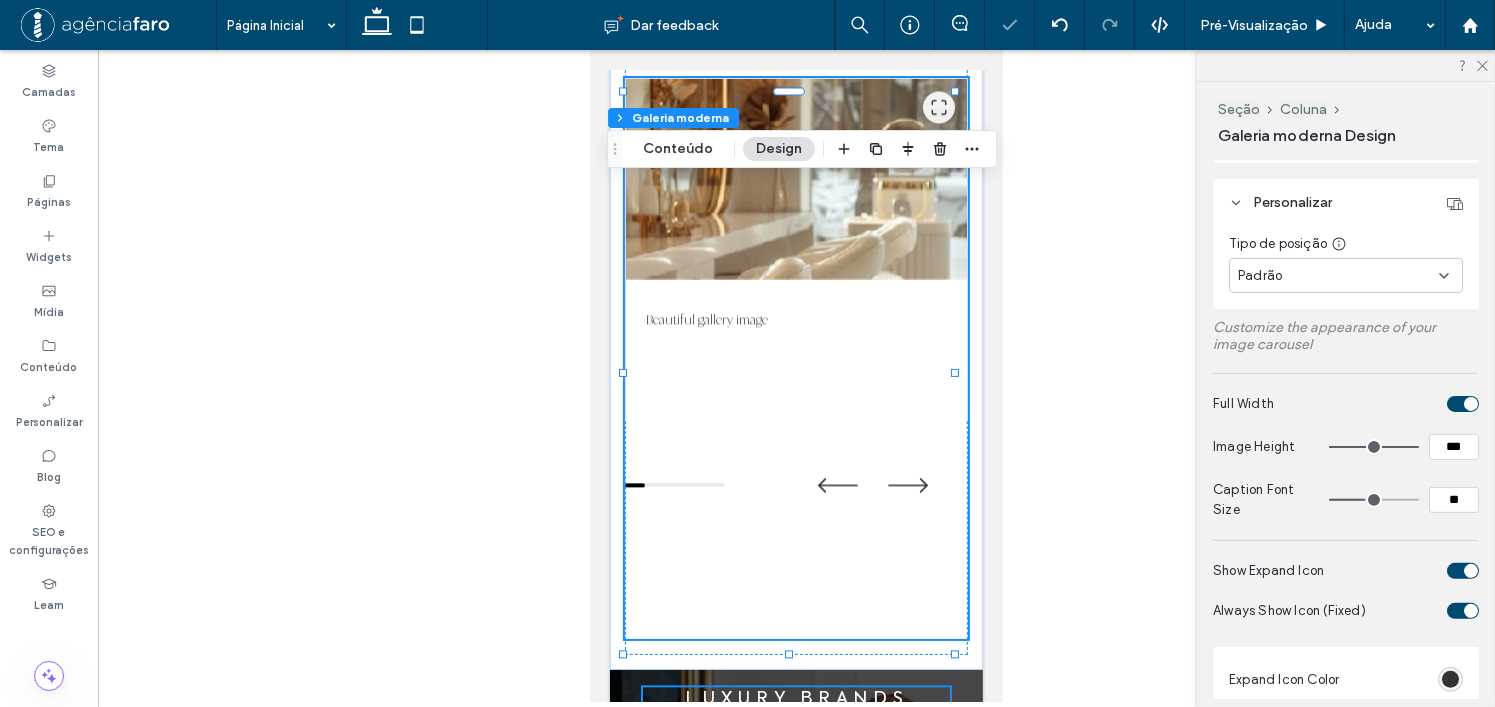 drag, startPoint x: 1371, startPoint y: 449, endPoint x: 1411, endPoint y: 449, distance: 40 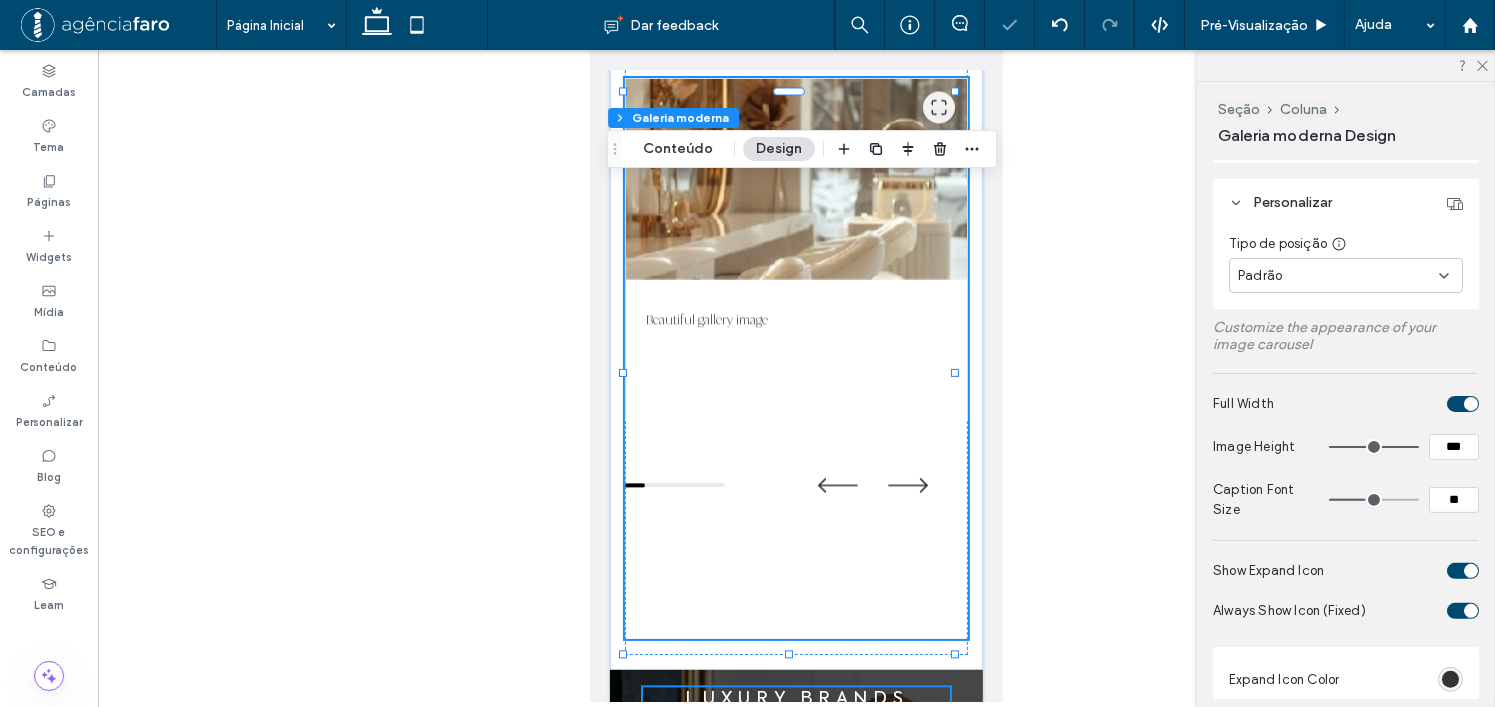 click at bounding box center (1374, 447) 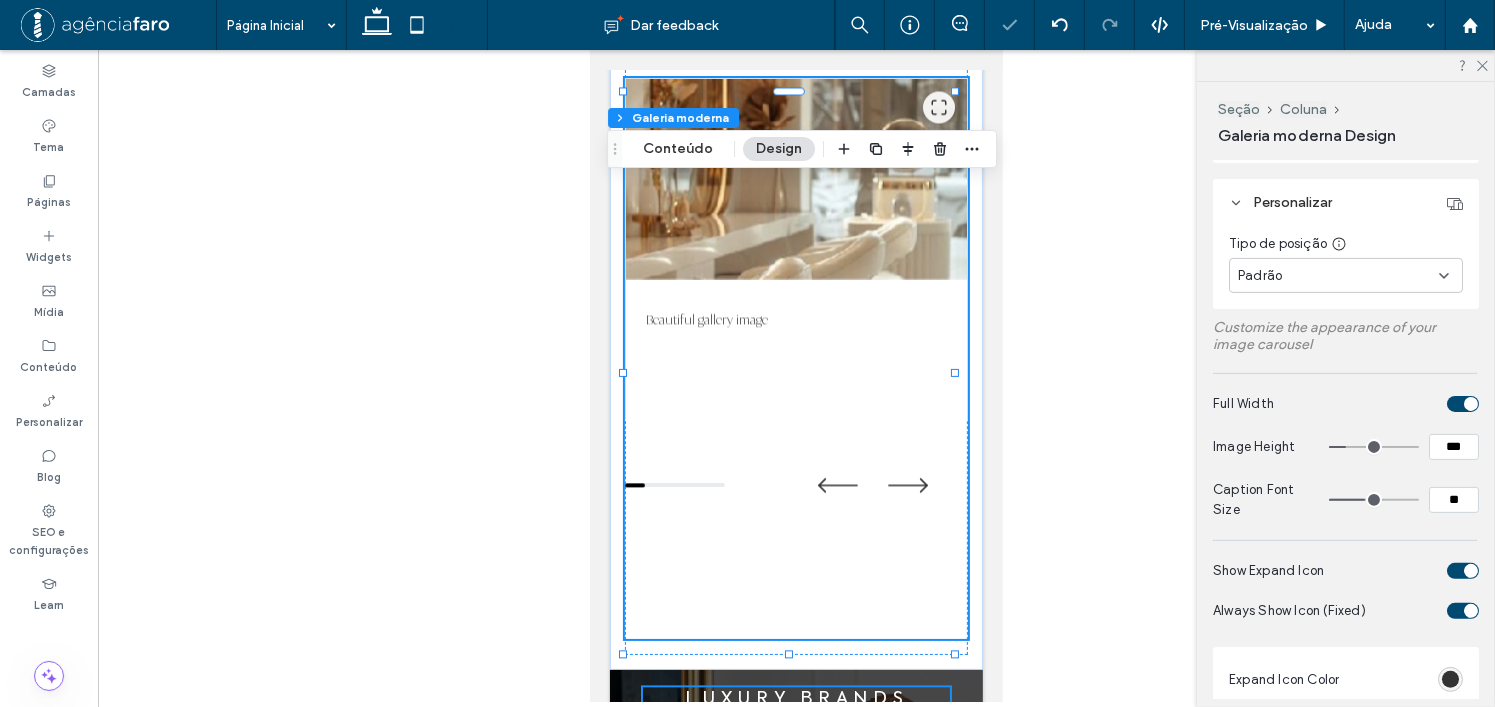 type on "***" 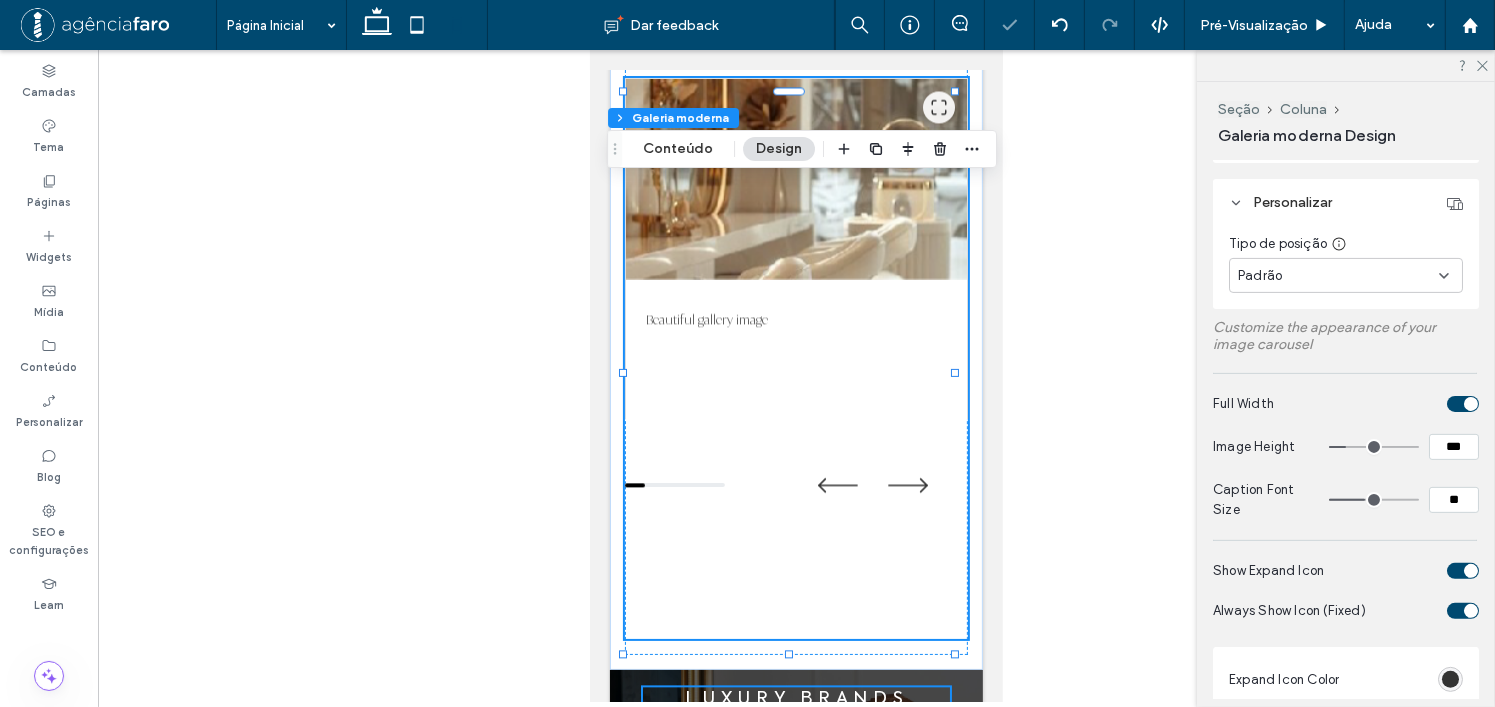 type on "***" 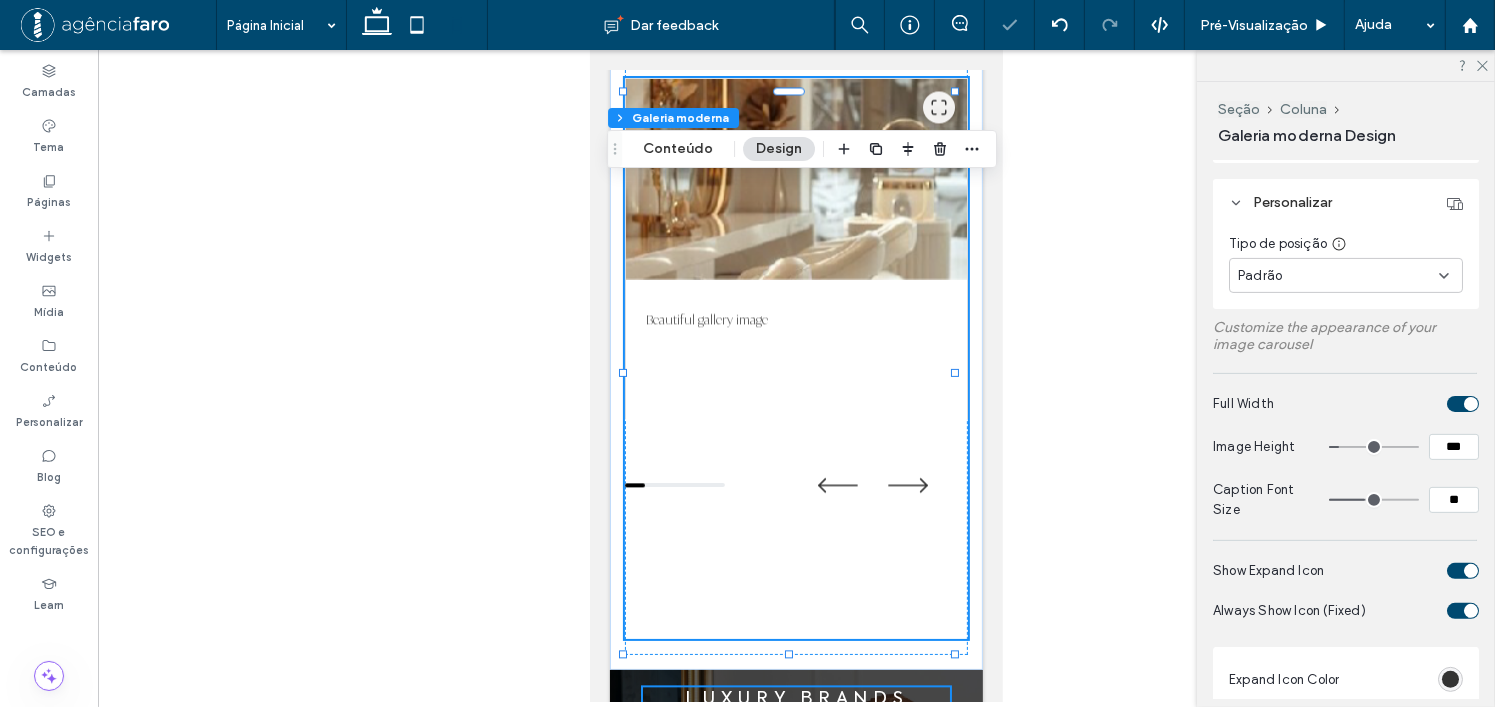 type on "***" 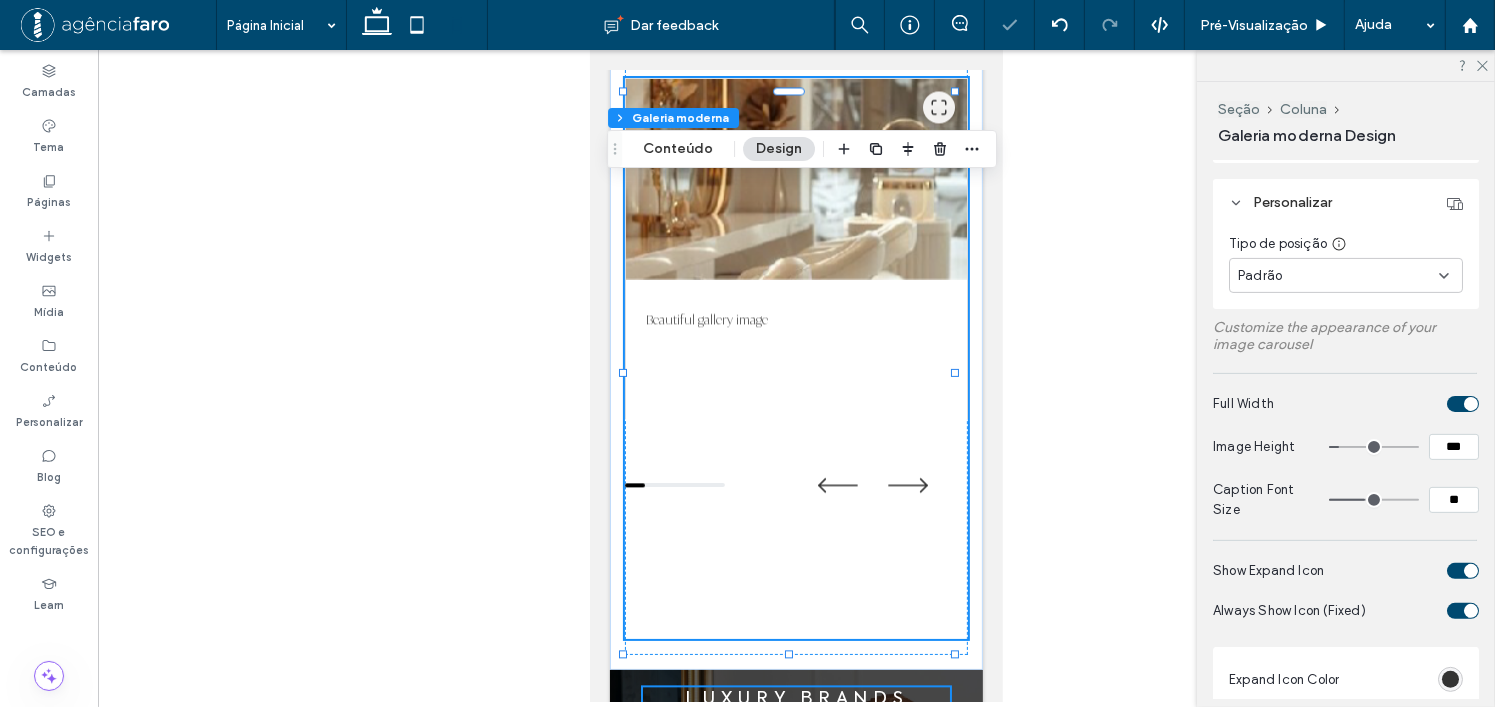 type on "***" 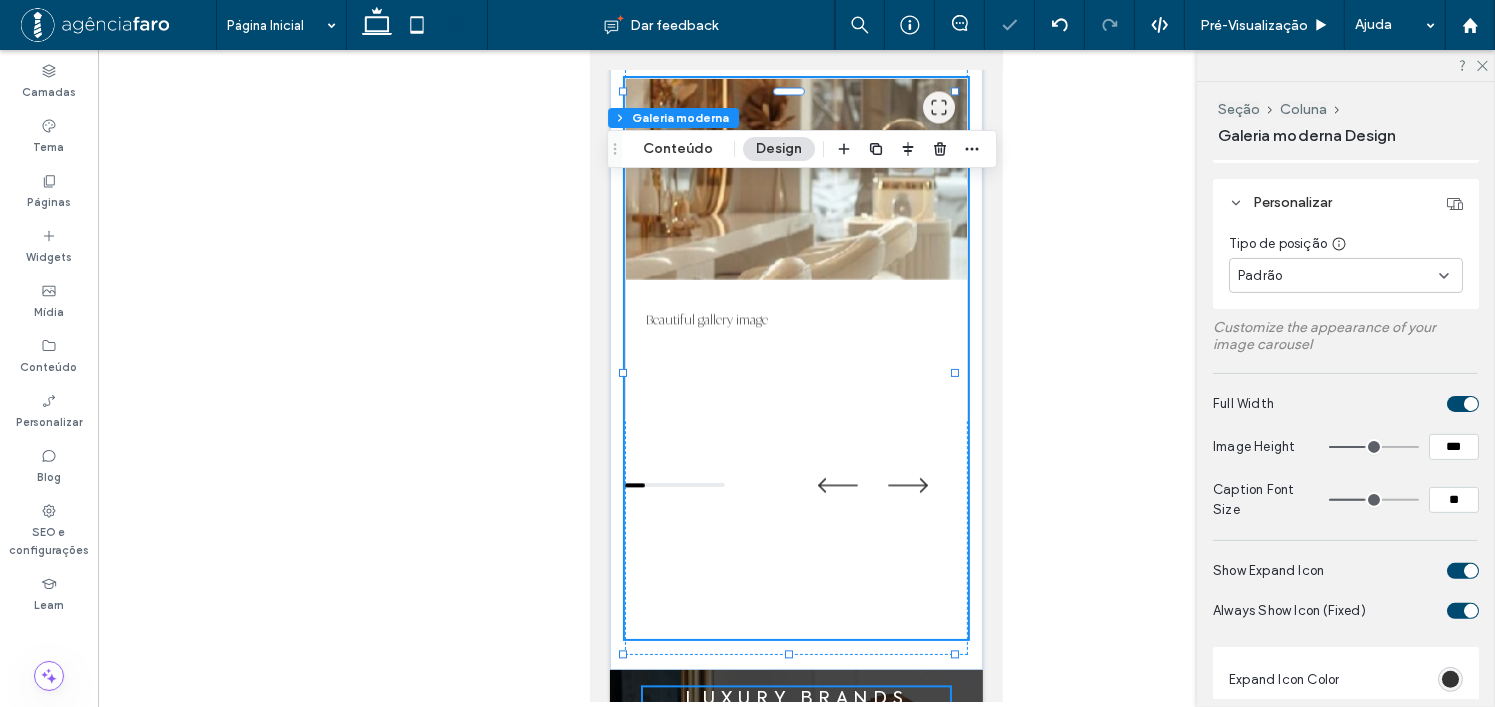 drag, startPoint x: 1335, startPoint y: 443, endPoint x: 1357, endPoint y: 443, distance: 22 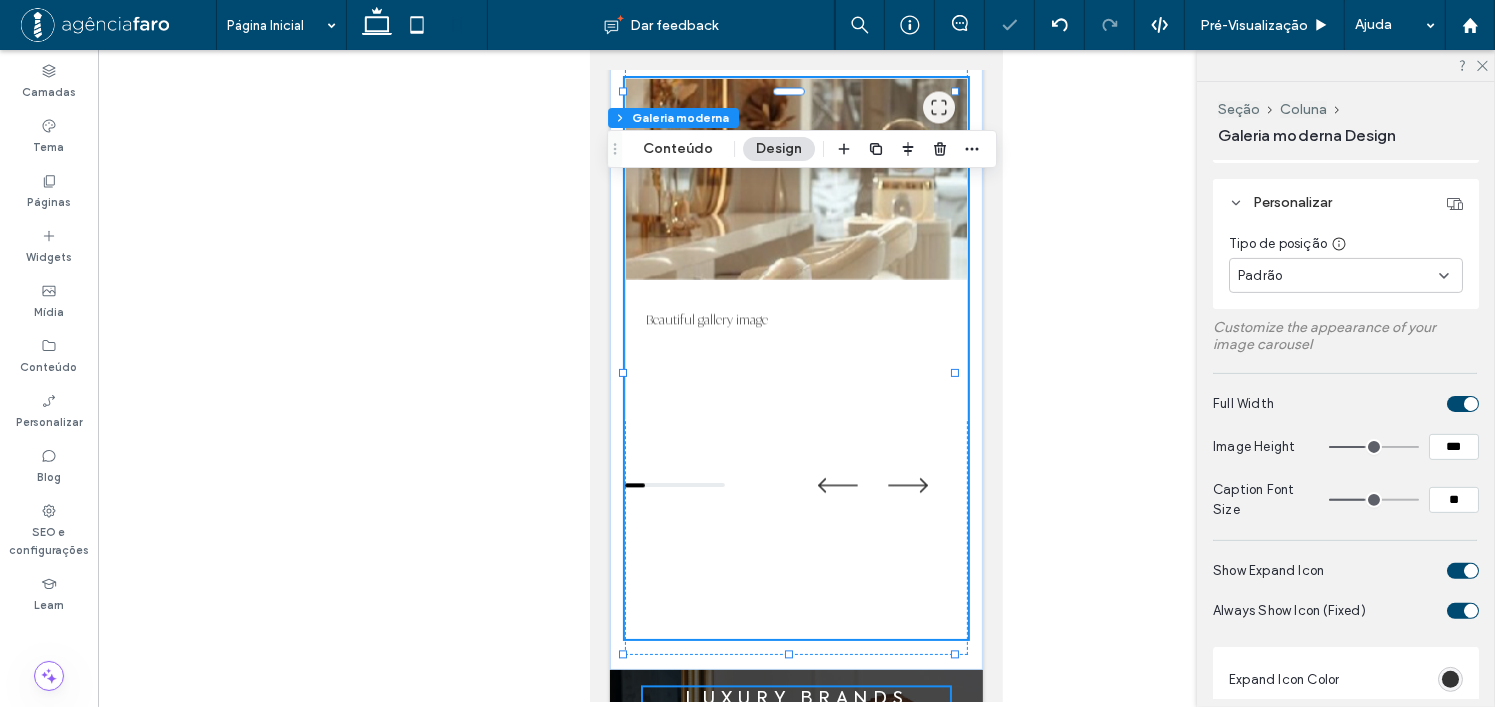 click at bounding box center [1374, 447] 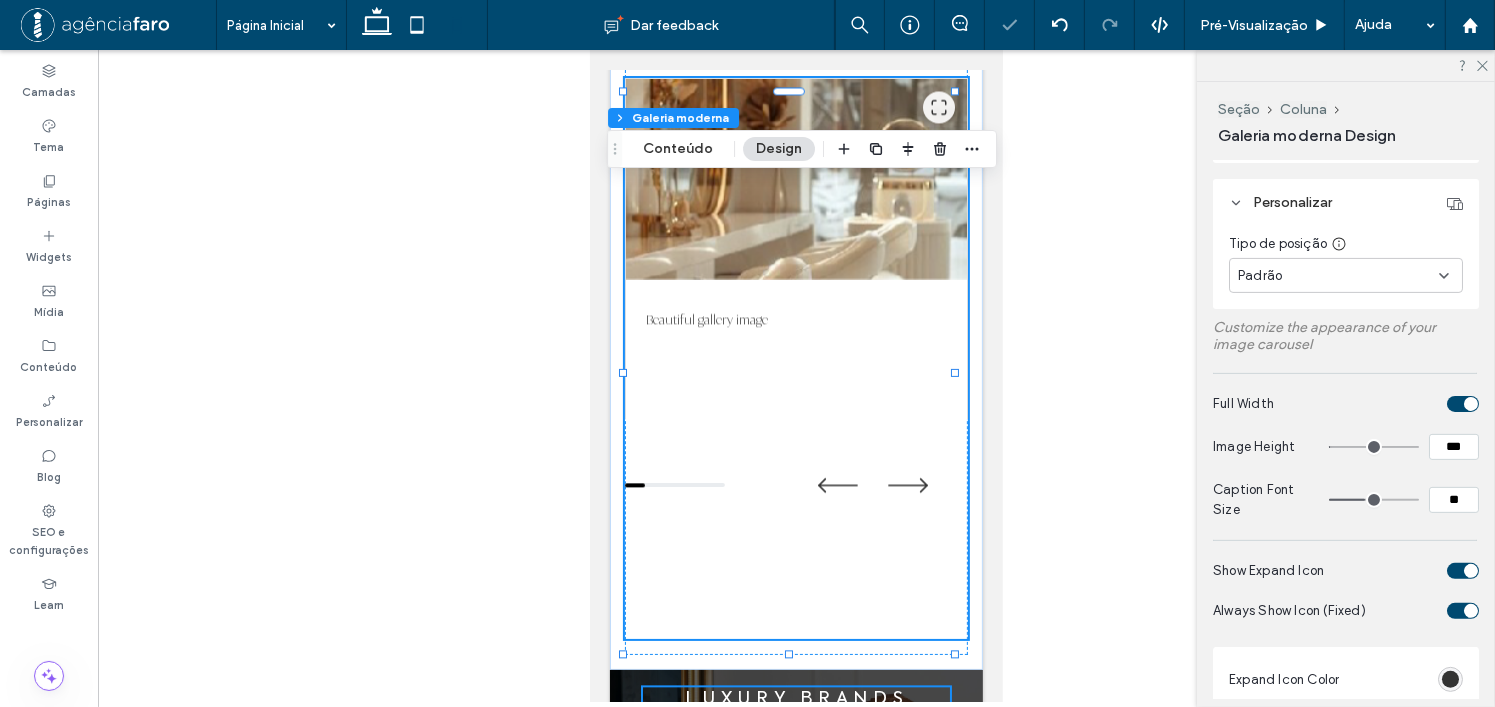 drag, startPoint x: 1357, startPoint y: 443, endPoint x: 1327, endPoint y: 443, distance: 30 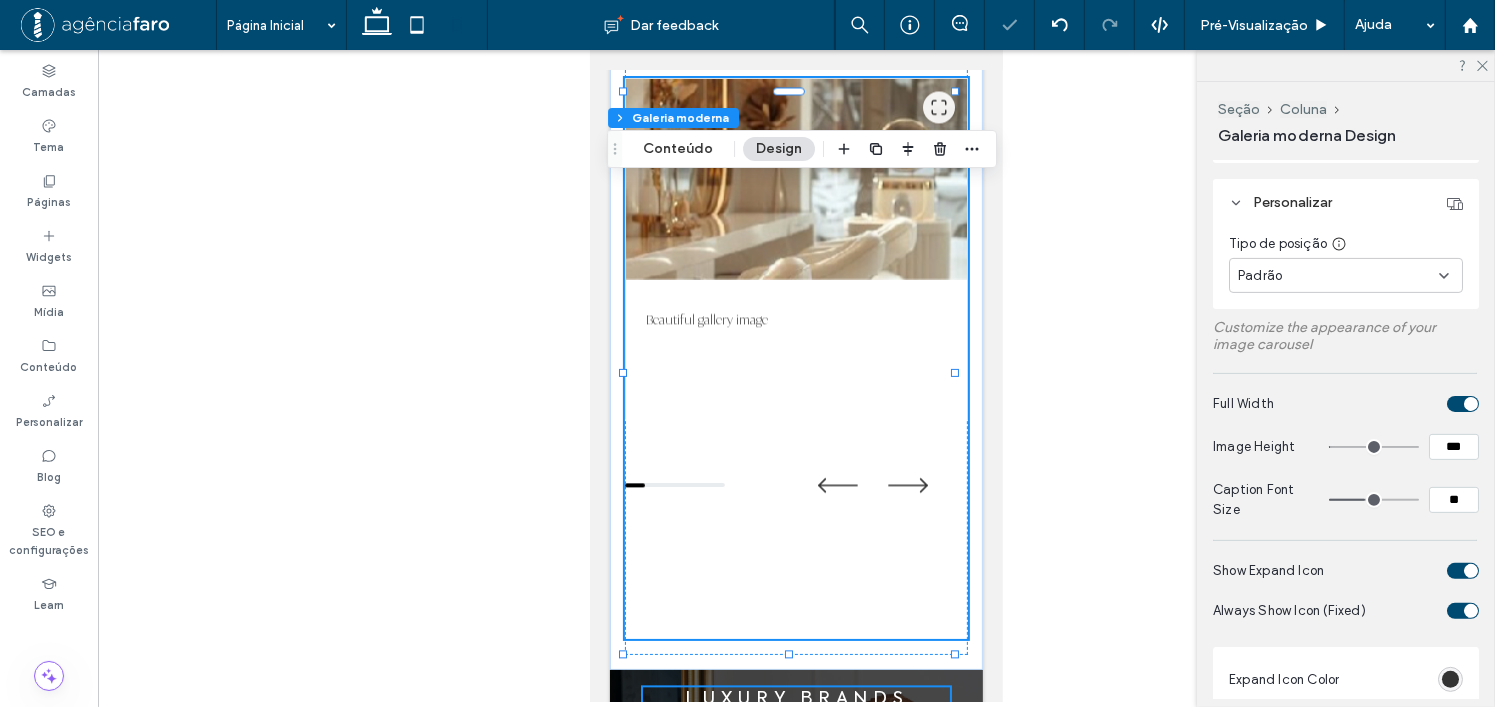 type on "***" 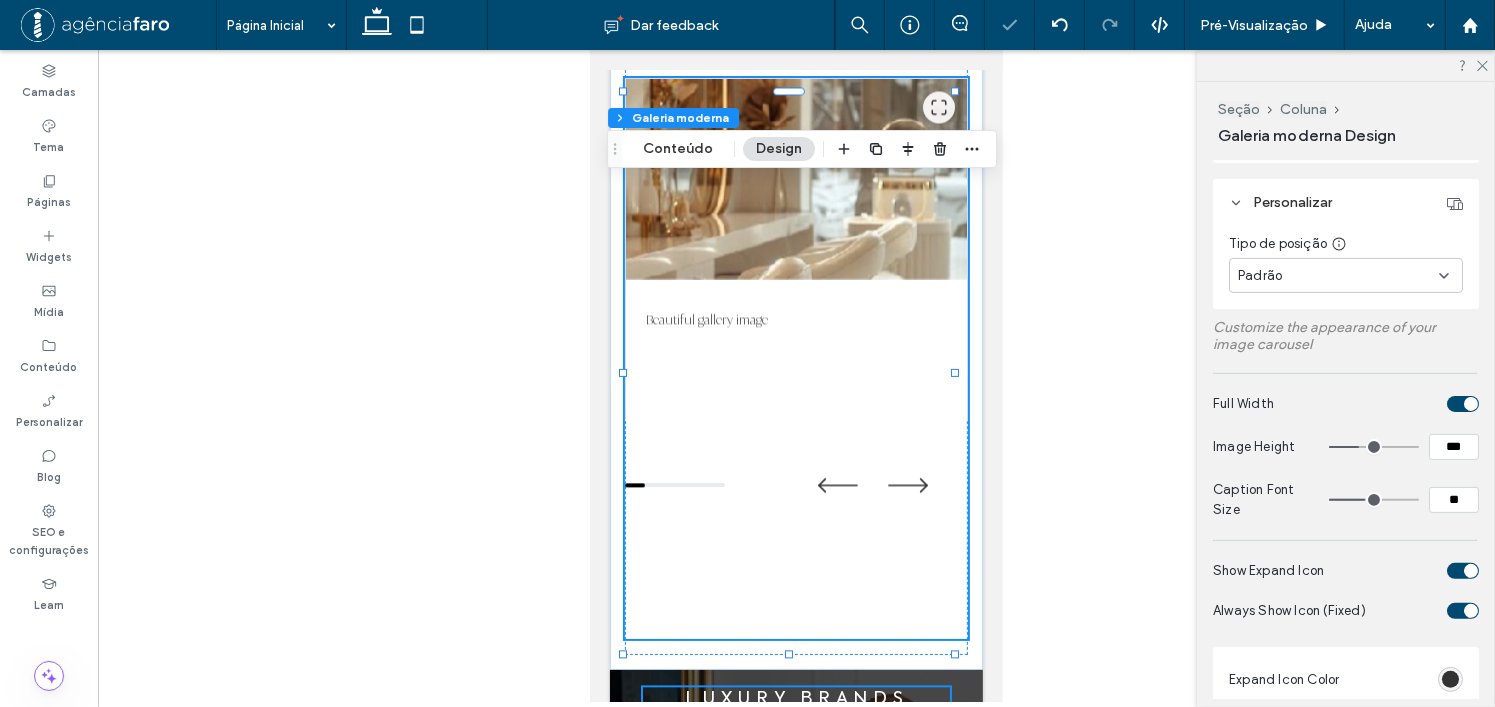 type on "***" 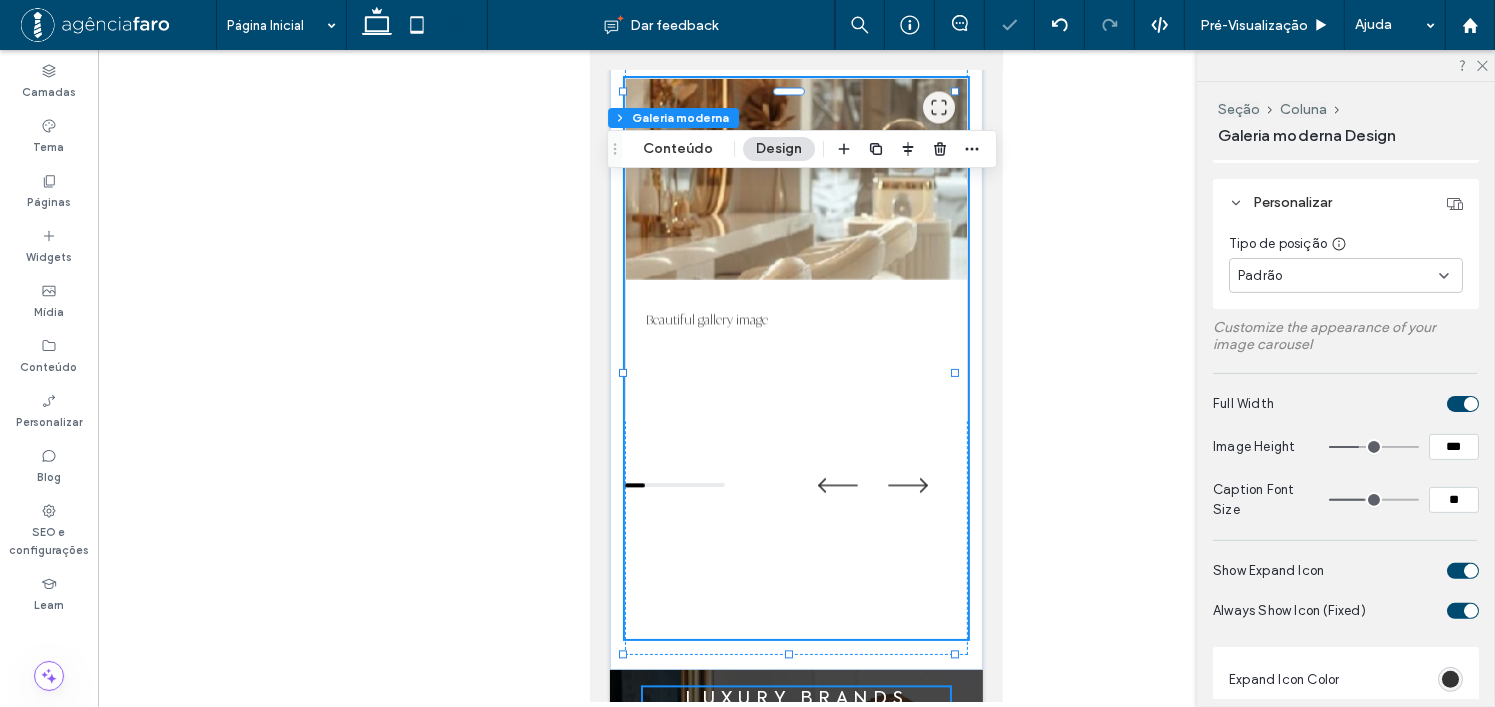 type on "***" 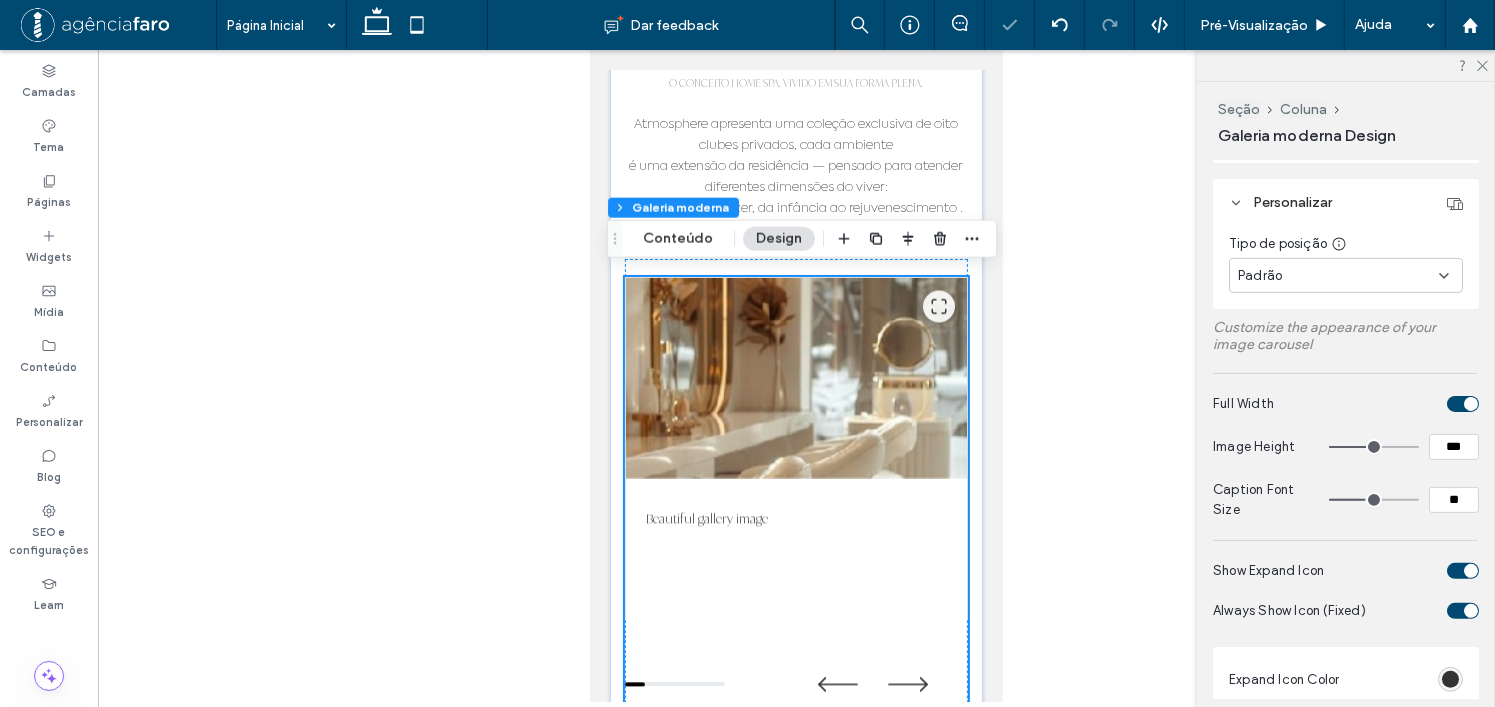 scroll, scrollTop: 3946, scrollLeft: 0, axis: vertical 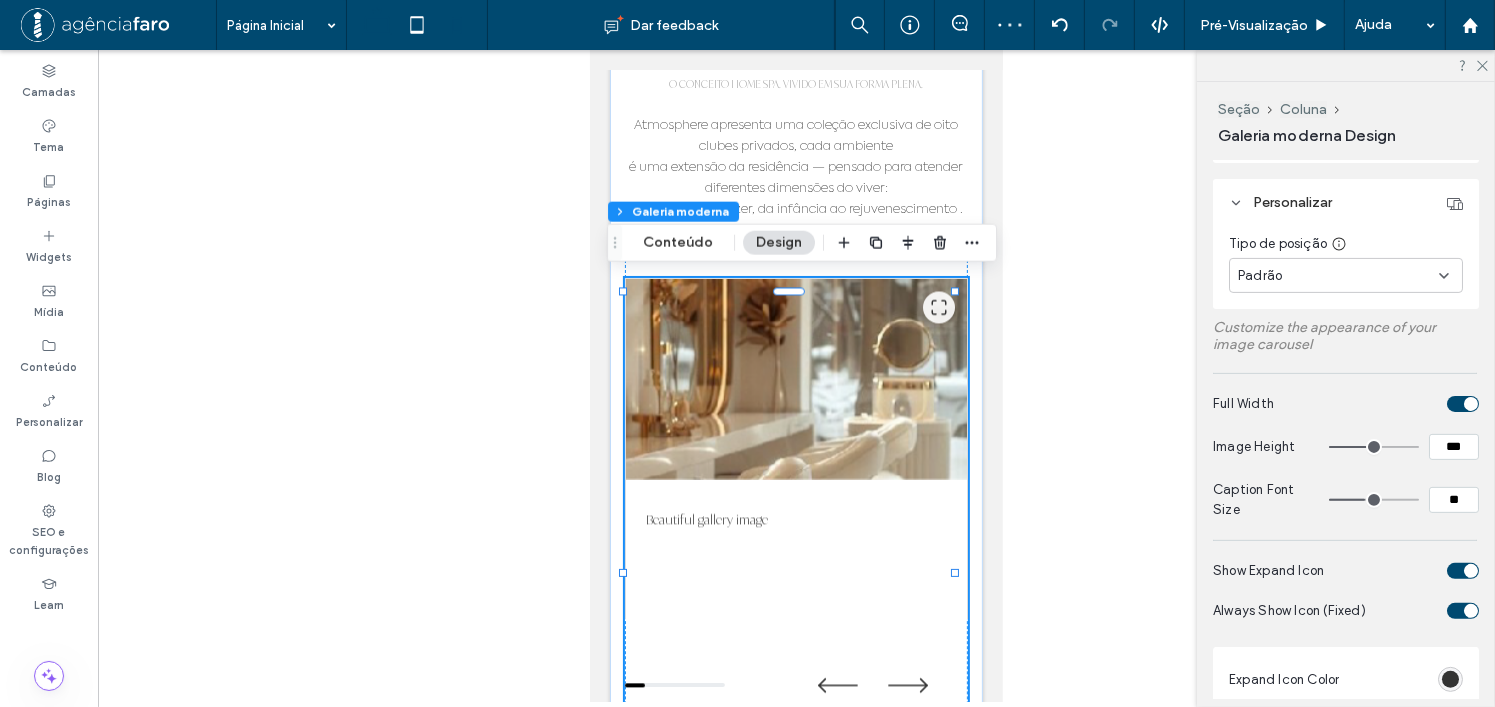 click 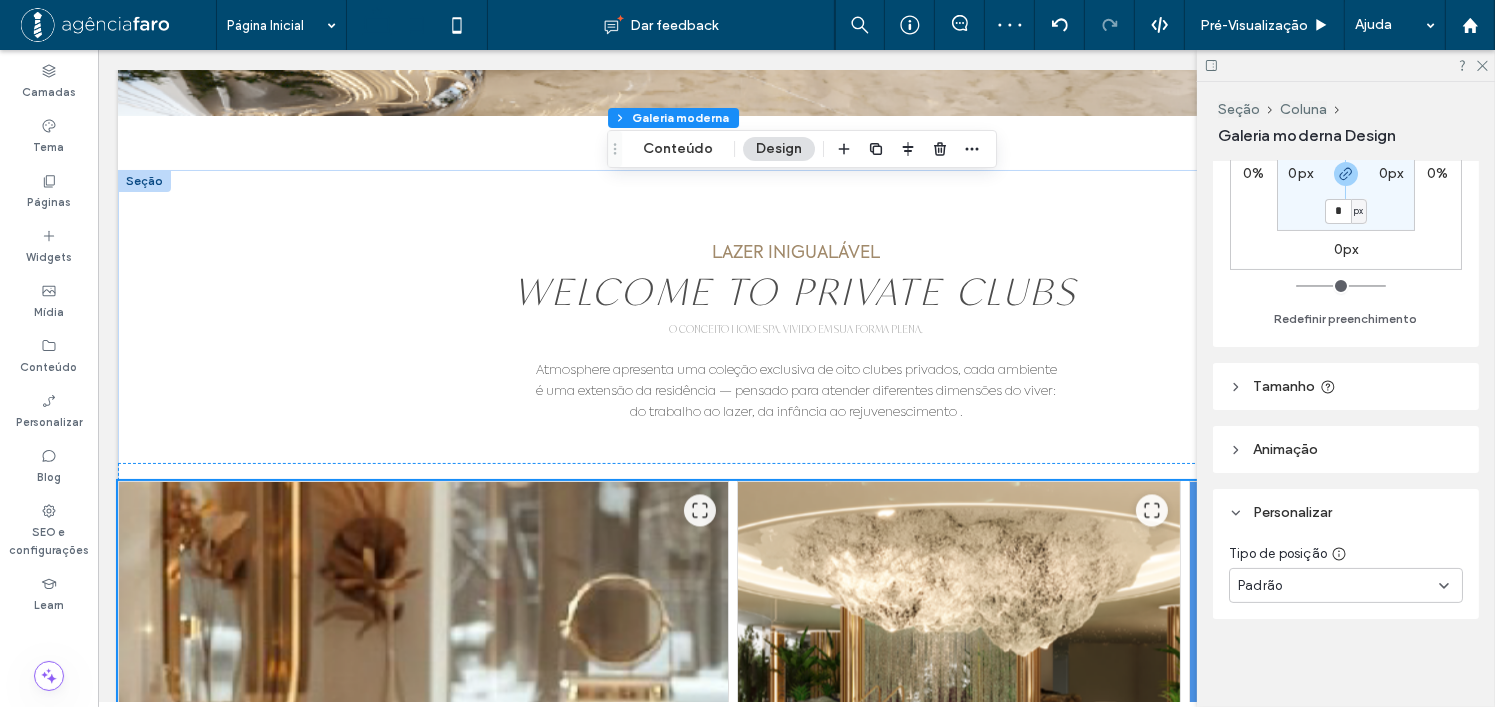 type on "***" 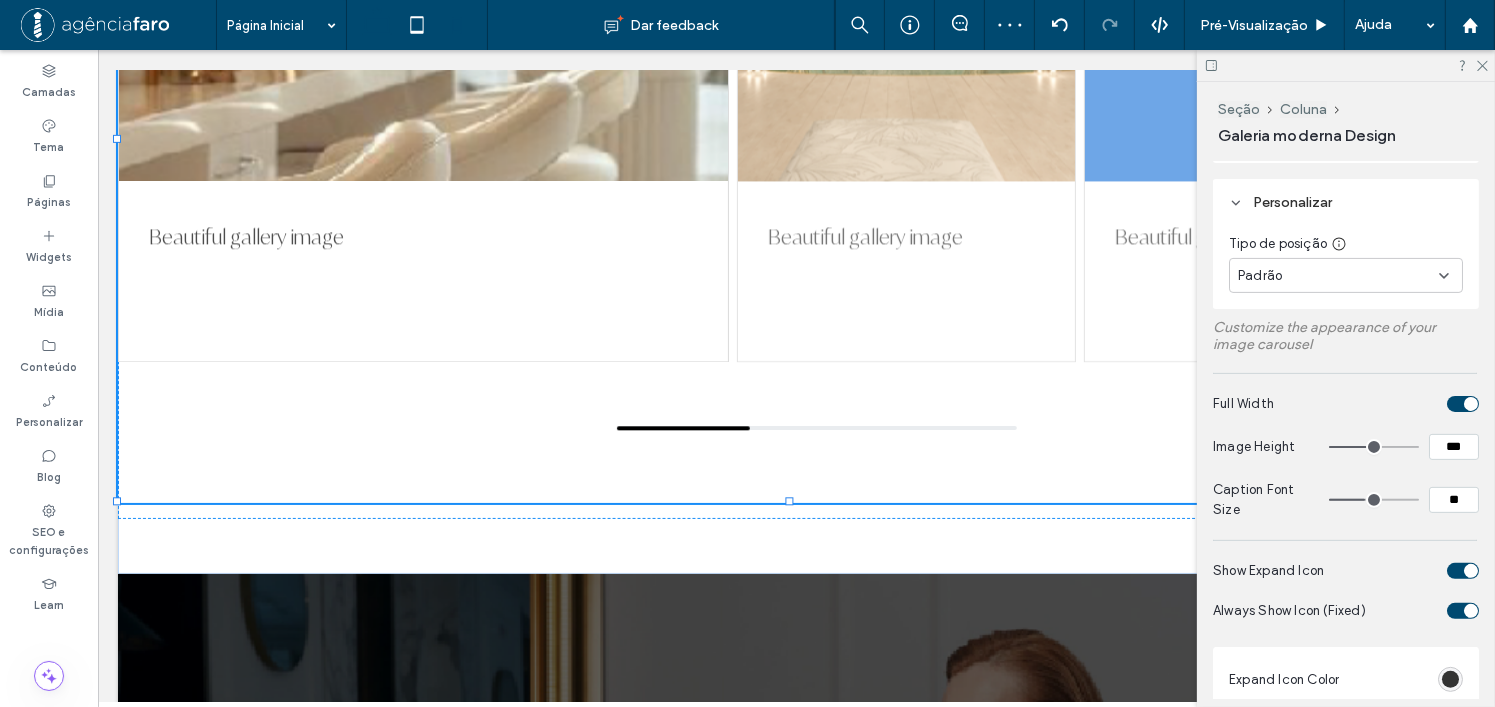 scroll, scrollTop: 600, scrollLeft: 0, axis: vertical 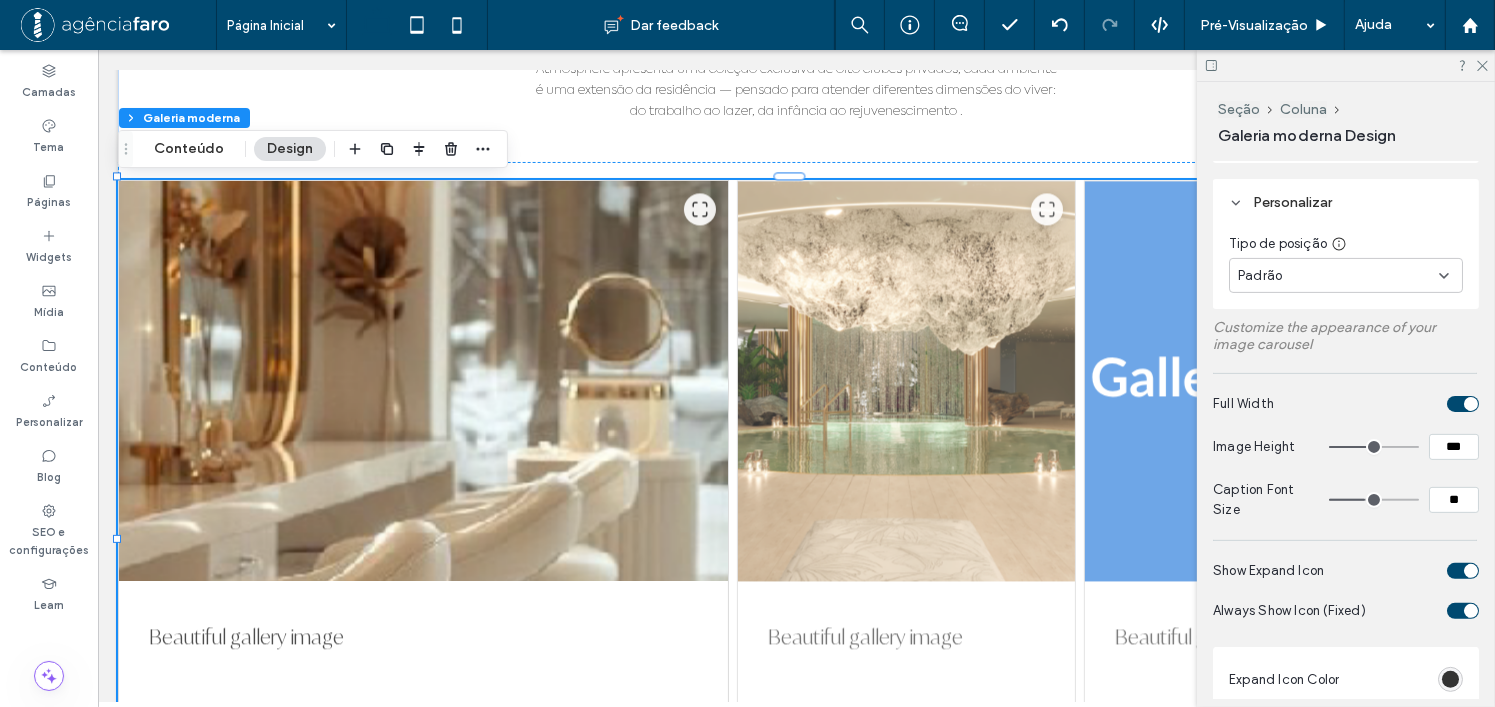 type on "***" 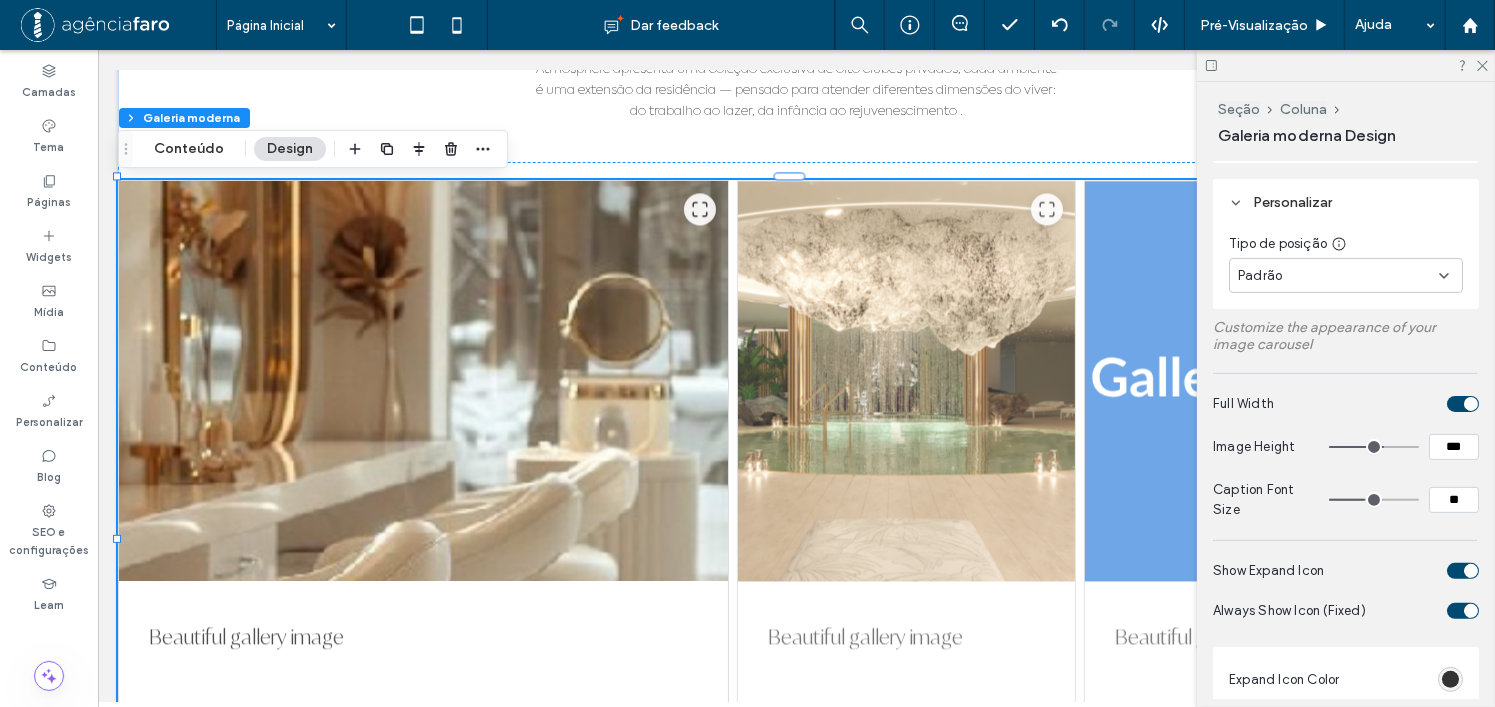 type on "***" 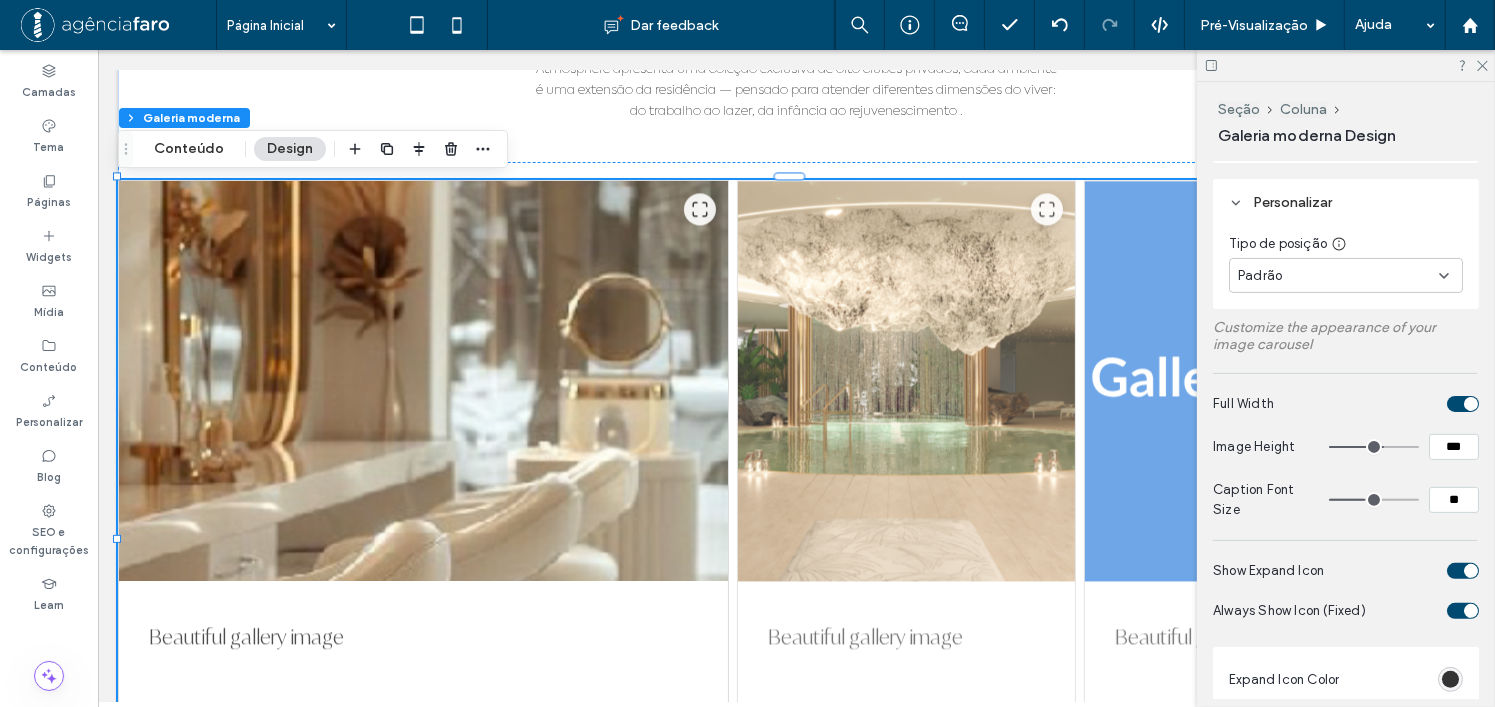type on "***" 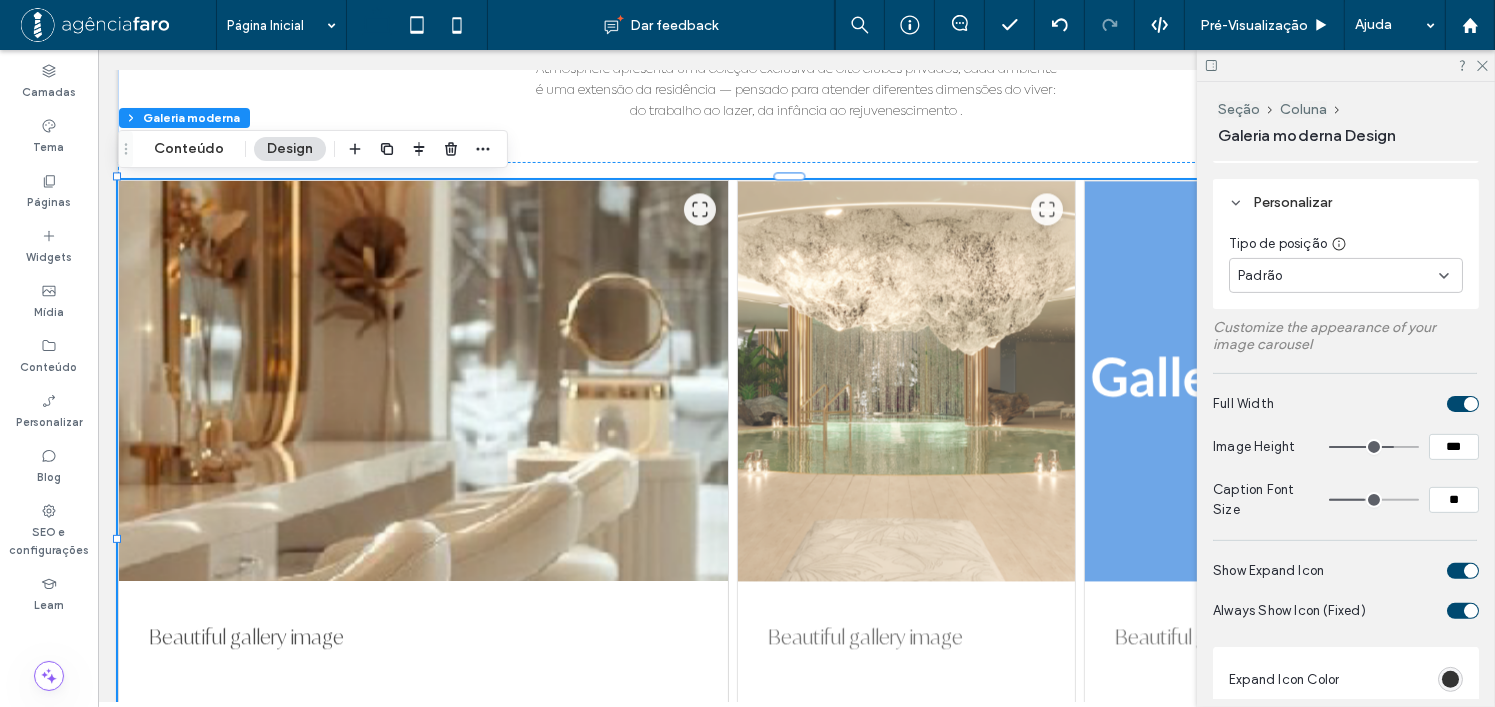 type on "***" 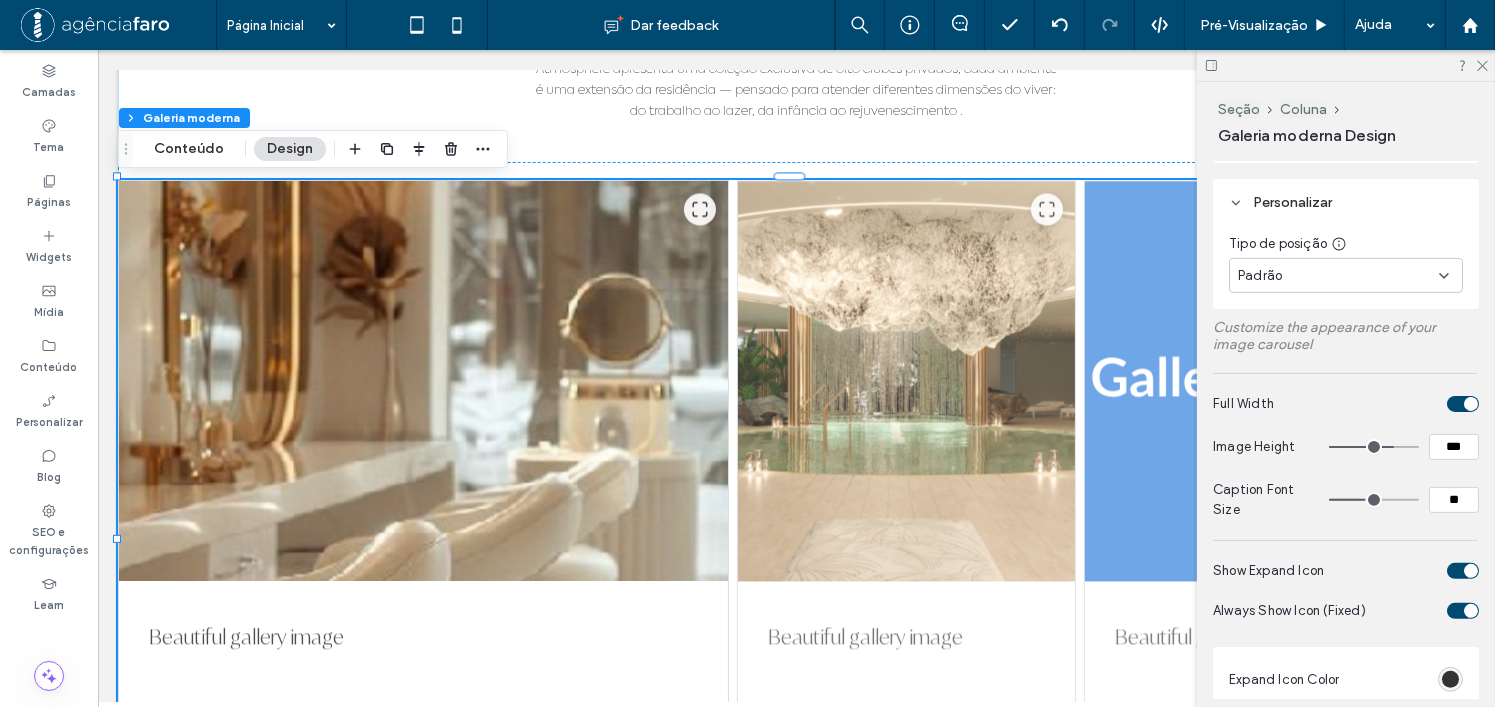 type on "***" 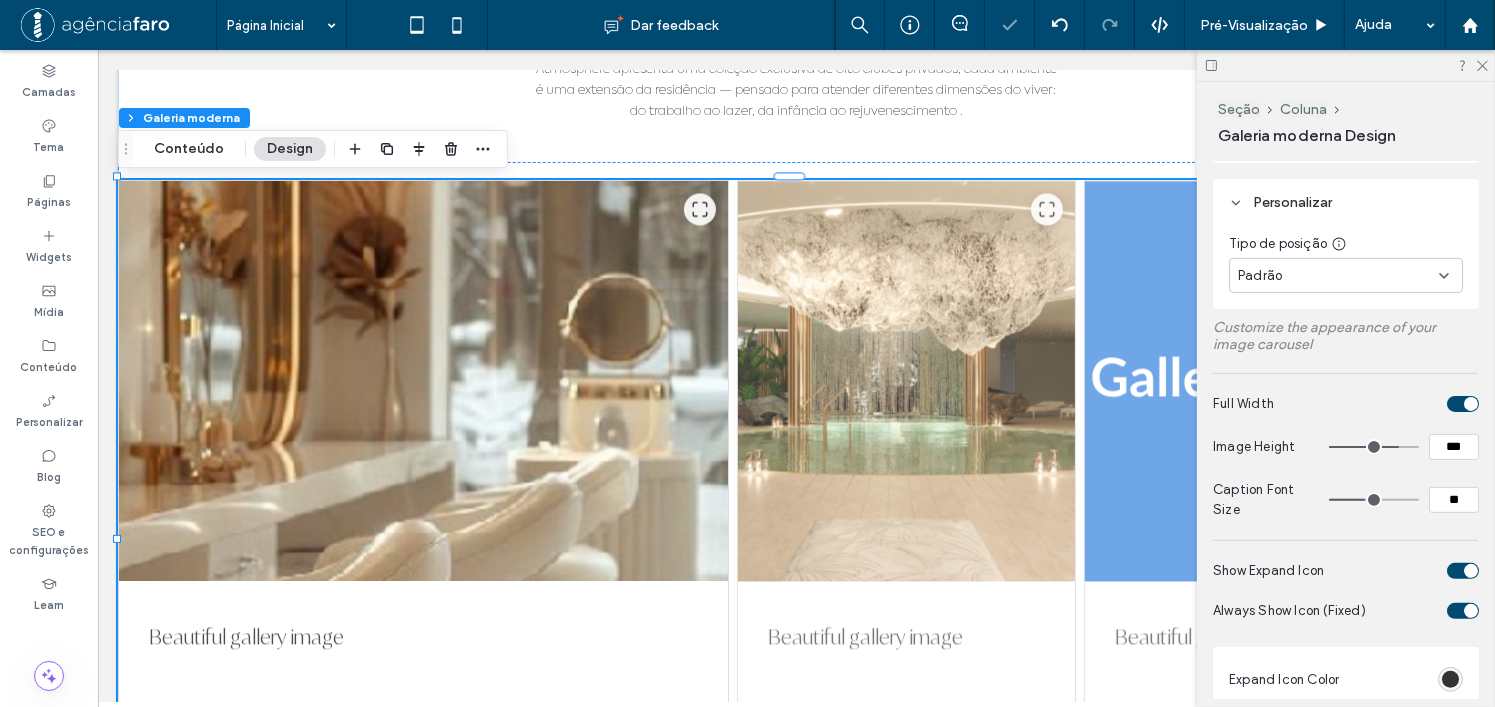 type on "***" 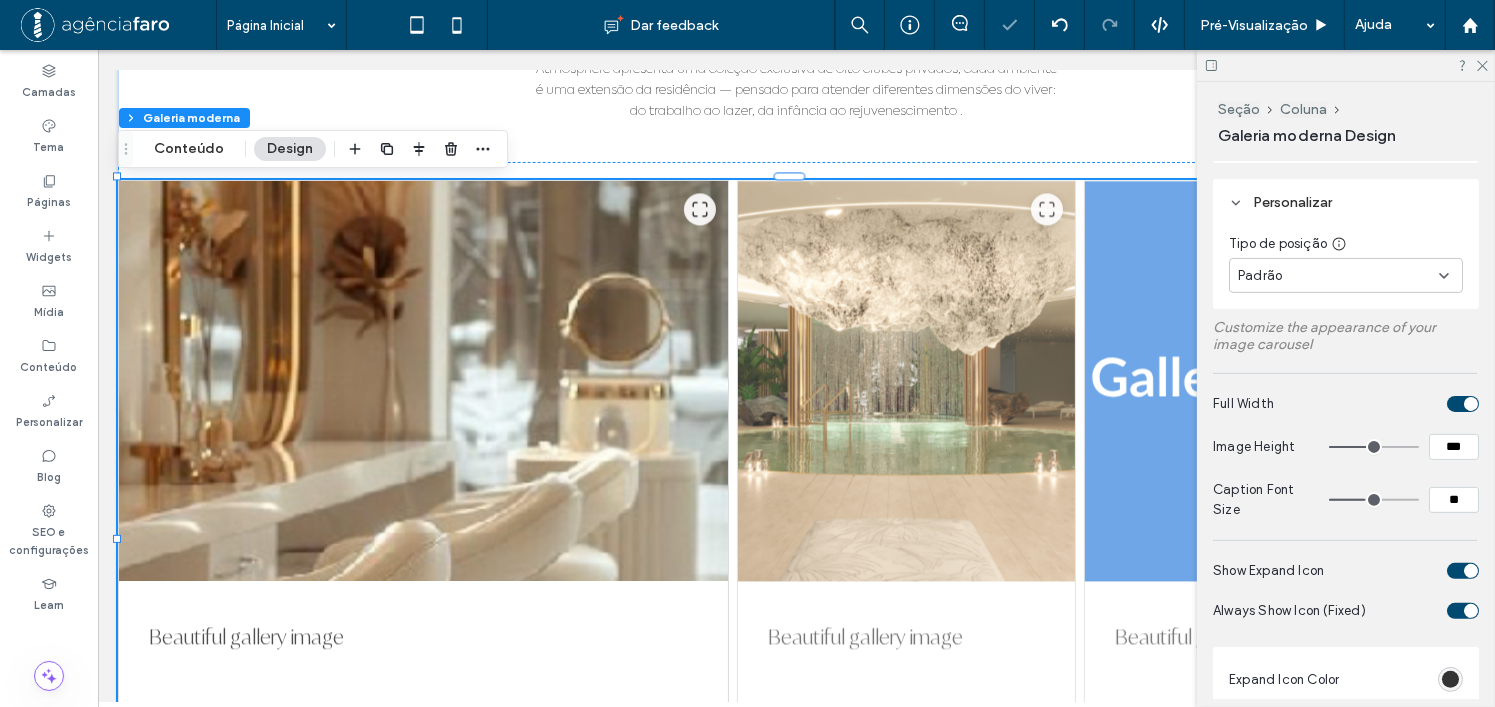 type on "***" 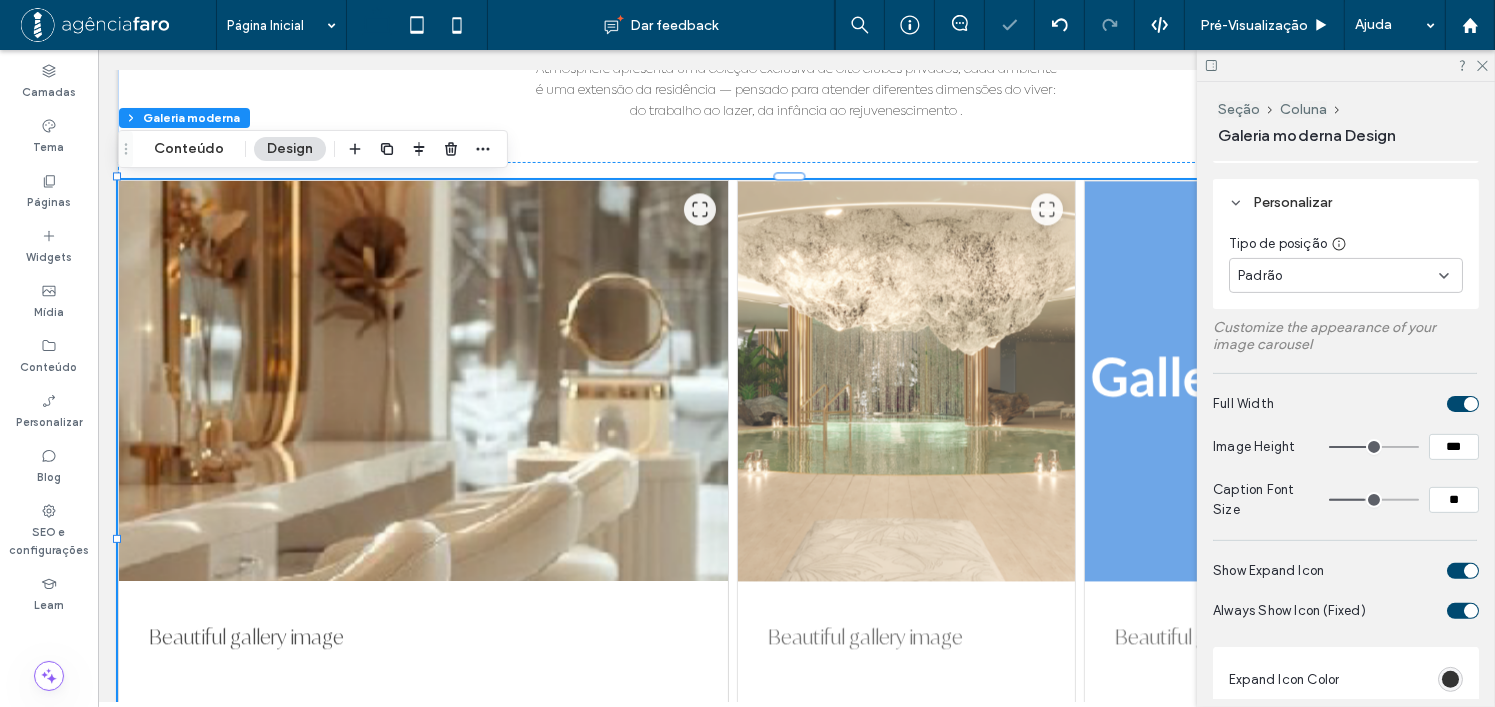 type on "***" 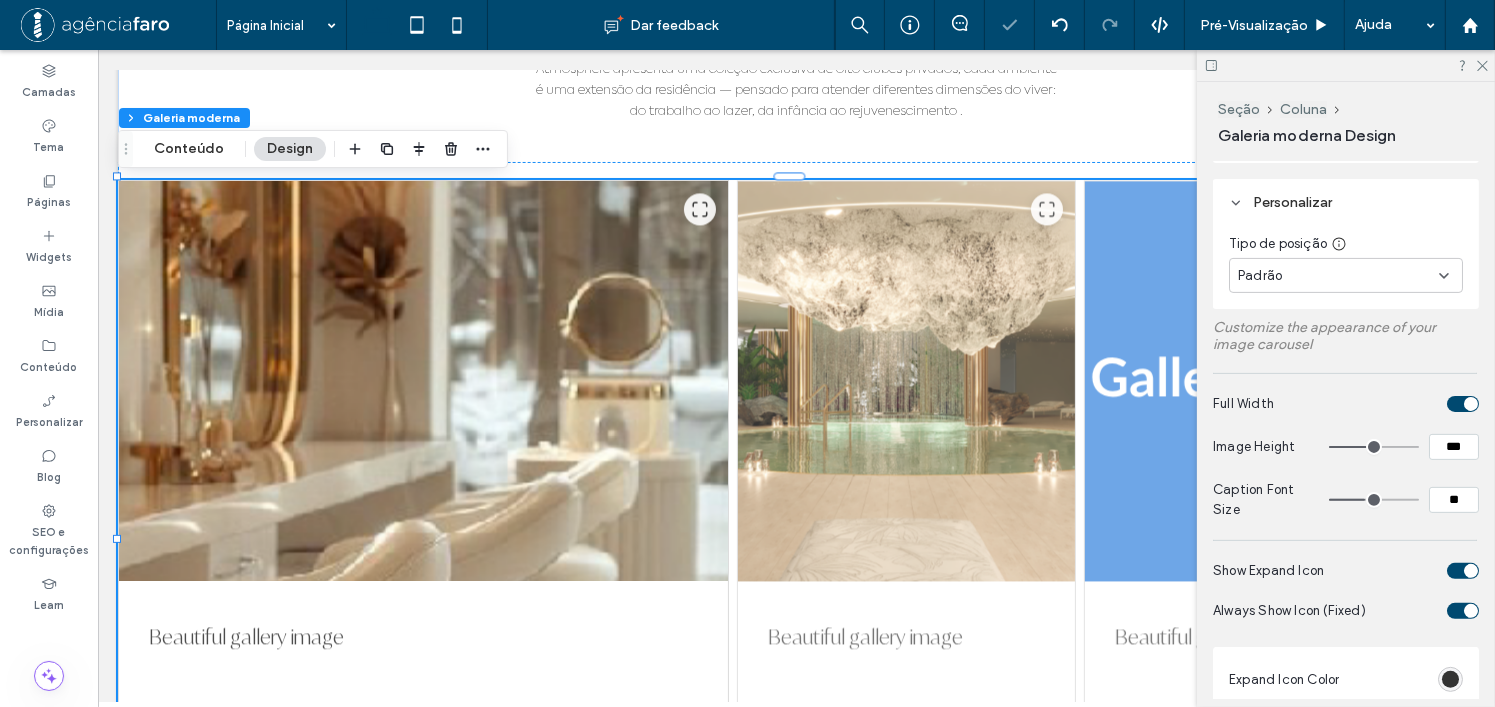 type on "***" 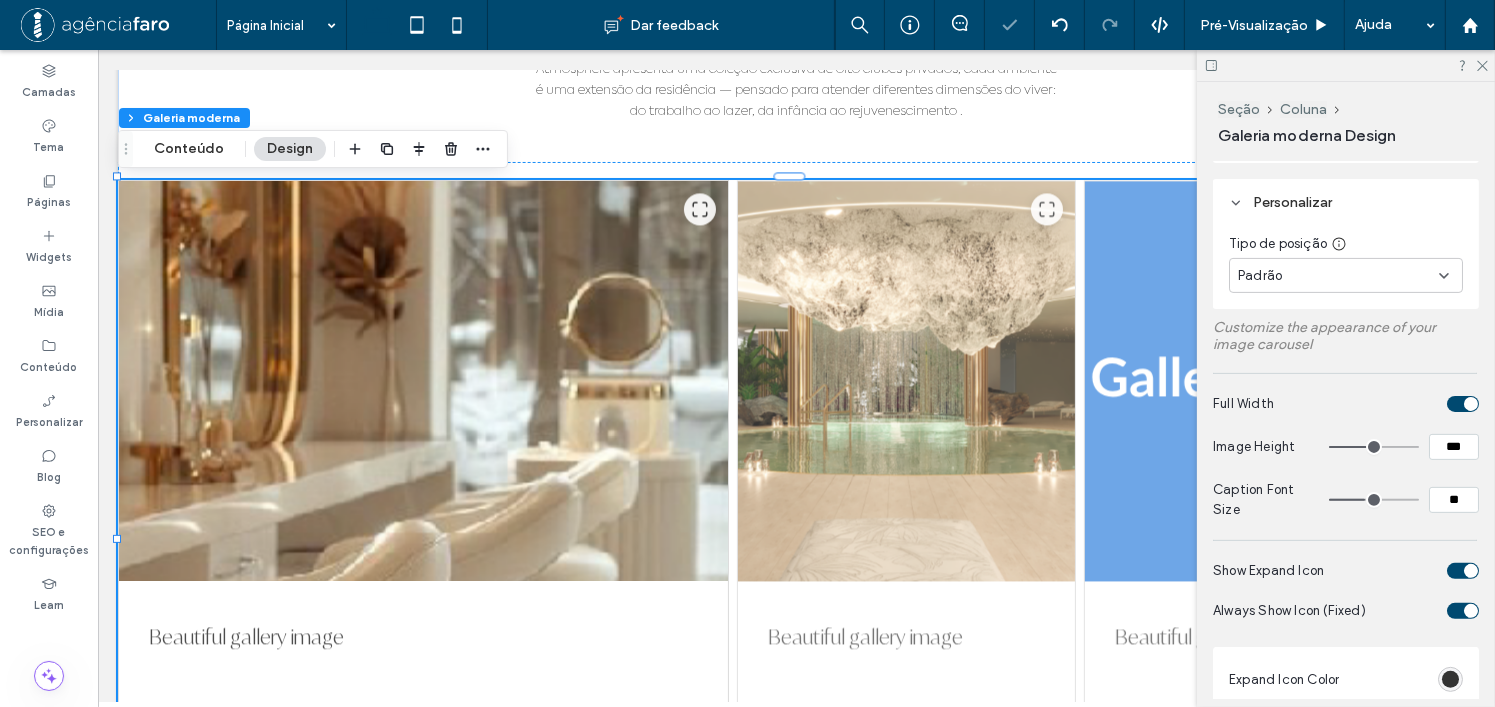 type on "***" 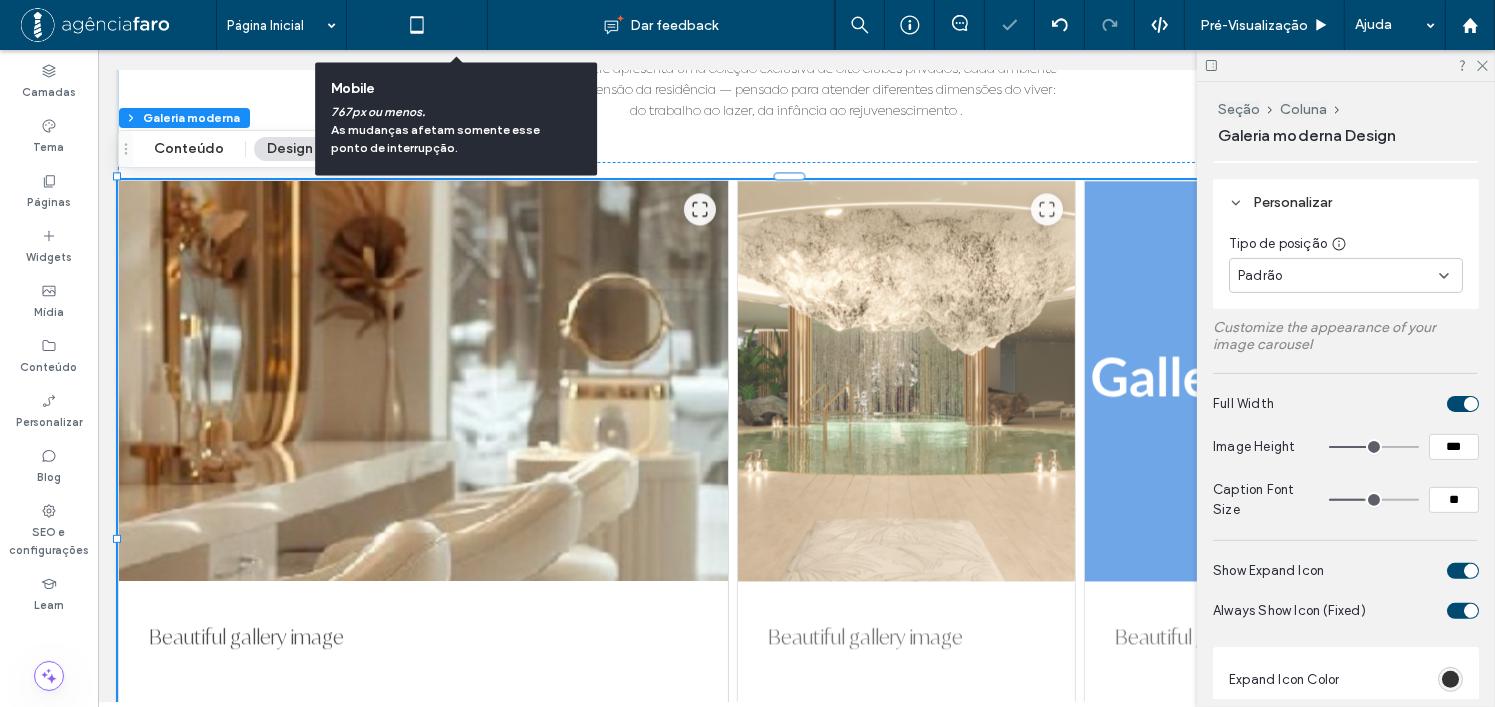 click 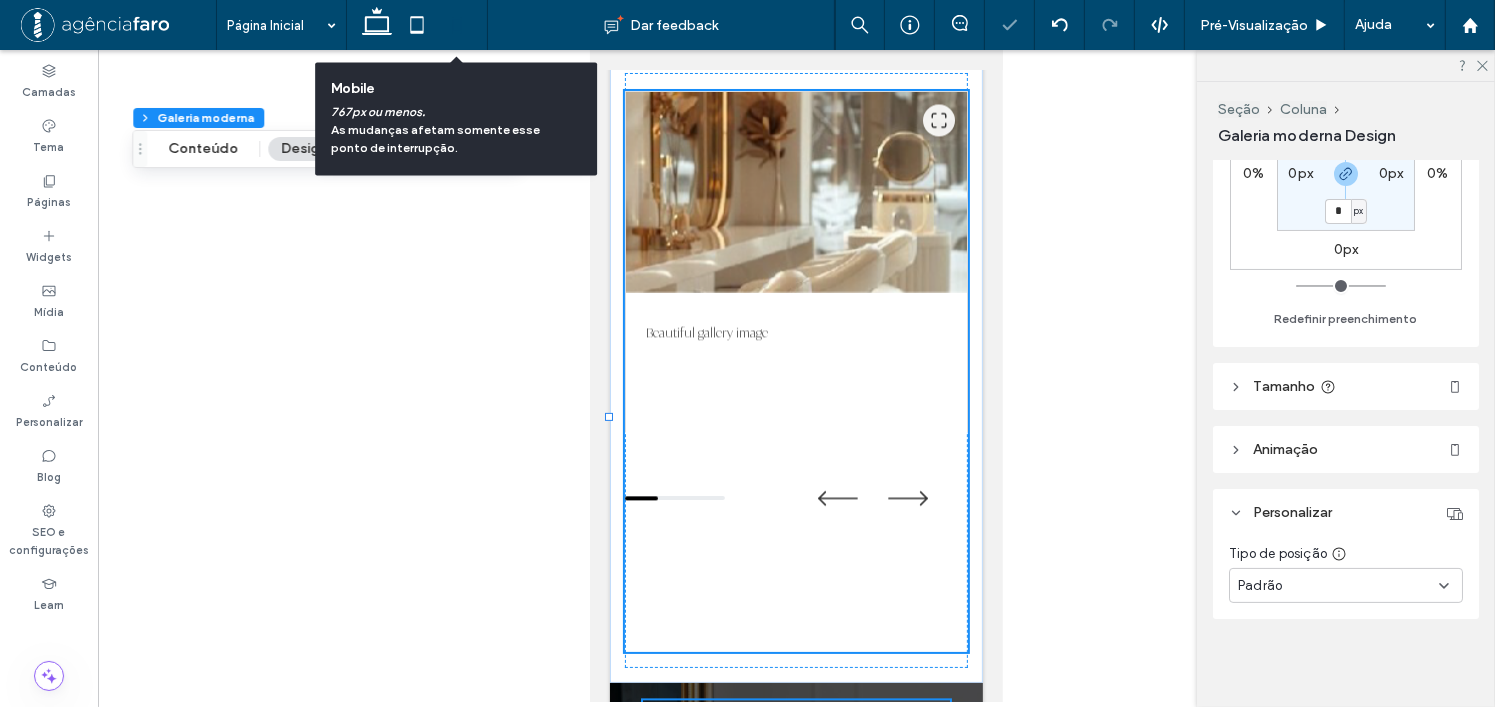 type on "***" 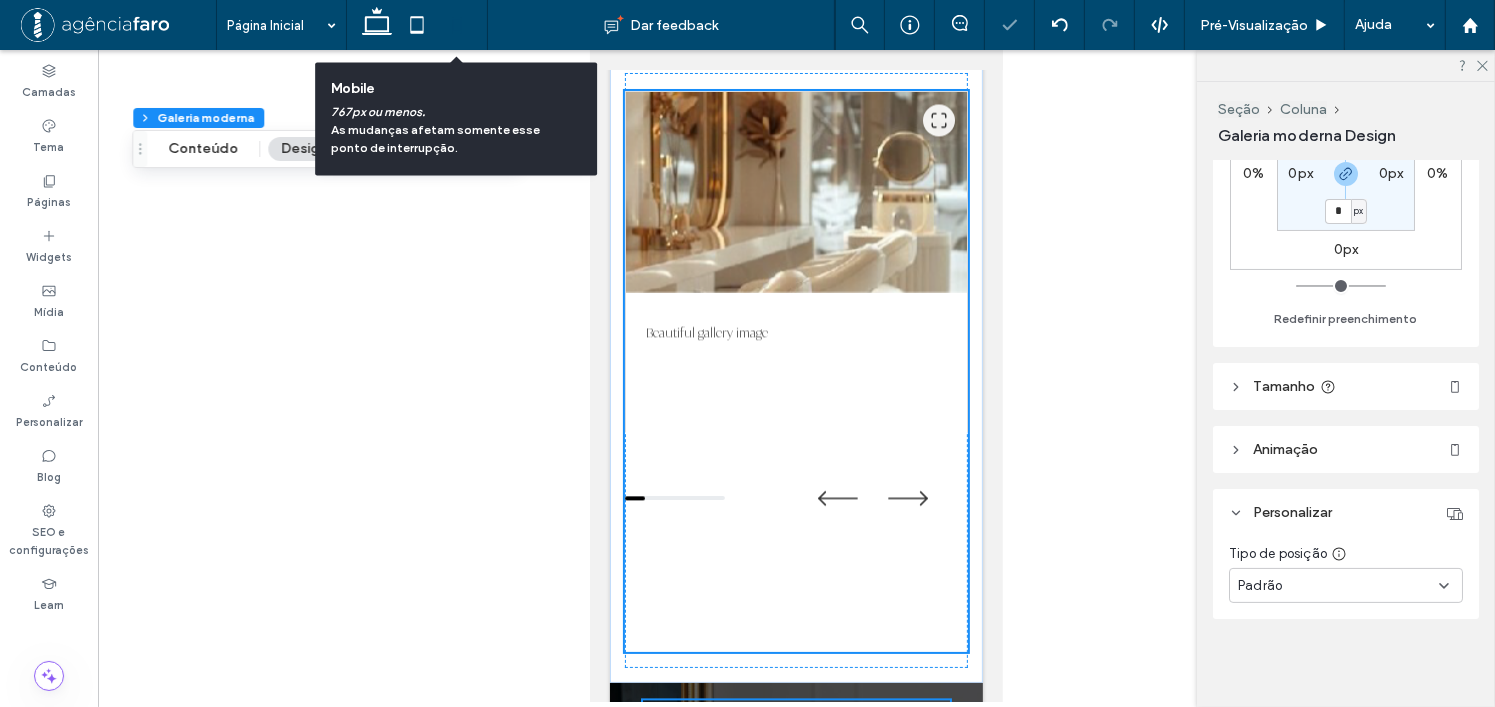 scroll, scrollTop: 600, scrollLeft: 0, axis: vertical 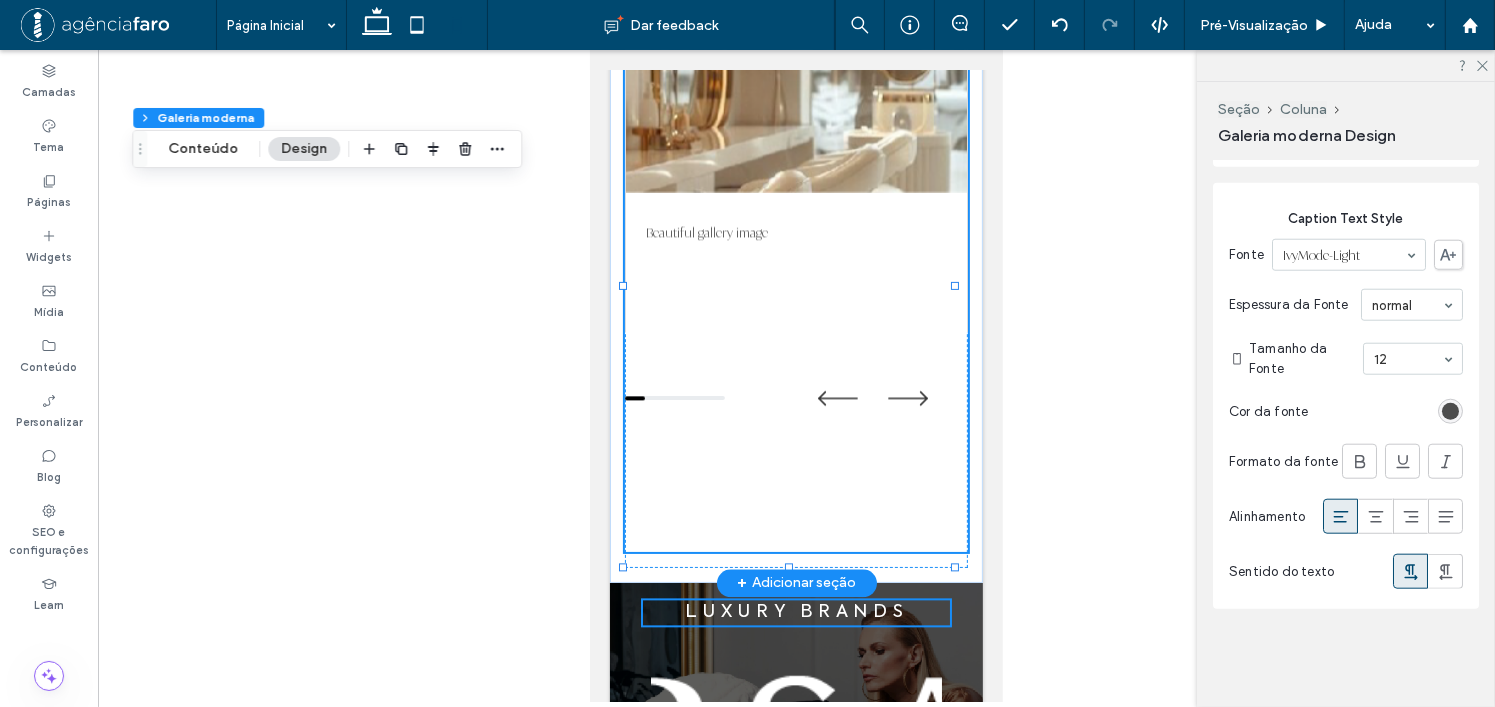 click on "Beautiful gallery image
Beautiful gallery image
Beautiful gallery image
Beautiful gallery image
Beautiful gallery image" at bounding box center [795, 271] 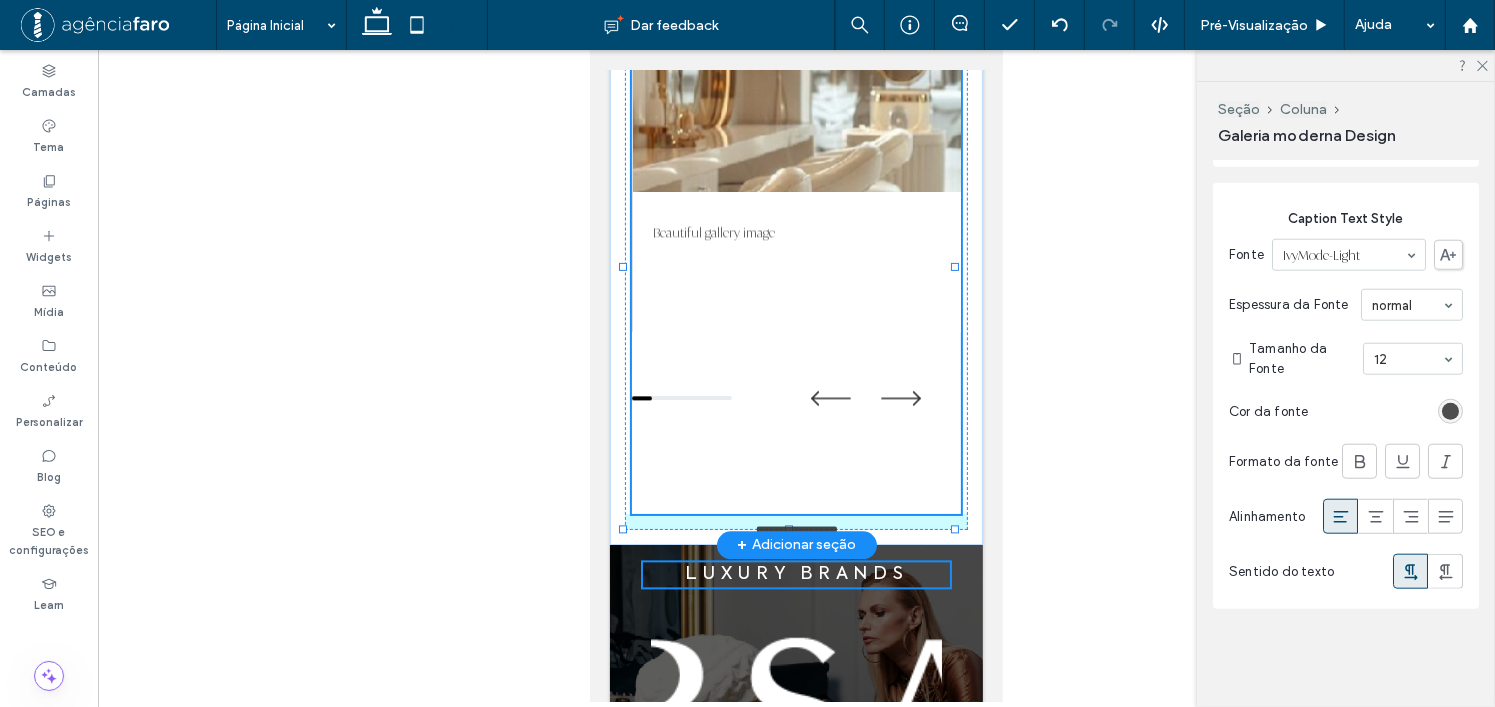 drag, startPoint x: 789, startPoint y: 506, endPoint x: 784, endPoint y: 541, distance: 35.35534 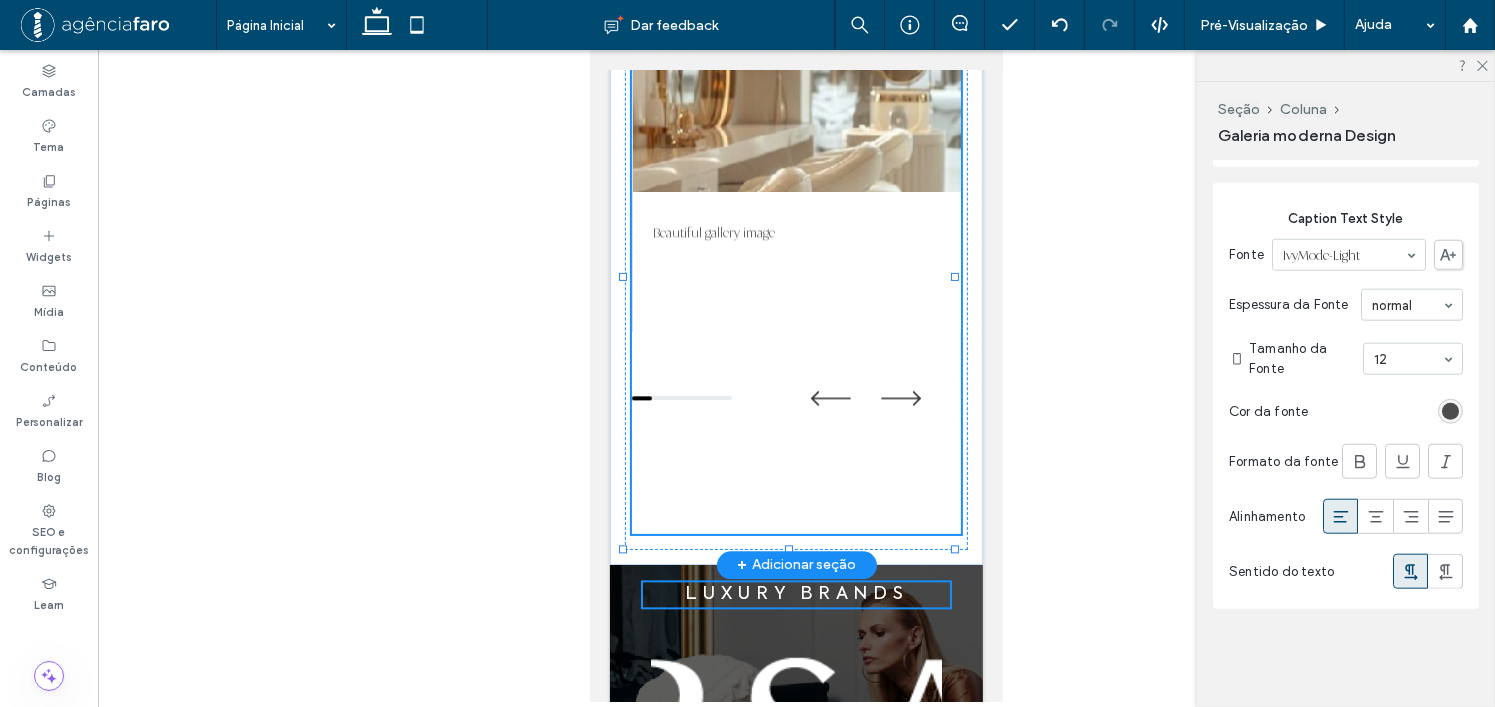 type on "***" 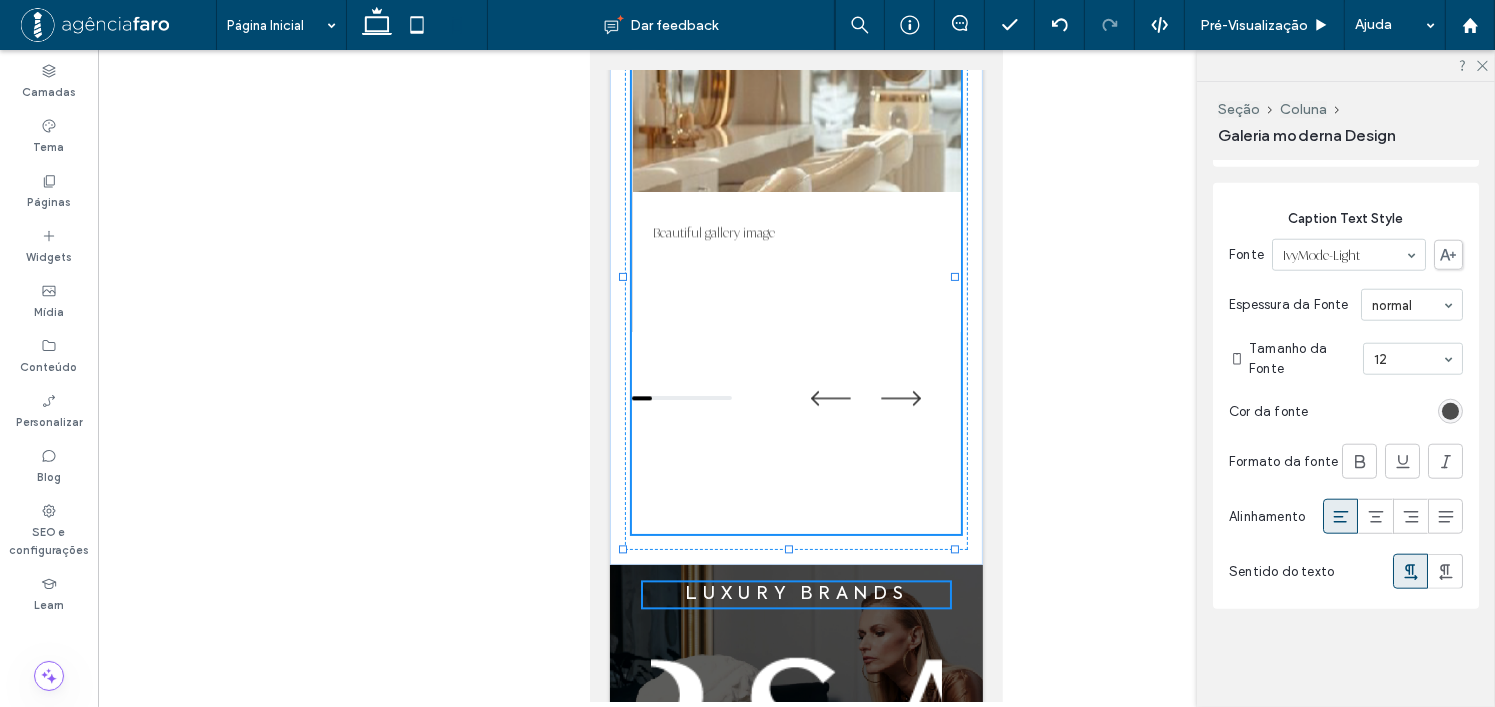 scroll, scrollTop: 1988, scrollLeft: 0, axis: vertical 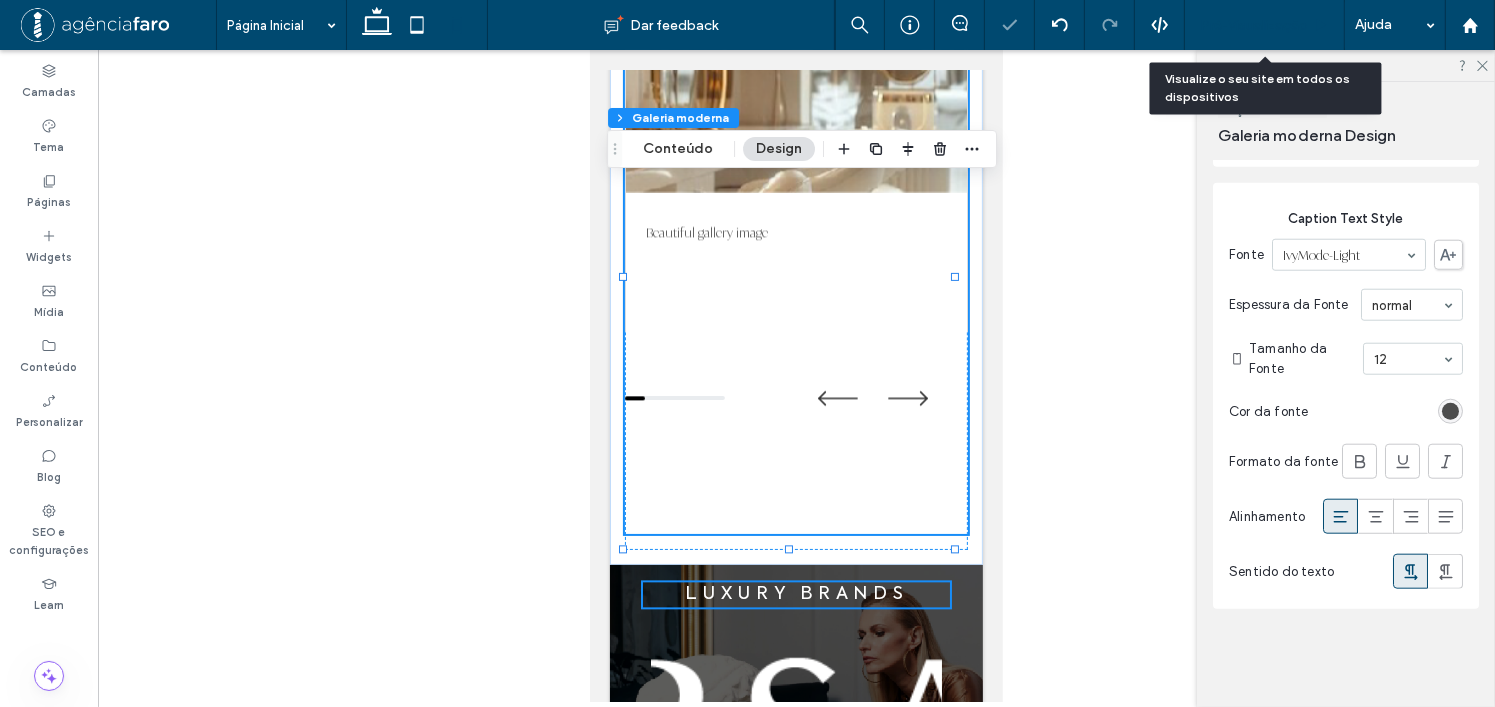 click on "Pré-Visualizaçāo" at bounding box center (1254, 25) 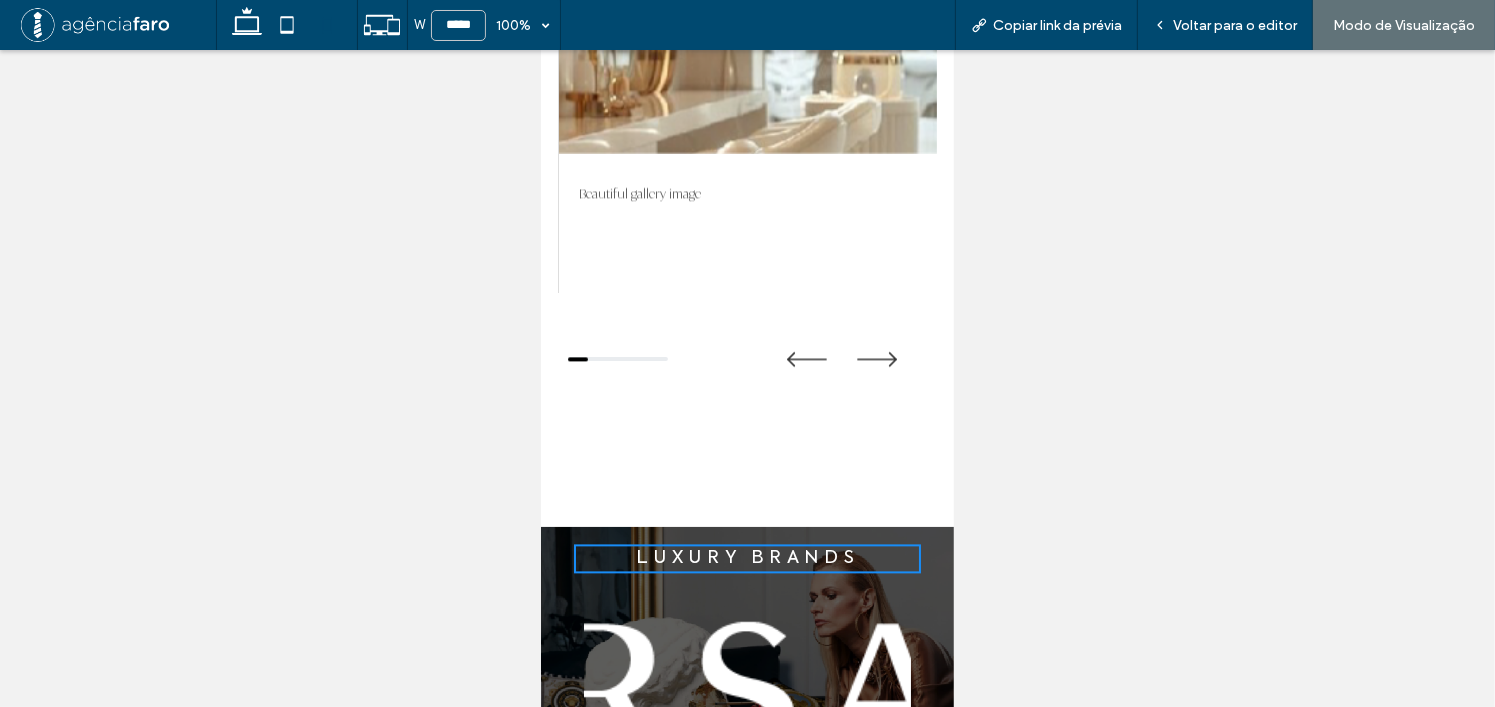 scroll, scrollTop: 4033, scrollLeft: 0, axis: vertical 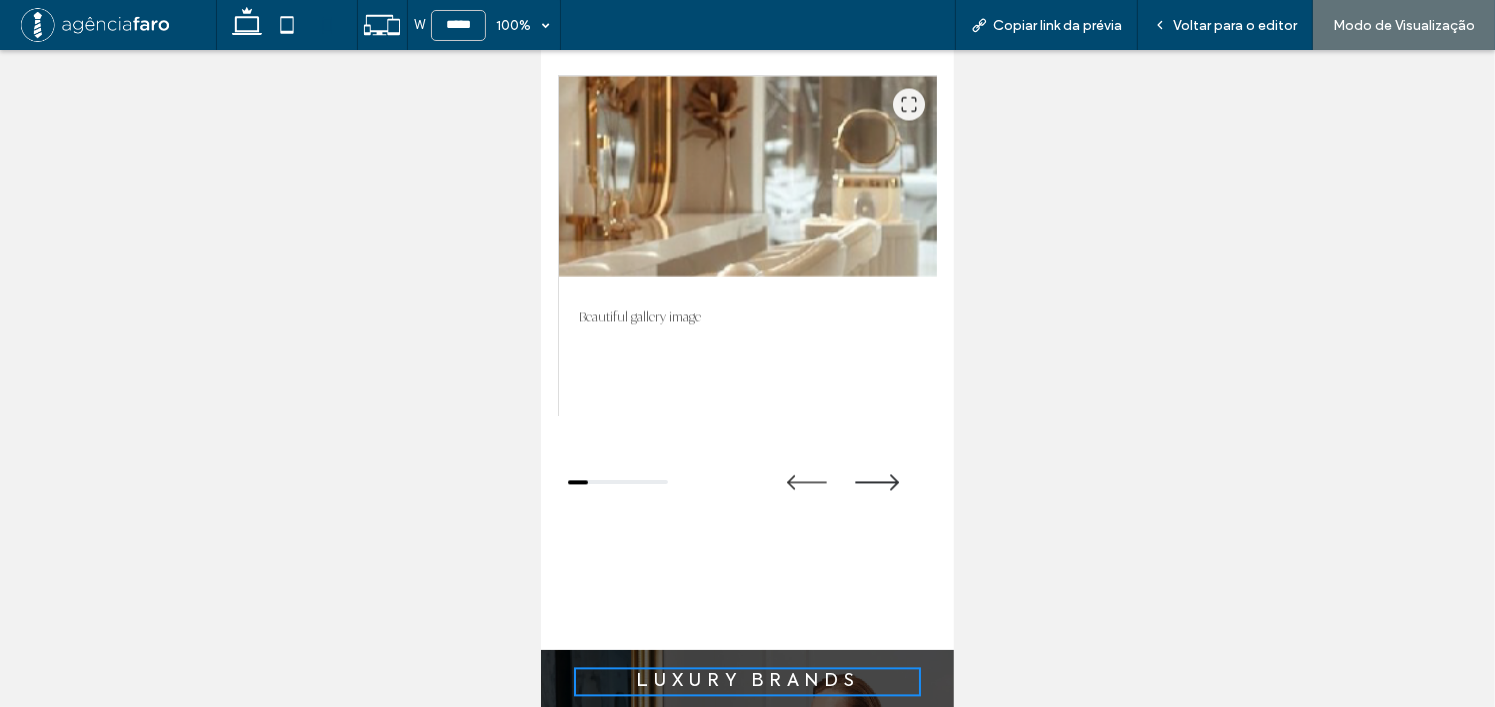 click at bounding box center [876, 482] 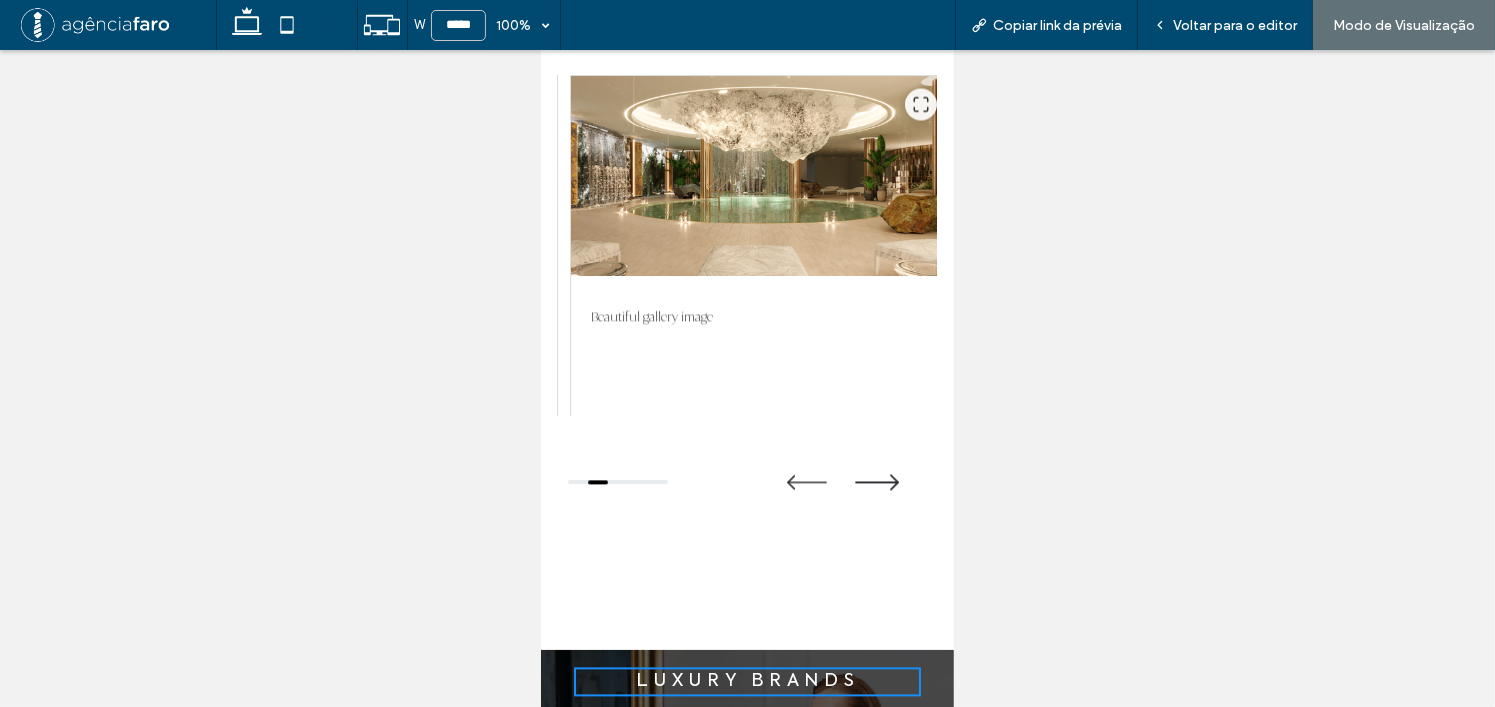 click at bounding box center [876, 482] 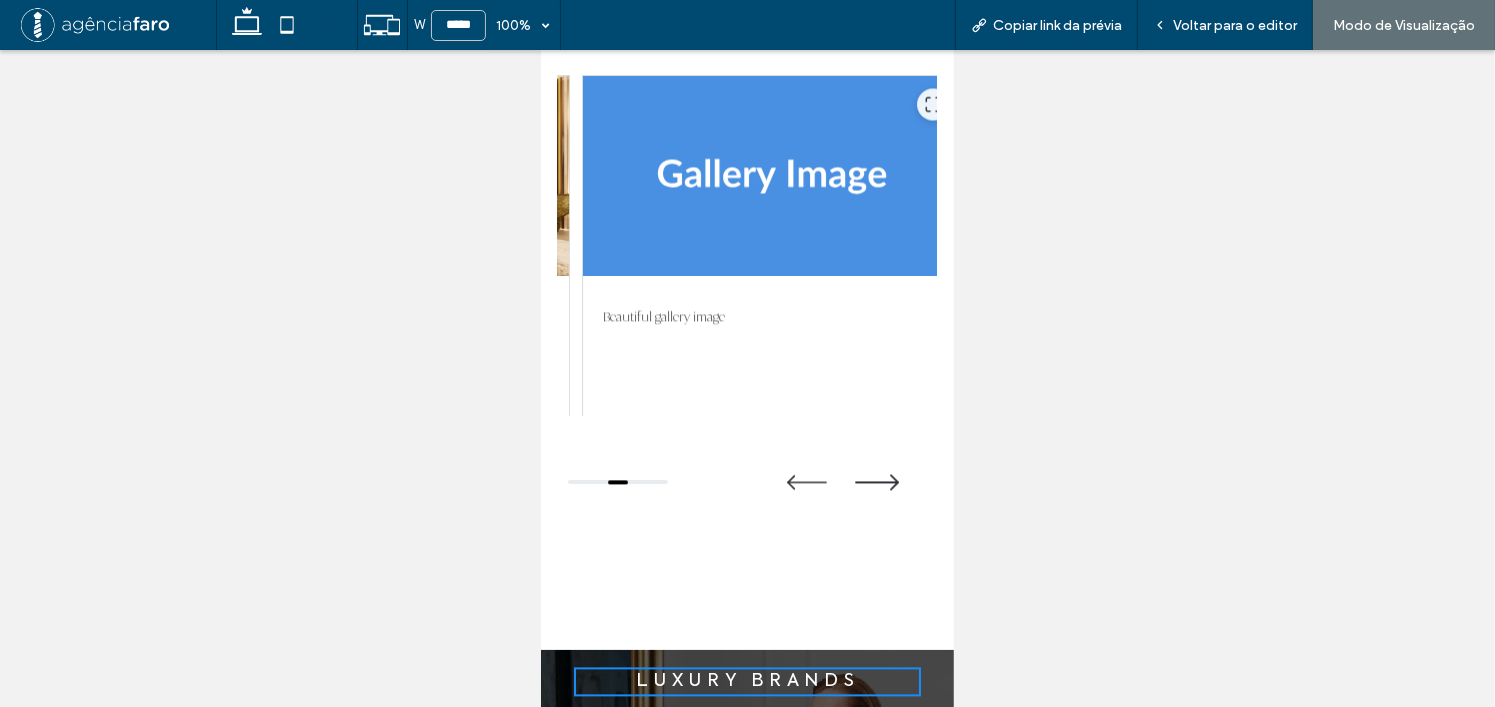 click at bounding box center (876, 482) 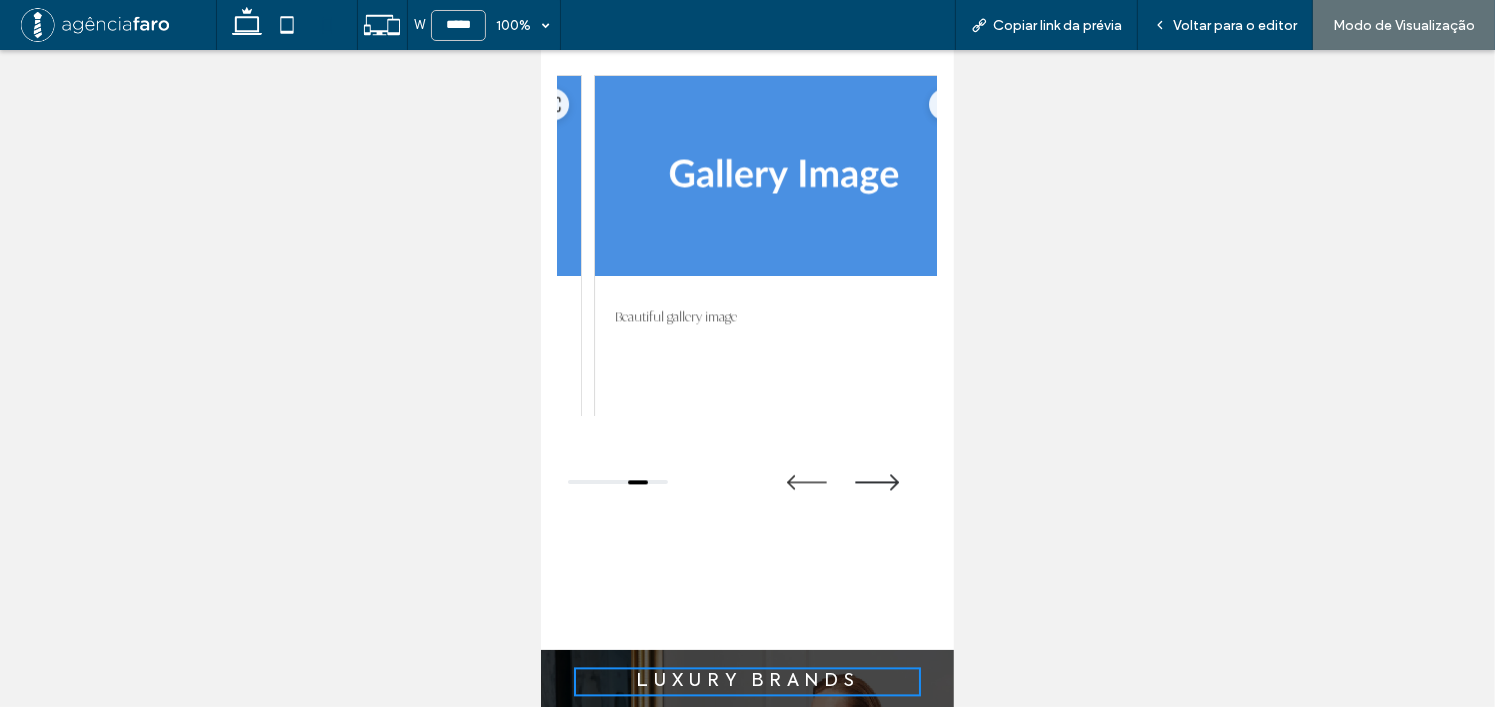 click at bounding box center [876, 482] 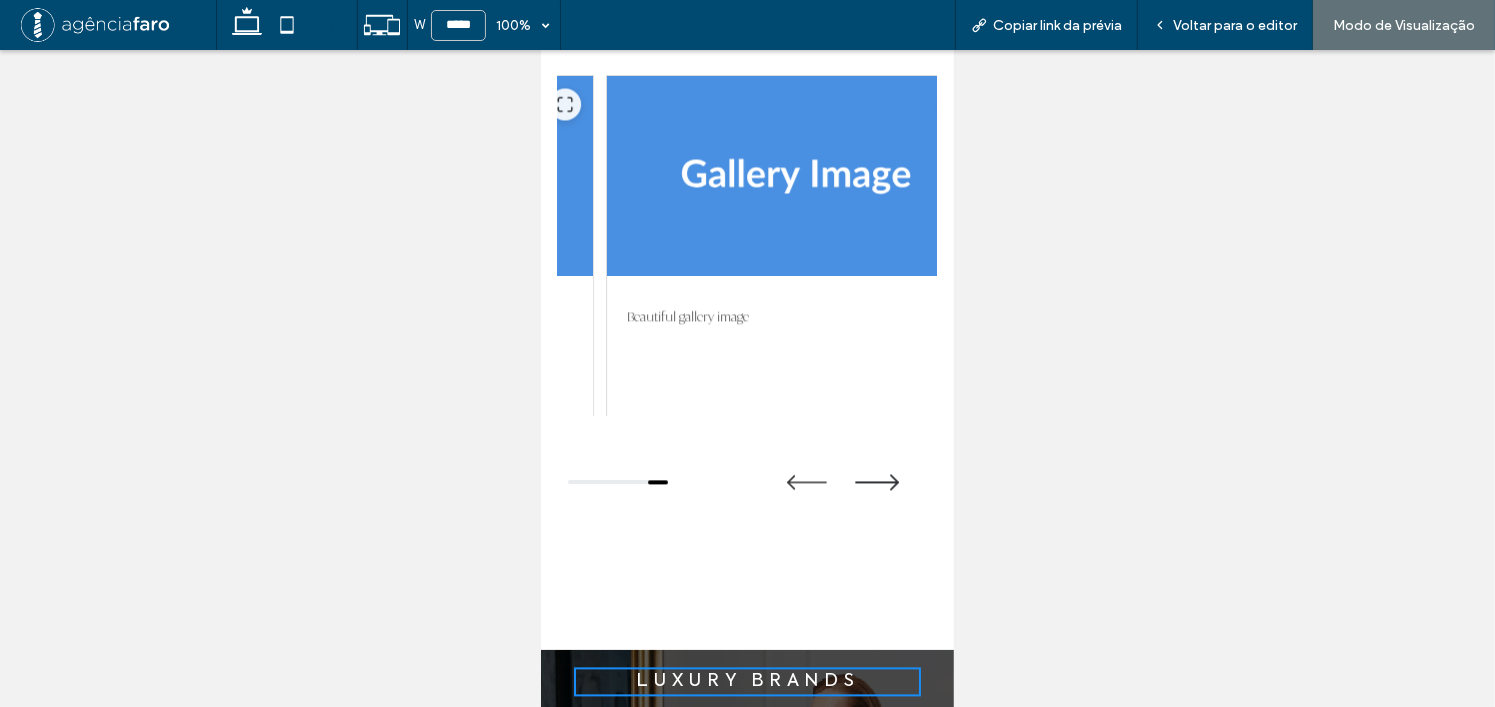click at bounding box center [876, 482] 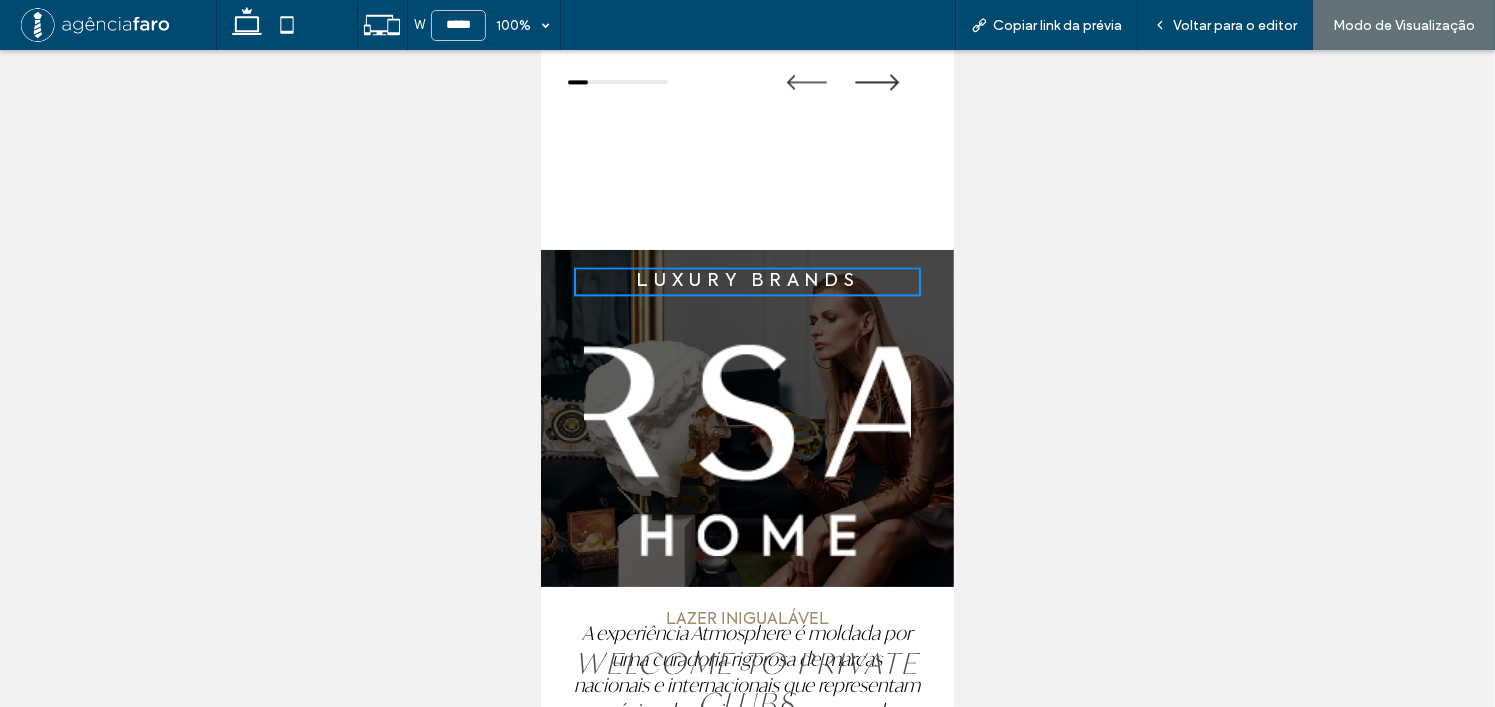 scroll, scrollTop: 4133, scrollLeft: 0, axis: vertical 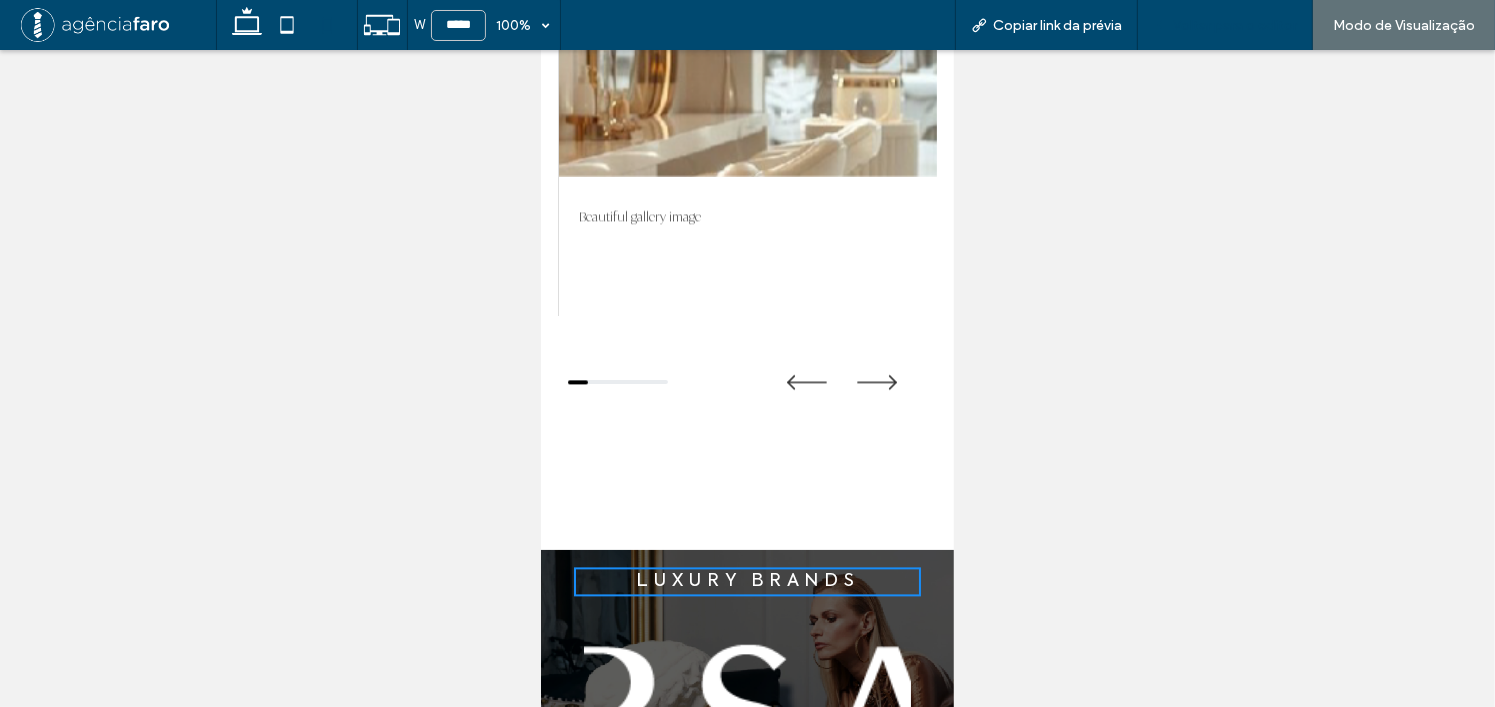 click on "Voltar para o editor" at bounding box center [1235, 25] 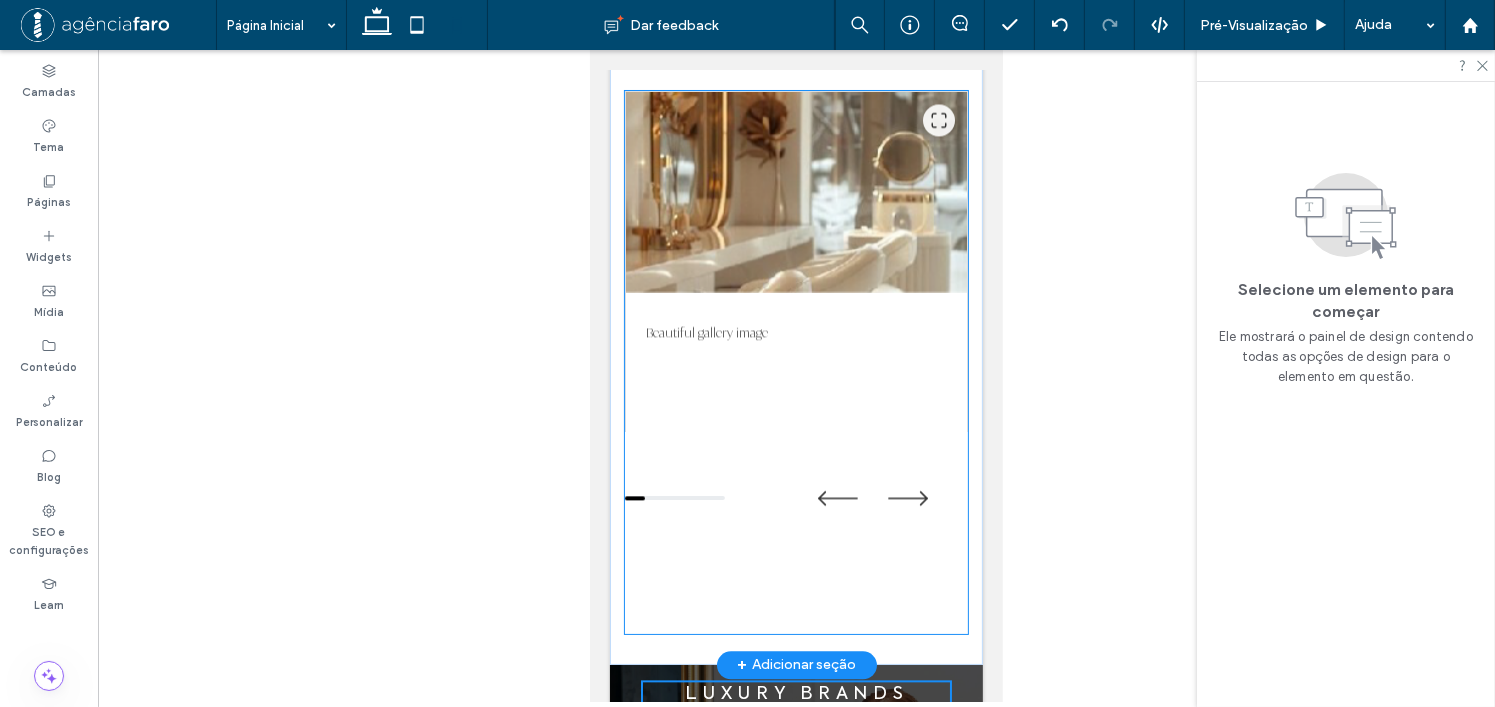 click on "Beautiful gallery image
Beautiful gallery image
Beautiful gallery image
Beautiful gallery image
Beautiful gallery image" at bounding box center [795, 308] 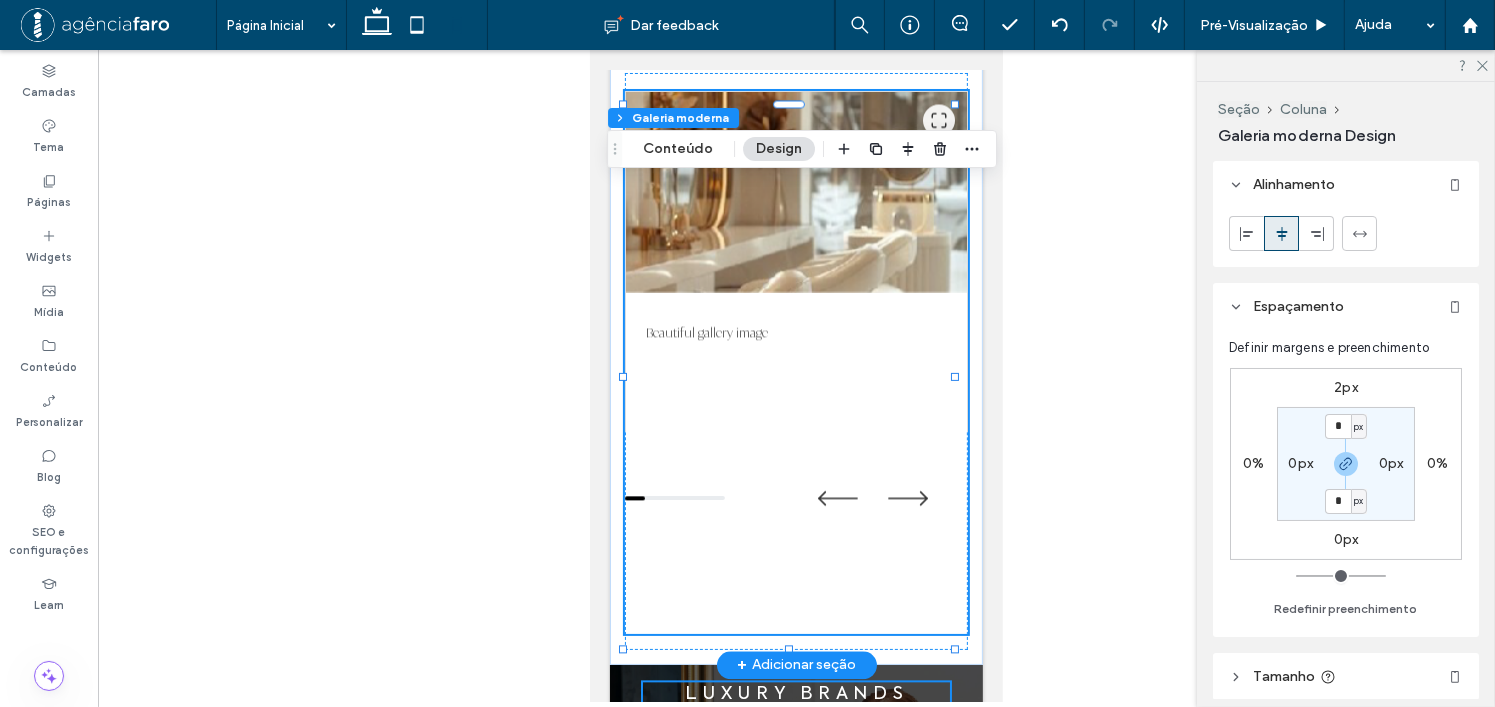 click on "Beautiful gallery image" at bounding box center [795, 343] 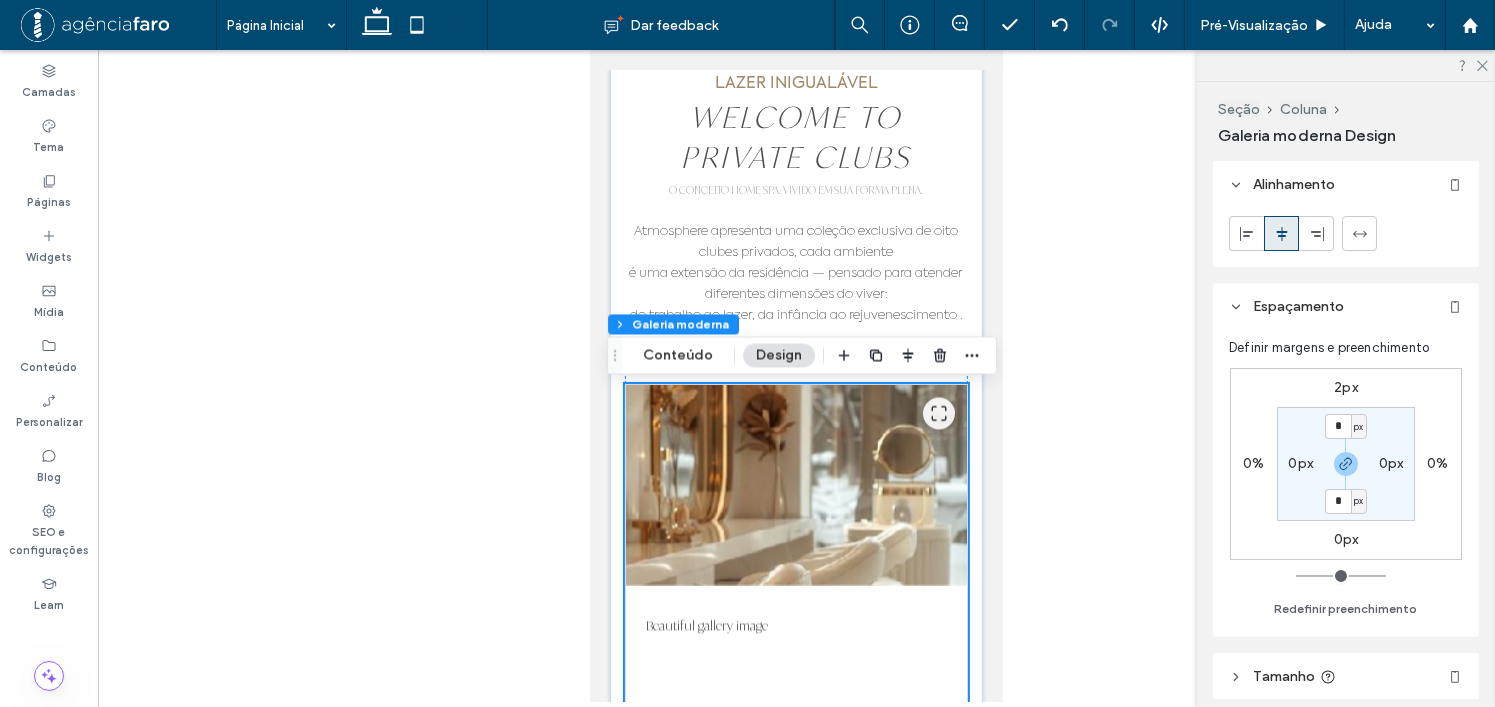 scroll, scrollTop: 3833, scrollLeft: 0, axis: vertical 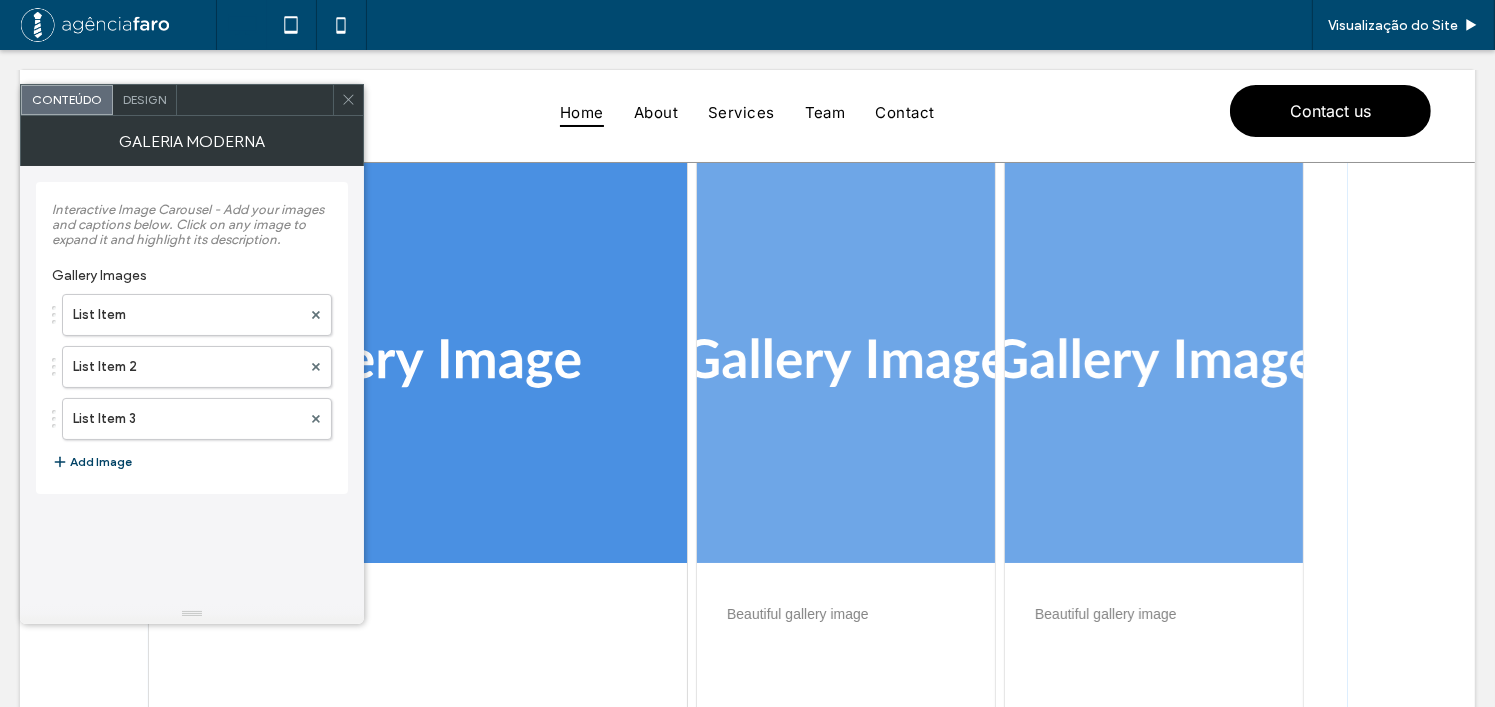 click on "Add Image" at bounding box center [92, 462] 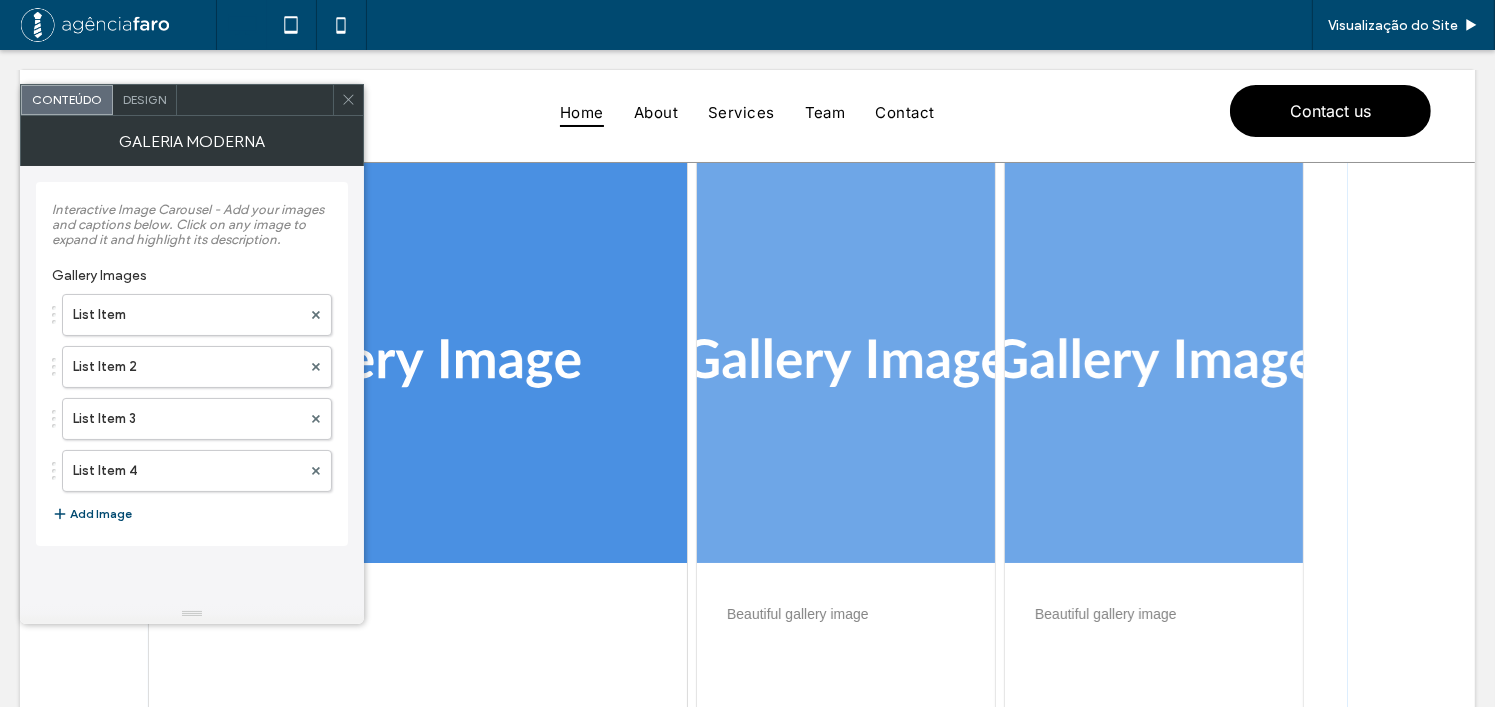 scroll, scrollTop: 100, scrollLeft: 0, axis: vertical 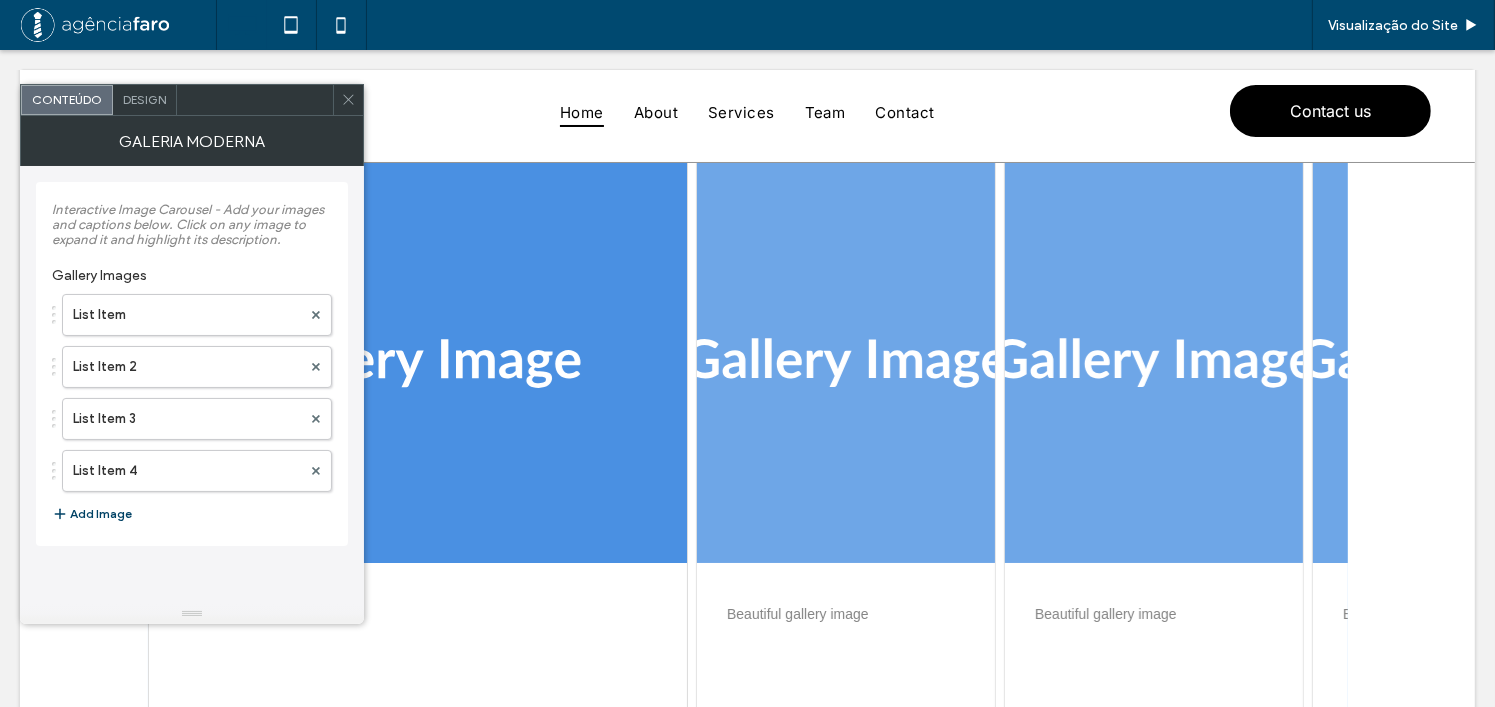 click on "Add Image" at bounding box center (92, 514) 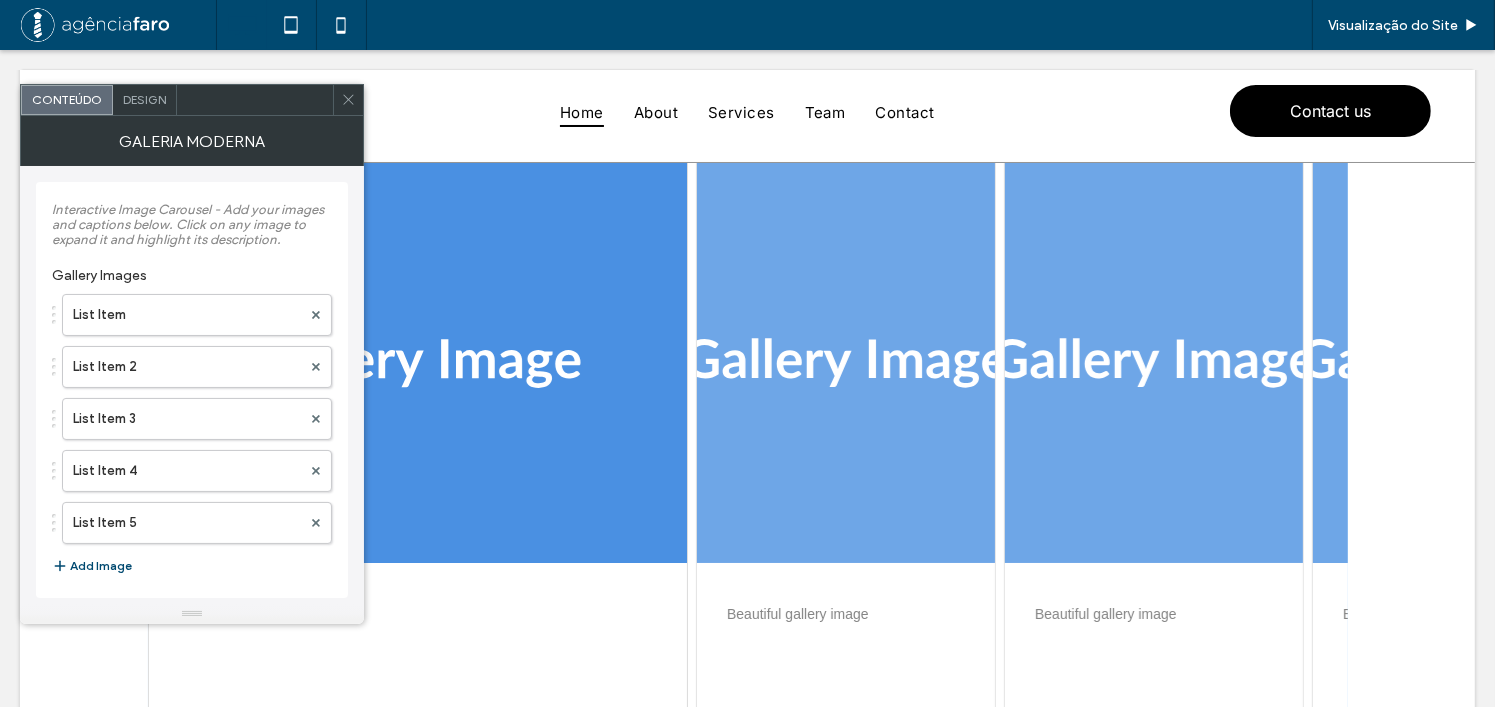 click 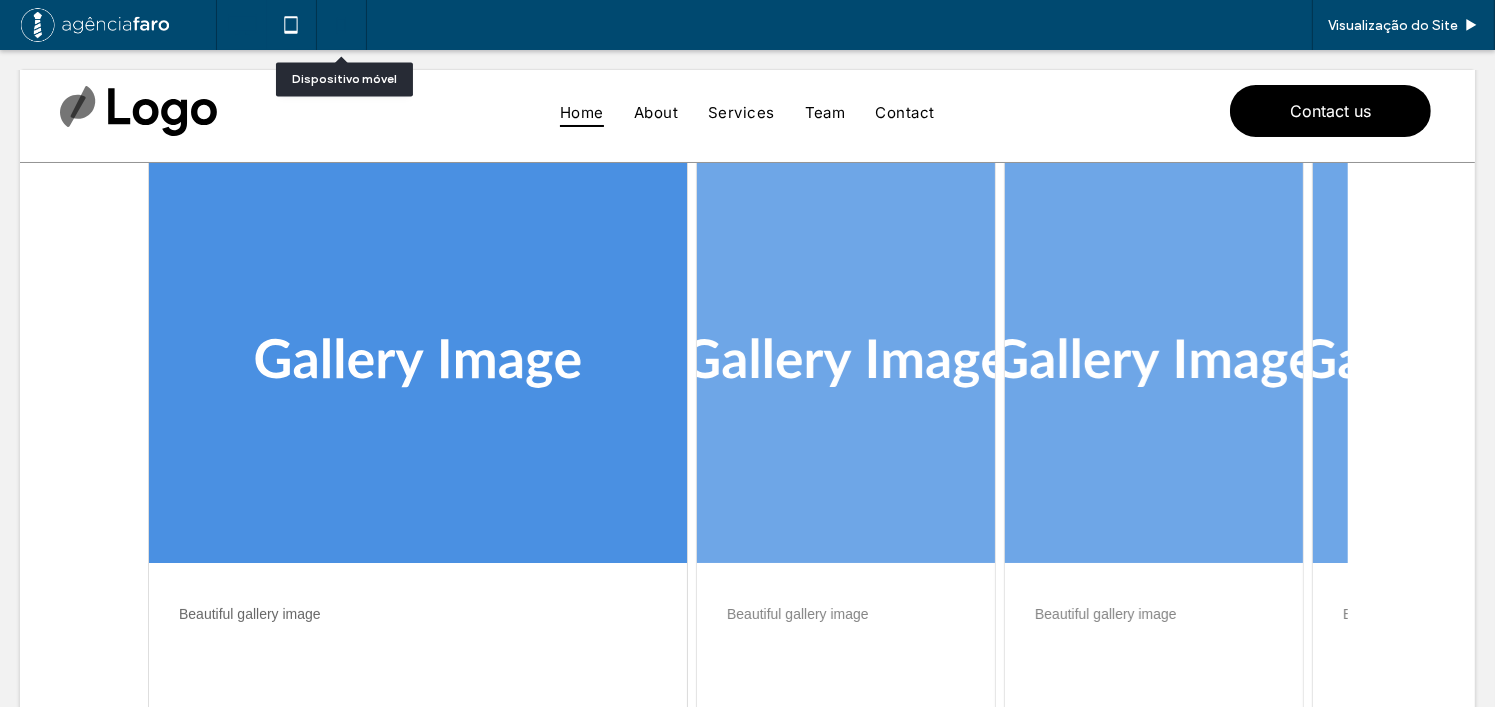 click 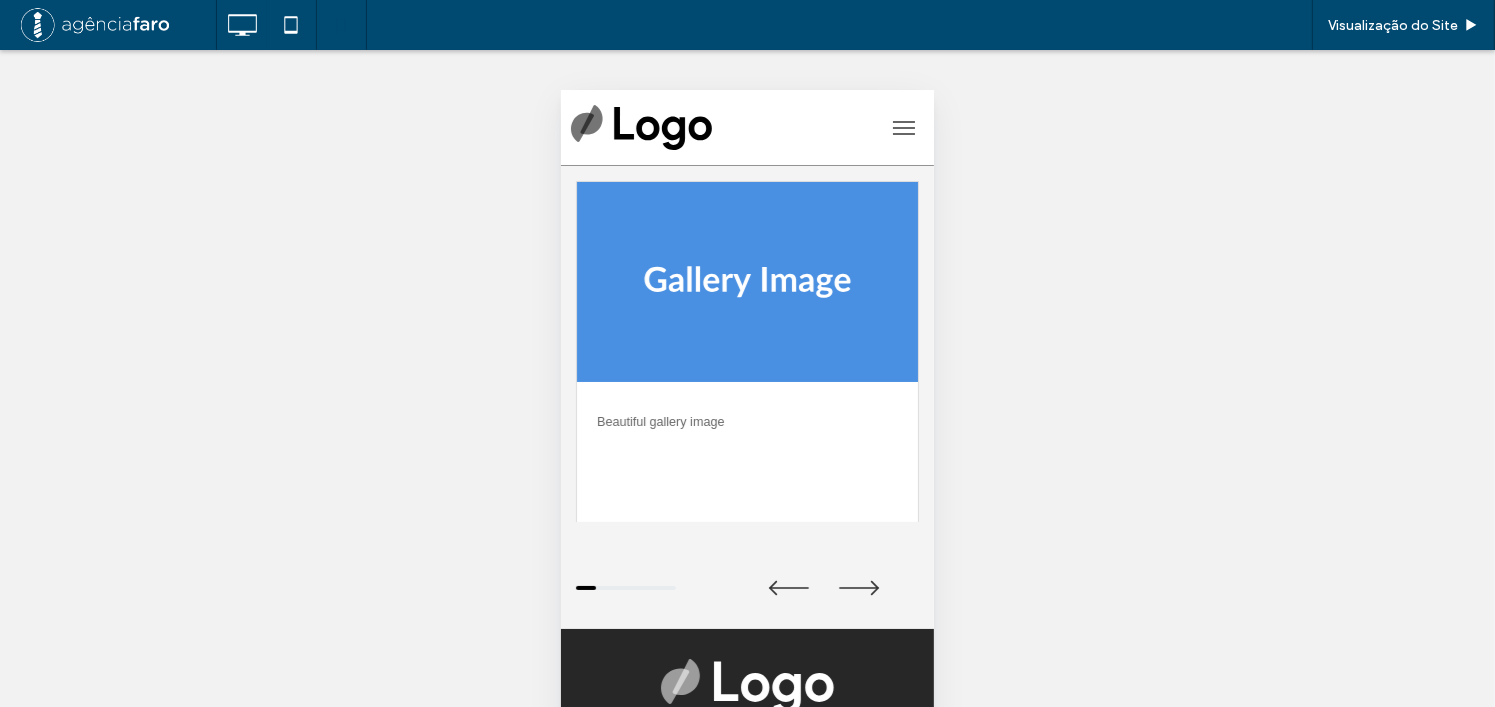 scroll, scrollTop: 0, scrollLeft: 0, axis: both 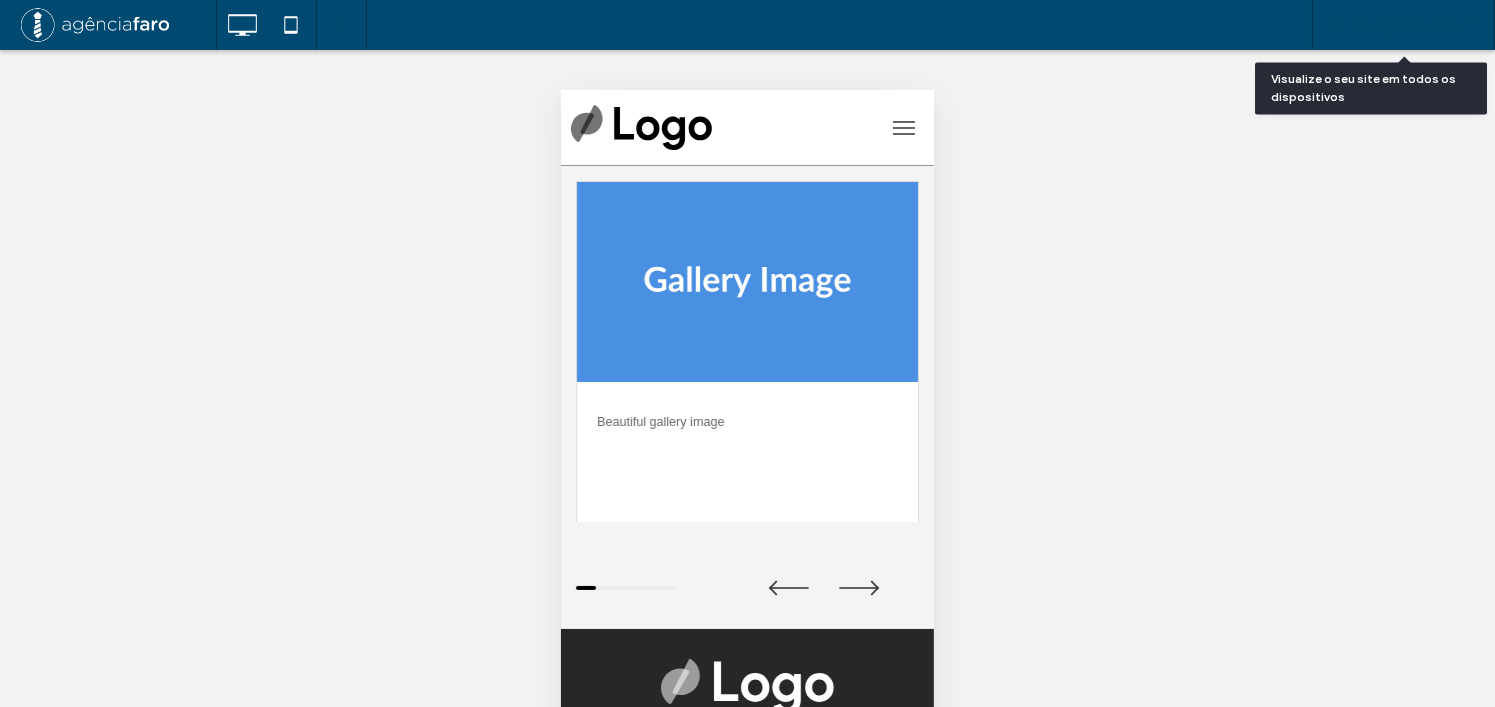 click on "Visualização do Site" at bounding box center (1393, 25) 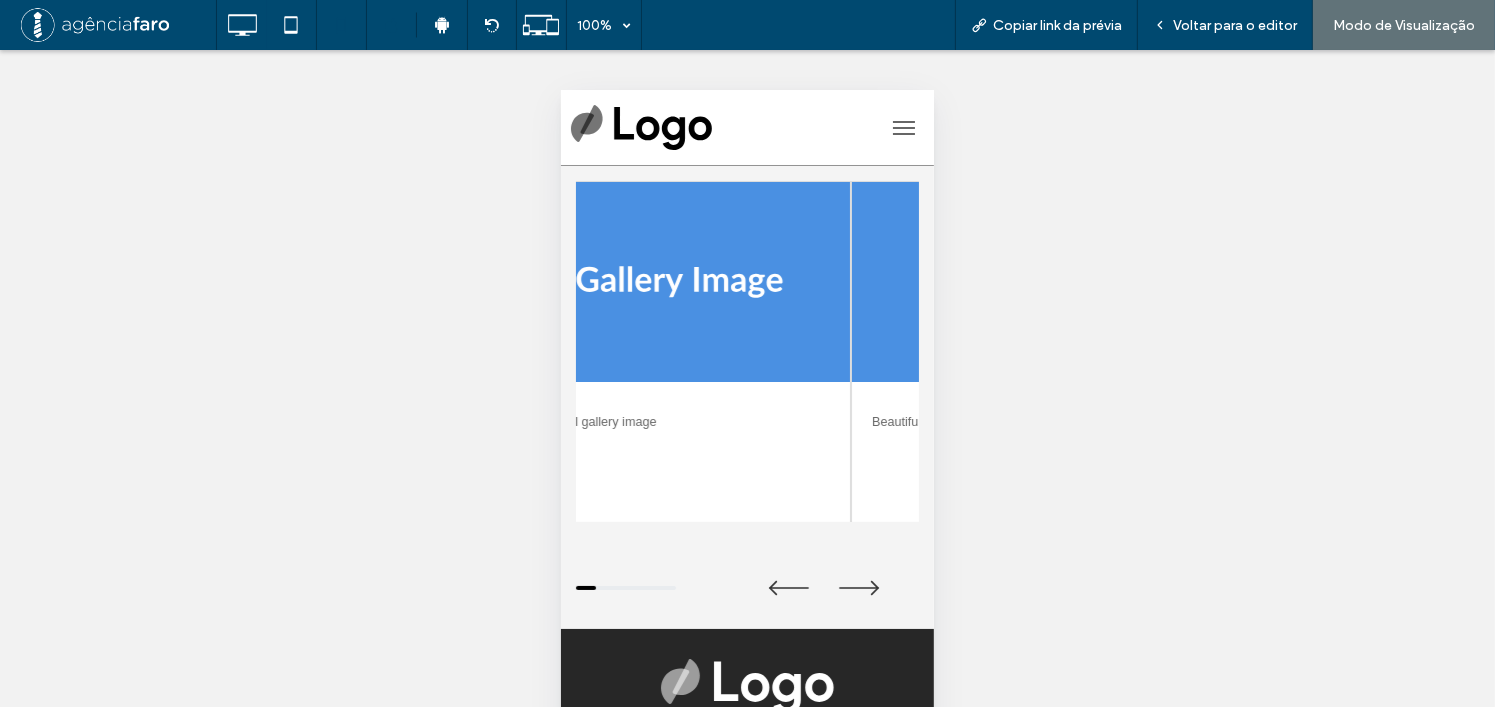 drag, startPoint x: 770, startPoint y: 407, endPoint x: 705, endPoint y: 388, distance: 67.72001 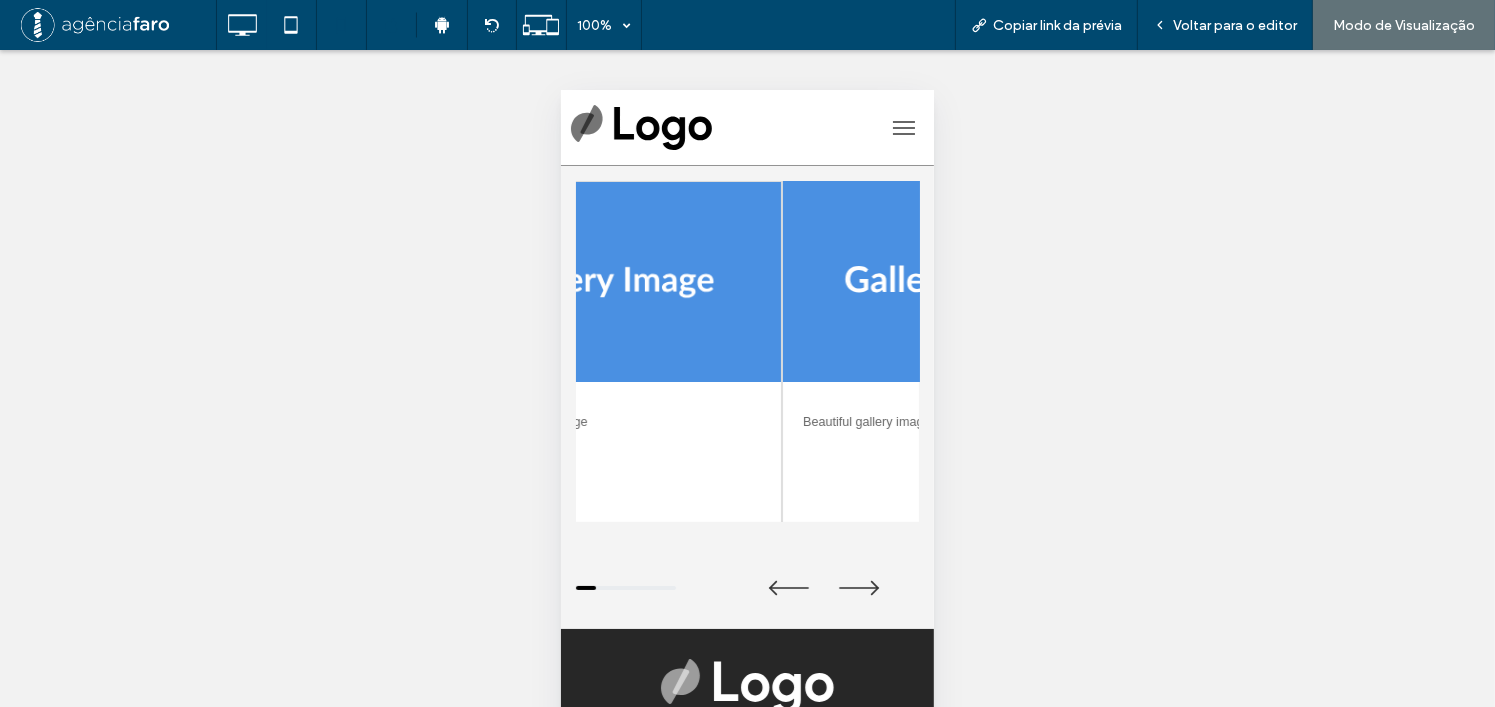 drag, startPoint x: 697, startPoint y: 373, endPoint x: 635, endPoint y: 367, distance: 62.289646 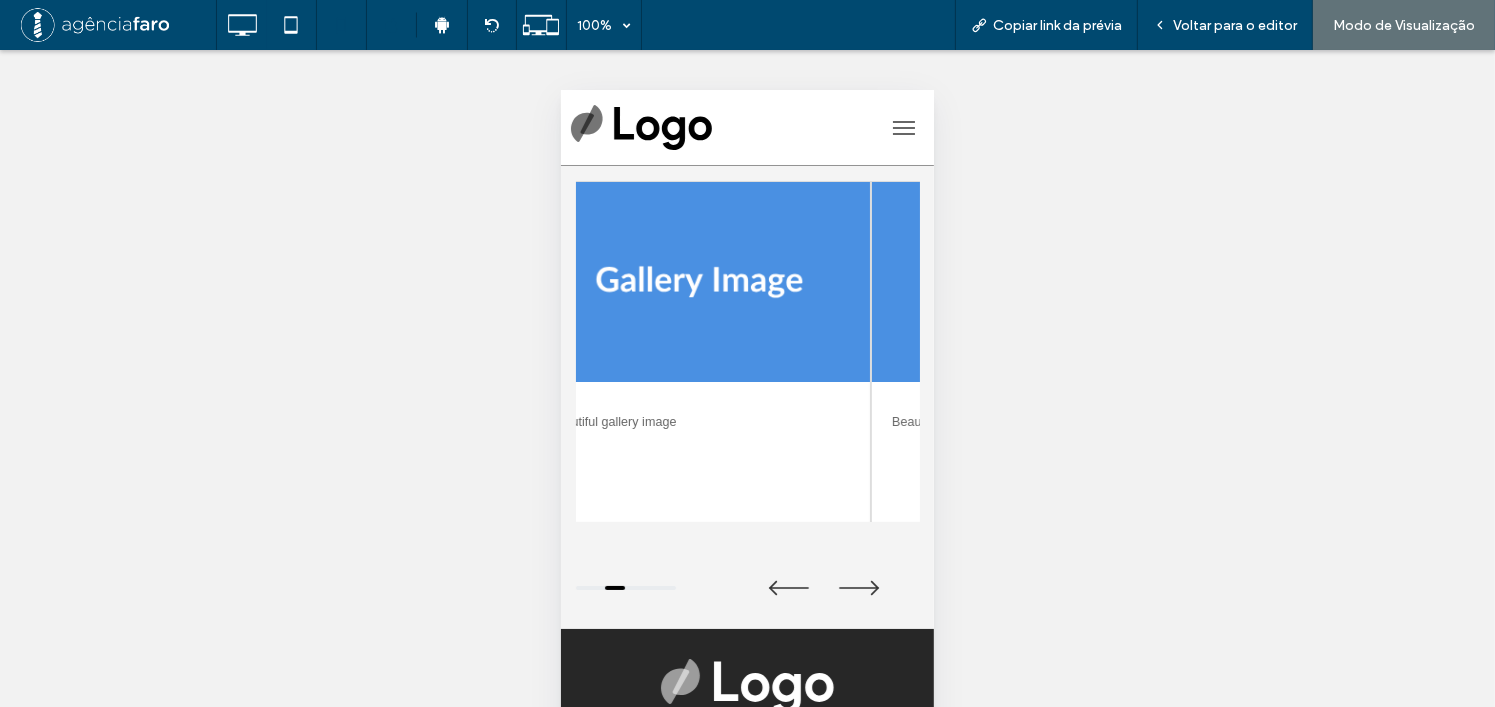 drag, startPoint x: 697, startPoint y: 374, endPoint x: 798, endPoint y: 390, distance: 102.259476 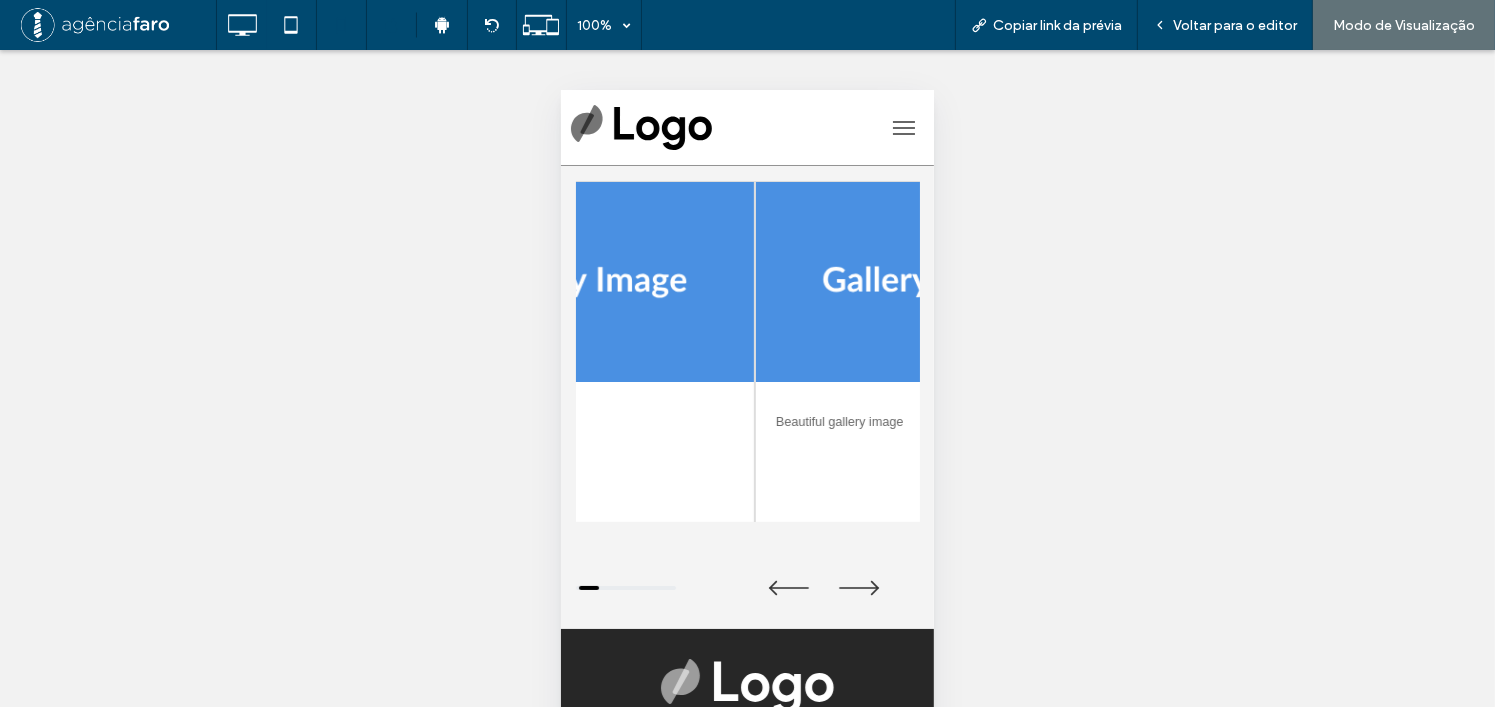 drag, startPoint x: 798, startPoint y: 390, endPoint x: 674, endPoint y: 392, distance: 124.01613 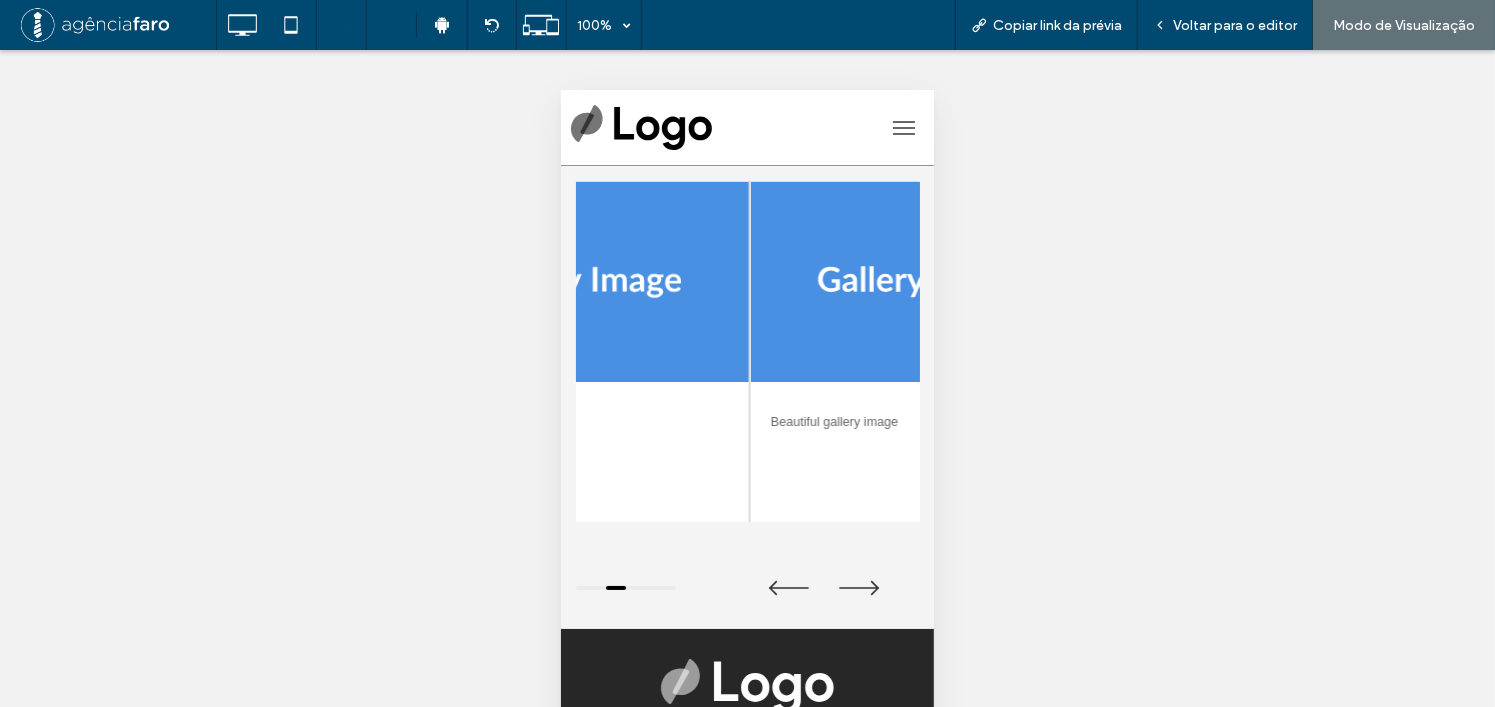 drag, startPoint x: 809, startPoint y: 398, endPoint x: 747, endPoint y: 384, distance: 63.560993 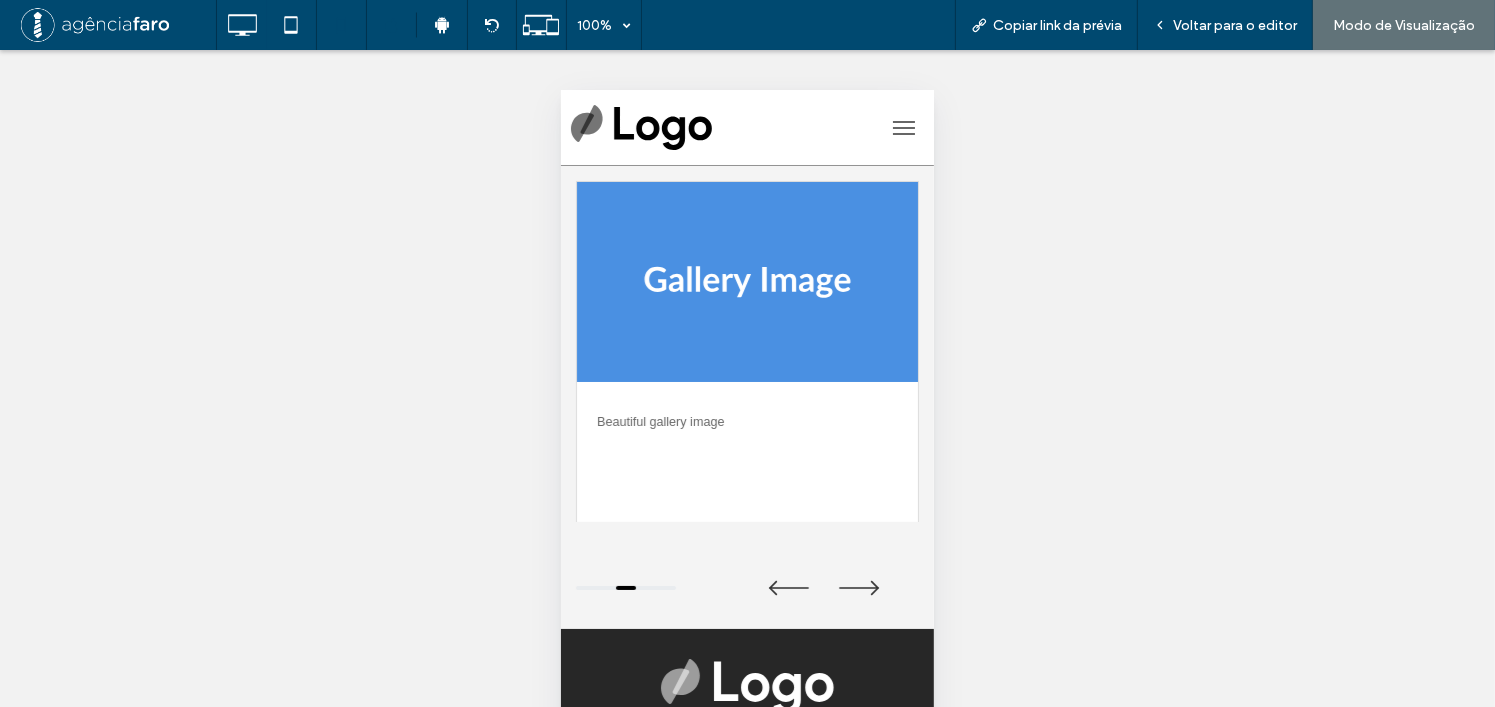 drag, startPoint x: 777, startPoint y: 385, endPoint x: 697, endPoint y: 383, distance: 80.024994 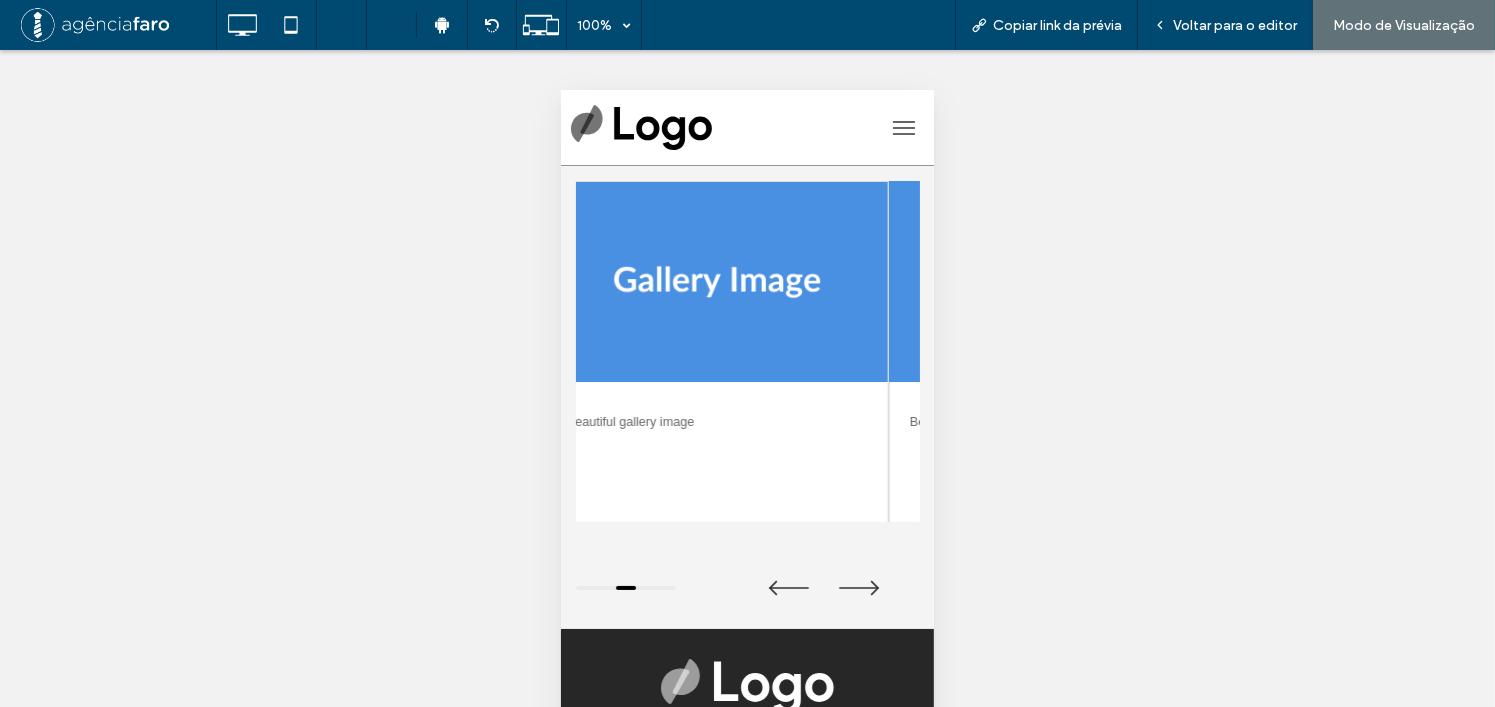 drag, startPoint x: 841, startPoint y: 361, endPoint x: 693, endPoint y: 354, distance: 148.16545 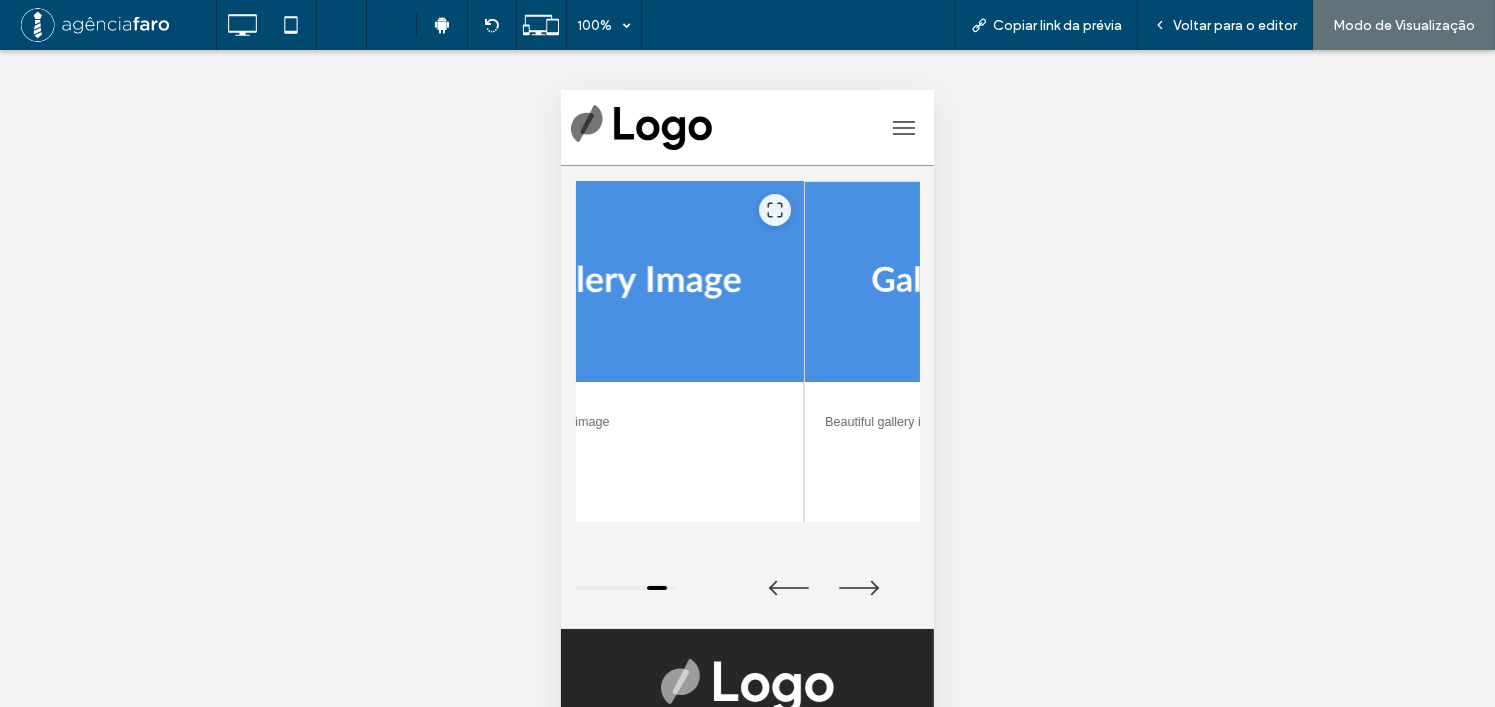 drag, startPoint x: 766, startPoint y: 366, endPoint x: 780, endPoint y: 368, distance: 14.142136 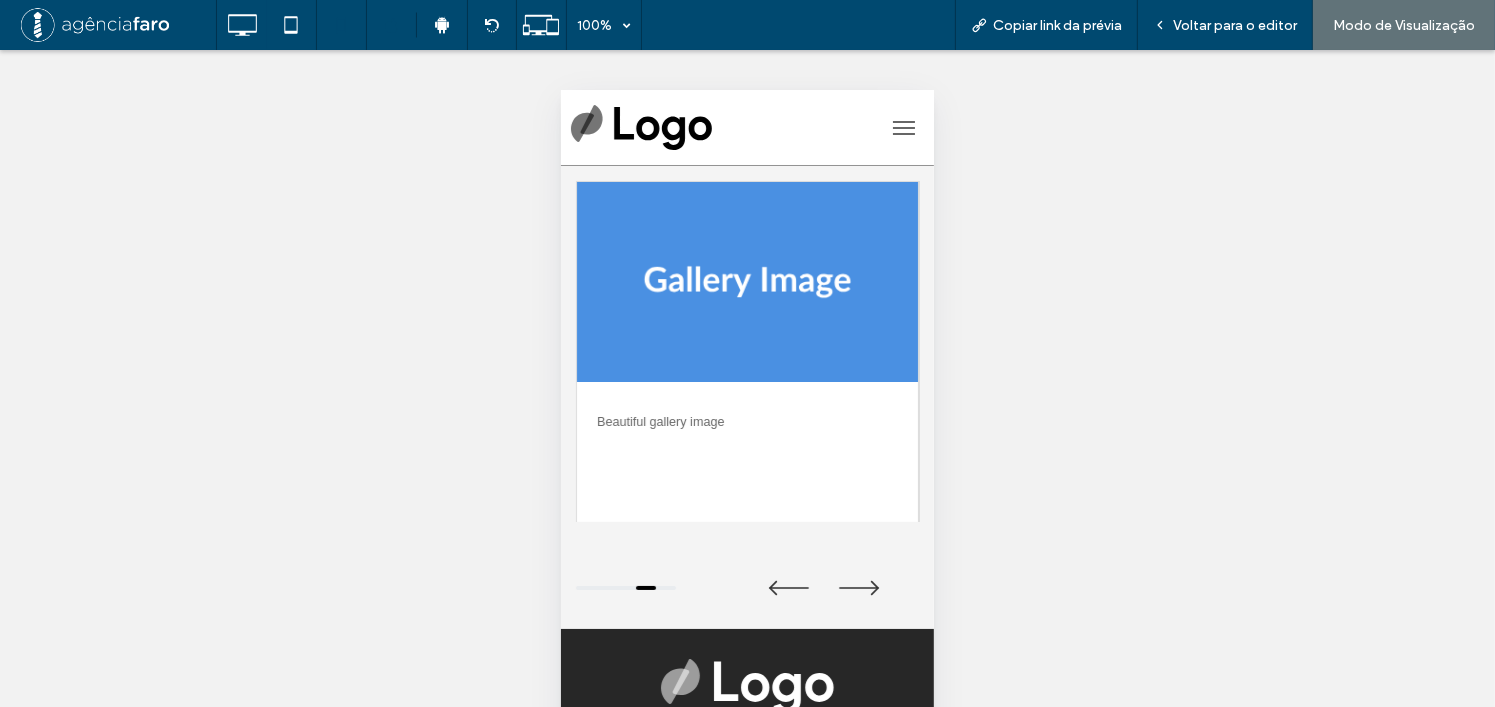 drag, startPoint x: 714, startPoint y: 374, endPoint x: 892, endPoint y: 387, distance: 178.47409 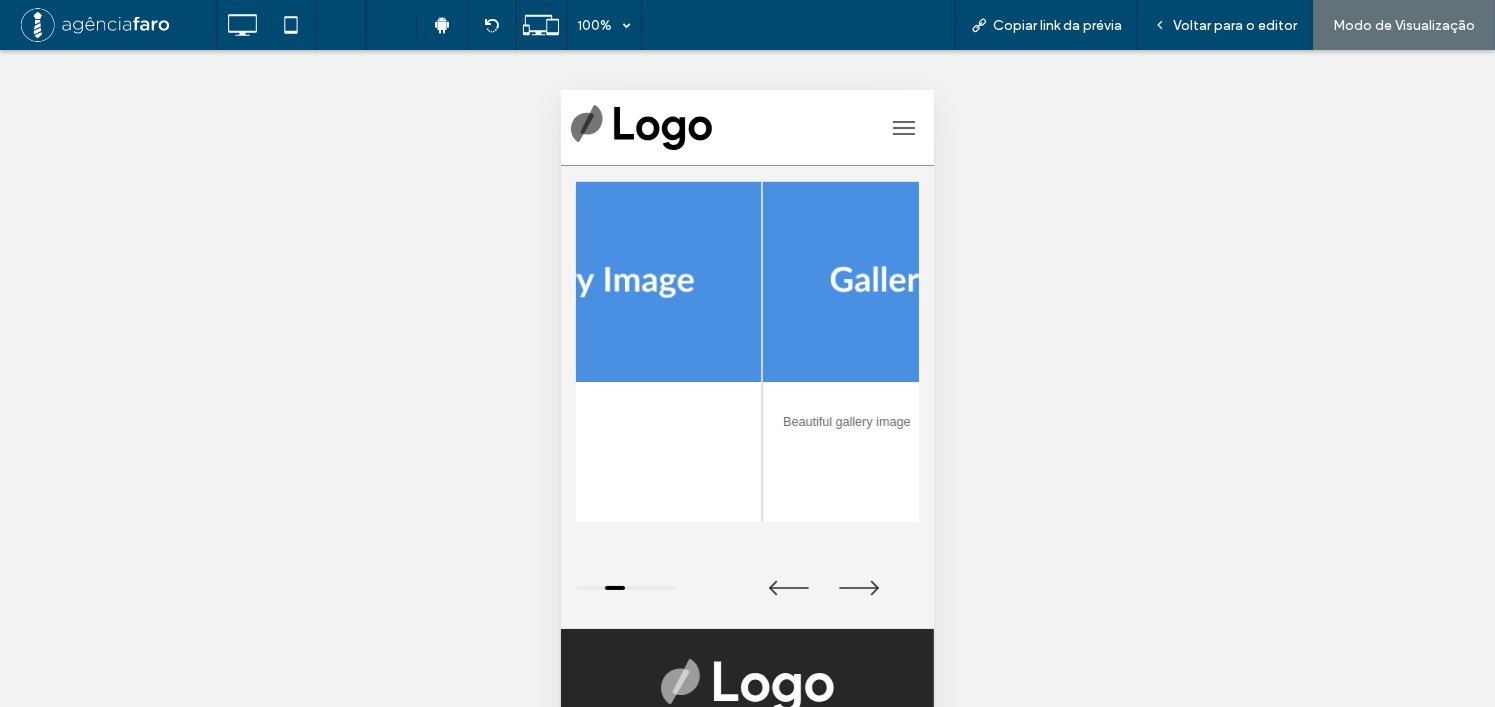 drag, startPoint x: 701, startPoint y: 406, endPoint x: 697, endPoint y: 416, distance: 10.770329 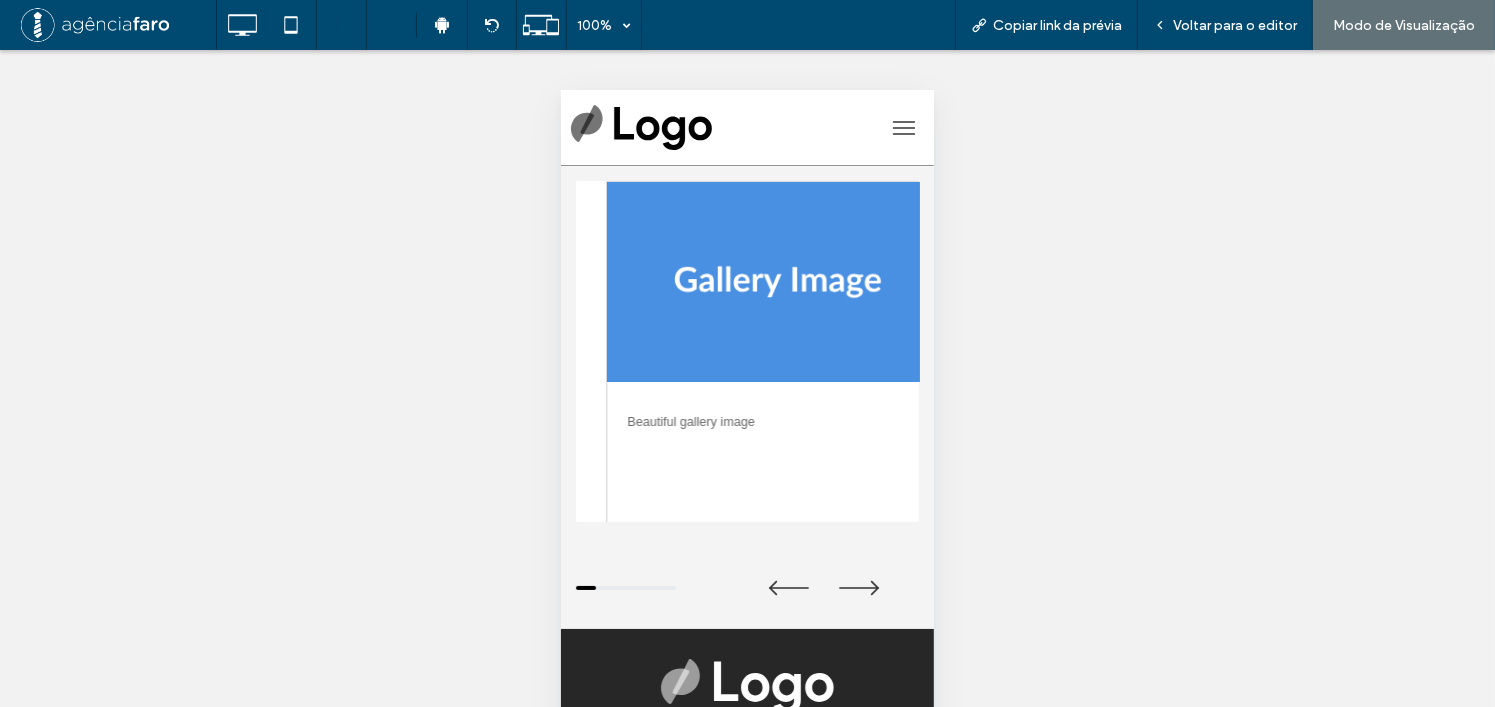 drag, startPoint x: 791, startPoint y: 418, endPoint x: 718, endPoint y: 418, distance: 73 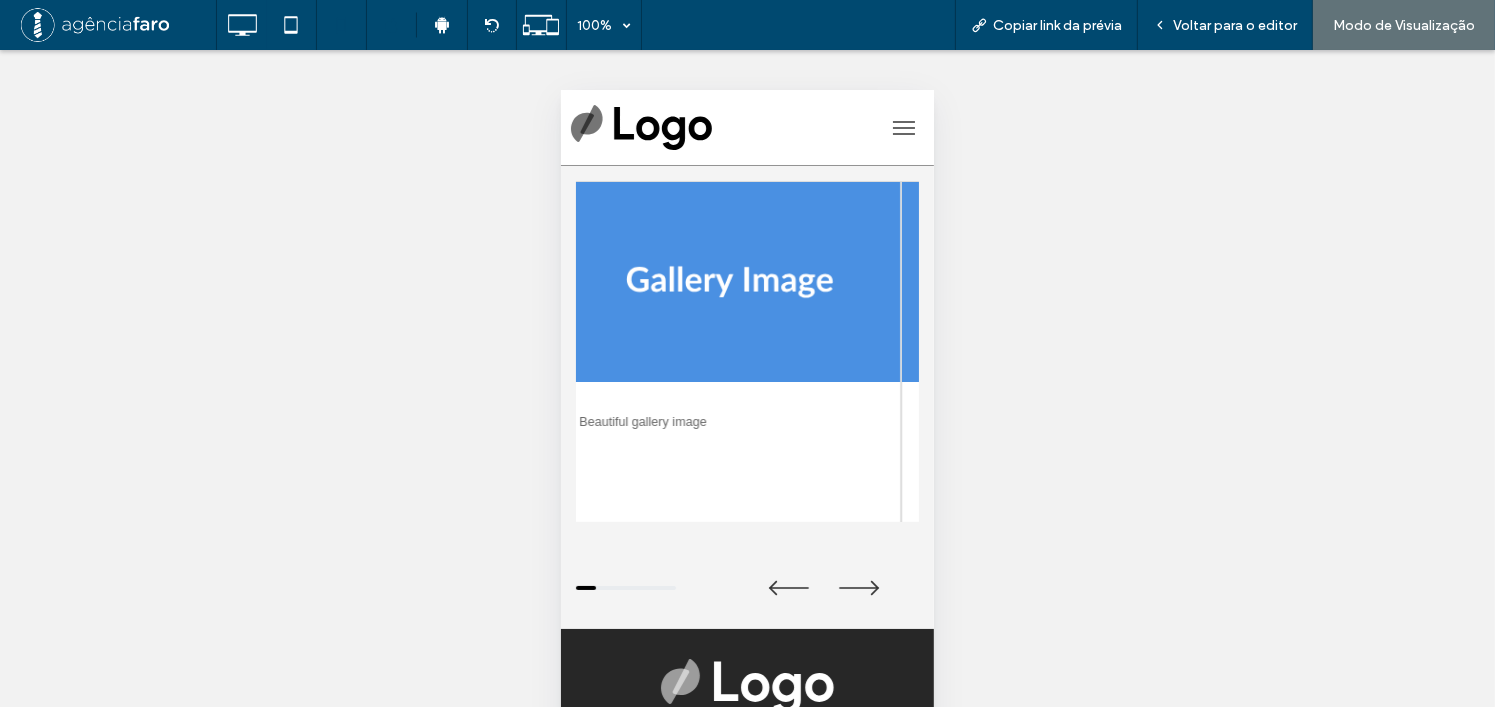 drag, startPoint x: 760, startPoint y: 418, endPoint x: 659, endPoint y: 402, distance: 102.259476 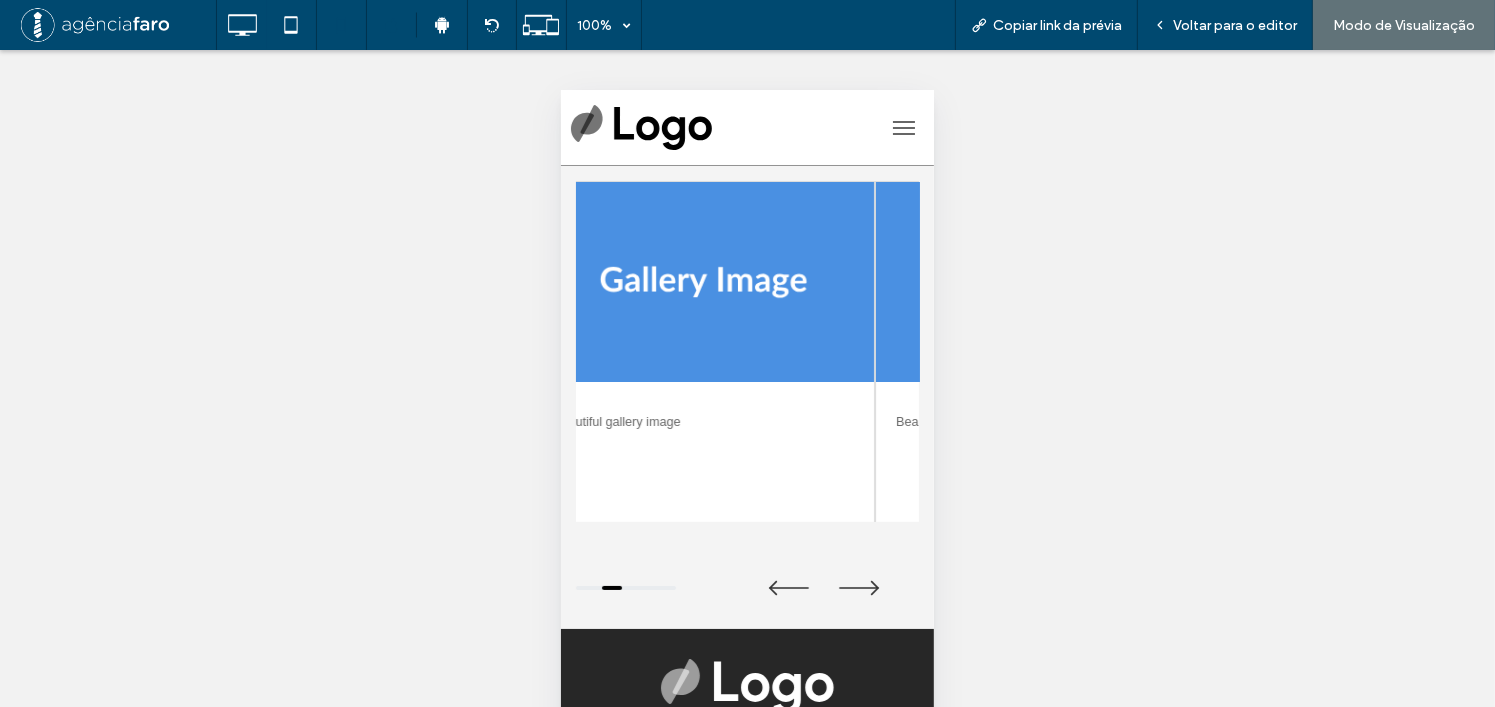 drag, startPoint x: 694, startPoint y: 409, endPoint x: 741, endPoint y: 409, distance: 47 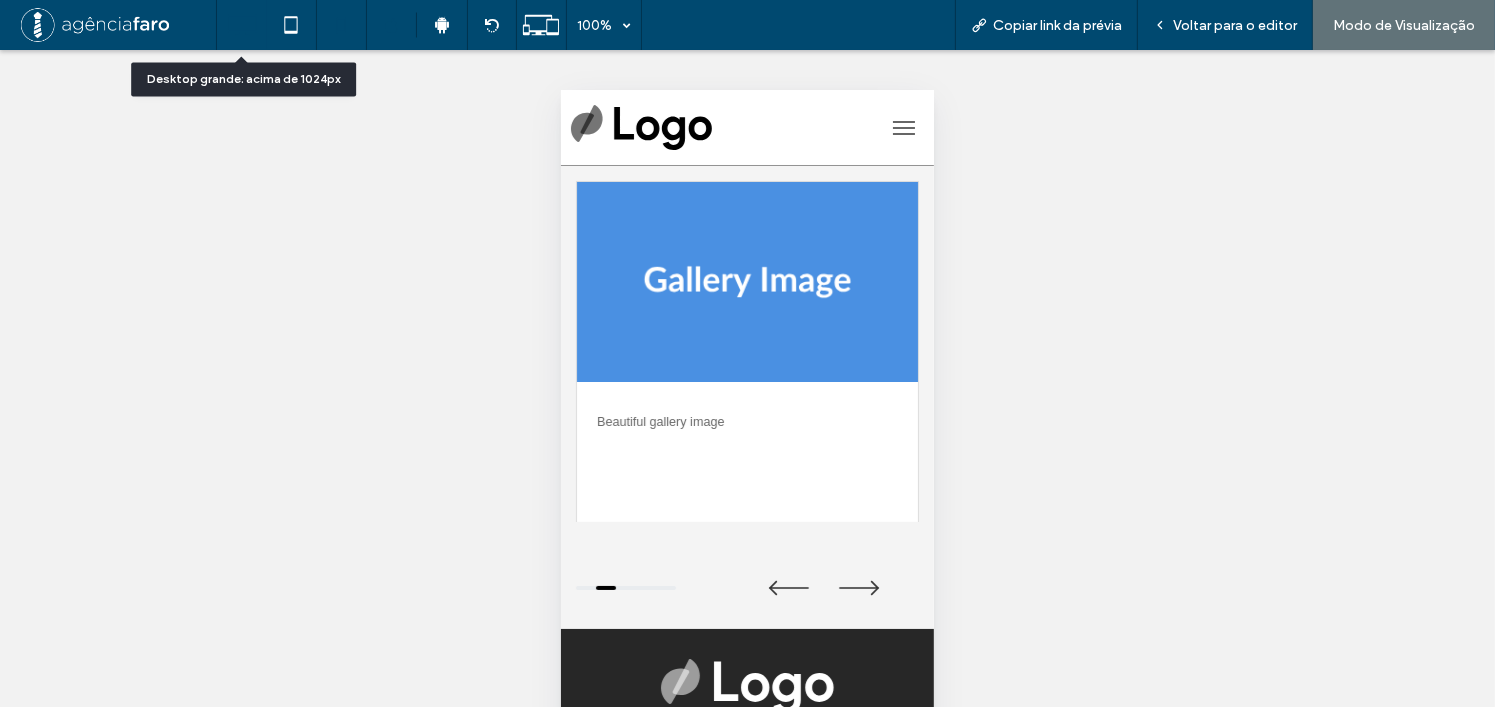 click 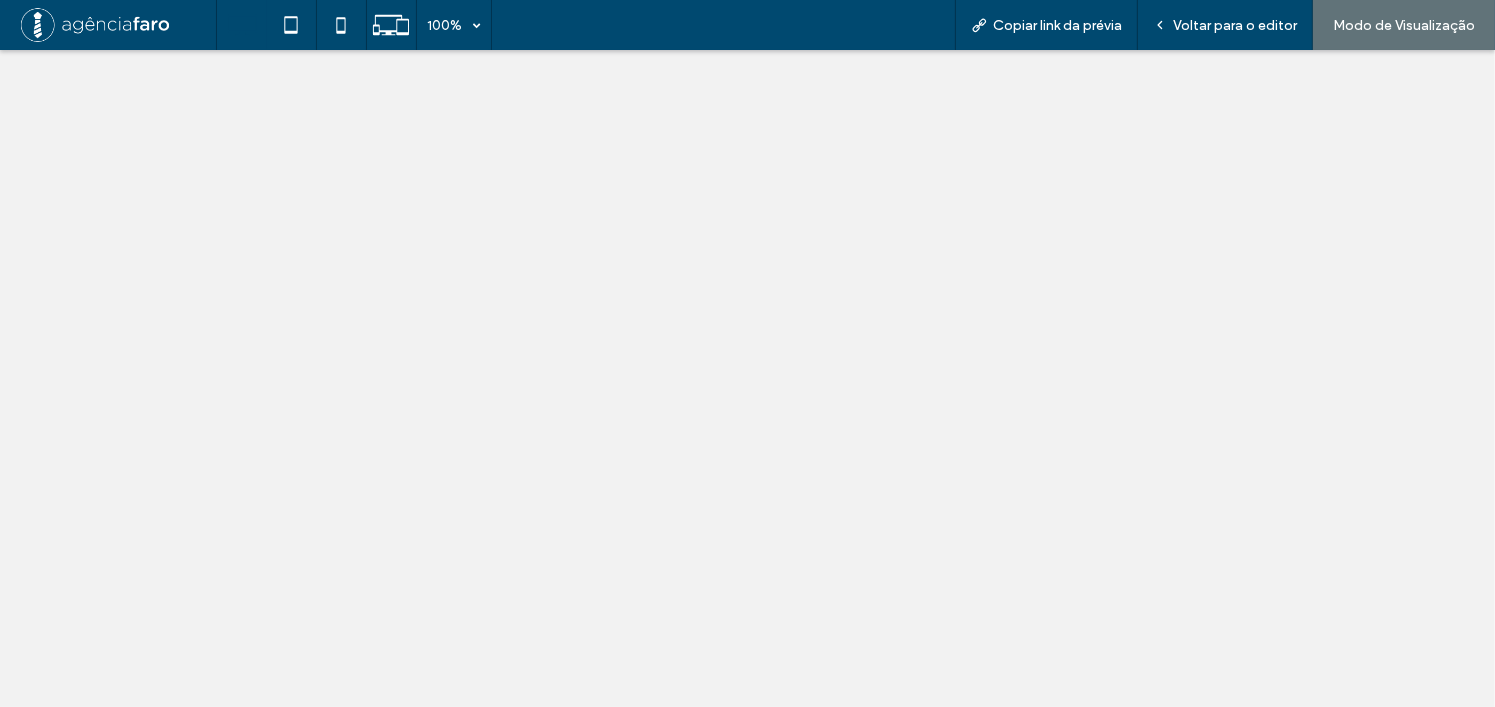 scroll, scrollTop: 0, scrollLeft: 0, axis: both 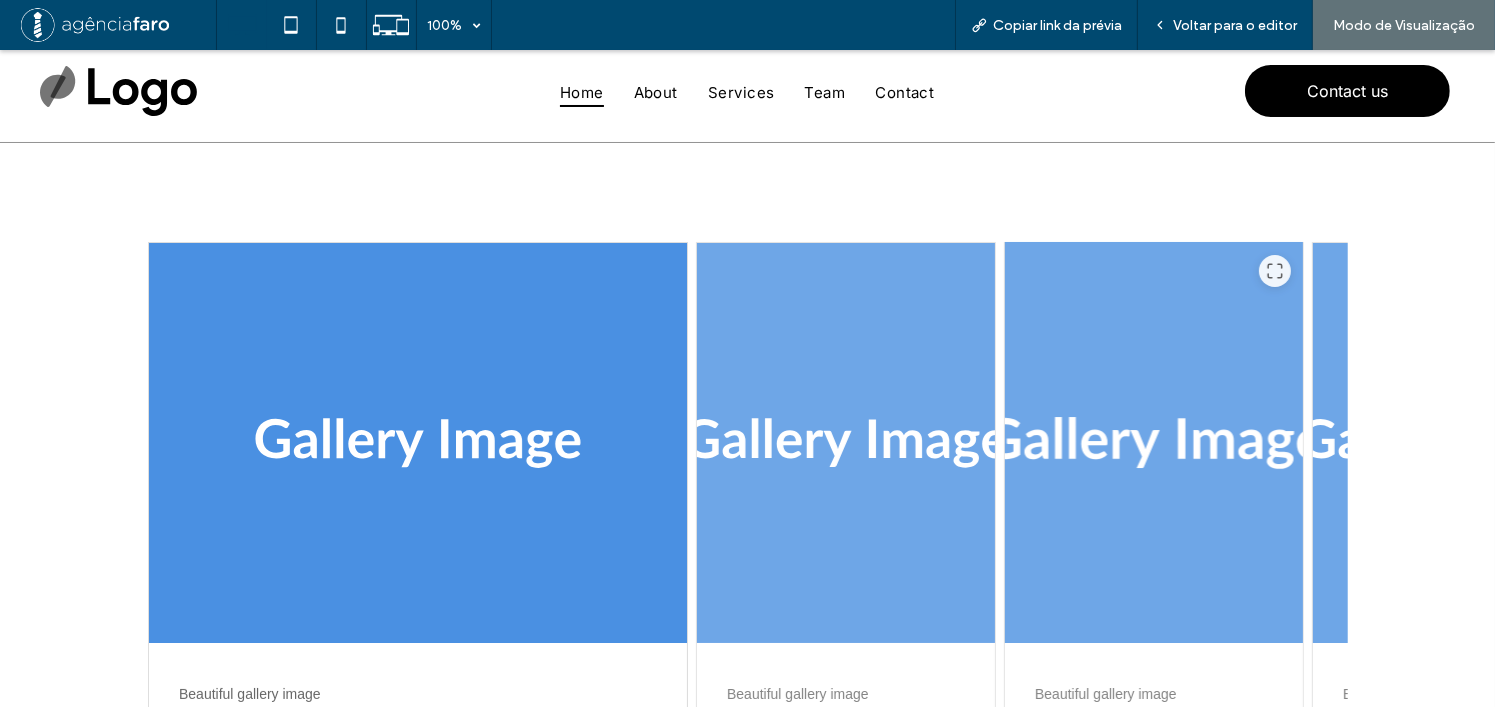 drag, startPoint x: 1128, startPoint y: 461, endPoint x: 727, endPoint y: 463, distance: 401.00497 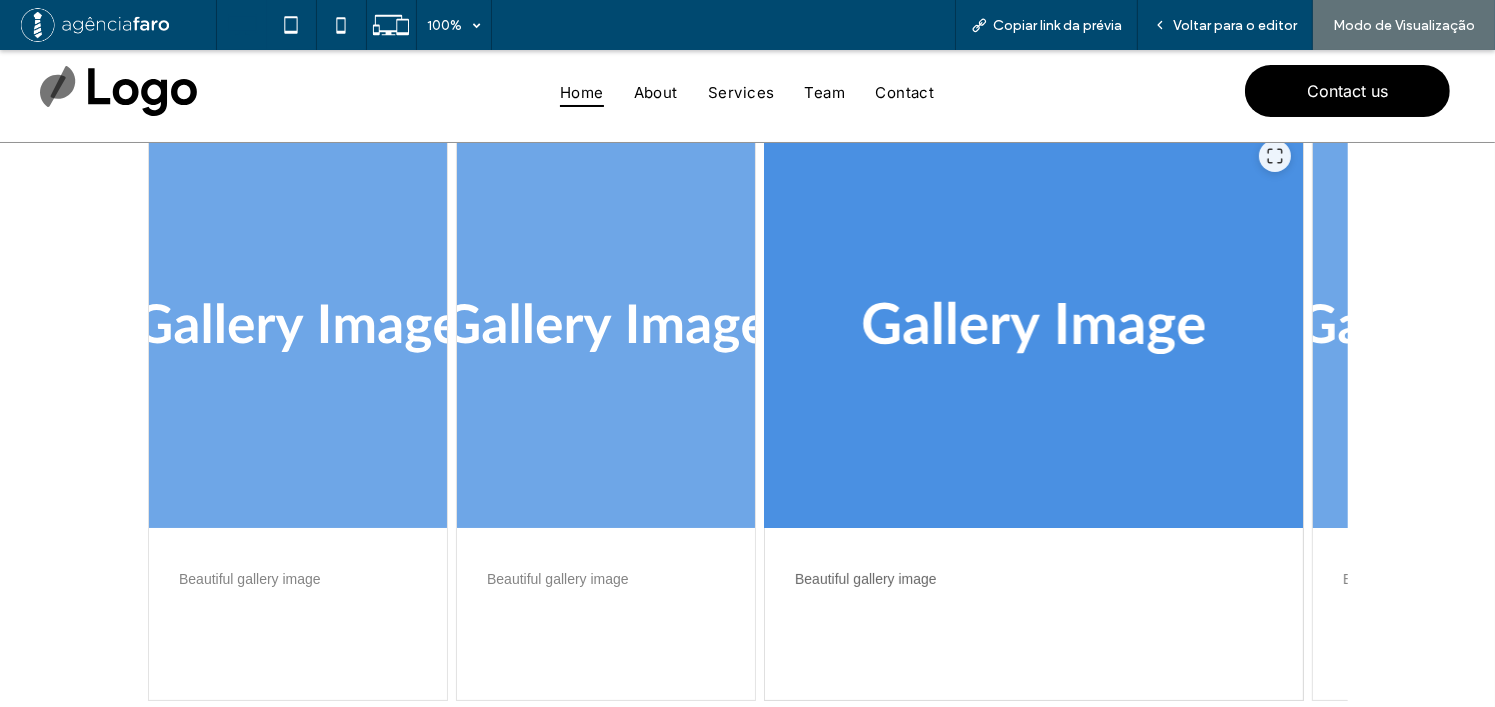 scroll, scrollTop: 300, scrollLeft: 0, axis: vertical 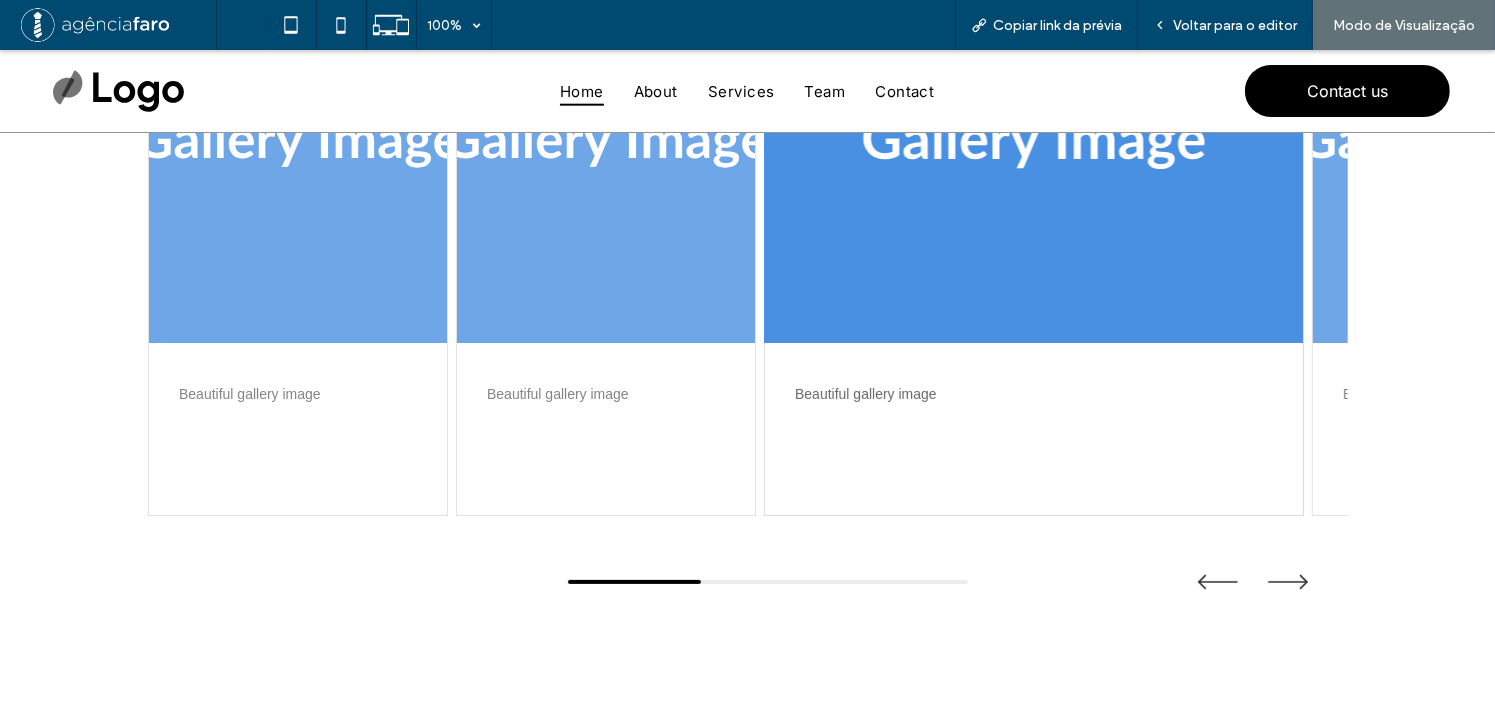 drag, startPoint x: 1135, startPoint y: 318, endPoint x: 701, endPoint y: 321, distance: 434.01038 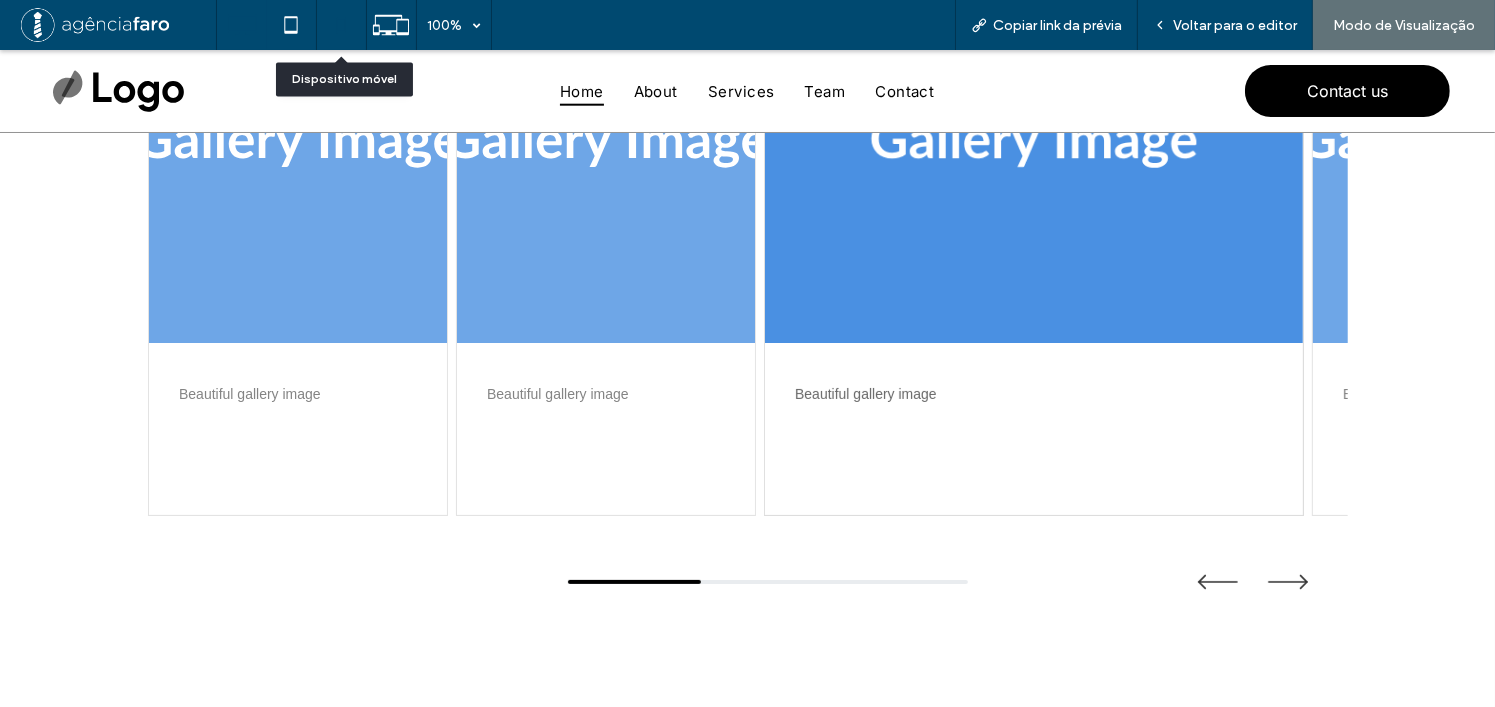 click 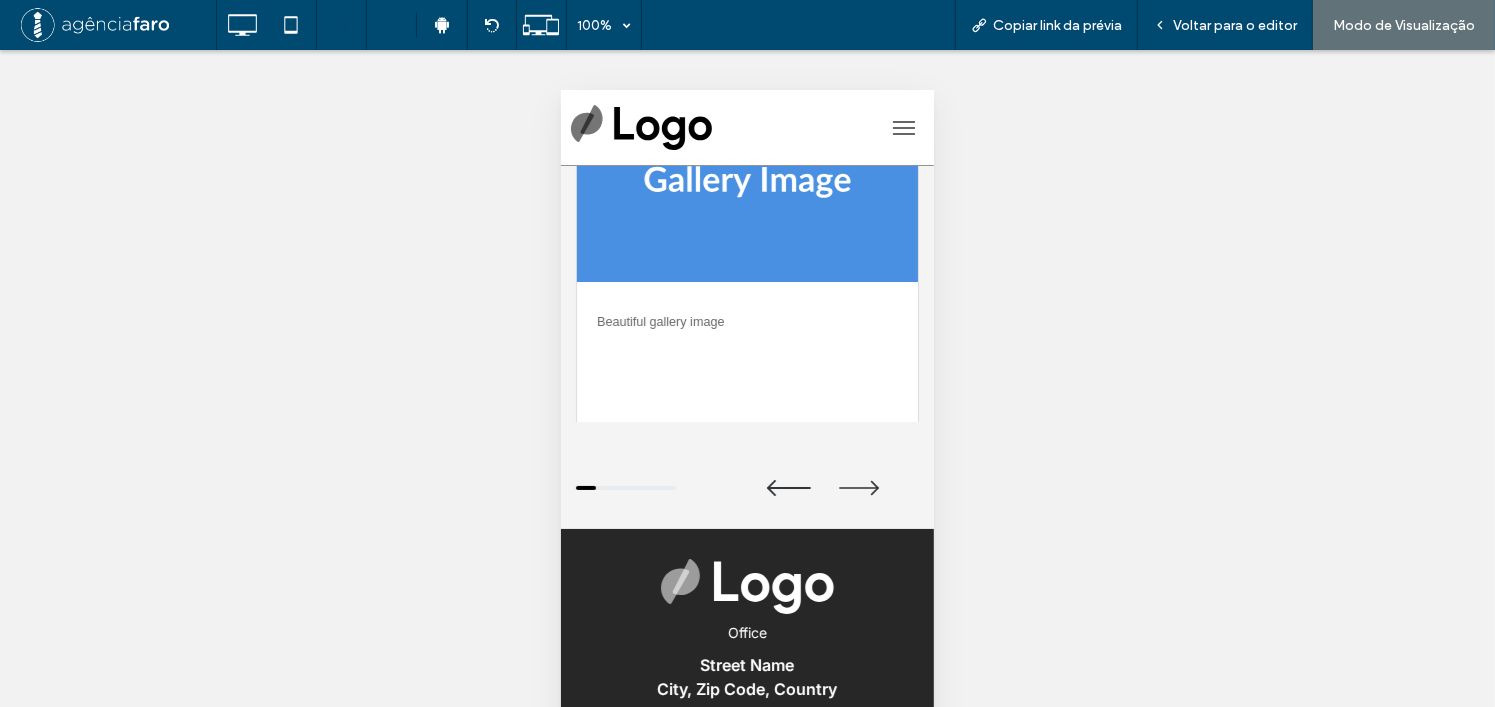 scroll, scrollTop: 0, scrollLeft: 0, axis: both 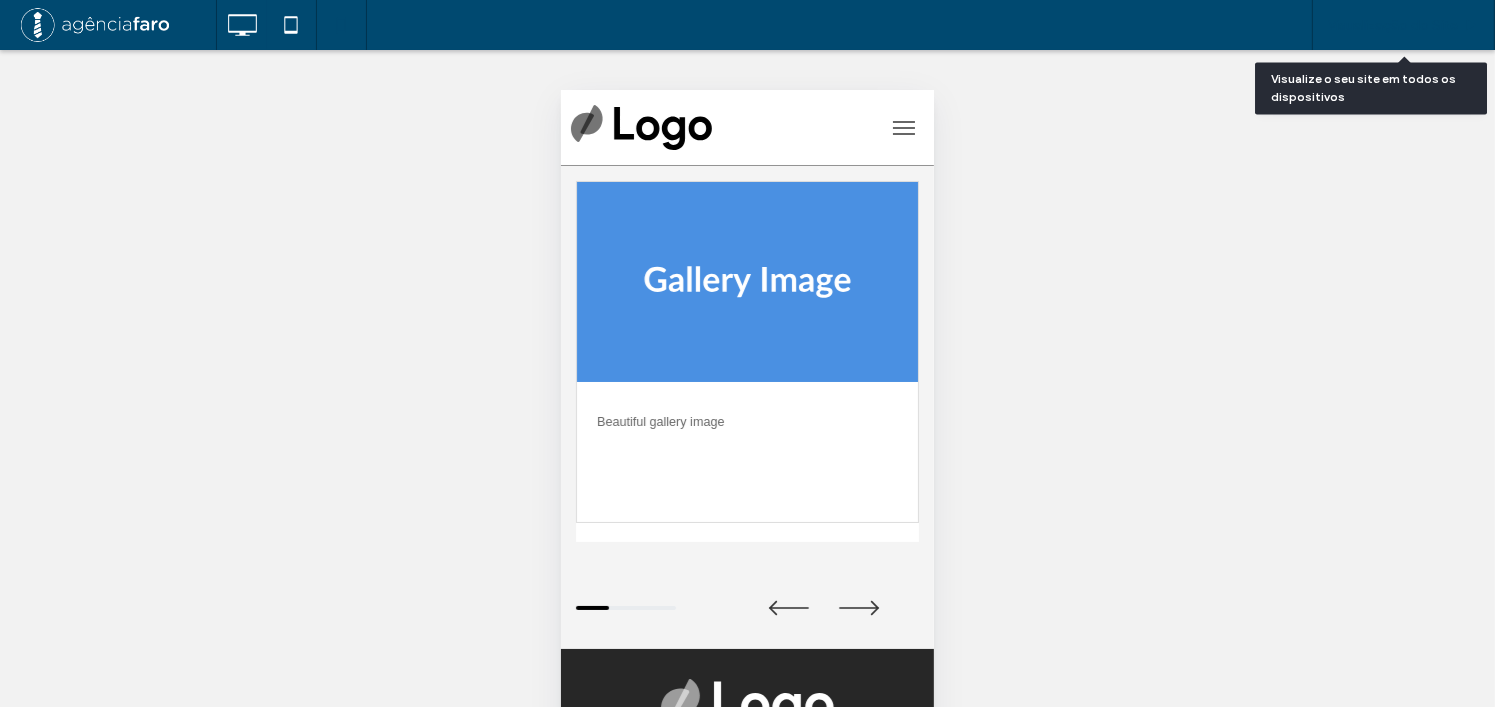 click on "Visualização do Site" at bounding box center [1393, 25] 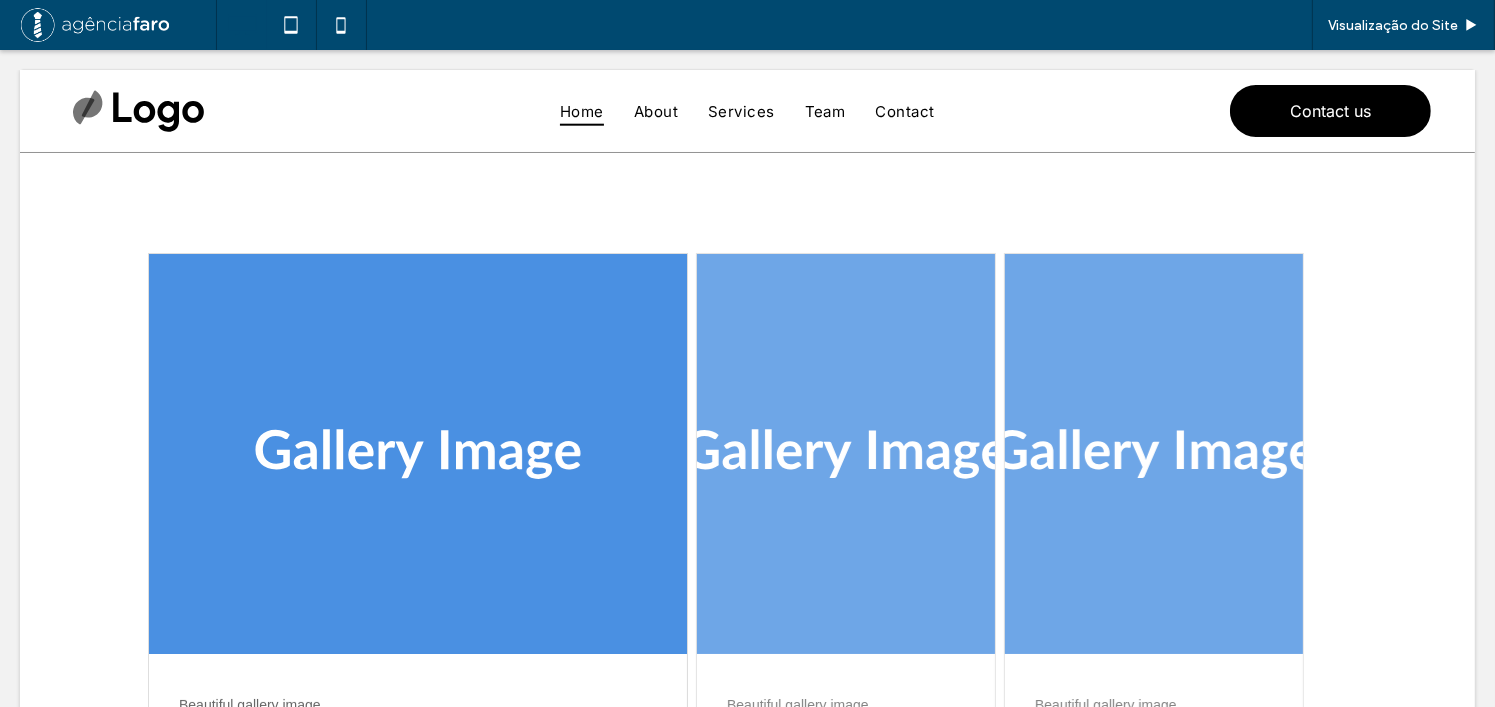 scroll, scrollTop: 578, scrollLeft: 0, axis: vertical 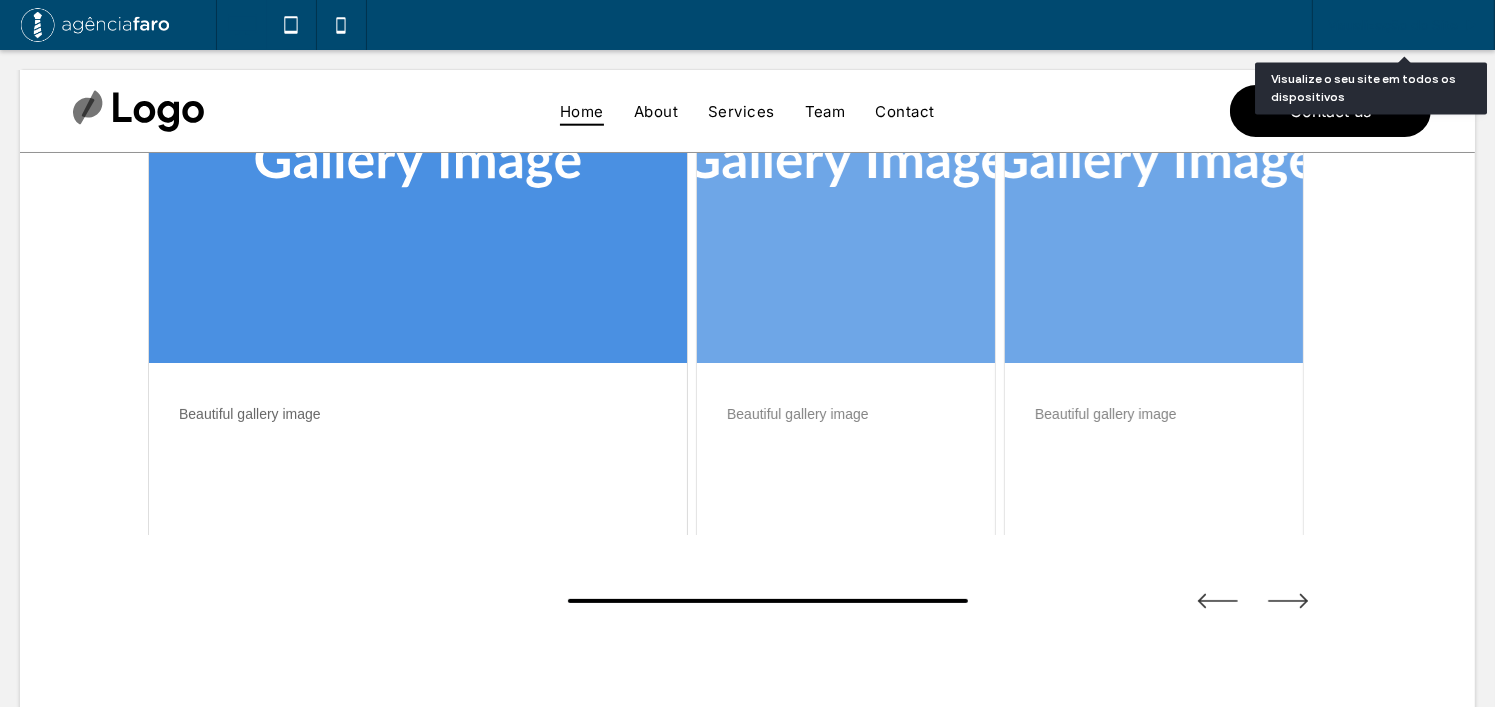 click on "Visualização do Site" at bounding box center (1403, 25) 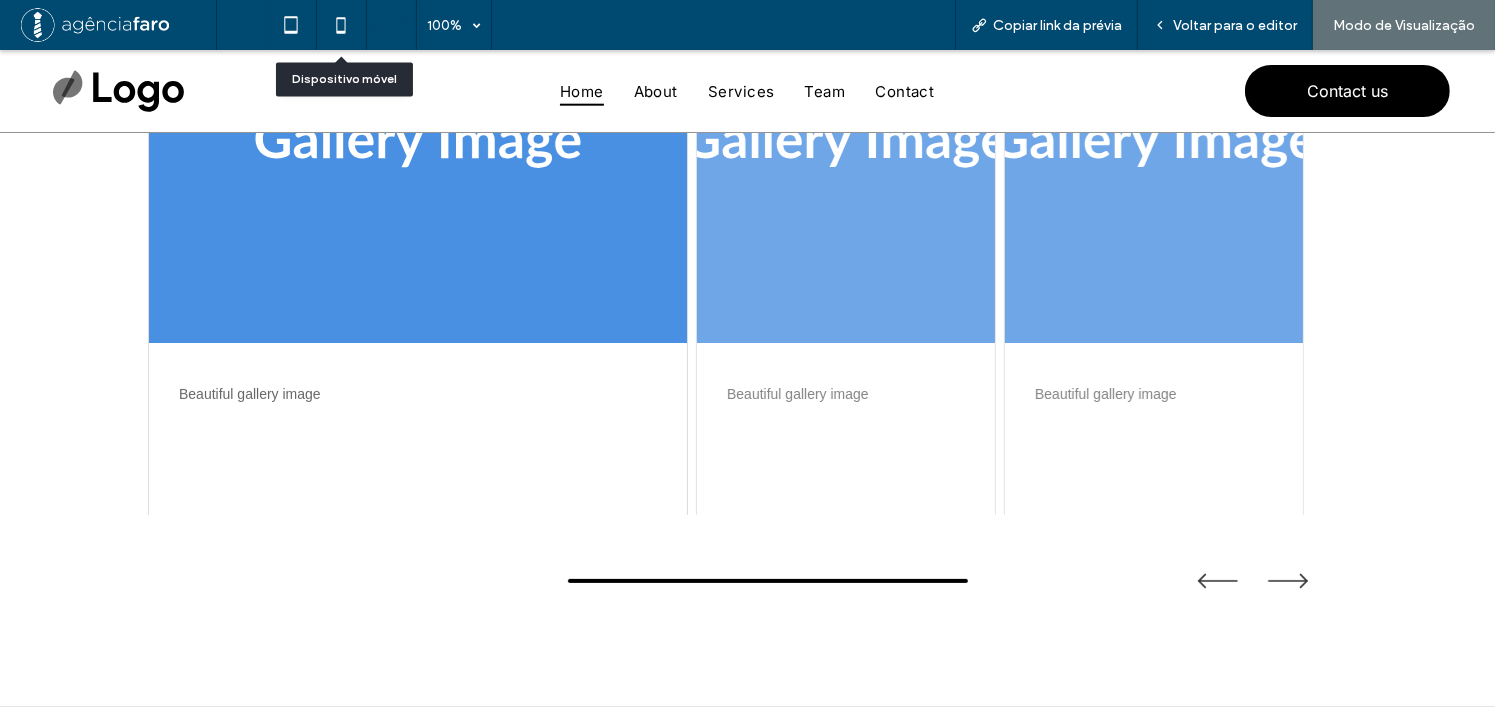 click at bounding box center (342, 25) 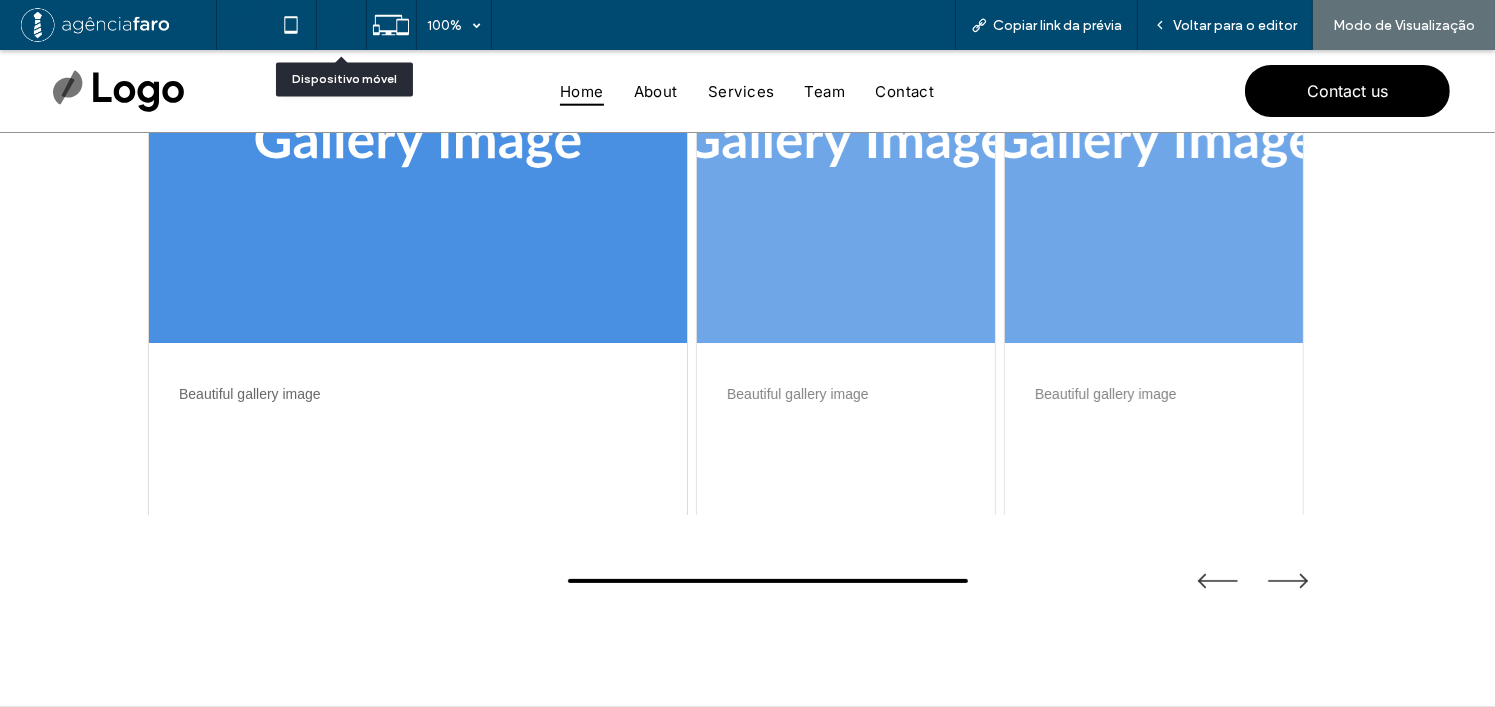 click at bounding box center [341, 25] 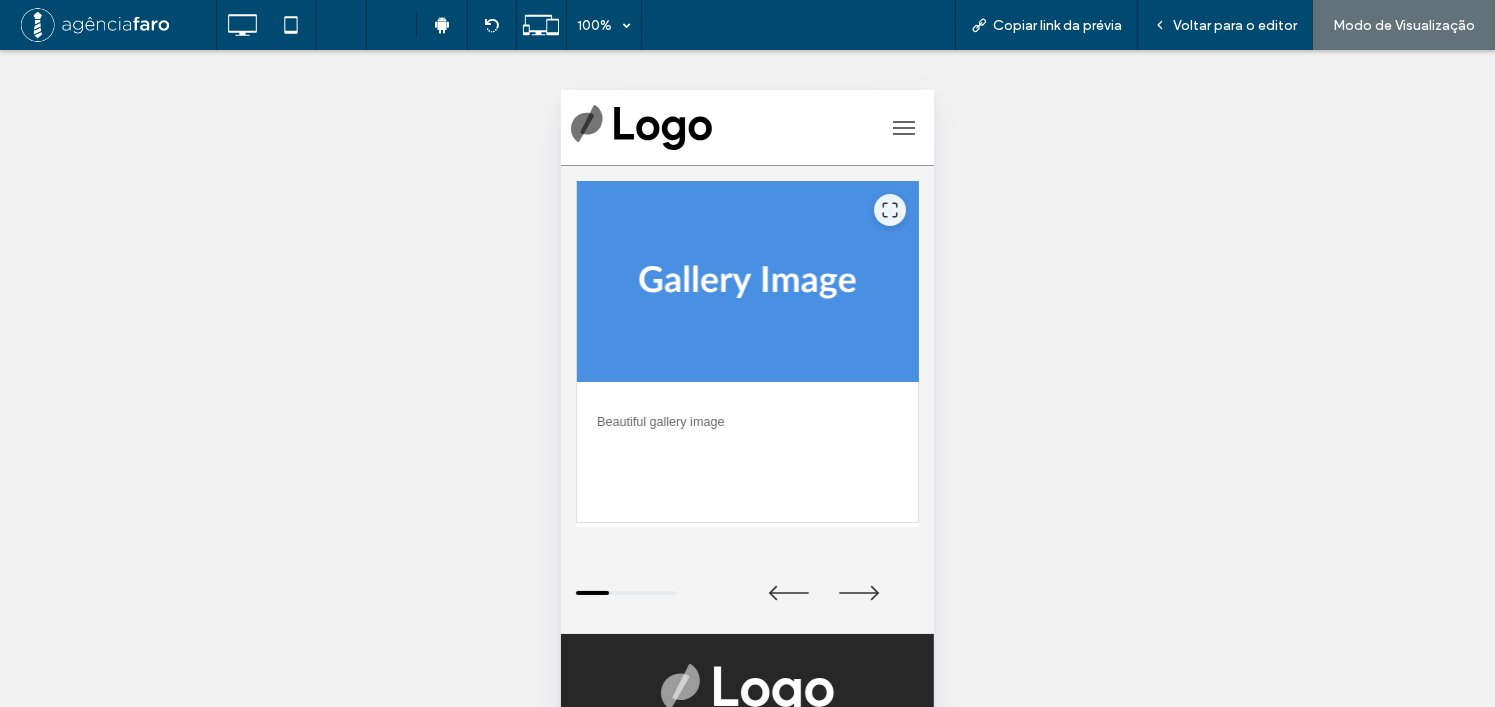 scroll, scrollTop: 0, scrollLeft: 0, axis: both 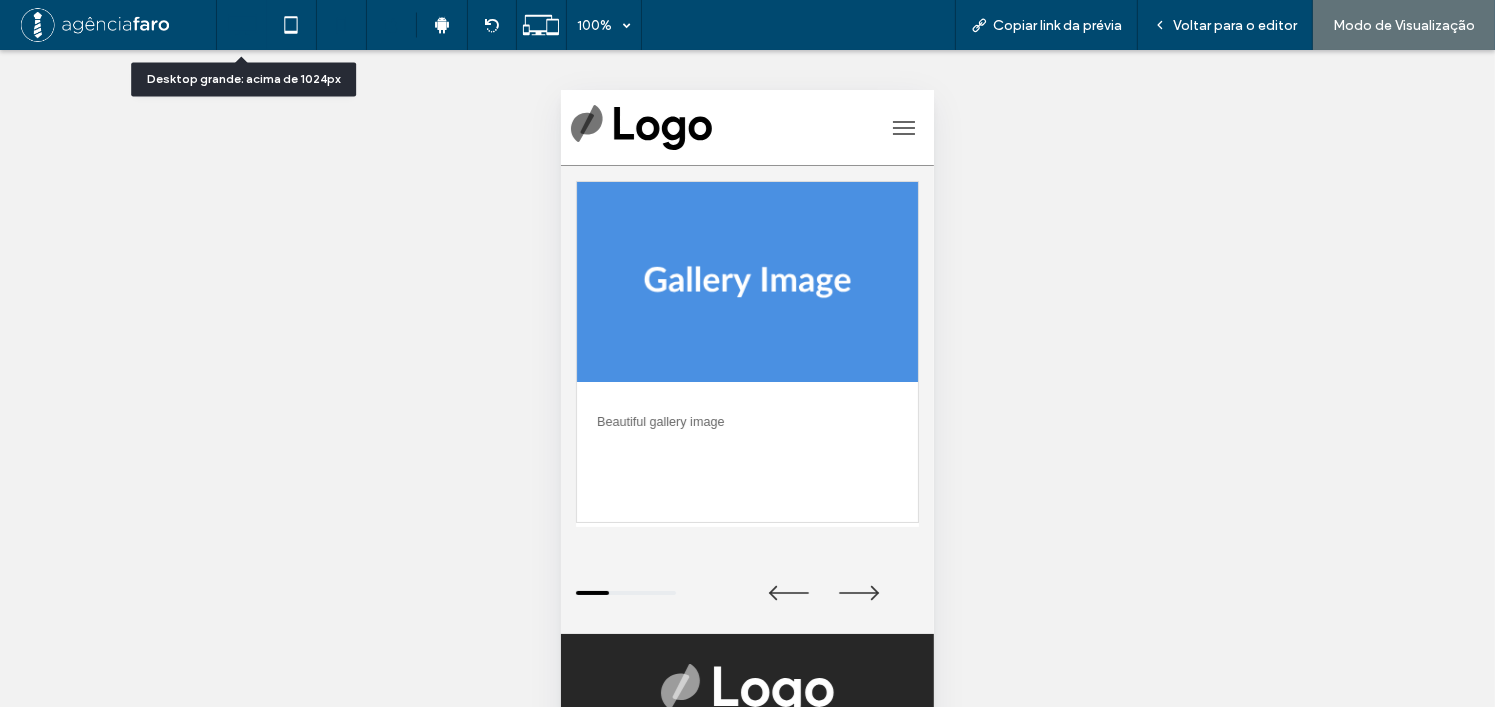 click 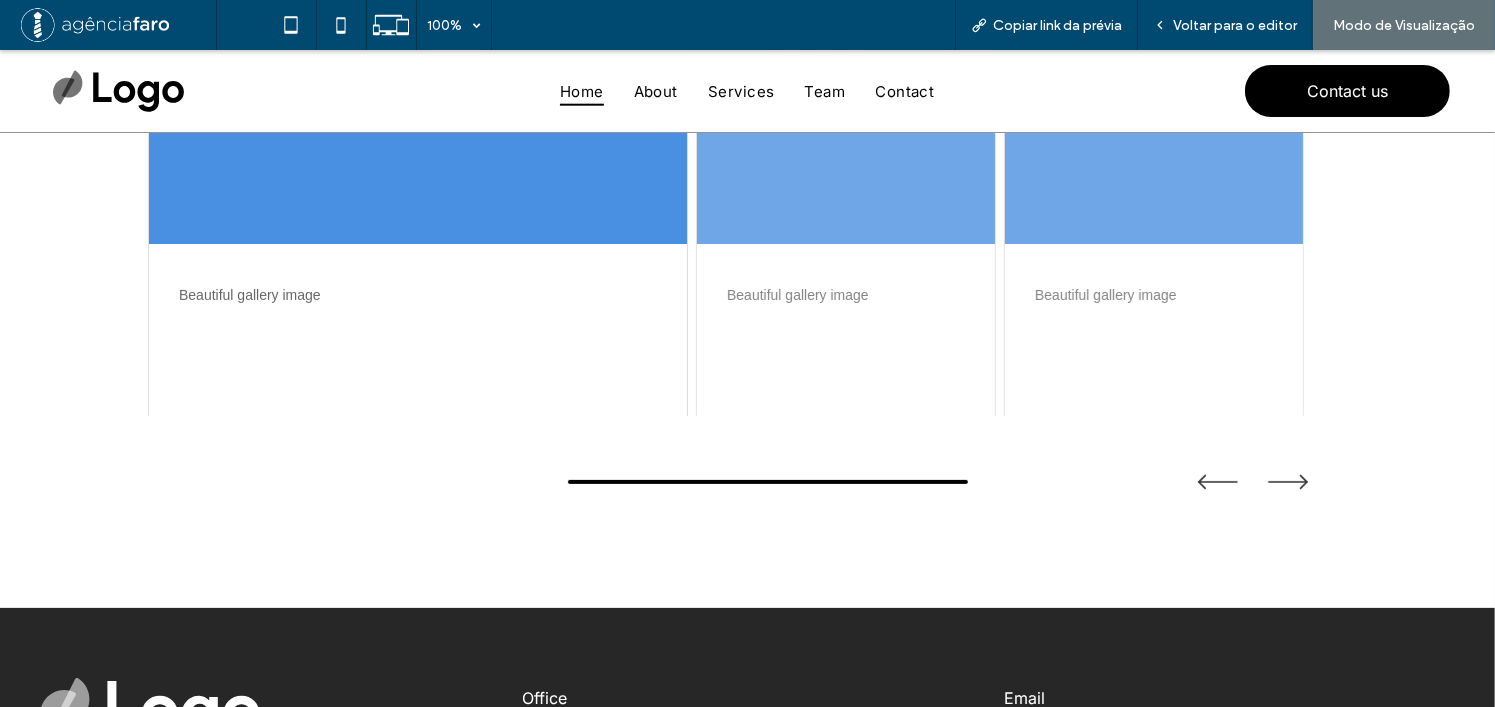 scroll, scrollTop: 400, scrollLeft: 0, axis: vertical 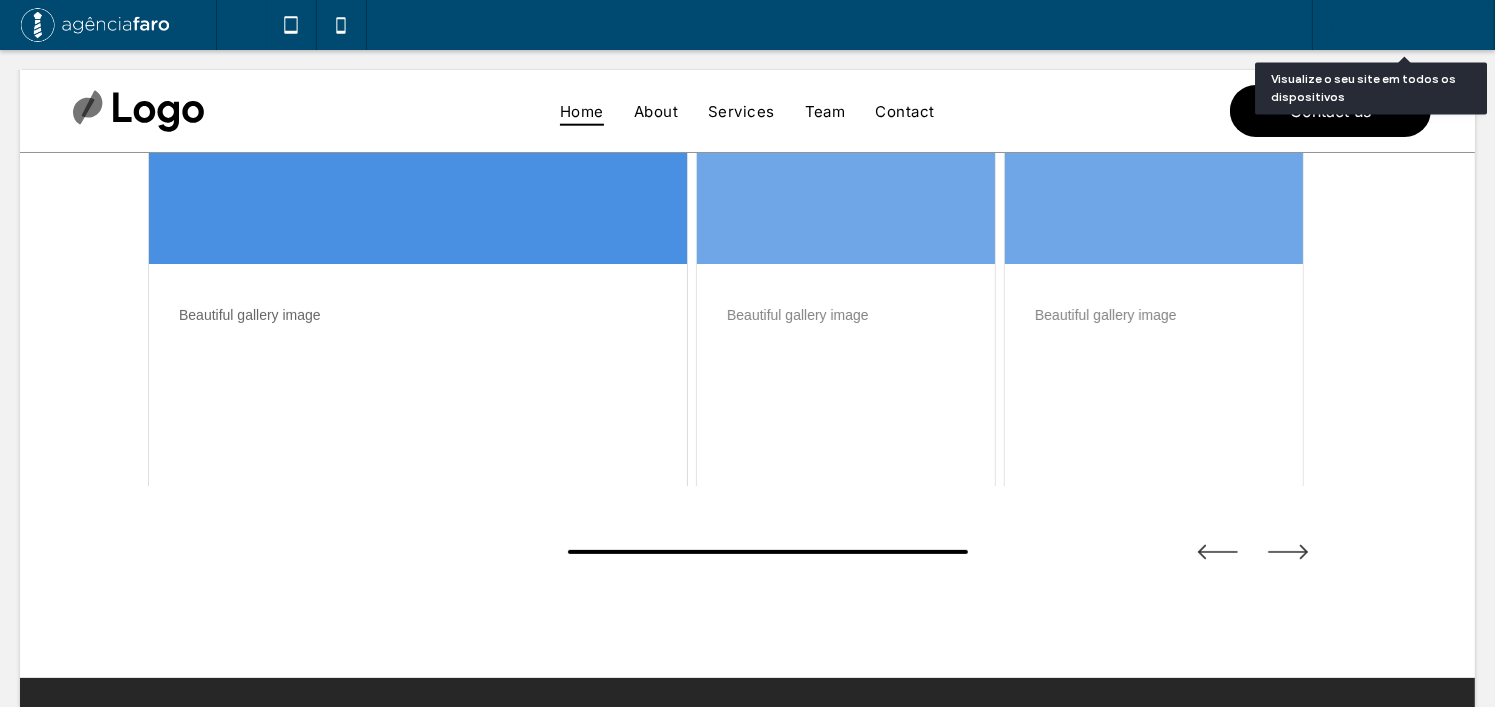 click on "Visualização do Site" at bounding box center [1393, 25] 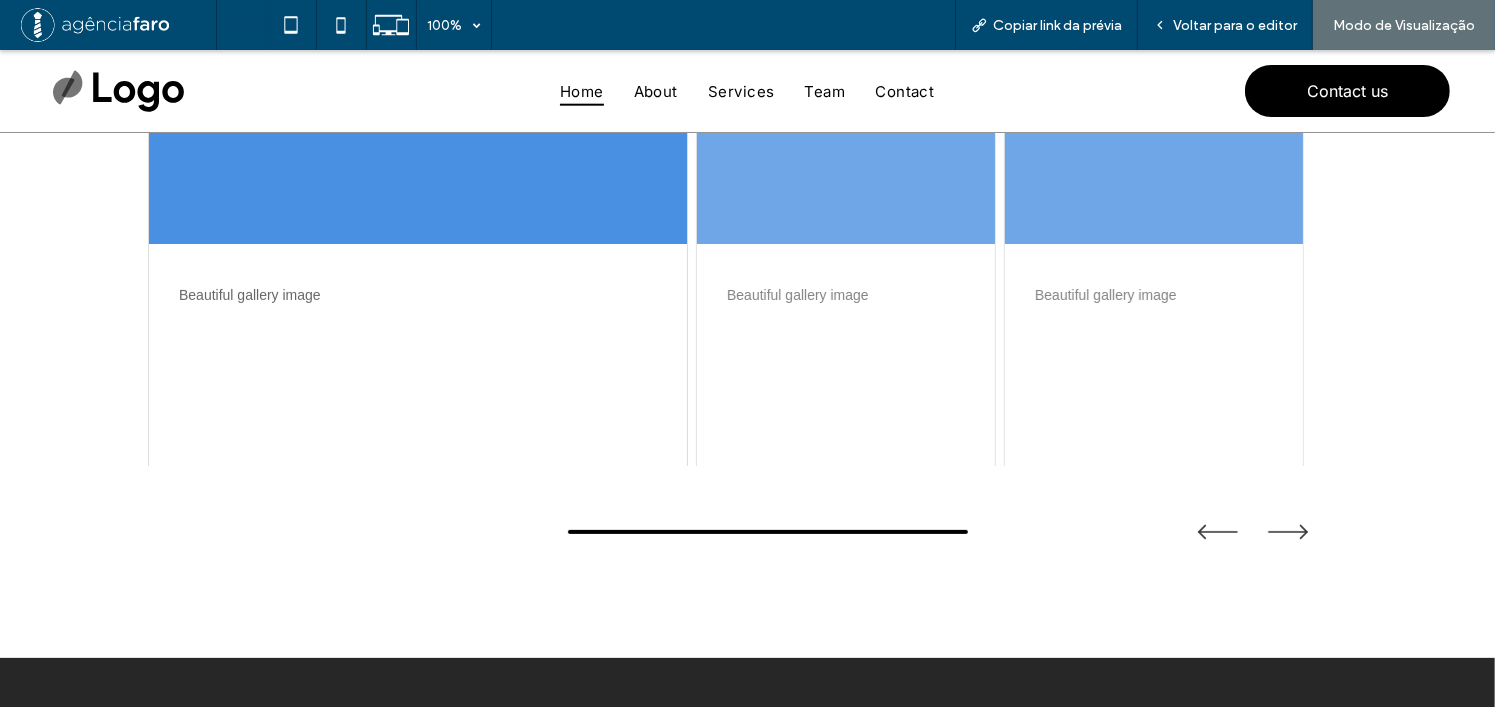 click on "Beautiful gallery image" at bounding box center [418, 311] 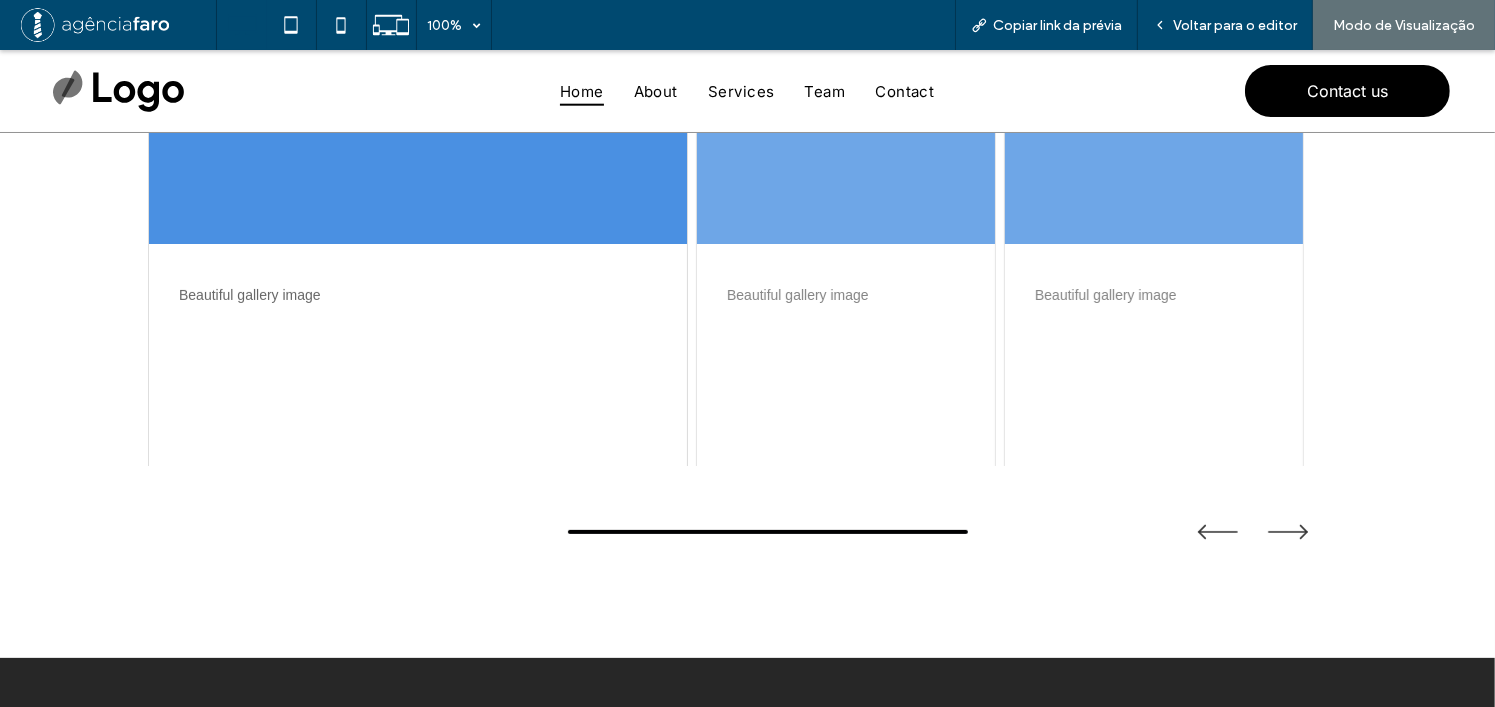click at bounding box center [846, 44] 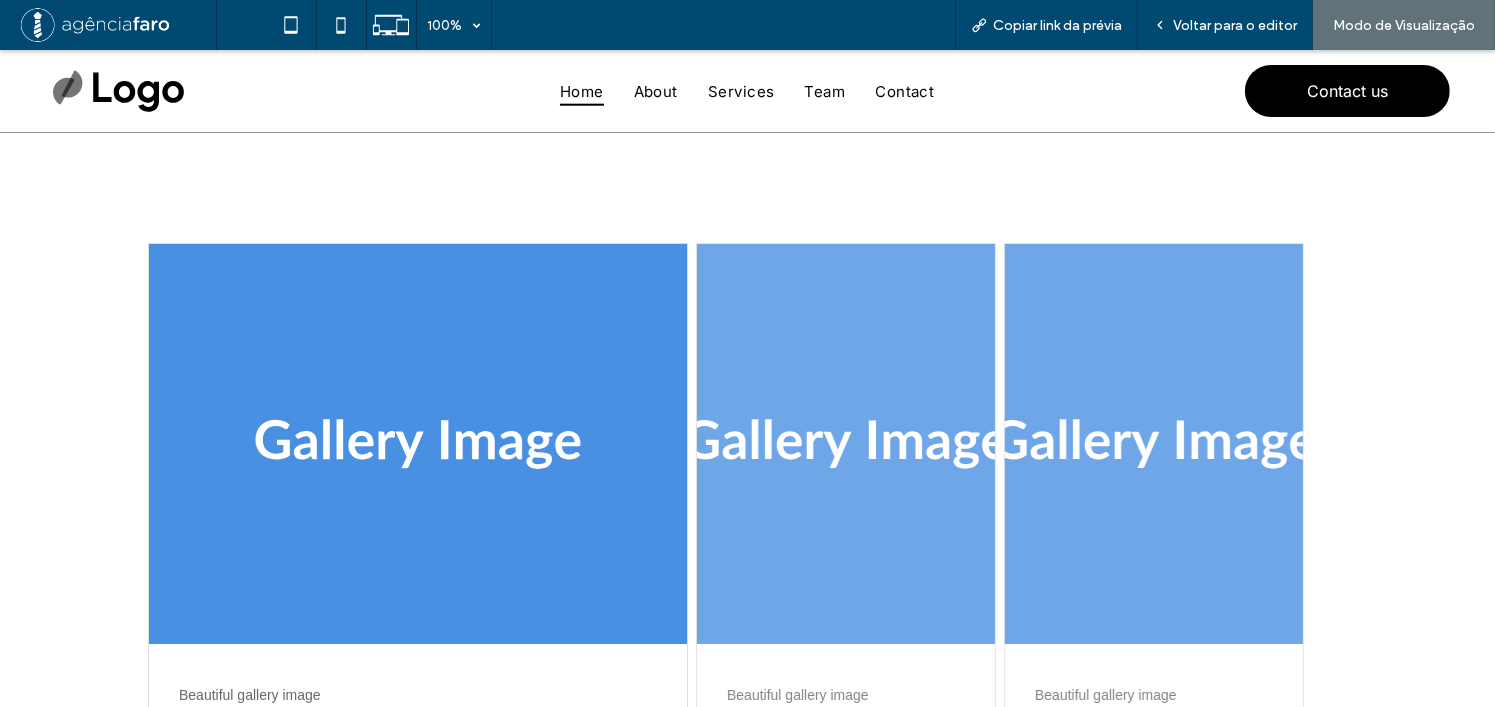 scroll, scrollTop: 290, scrollLeft: 0, axis: vertical 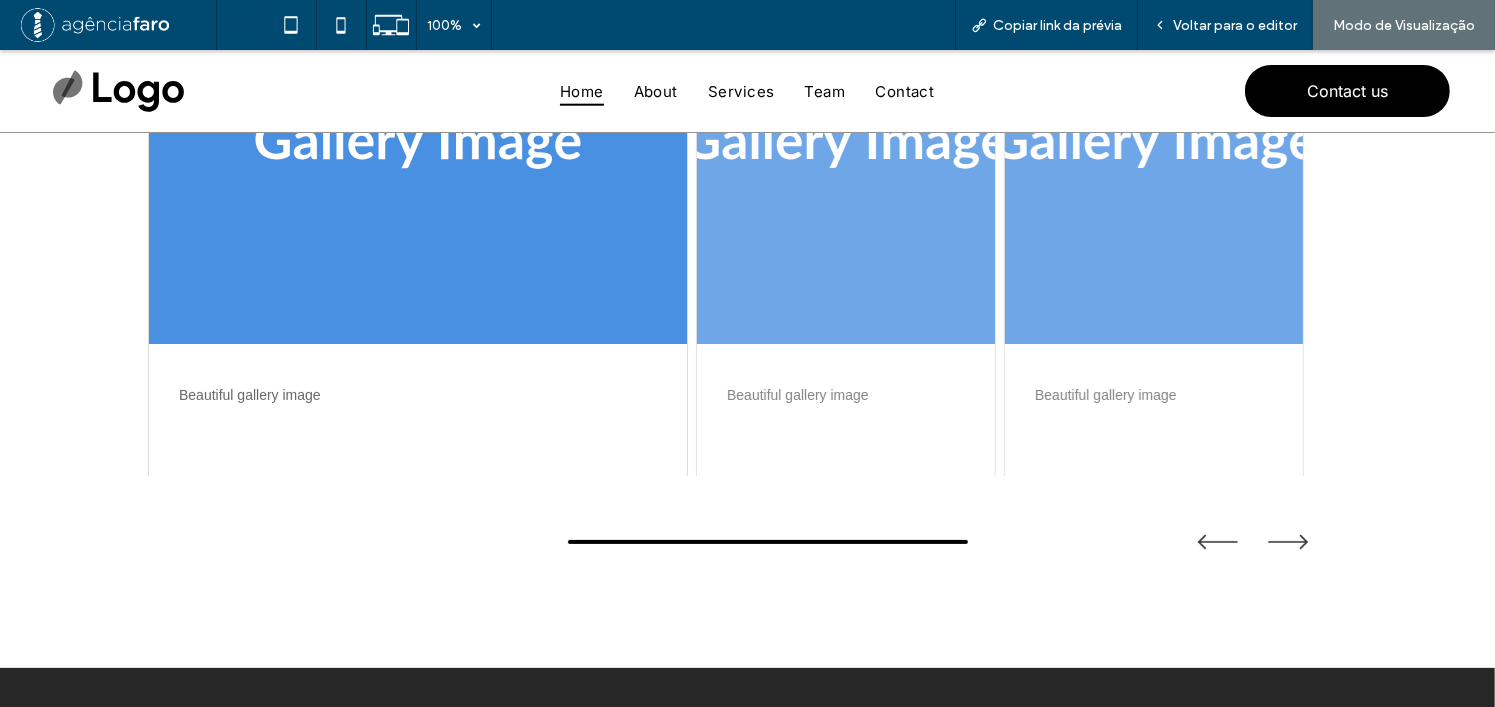 click on "Beautiful gallery image" at bounding box center (846, 210) 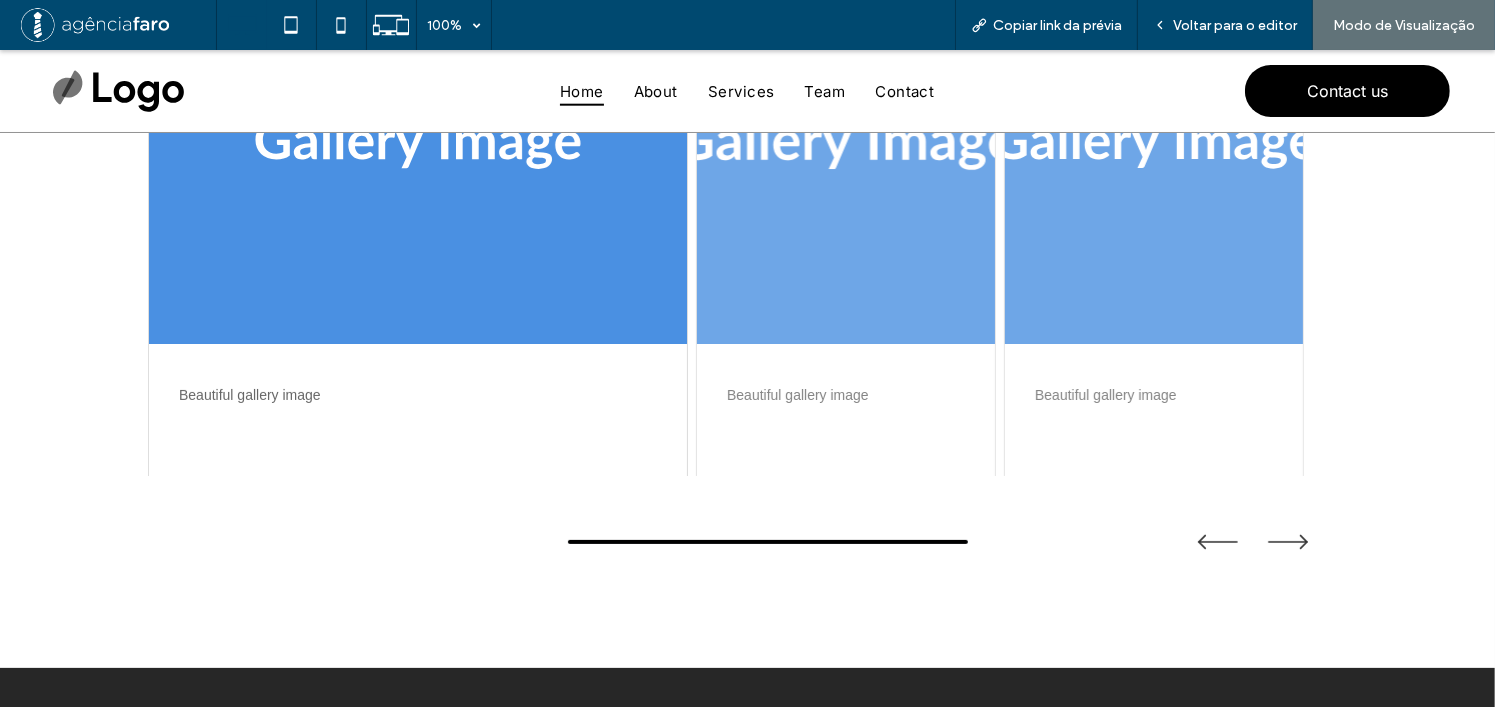 click at bounding box center (846, 144) 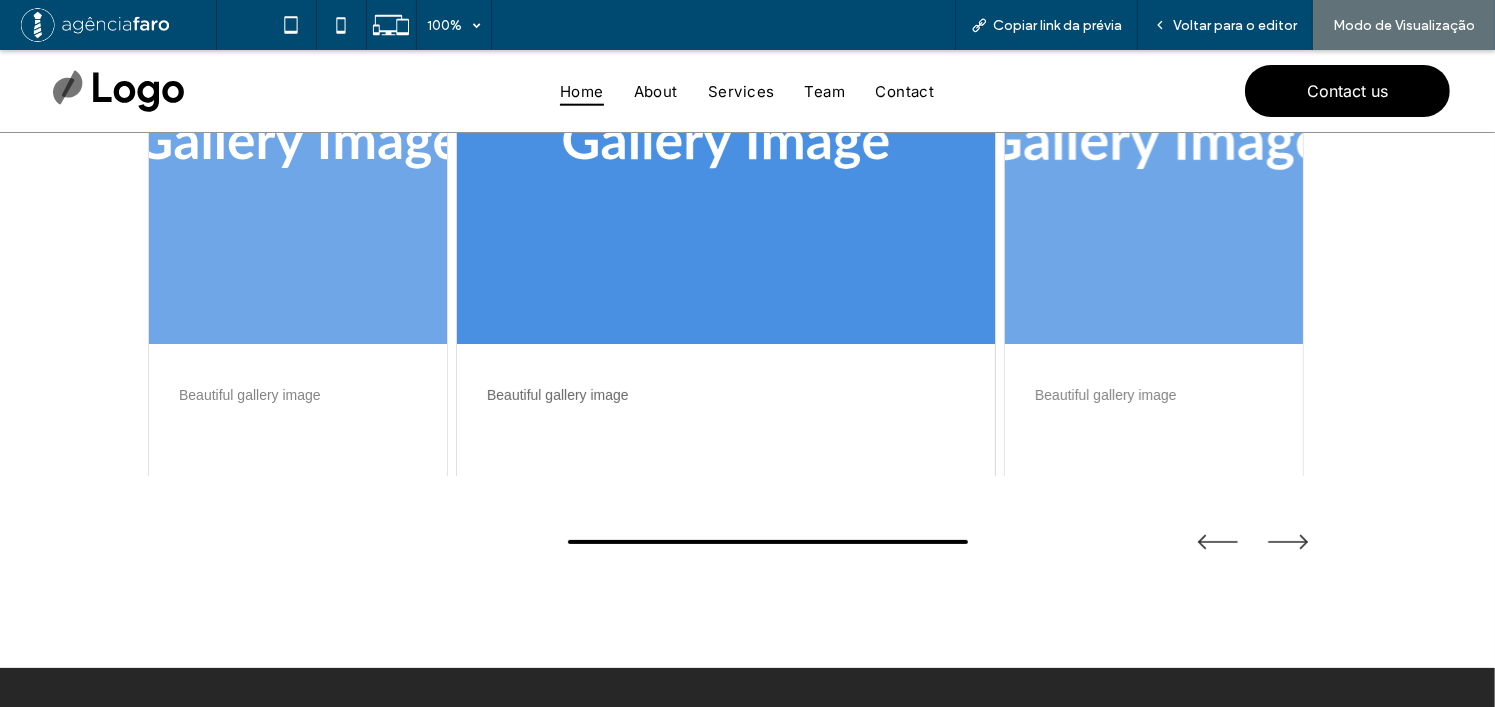 click at bounding box center [1154, 144] 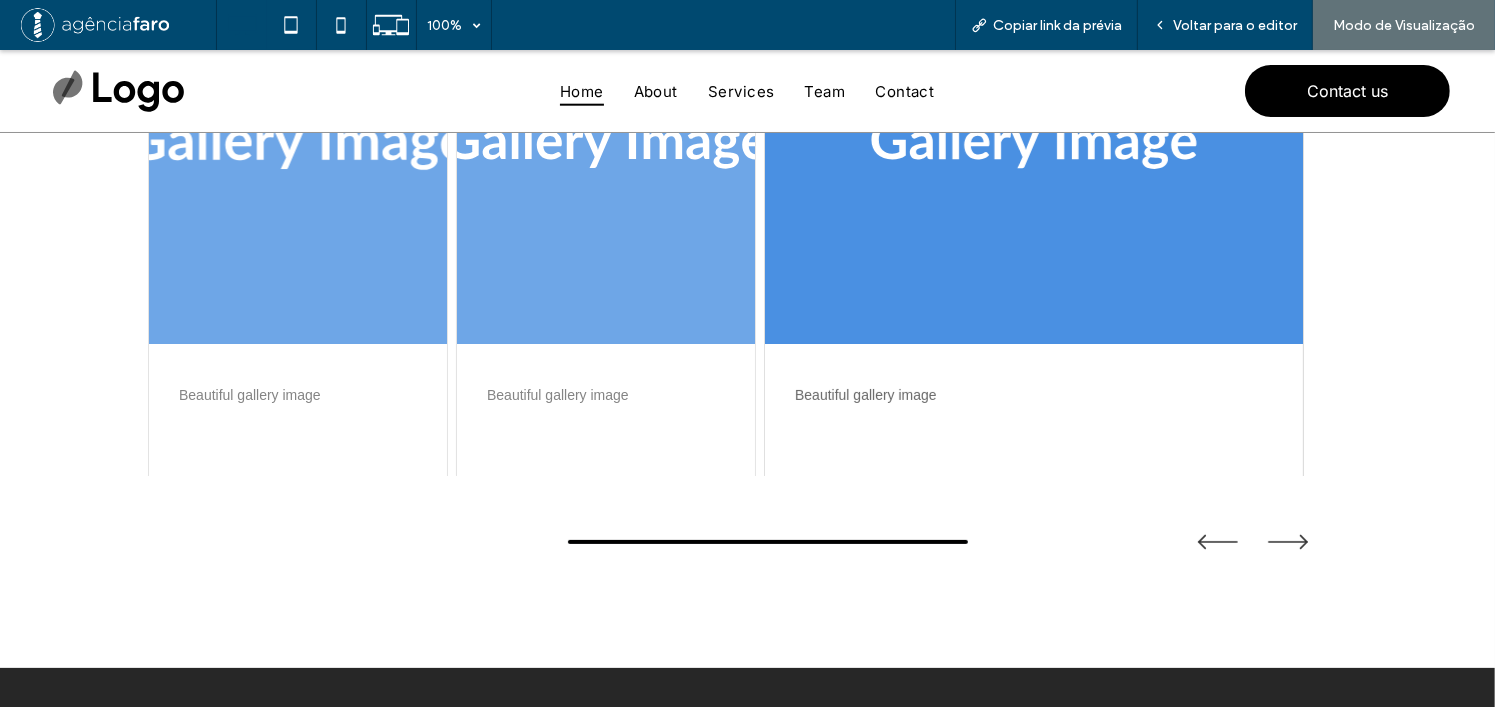 click at bounding box center (298, 144) 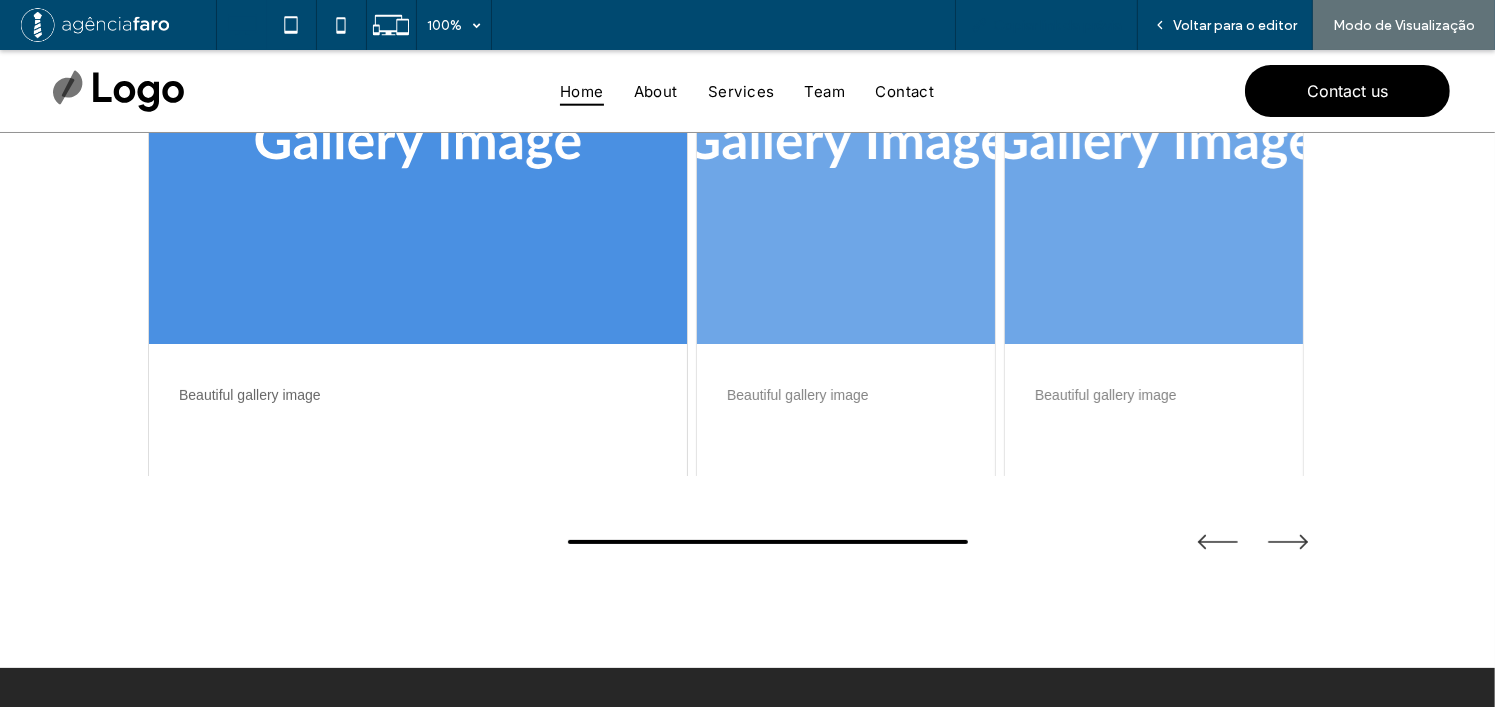 click on "Copiar link da prévia" at bounding box center (1046, 25) 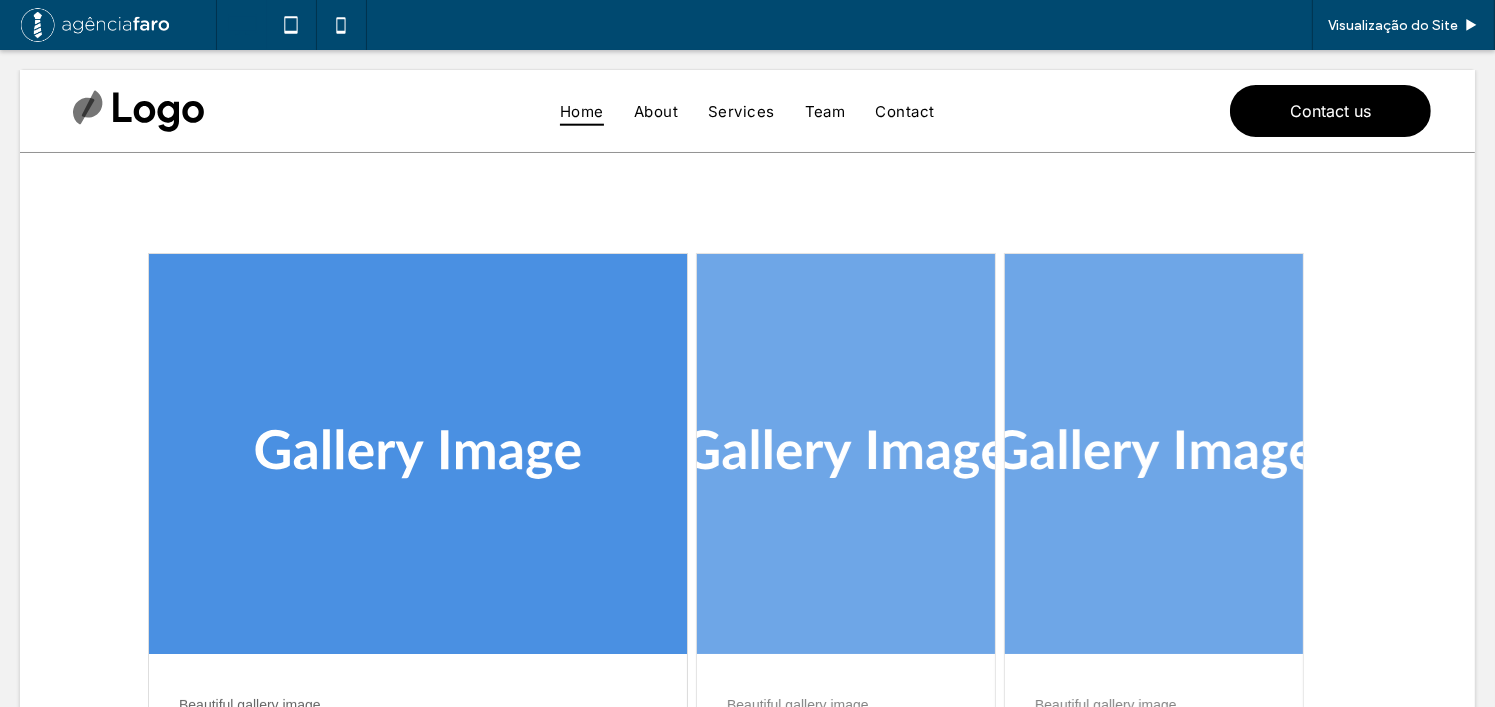 scroll, scrollTop: 400, scrollLeft: 0, axis: vertical 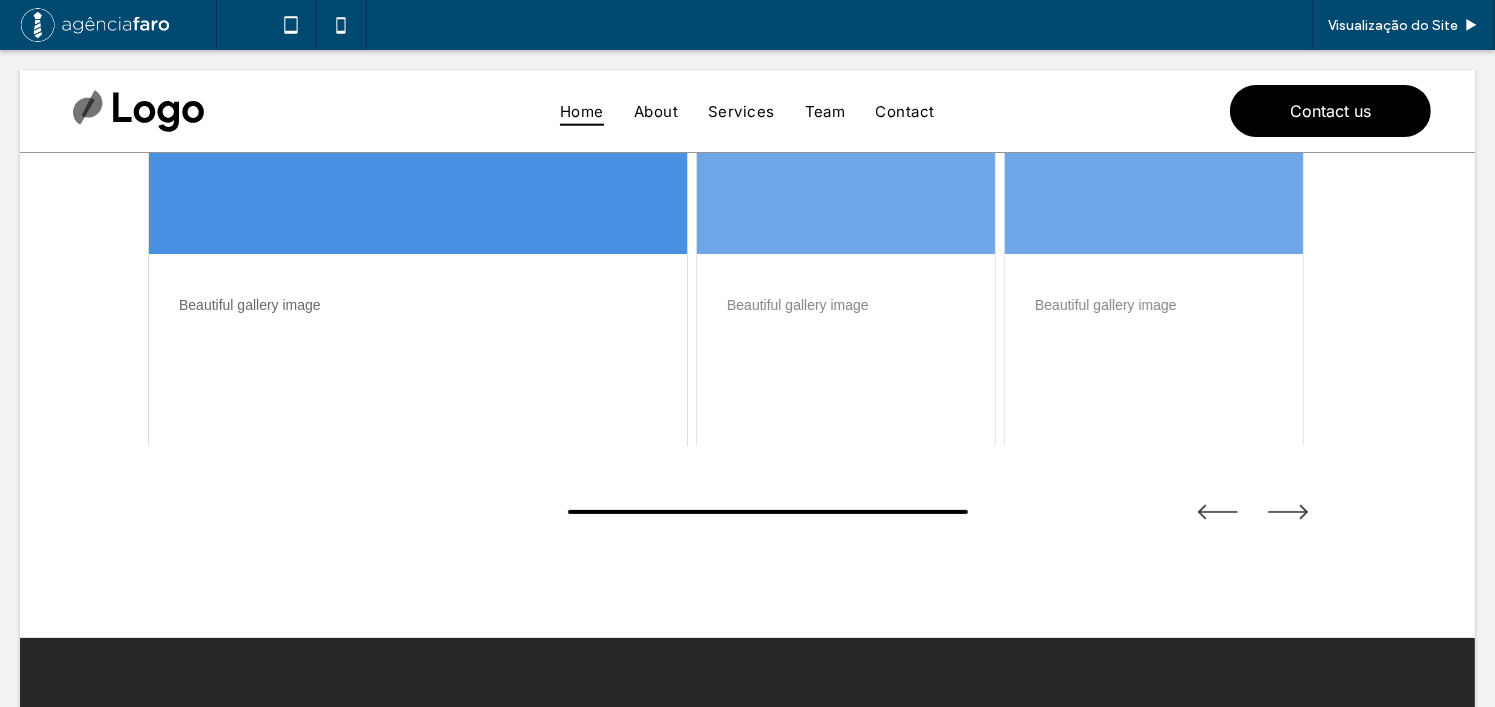 drag, startPoint x: 0, startPoint y: 50, endPoint x: 836, endPoint y: 580, distance: 989.84644 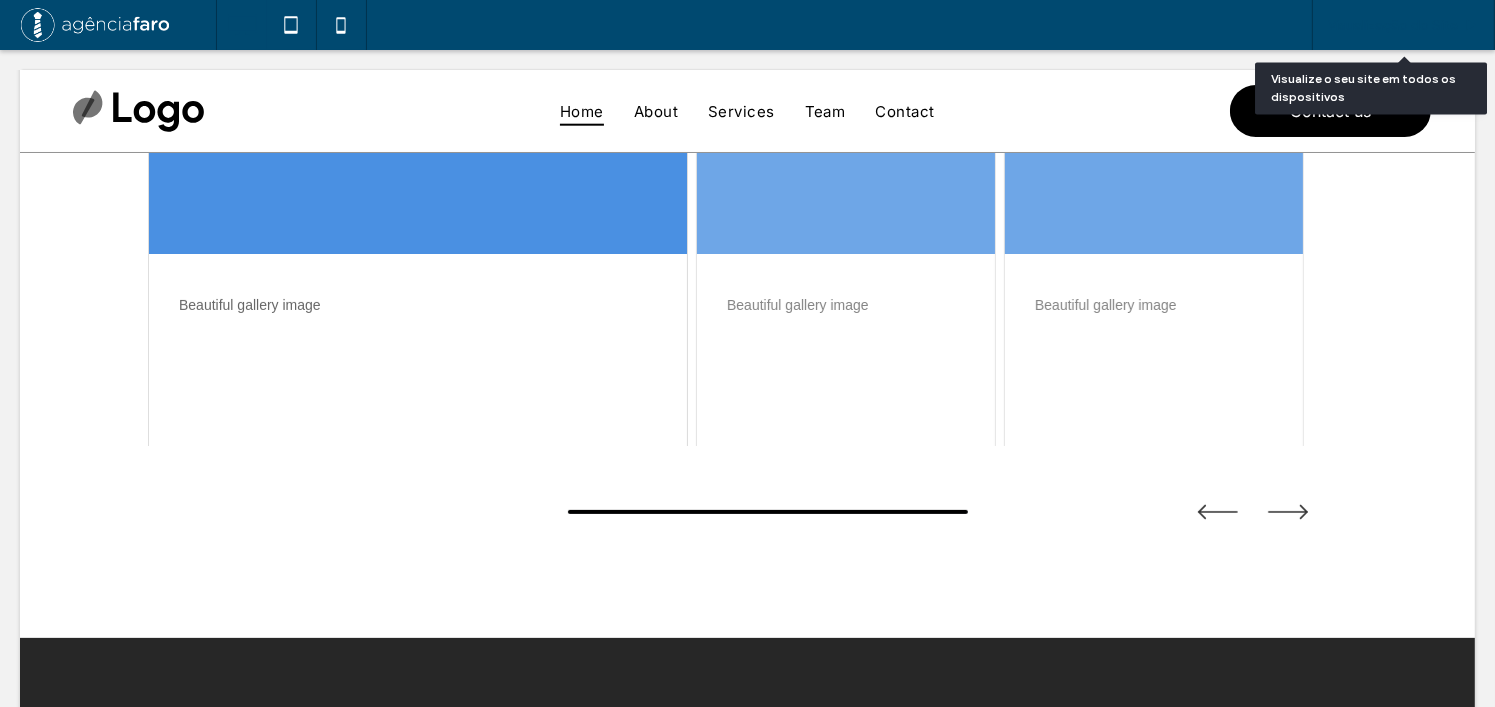 click on "Visualização do Site" at bounding box center [1403, 25] 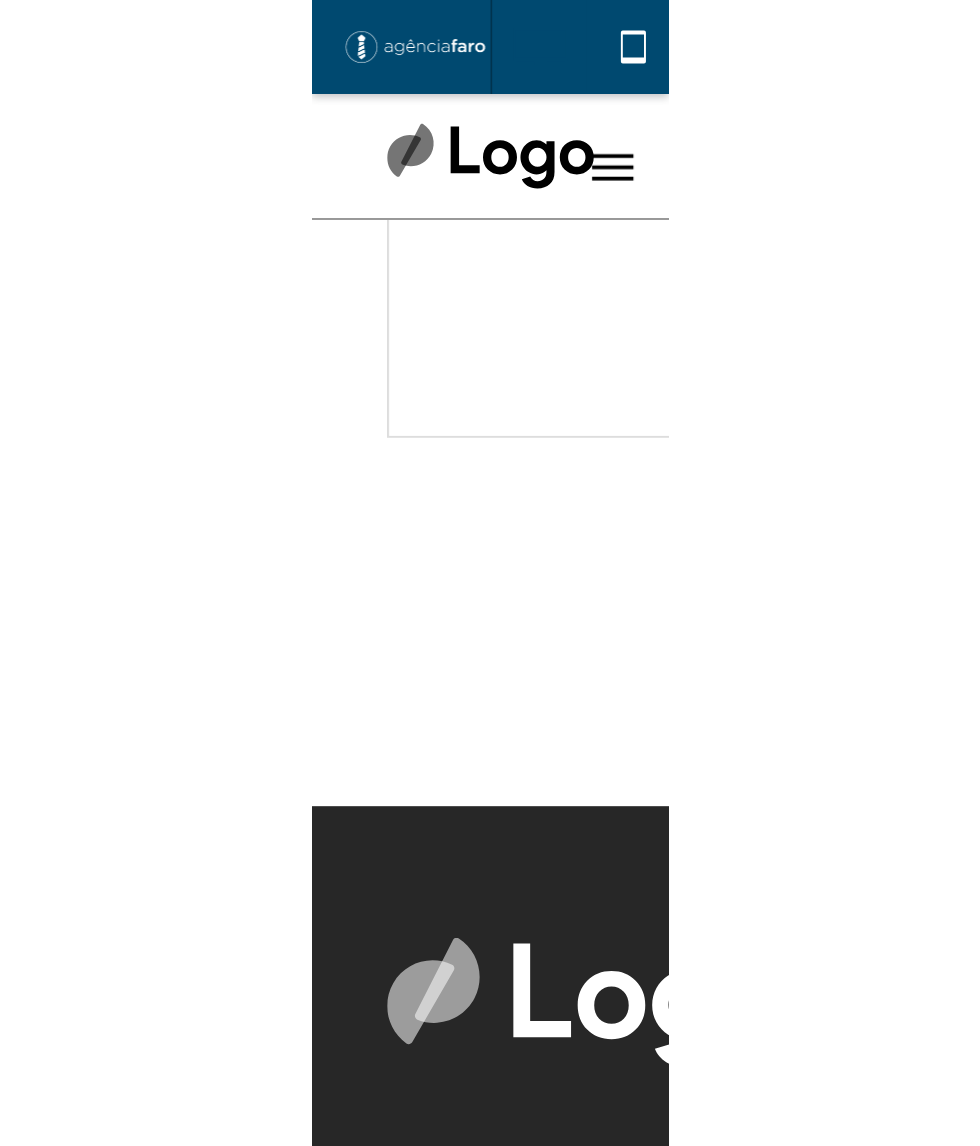 scroll, scrollTop: 0, scrollLeft: 0, axis: both 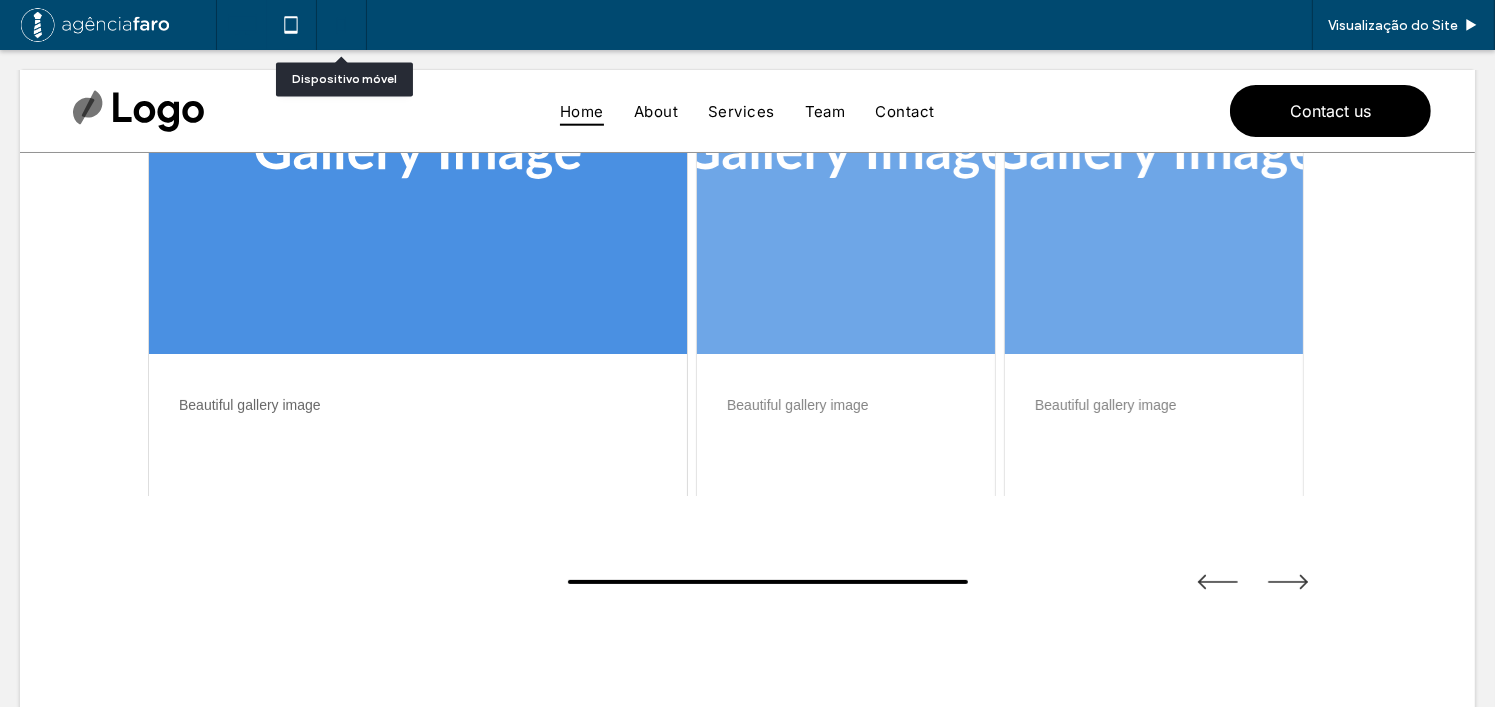 click 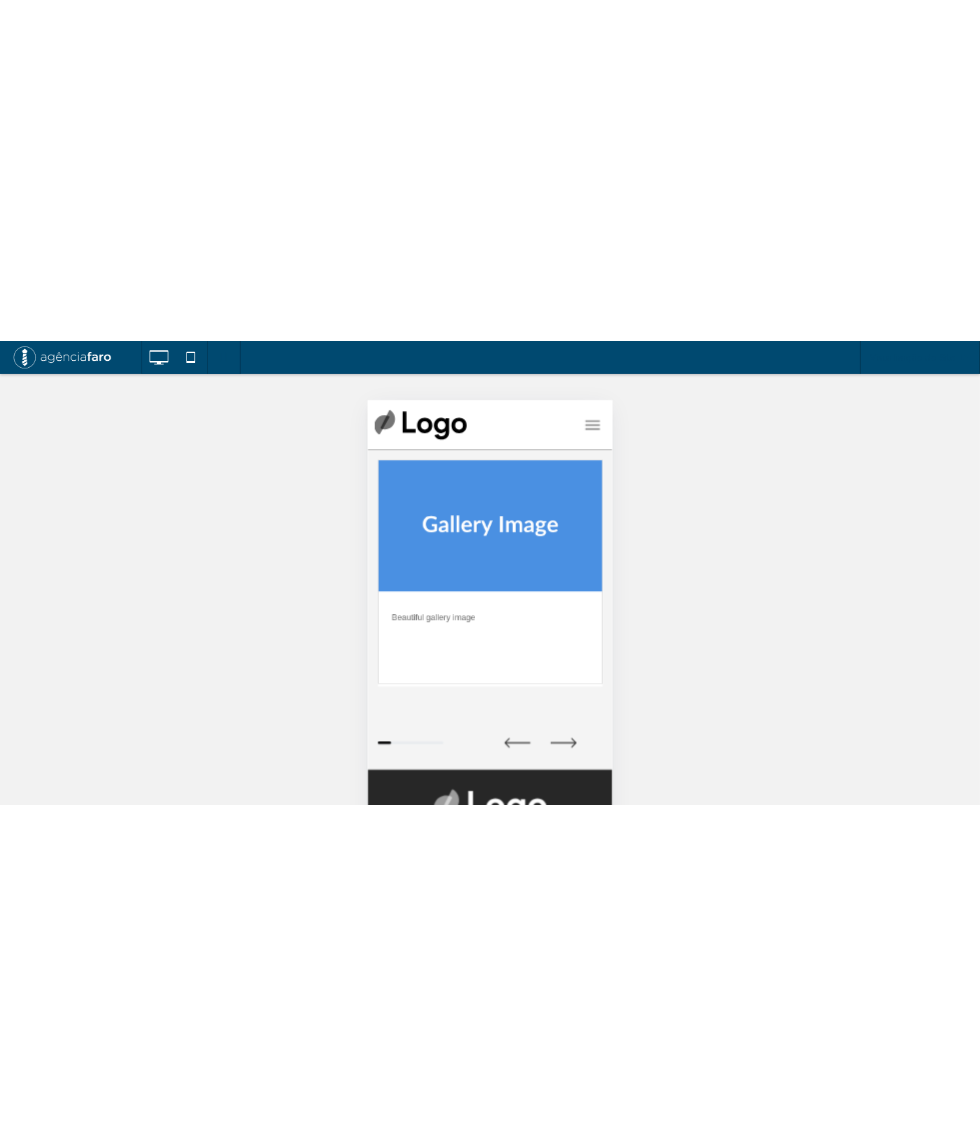 scroll, scrollTop: 0, scrollLeft: 0, axis: both 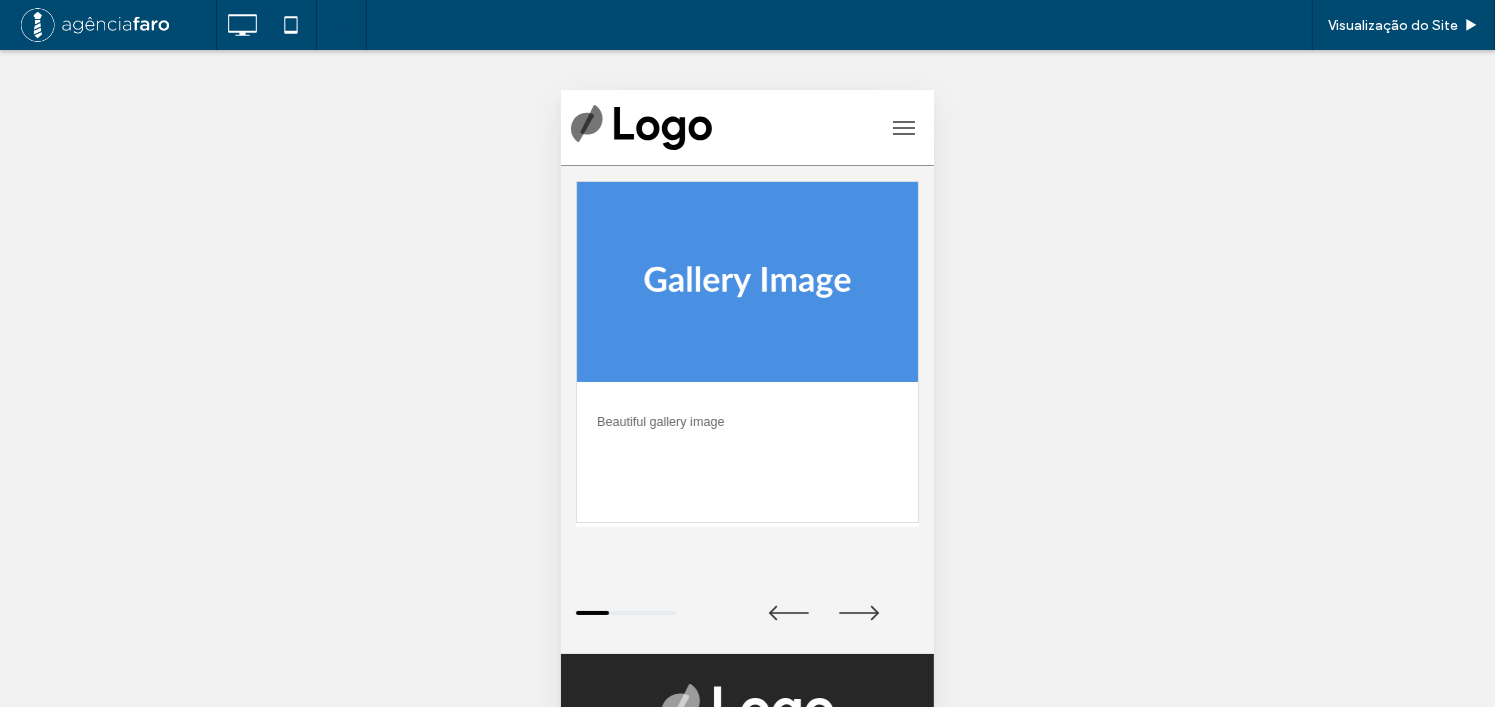 click on "Reexibir?
Sim" at bounding box center (747, 403) 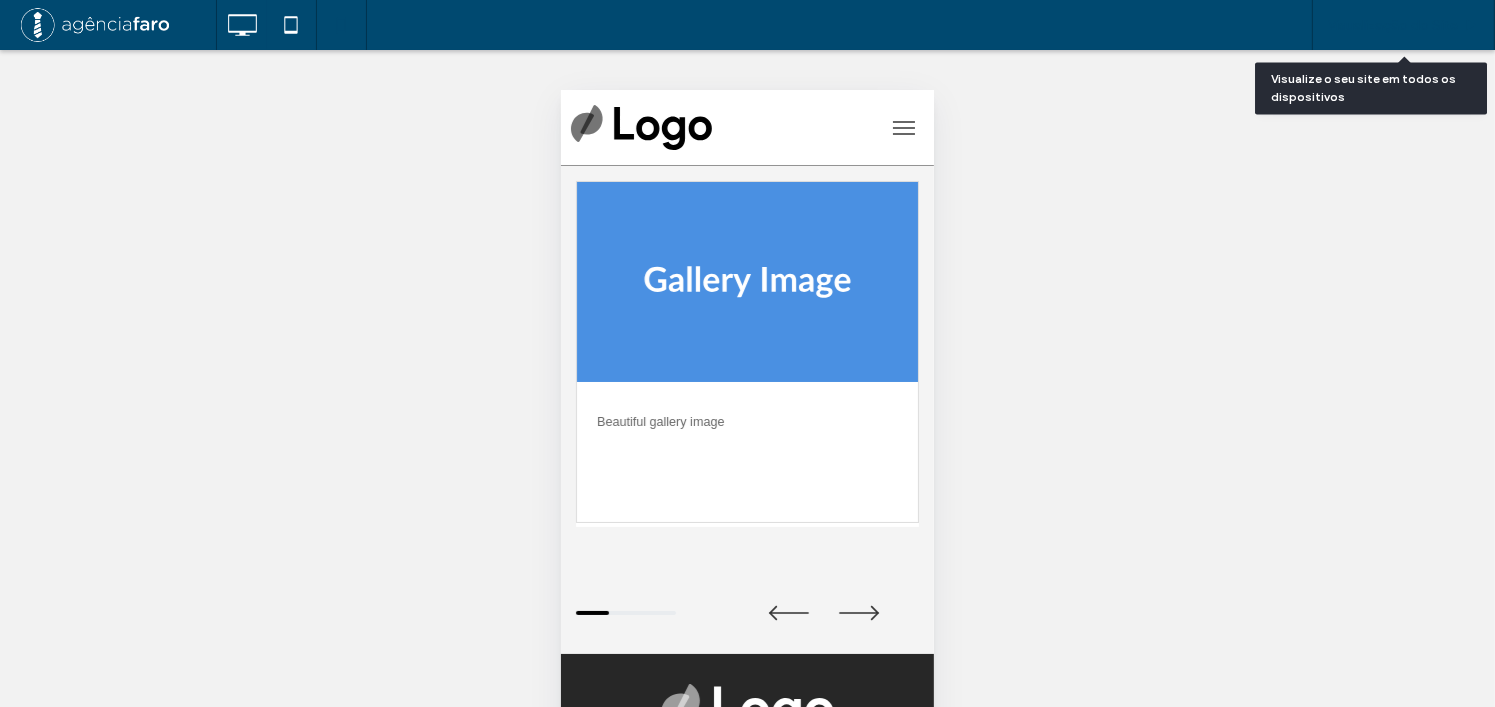 click on "Visualização do Site" at bounding box center [1403, 25] 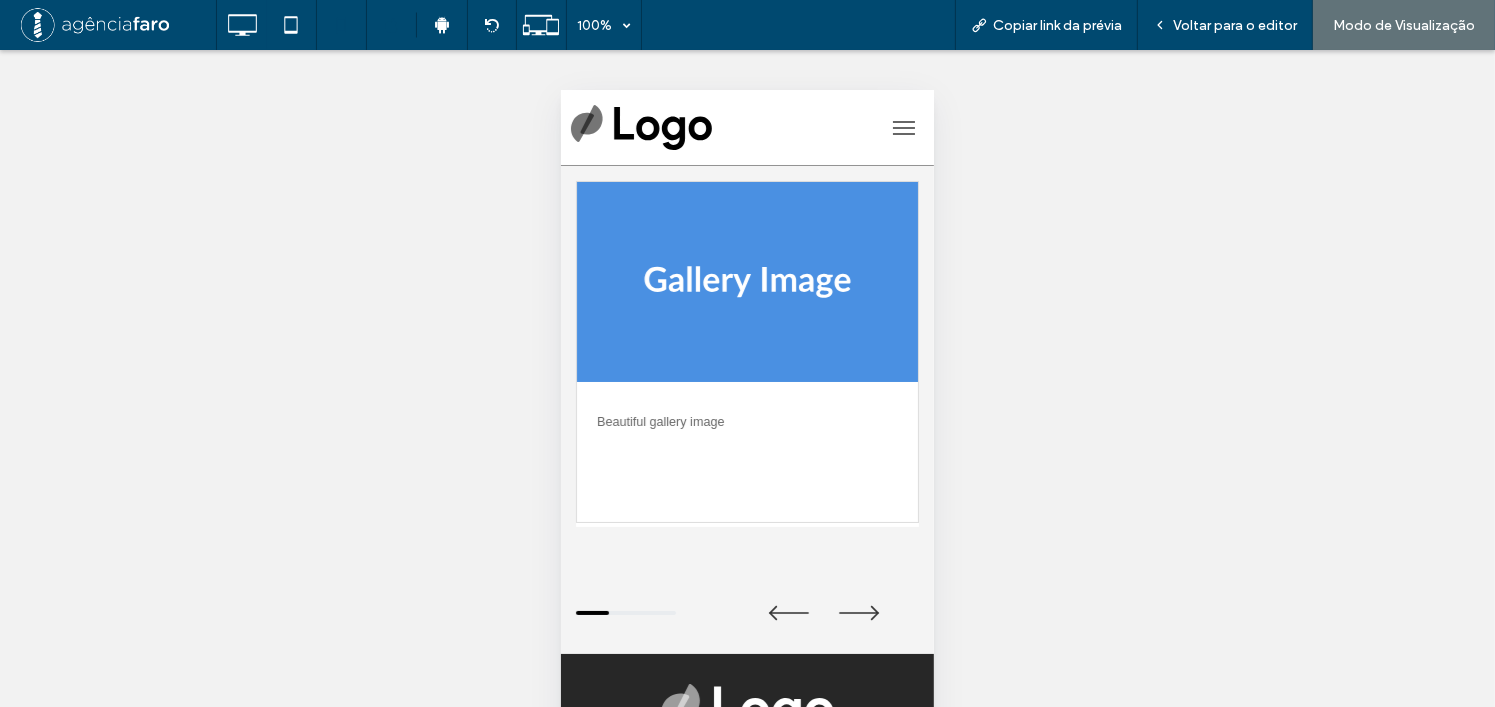 drag, startPoint x: 758, startPoint y: 413, endPoint x: 578, endPoint y: 404, distance: 180.22485 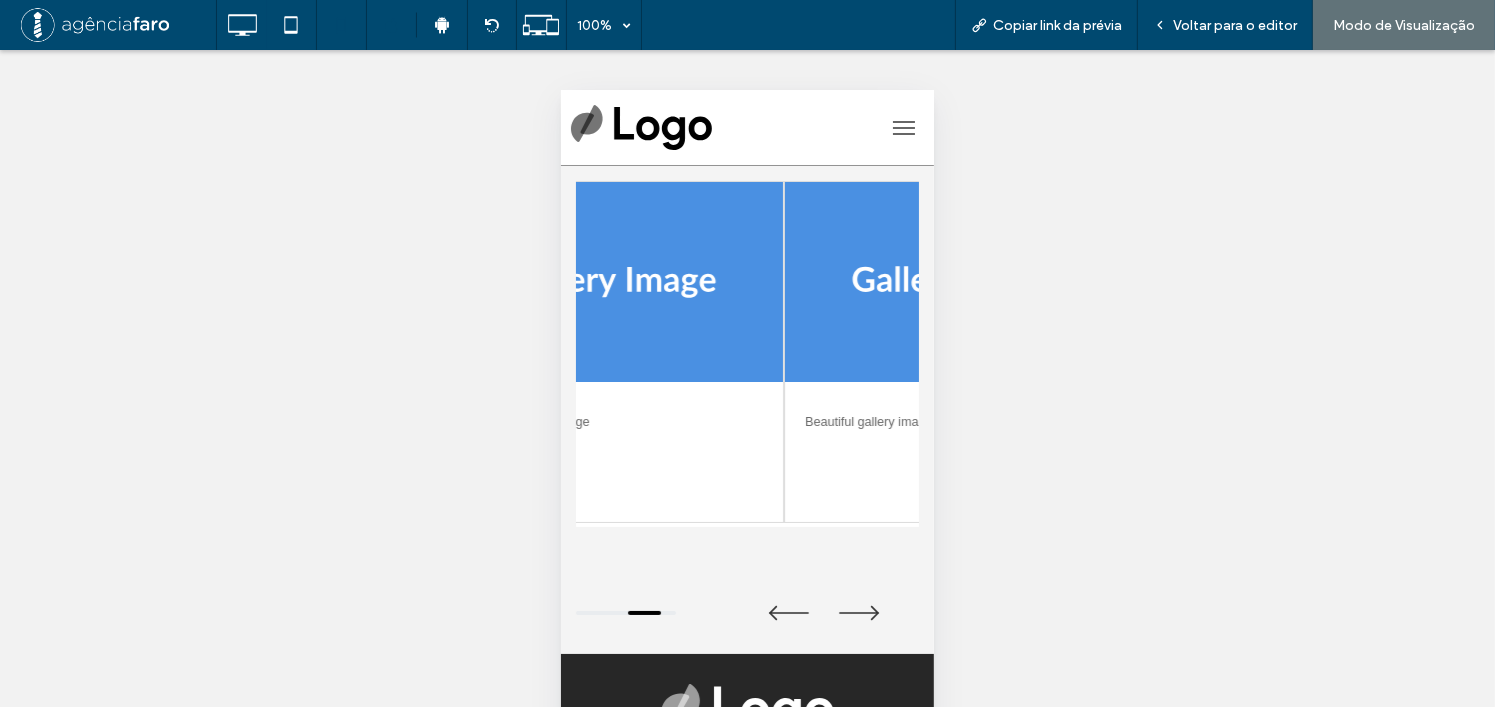 drag, startPoint x: 705, startPoint y: 418, endPoint x: 757, endPoint y: 418, distance: 52 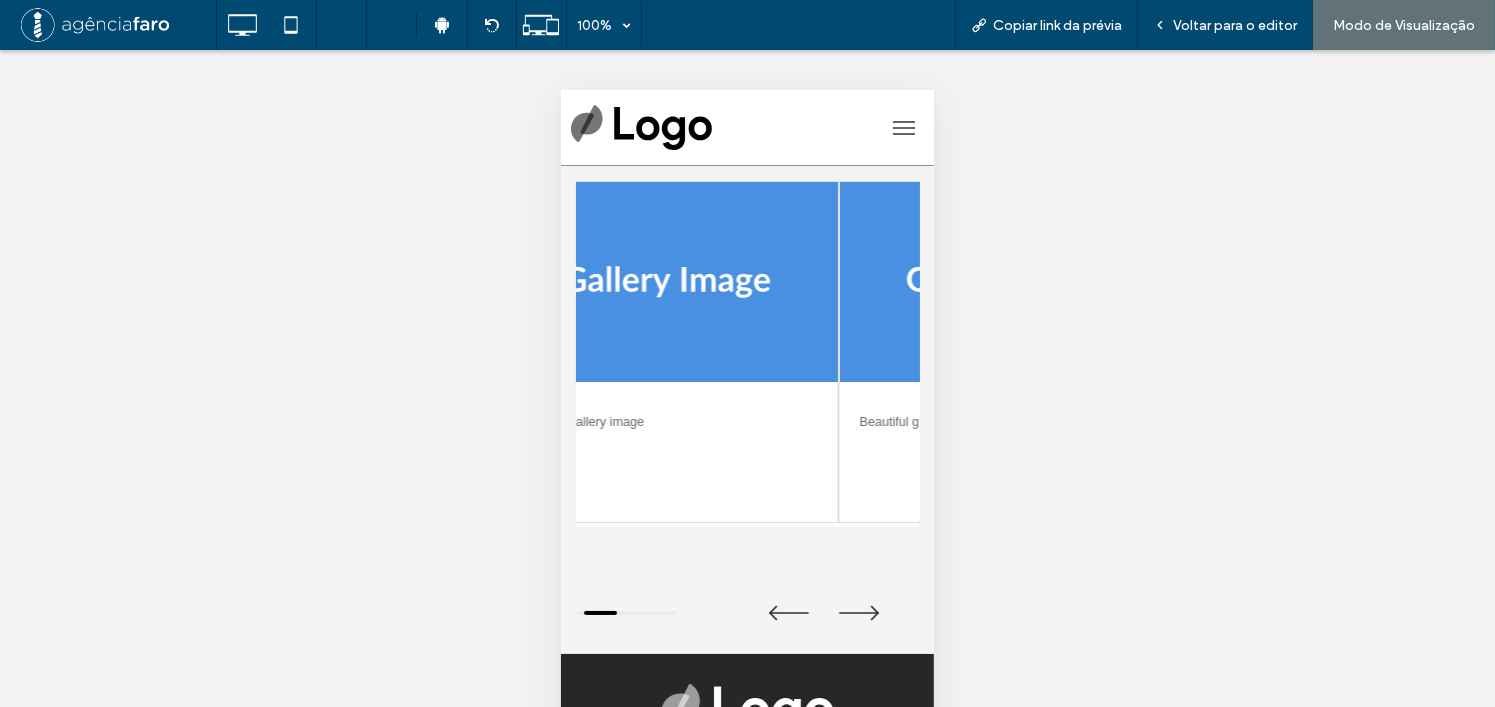 drag, startPoint x: 757, startPoint y: 418, endPoint x: 861, endPoint y: 422, distance: 104.0769 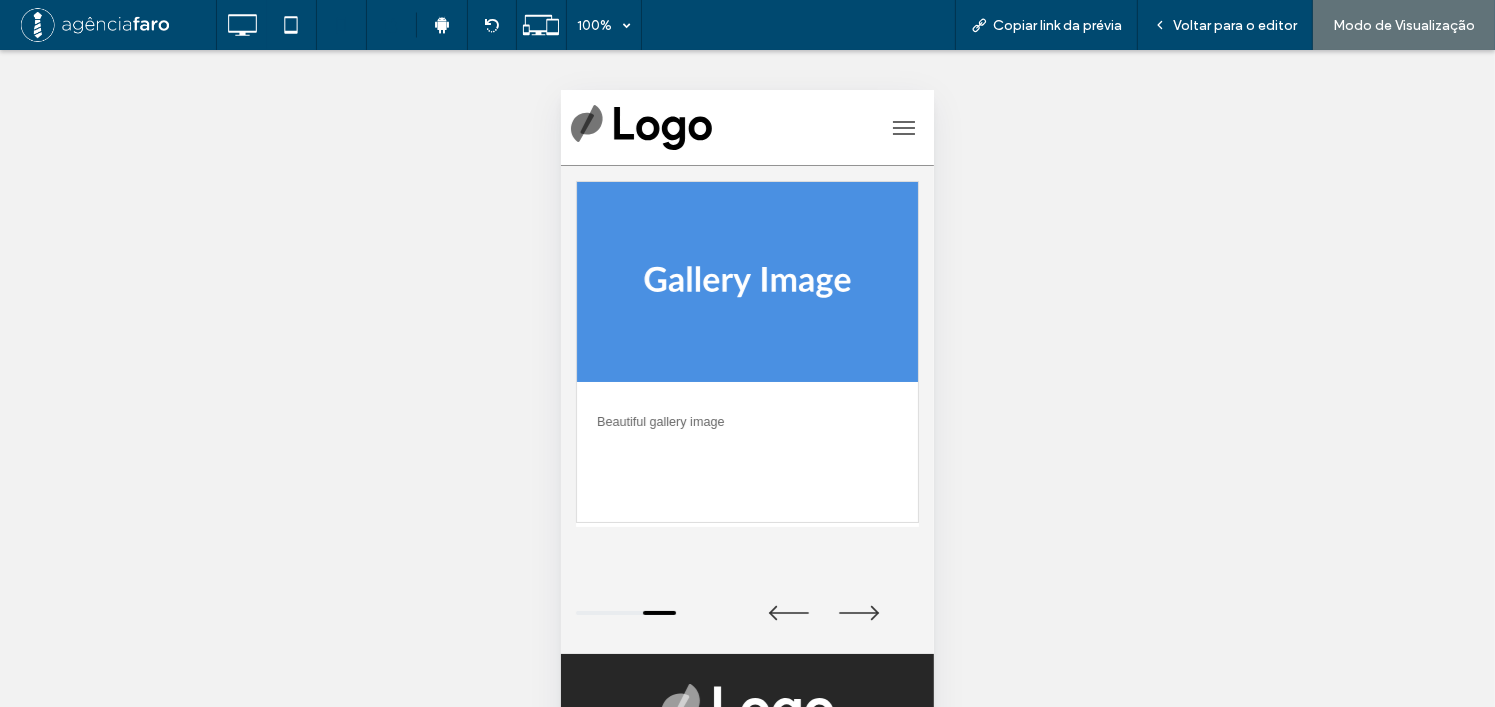 drag, startPoint x: 679, startPoint y: 412, endPoint x: 1011, endPoint y: 413, distance: 332.0015 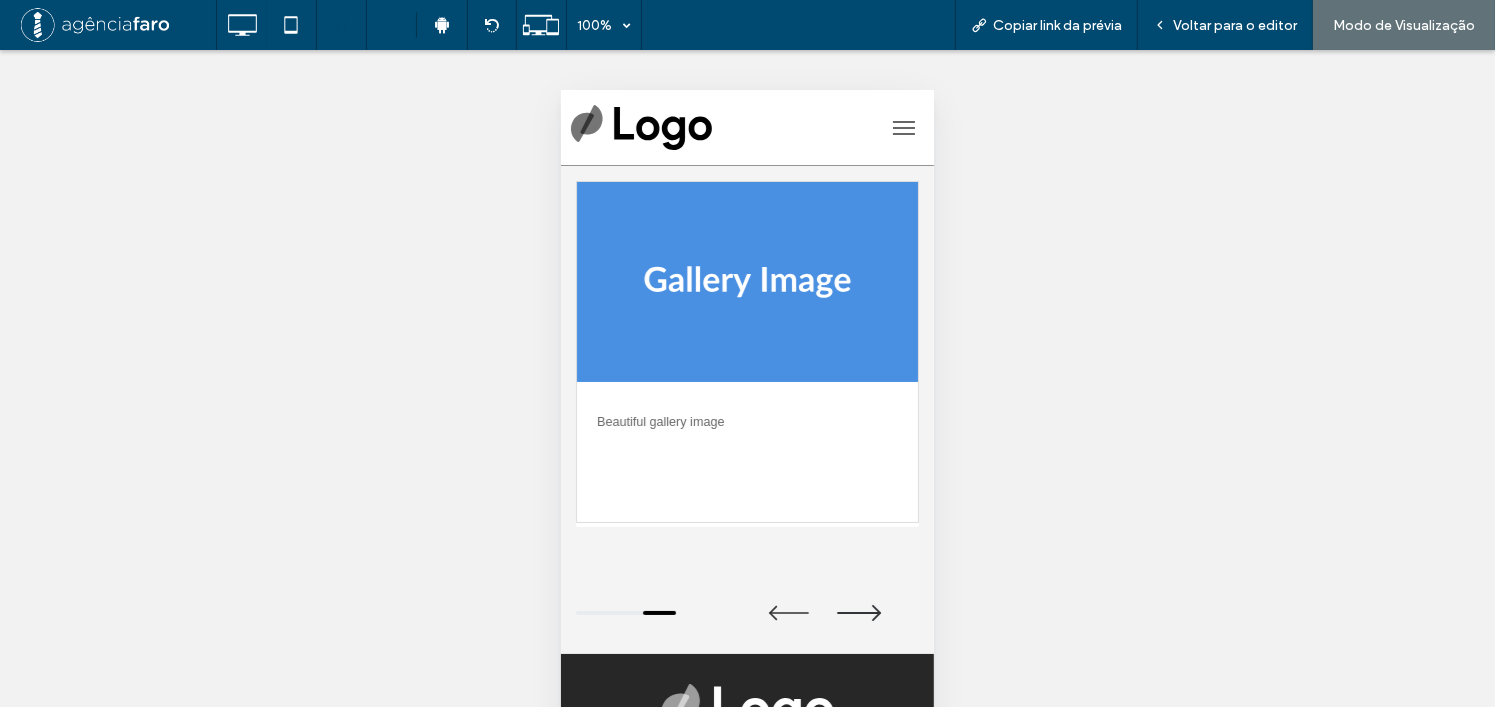 click at bounding box center [858, 612] 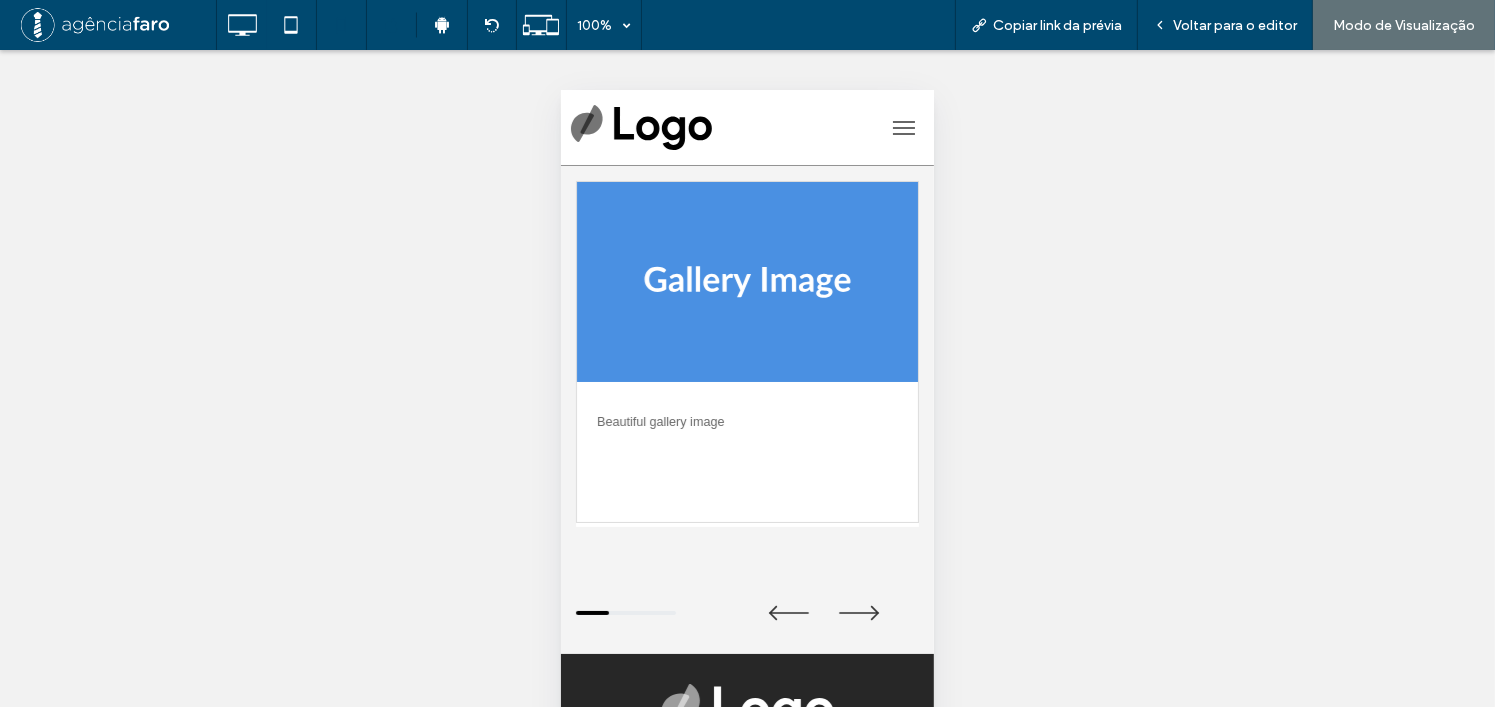 drag, startPoint x: 1178, startPoint y: 246, endPoint x: 1331, endPoint y: 73, distance: 230.95021 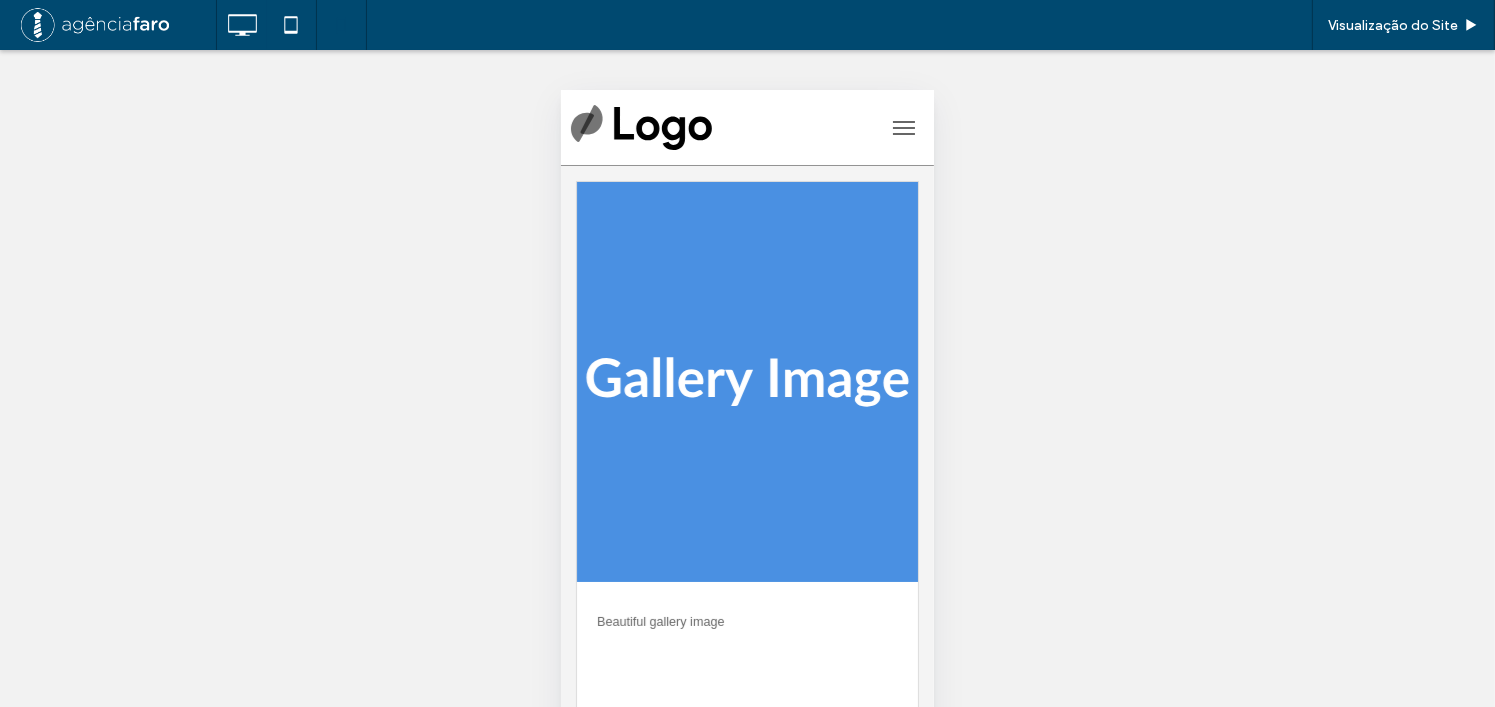 scroll, scrollTop: 86, scrollLeft: 0, axis: vertical 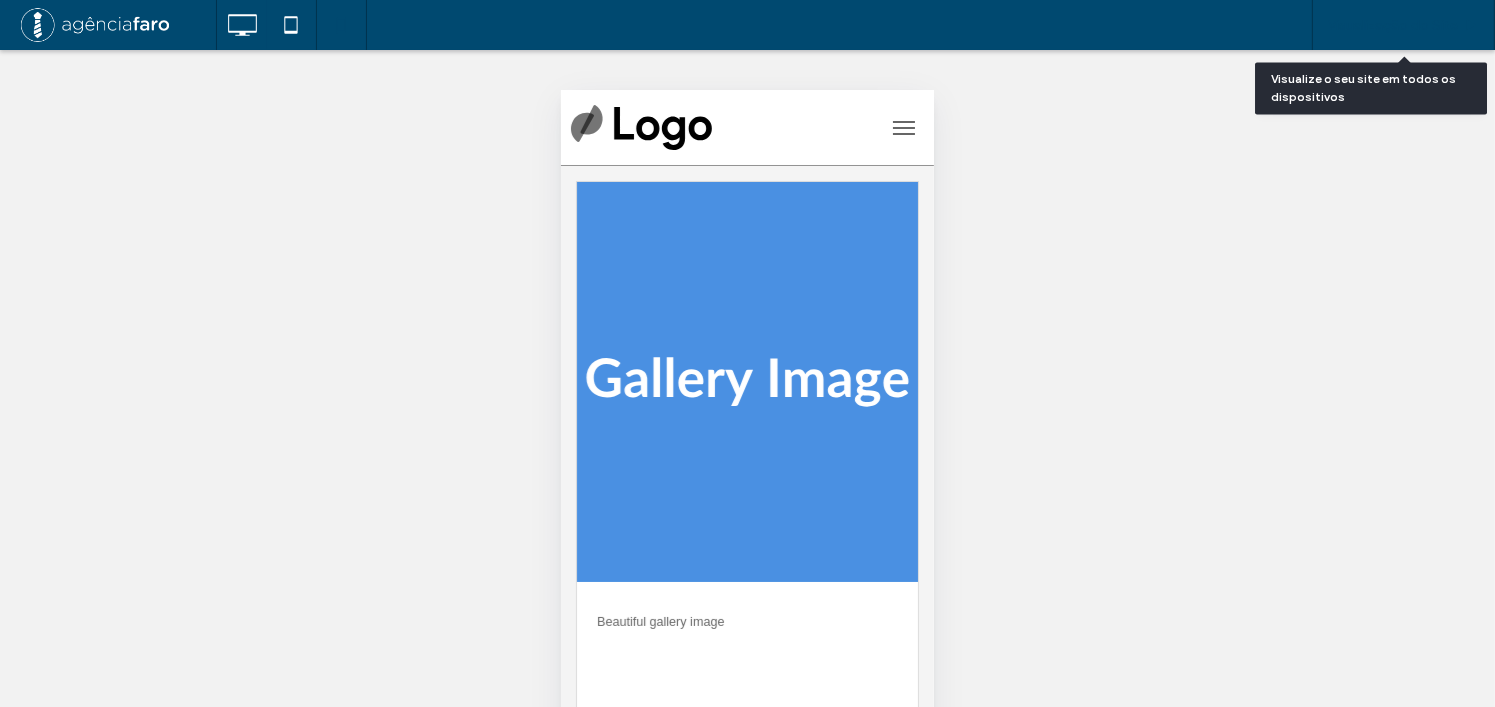 click on "Visualização do Site" at bounding box center (1403, 25) 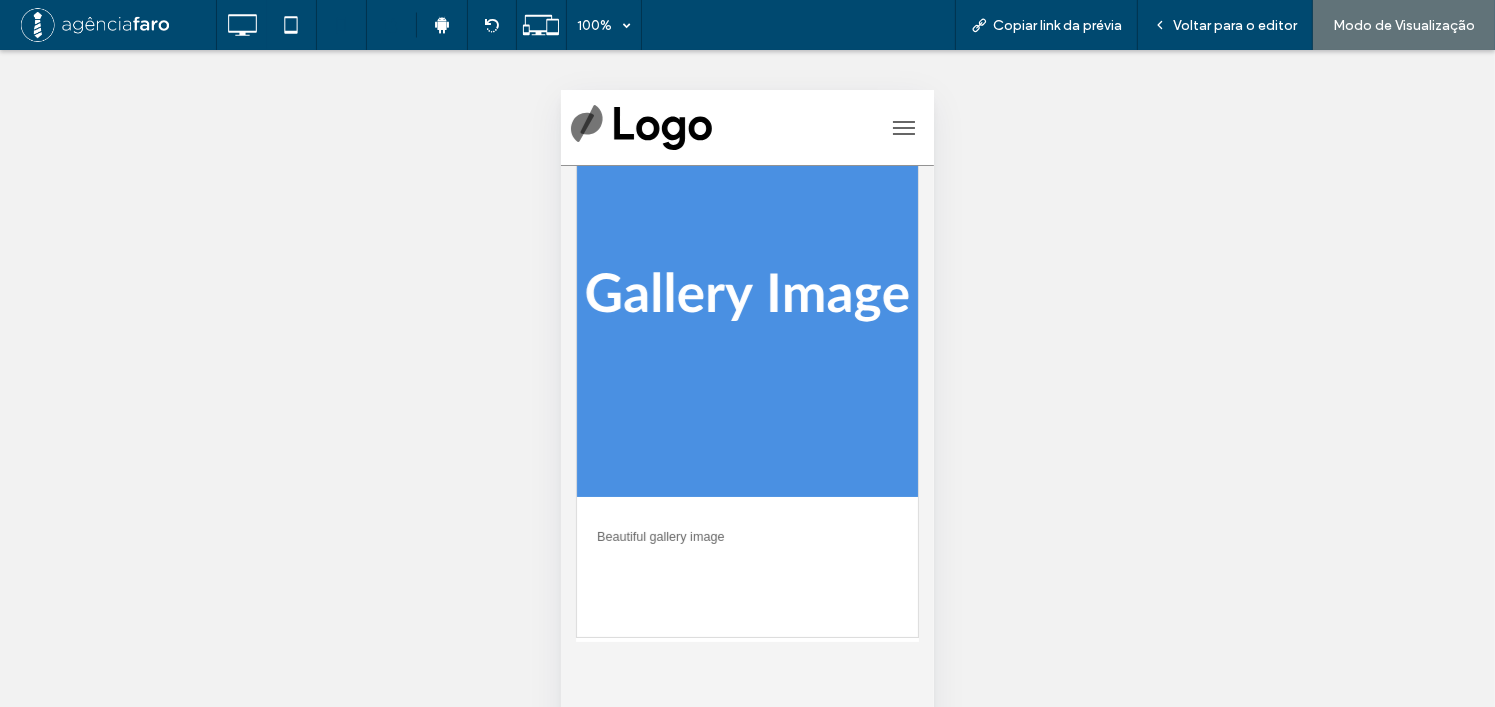 scroll, scrollTop: 200, scrollLeft: 0, axis: vertical 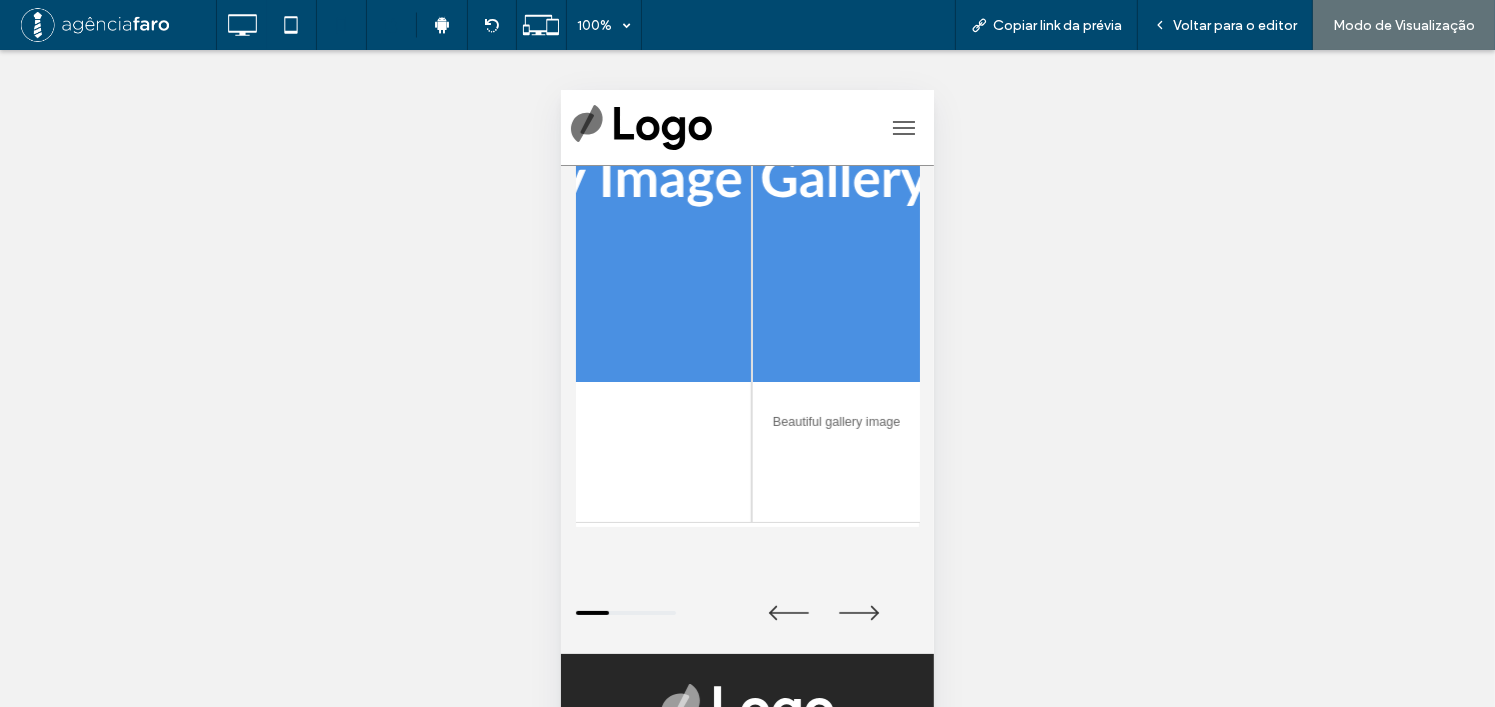 drag, startPoint x: 762, startPoint y: 406, endPoint x: 566, endPoint y: 406, distance: 196 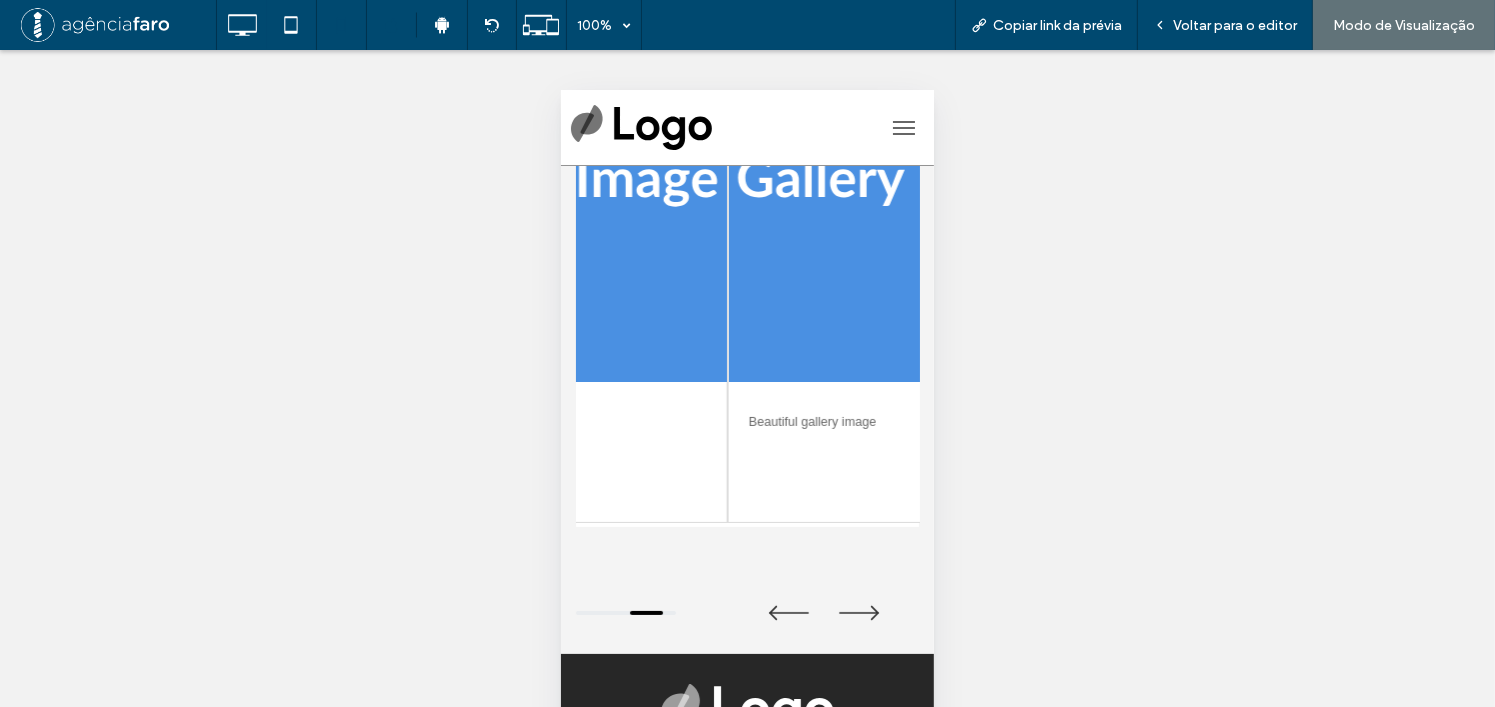 drag, startPoint x: 713, startPoint y: 439, endPoint x: 817, endPoint y: 439, distance: 104 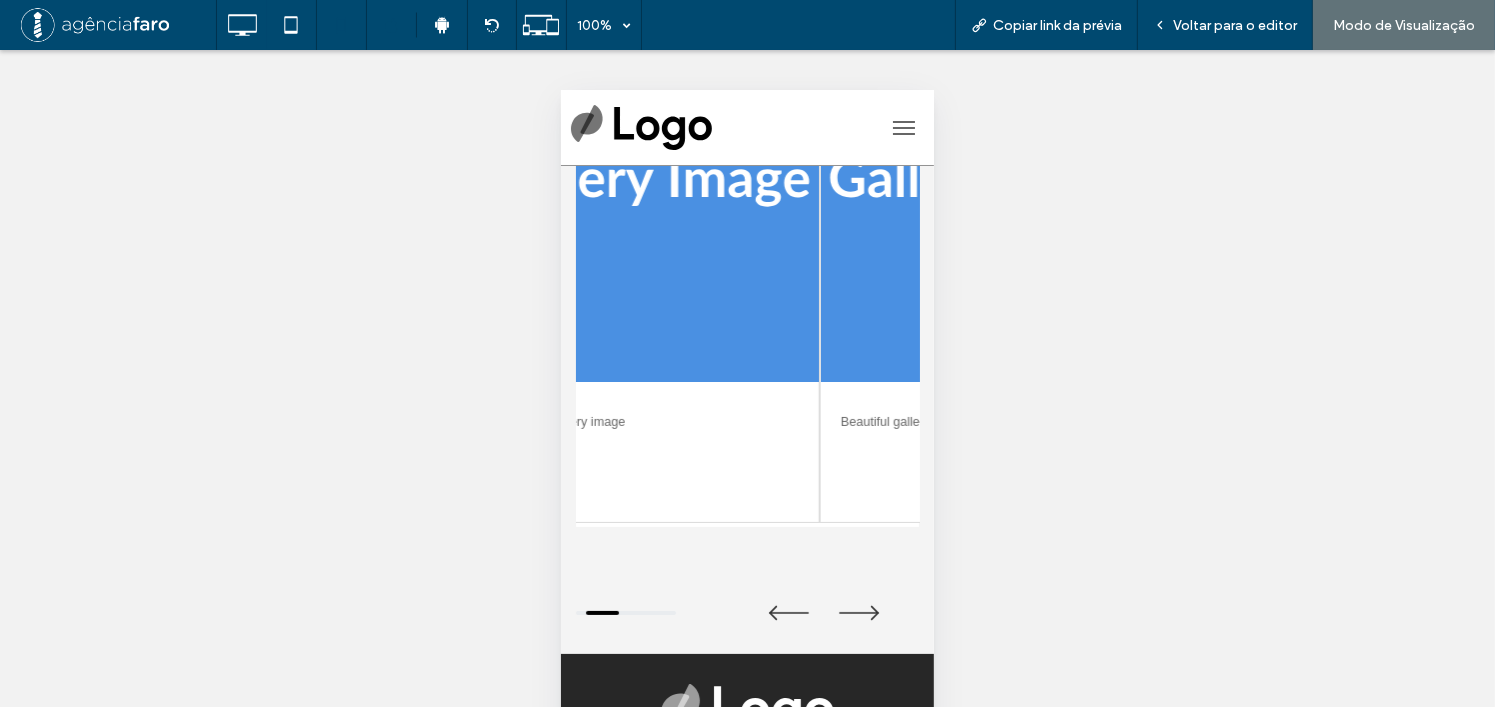 drag, startPoint x: 832, startPoint y: 418, endPoint x: 750, endPoint y: 417, distance: 82.006096 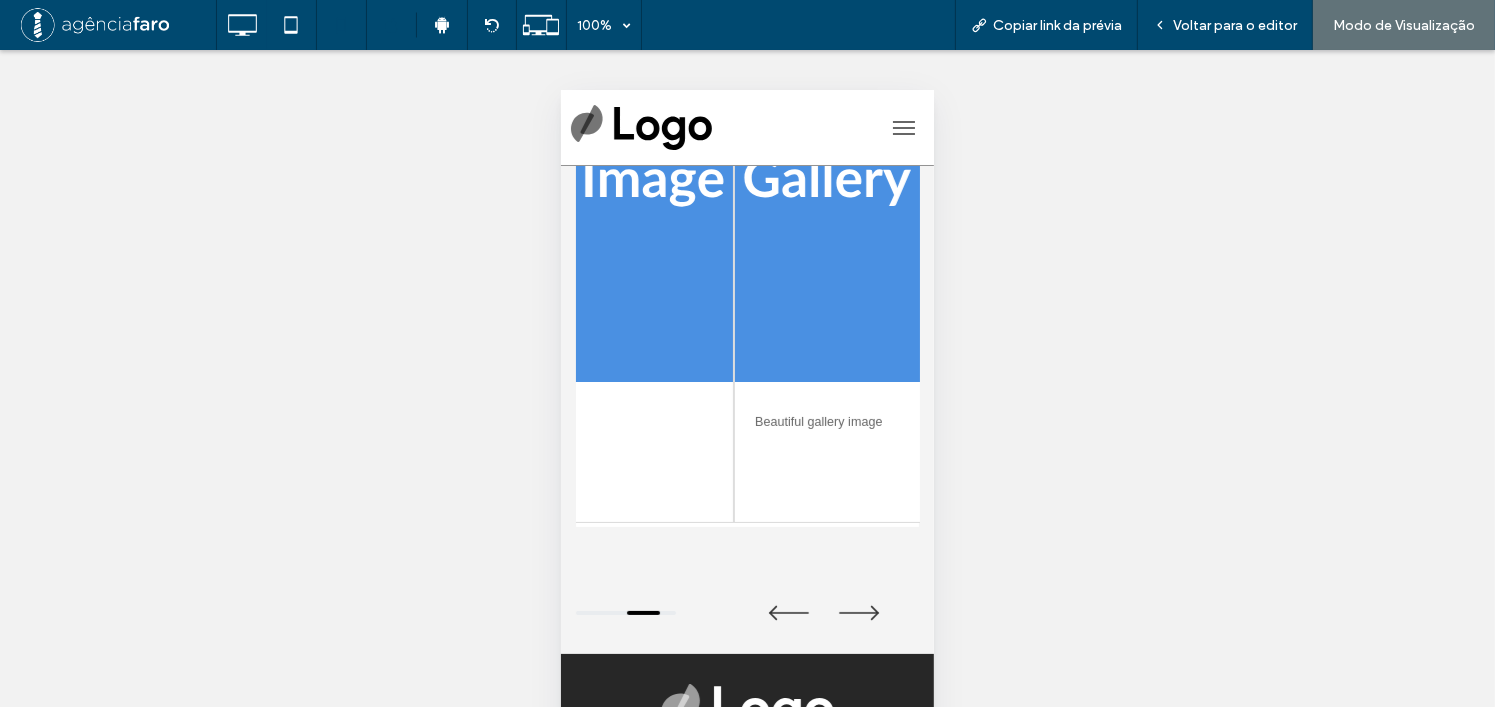 drag, startPoint x: 757, startPoint y: 414, endPoint x: 825, endPoint y: 417, distance: 68.06615 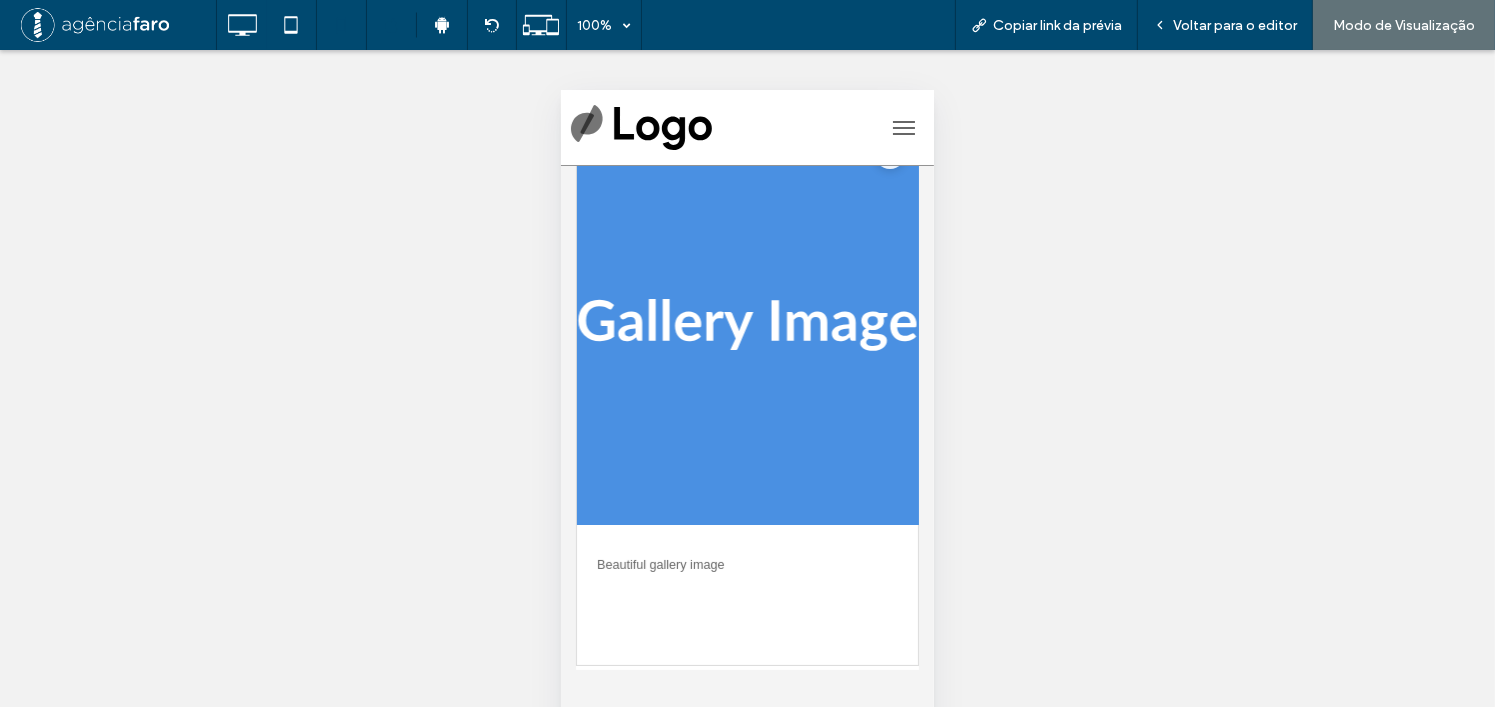 scroll, scrollTop: 0, scrollLeft: 0, axis: both 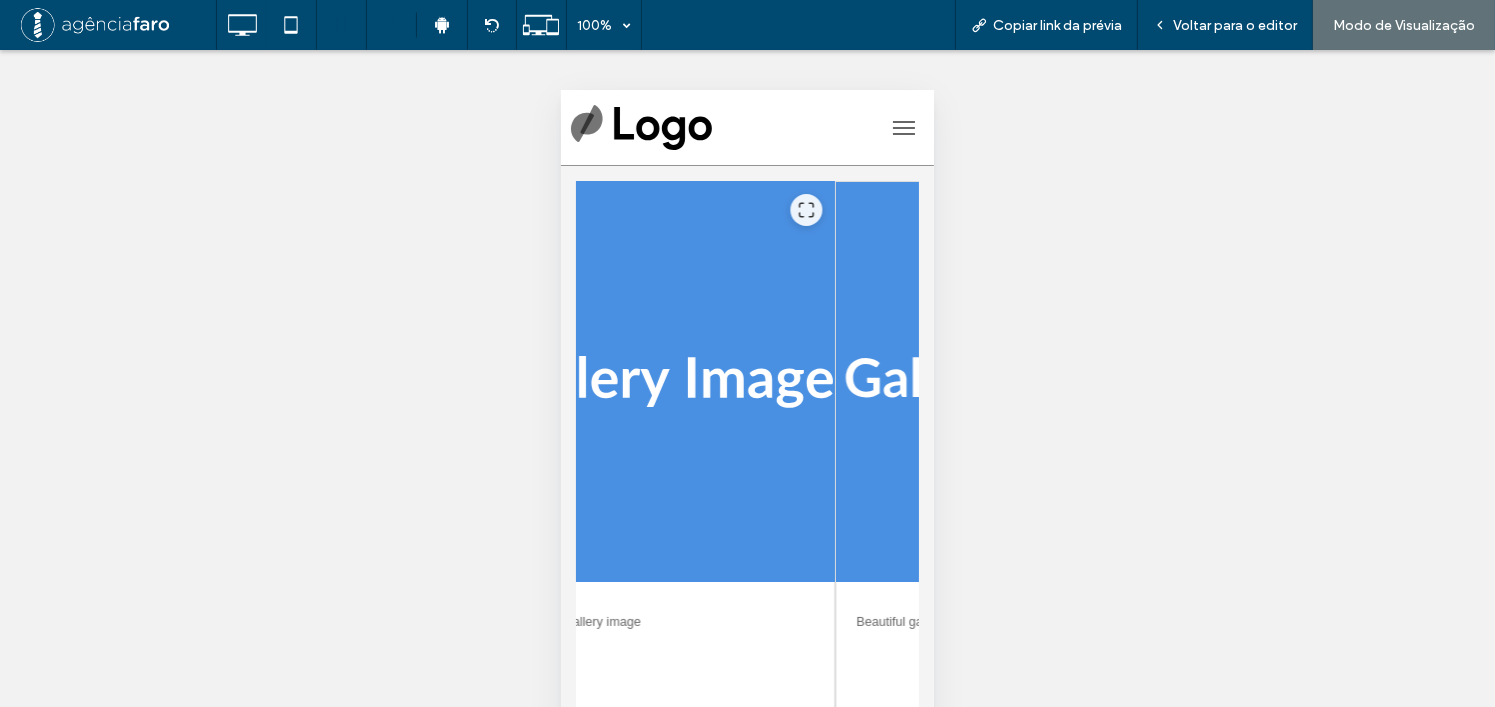 drag, startPoint x: 733, startPoint y: 406, endPoint x: 663, endPoint y: 419, distance: 71.19691 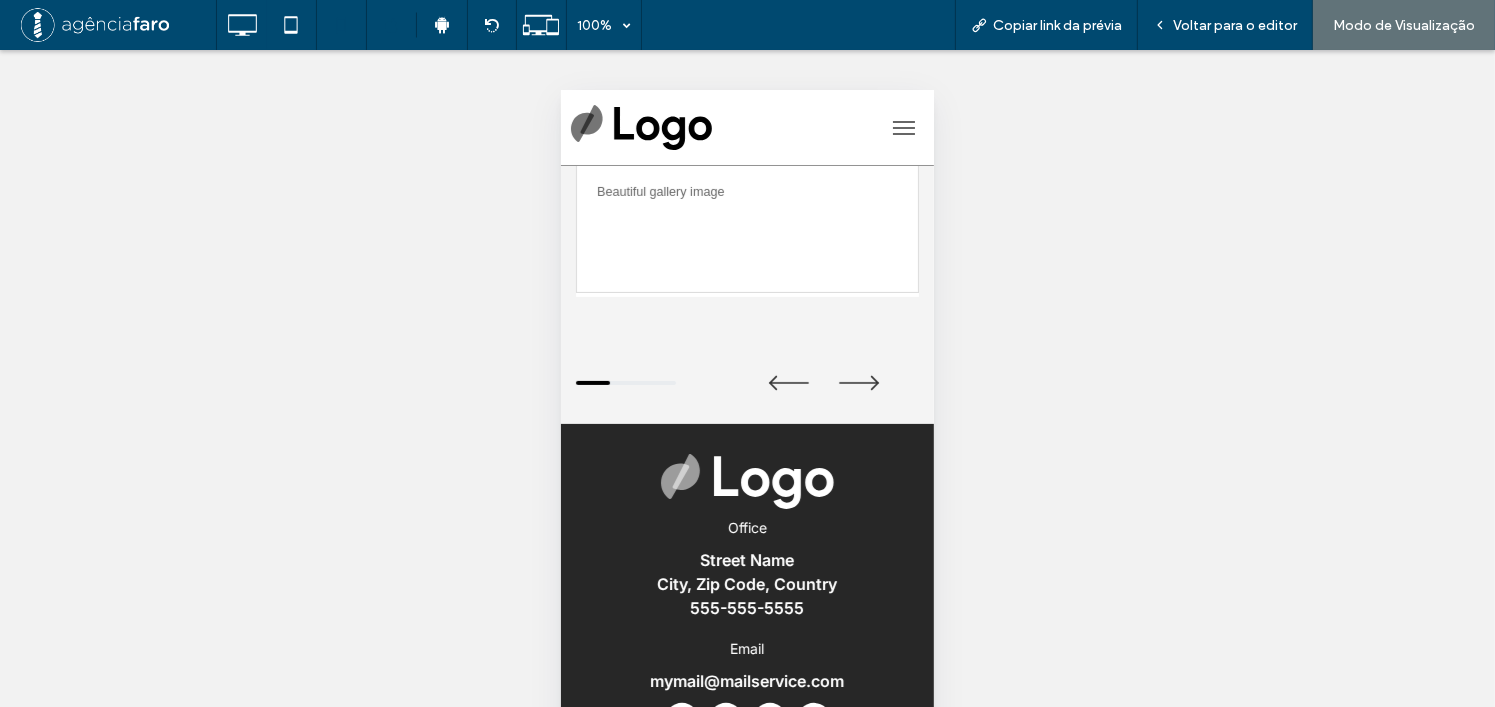 scroll, scrollTop: 432, scrollLeft: 0, axis: vertical 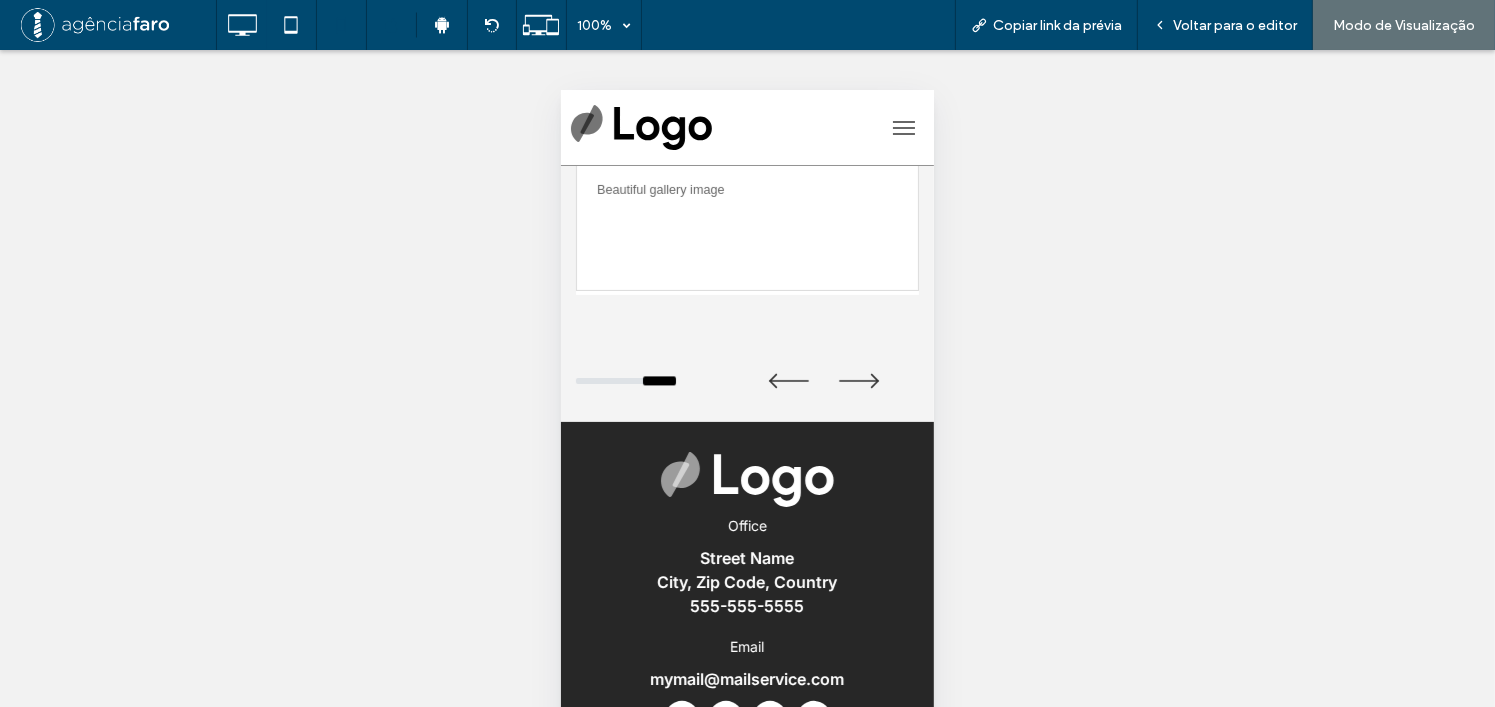 drag, startPoint x: 605, startPoint y: 378, endPoint x: 650, endPoint y: 379, distance: 45.01111 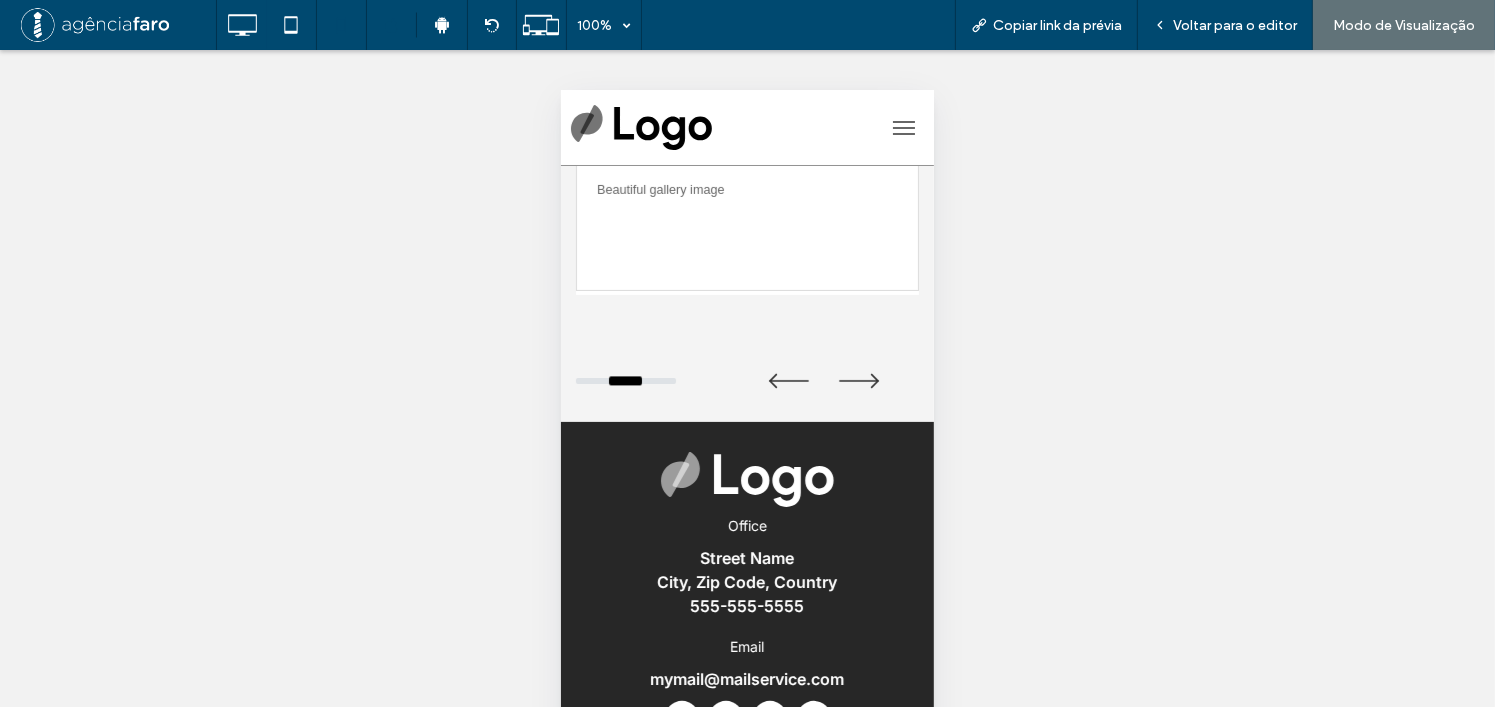 click at bounding box center [625, 380] 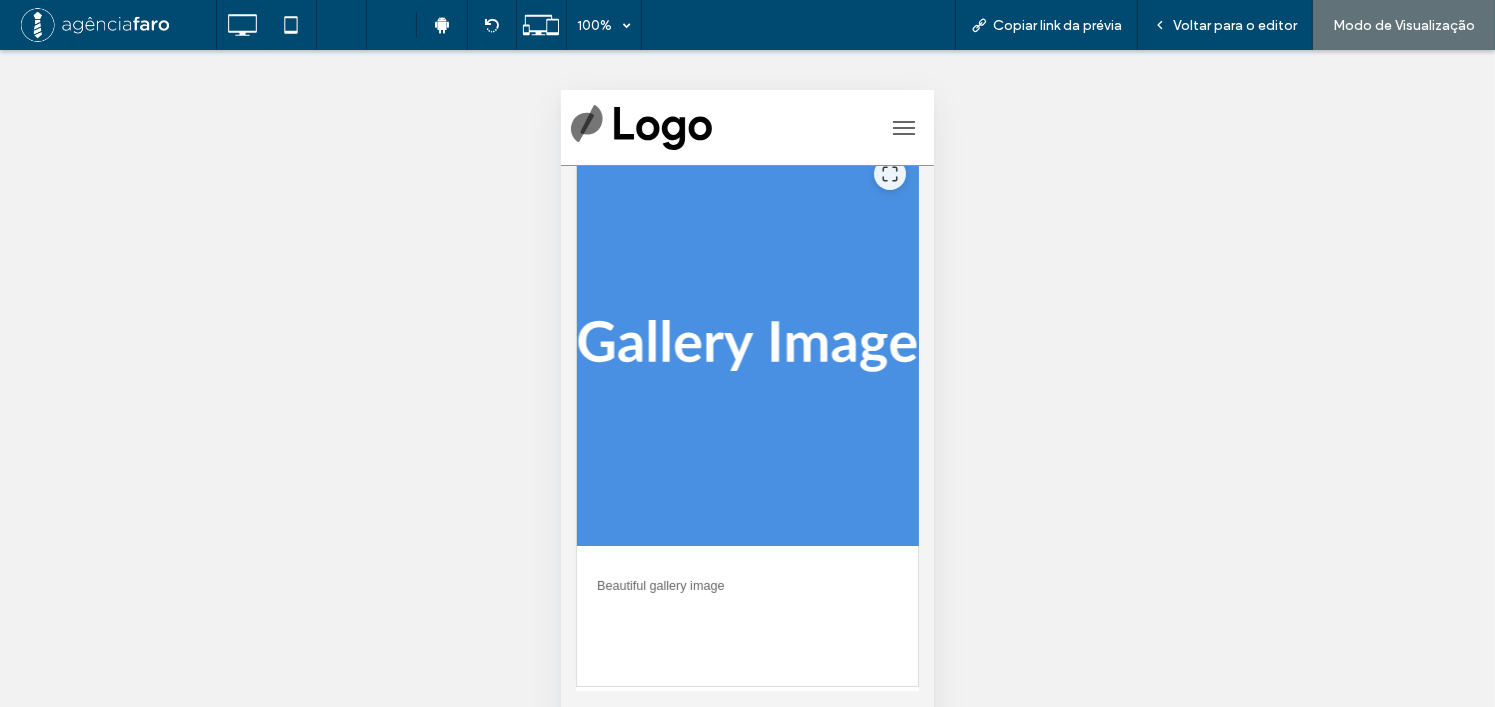 scroll, scrollTop: 32, scrollLeft: 0, axis: vertical 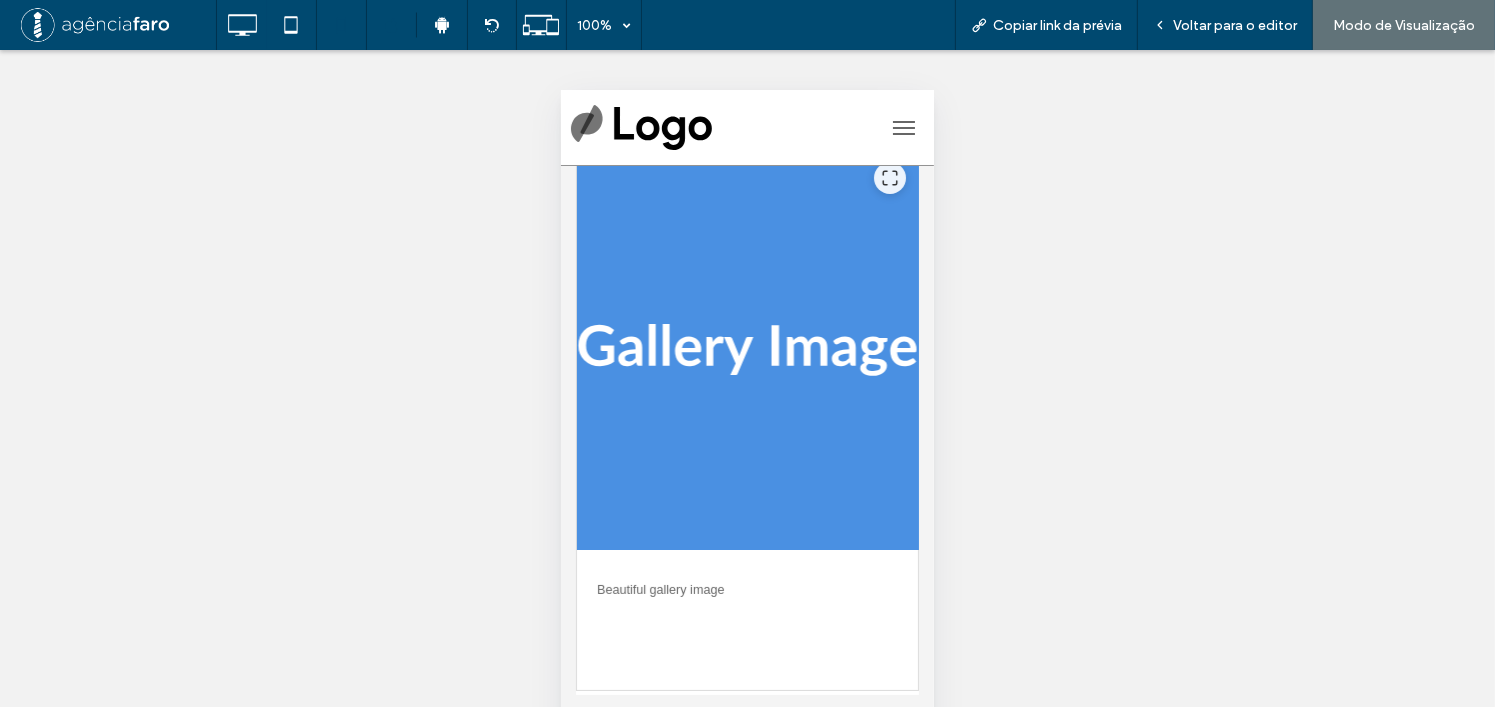 click at bounding box center [746, 349] 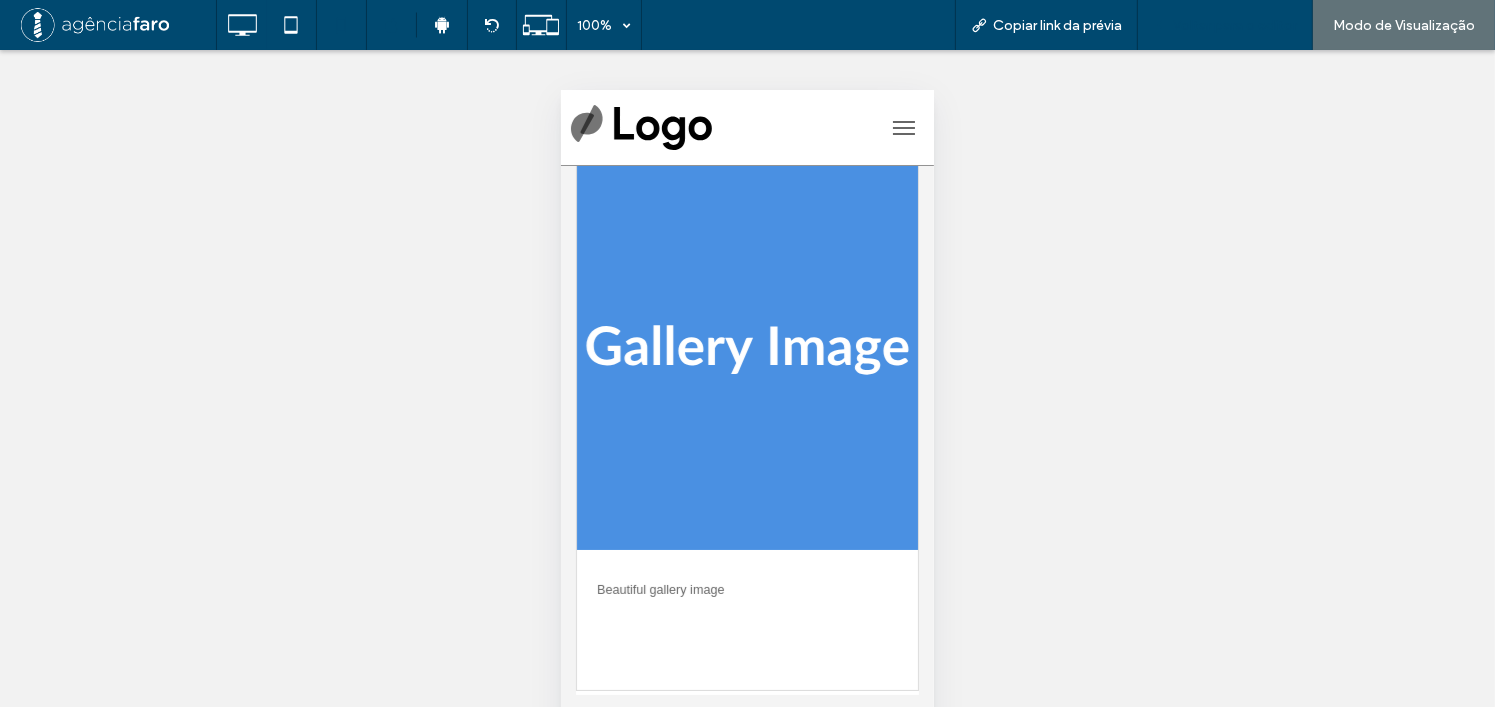 click on "Voltar para o editor" at bounding box center (1235, 25) 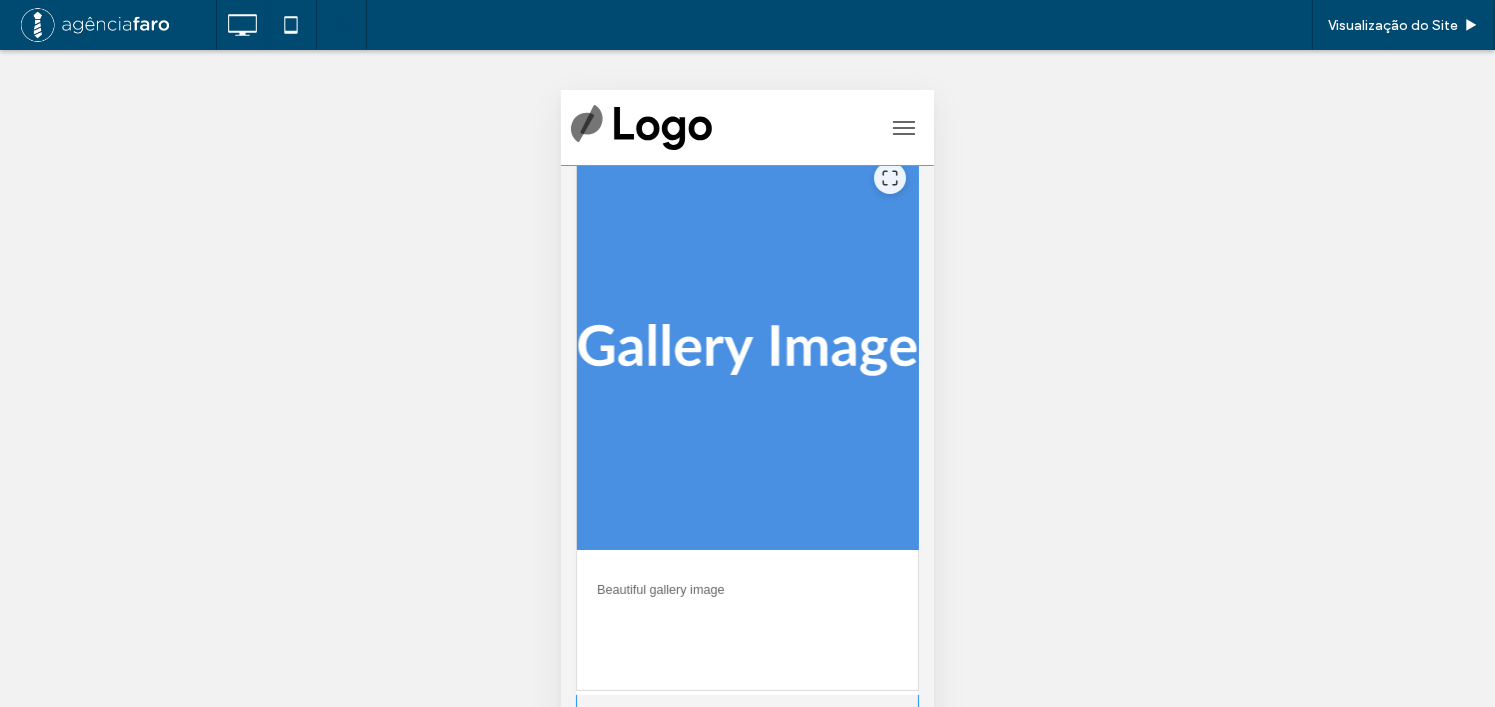 click at bounding box center (746, 477) 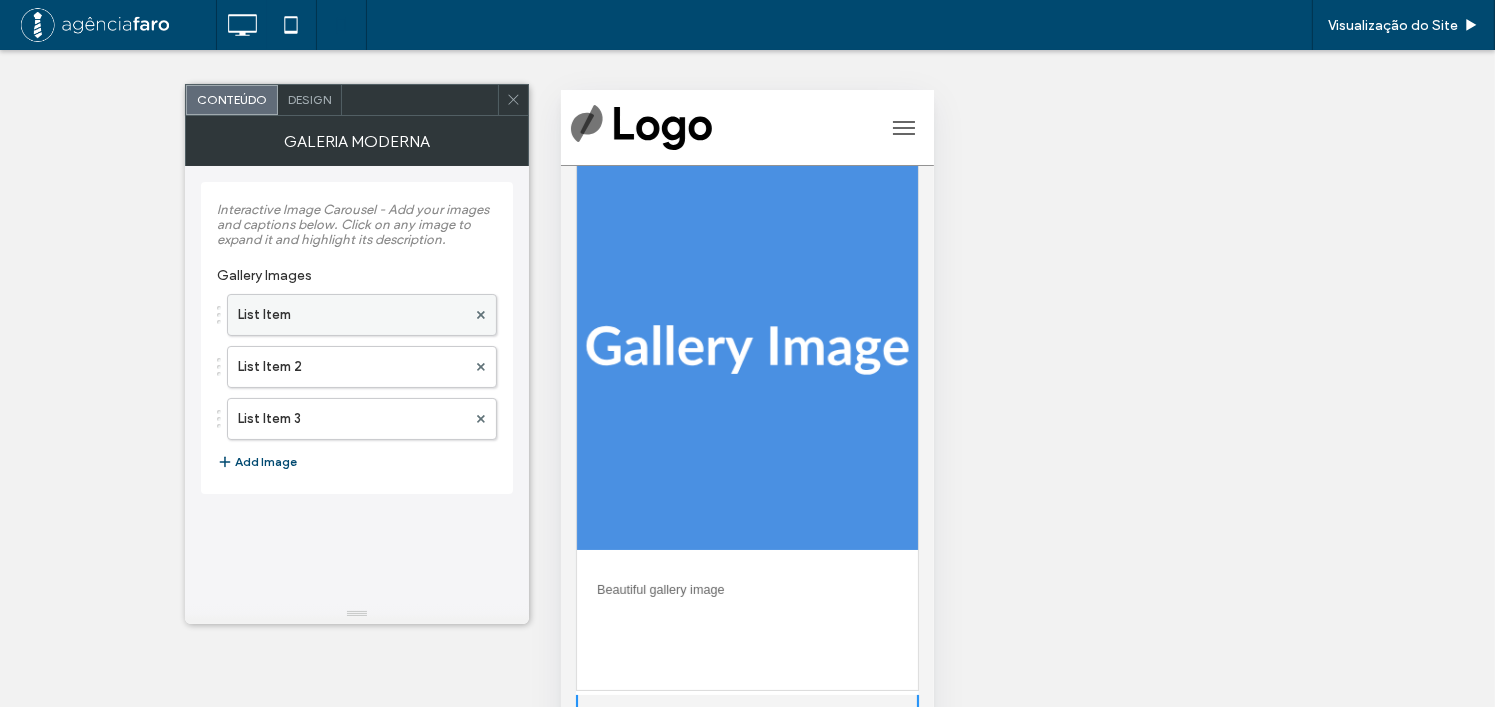 drag, startPoint x: 355, startPoint y: 294, endPoint x: 339, endPoint y: 300, distance: 17.088007 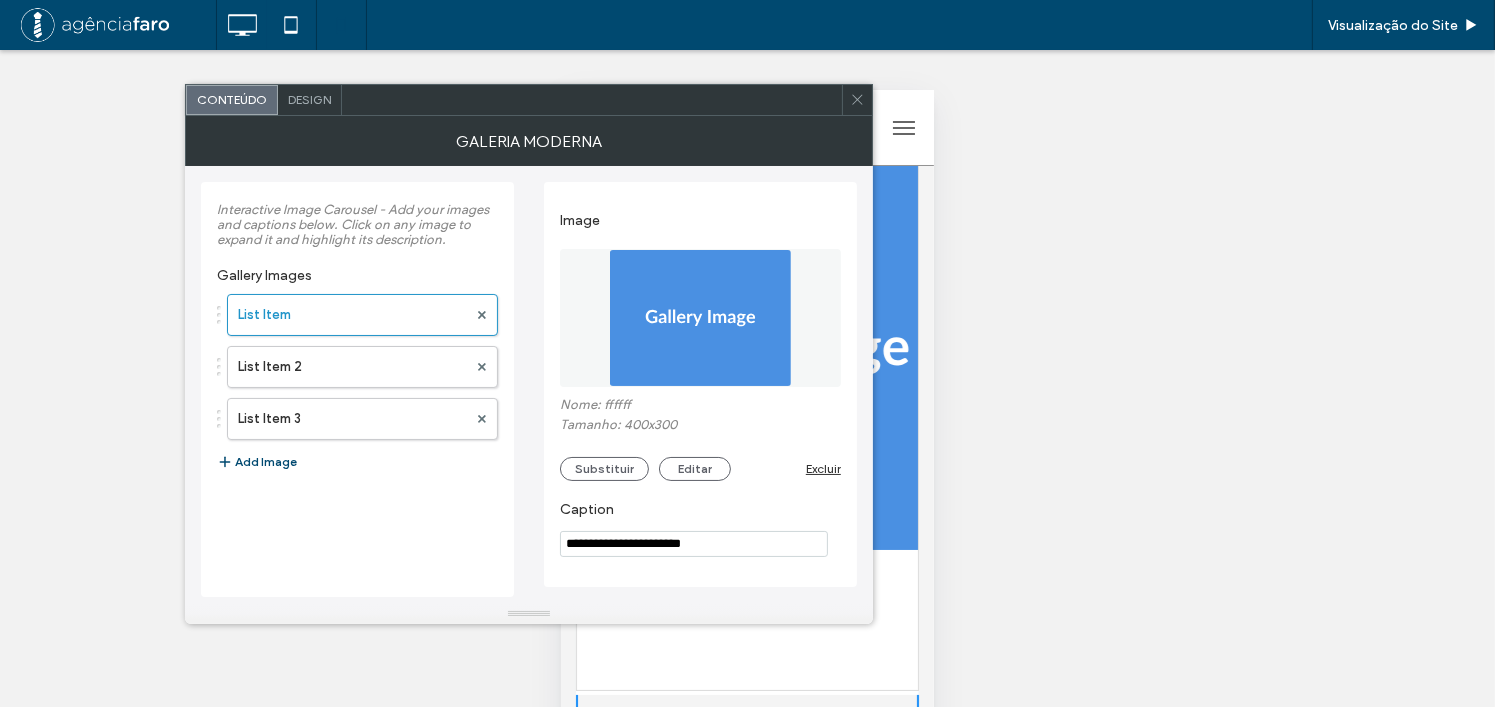 click on "**********" at bounding box center (694, 544) 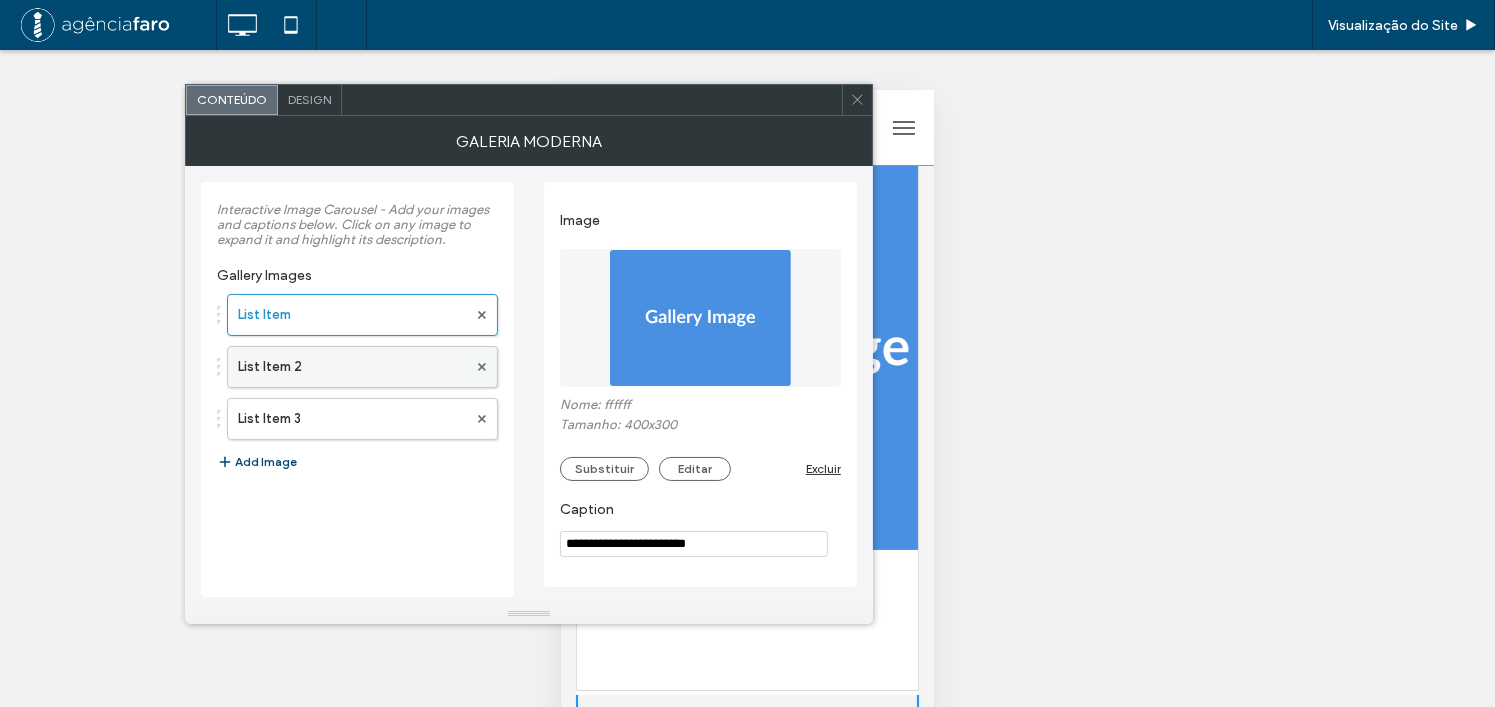 type on "**********" 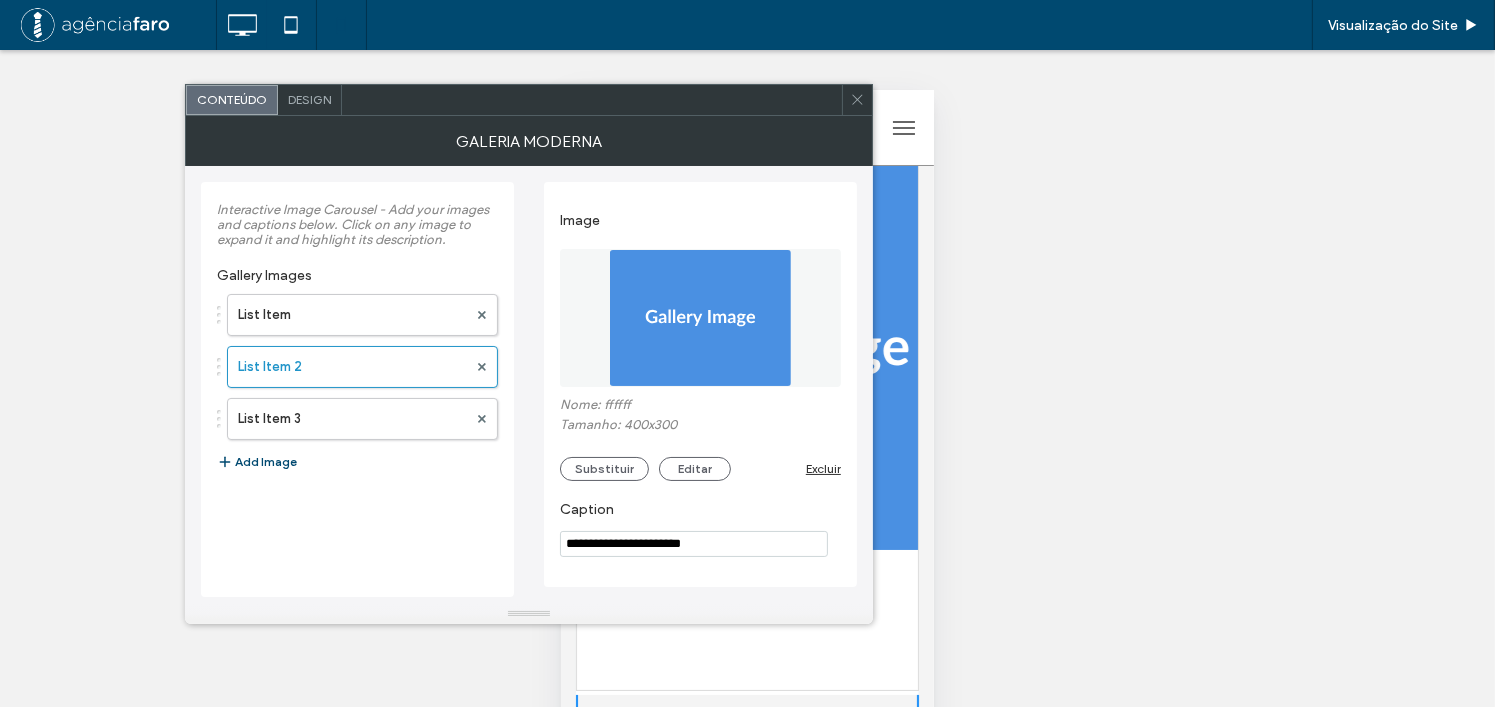 click on "**********" at bounding box center [694, 544] 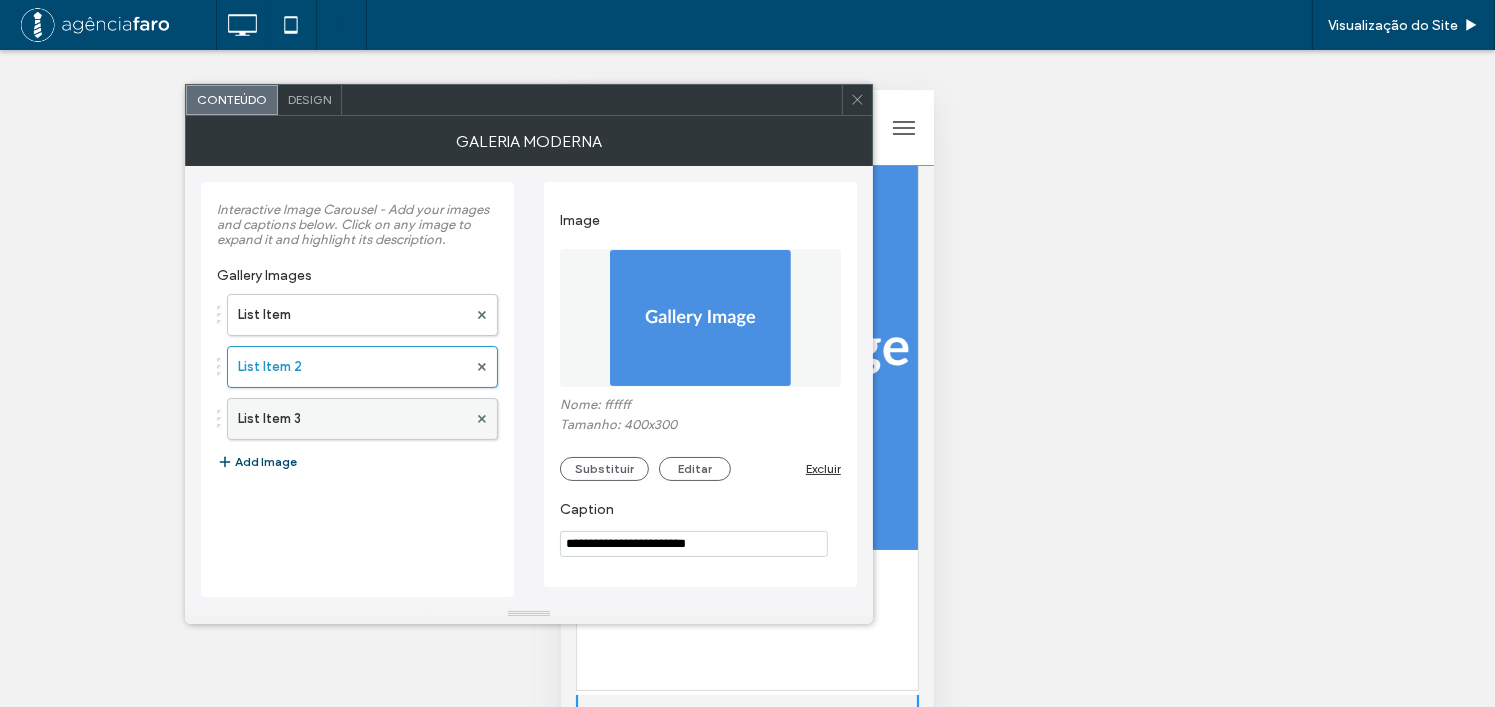 type on "**********" 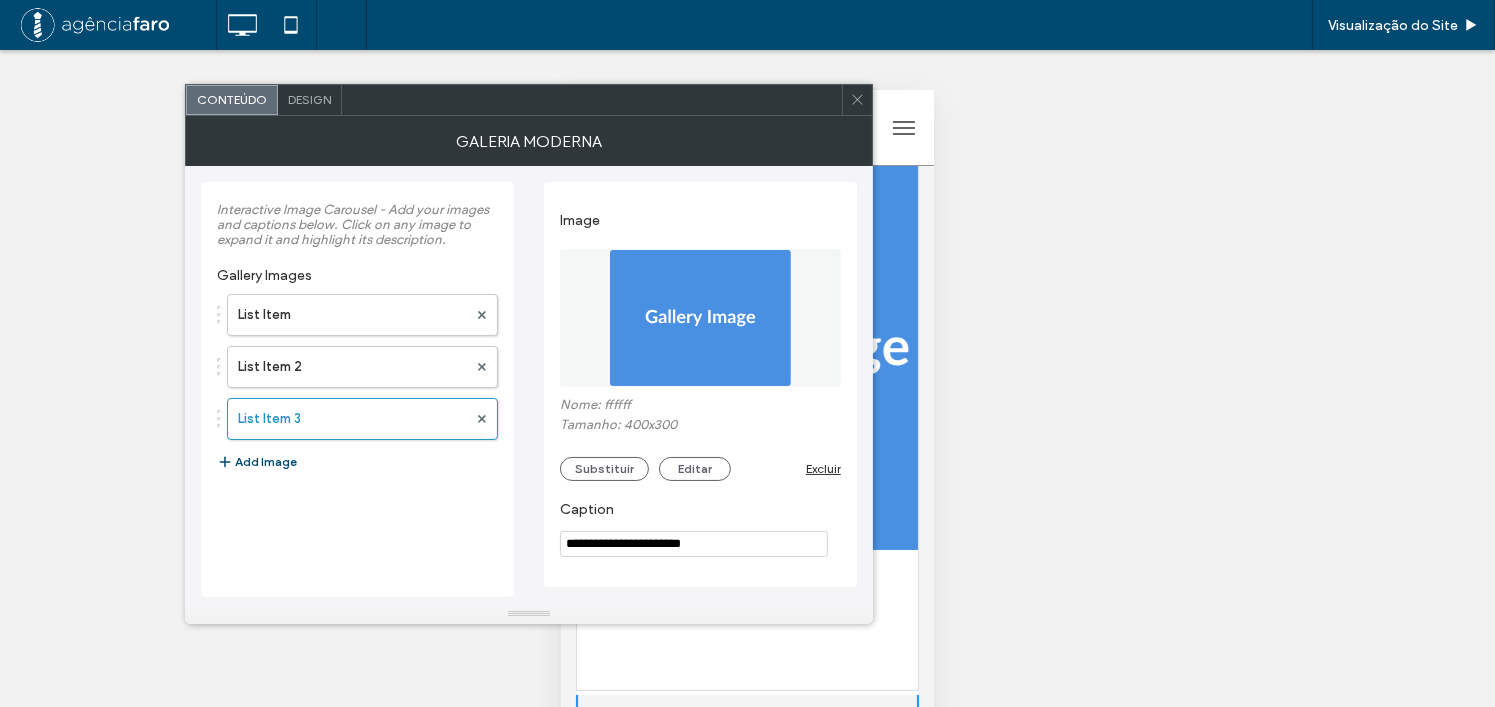click on "**********" at bounding box center [694, 544] 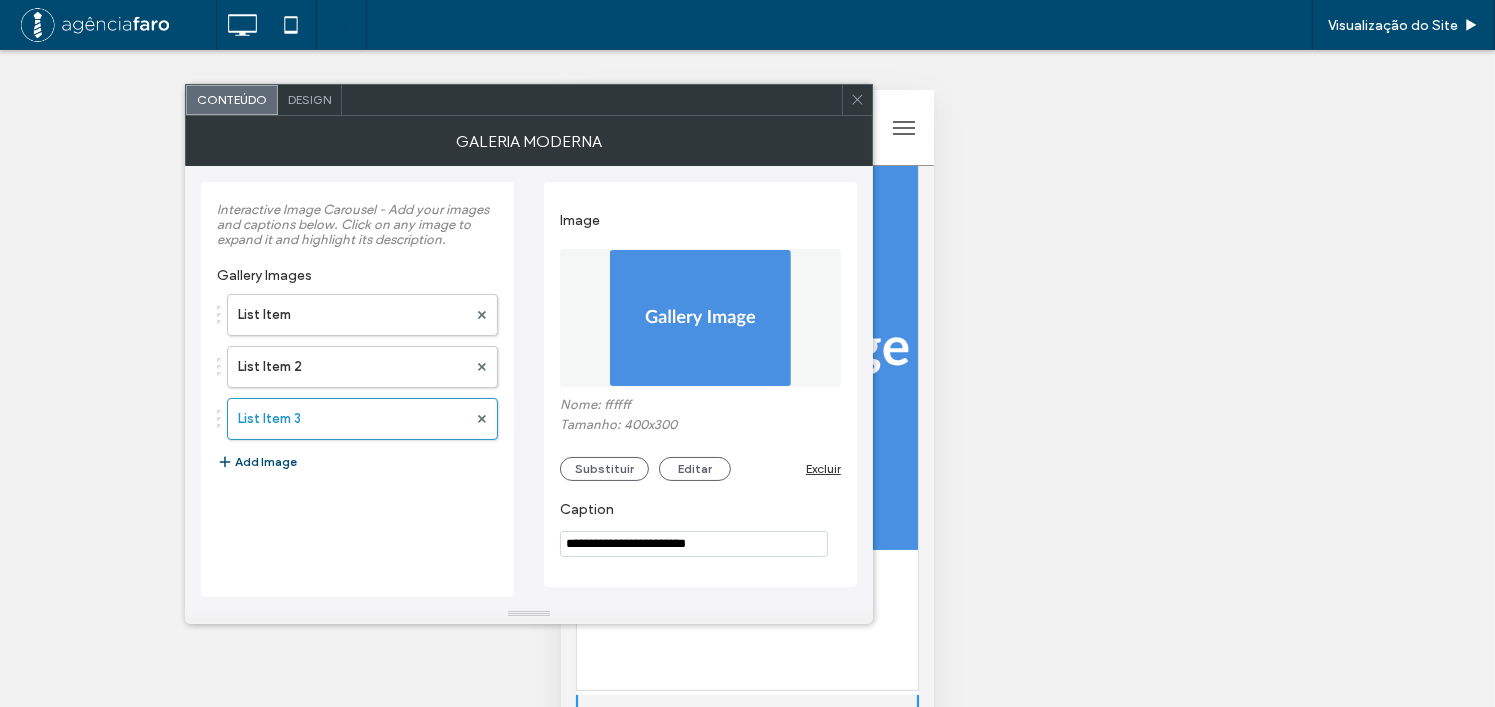 type on "**********" 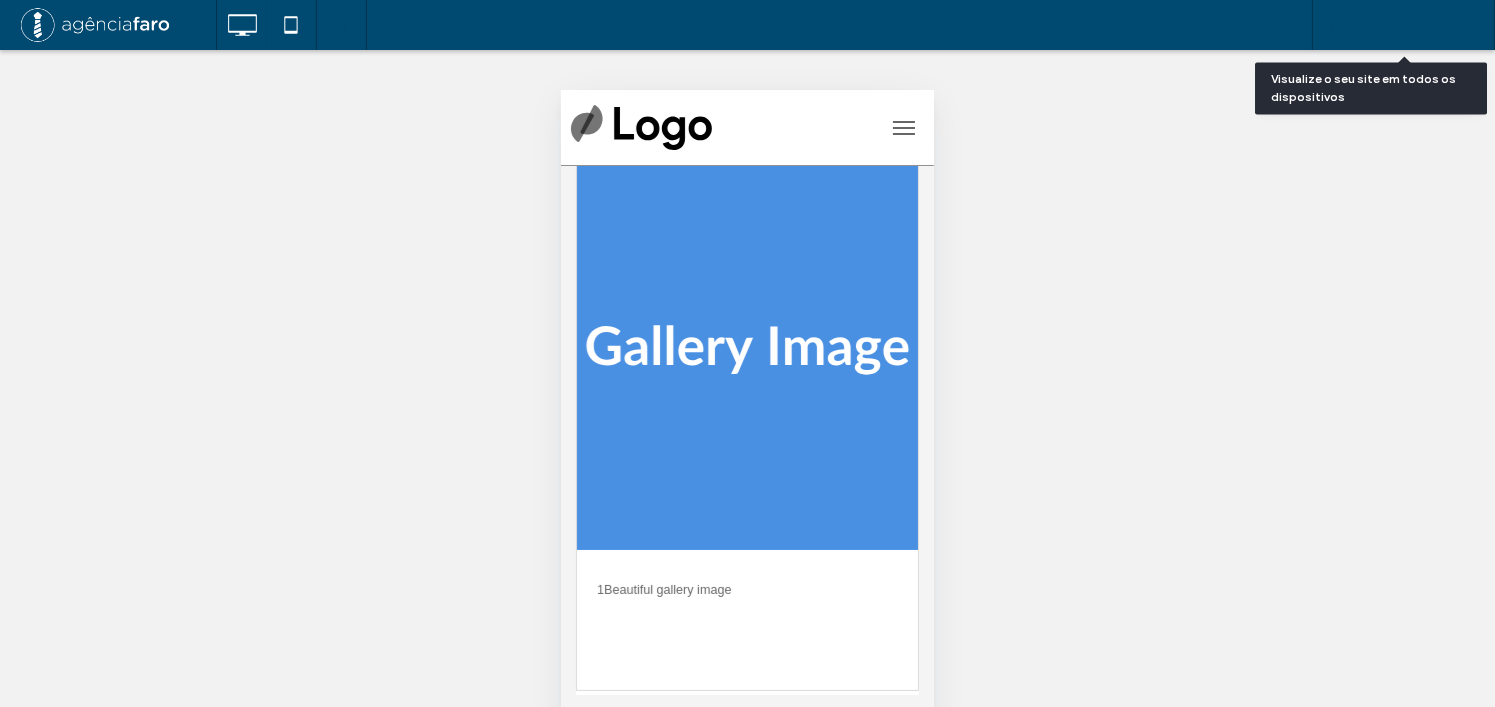 click on "Visualização do Site" at bounding box center [1393, 25] 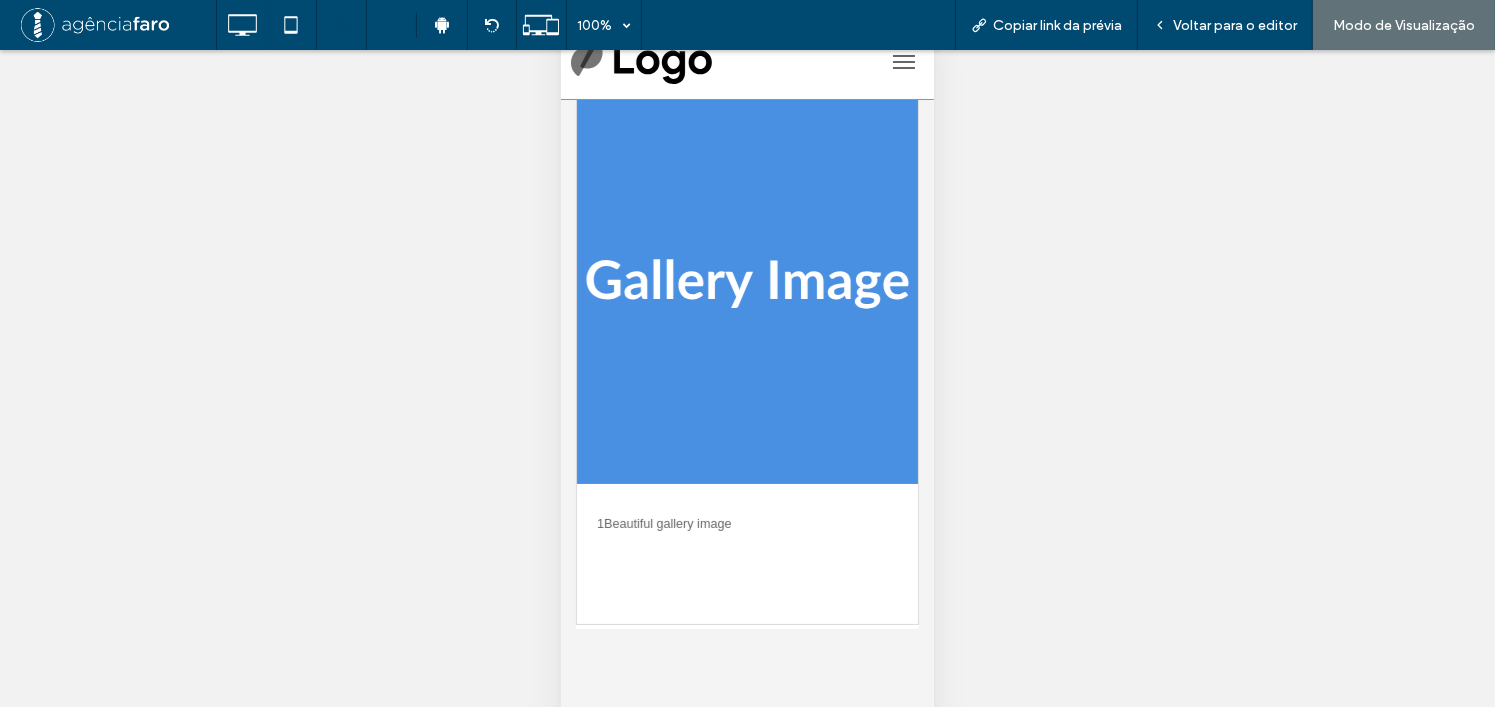 scroll, scrollTop: 100, scrollLeft: 0, axis: vertical 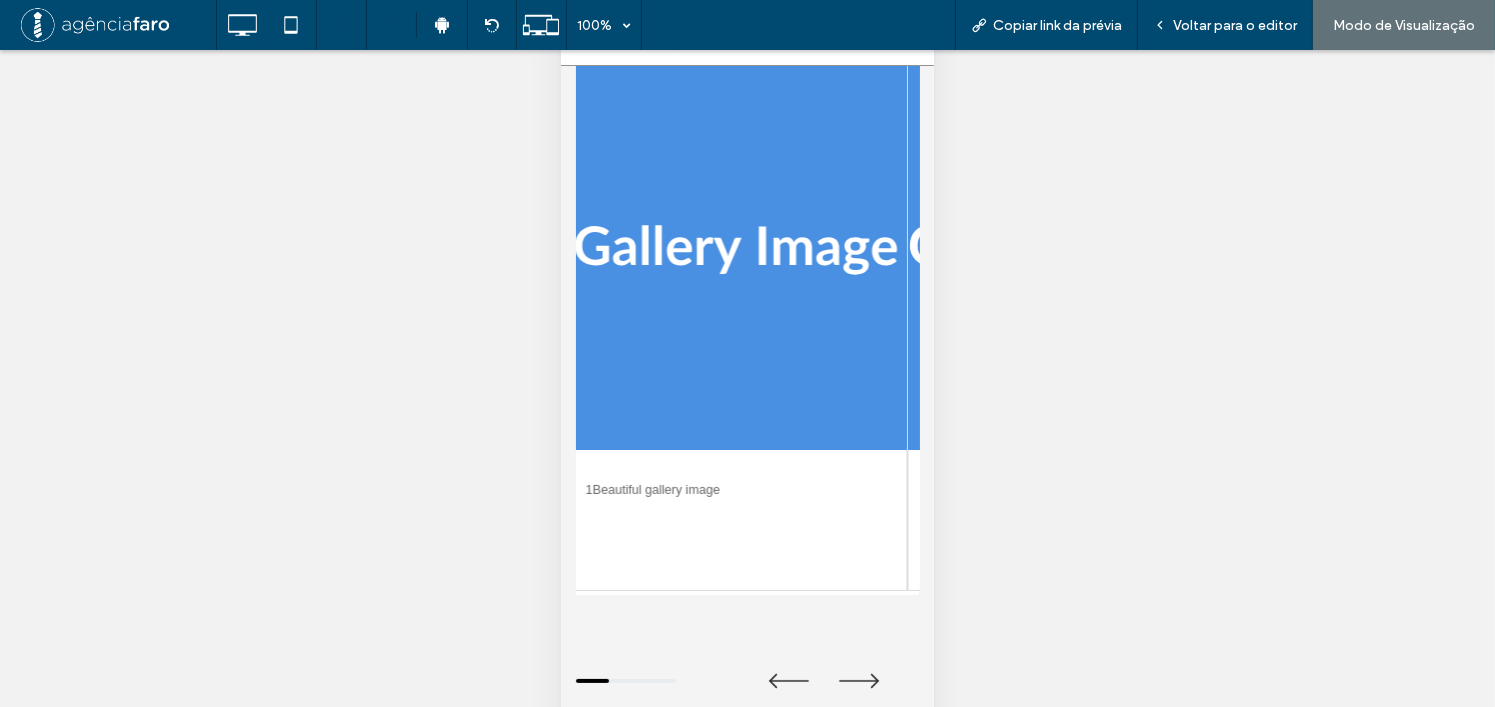 drag, startPoint x: 748, startPoint y: 313, endPoint x: 637, endPoint y: 319, distance: 111.16204 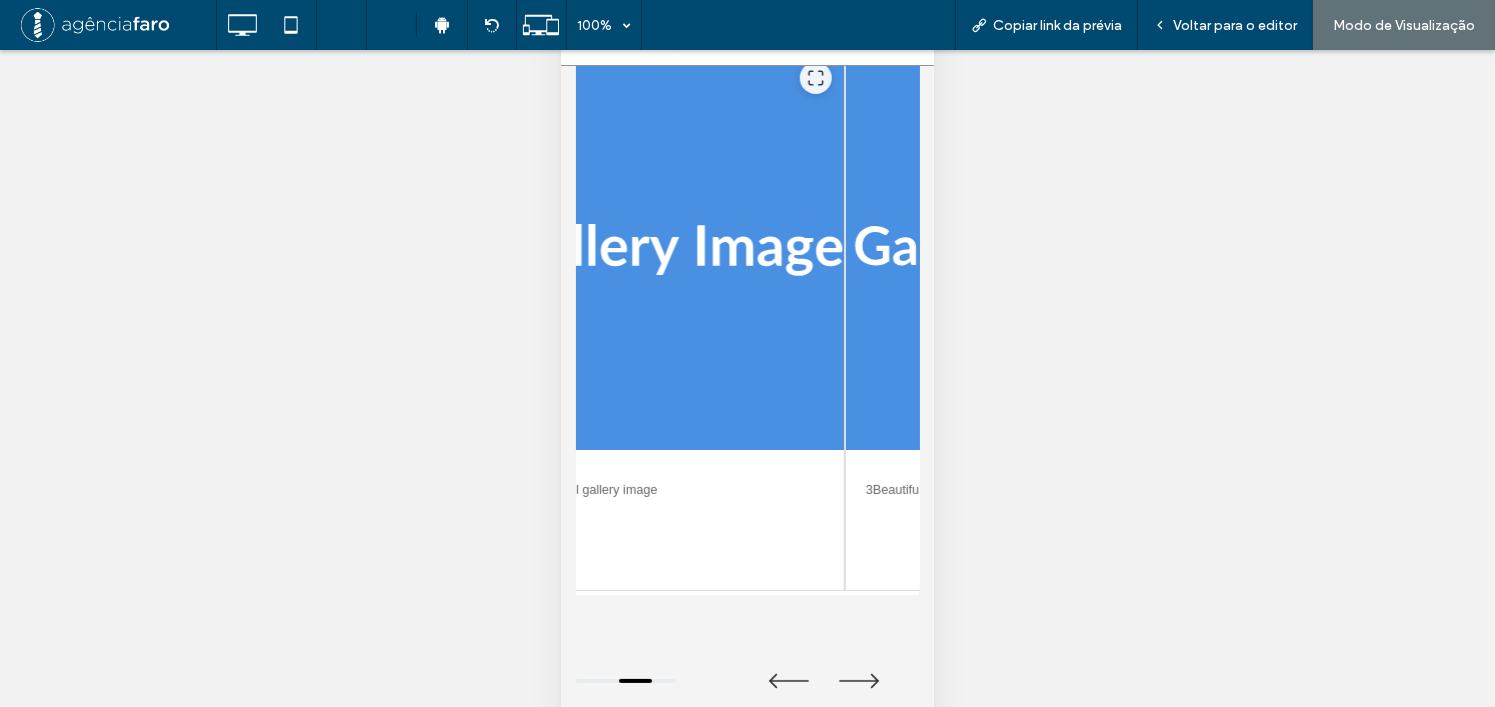 drag, startPoint x: 743, startPoint y: 323, endPoint x: 763, endPoint y: 324, distance: 20.024984 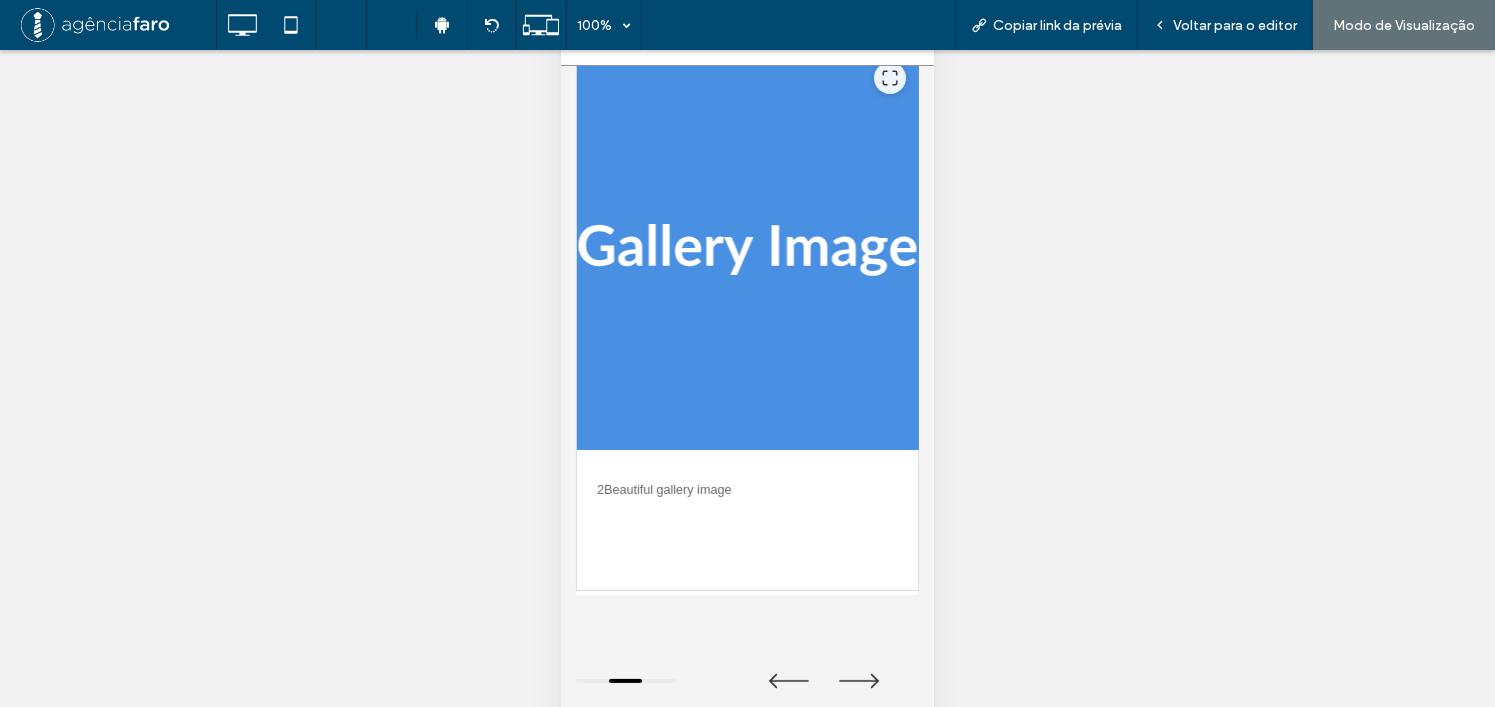drag, startPoint x: 794, startPoint y: 327, endPoint x: 617, endPoint y: 327, distance: 177 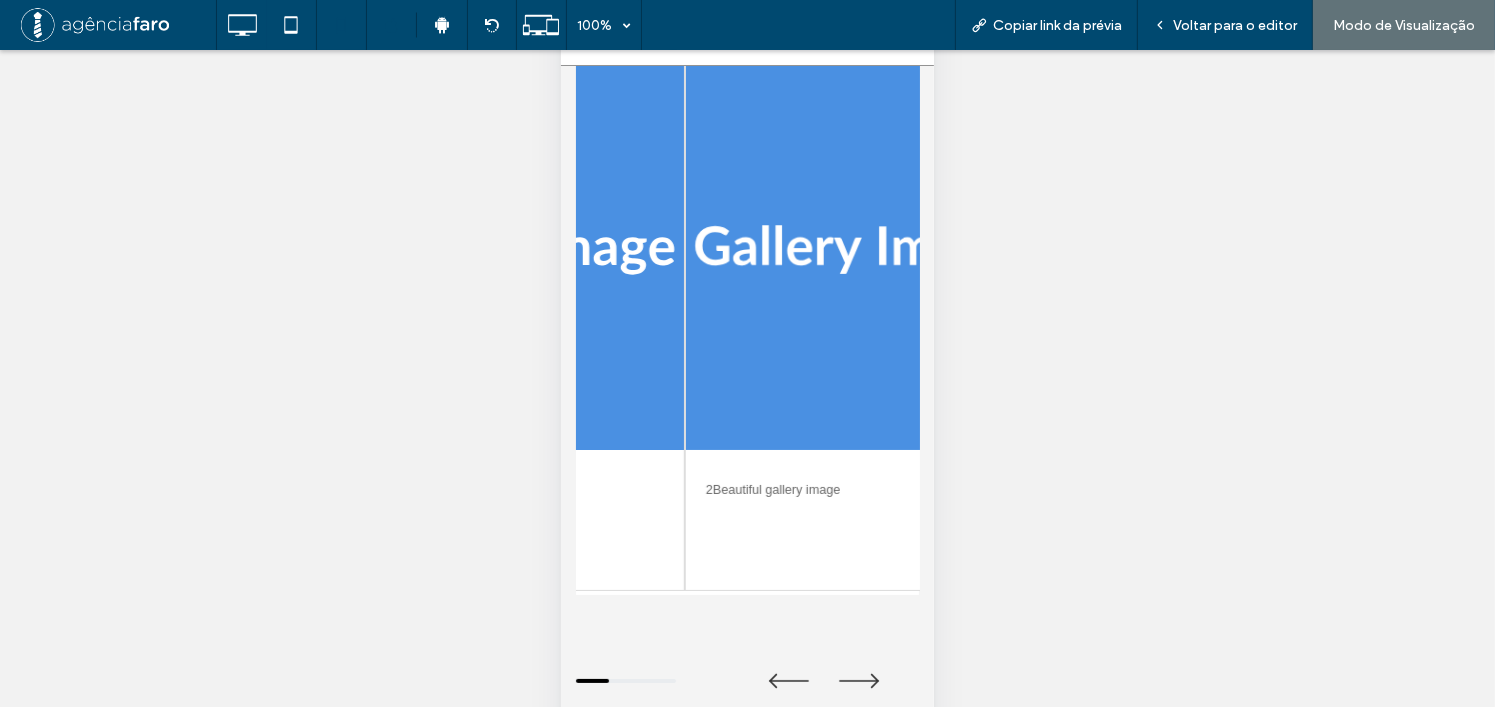 drag, startPoint x: 738, startPoint y: 325, endPoint x: 496, endPoint y: 325, distance: 242 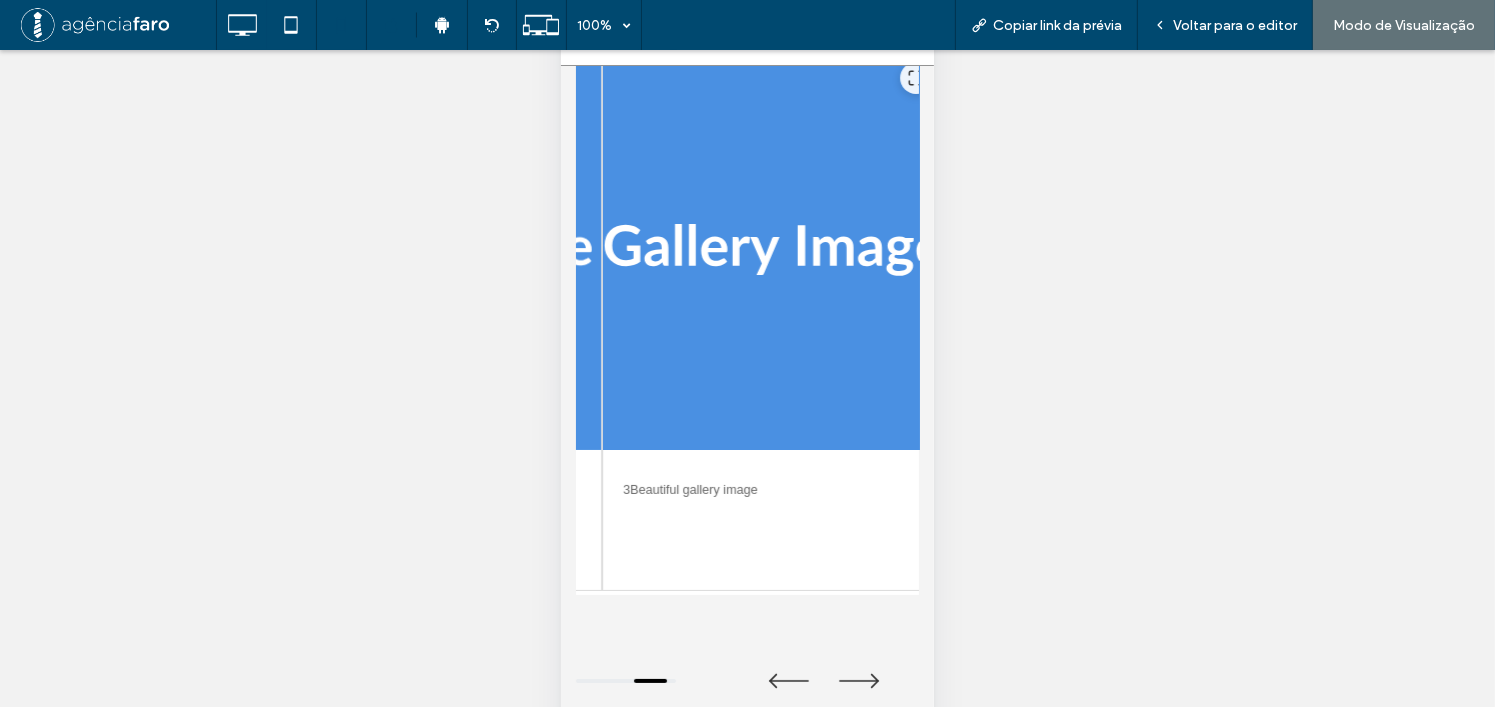 drag, startPoint x: 793, startPoint y: 327, endPoint x: 720, endPoint y: 335, distance: 73.43705 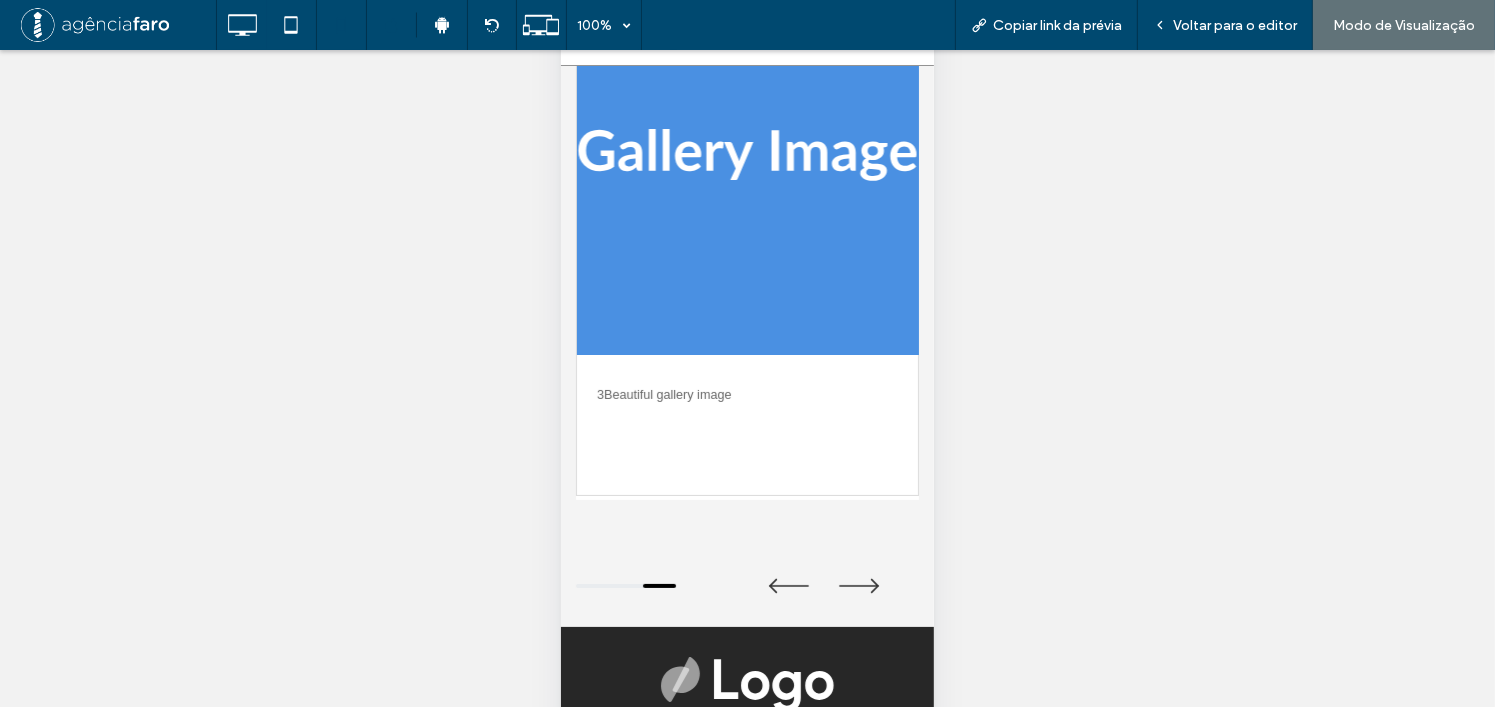 scroll, scrollTop: 0, scrollLeft: 0, axis: both 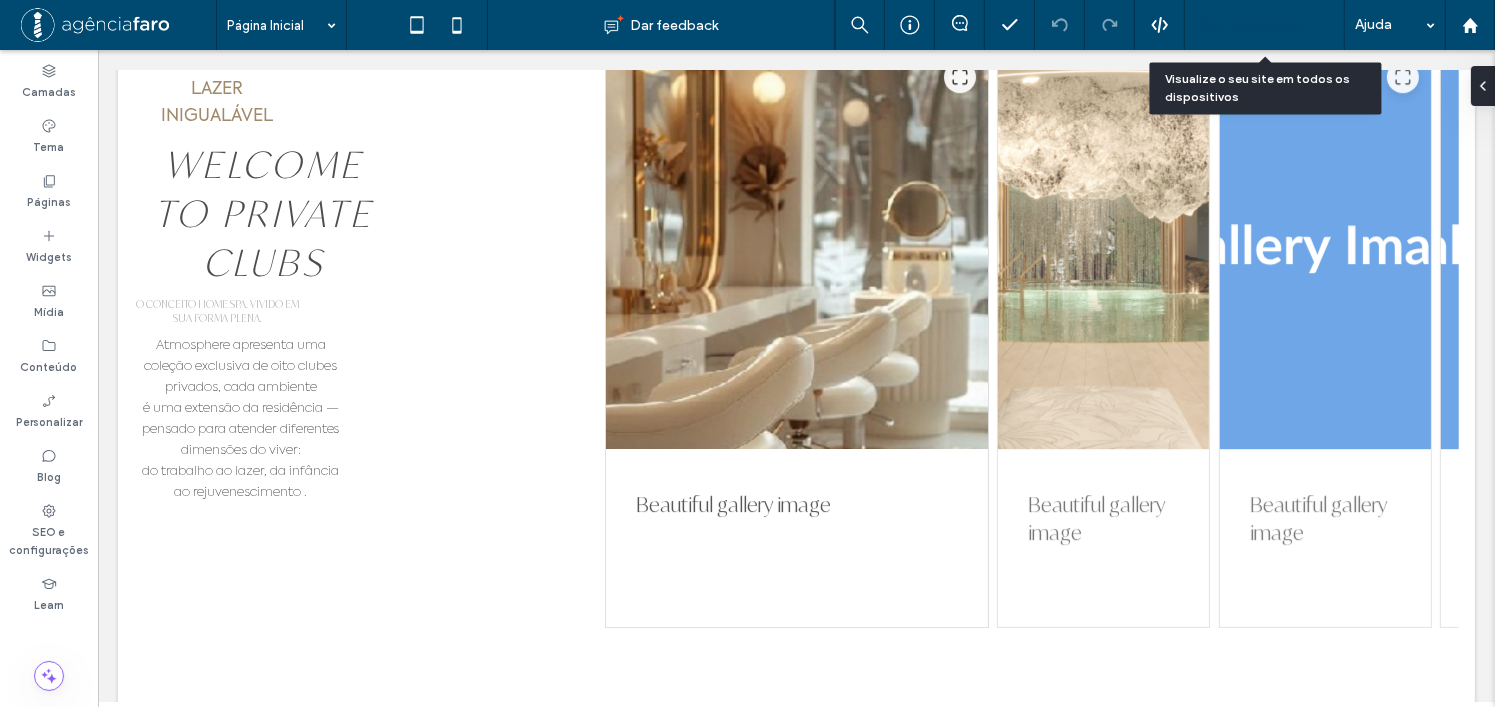 click on "Pré-Visualizaçāo" at bounding box center (1254, 25) 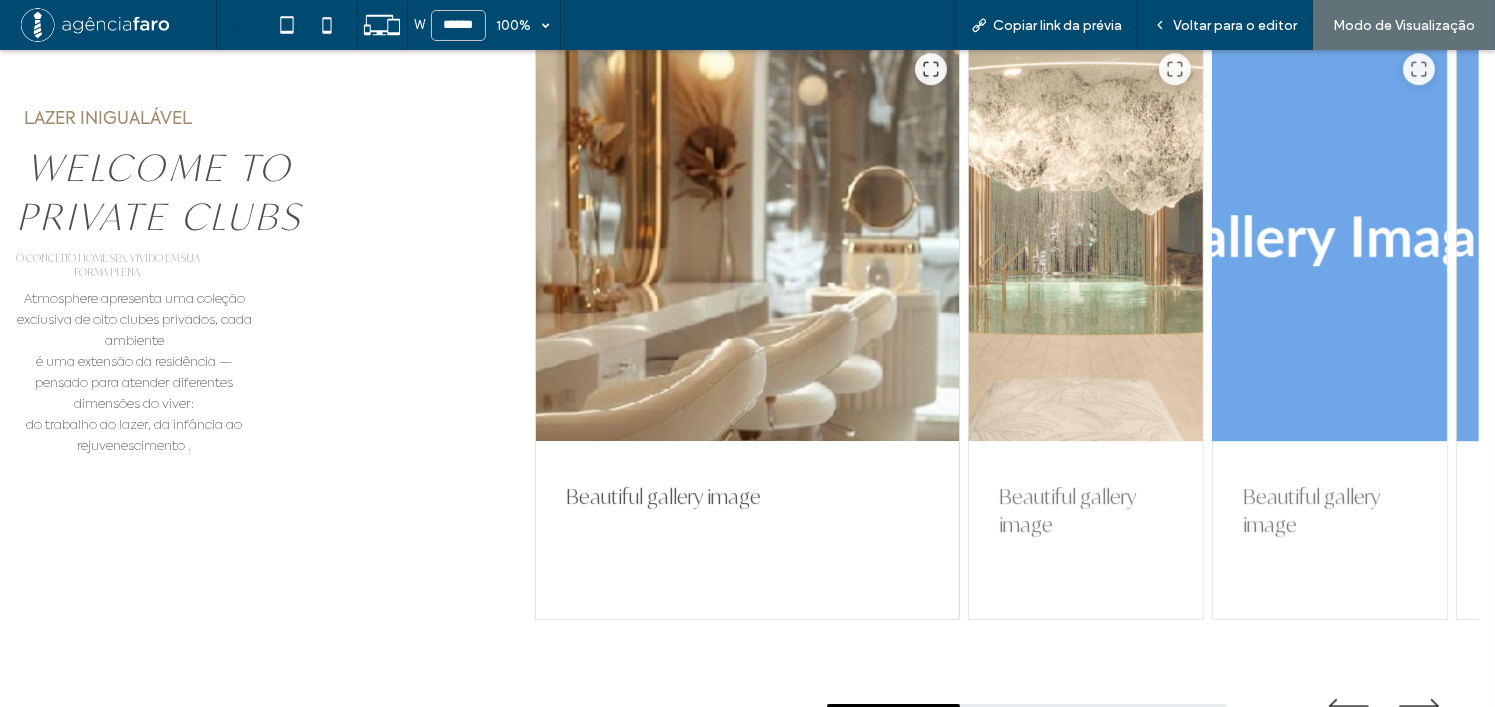 scroll, scrollTop: 6240, scrollLeft: 0, axis: vertical 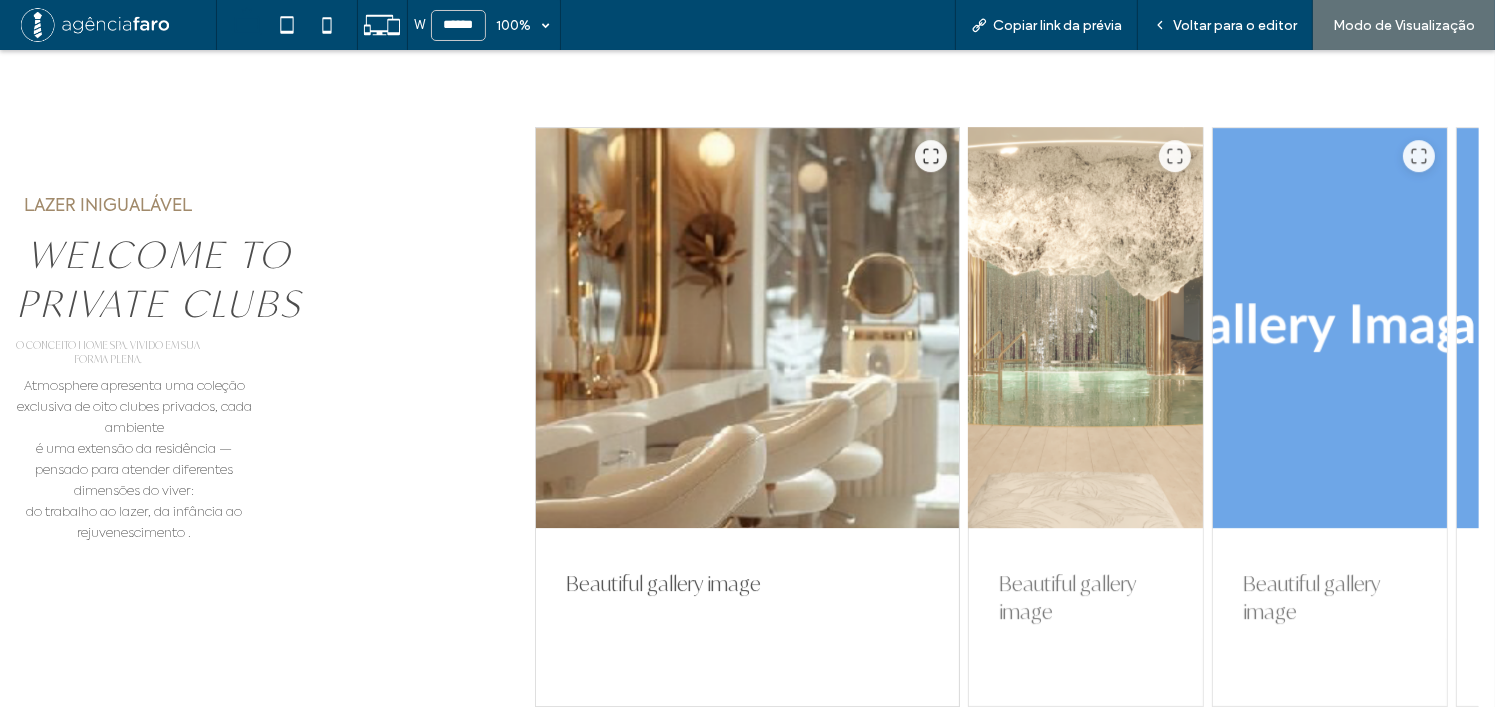 click at bounding box center (1086, 328) 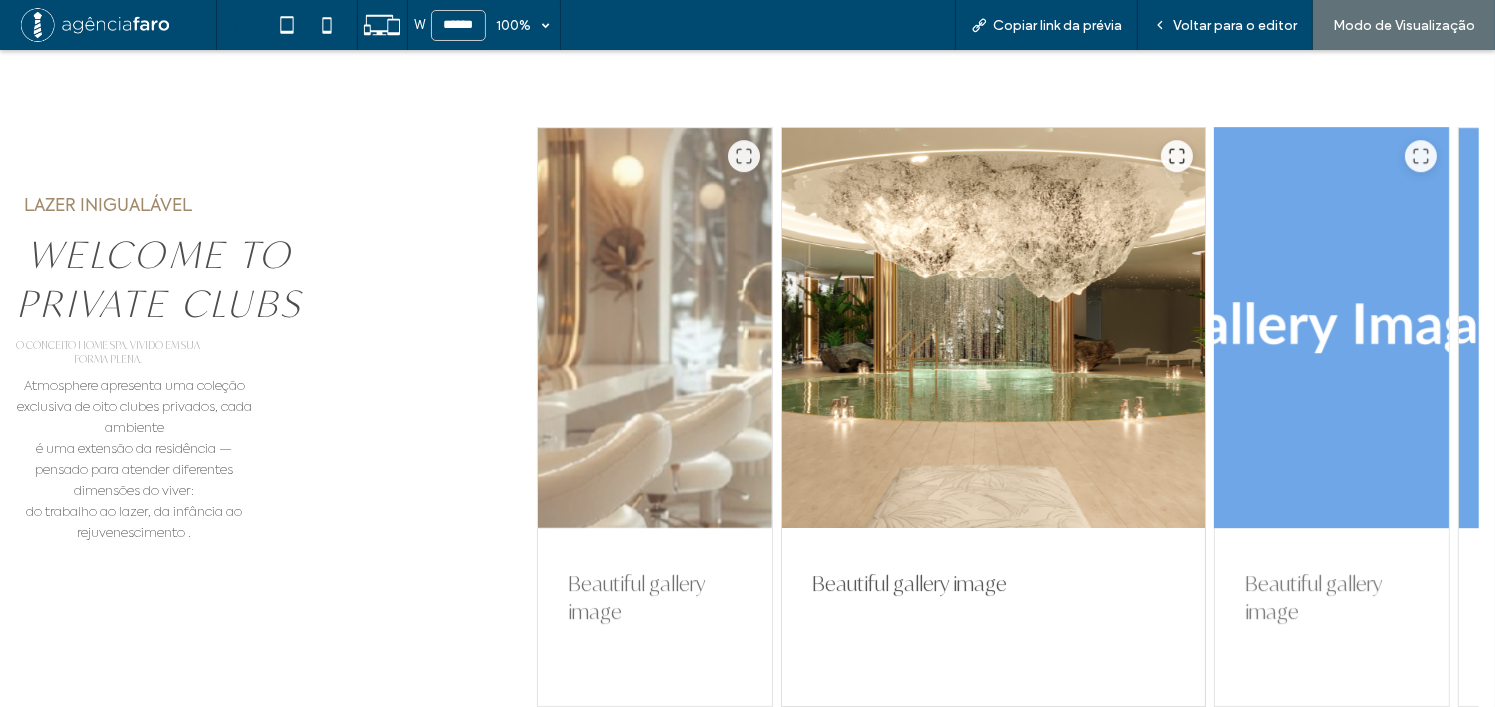 click at bounding box center (1332, 328) 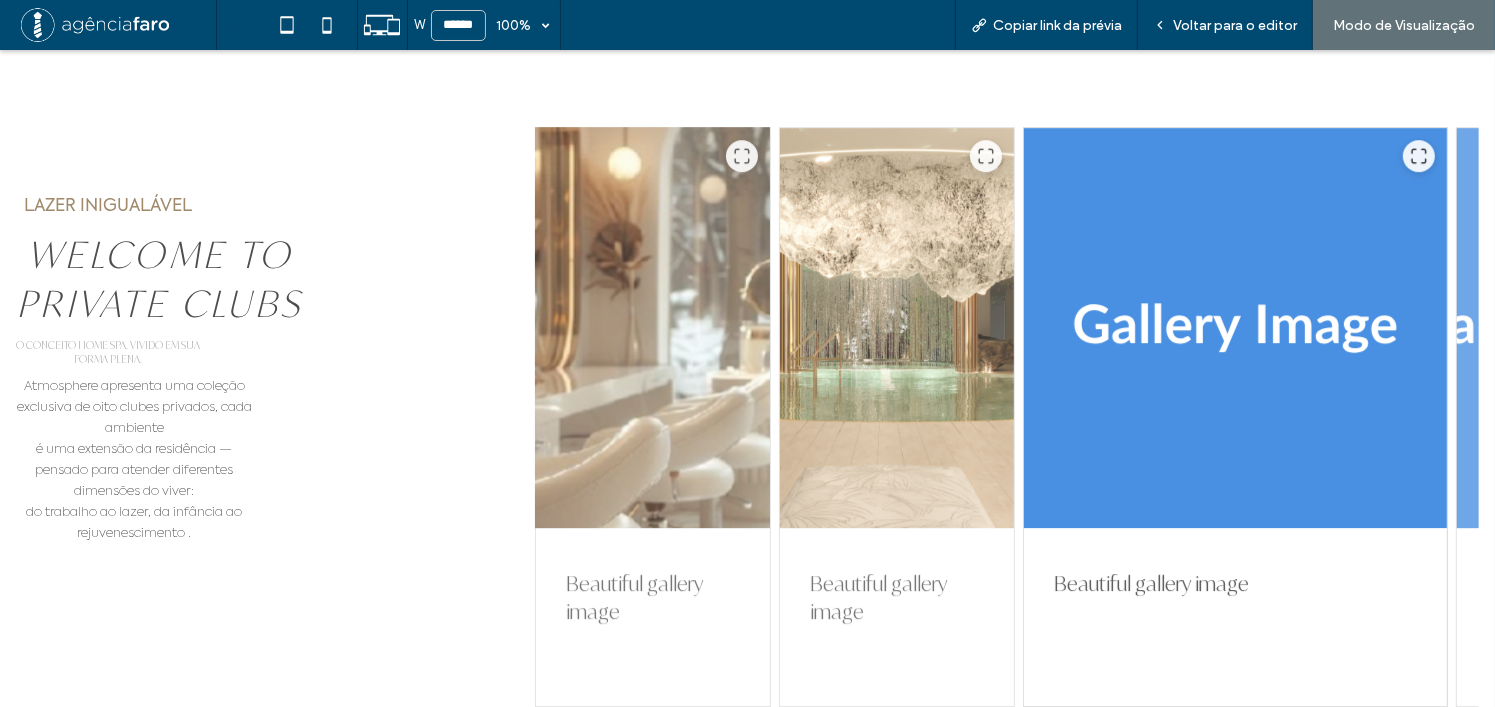 click at bounding box center [653, 328] 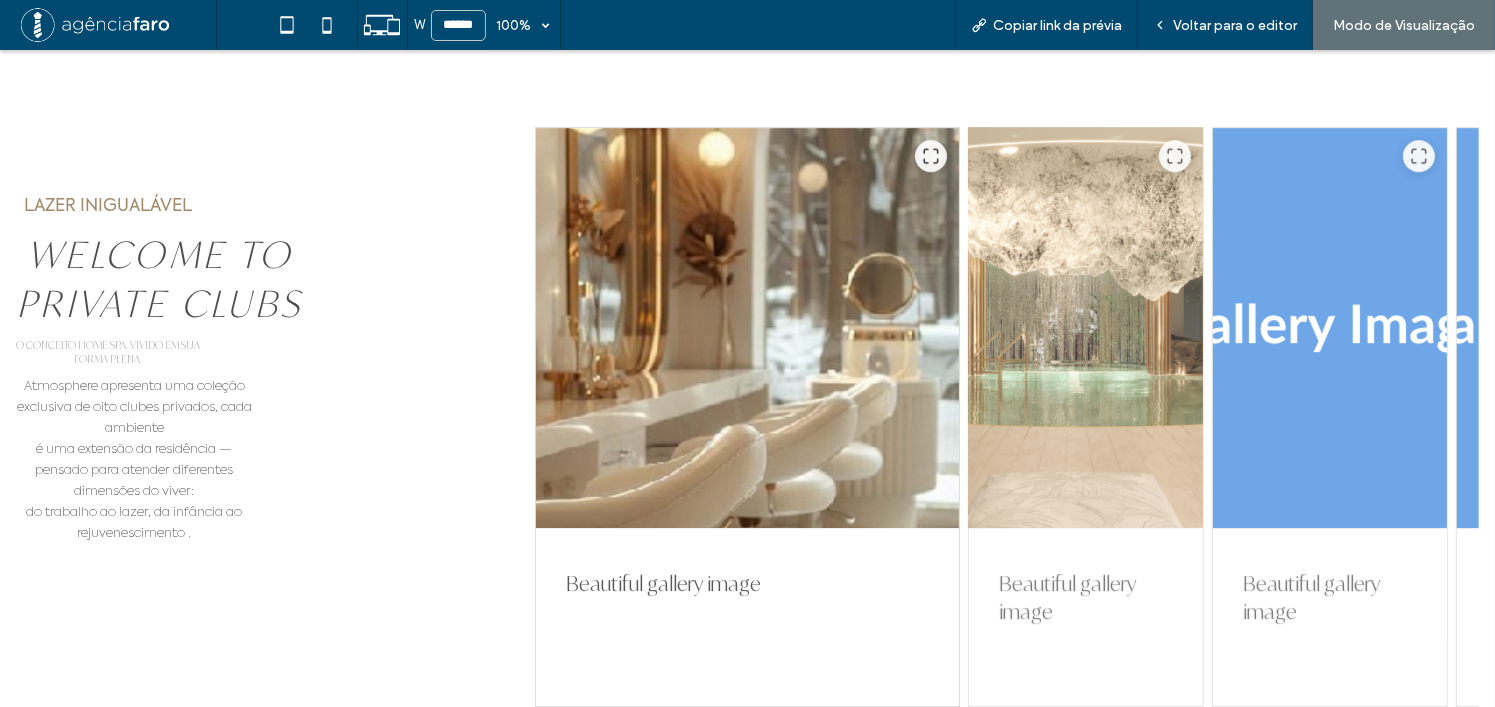 click at bounding box center (1086, 328) 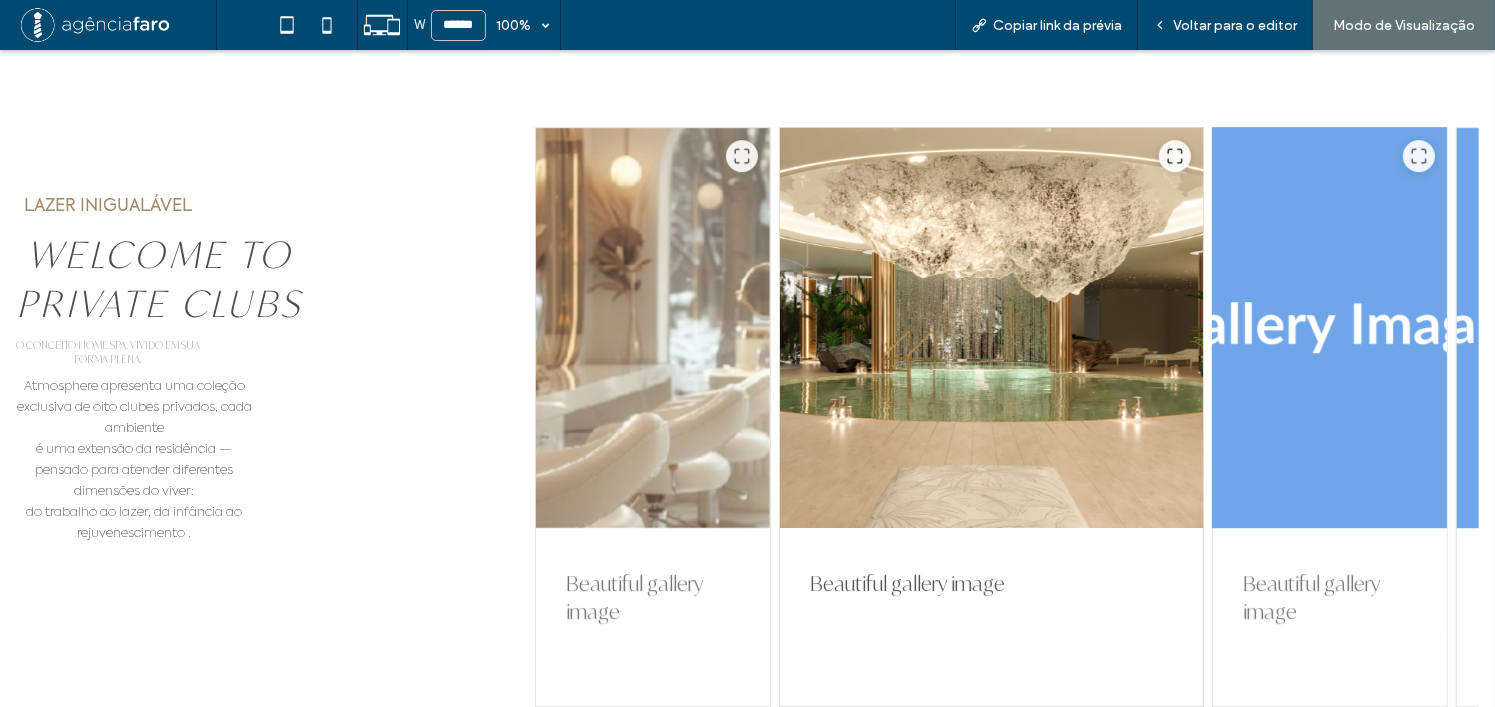 click at bounding box center [1330, 328] 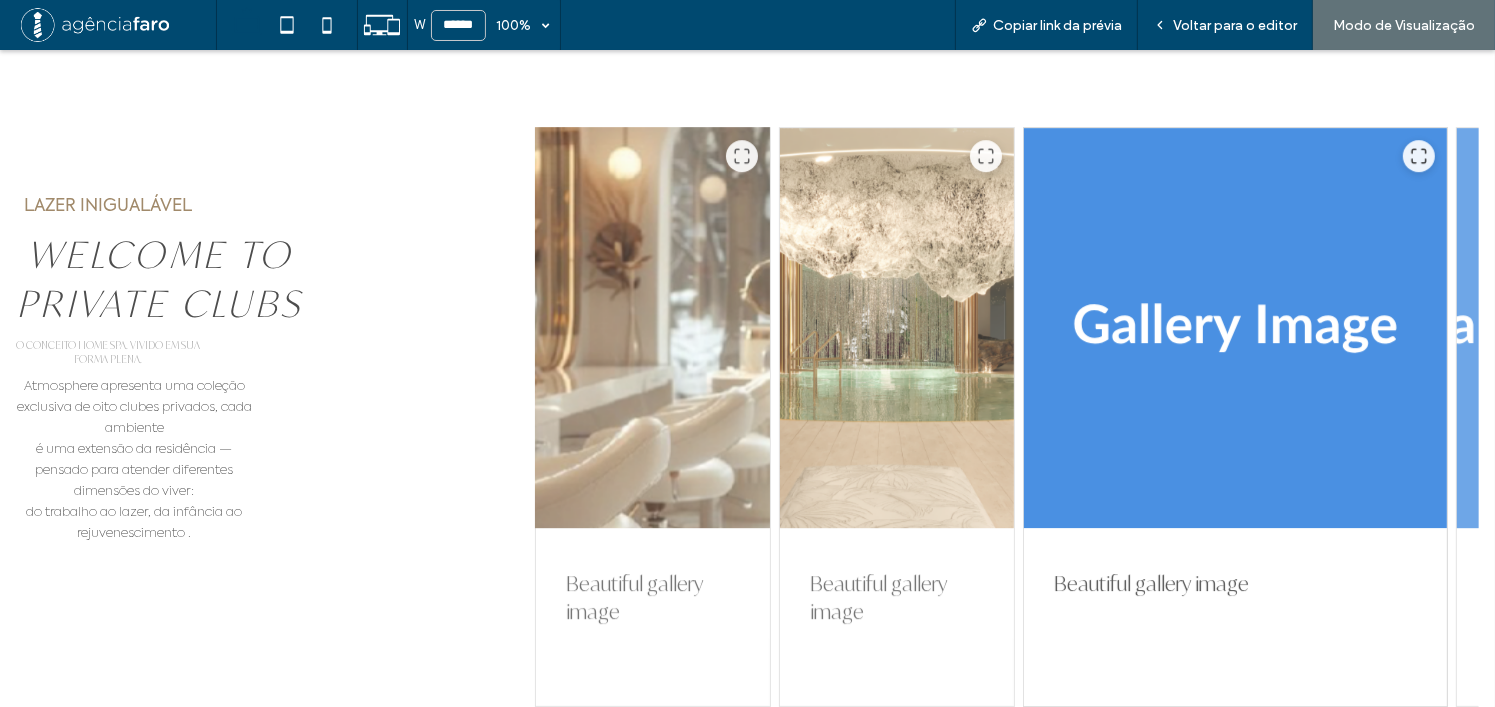 click at bounding box center [653, 328] 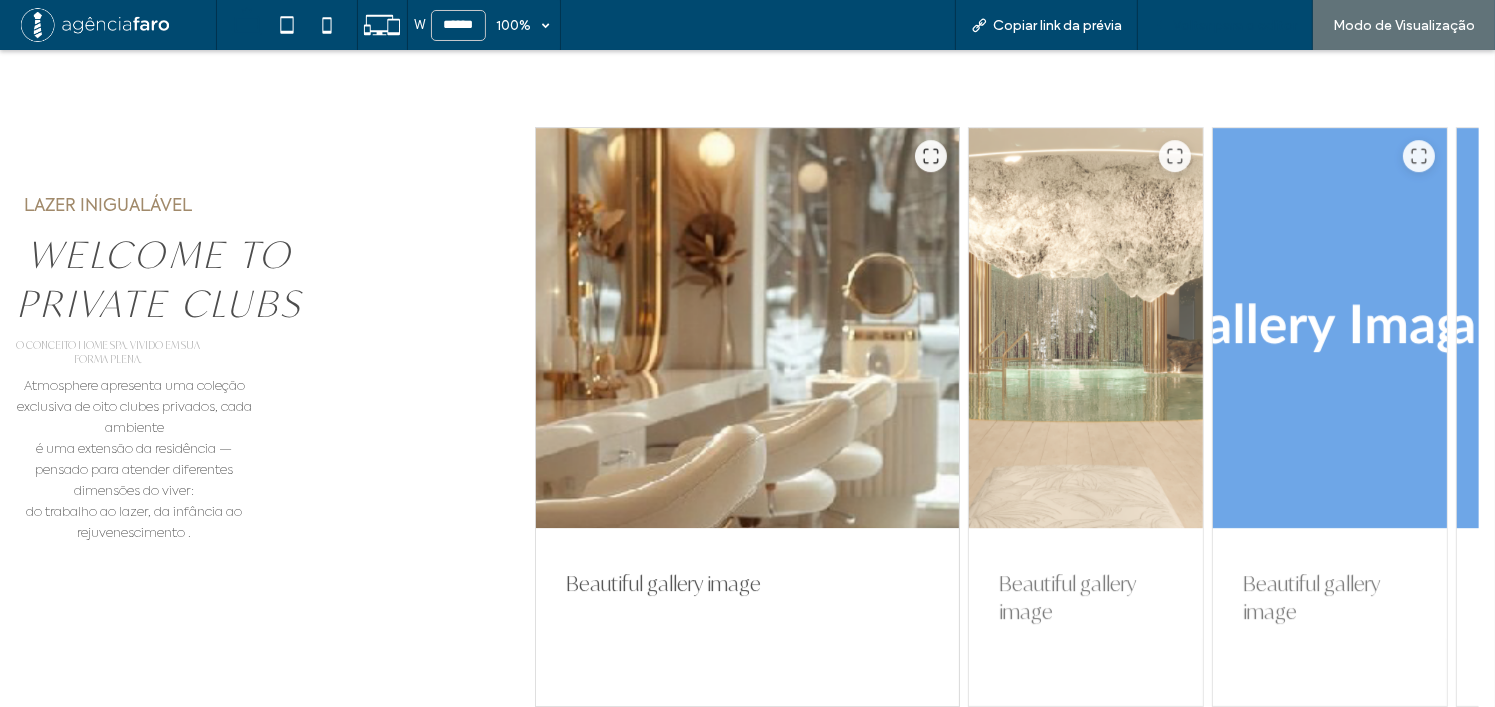 click on "Voltar para o editor" at bounding box center (1235, 25) 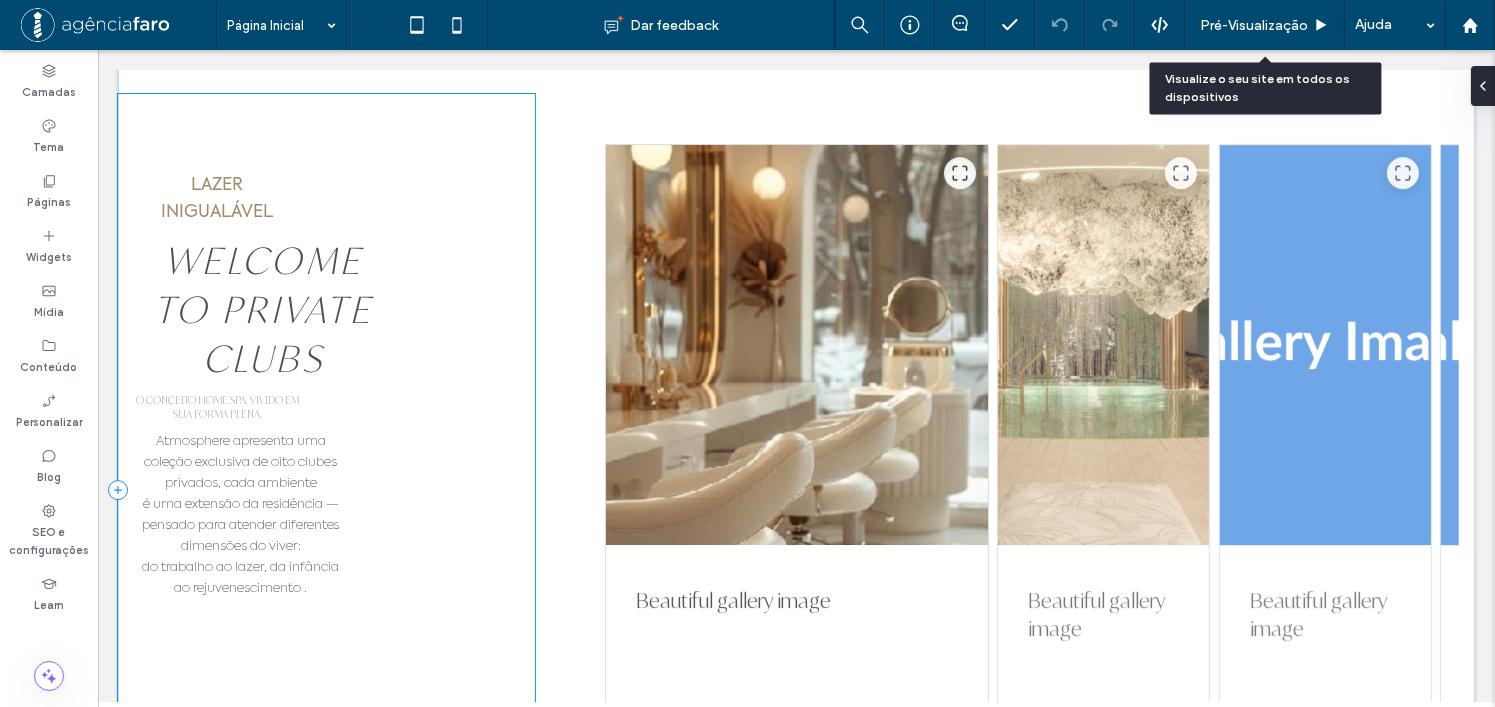 scroll, scrollTop: 6200, scrollLeft: 0, axis: vertical 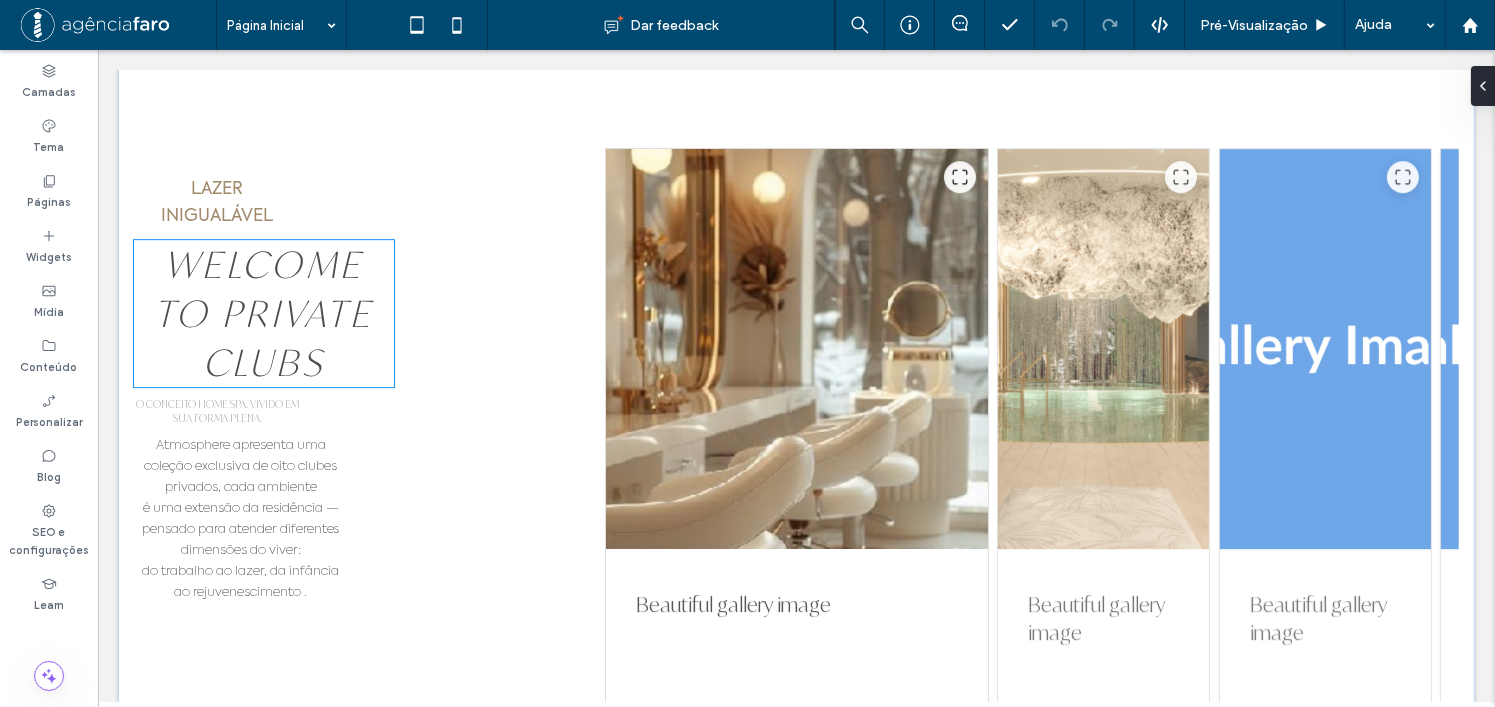 click on "WELCOME TO PRIVATE CLUBS" at bounding box center (262, 313) 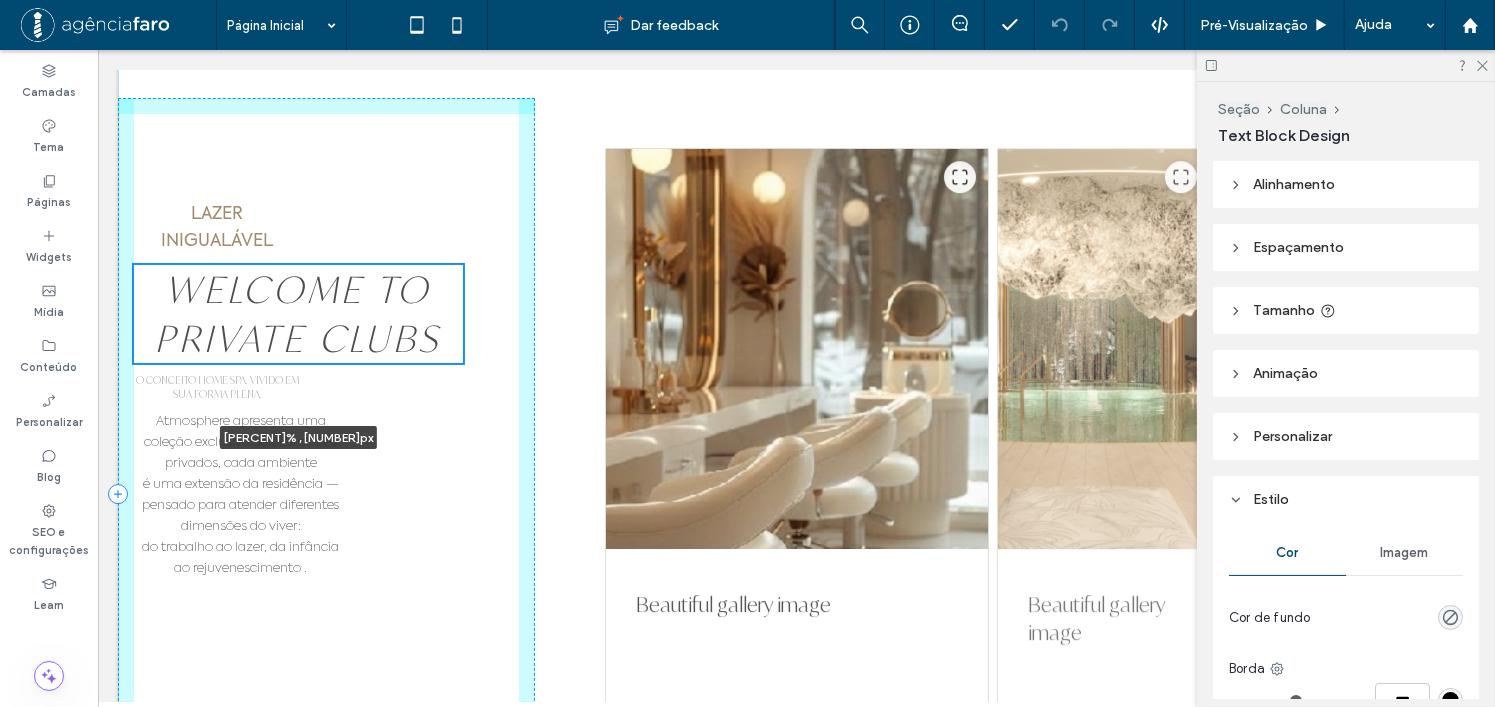 scroll, scrollTop: 6224, scrollLeft: 0, axis: vertical 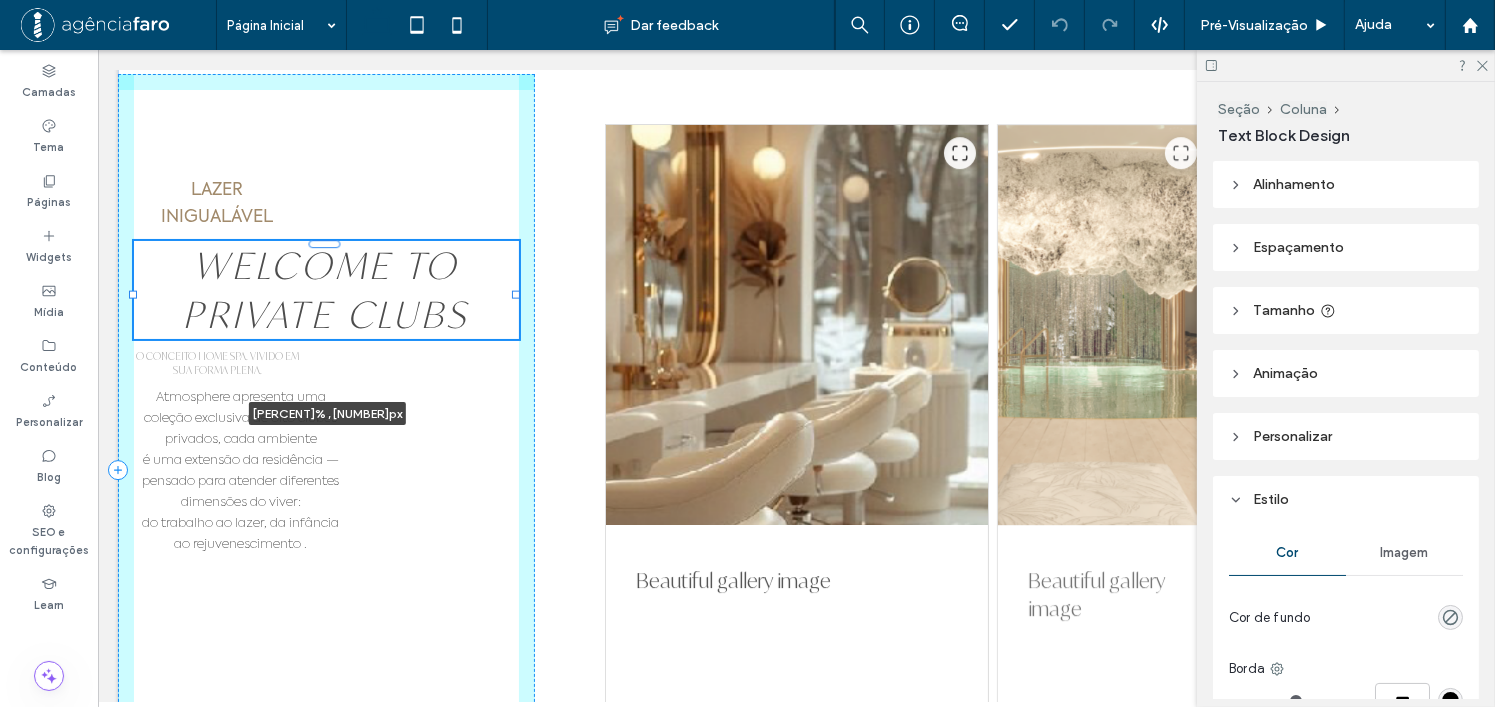 drag, startPoint x: 389, startPoint y: 303, endPoint x: 519, endPoint y: 301, distance: 130.01538 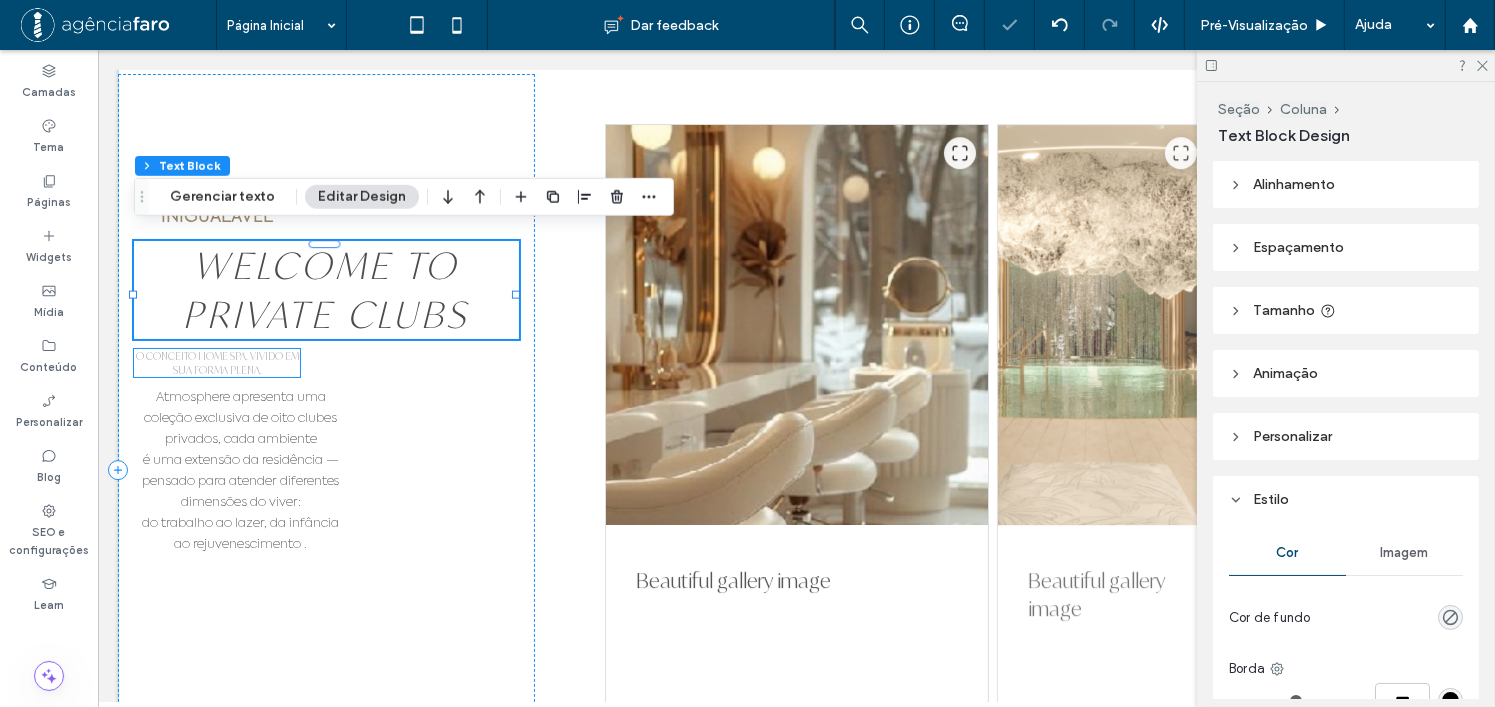 click on "O CONCEITO HOME SPA. VIVIDO EM SUA FORMA PLENA." at bounding box center (216, 363) 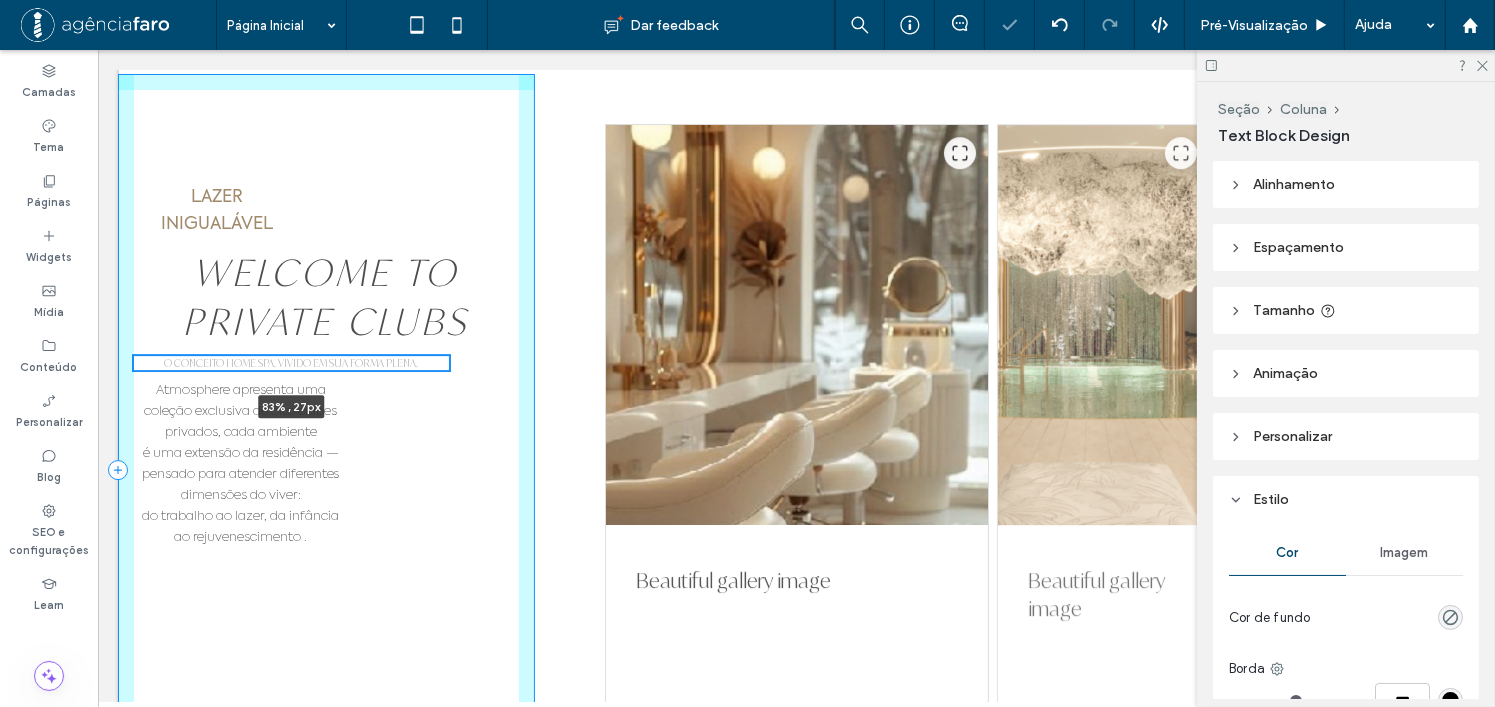 scroll, scrollTop: 6232, scrollLeft: 0, axis: vertical 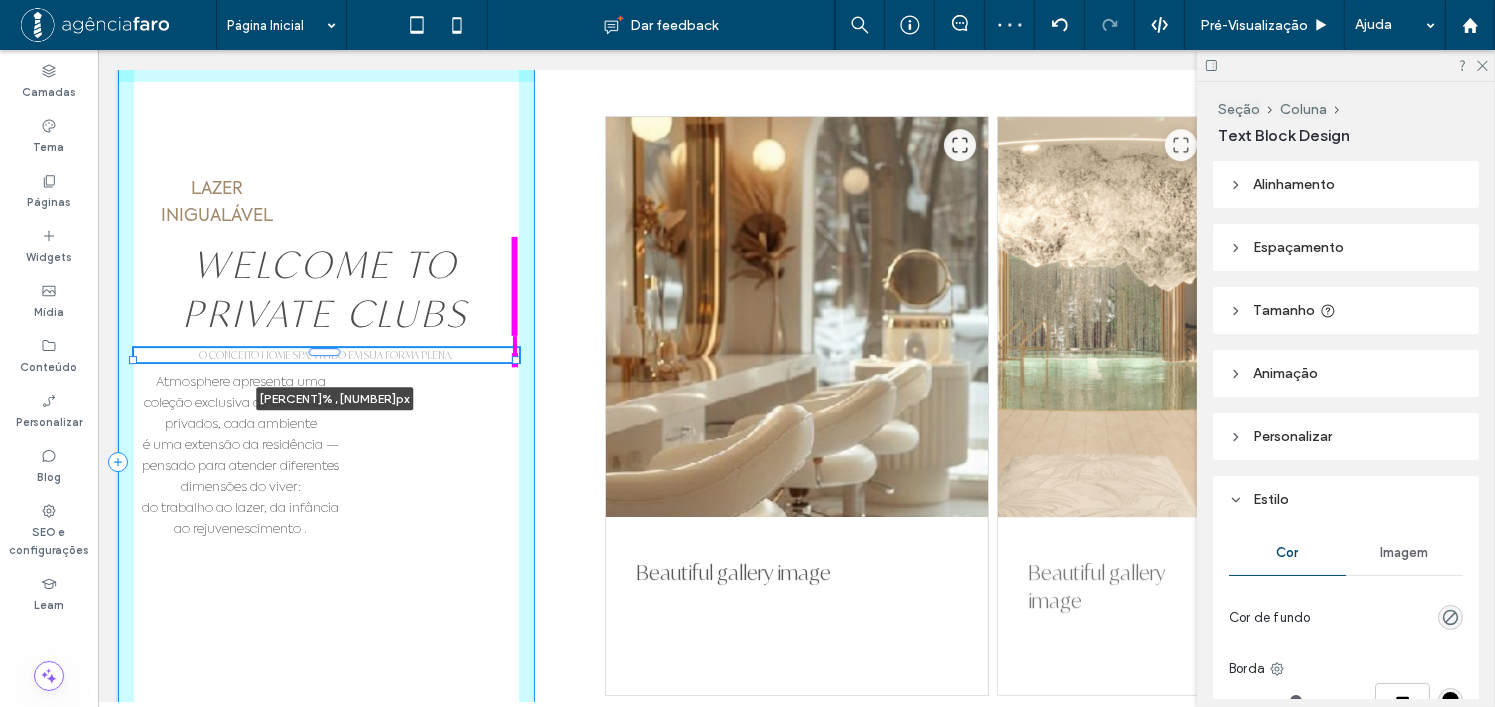 drag, startPoint x: 301, startPoint y: 353, endPoint x: 538, endPoint y: 342, distance: 237.25514 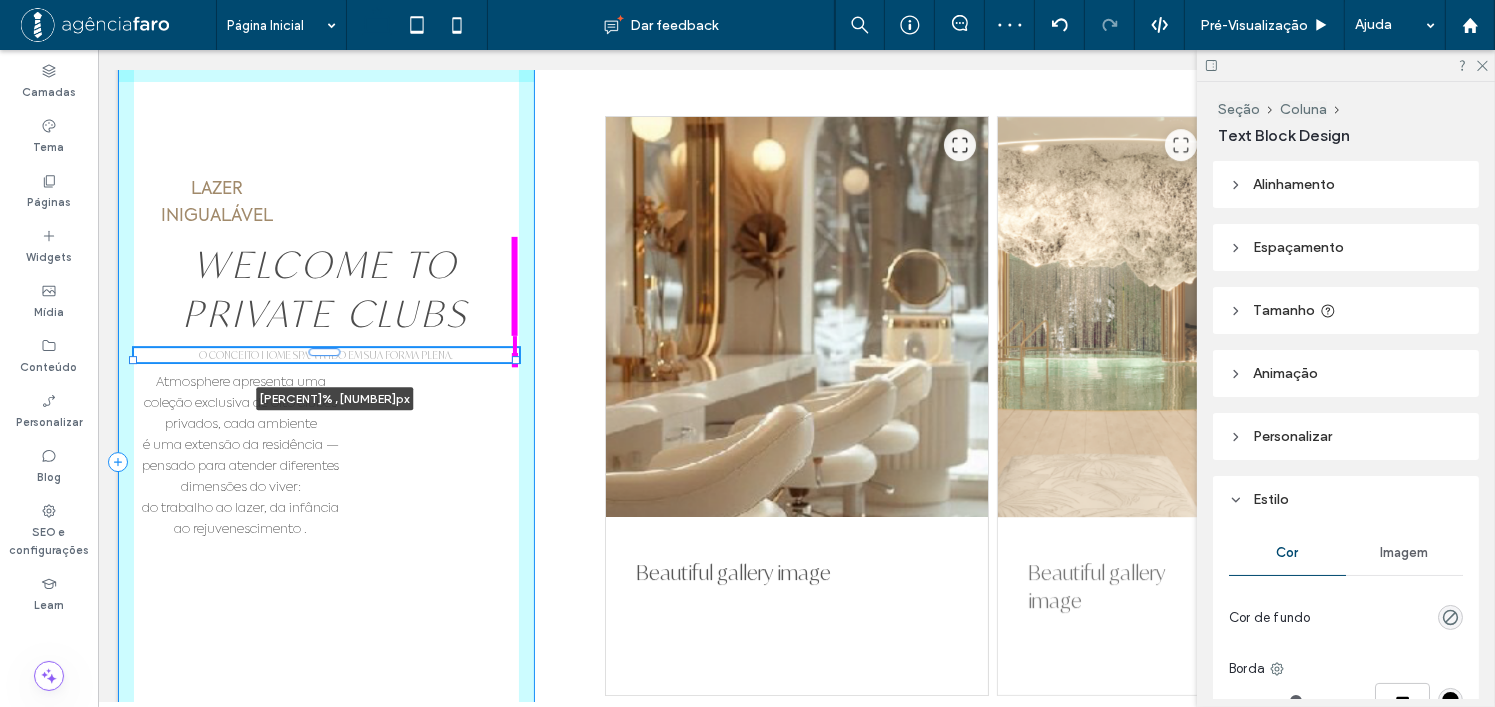 click on "LAZER INIGUALÁVEL
WELCOME TO PRIVATE CLUBS
O CONCEITO HOME SPA. VIVIDO EM SUA FORMA PLENA.
106% , 27px
Atmosphere apresenta uma coleção exclusiva de oito clubes privados, cada ambiente é uma extensão da residência — pensado para atender diferentes dimensões do viver: do trabalho ao lazer, da infância ao rejuvenescimento .
Beautiful gallery image
Beautiful gallery image
Beautiful gallery image
Beautiful gallery image
Beautiful gallery image" at bounding box center (795, 463) 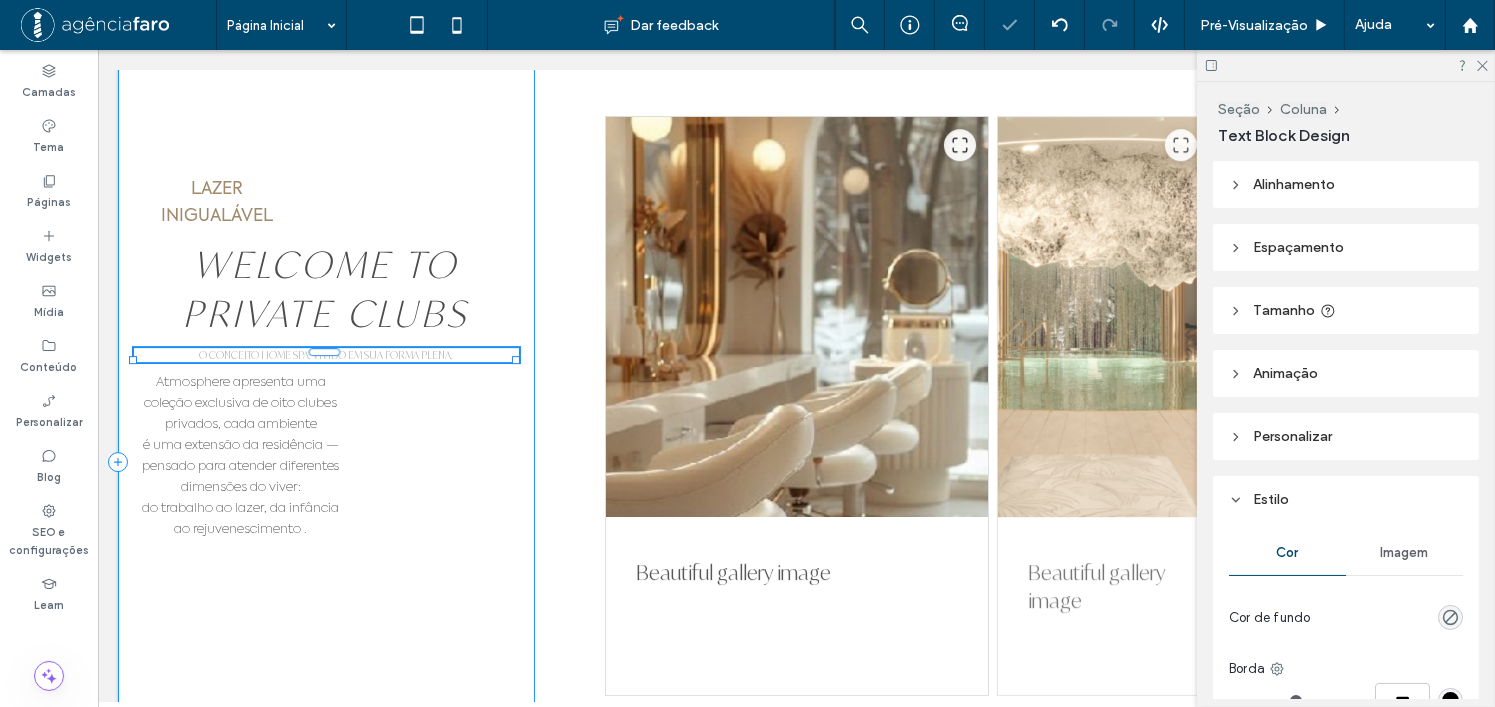 type on "***" 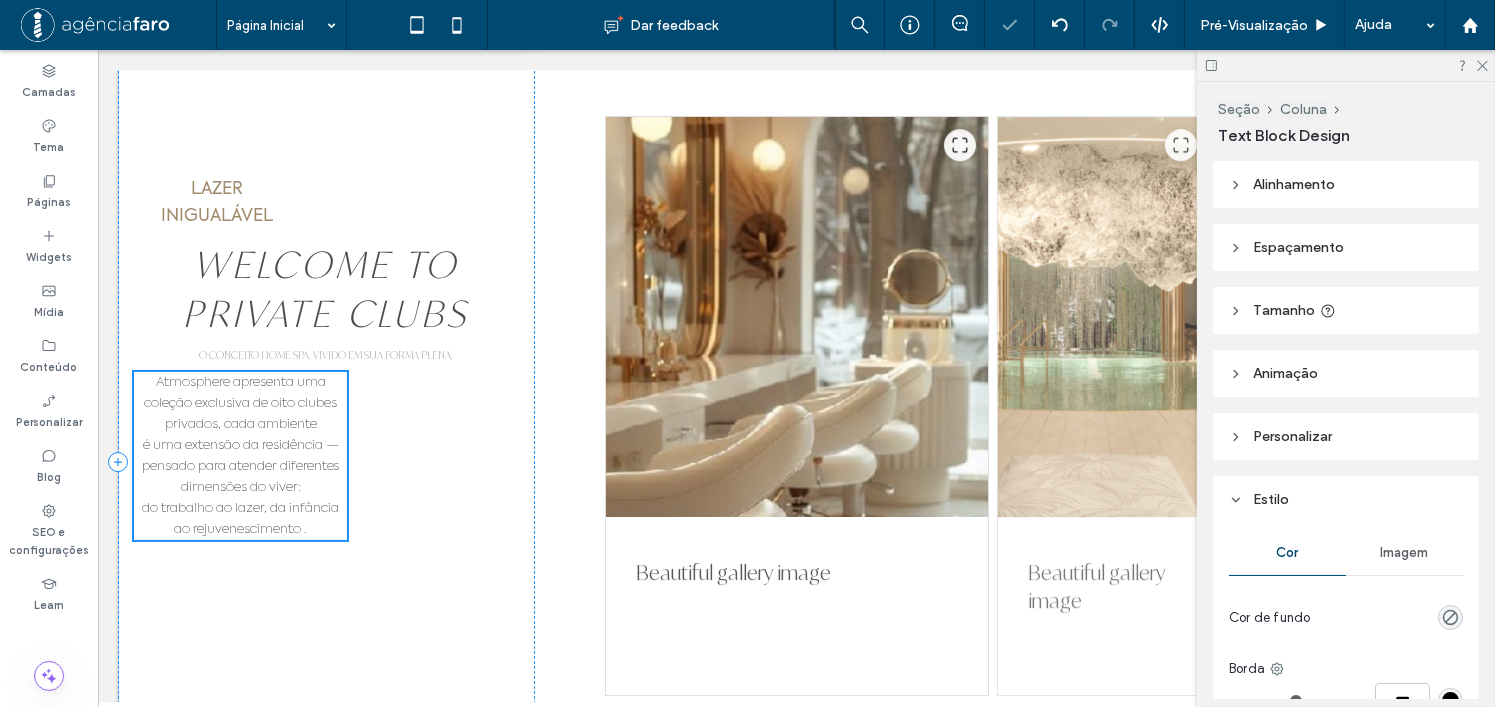 scroll, scrollTop: 6316, scrollLeft: 0, axis: vertical 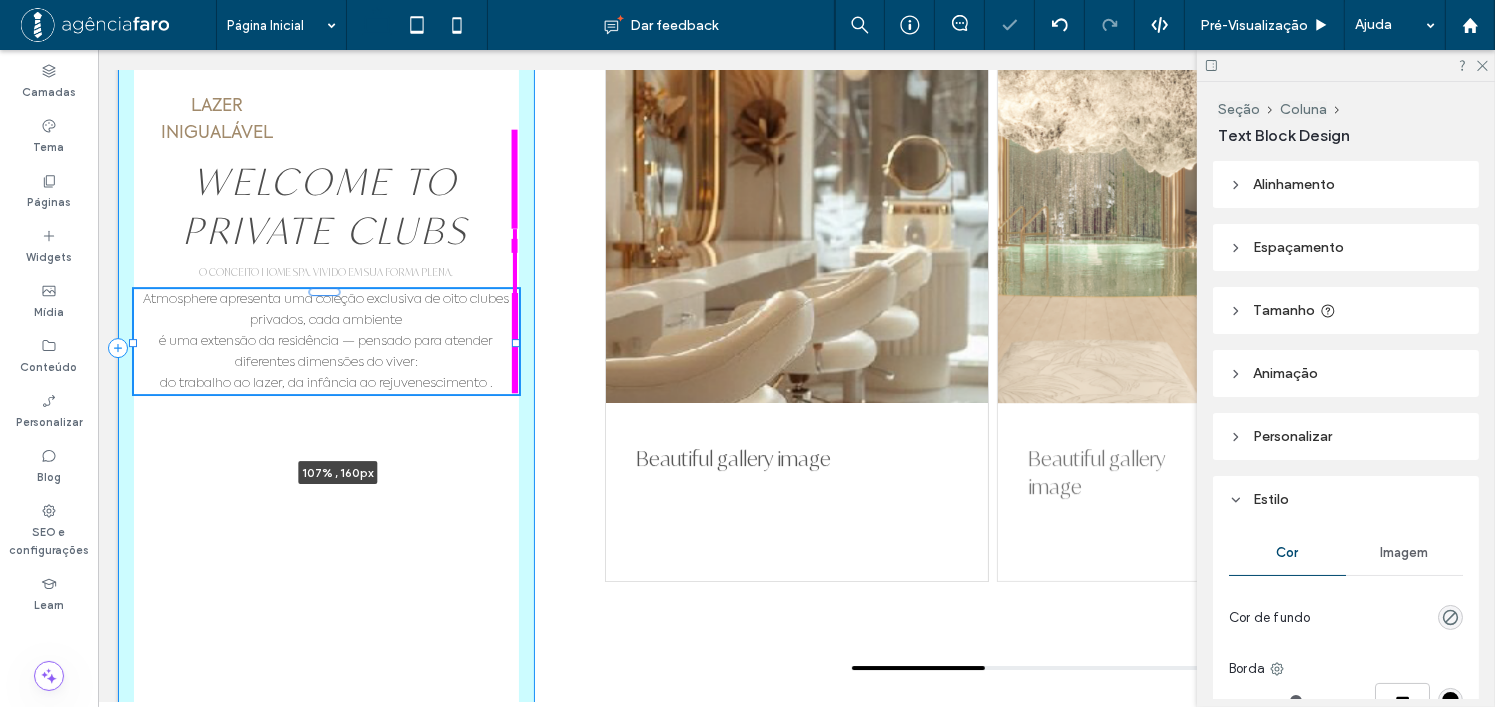 drag, startPoint x: 345, startPoint y: 355, endPoint x: 542, endPoint y: 364, distance: 197.20547 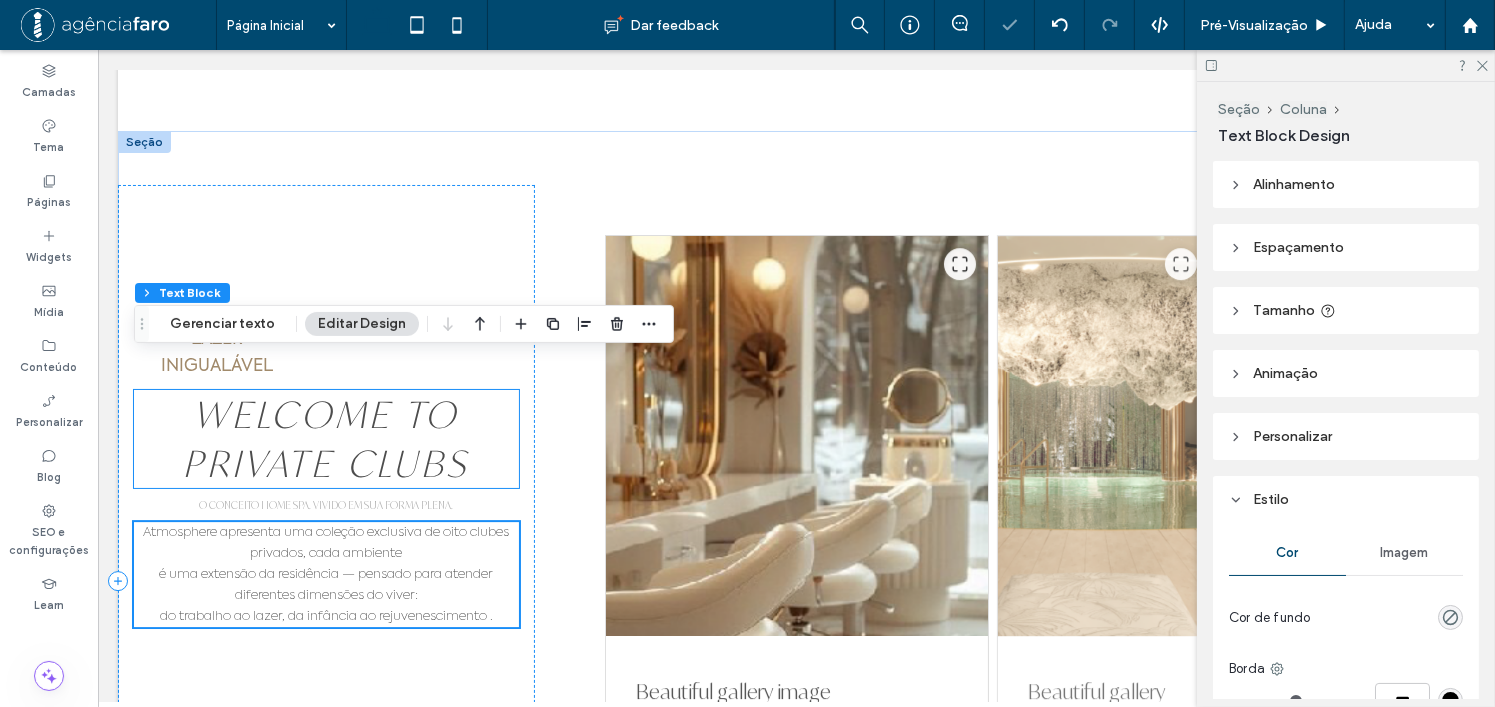 scroll, scrollTop: 6046, scrollLeft: 0, axis: vertical 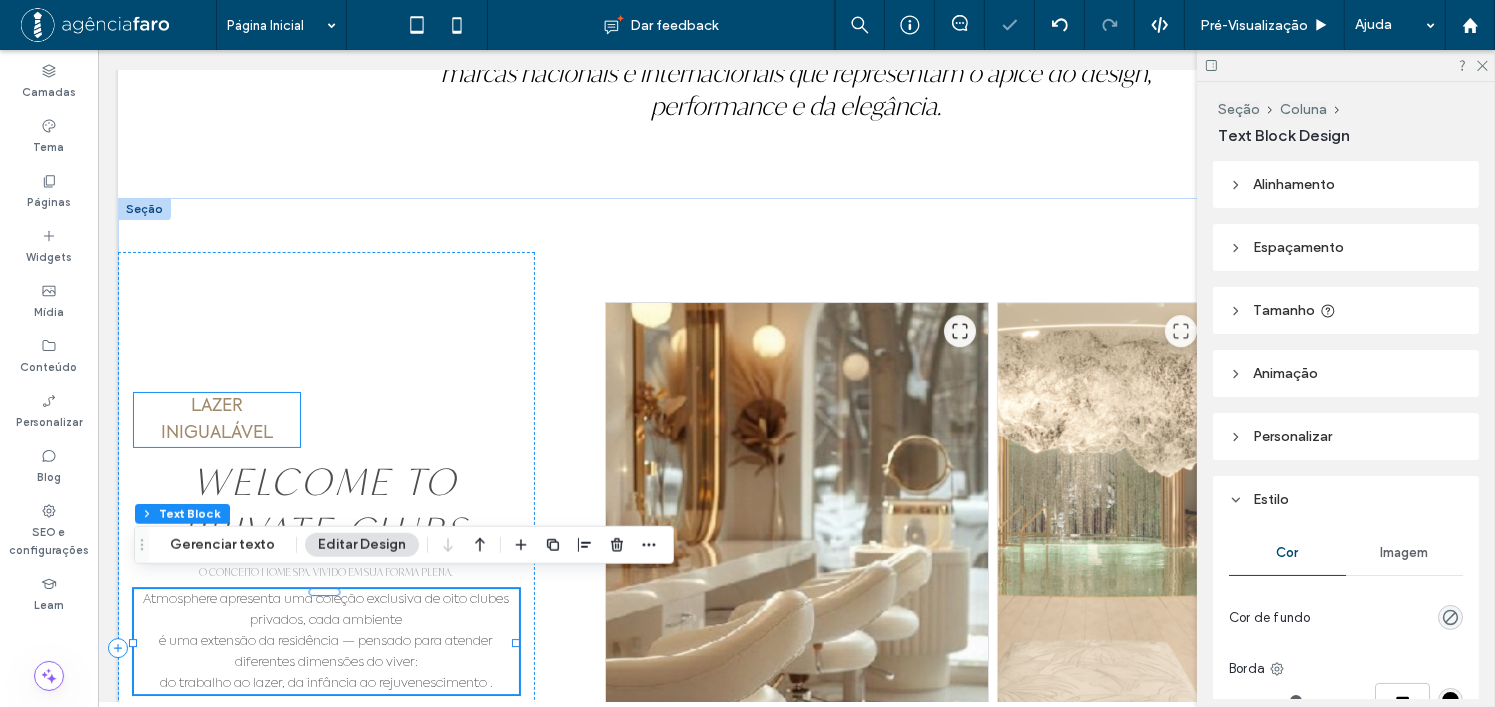 click on "LAZER INIGUALÁVEL" at bounding box center (216, 420) 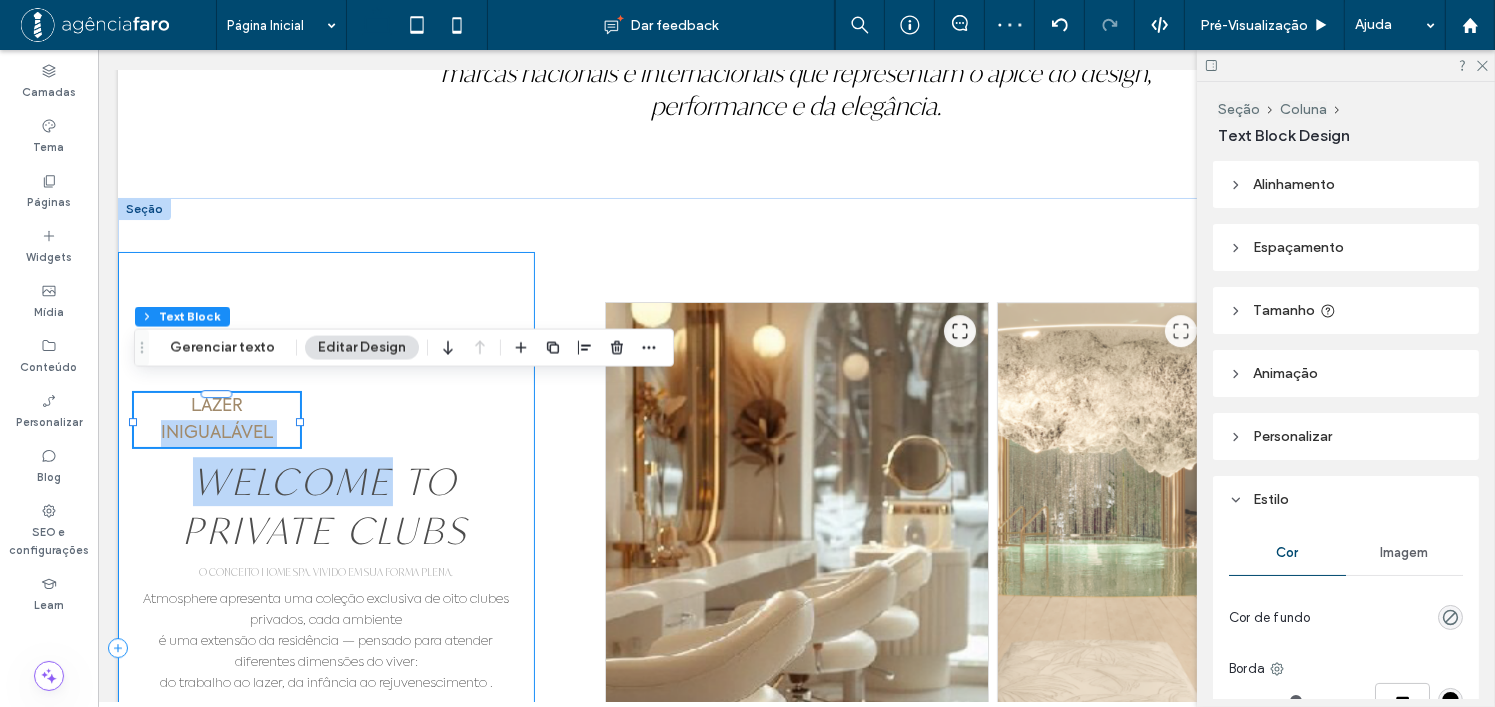 drag, startPoint x: 302, startPoint y: 391, endPoint x: 386, endPoint y: 370, distance: 86.58522 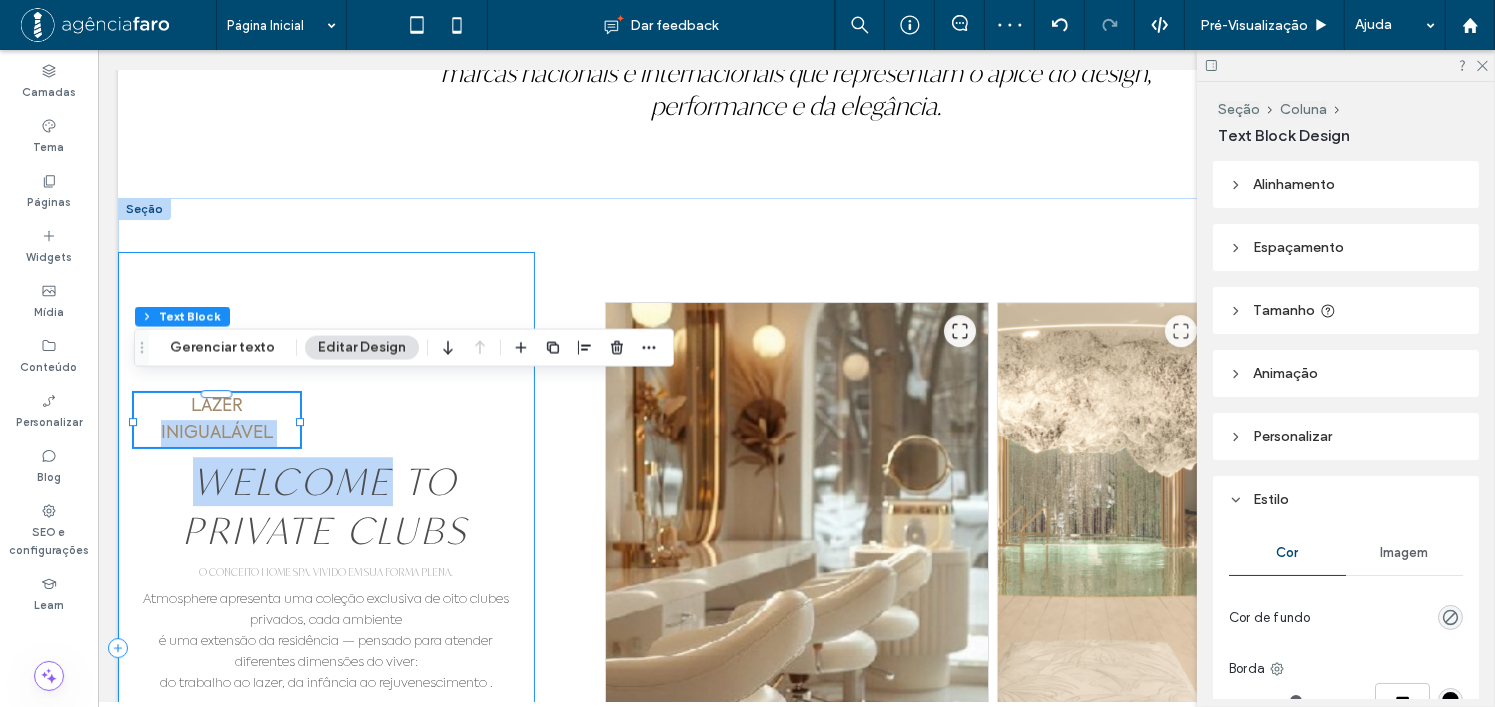 click on "LAZER INIGUALÁVEL
WELCOME TO PRIVATE CLUBS
O CONCEITO HOME SPA. VIVIDO EM SUA FORMA PLENA.
Atmosphere apresenta uma coleção exclusiva de oito clubes privados, cada ambiente é uma extensão da residência — pensado para atender diferentes dimensões do viver: do trabalho ao lazer, da infância ao rejuvenescimento ." at bounding box center [325, 648] 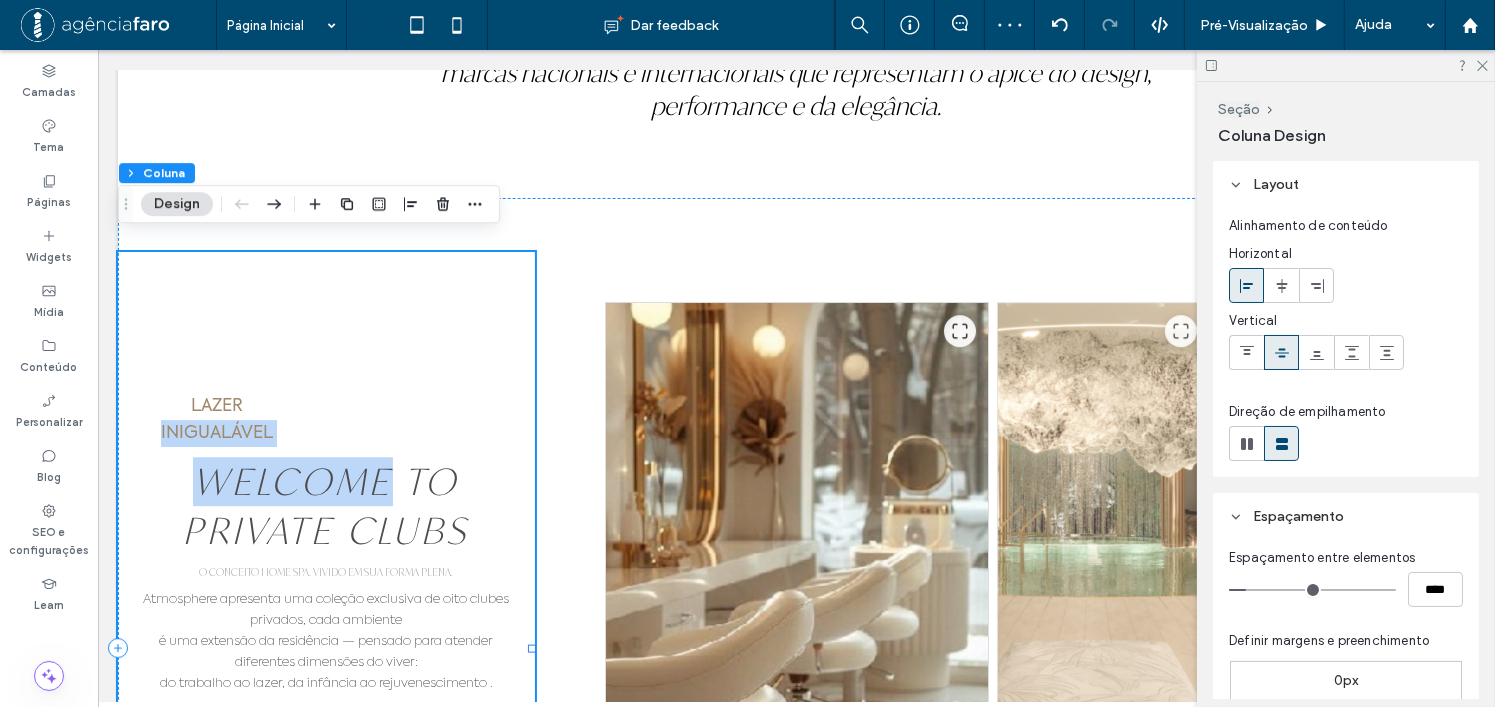 click on "LAZER INIGUALÁVEL
WELCOME TO PRIVATE CLUBS
O CONCEITO HOME SPA. VIVIDO EM SUA FORMA PLENA.
Atmosphere apresenta uma coleção exclusiva de oito clubes privados, cada ambiente é uma extensão da residência — pensado para atender diferentes dimensões do viver: do trabalho ao lazer, da infância ao rejuvenescimento ." at bounding box center (325, 648) 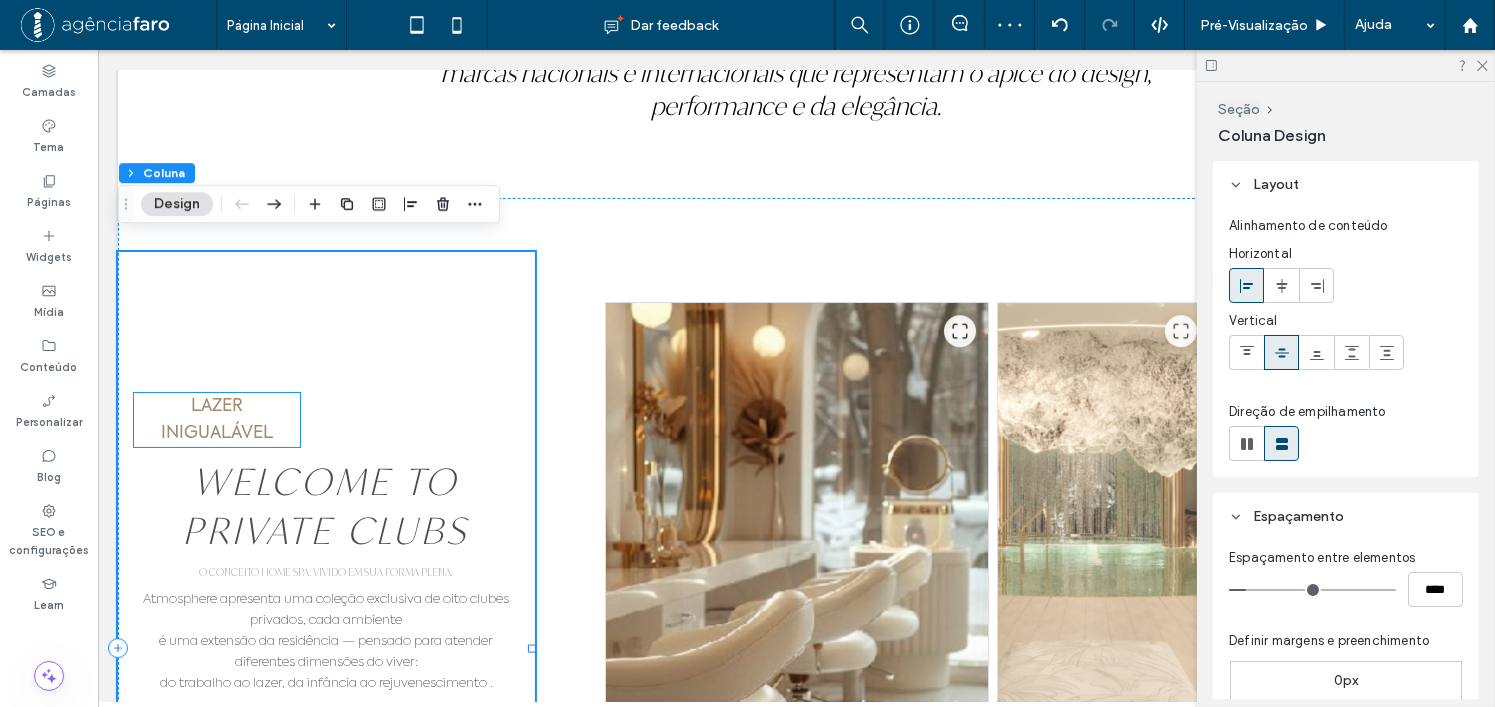 click on "LAZER INIGUALÁVEL" at bounding box center (216, 420) 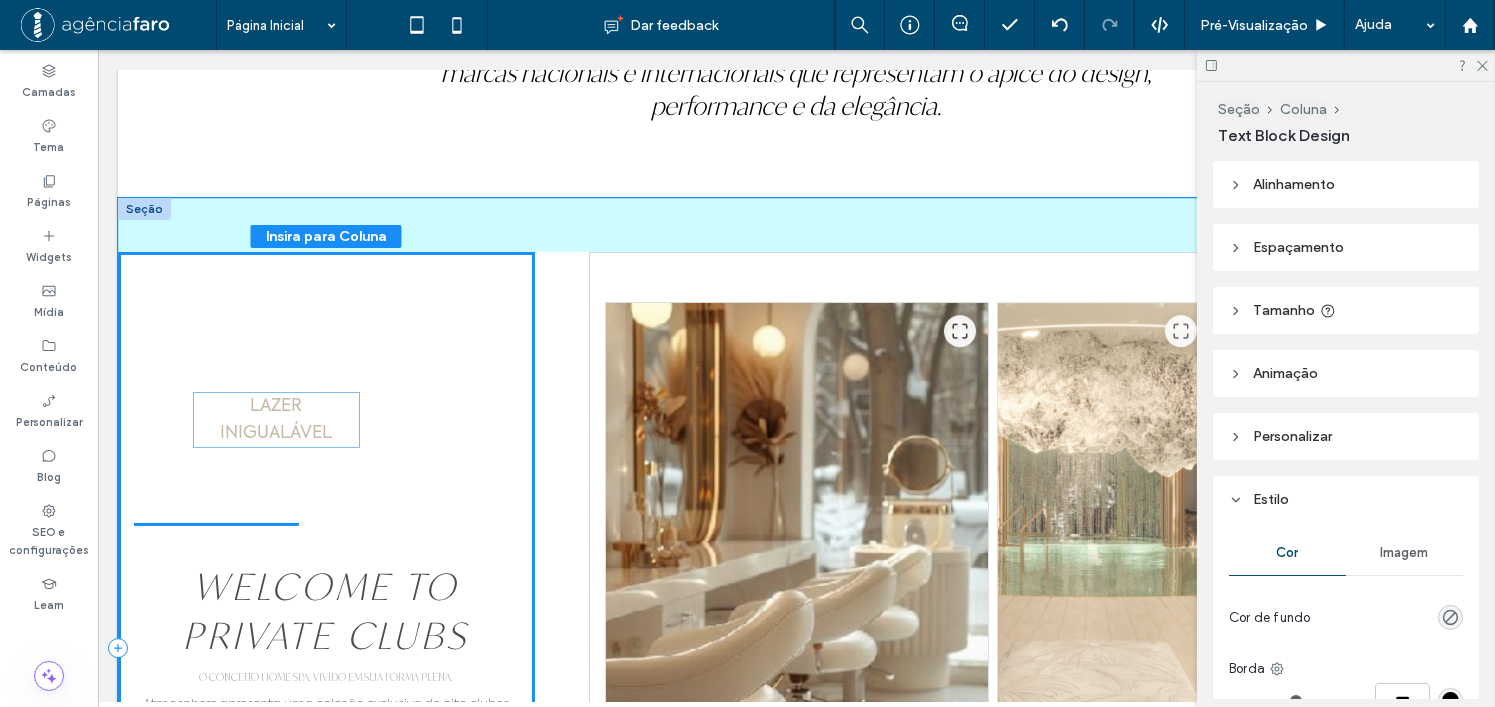 drag, startPoint x: 293, startPoint y: 394, endPoint x: 334, endPoint y: 419, distance: 48.02083 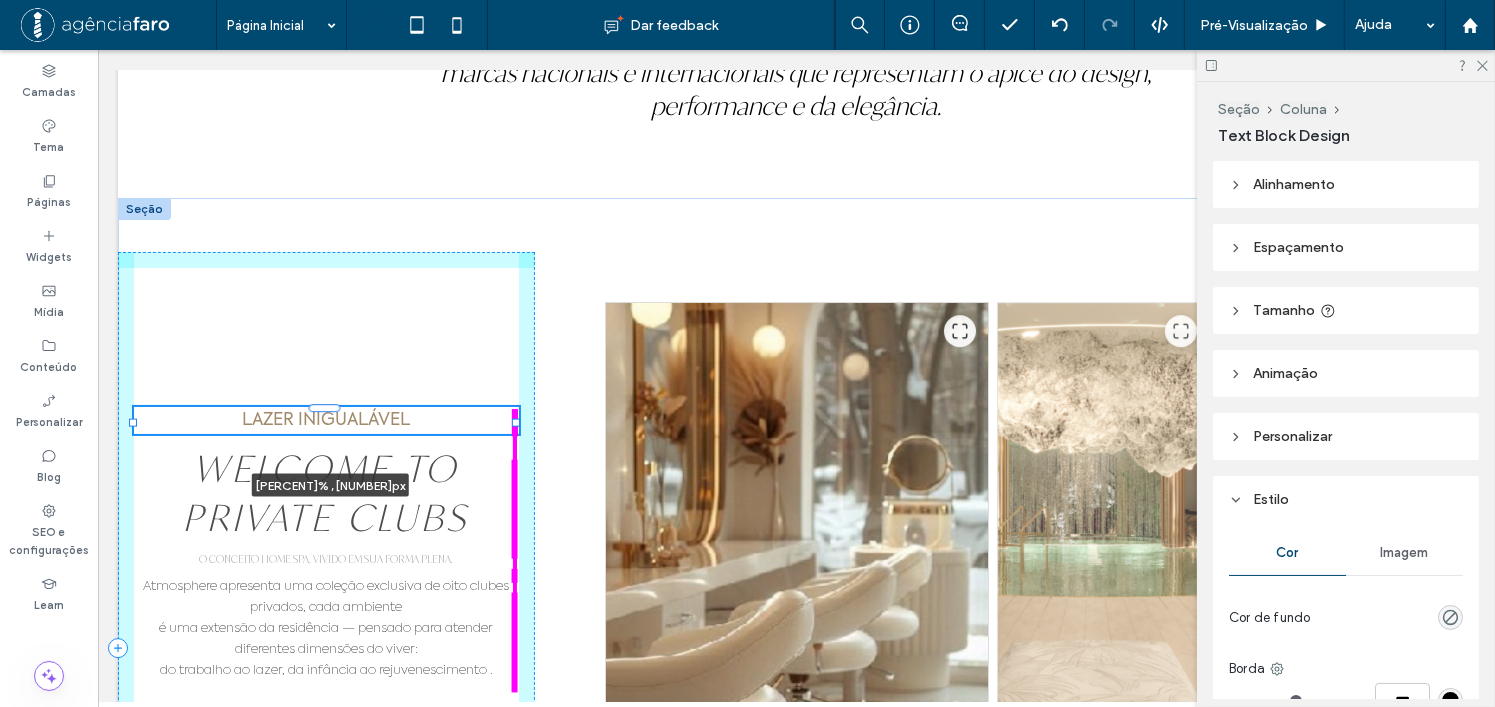 drag, startPoint x: 300, startPoint y: 404, endPoint x: 530, endPoint y: 403, distance: 230.00217 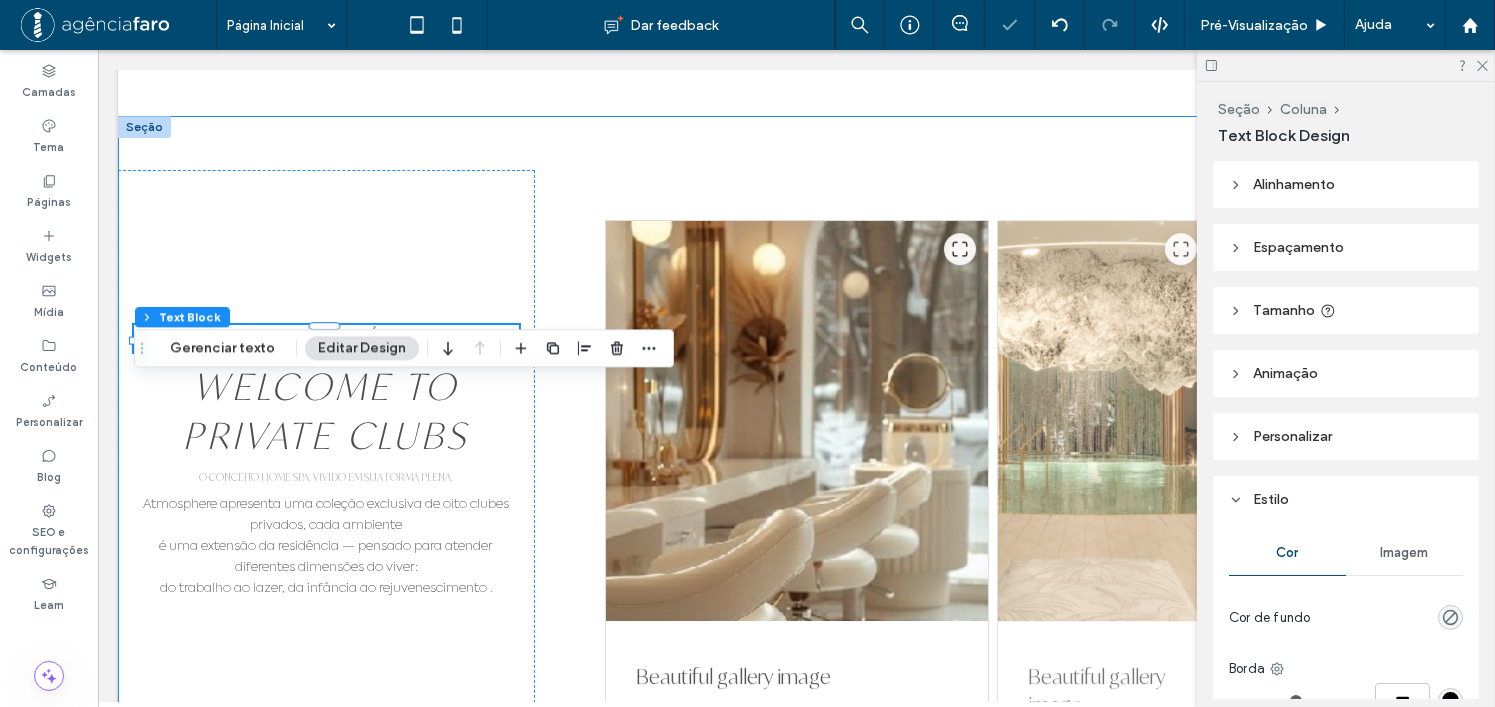 scroll, scrollTop: 6246, scrollLeft: 0, axis: vertical 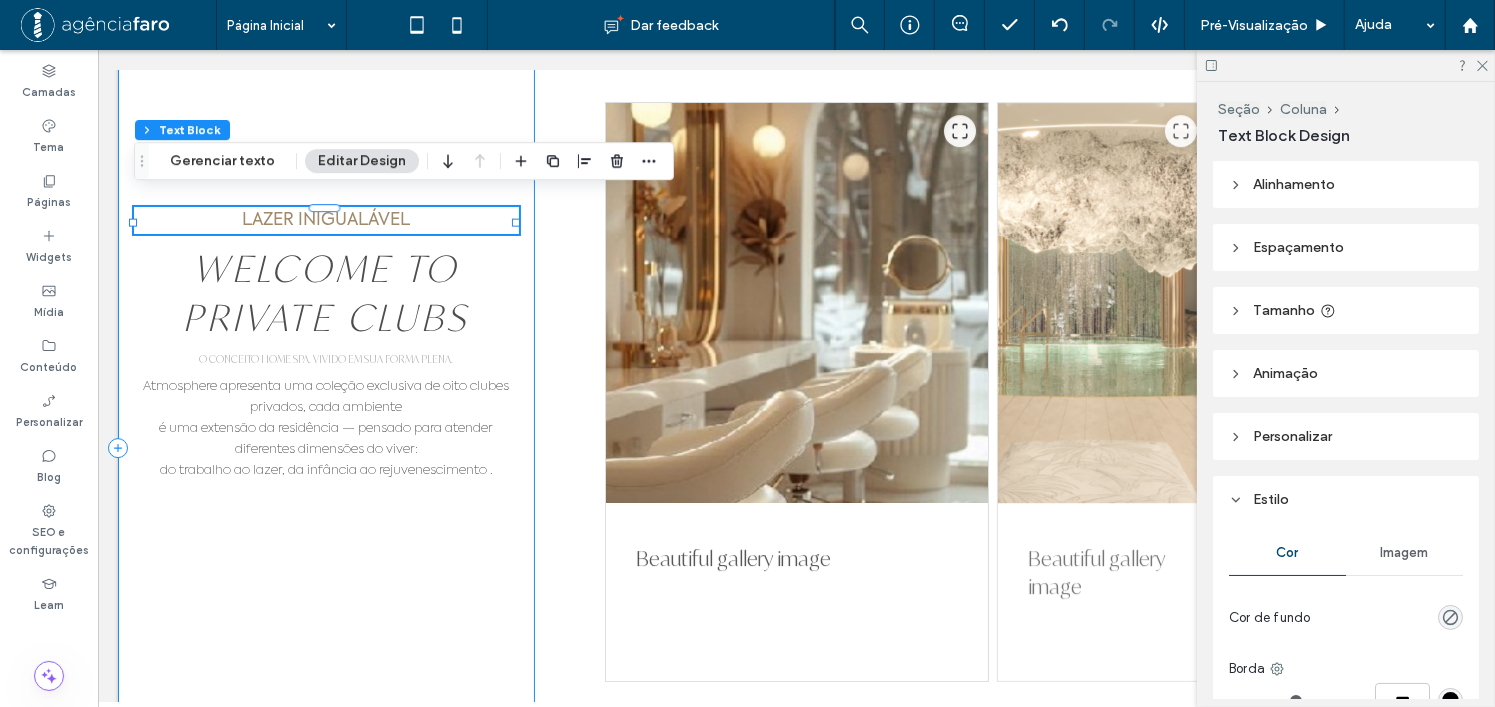 click on "LAZER INIGUALÁVEL
103% , 54px   WELCOME TO PRIVATE CLUBS
O CONCEITO HOME SPA. VIVIDO EM SUA FORMA PLENA.
Atmosphere apresenta uma coleção exclusiva de oito clubes privados, cada ambiente é uma extensão da residência — pensado para atender diferentes dimensões do viver: do trabalho ao lazer, da infância ao rejuvenescimento ." at bounding box center (325, 448) 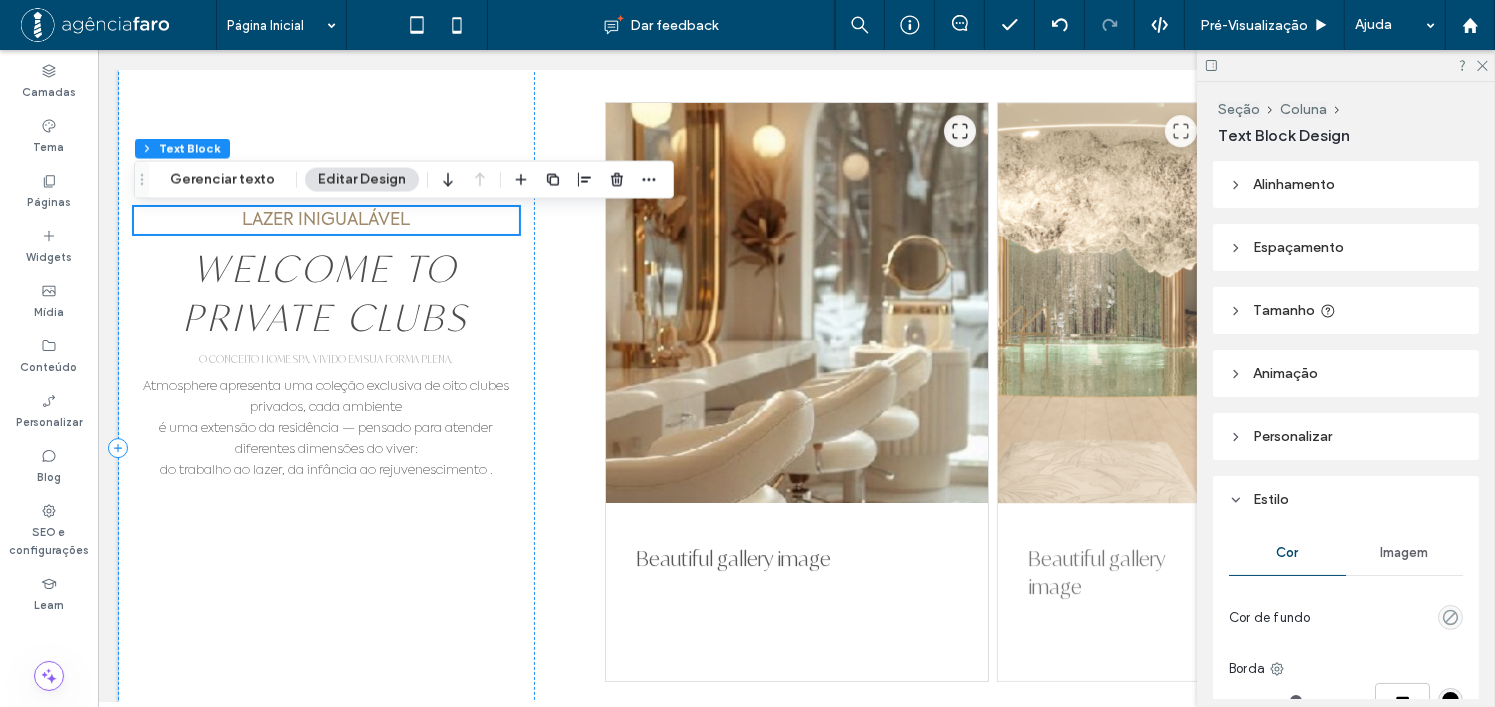 scroll, scrollTop: 6228, scrollLeft: 0, axis: vertical 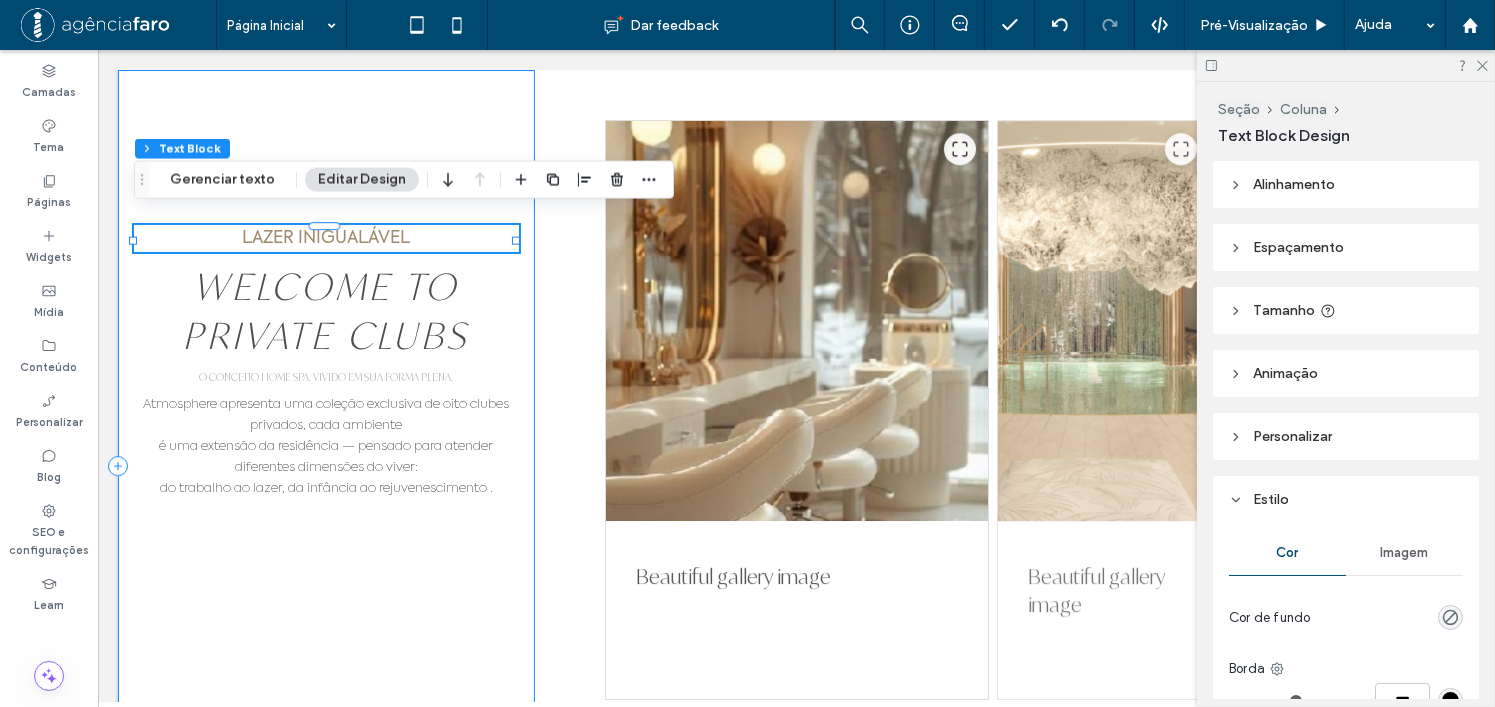 click on "LAZER INIGUALÁVEL
WELCOME TO PRIVATE CLUBS
O CONCEITO HOME SPA. VIVIDO EM SUA FORMA PLENA.
Atmosphere apresenta uma coleção exclusiva de oito clubes privados, cada ambiente é uma extensão da residência — pensado para atender diferentes dimensões do viver: do trabalho ao lazer, da infância ao rejuvenescimento ." at bounding box center [325, 466] 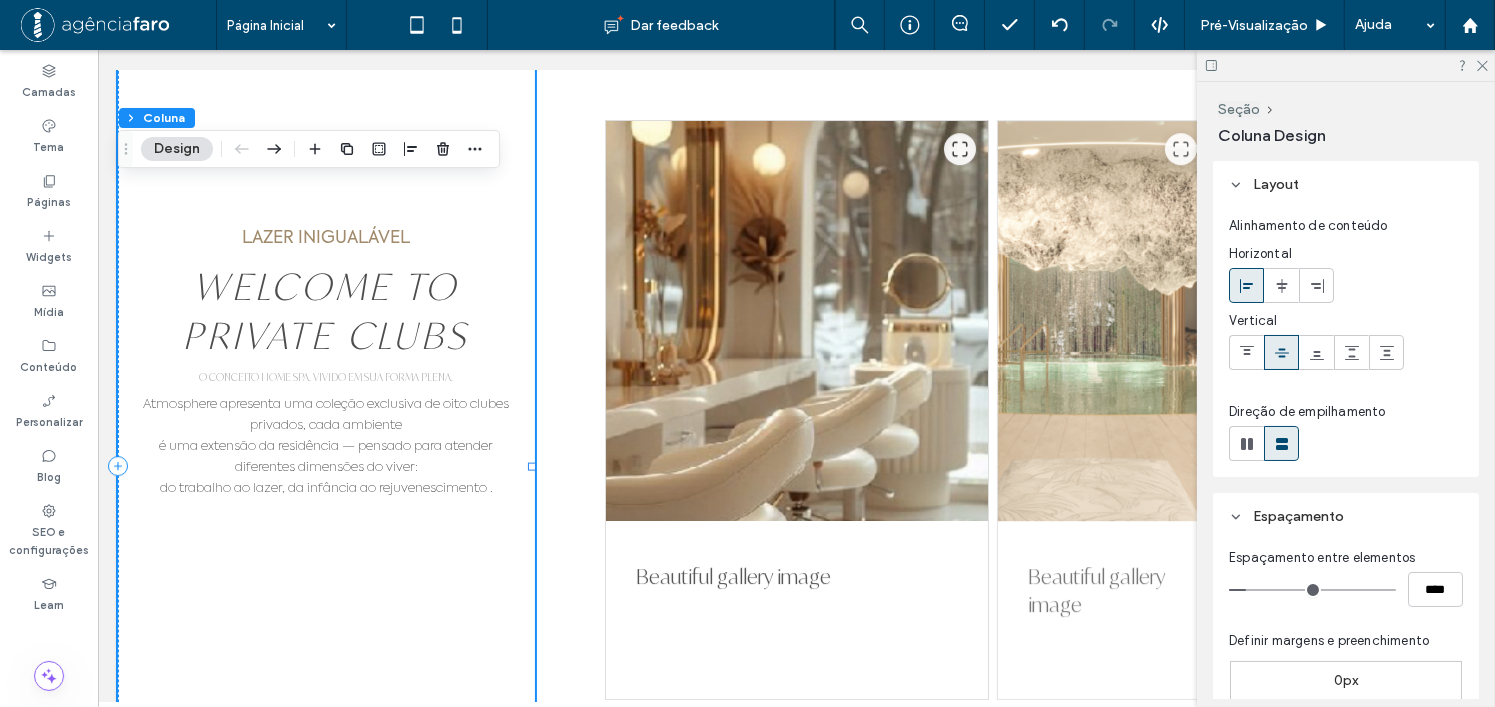 click on "LAZER INIGUALÁVEL
WELCOME TO PRIVATE CLUBS
O CONCEITO HOME SPA. VIVIDO EM SUA FORMA PLENA.
Atmosphere apresenta uma coleção exclusiva de oito clubes privados, cada ambiente é uma extensão da residência — pensado para atender diferentes dimensões do viver: do trabalho ao lazer, da infância ao rejuvenescimento ." at bounding box center (325, 466) 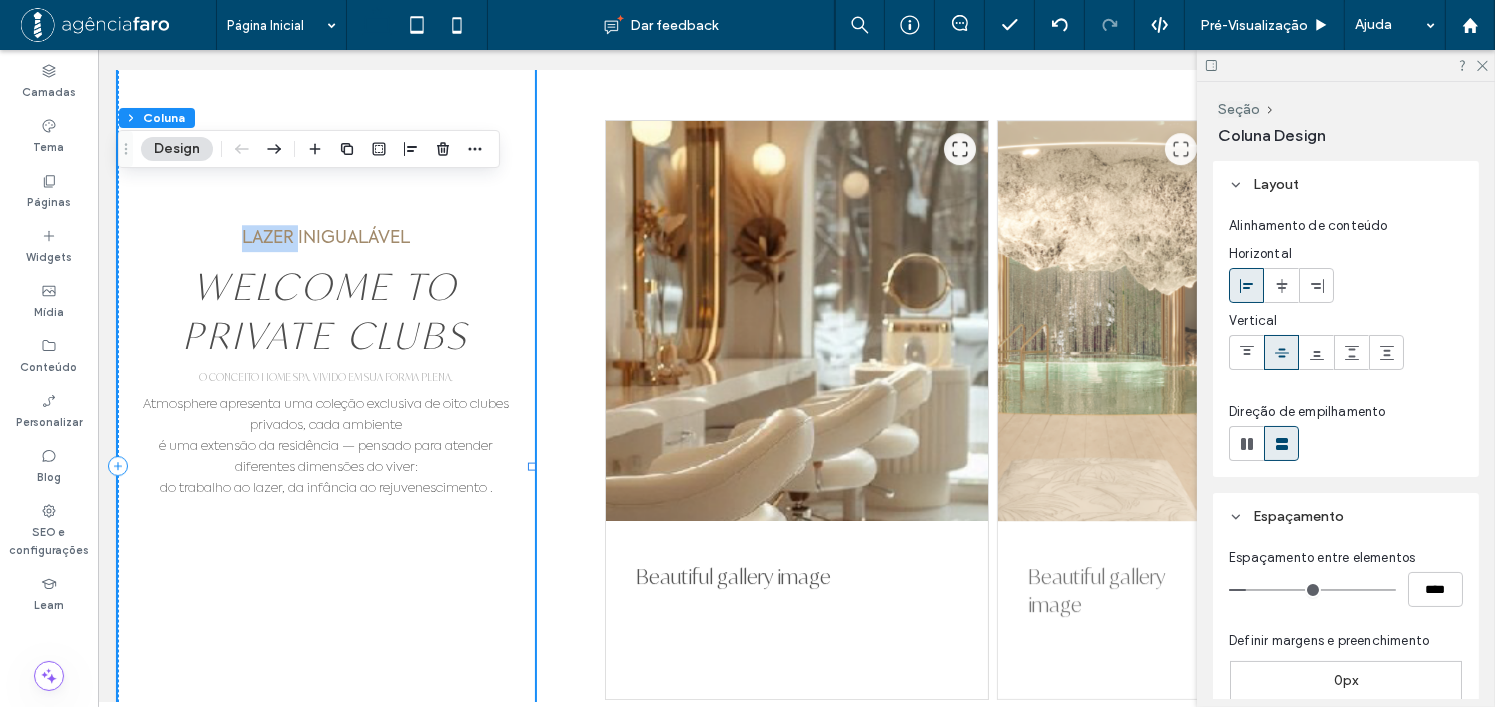 click on "LAZER INIGUALÁVEL
WELCOME TO PRIVATE CLUBS
O CONCEITO HOME SPA. VIVIDO EM SUA FORMA PLENA.
Atmosphere apresenta uma coleção exclusiva de oito clubes privados, cada ambiente é uma extensão da residência — pensado para atender diferentes dimensões do viver: do trabalho ao lazer, da infância ao rejuvenescimento ." at bounding box center (325, 466) 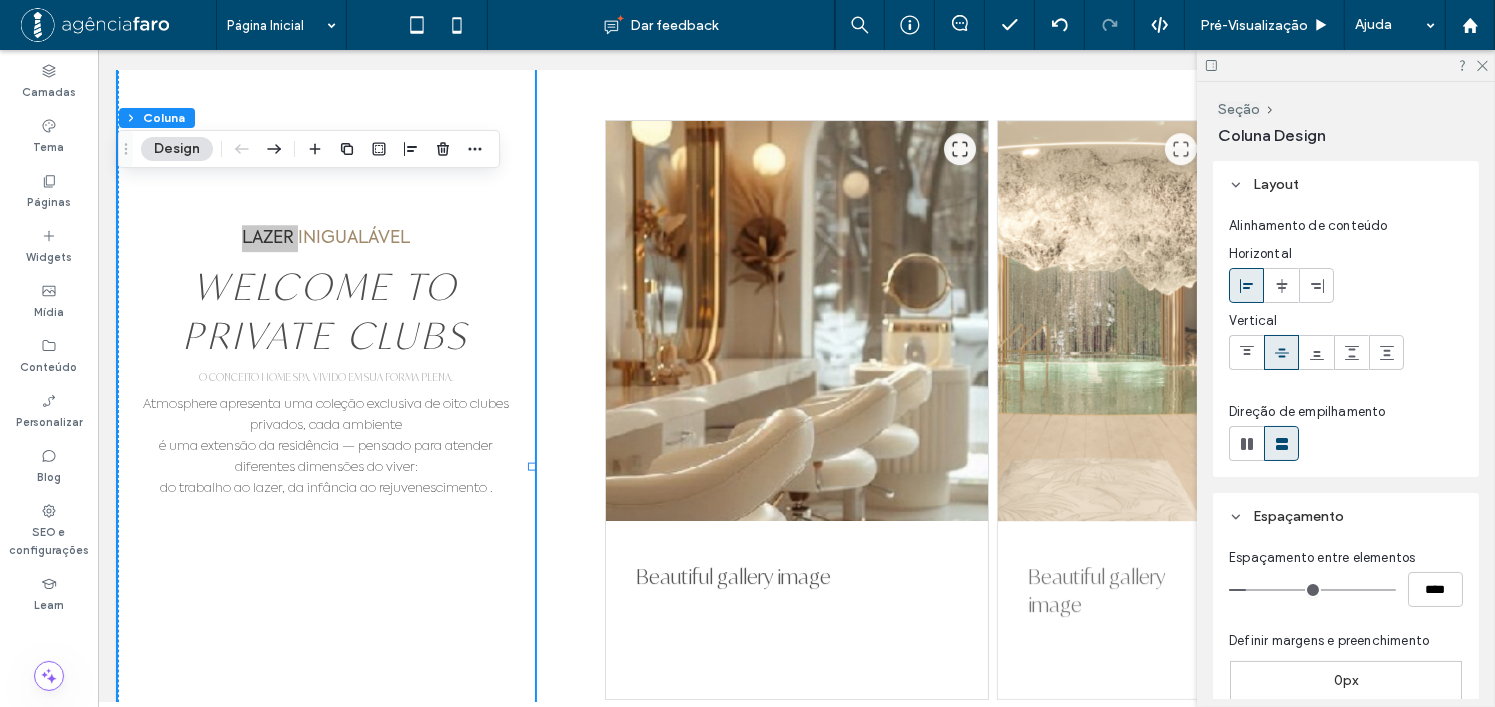 click on "Design" at bounding box center (177, 149) 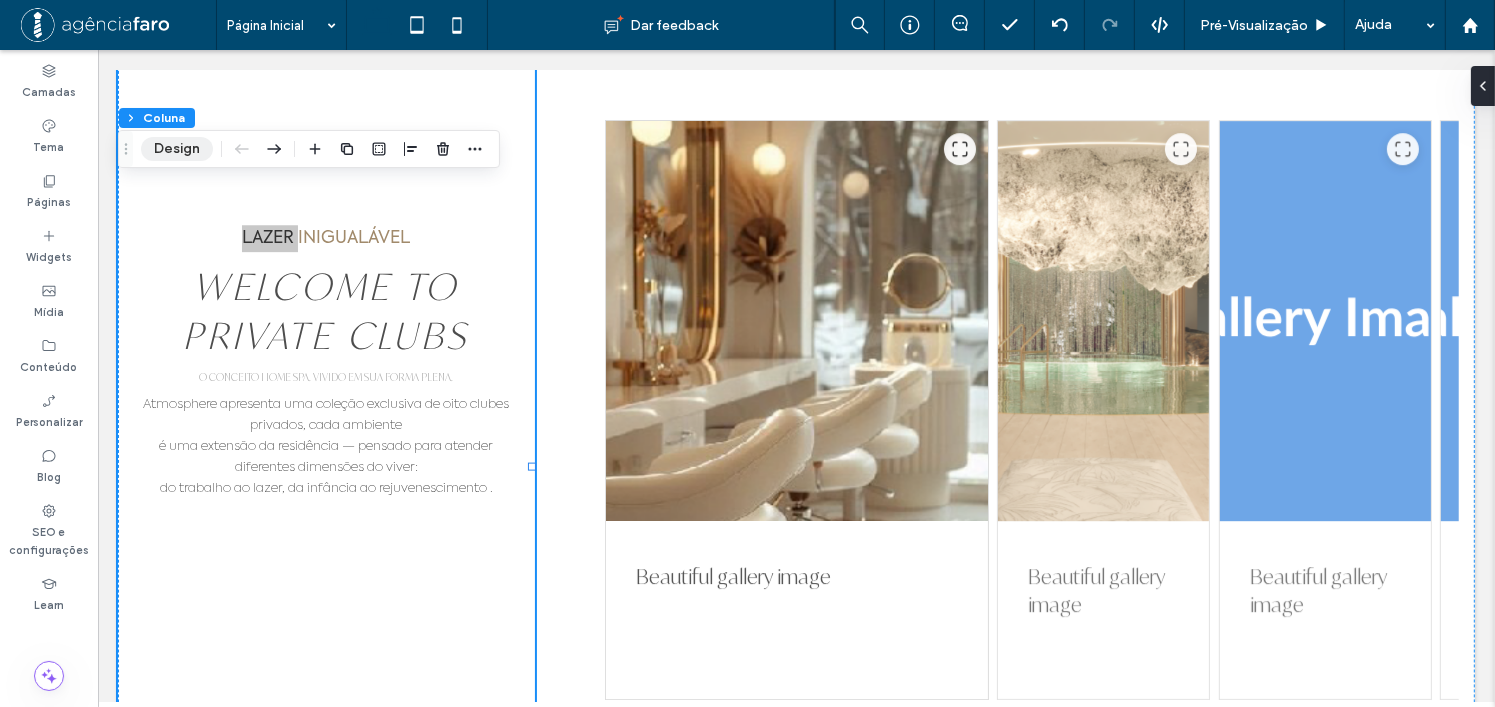 click on "Design" at bounding box center [177, 149] 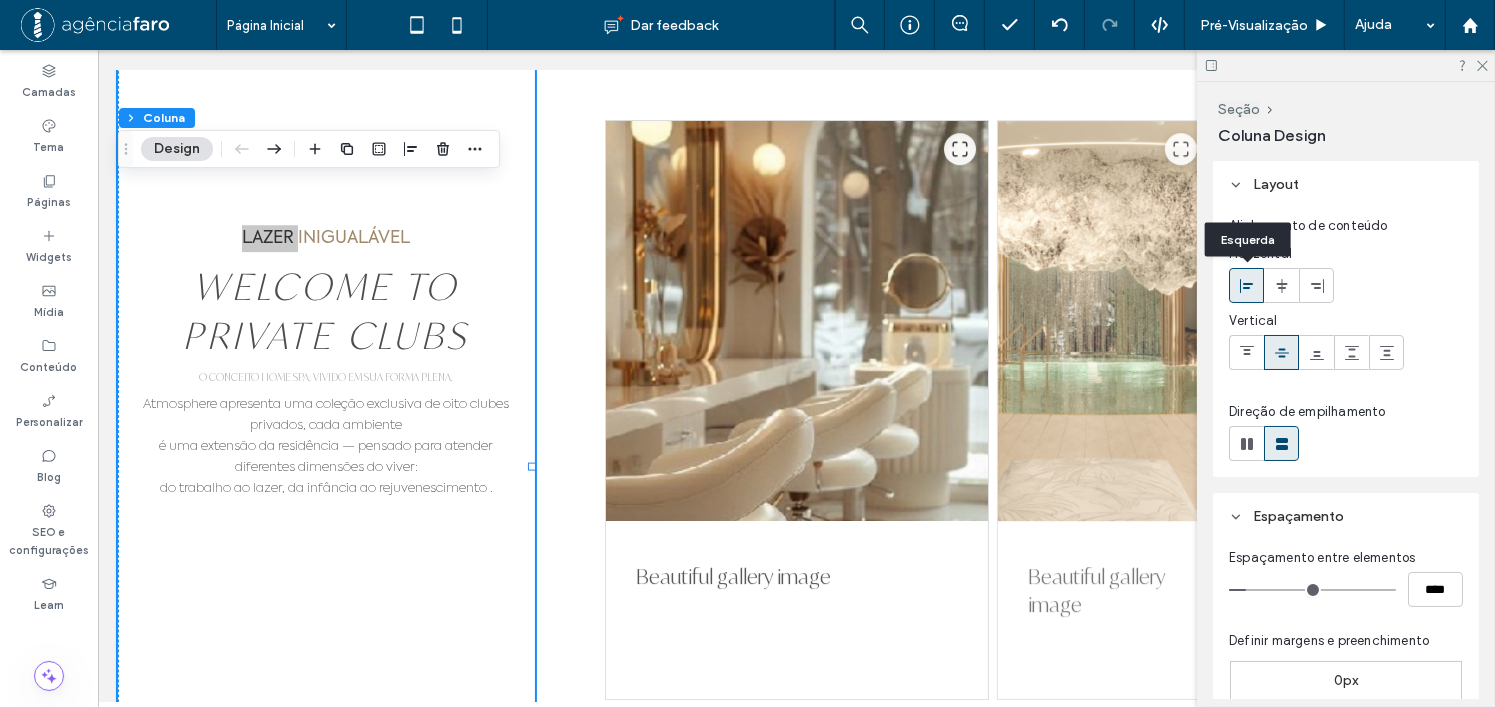 click at bounding box center (1246, 285) 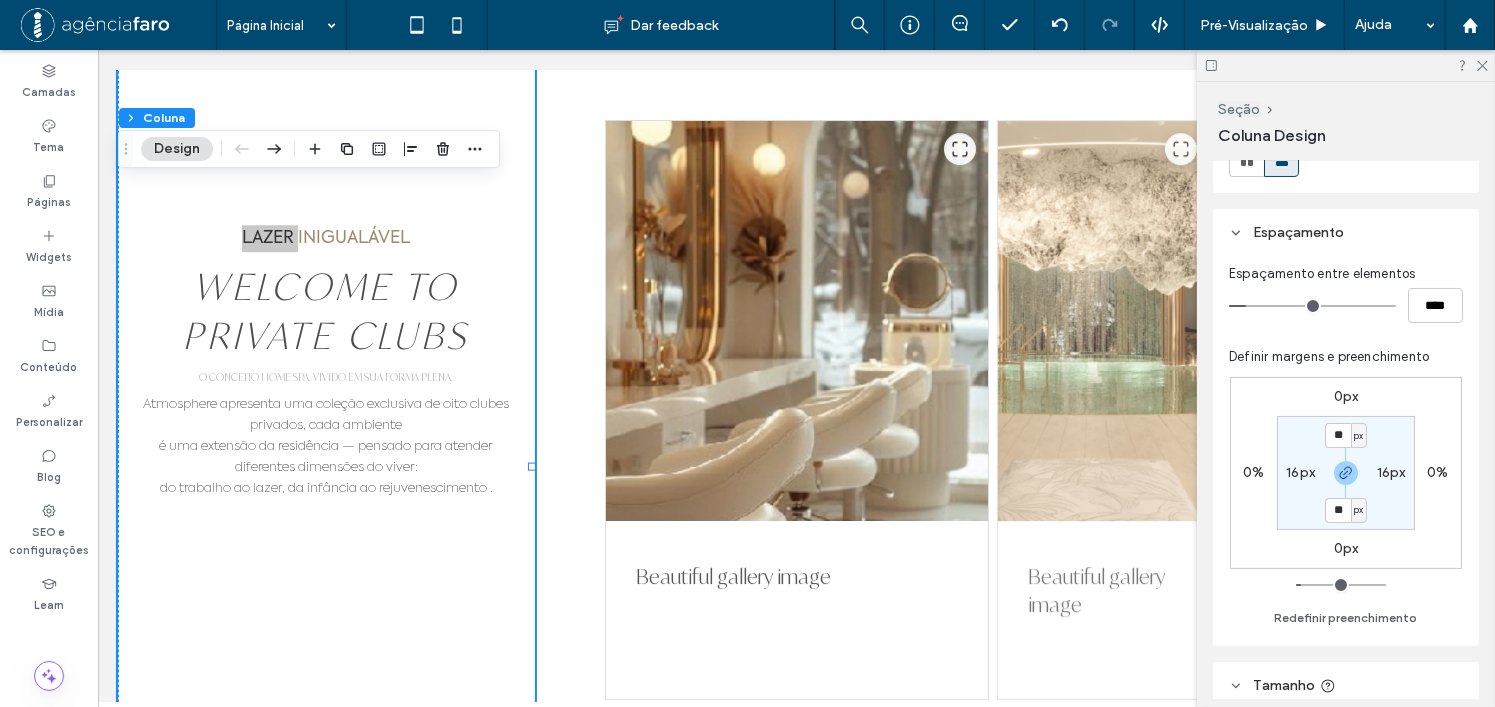scroll, scrollTop: 300, scrollLeft: 0, axis: vertical 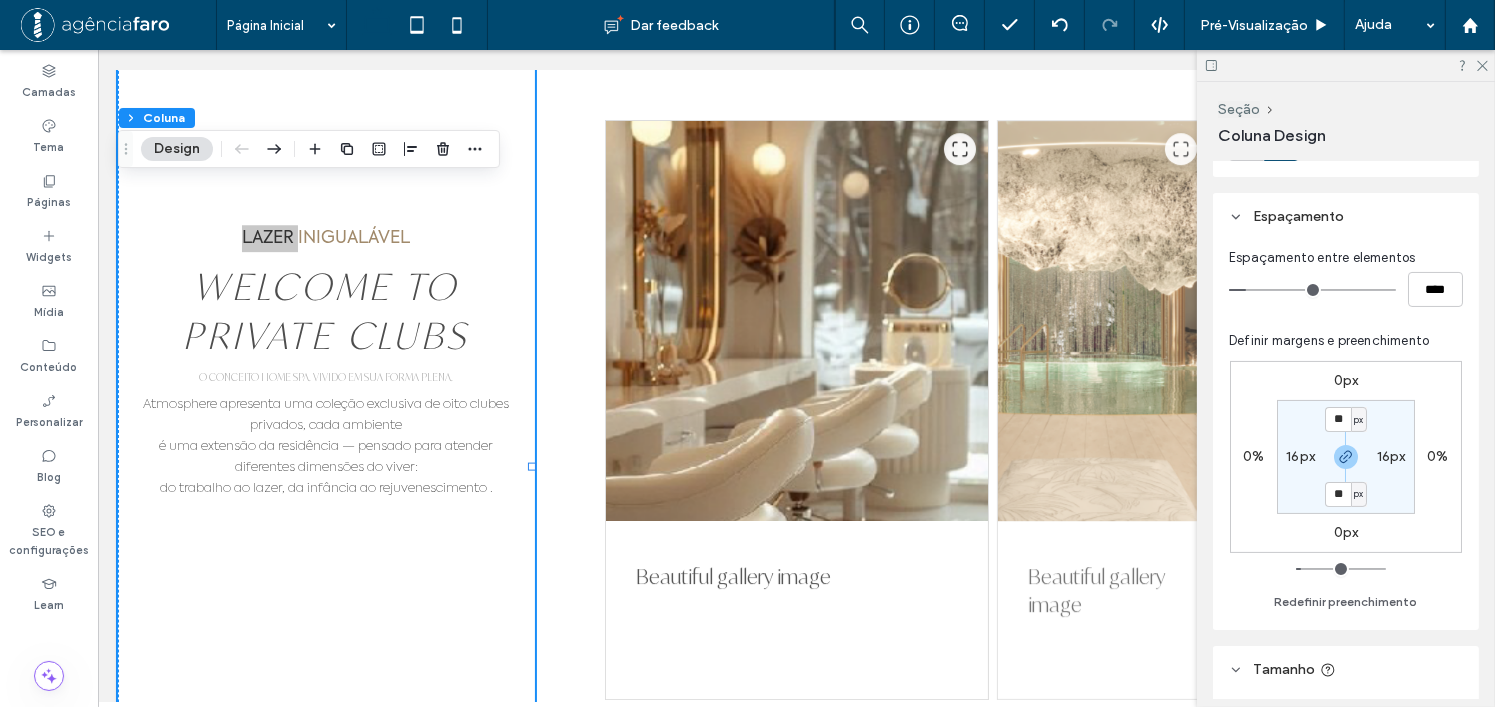 click on "16px" at bounding box center [1300, 456] 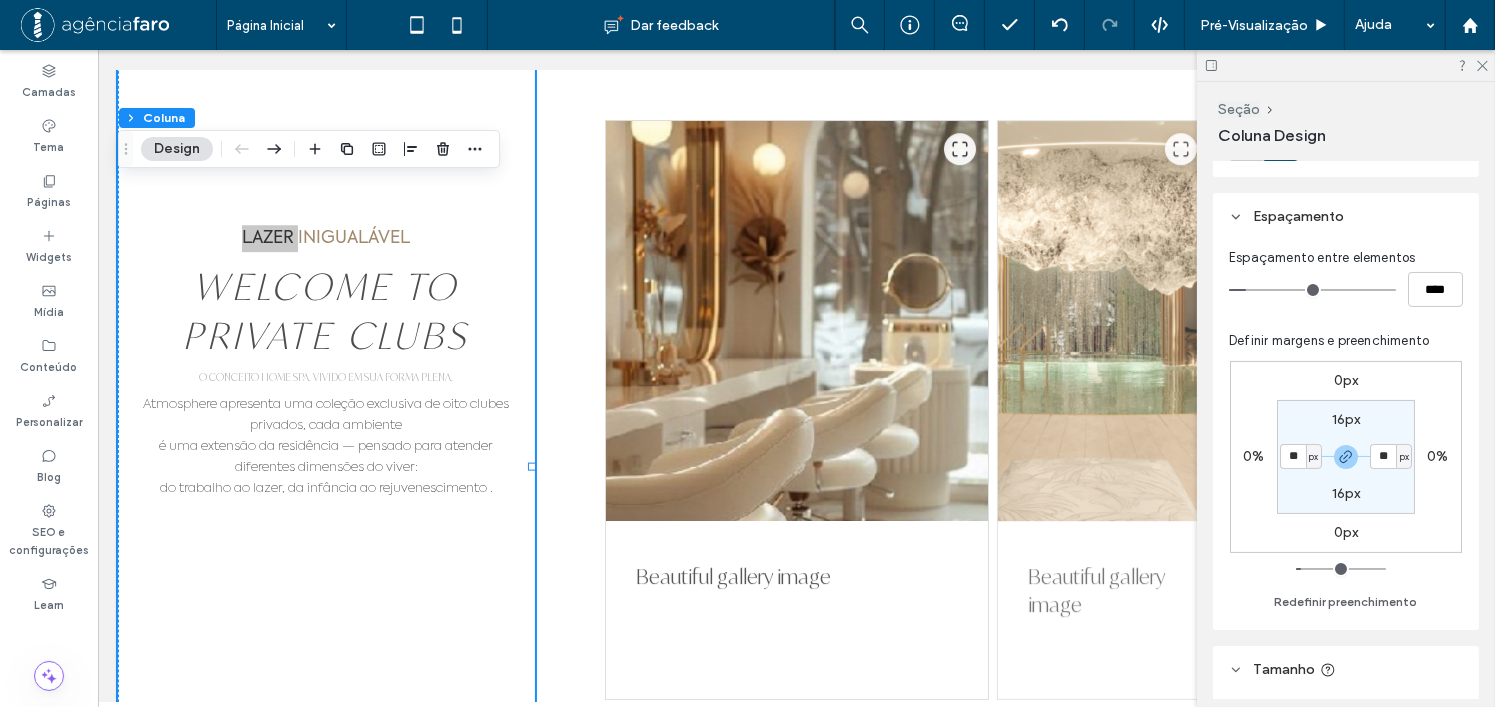 type on "**" 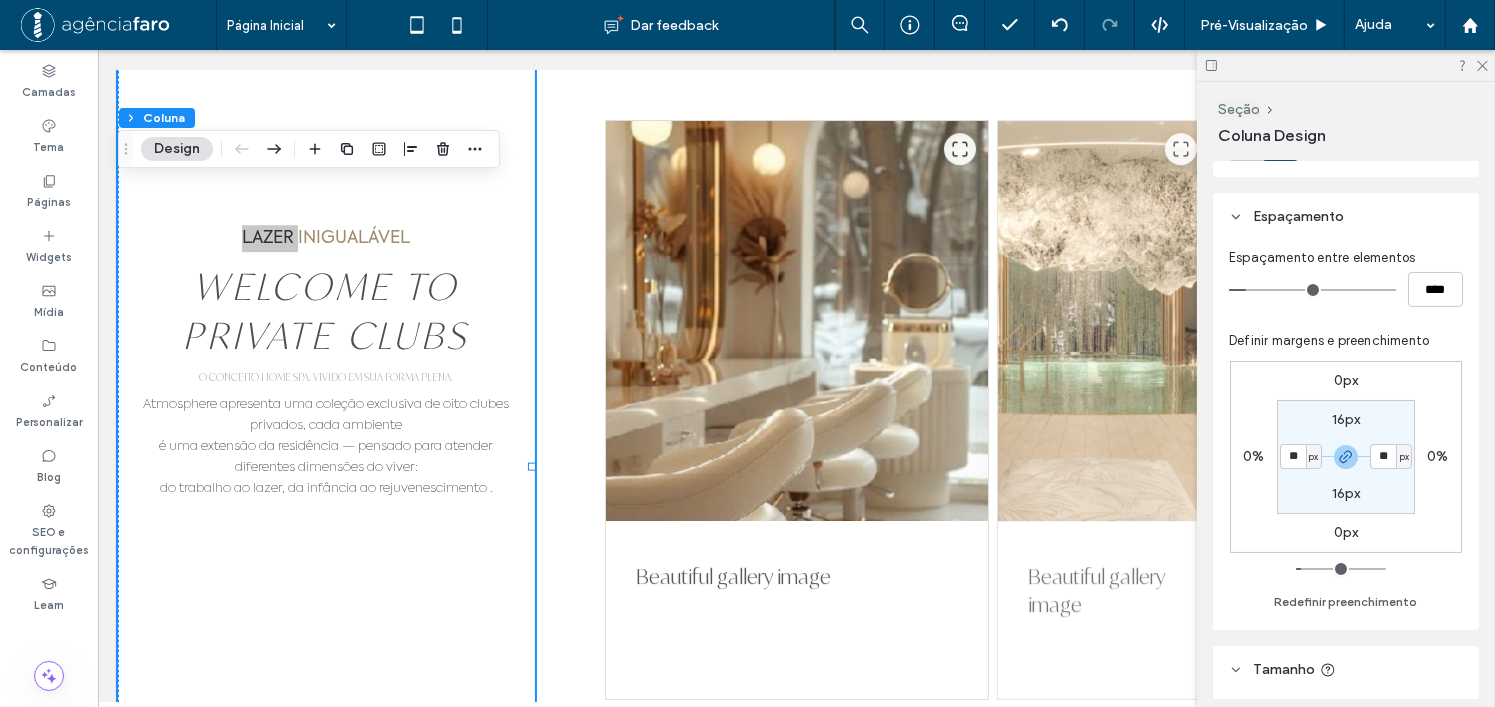 type on "**" 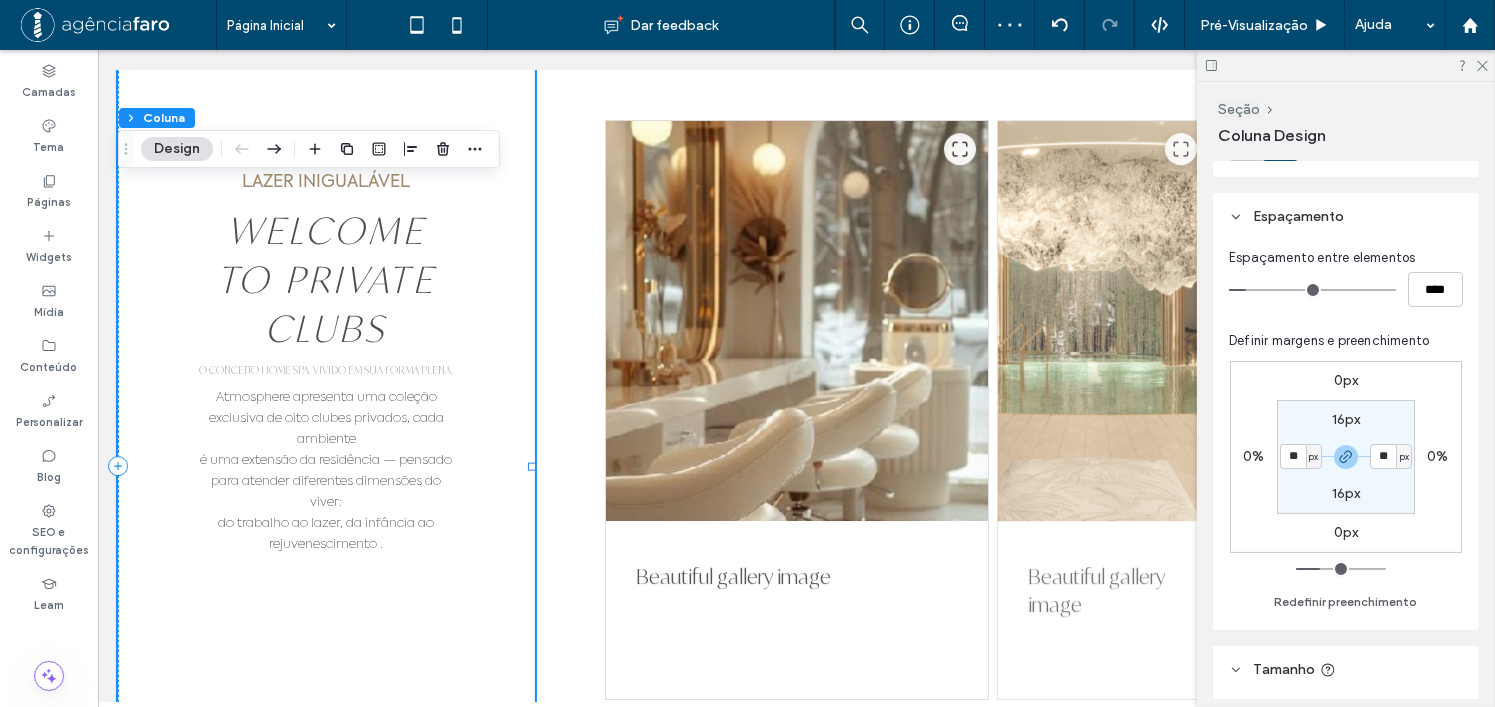 click on "LAZER INIGUALÁVEL
WELCOME TO PRIVATE CLUBS
O CONCEITO HOME SPA. VIVIDO EM SUA FORMA PLENA.
Atmosphere apresenta uma coleção exclusiva de oito clubes privados, cada ambiente é uma extensão da residência — pensado para atender diferentes dimensões do viver: do trabalho ao lazer, da infância ao rejuvenescimento ." at bounding box center [325, 466] 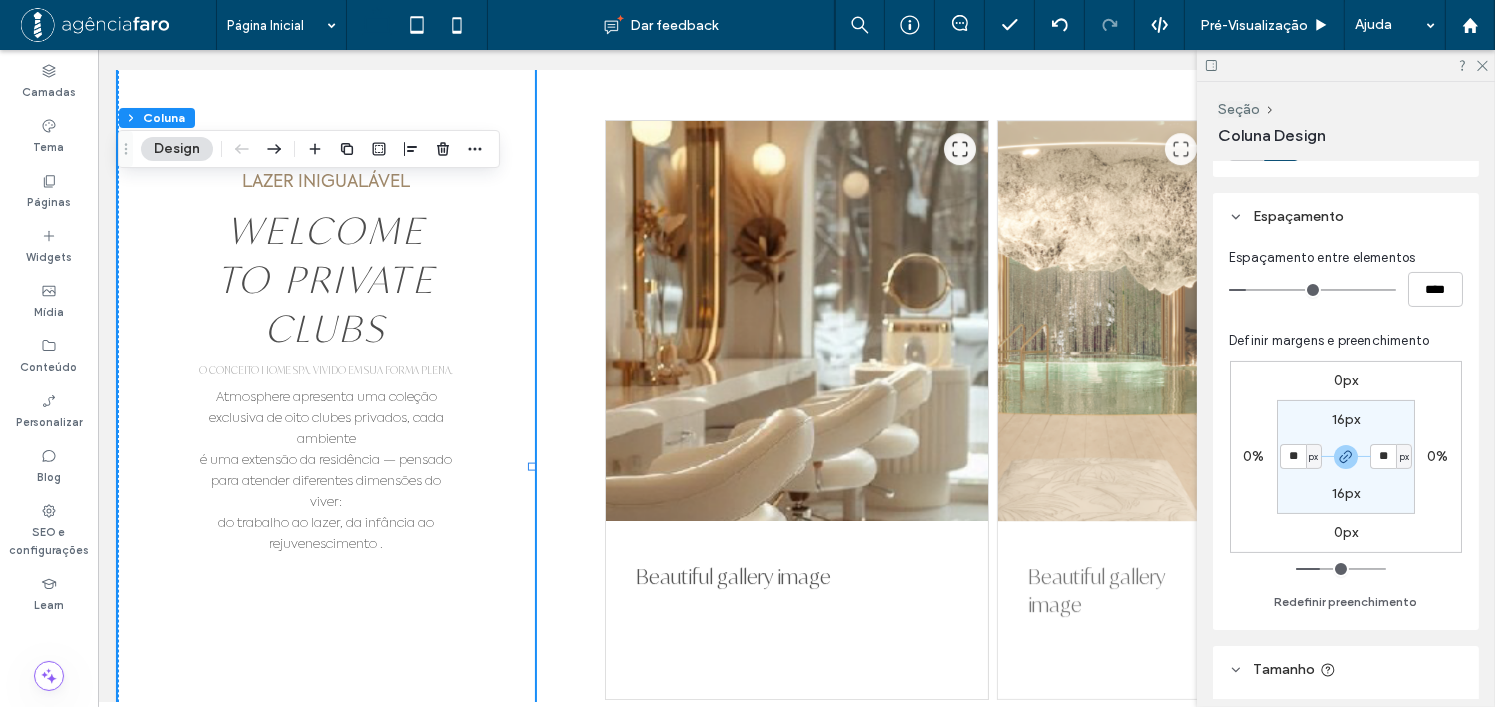 click at bounding box center [1346, 65] 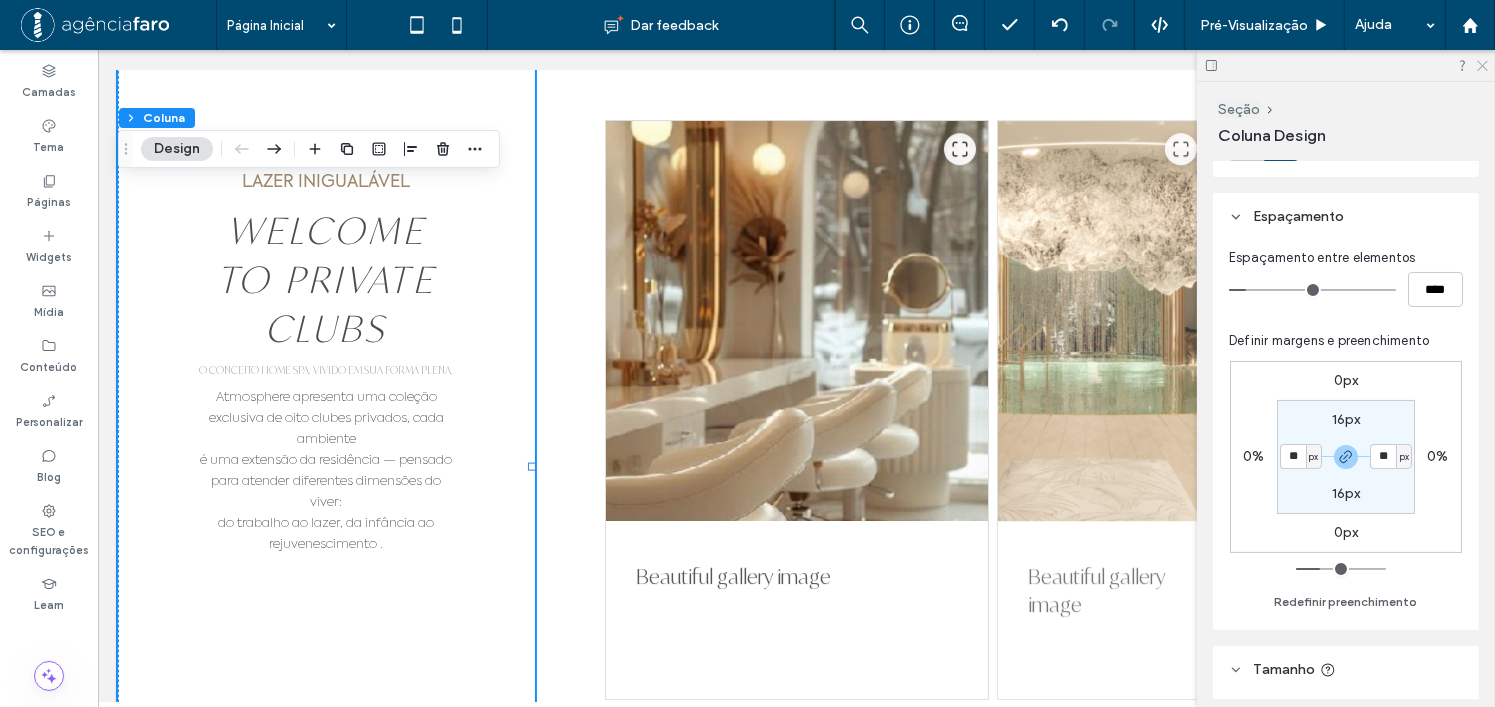 click 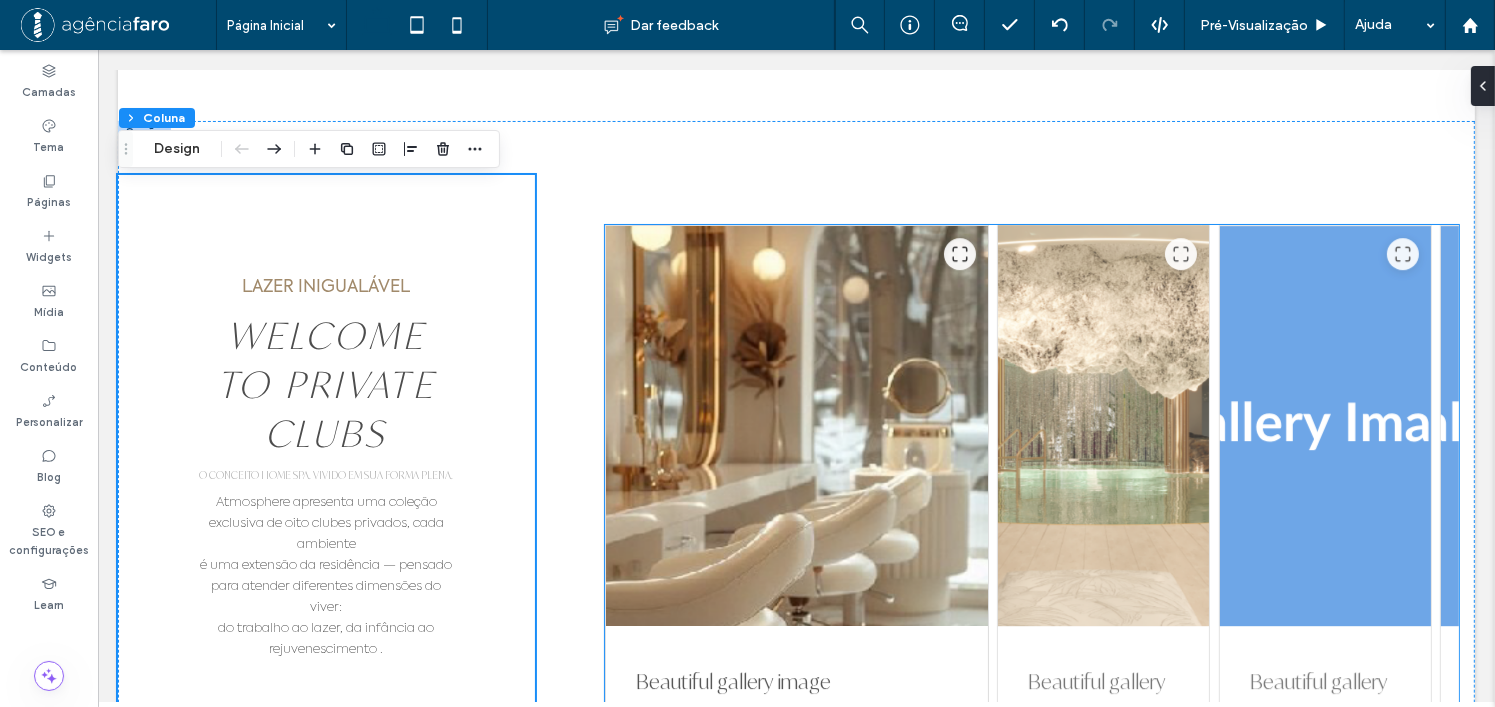 scroll, scrollTop: 6028, scrollLeft: 0, axis: vertical 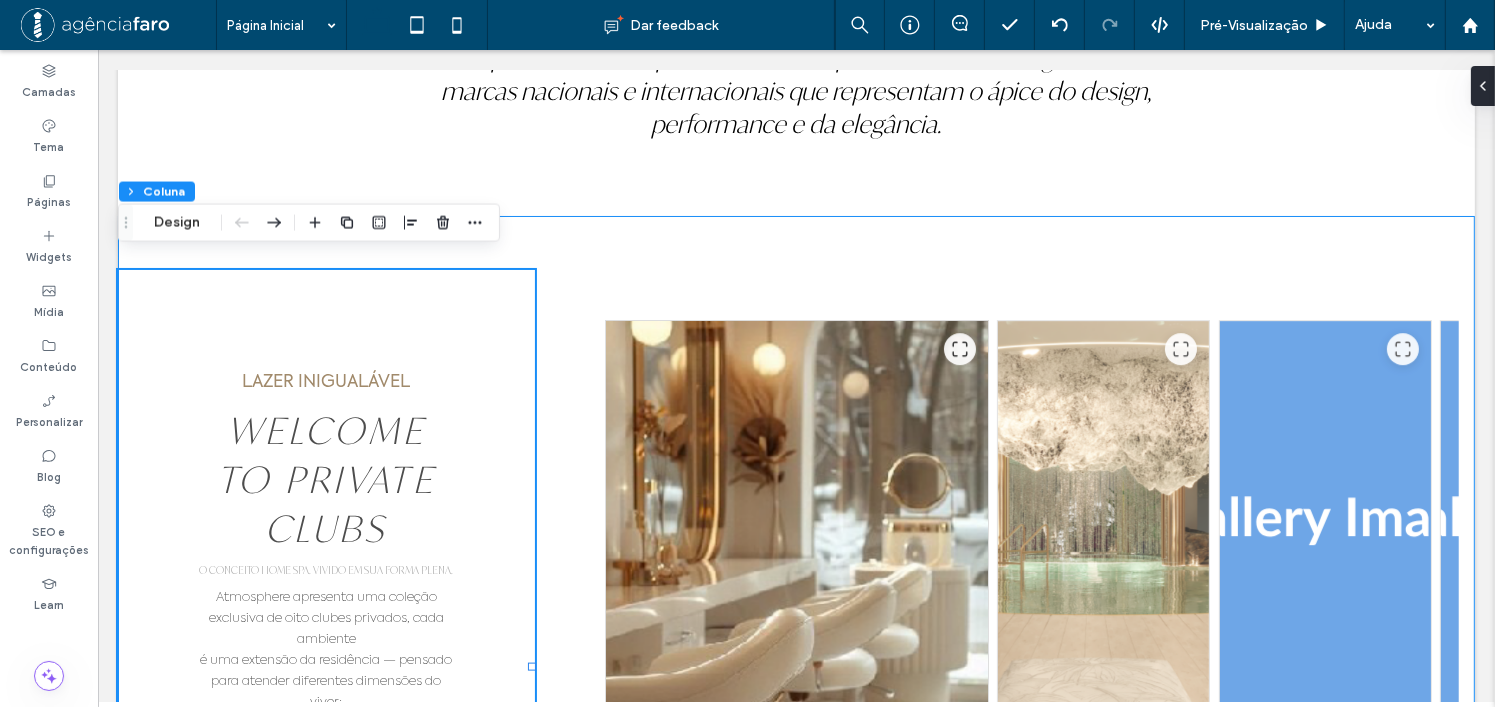 click on "LAZER INIGUALÁVEL
WELCOME TO PRIVATE CLUBS
O CONCEITO HOME SPA. VIVIDO EM SUA FORMA PLENA.
Atmosphere apresenta uma coleção exclusiva de oito clubes privados, cada ambiente é uma extensão da residência — pensado para atender diferentes dimensões do viver: do trabalho ao lazer, da infância ao rejuvenescimento .
Beautiful gallery image
Beautiful gallery image
Beautiful gallery image
Beautiful gallery image
Beautiful gallery image" at bounding box center (795, 667) 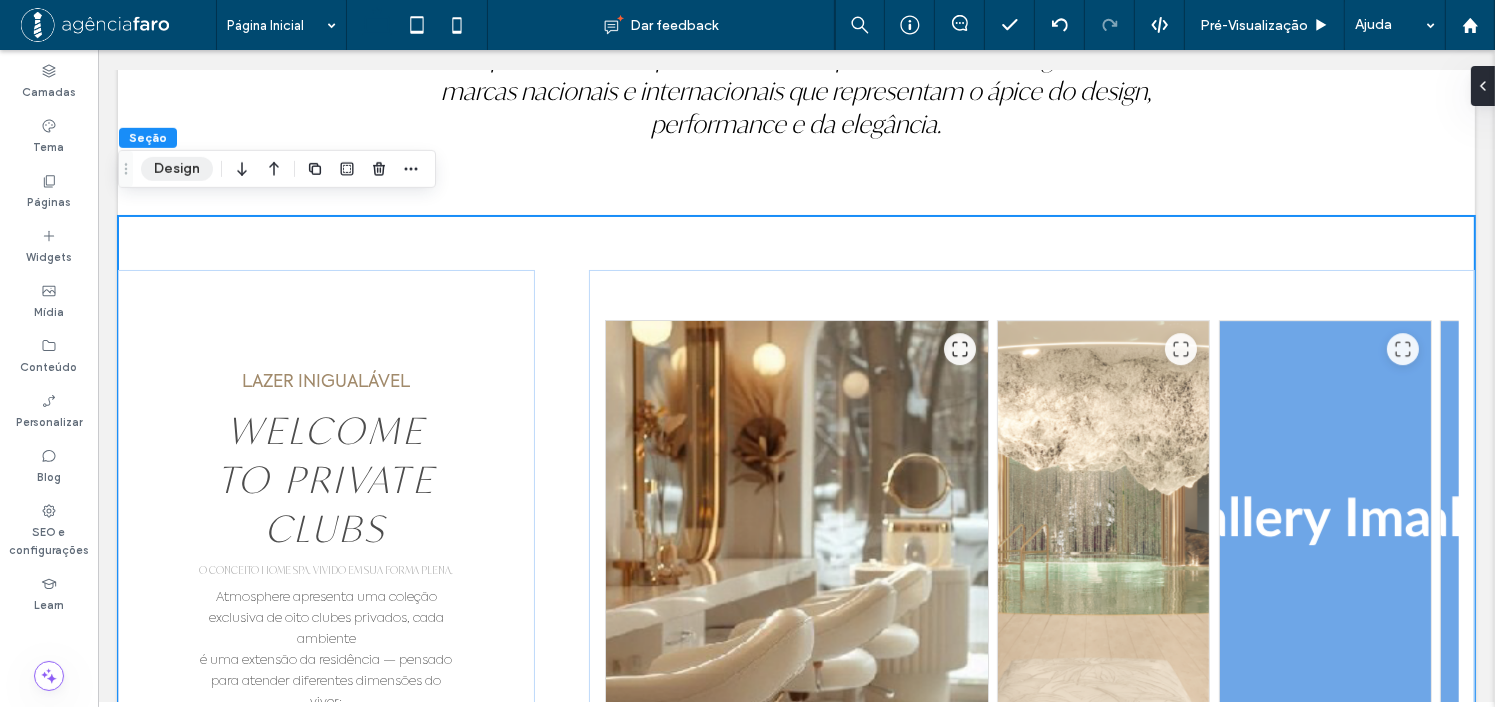 click on "Design" at bounding box center [177, 169] 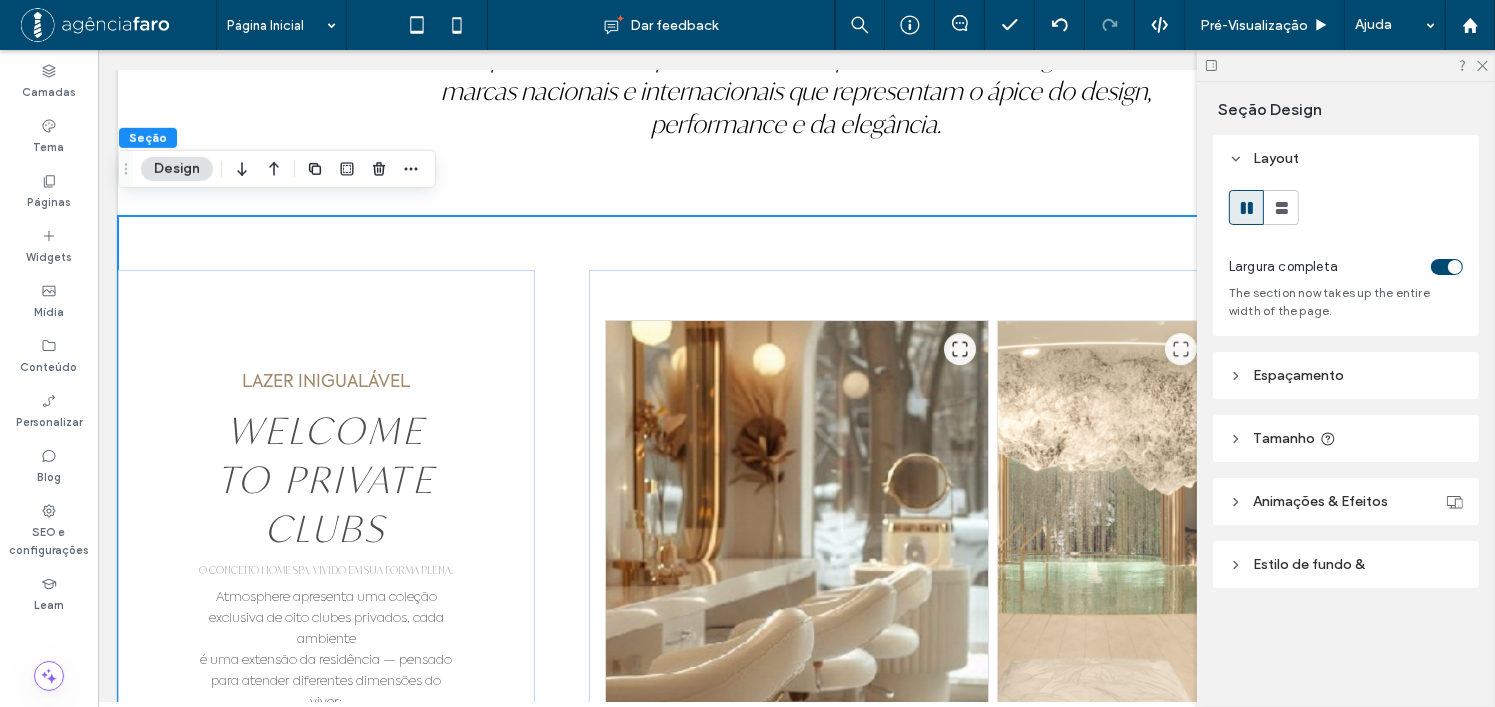 click at bounding box center (1447, 267) 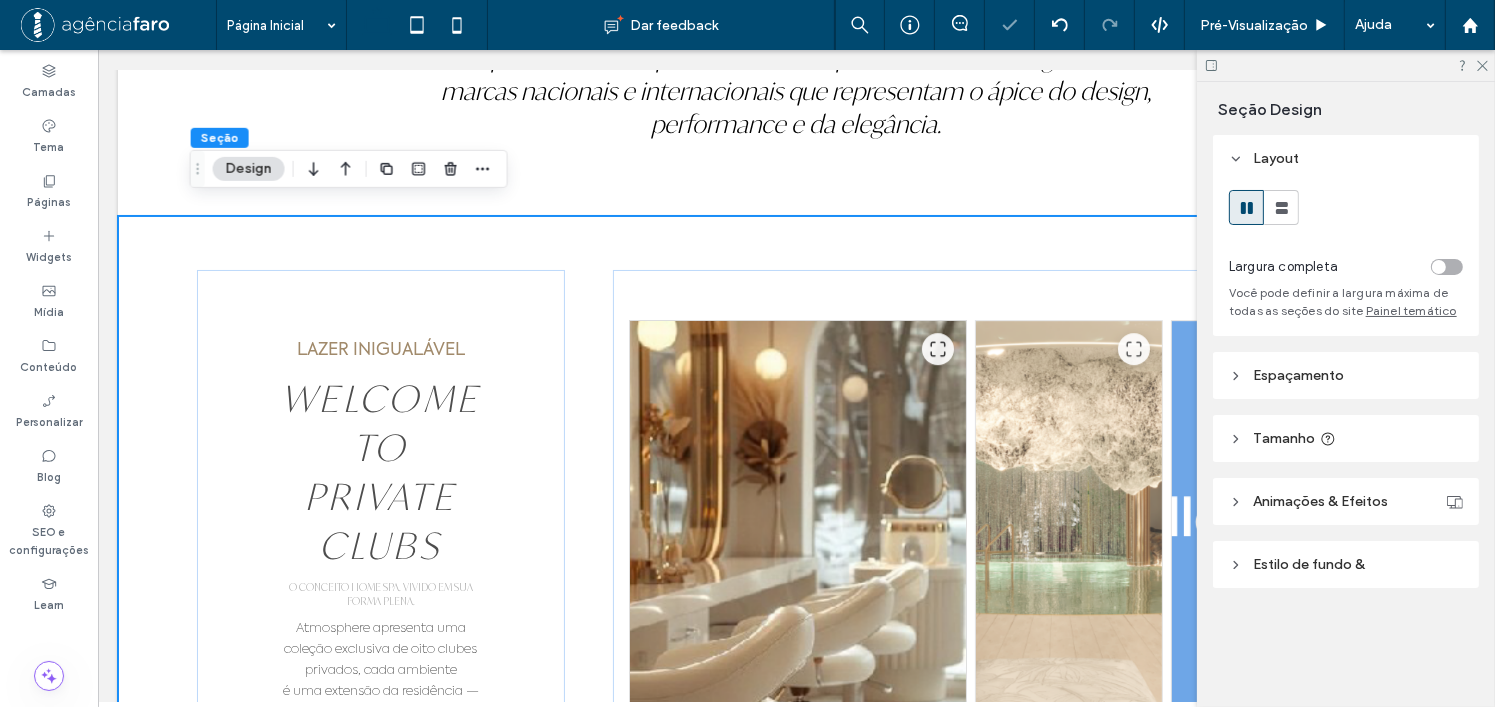 click on "LAZER INIGUALÁVEL
WELCOME TO PRIVATE CLUBS
O CONCEITO HOME SPA. VIVIDO EM SUA FORMA PLENA.
Atmosphere apresenta uma coleção exclusiva de oito clubes privados, cada ambiente é uma extensão da residência — pensado para atender diferentes dimensões do viver: do trabalho ao lazer, da infância ao rejuvenescimento .
Beautiful gallery image
Beautiful gallery image
Beautiful gallery image
Beautiful gallery image
Beautiful gallery image" at bounding box center [796, 667] 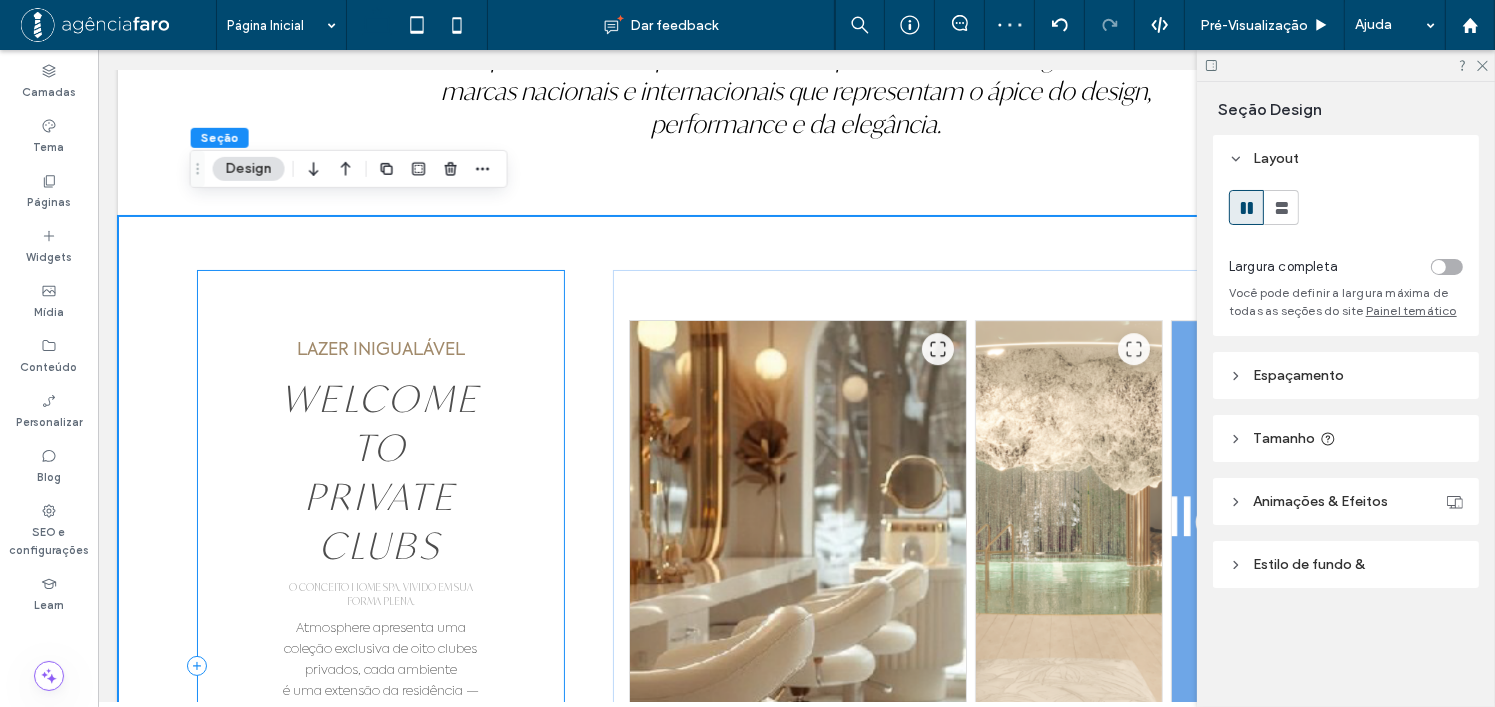 click on "LAZER INIGUALÁVEL
WELCOME TO PRIVATE CLUBS
O CONCEITO HOME SPA. VIVIDO EM SUA FORMA PLENA.
Atmosphere apresenta uma coleção exclusiva de oito clubes privados, cada ambiente é uma extensão da residência — pensado para atender diferentes dimensões do viver: do trabalho ao lazer, da infância ao rejuvenescimento ." at bounding box center [380, 666] 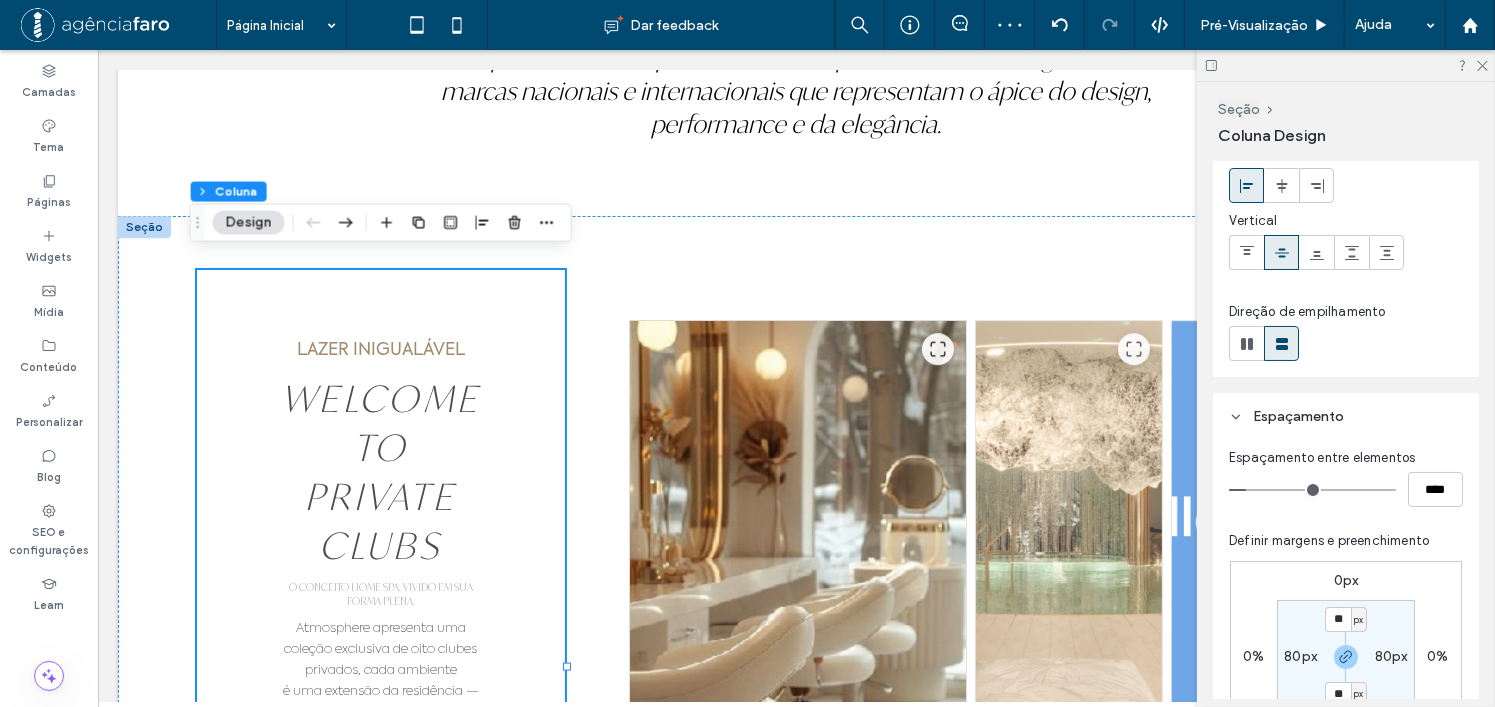 scroll, scrollTop: 300, scrollLeft: 0, axis: vertical 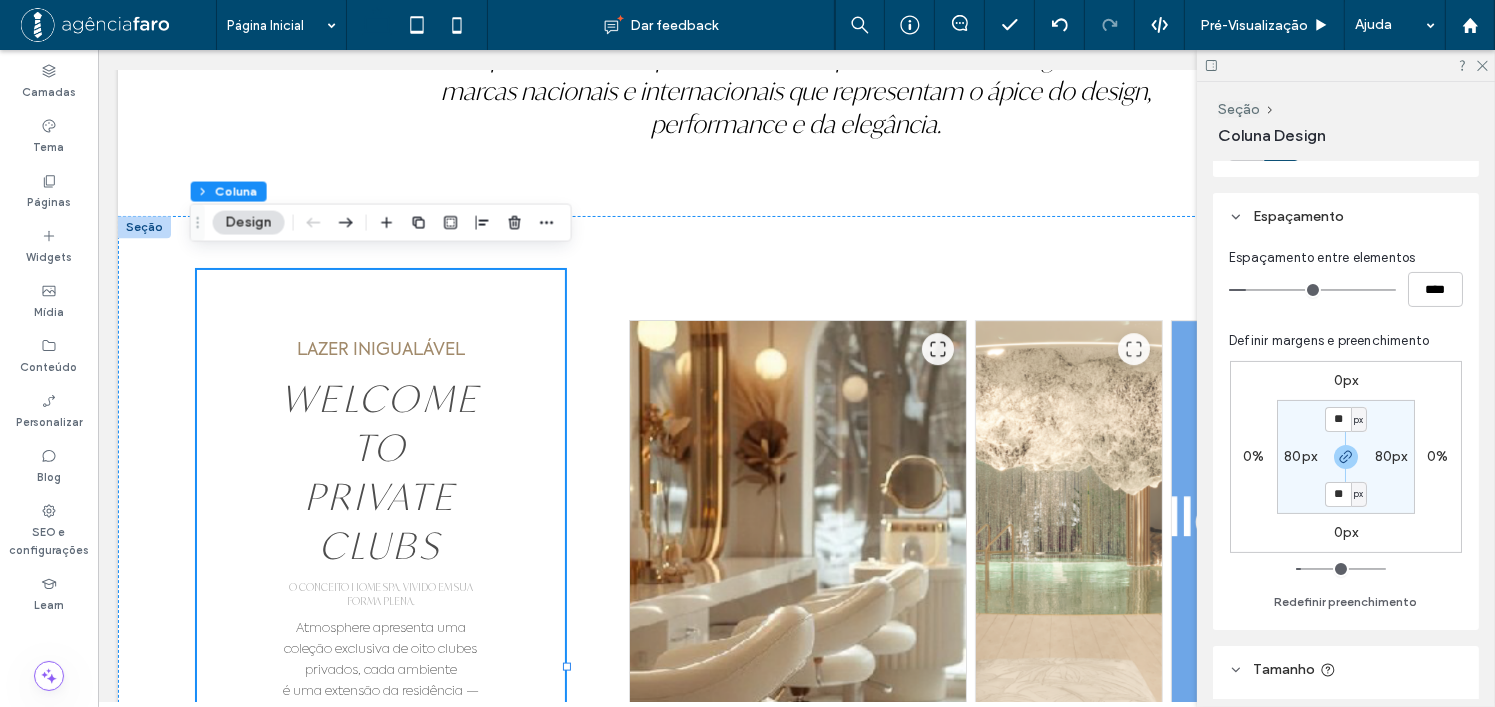 click on "80px" at bounding box center (1300, 456) 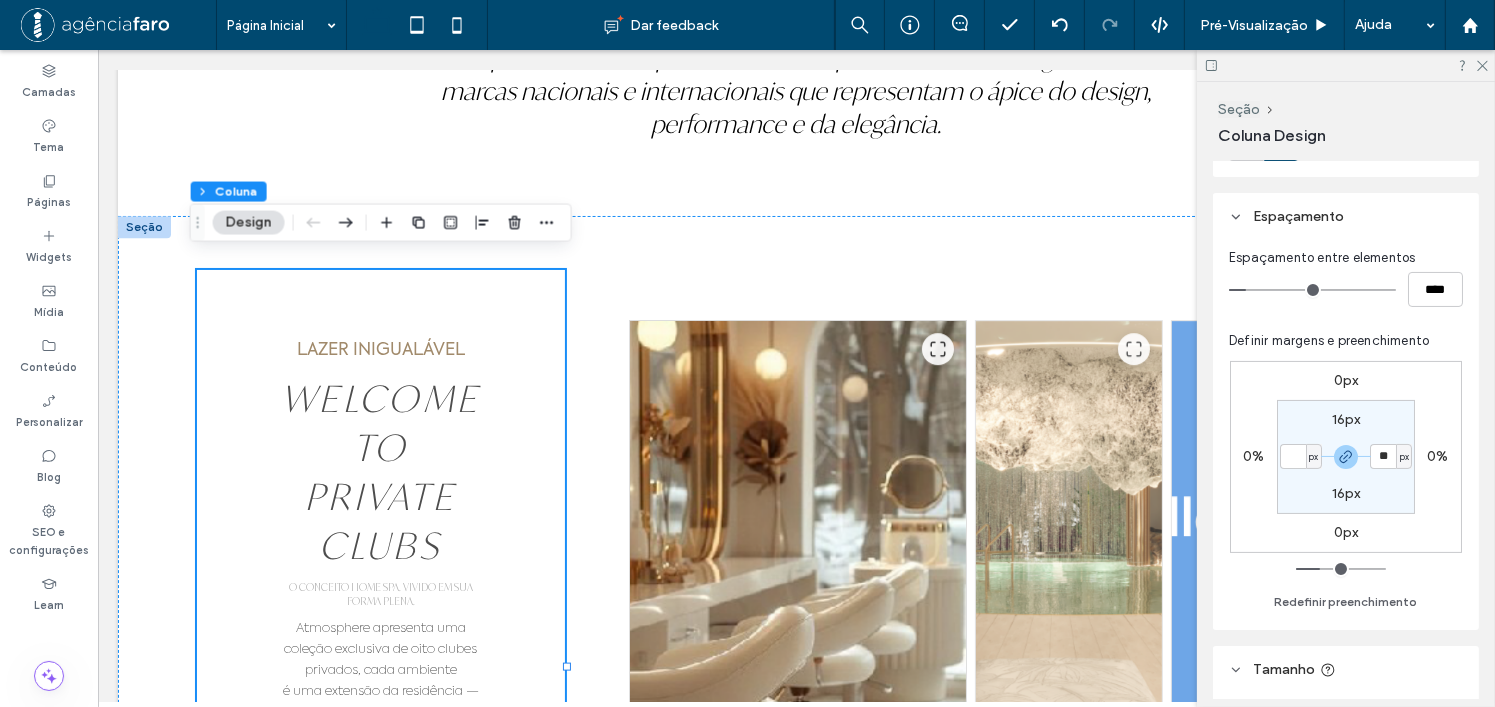type 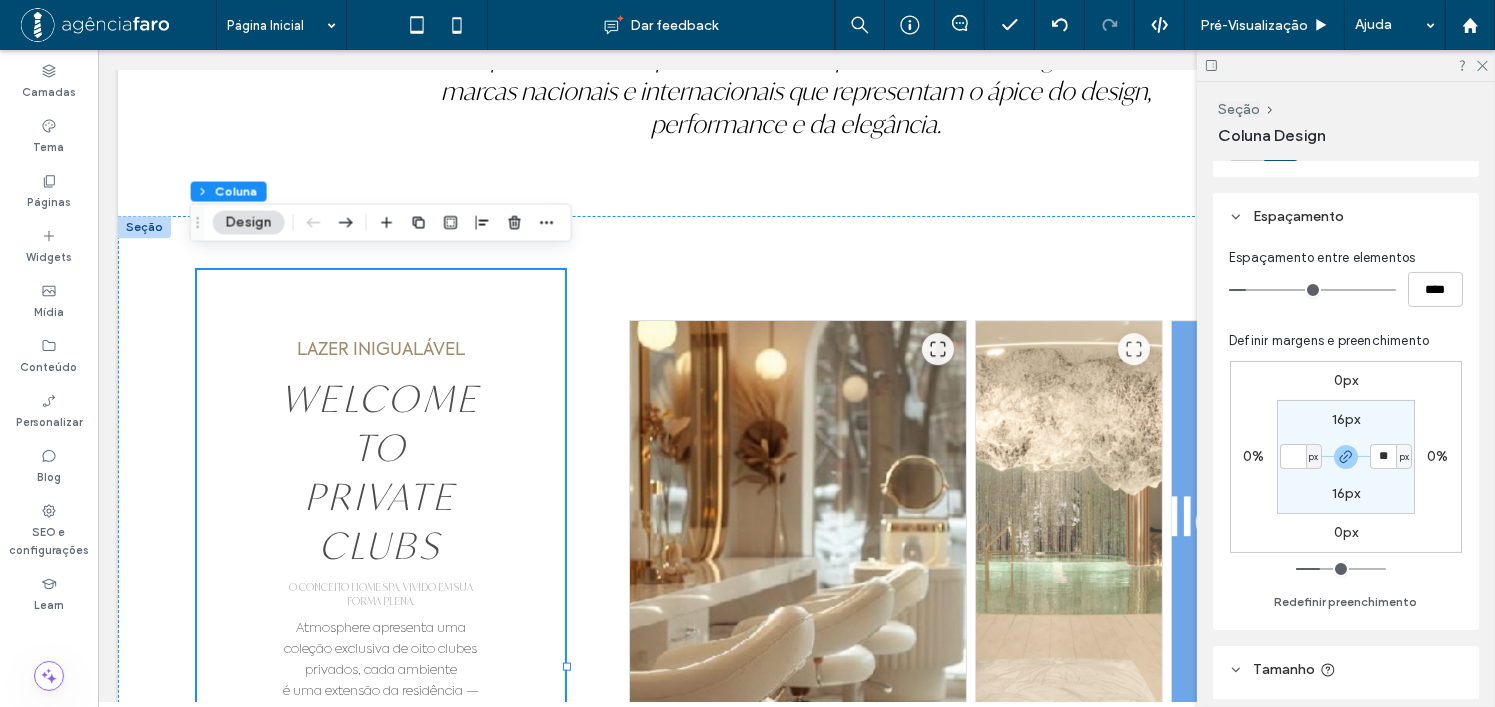 type on "*" 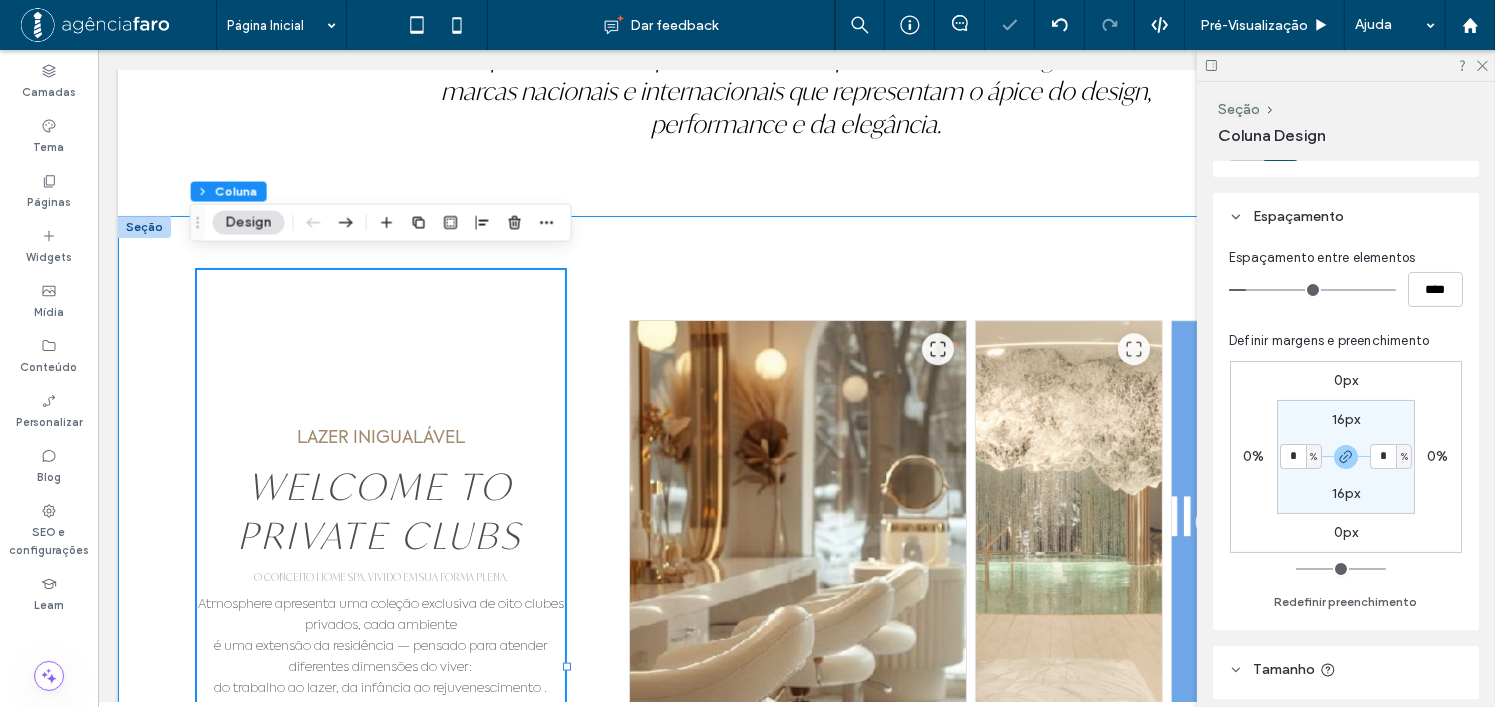 click on "LAZER INIGUALÁVEL
WELCOME TO PRIVATE CLUBS
O CONCEITO HOME SPA. VIVIDO EM SUA FORMA PLENA.
Atmosphere apresenta uma coleção exclusiva de oito clubes privados, cada ambiente é uma extensão da residência — pensado para atender diferentes dimensões do viver: do trabalho ao lazer, da infância ao rejuvenescimento .
Beautiful gallery image
Beautiful gallery image
Beautiful gallery image
Beautiful gallery image
Beautiful gallery image" at bounding box center [796, 667] 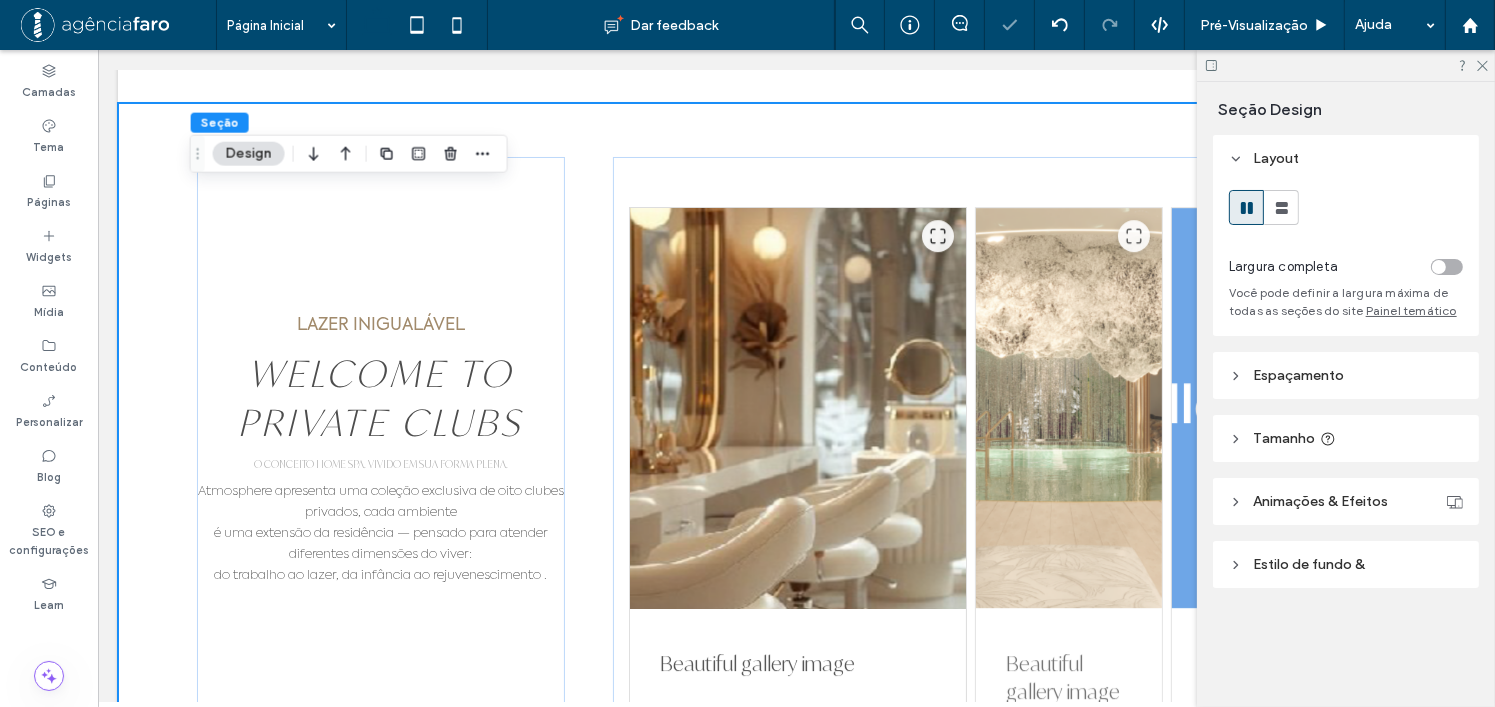 scroll, scrollTop: 6228, scrollLeft: 0, axis: vertical 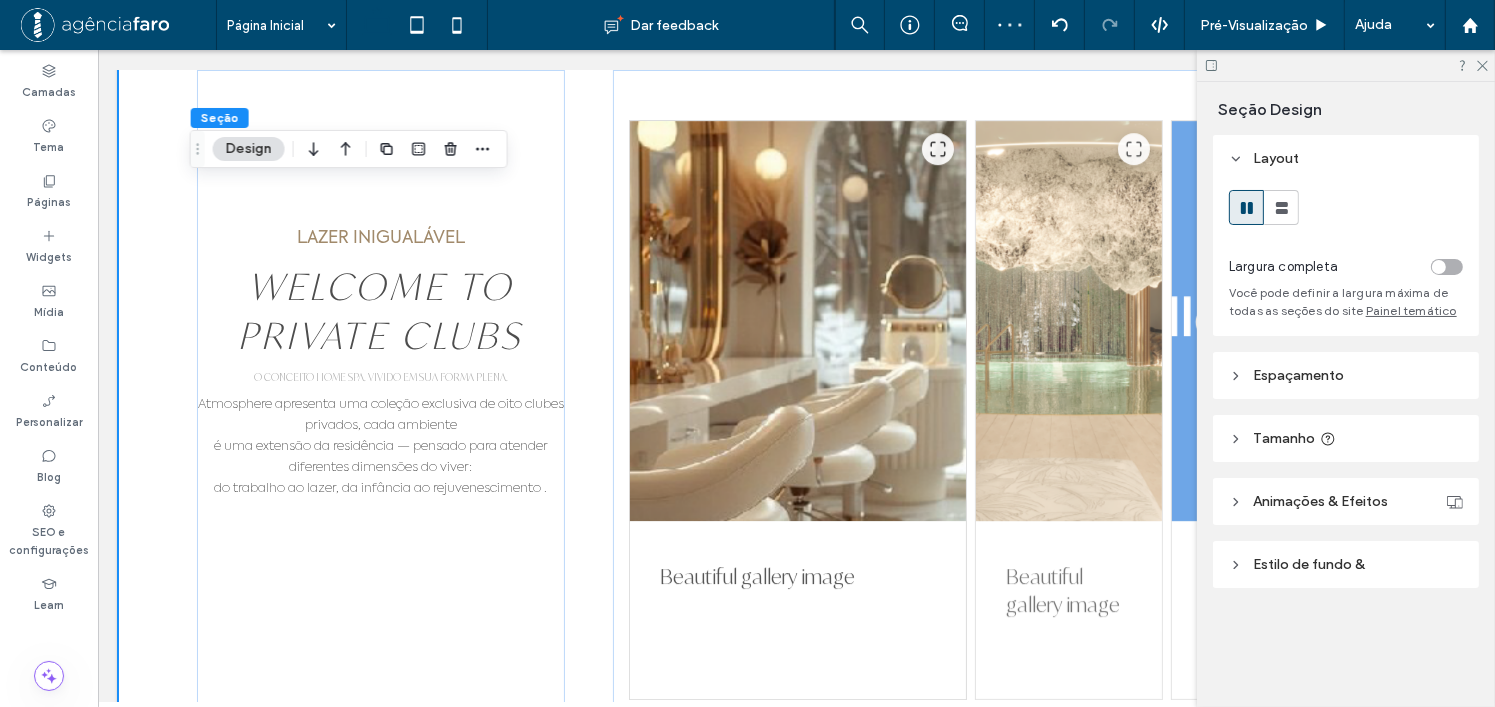 click on "LAZER INIGUALÁVEL
WELCOME TO PRIVATE CLUBS
O CONCEITO HOME SPA. VIVIDO EM SUA FORMA PLENA.
Atmosphere apresenta uma coleção exclusiva de oito clubes privados, cada ambiente é uma extensão da residência — pensado para atender diferentes dimensões do viver: do trabalho ao lazer, da infância ao rejuvenescimento .
Beautiful gallery image
Beautiful gallery image
Beautiful gallery image
Beautiful gallery image
Beautiful gallery image" at bounding box center (796, 467) 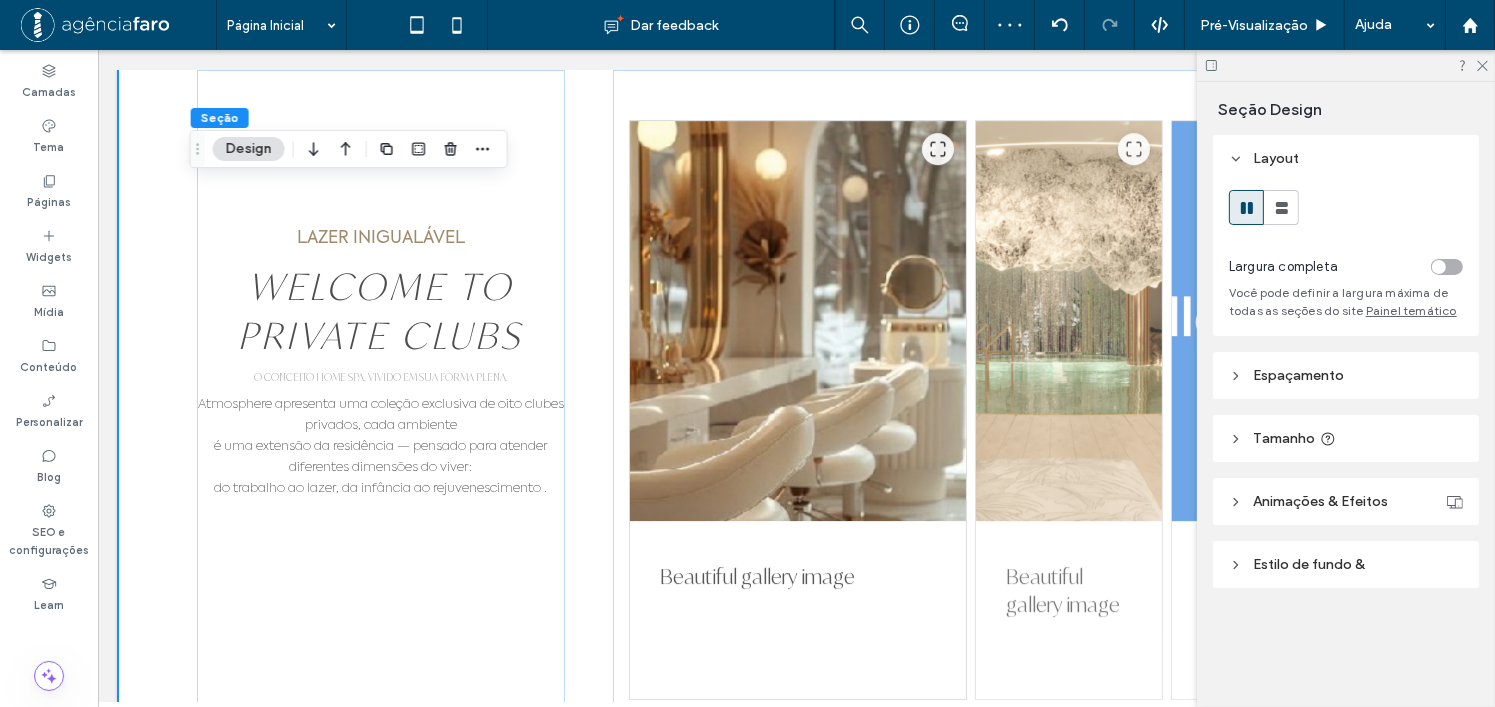 click on "LAZER INIGUALÁVEL
WELCOME TO PRIVATE CLUBS
O CONCEITO HOME SPA. VIVIDO EM SUA FORMA PLENA.
Atmosphere apresenta uma coleção exclusiva de oito clubes privados, cada ambiente é uma extensão da residência — pensado para atender diferentes dimensões do viver: do trabalho ao lazer, da infância ao rejuvenescimento .
Beautiful gallery image
Beautiful gallery image
Beautiful gallery image
Beautiful gallery image
Beautiful gallery image" at bounding box center (796, 467) 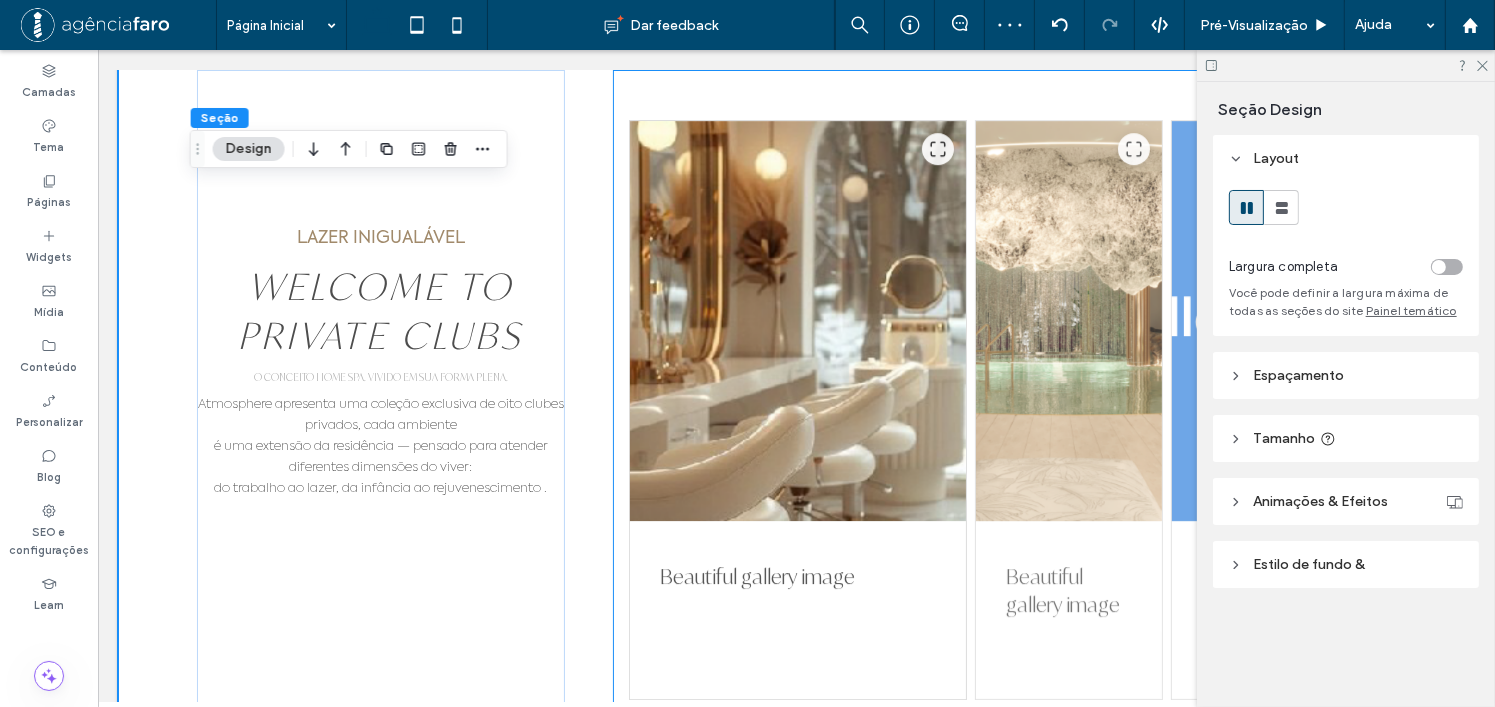 click on "Beautiful gallery image
Beautiful gallery image
Beautiful gallery image
Beautiful gallery image
Beautiful gallery image" at bounding box center [1003, 466] 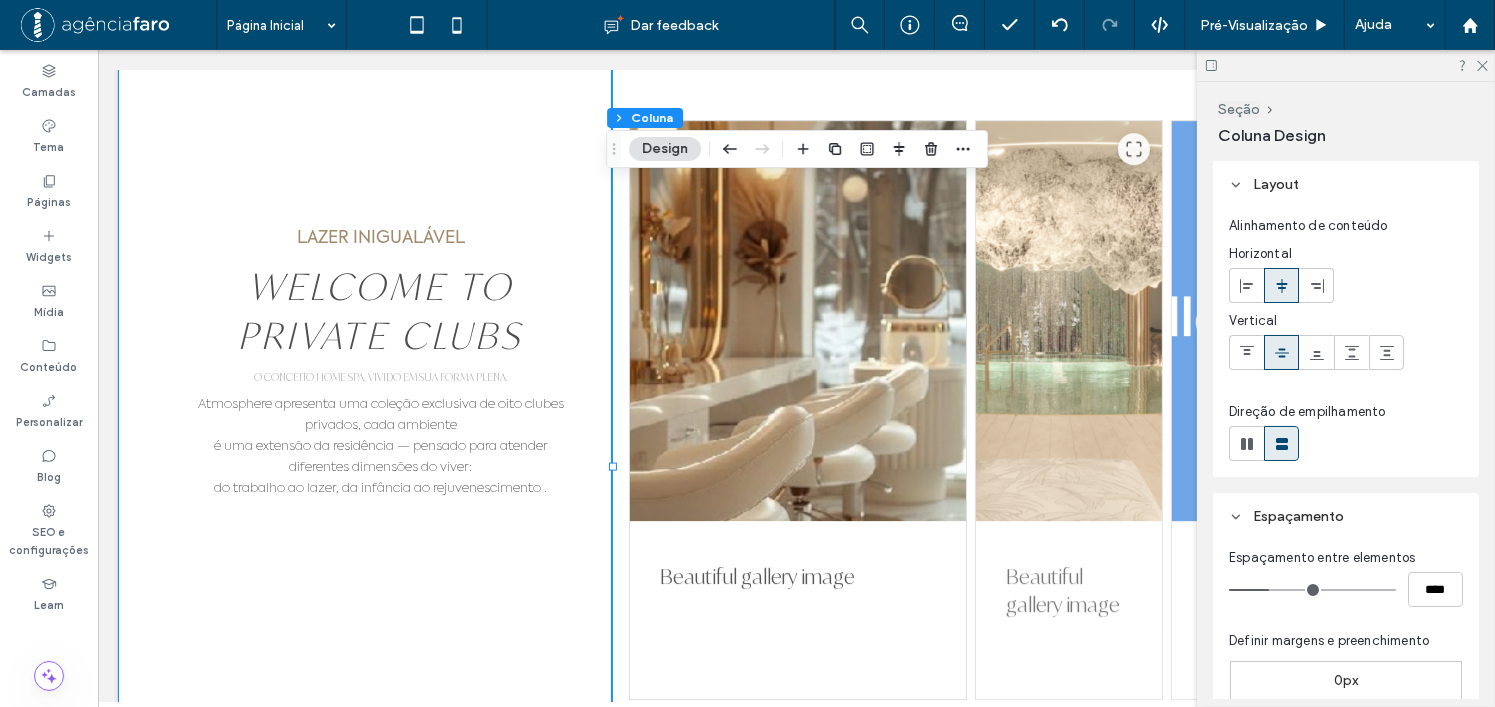 click on "LAZER INIGUALÁVEL
WELCOME TO PRIVATE CLUBS
O CONCEITO HOME SPA. VIVIDO EM SUA FORMA PLENA.
Atmosphere apresenta uma coleção exclusiva de oito clubes privados, cada ambiente é uma extensão da residência — pensado para atender diferentes dimensões do viver: do trabalho ao lazer, da infância ao rejuvenescimento .
Beautiful gallery image
Beautiful gallery image
Beautiful gallery image
Beautiful gallery image
Beautiful gallery image" at bounding box center (796, 467) 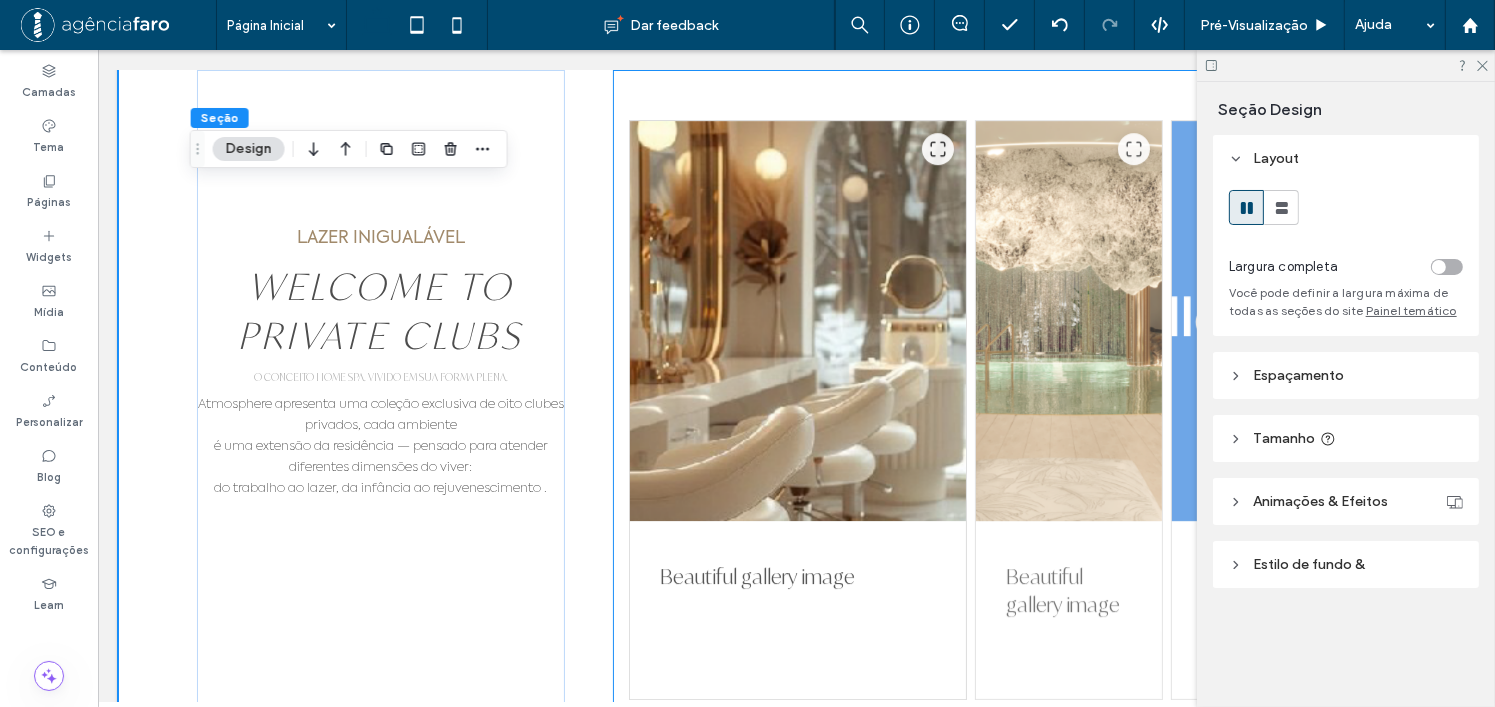 click on "Beautiful gallery image
Beautiful gallery image
Beautiful gallery image
Beautiful gallery image
Beautiful gallery image" at bounding box center [1003, 466] 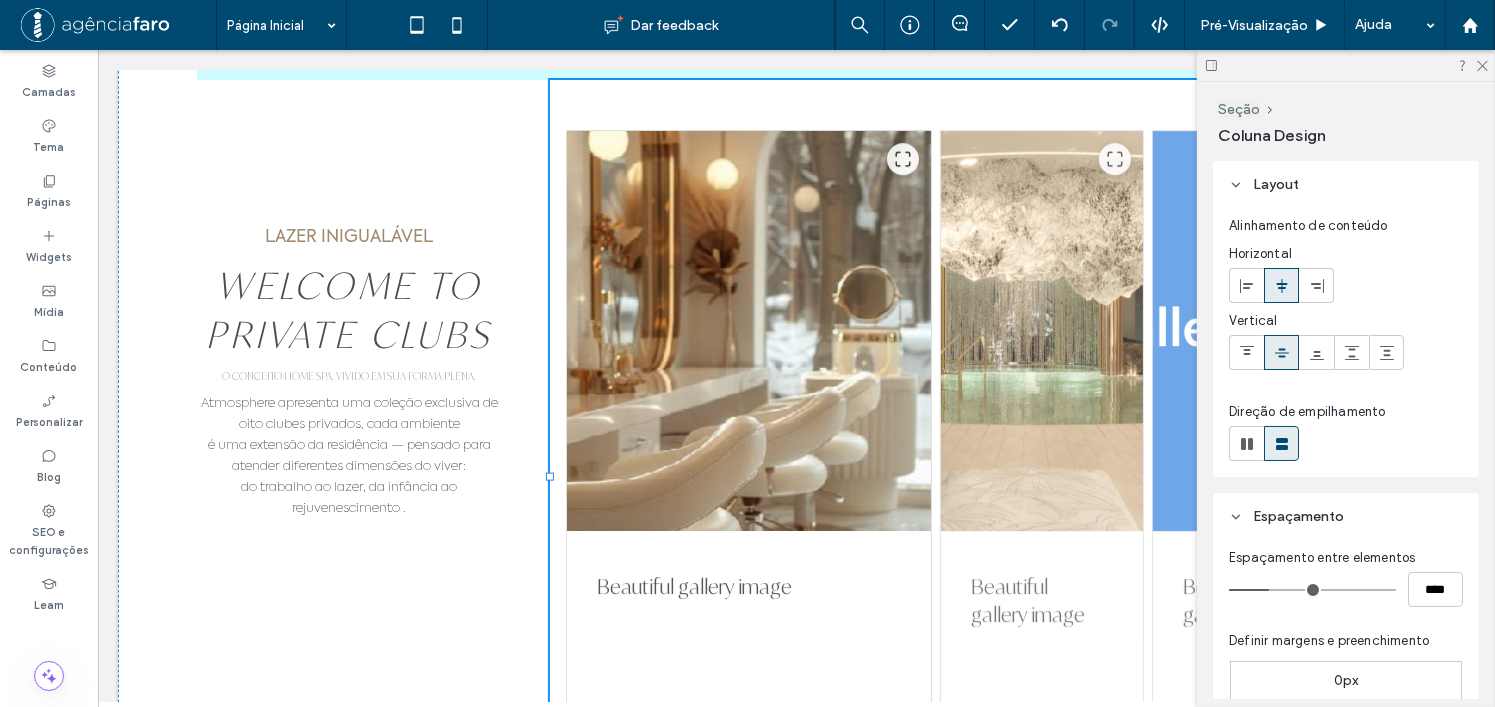 scroll, scrollTop: 6173, scrollLeft: 0, axis: vertical 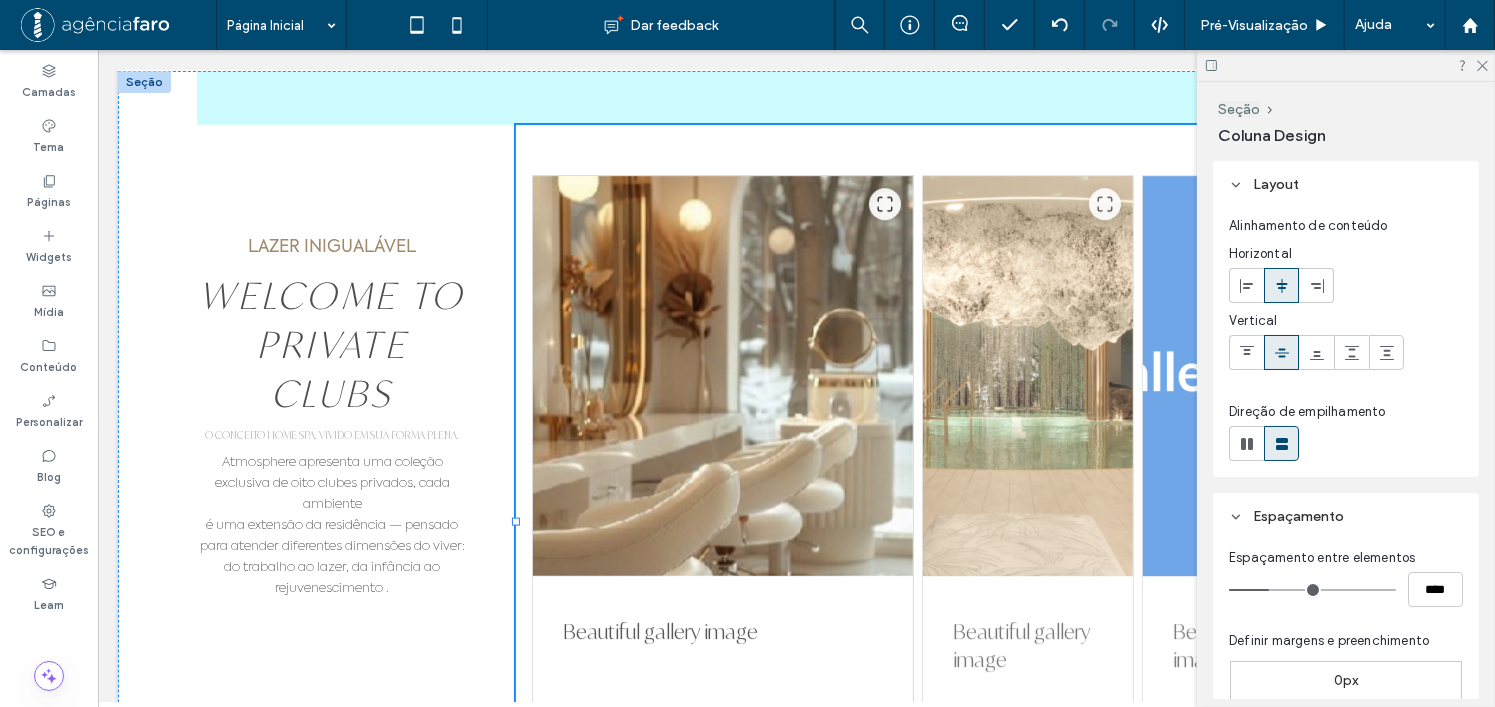 drag, startPoint x: 605, startPoint y: 451, endPoint x: 508, endPoint y: 460, distance: 97.41663 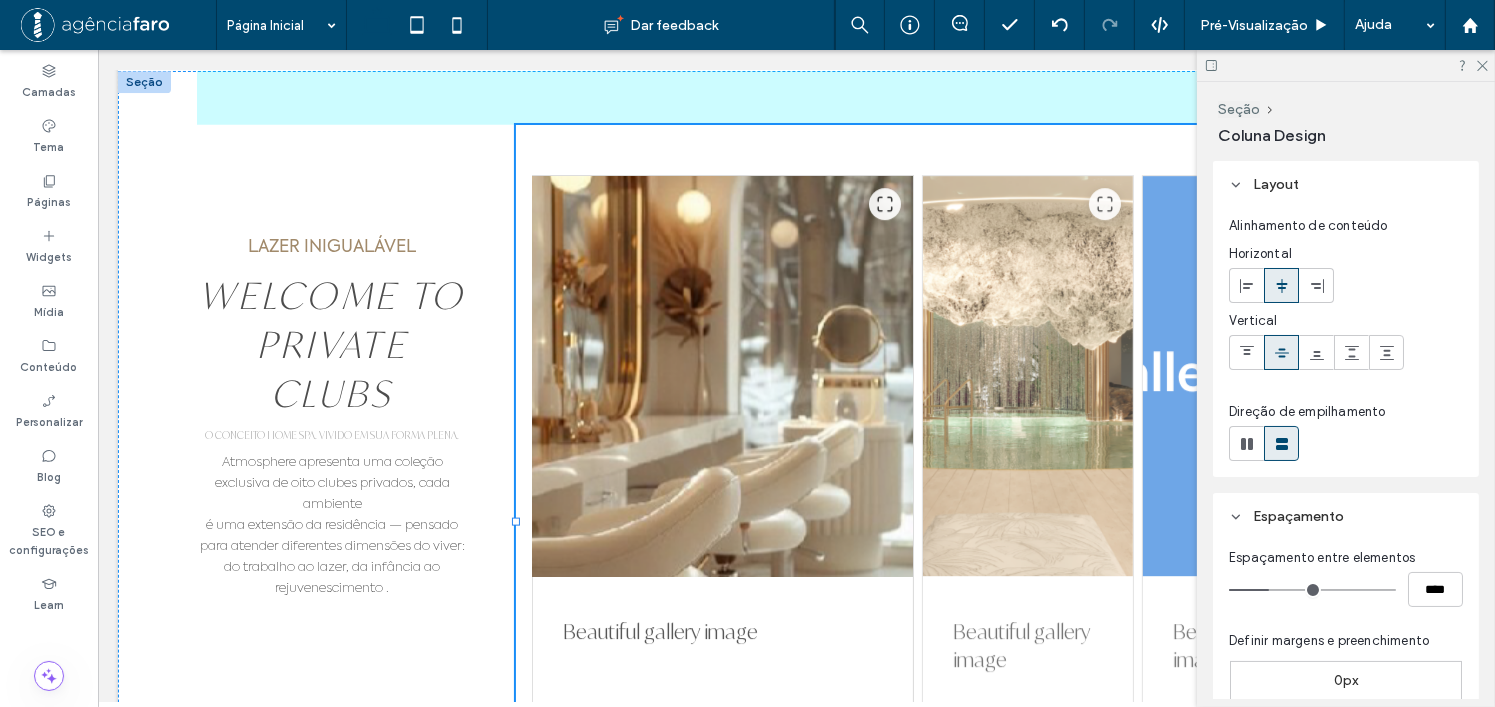 type on "**" 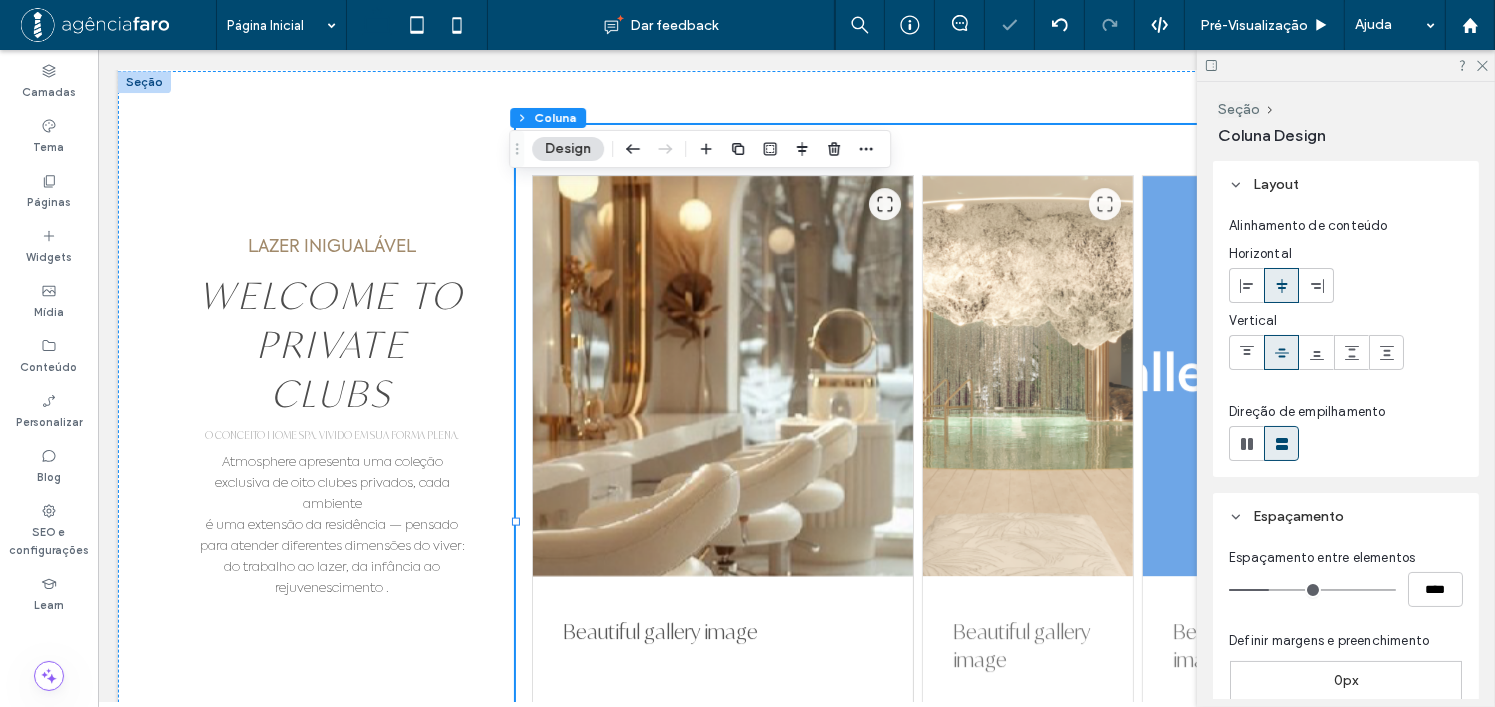 click on "Beautiful gallery image
Beautiful gallery image
Beautiful gallery image
Beautiful gallery image
Beautiful gallery image
73% , 793px" at bounding box center [955, 521] 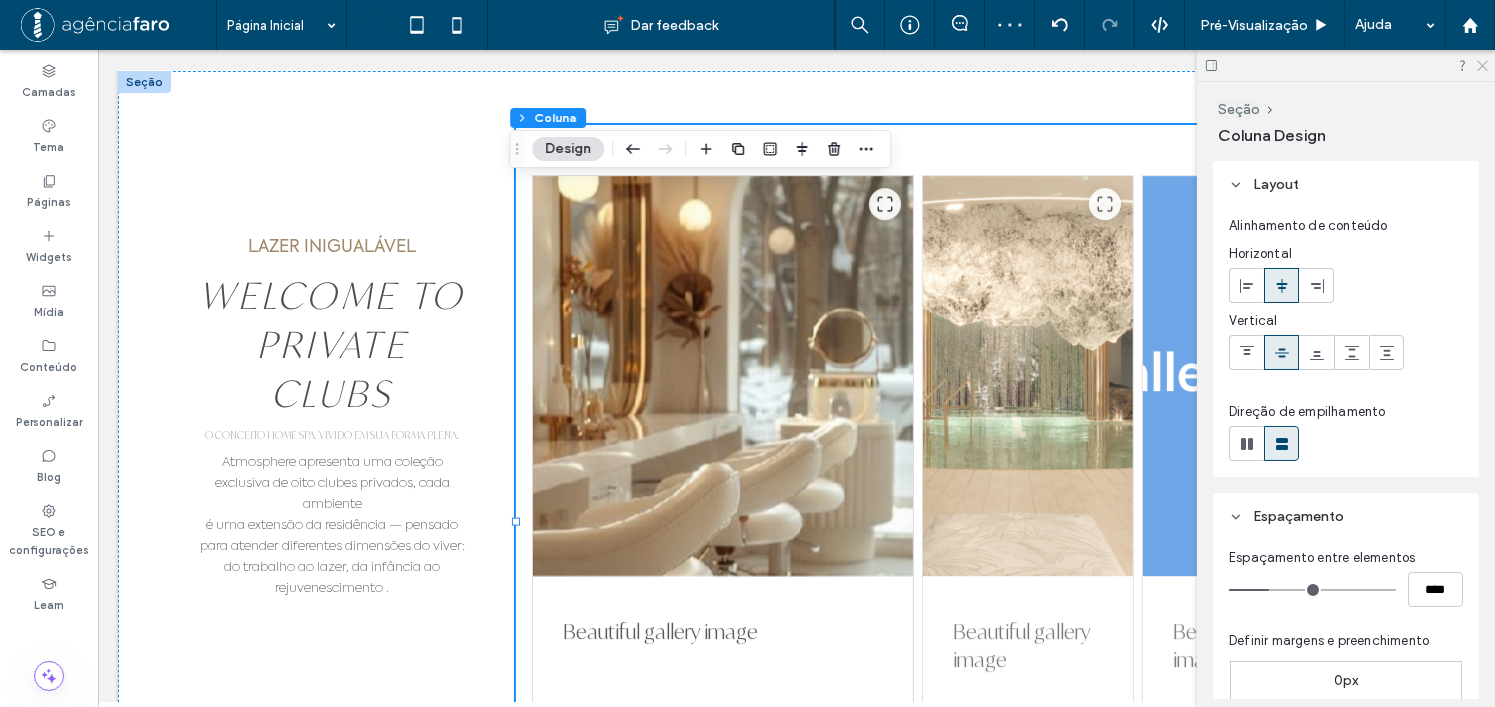 click 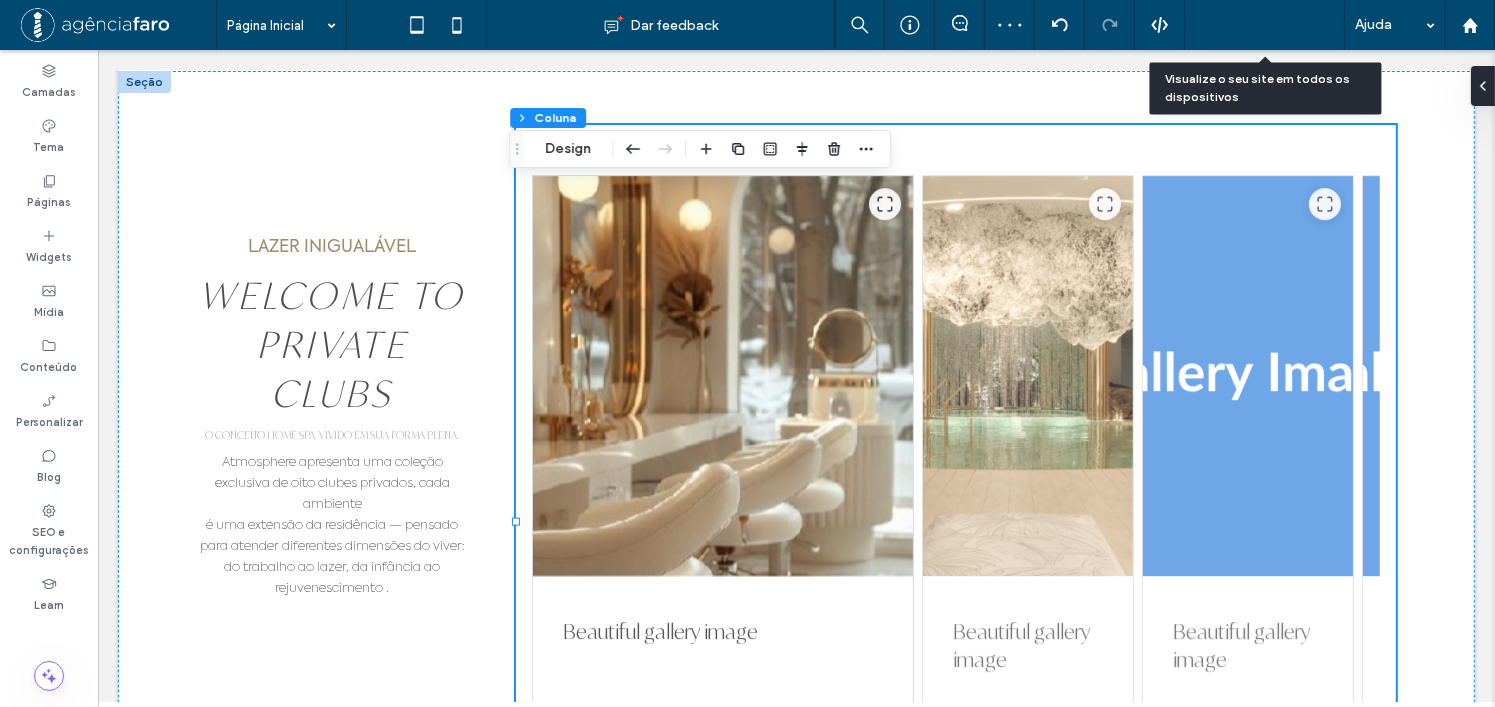click on "Pré-Visualizaçāo" at bounding box center [1254, 25] 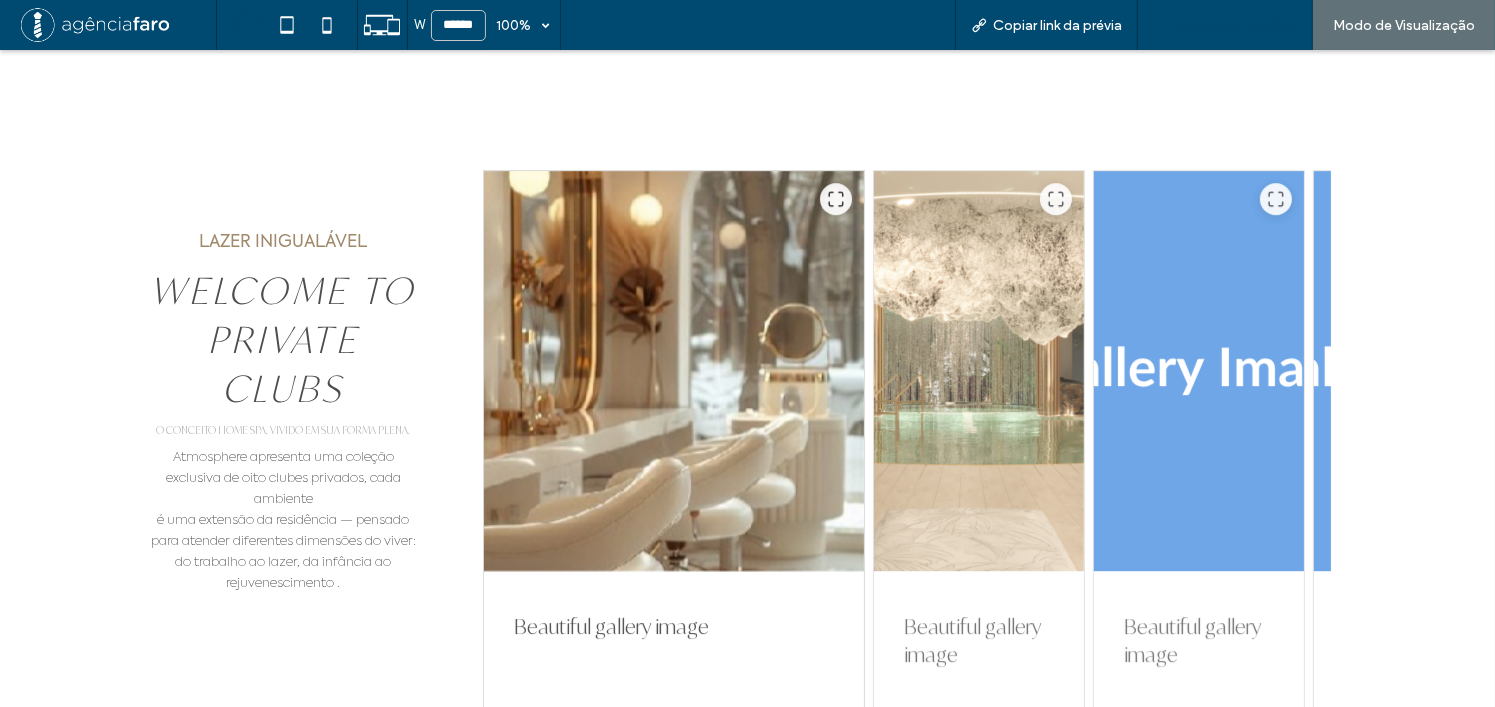 click on "Voltar para o editor" at bounding box center (1235, 25) 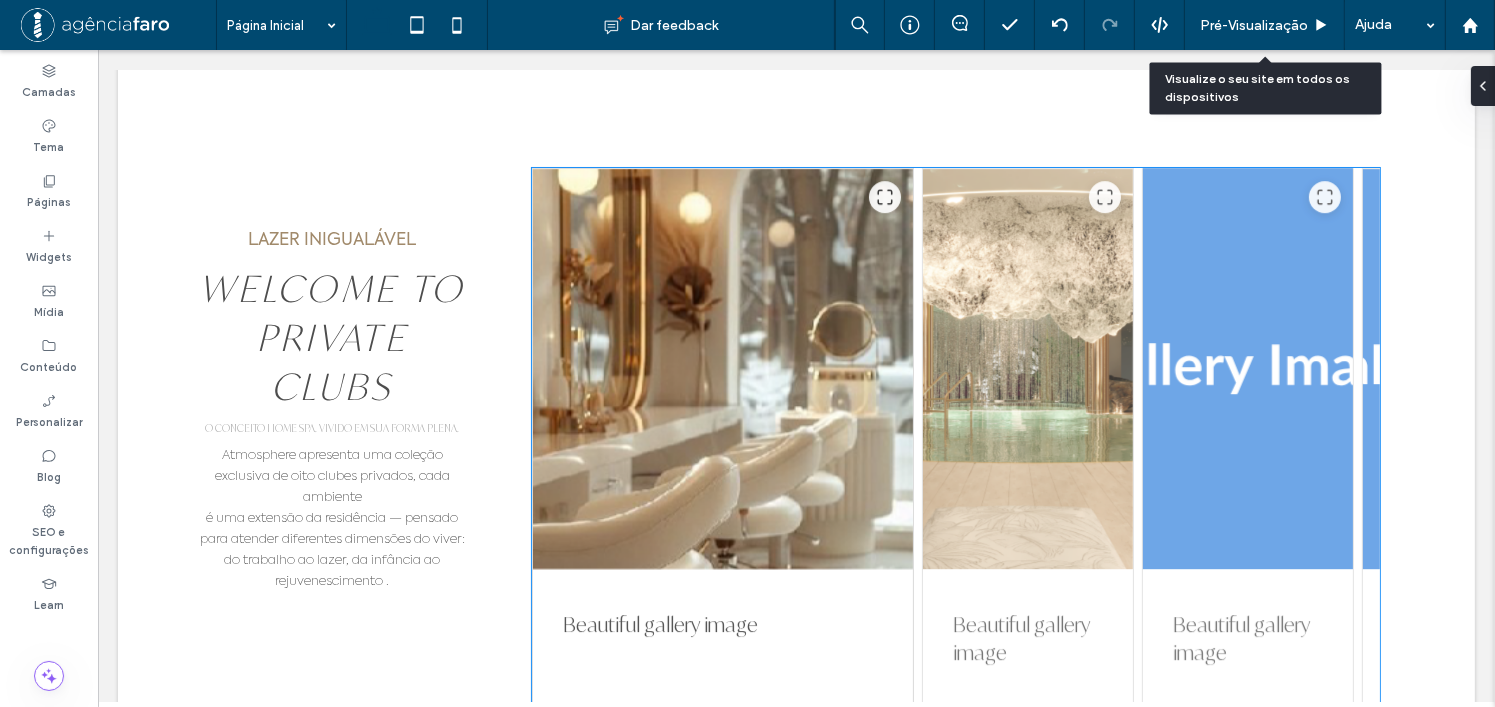 scroll, scrollTop: 6174, scrollLeft: 0, axis: vertical 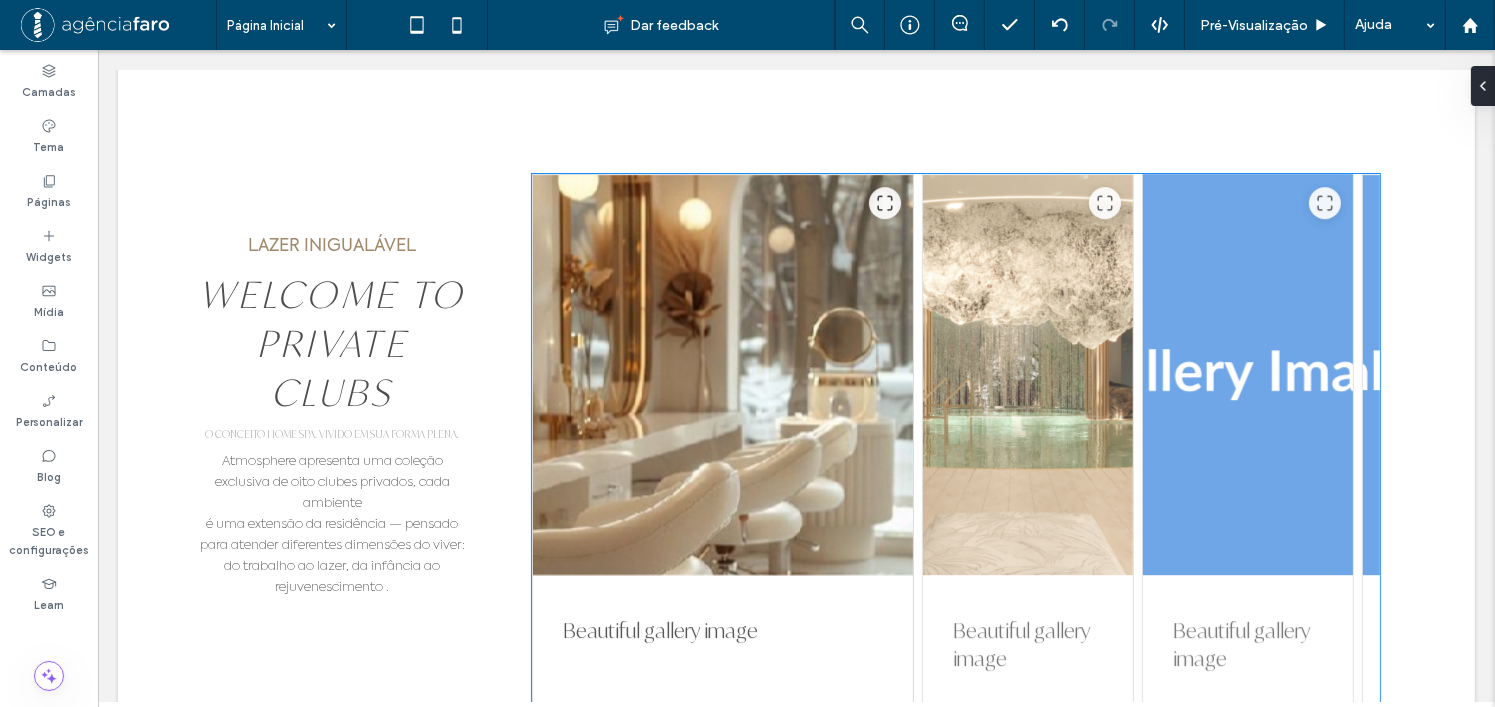 click at bounding box center (1247, 375) 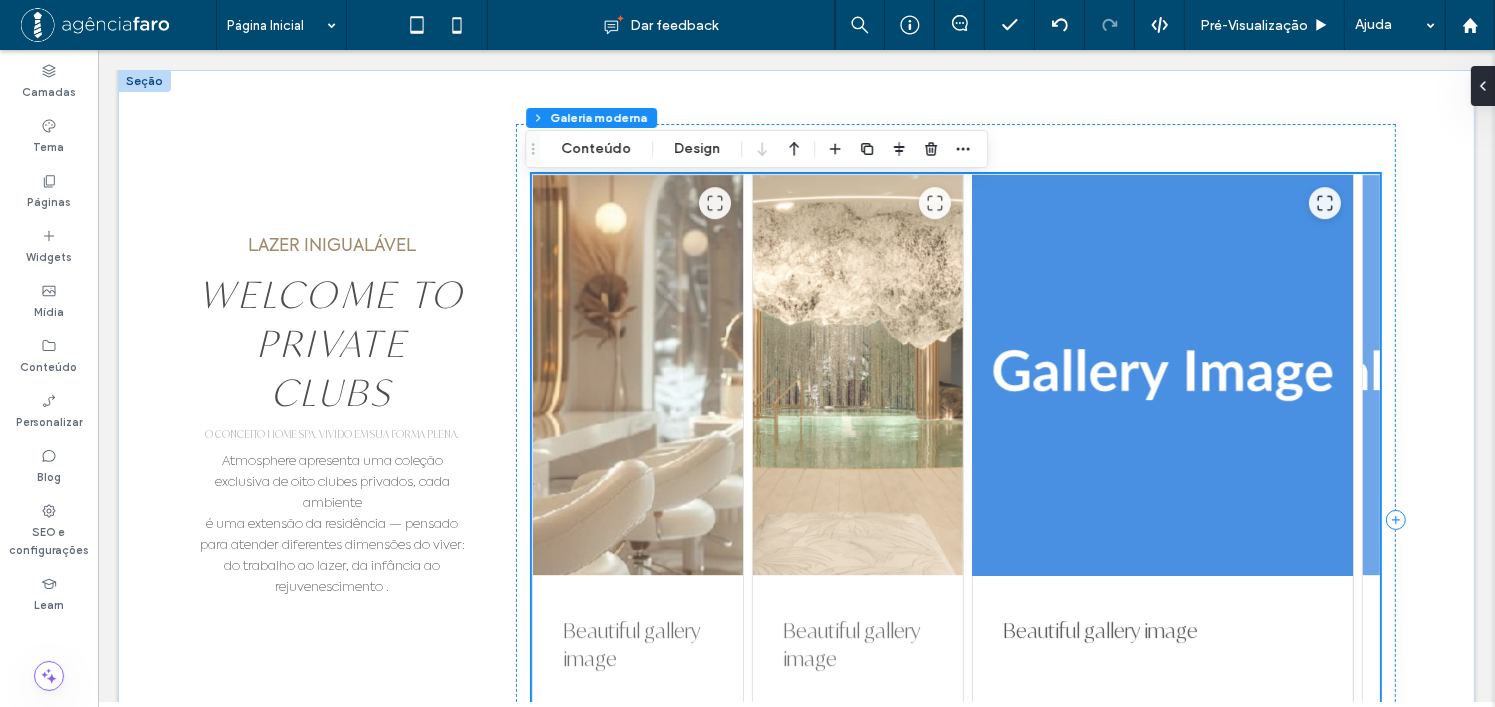 scroll, scrollTop: 6274, scrollLeft: 0, axis: vertical 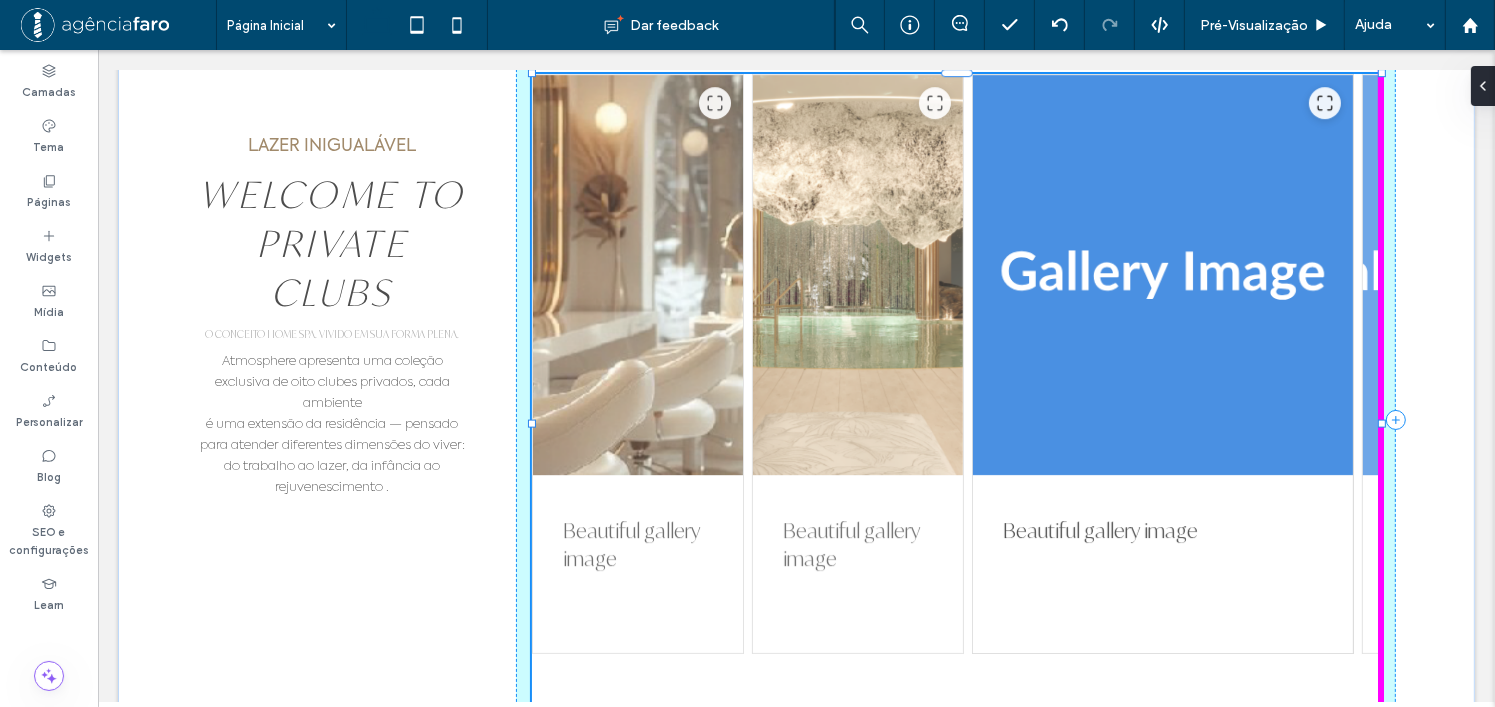 drag, startPoint x: 1377, startPoint y: 413, endPoint x: 1433, endPoint y: 423, distance: 56.88585 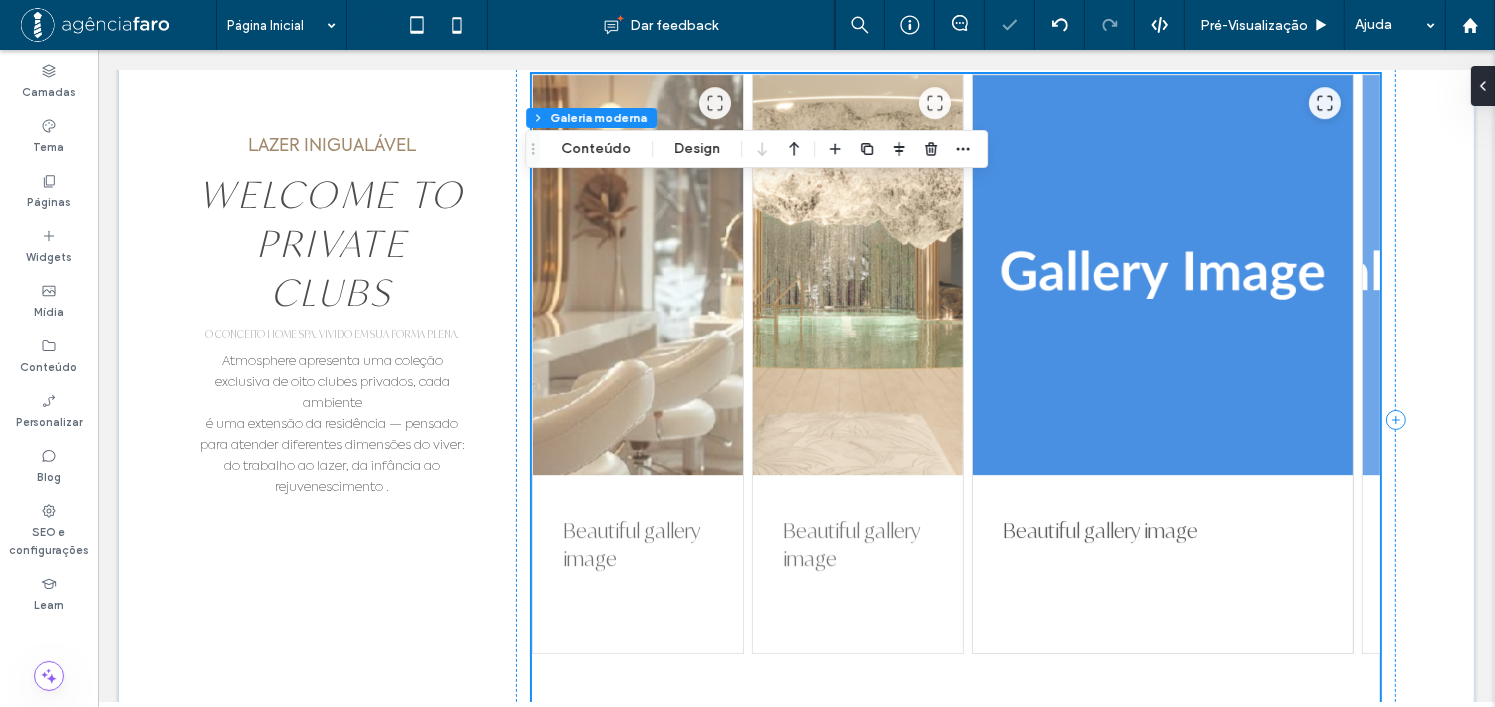 scroll, scrollTop: 6574, scrollLeft: 0, axis: vertical 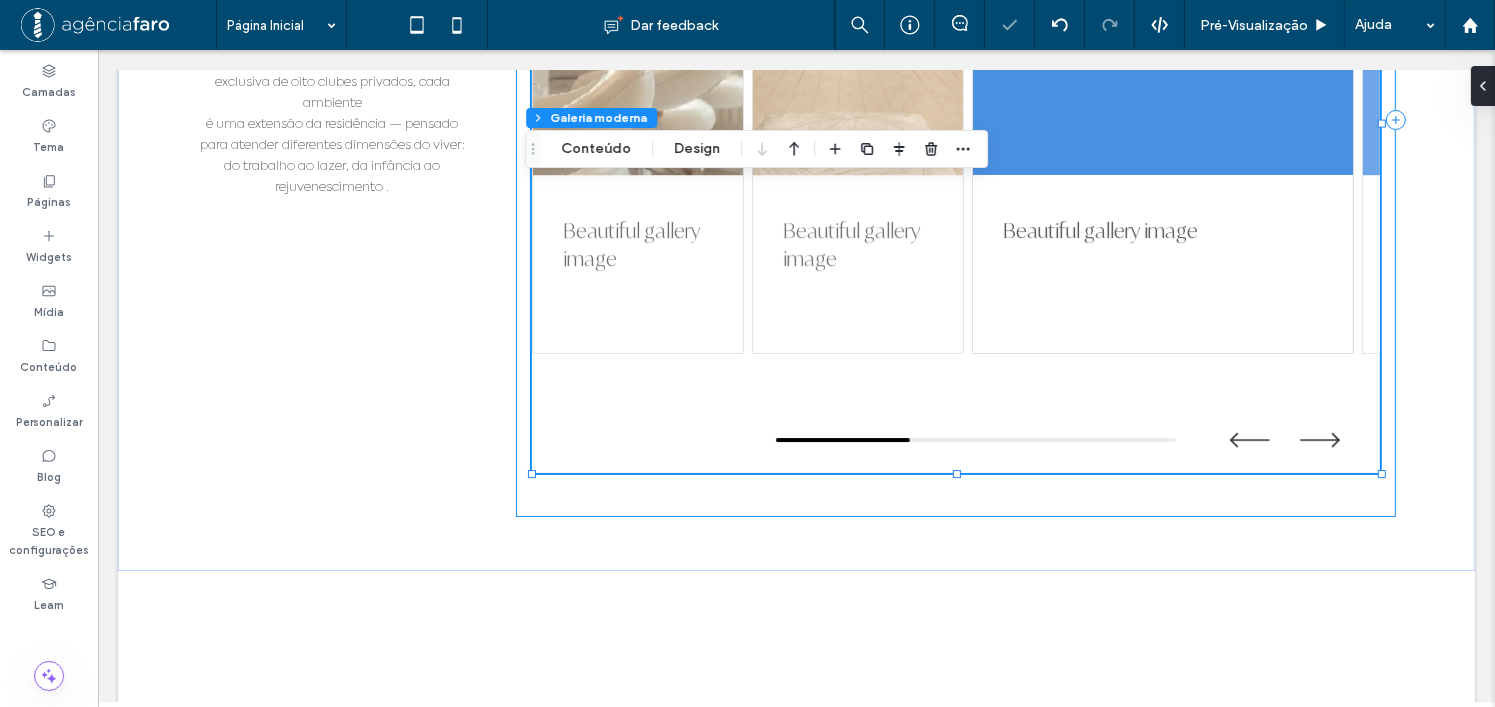 click on "Beautiful gallery image
Beautiful gallery image
Beautiful gallery image
Beautiful gallery image
Beautiful gallery image
114% , 699px" at bounding box center (955, 120) 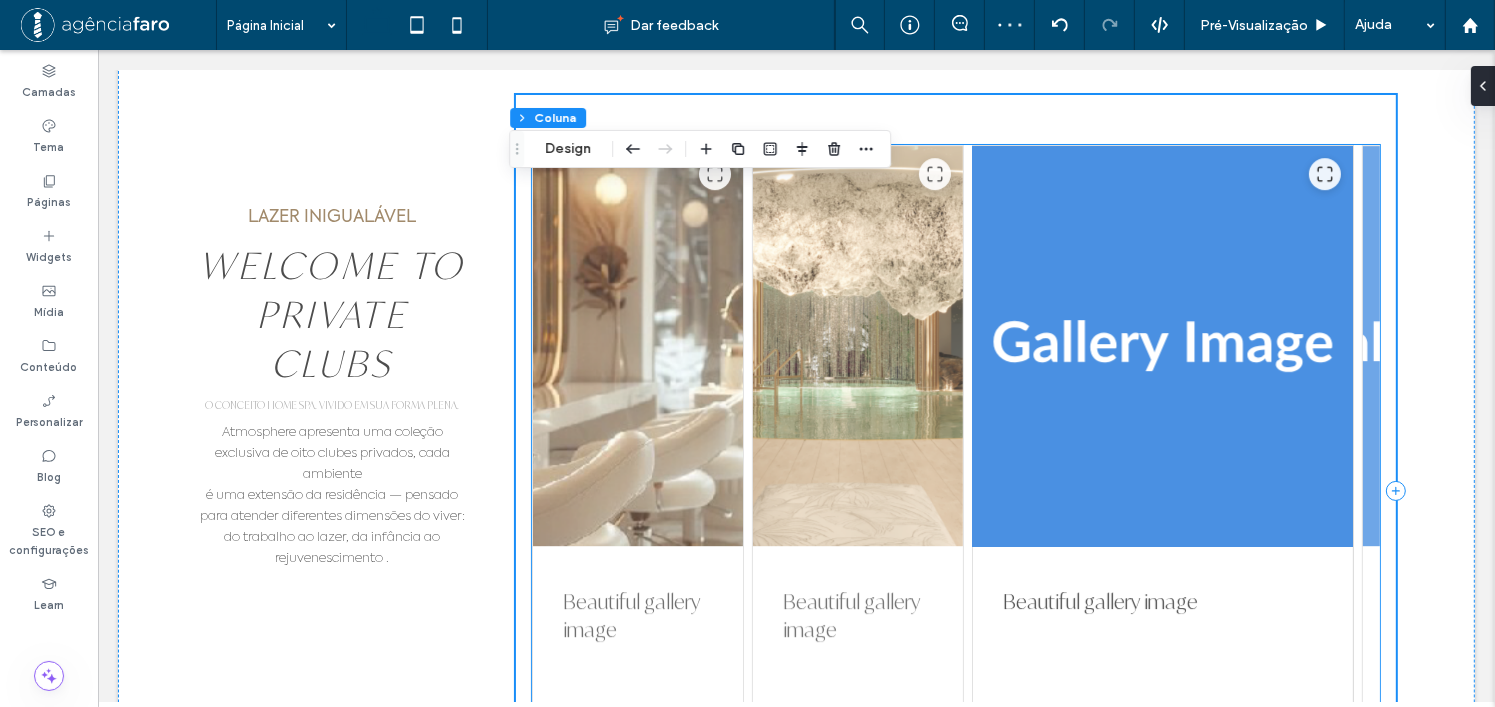 scroll, scrollTop: 6074, scrollLeft: 0, axis: vertical 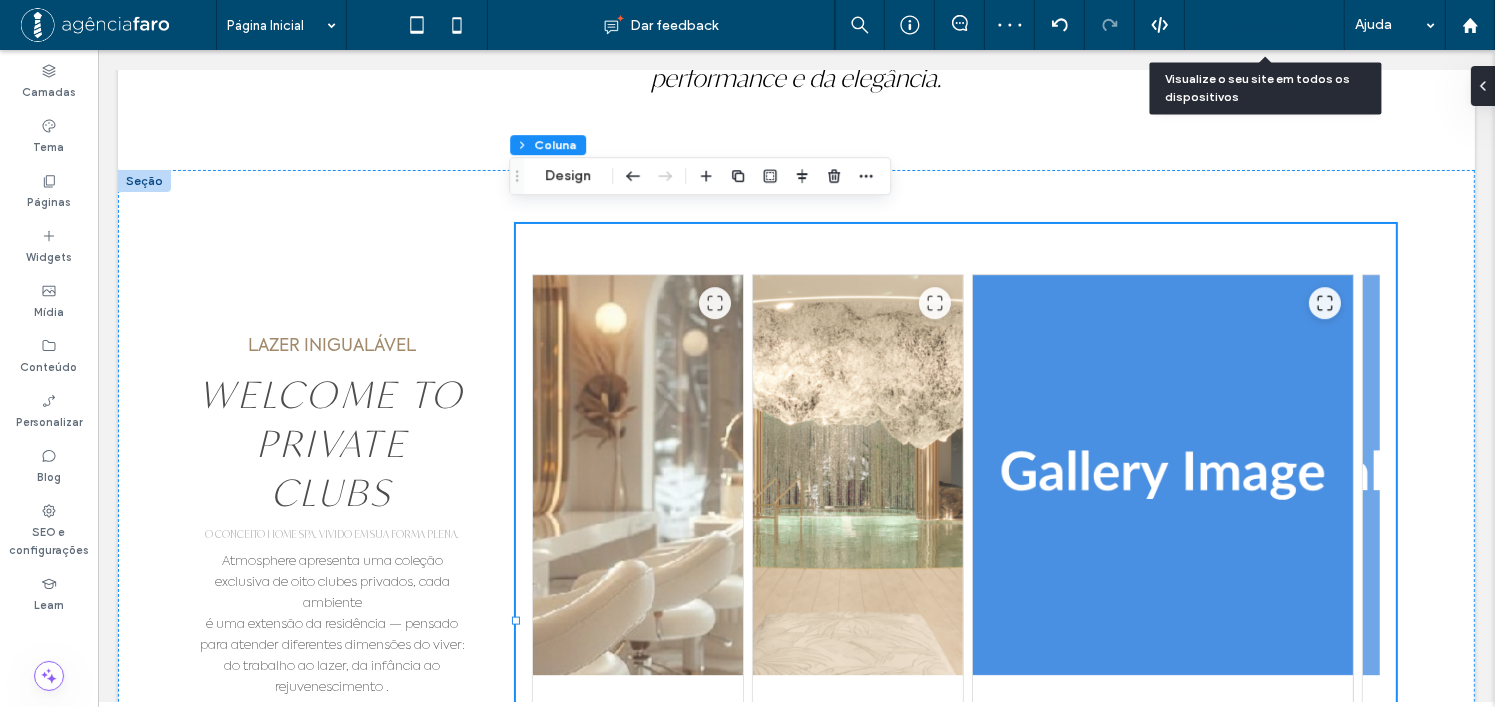 click on "Pré-Visualizaçāo" at bounding box center [1254, 25] 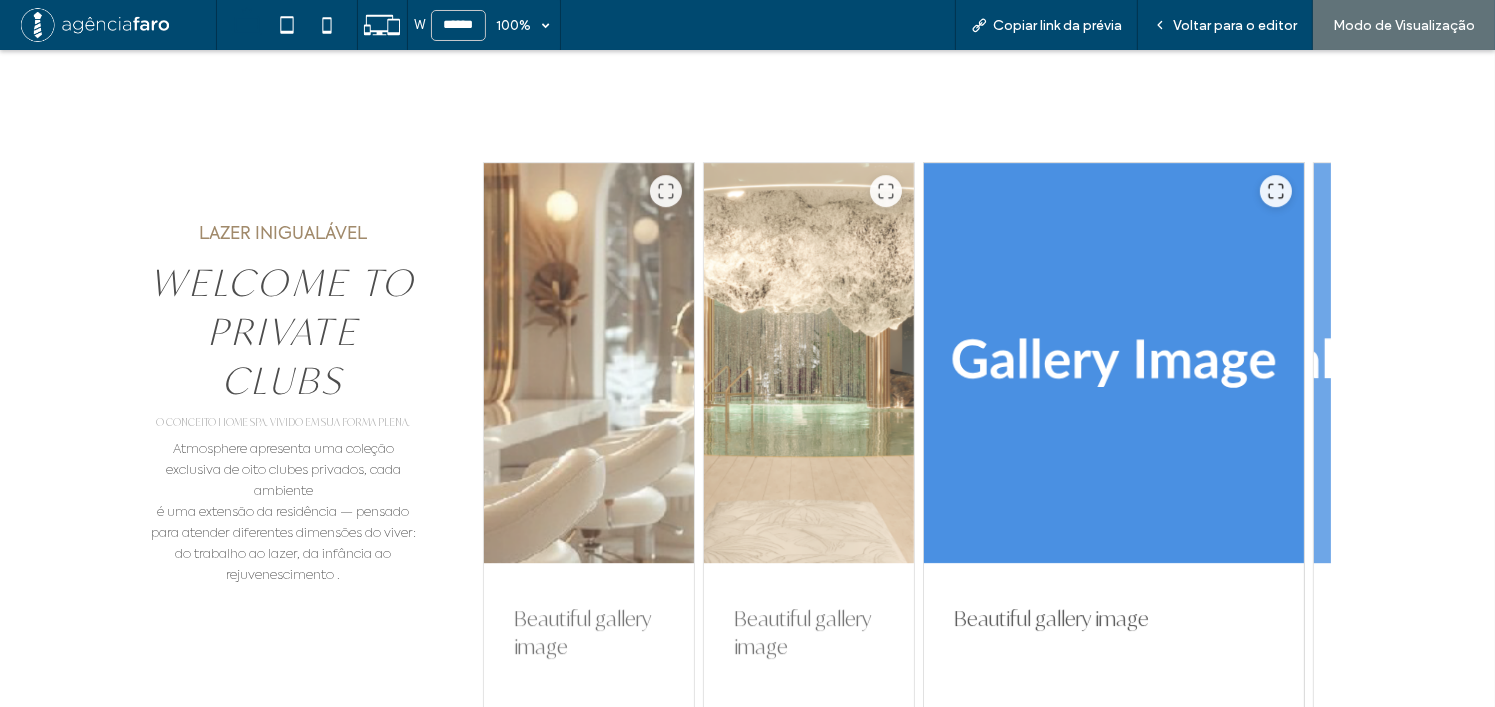 scroll, scrollTop: 6198, scrollLeft: 0, axis: vertical 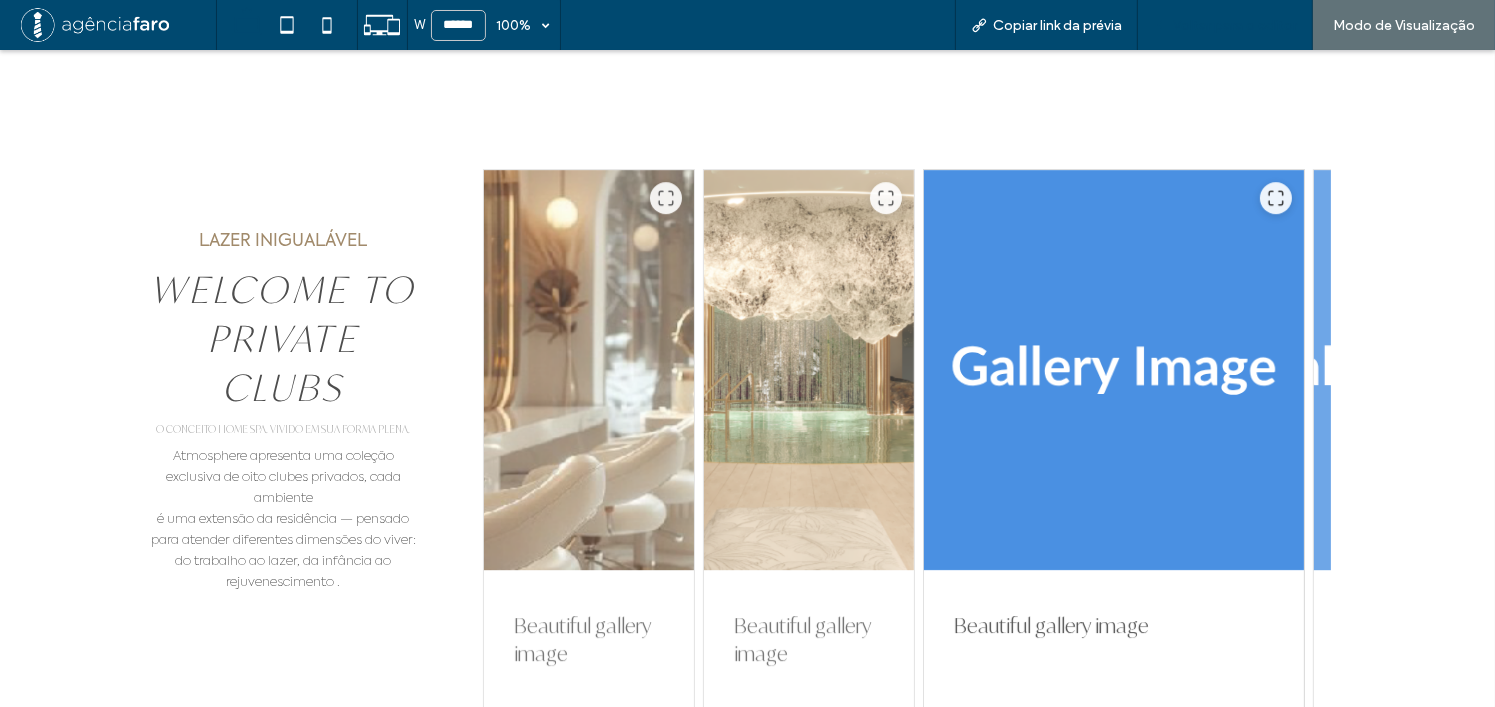 click on "Voltar para o editor" at bounding box center (1225, 25) 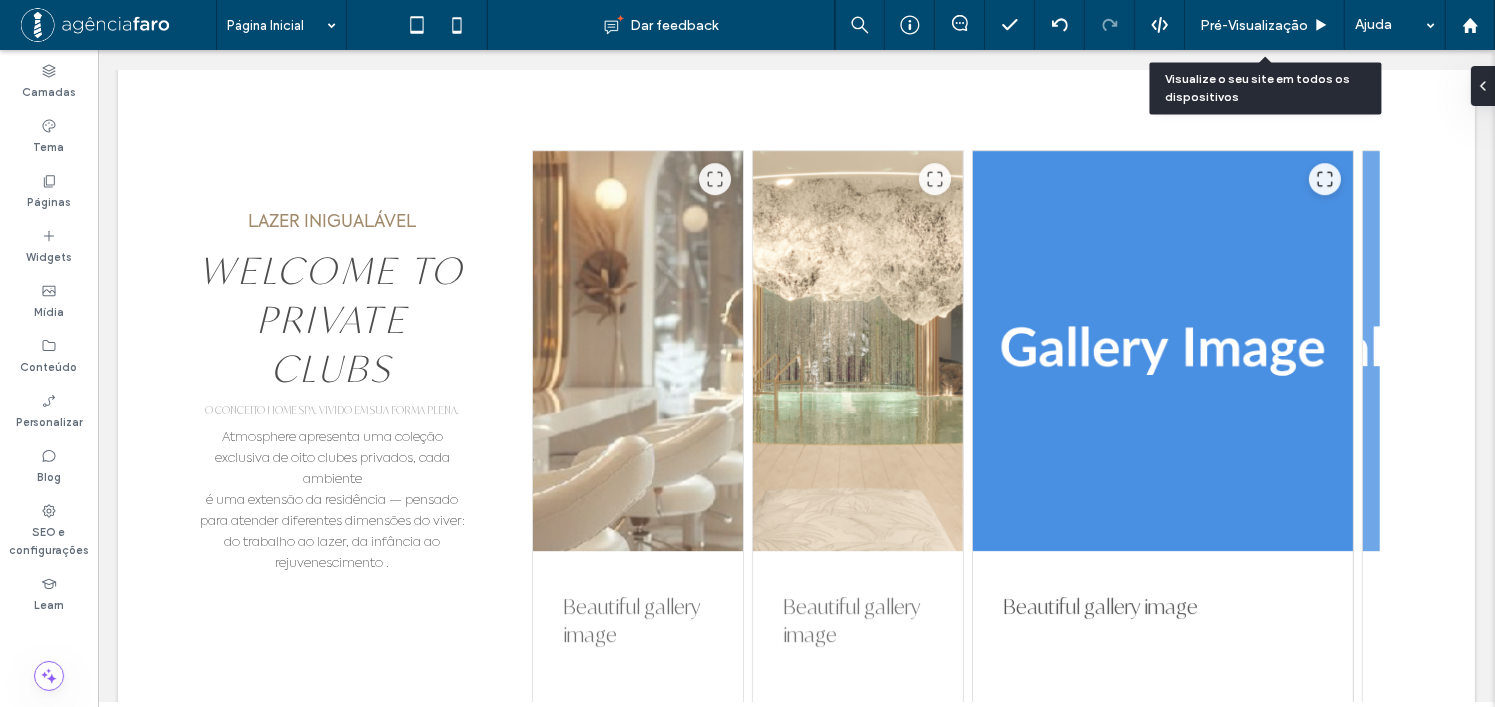 scroll, scrollTop: 6175, scrollLeft: 0, axis: vertical 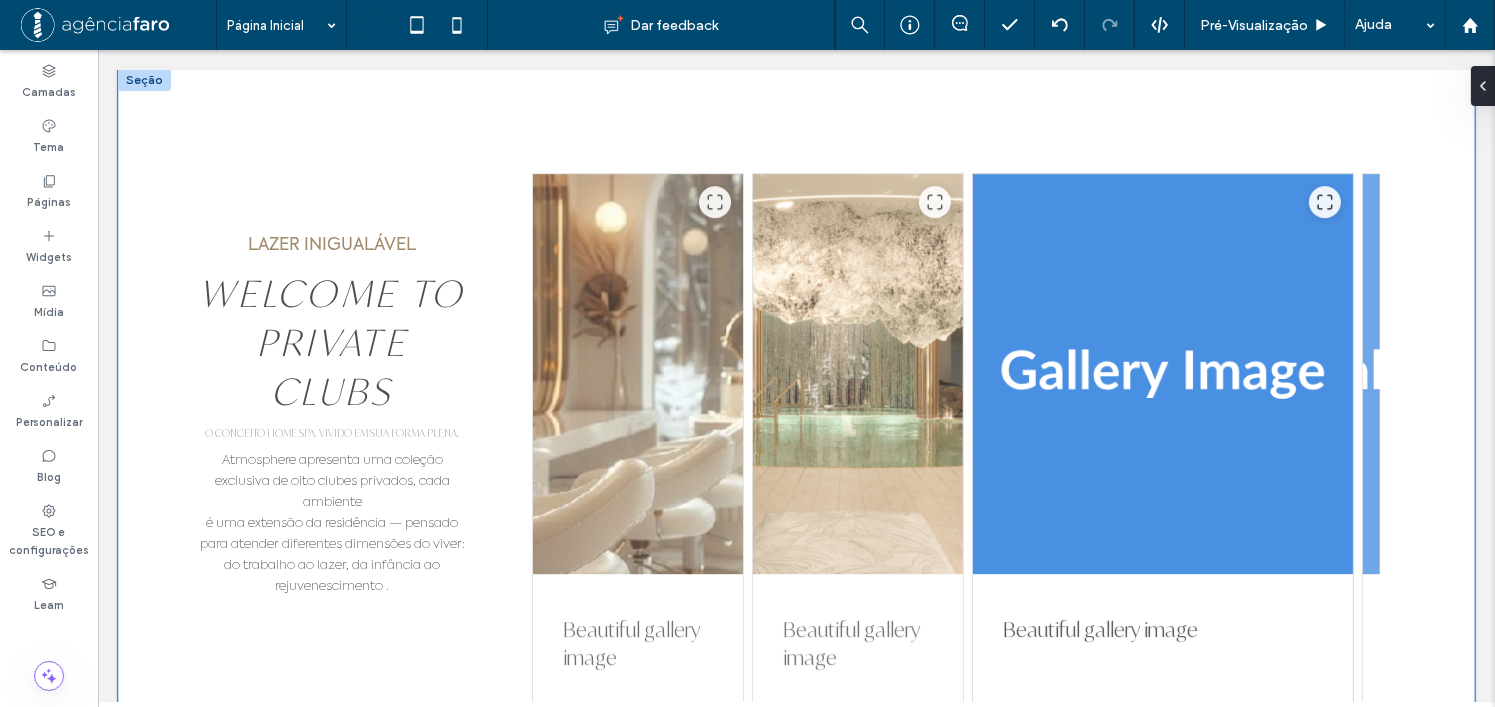 click on "LAZER INIGUALÁVEL
WELCOME TO PRIVATE CLUBS
O CONCEITO HOME SPA. VIVIDO EM SUA FORMA PLENA.
Atmosphere apresenta uma coleção exclusiva de oito clubes privados, cada ambiente é uma extensão da residência — pensado para atender diferentes dimensões do viver: do trabalho ao lazer, da infância ao rejuvenescimento .
Beautiful gallery image
Beautiful gallery image
Beautiful gallery image
Beautiful gallery image
Beautiful gallery image" at bounding box center (795, 520) 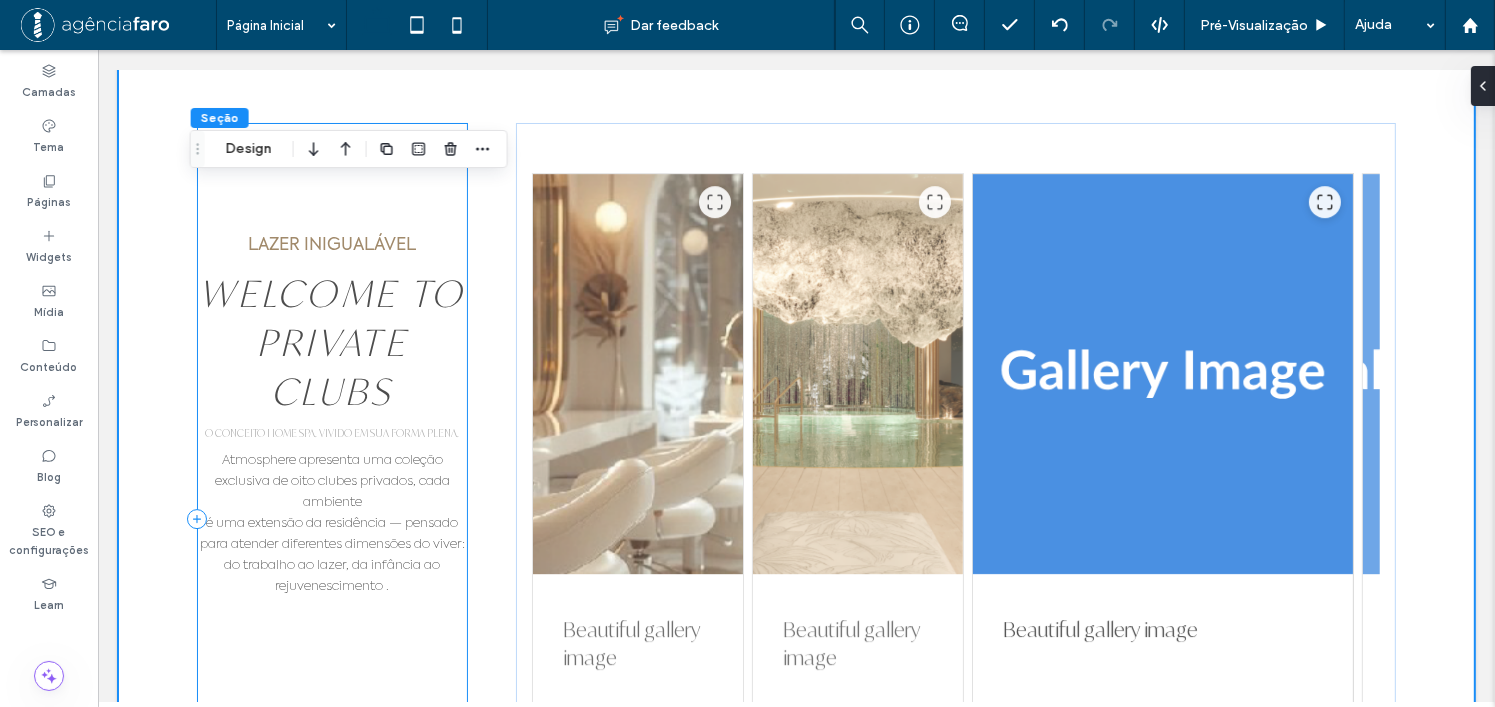click on "LAZER INIGUALÁVEL
WELCOME TO PRIVATE CLUBS
O CONCEITO HOME SPA. VIVIDO EM SUA FORMA PLENA.
Atmosphere apresenta uma coleção exclusiva de oito clubes privados, cada ambiente é uma extensão da residência — pensado para atender diferentes dimensões do viver: do trabalho ao lazer, da infância ao rejuvenescimento ." at bounding box center [332, 519] 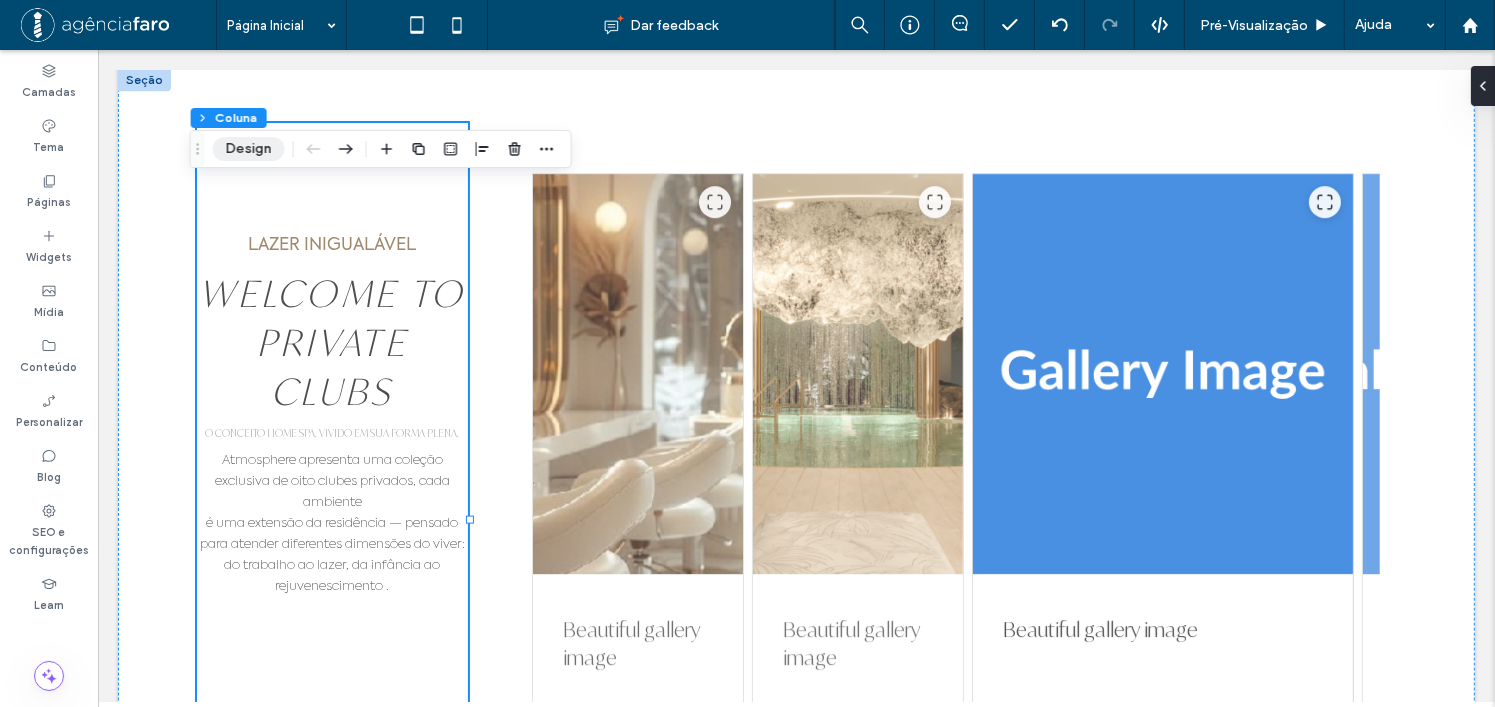 click on "Design" at bounding box center [249, 149] 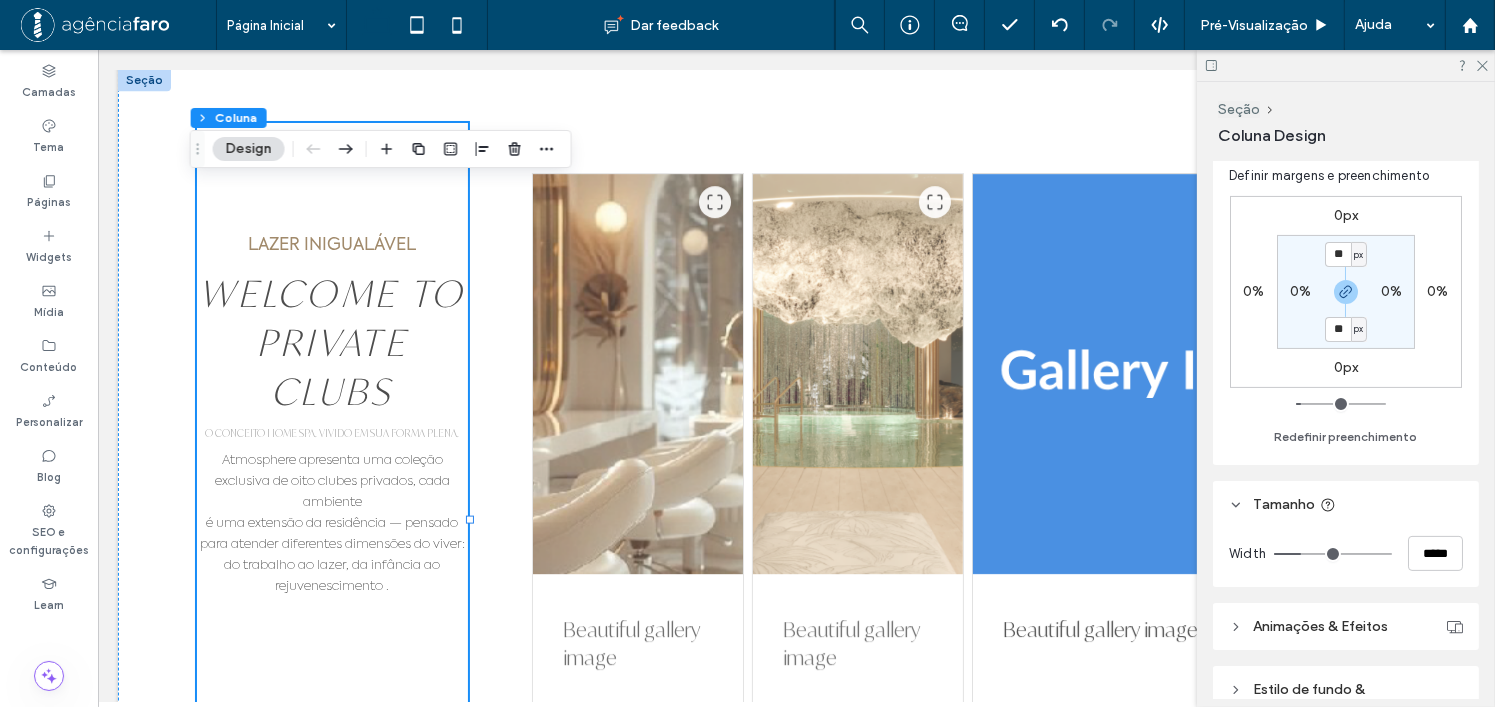 scroll, scrollTop: 500, scrollLeft: 0, axis: vertical 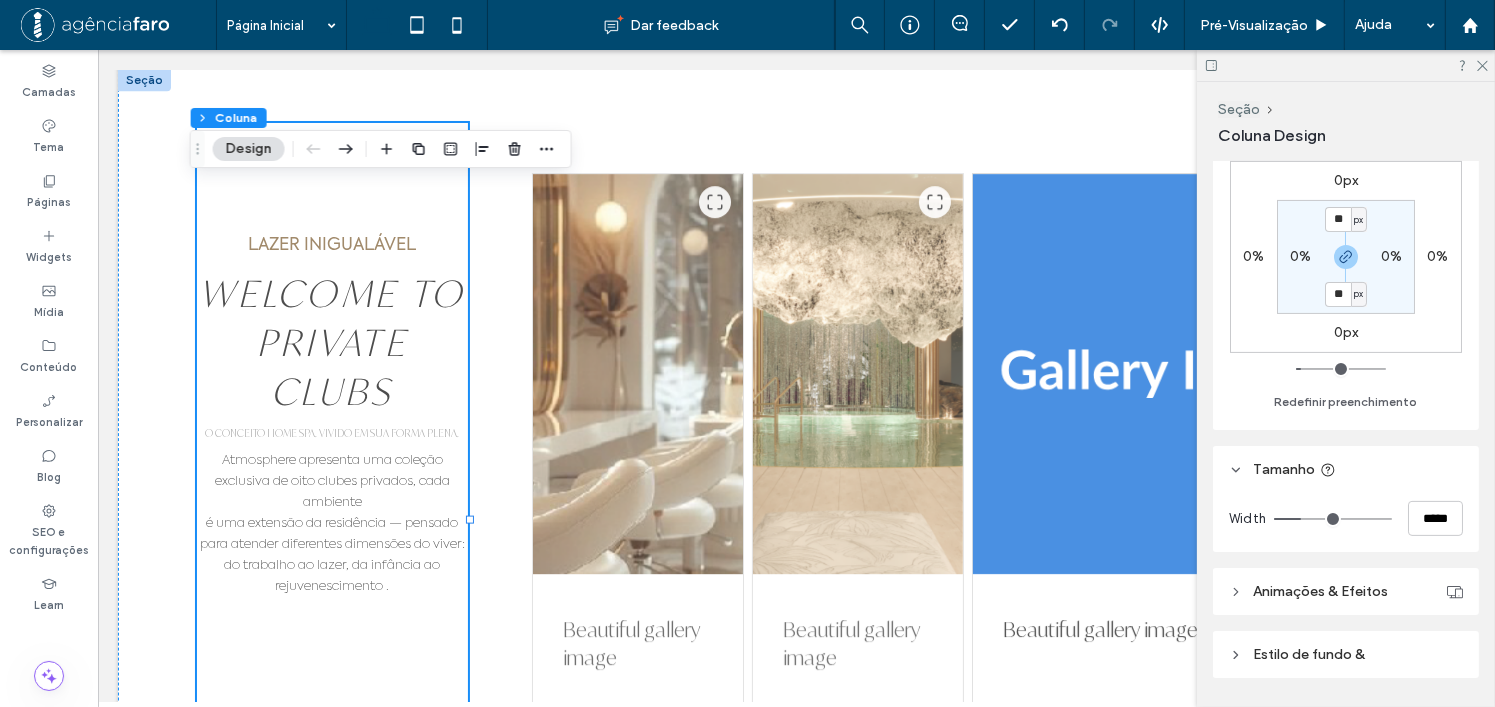 type on "**" 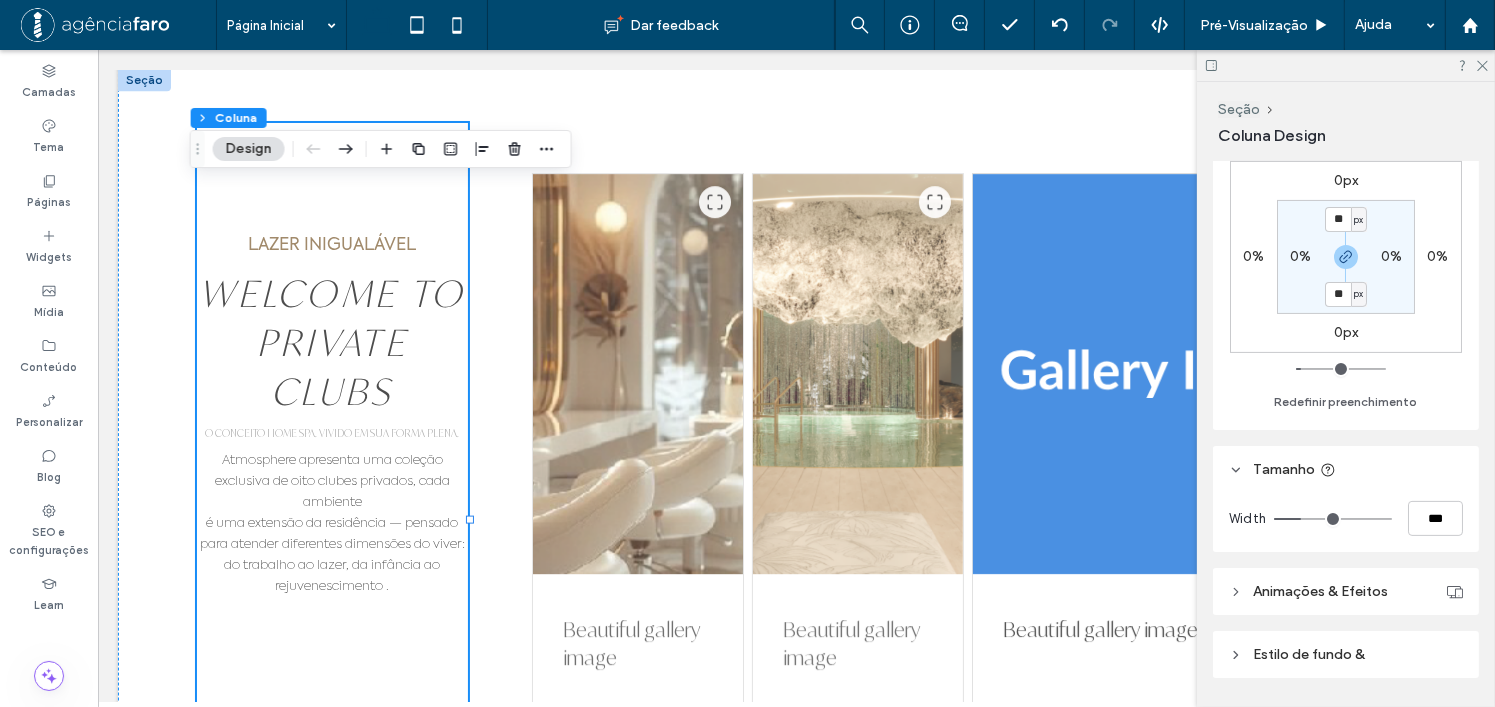 type on "**" 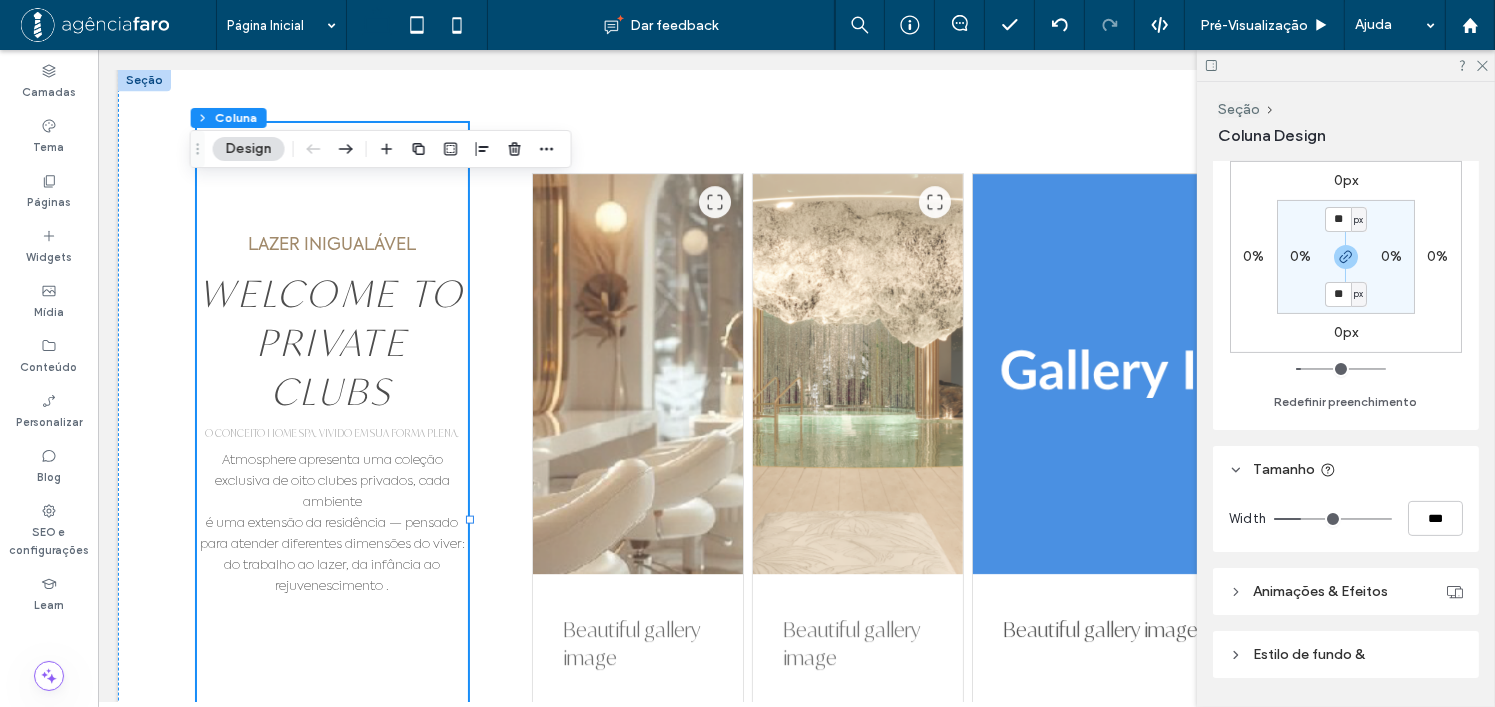 type on "**" 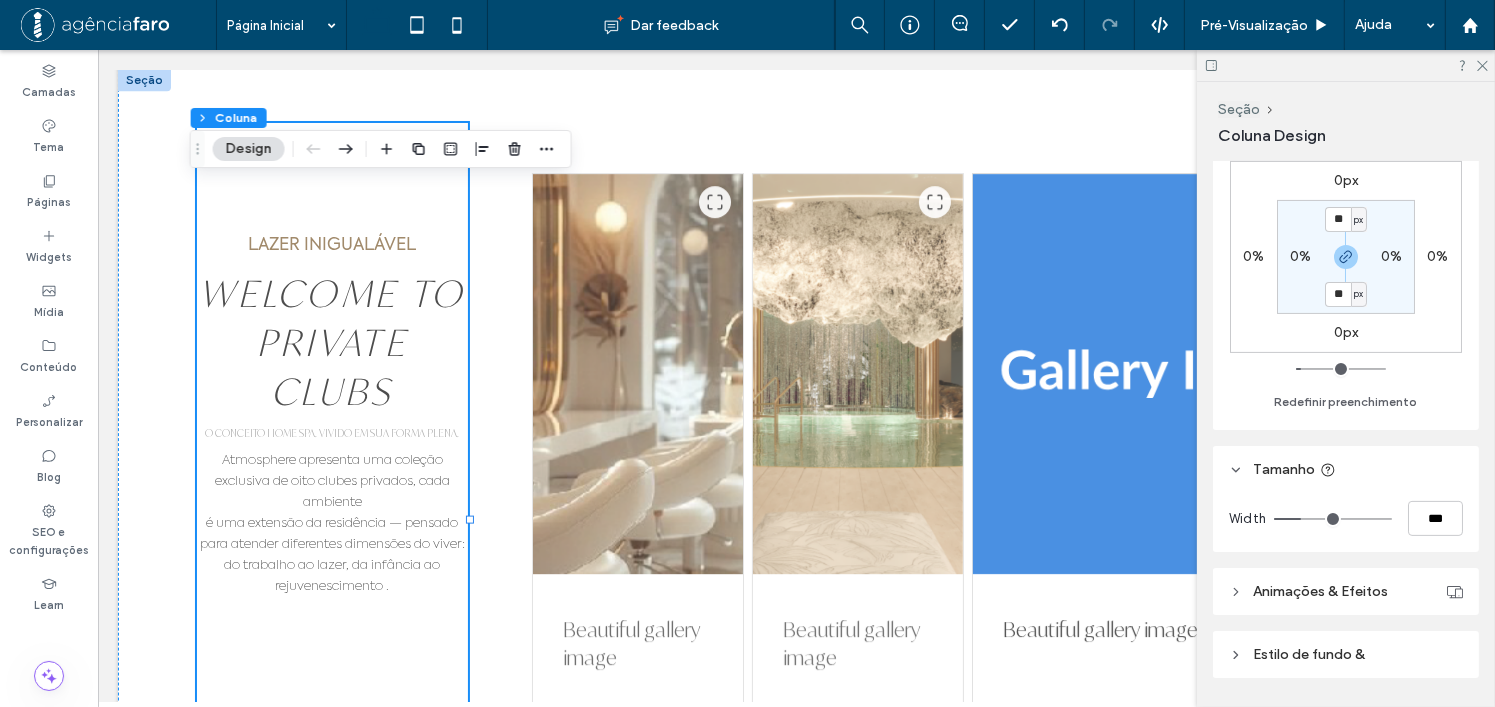 type on "***" 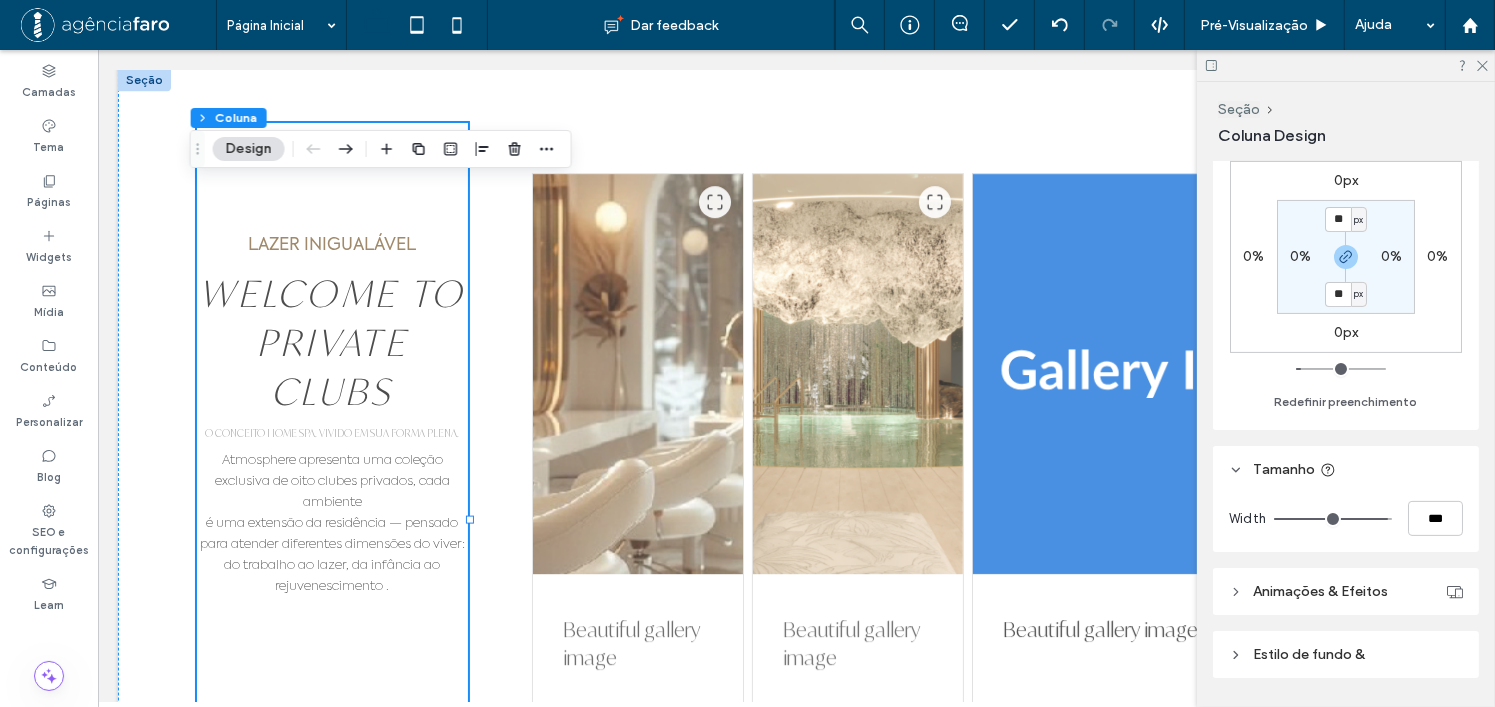 type on "***" 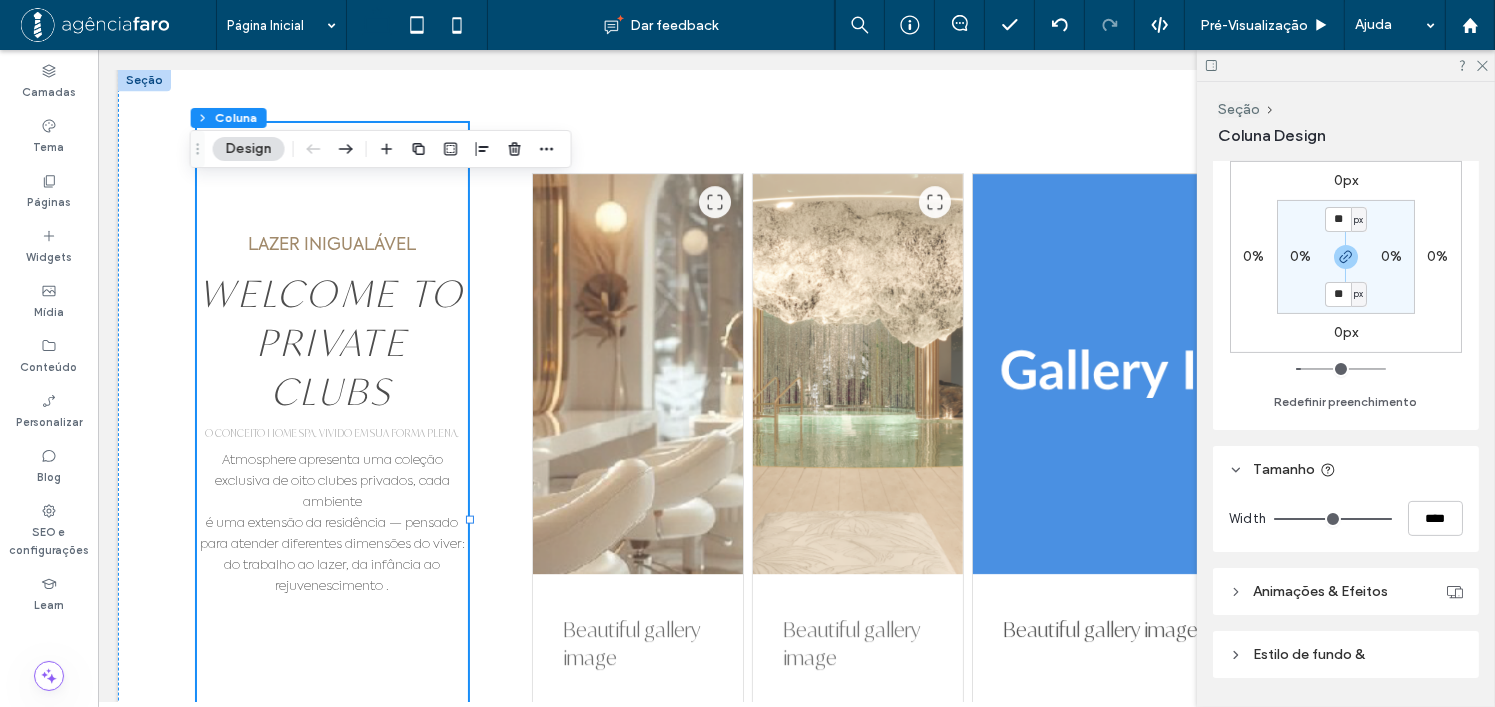 drag, startPoint x: 1301, startPoint y: 511, endPoint x: 1410, endPoint y: 510, distance: 109.004585 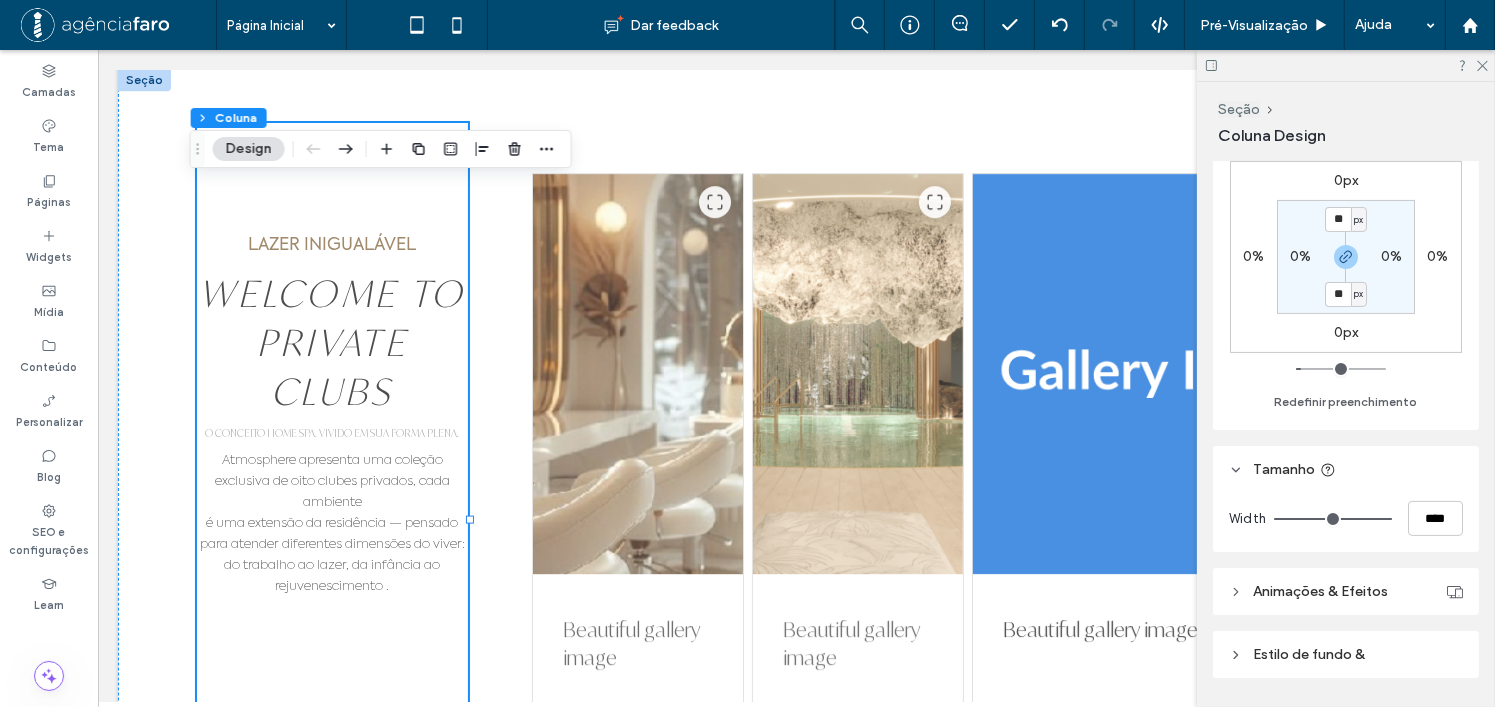 type on "*****" 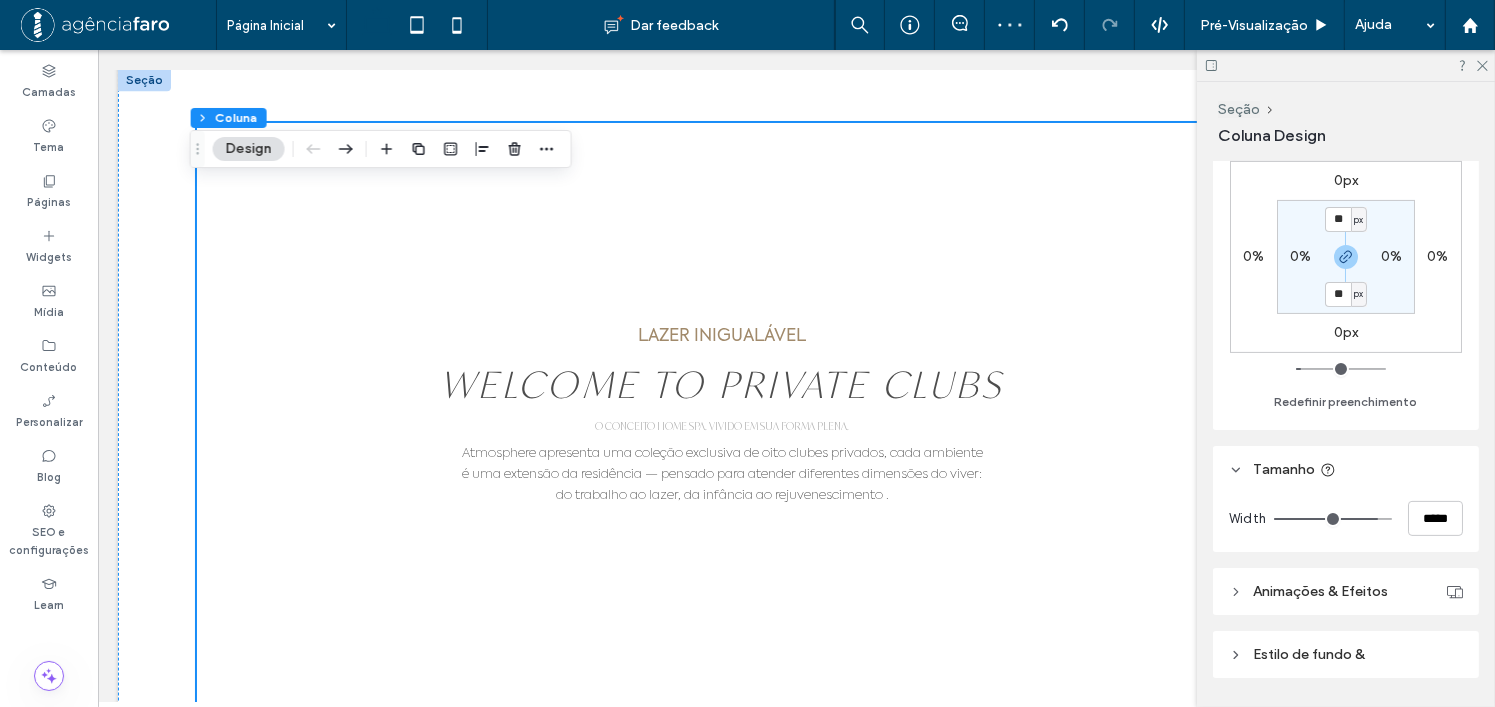 type on "**" 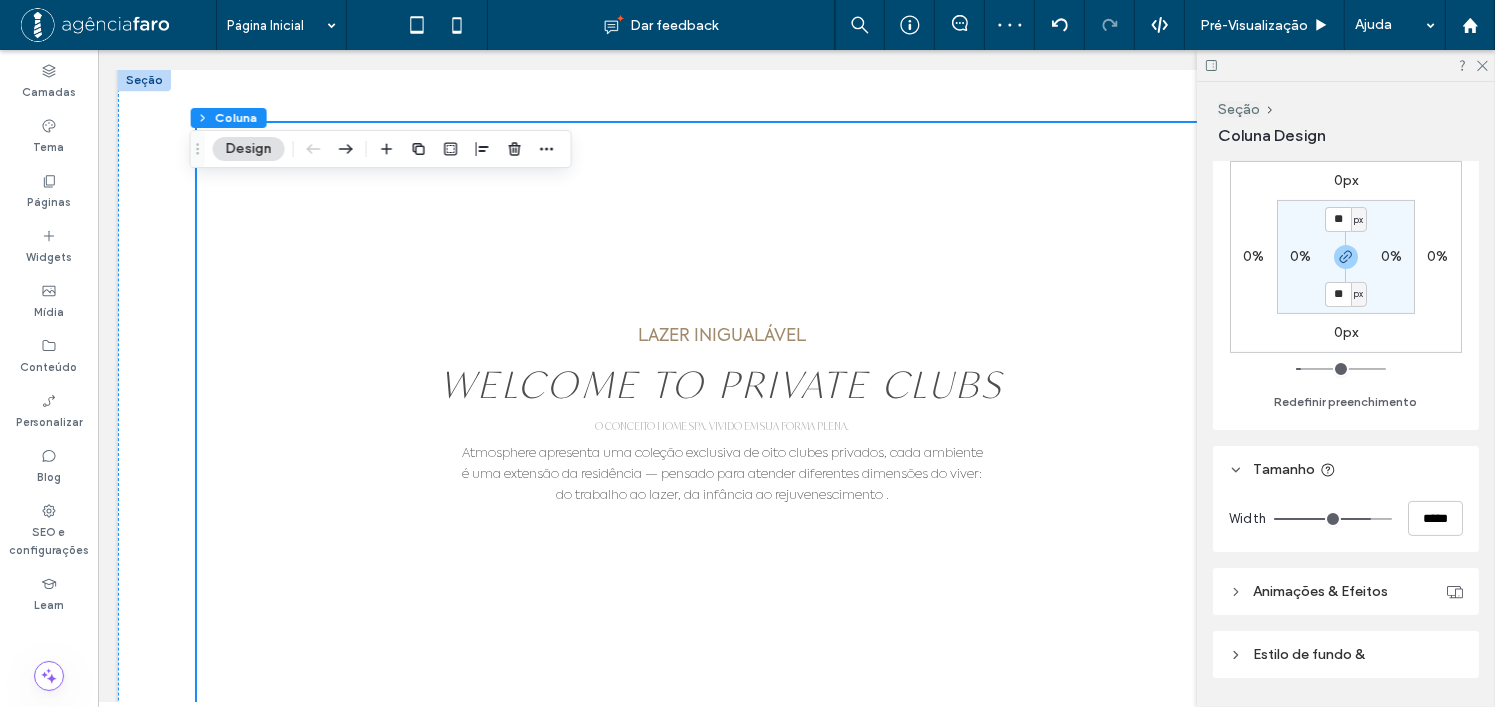 type on "***" 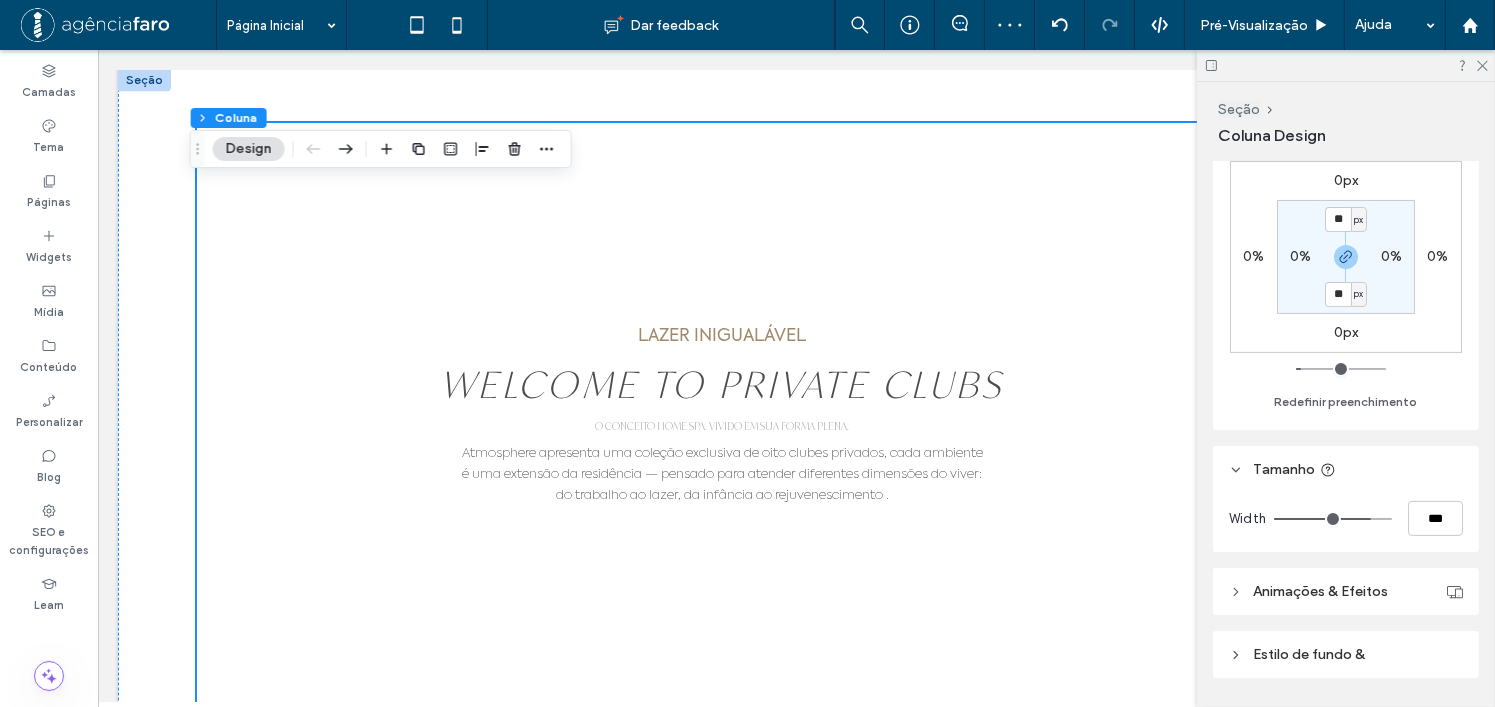 type on "**" 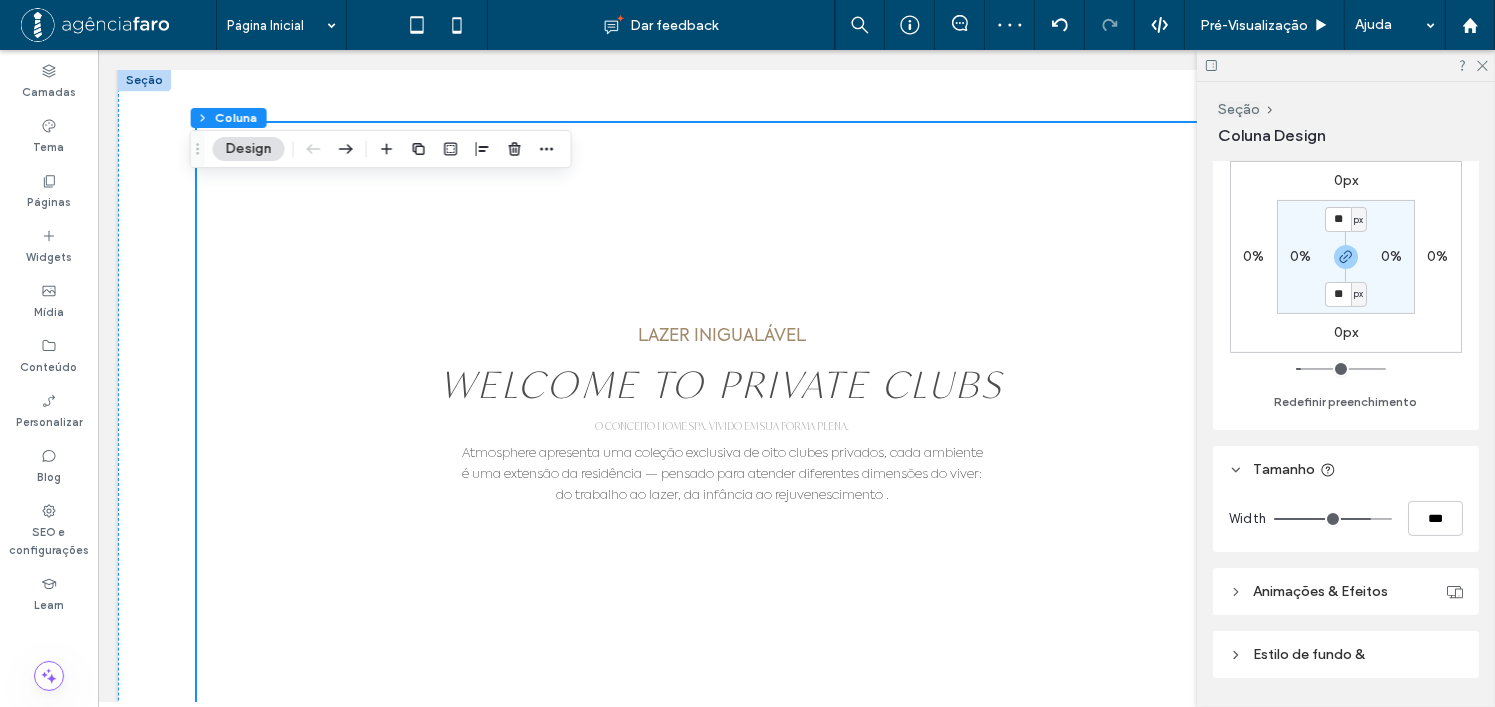 type on "**" 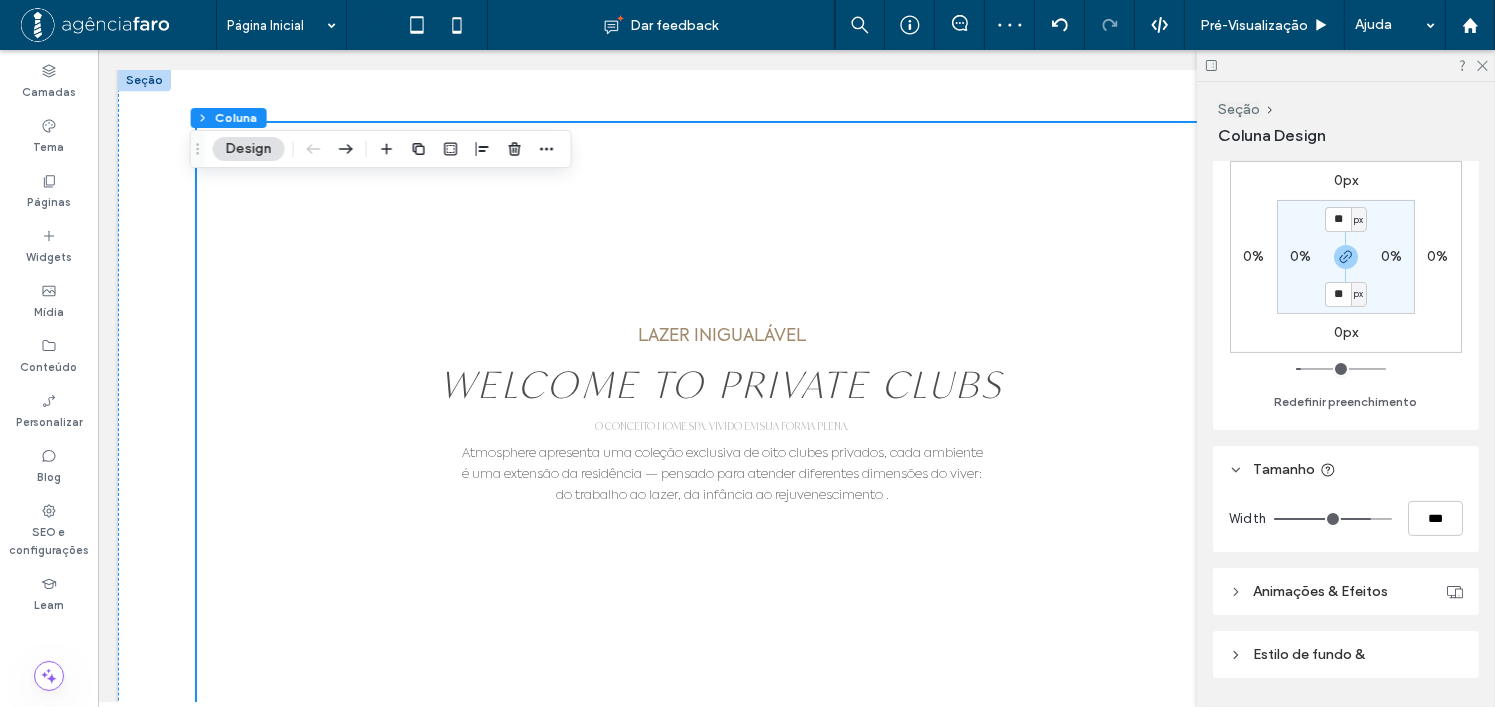 type on "***" 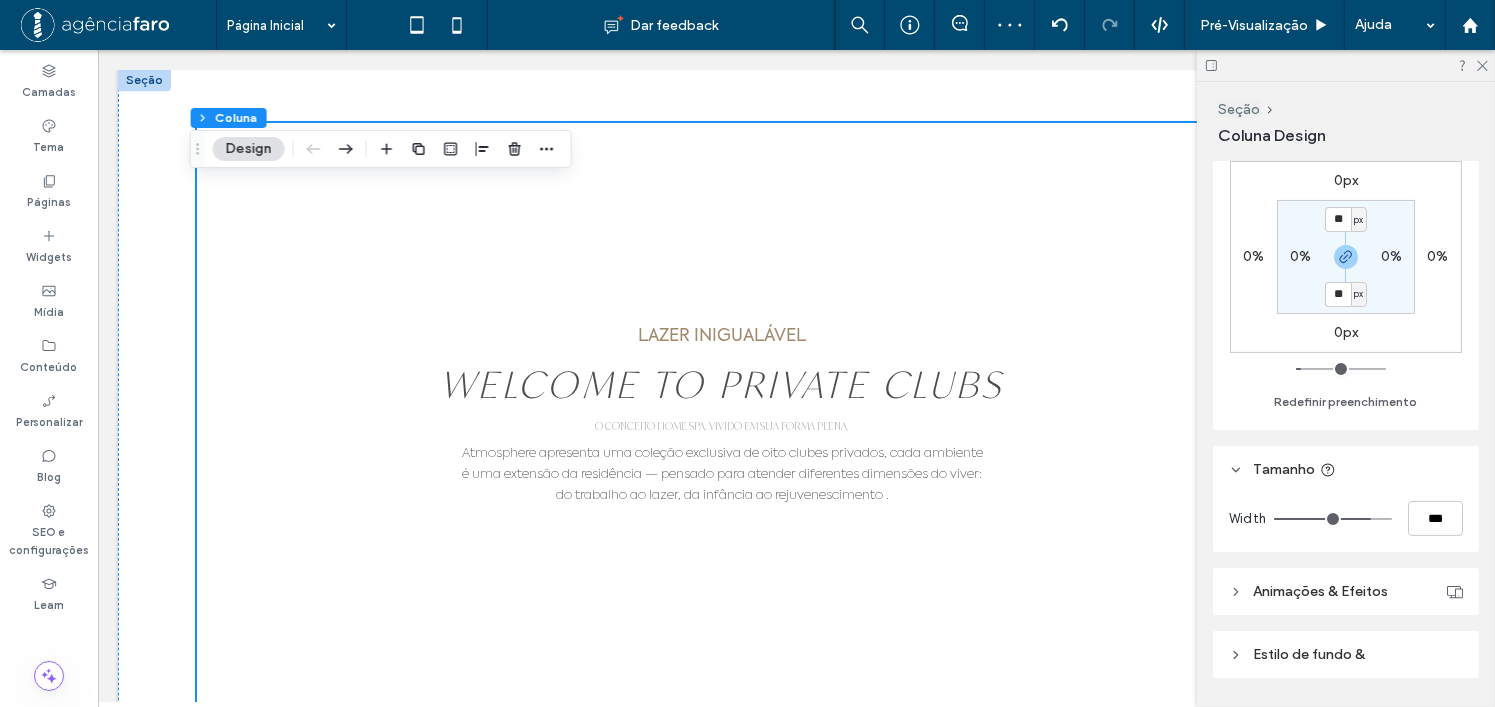 type on "***" 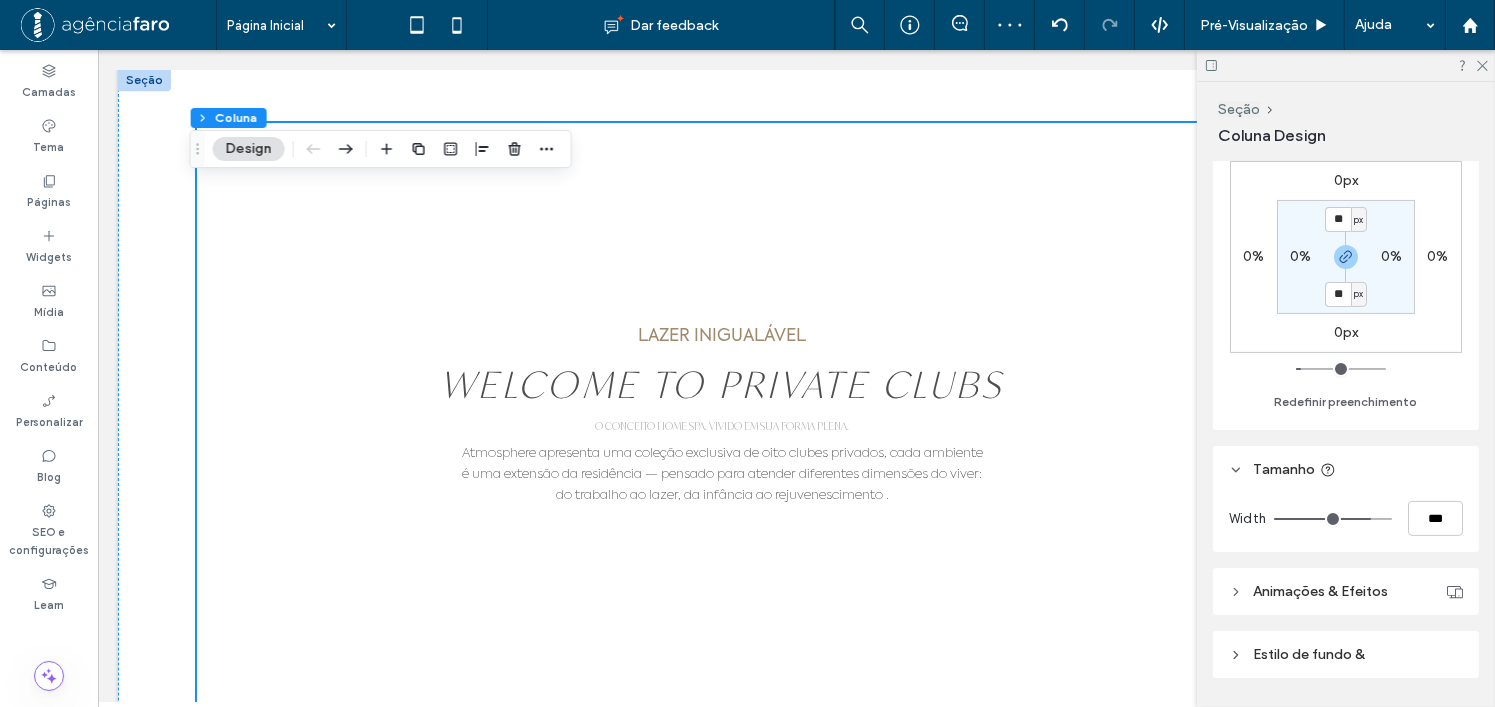 type on "**" 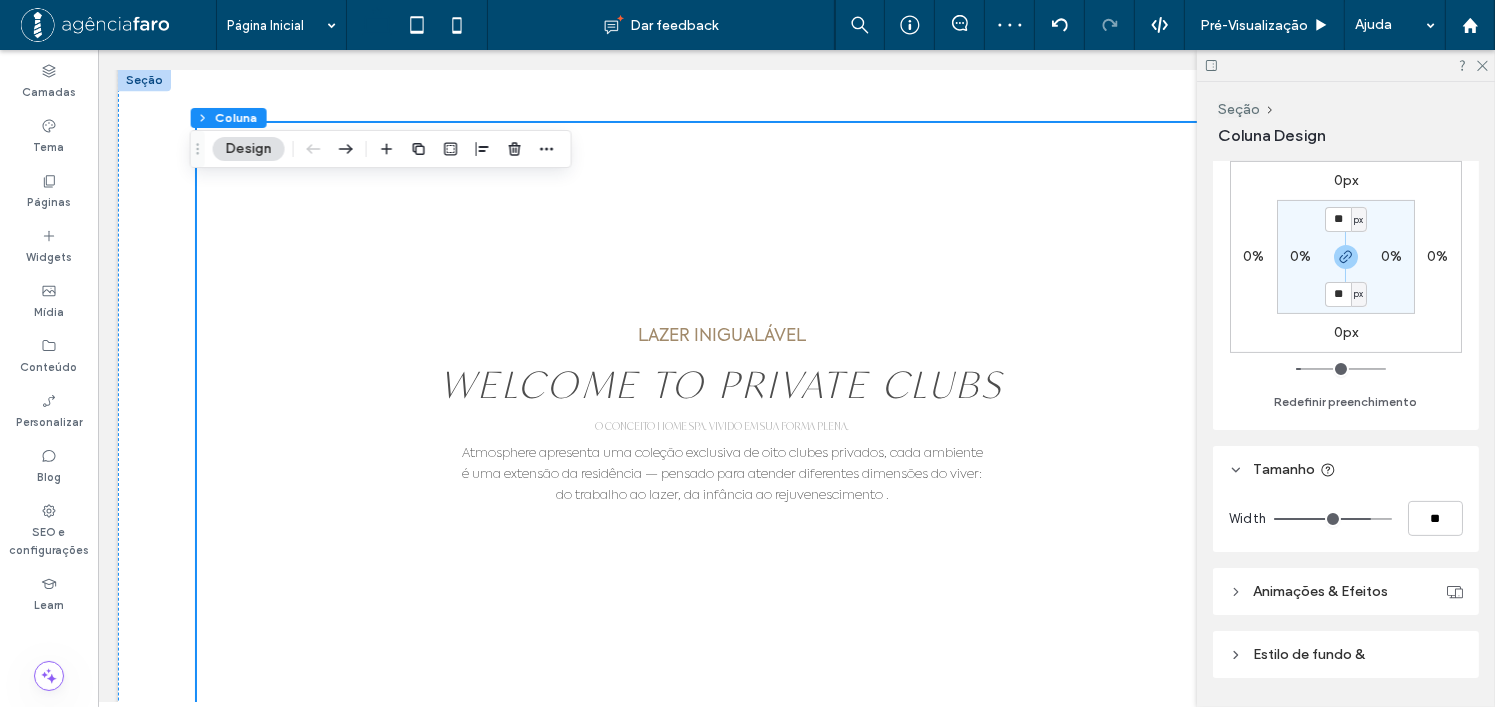 type on "*" 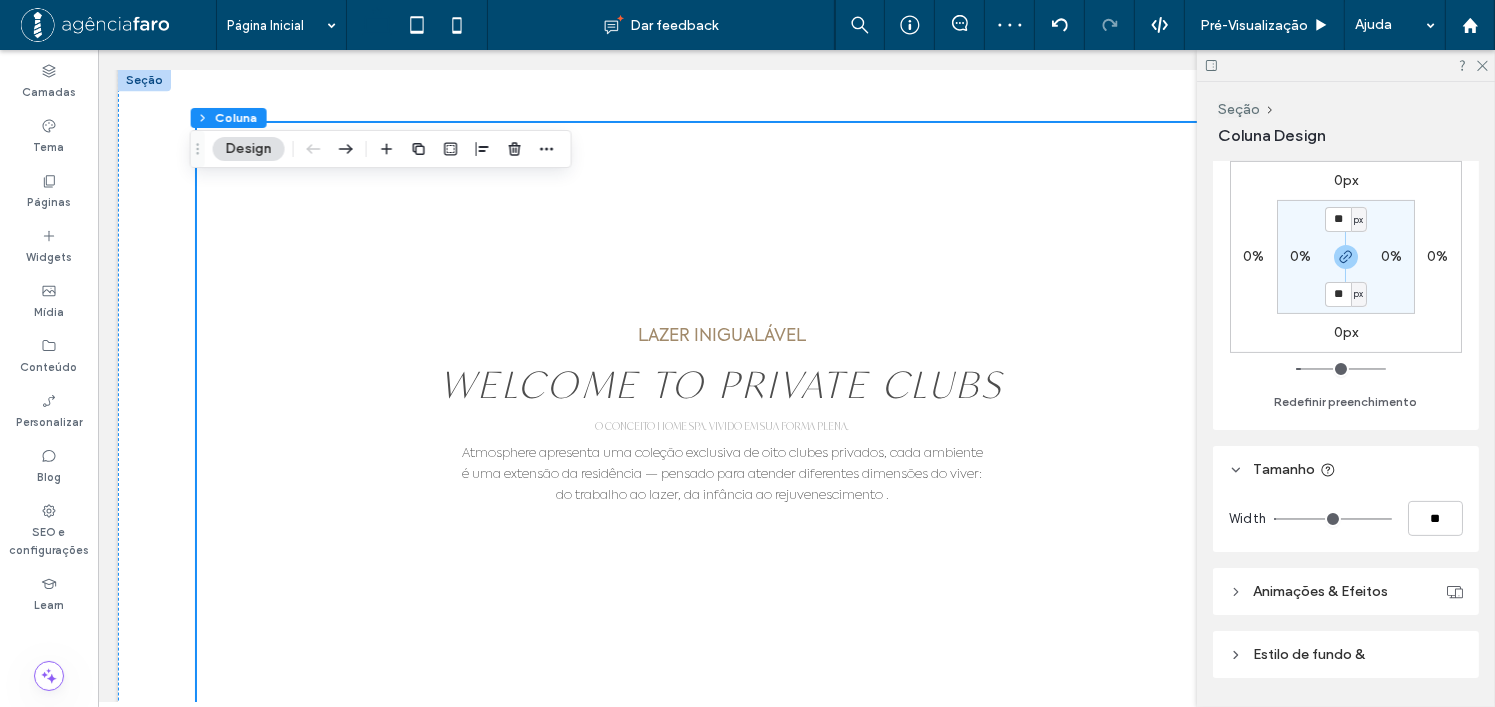 type on "*" 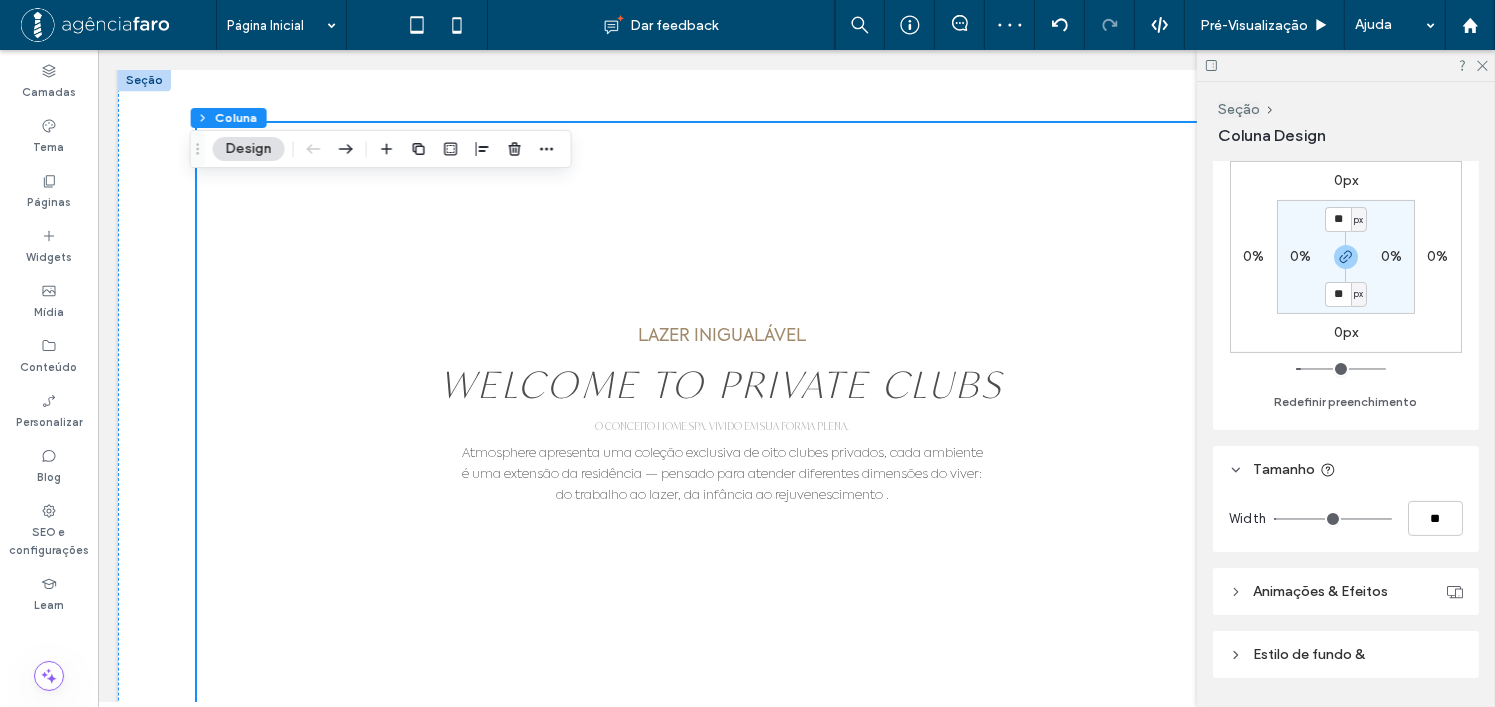 type on "**" 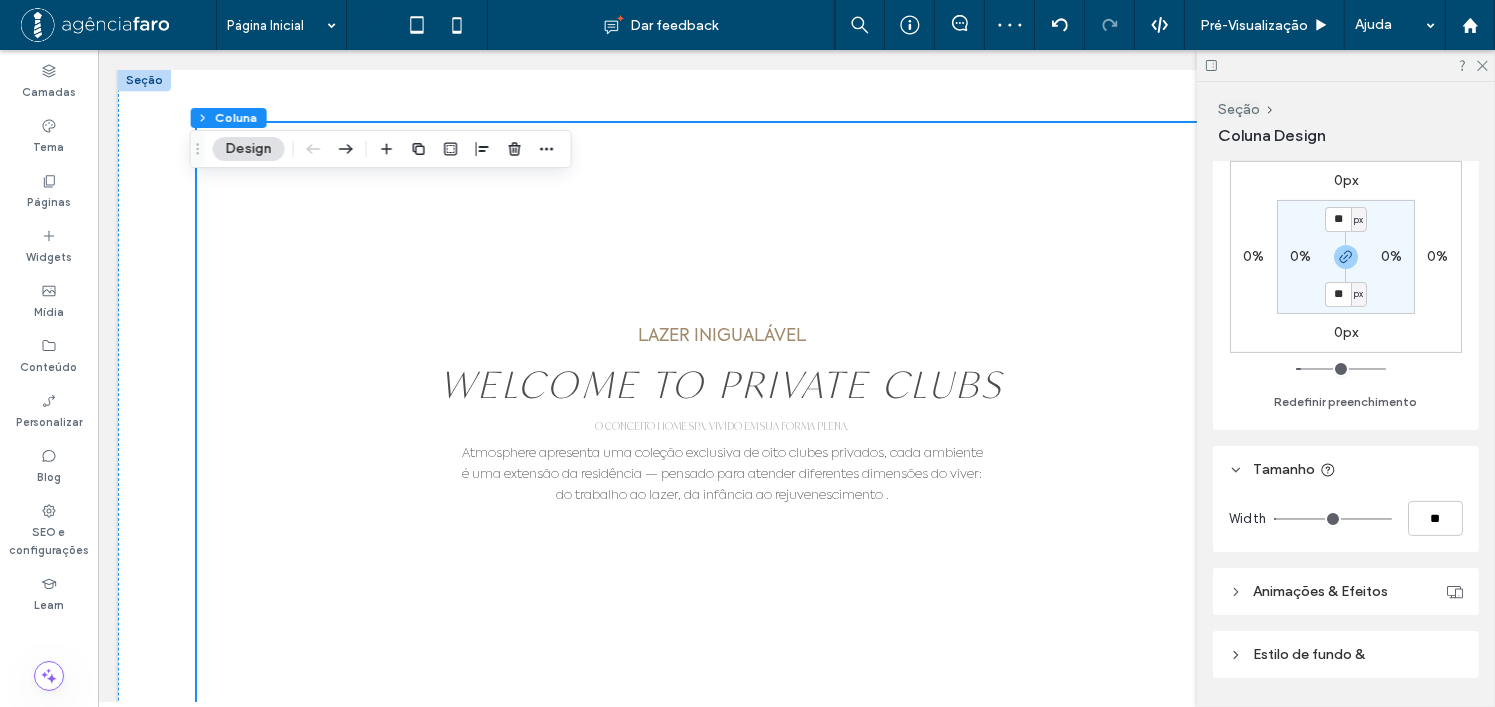 type on "*" 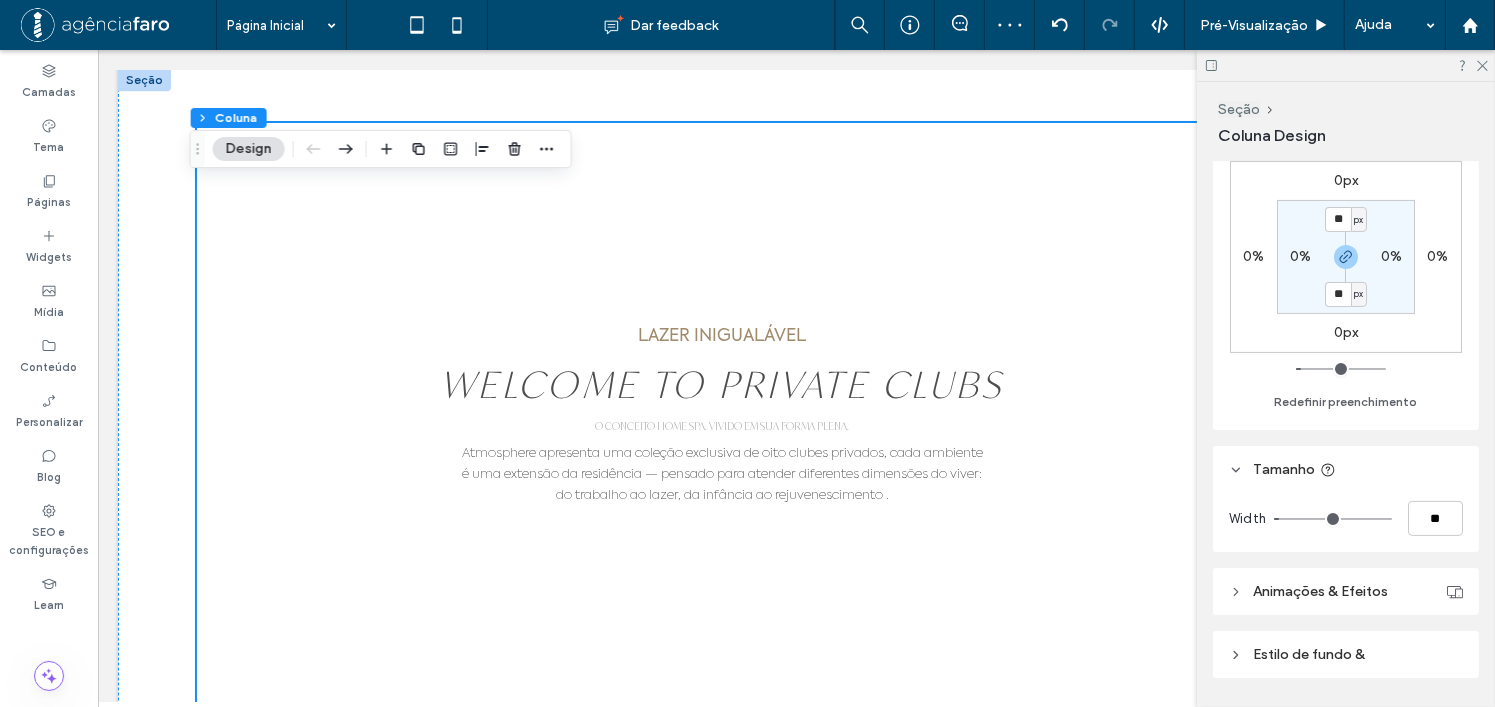 type on "*" 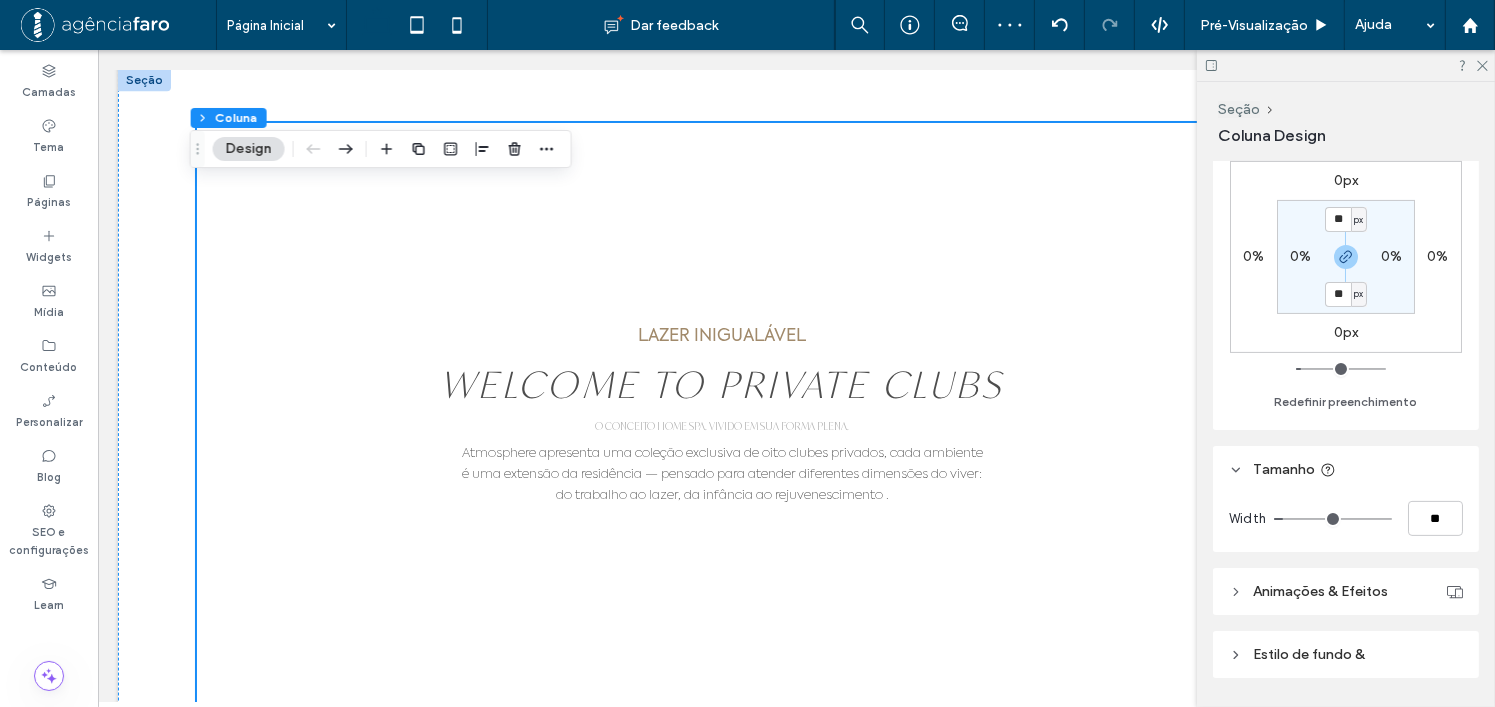 drag, startPoint x: 1363, startPoint y: 517, endPoint x: 1288, endPoint y: 511, distance: 75.23962 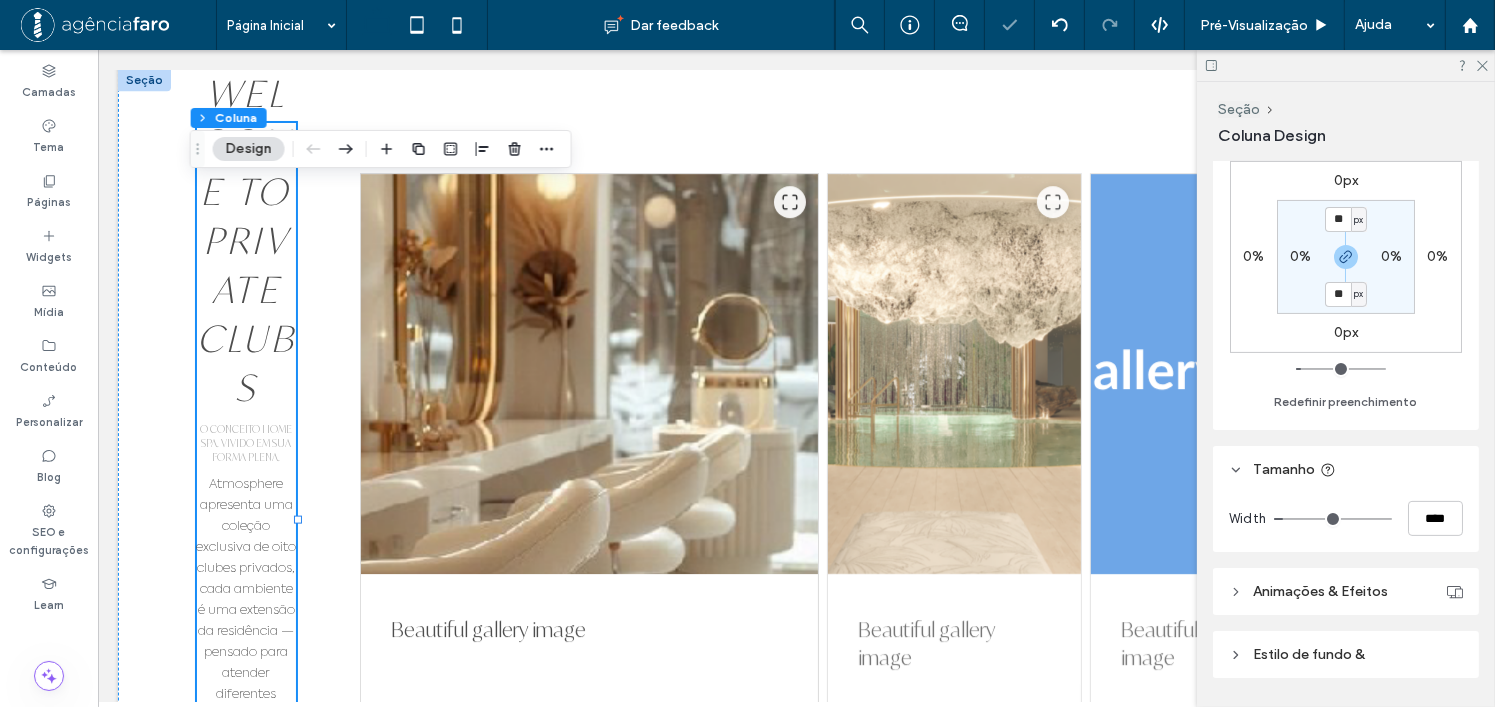 type on "**" 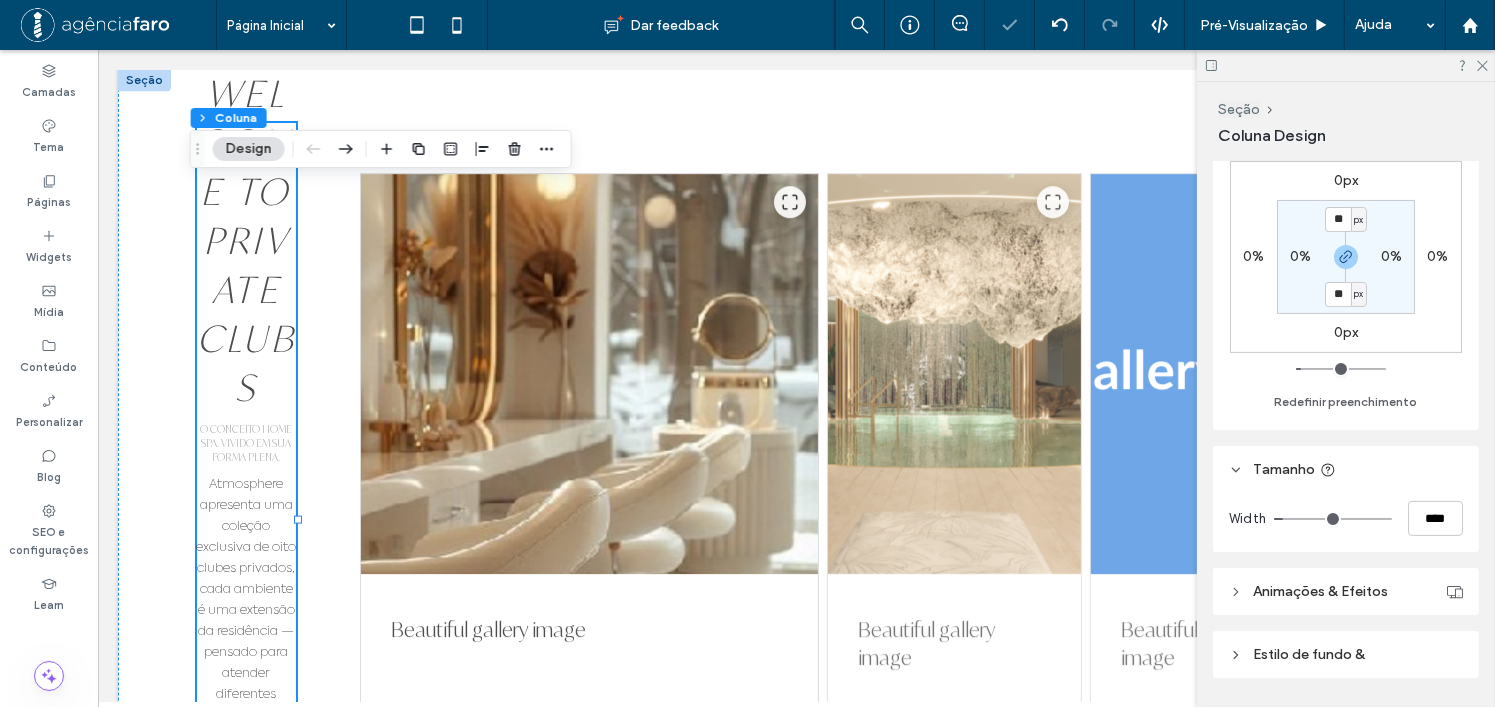 type on "***" 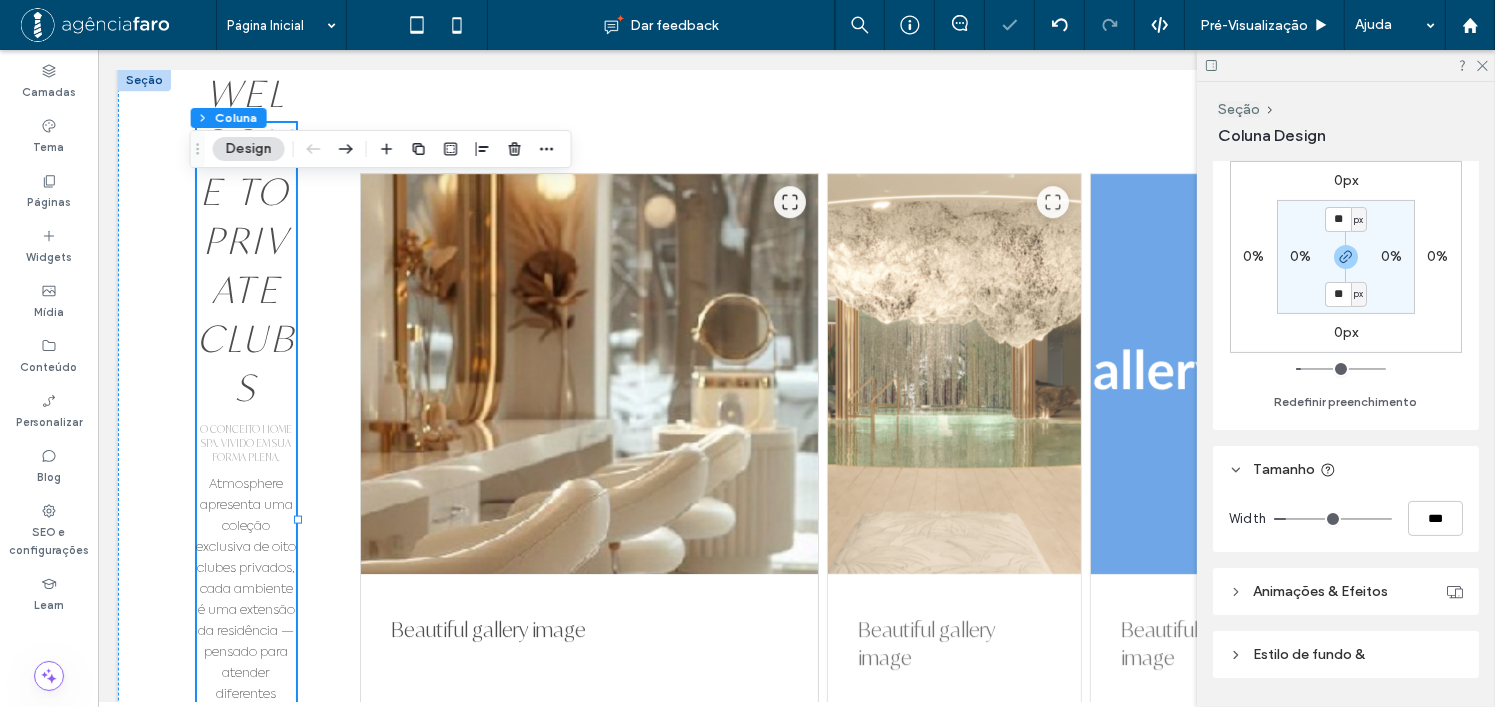 type on "**" 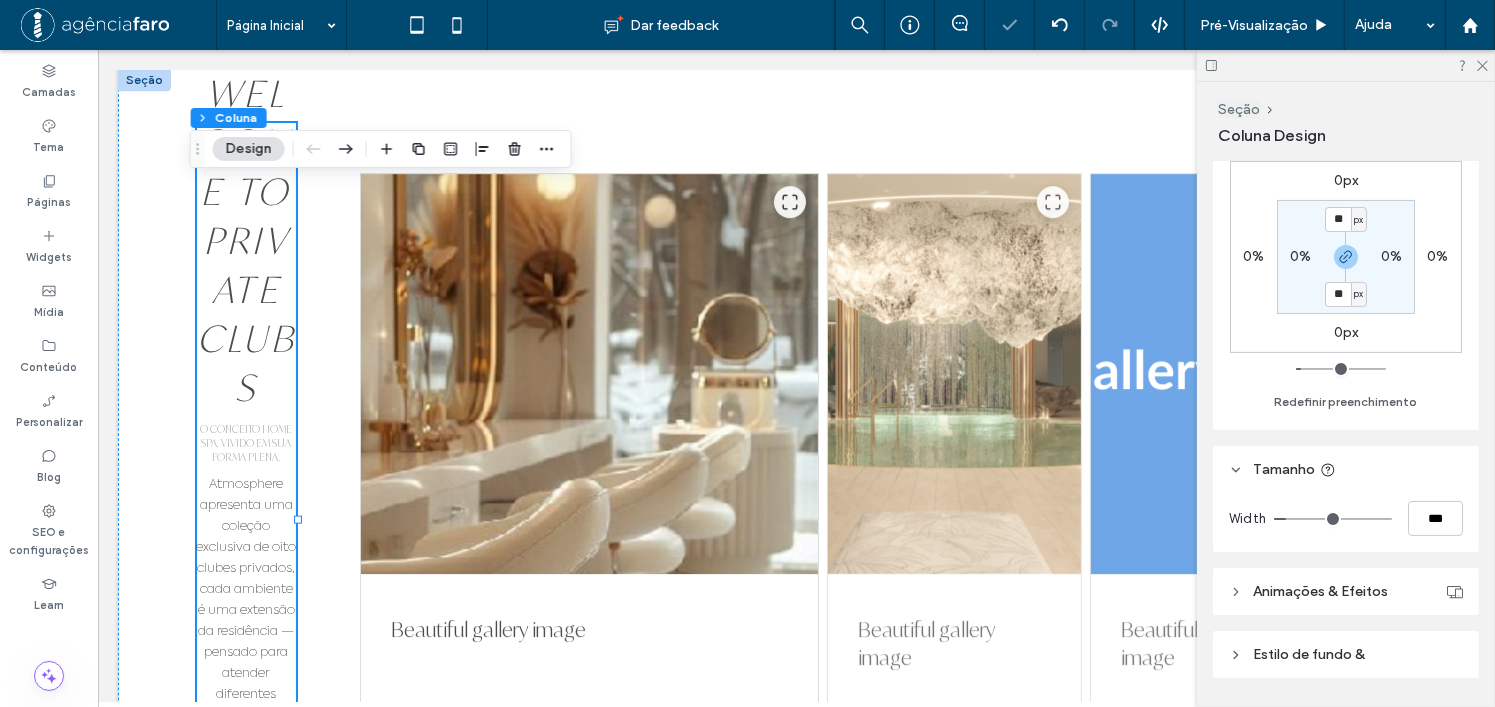 type on "***" 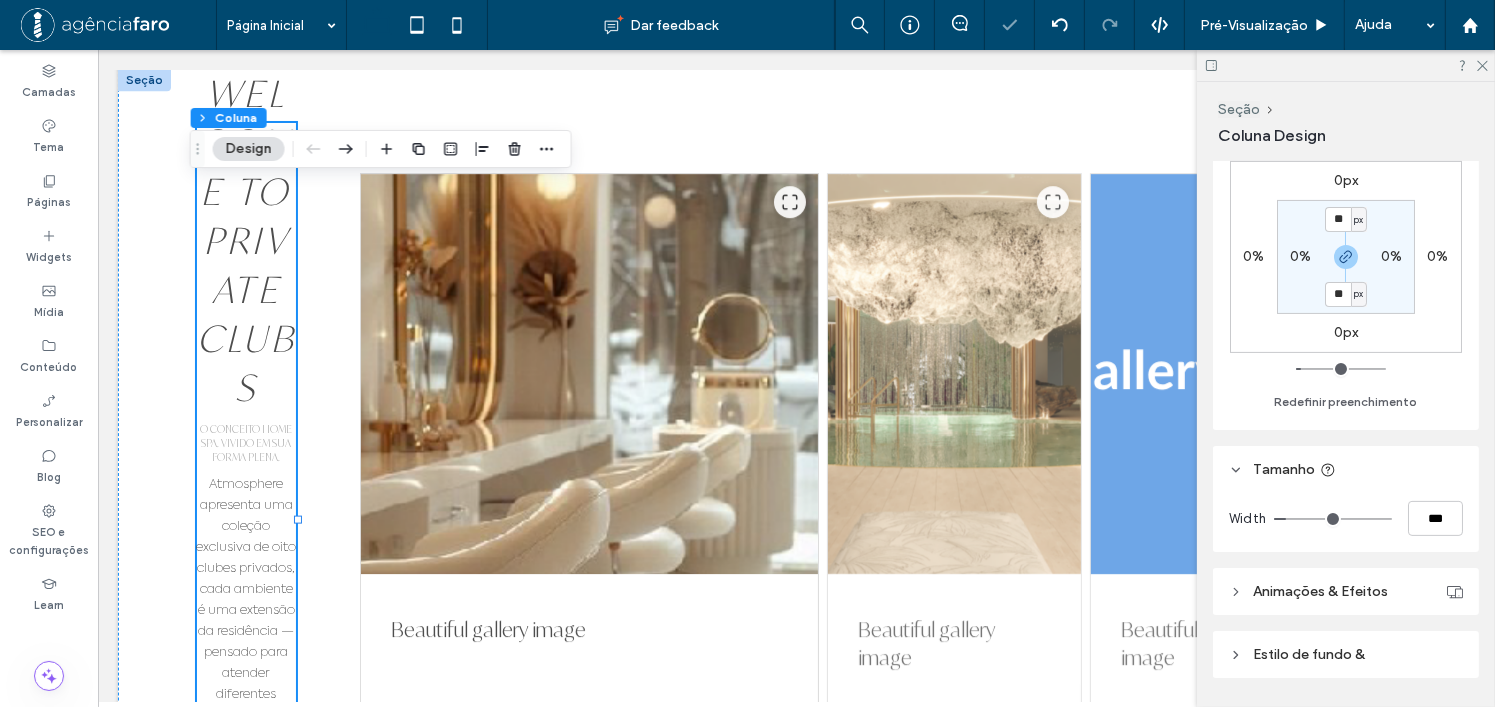 type on "***" 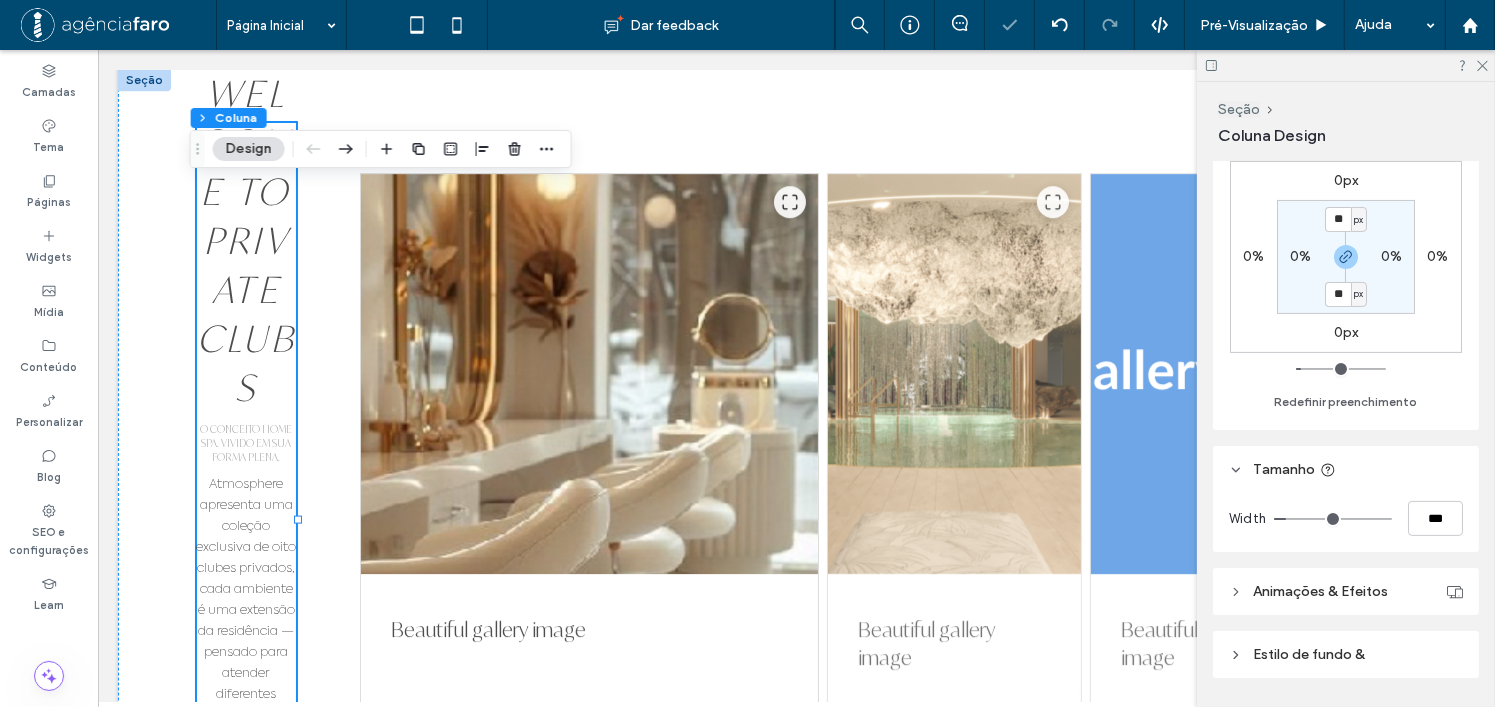 drag, startPoint x: 1288, startPoint y: 511, endPoint x: 1298, endPoint y: 515, distance: 10.770329 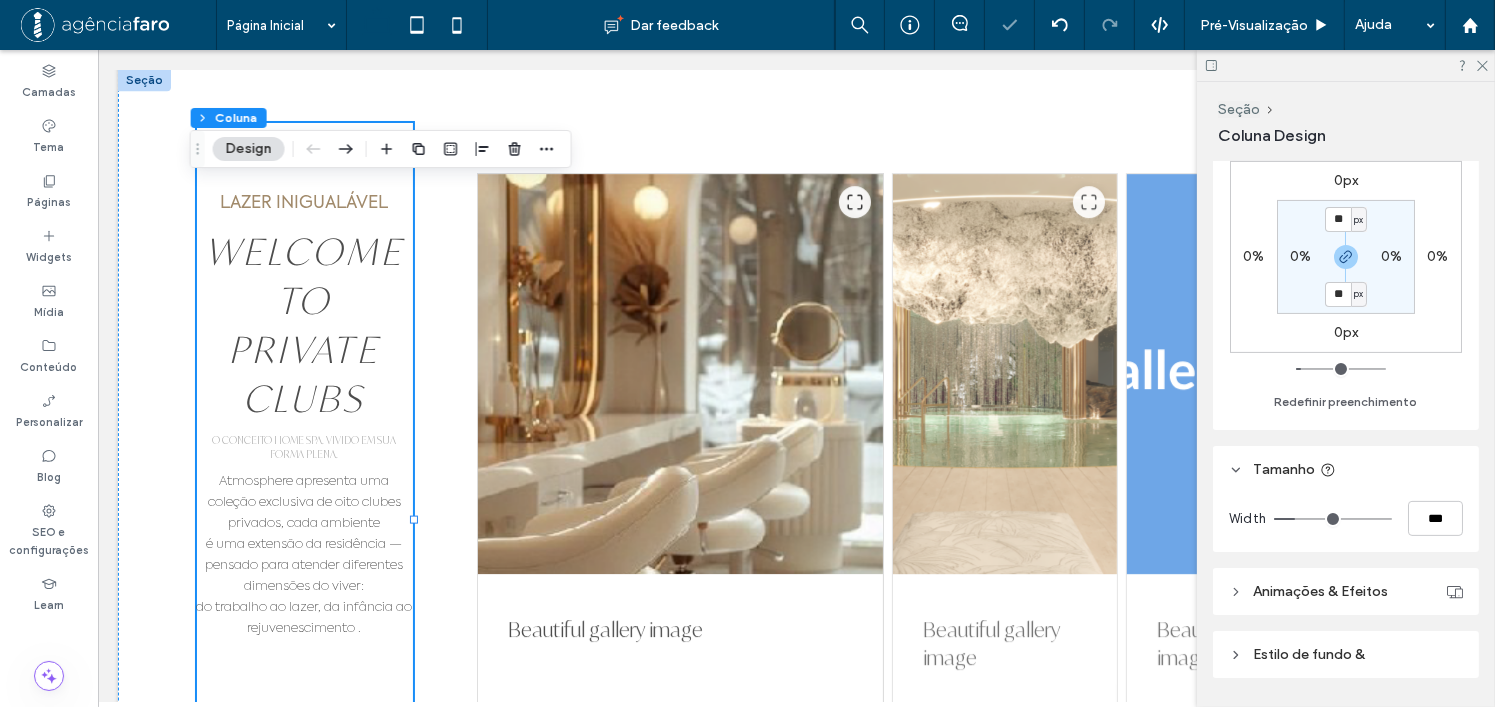 type on "**" 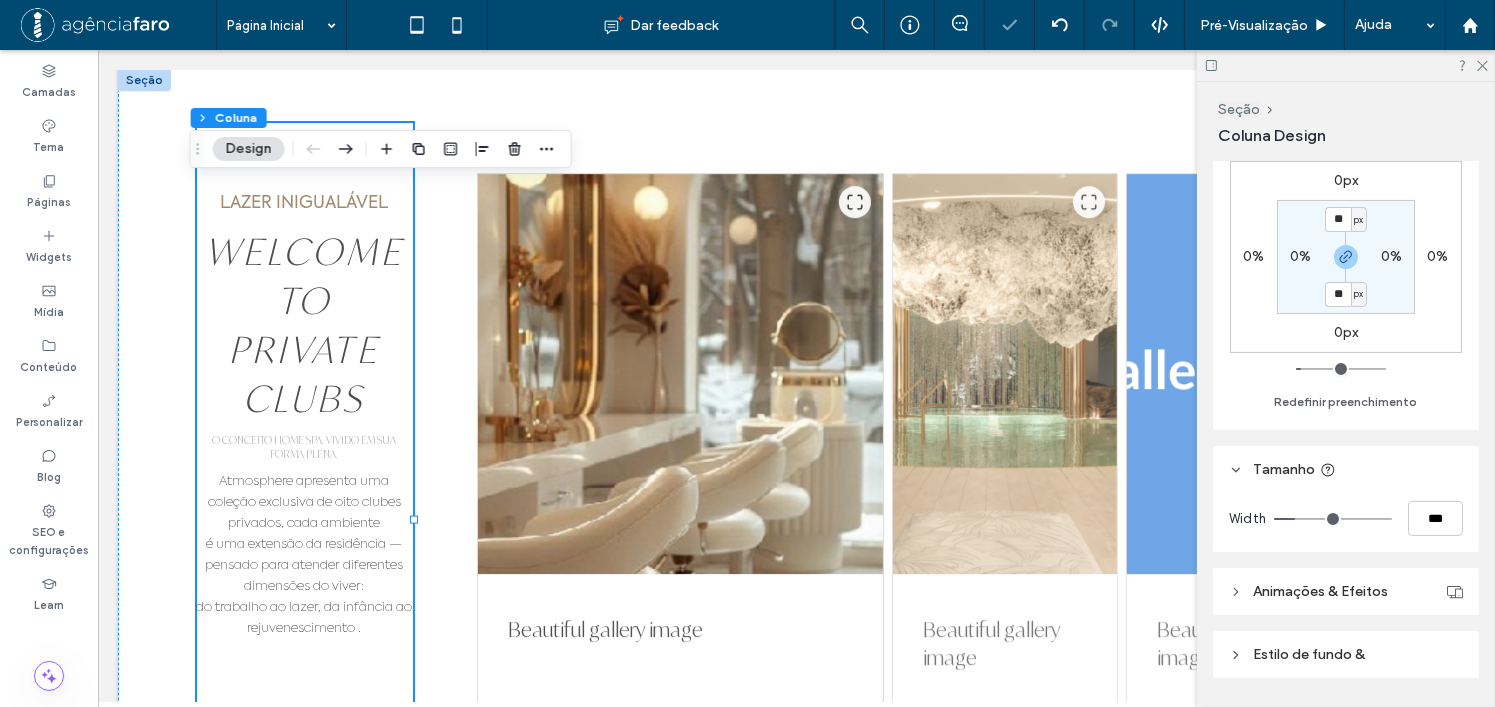 type on "***" 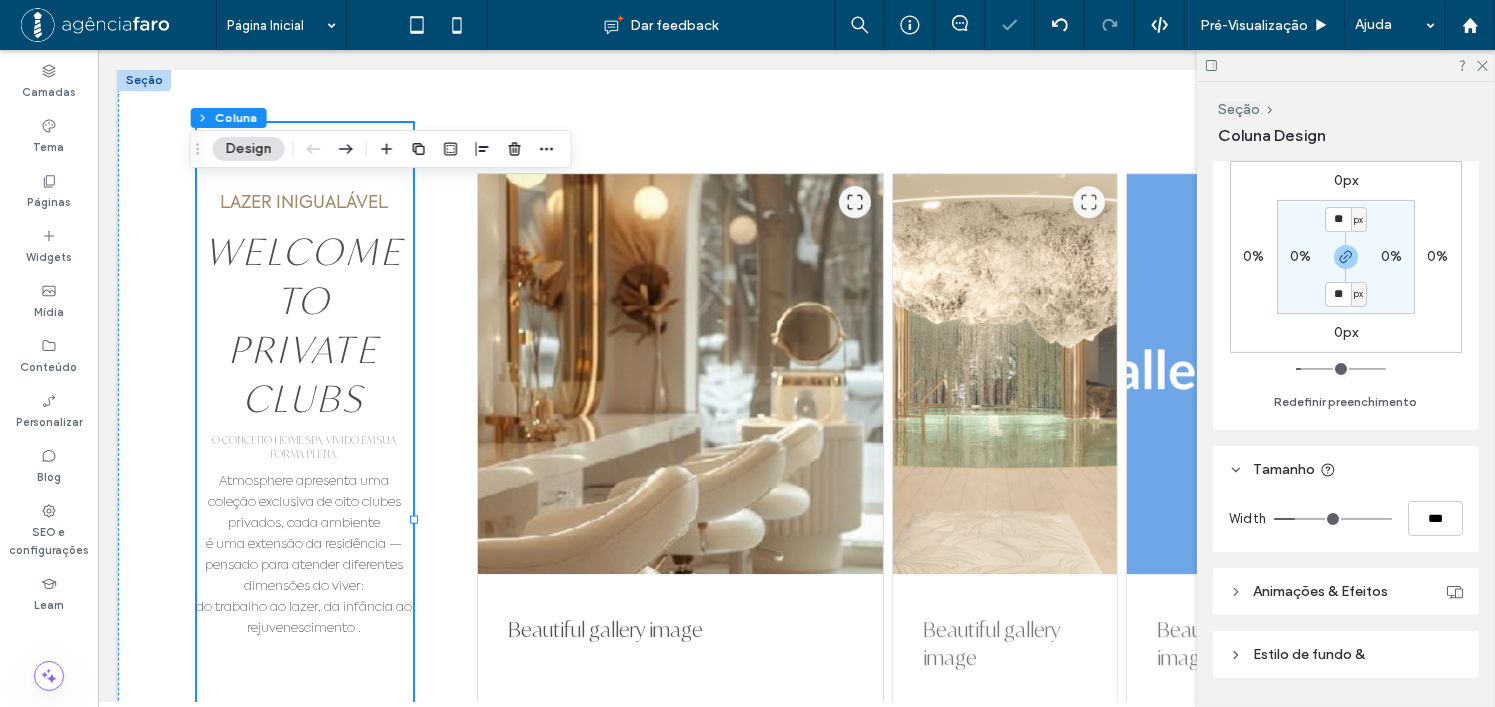 type on "***" 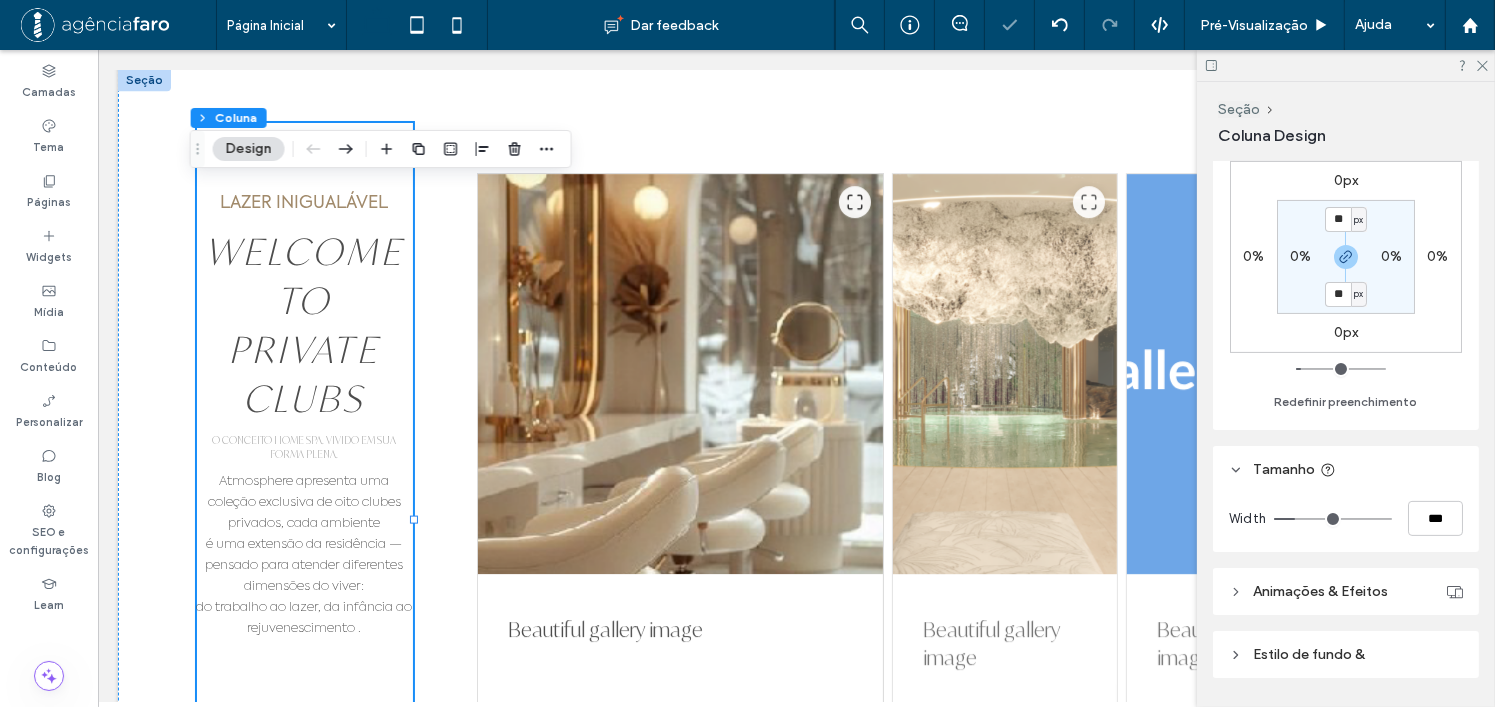 type on "**" 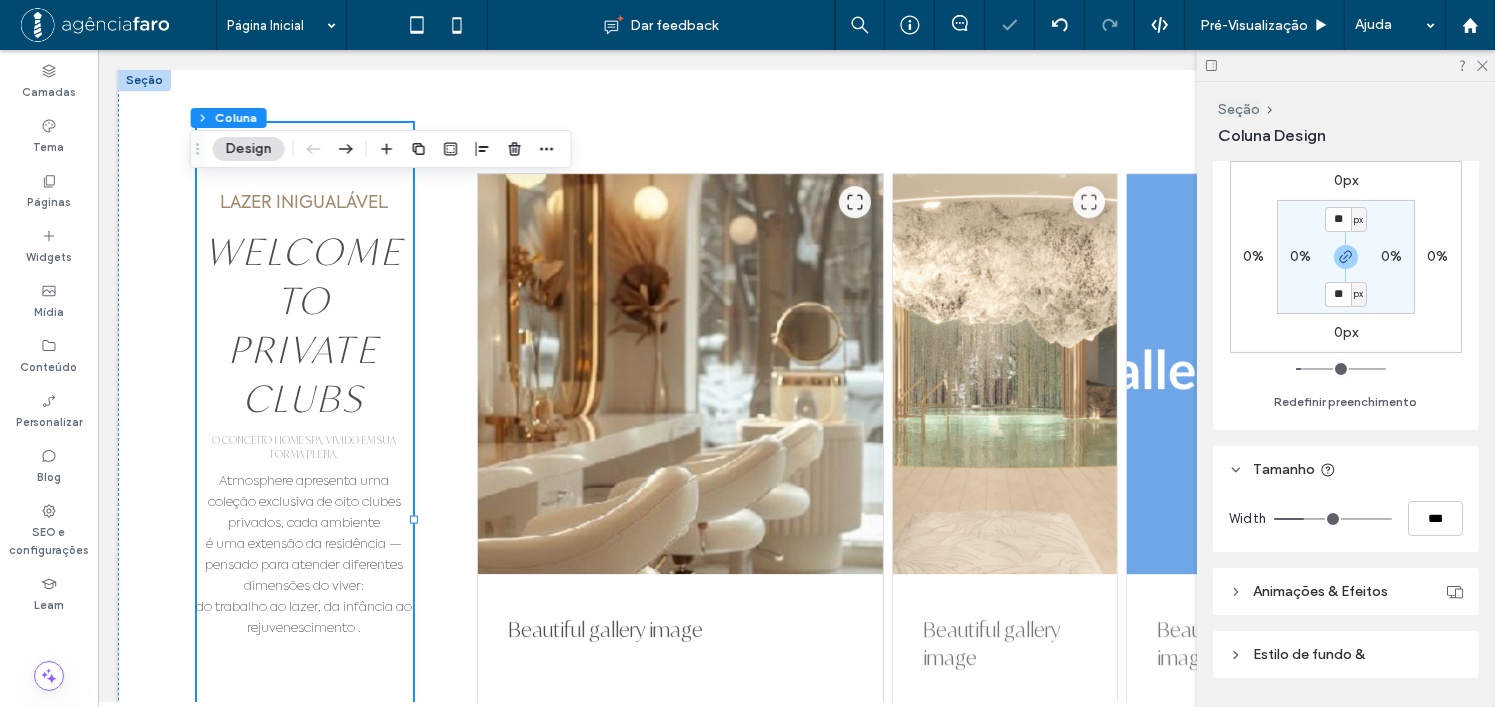 type on "**" 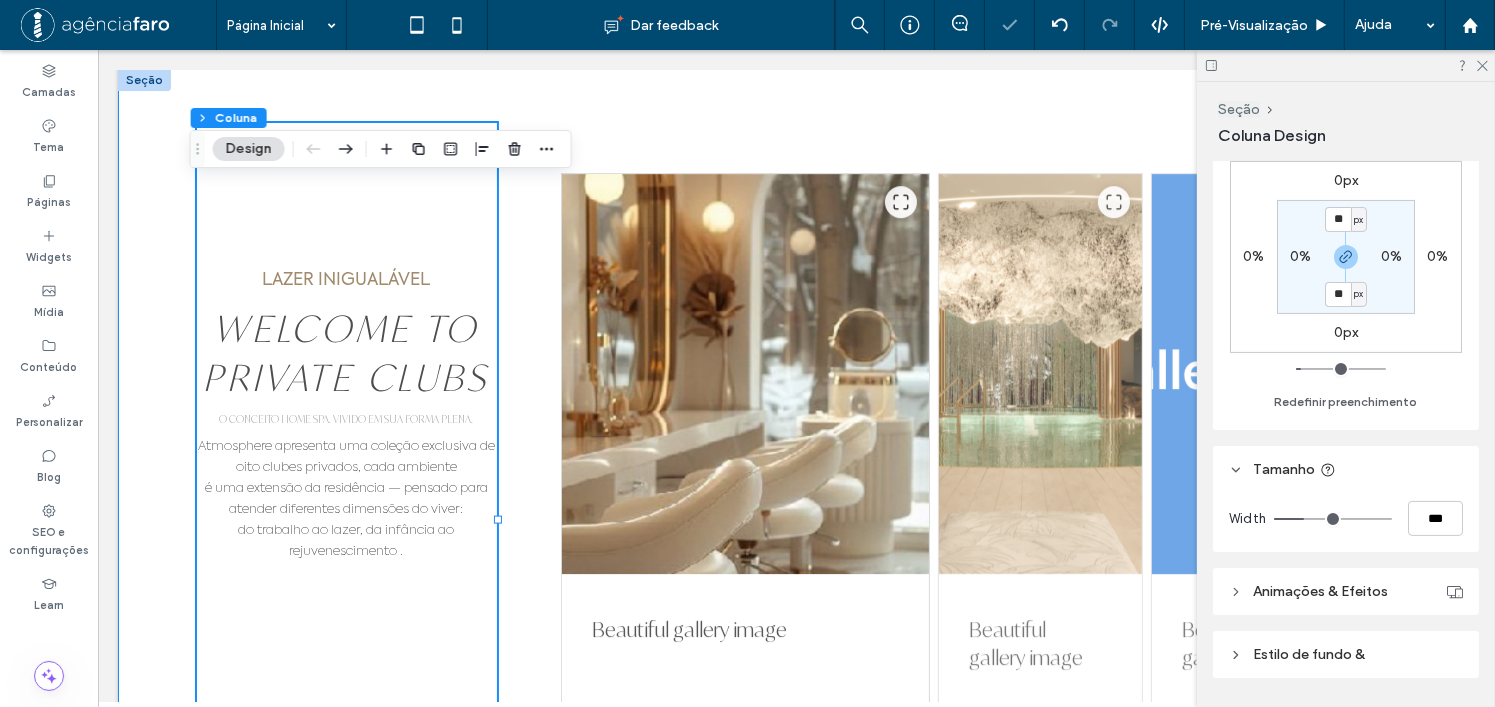 click on "LAZER INIGUALÁVEL
WELCOME TO PRIVATE CLUBS
O CONCEITO HOME SPA. VIVIDO EM SUA FORMA PLENA.
Atmosphere apresenta uma coleção exclusiva de oito clubes privados, cada ambiente é uma extensão da residência — pensado para atender diferentes dimensões do viver: do trabalho ao lazer, da infância ao rejuvenescimento .
Beautiful gallery image
Beautiful gallery image
Beautiful gallery image
Beautiful gallery image
Beautiful gallery image" at bounding box center [795, 520] 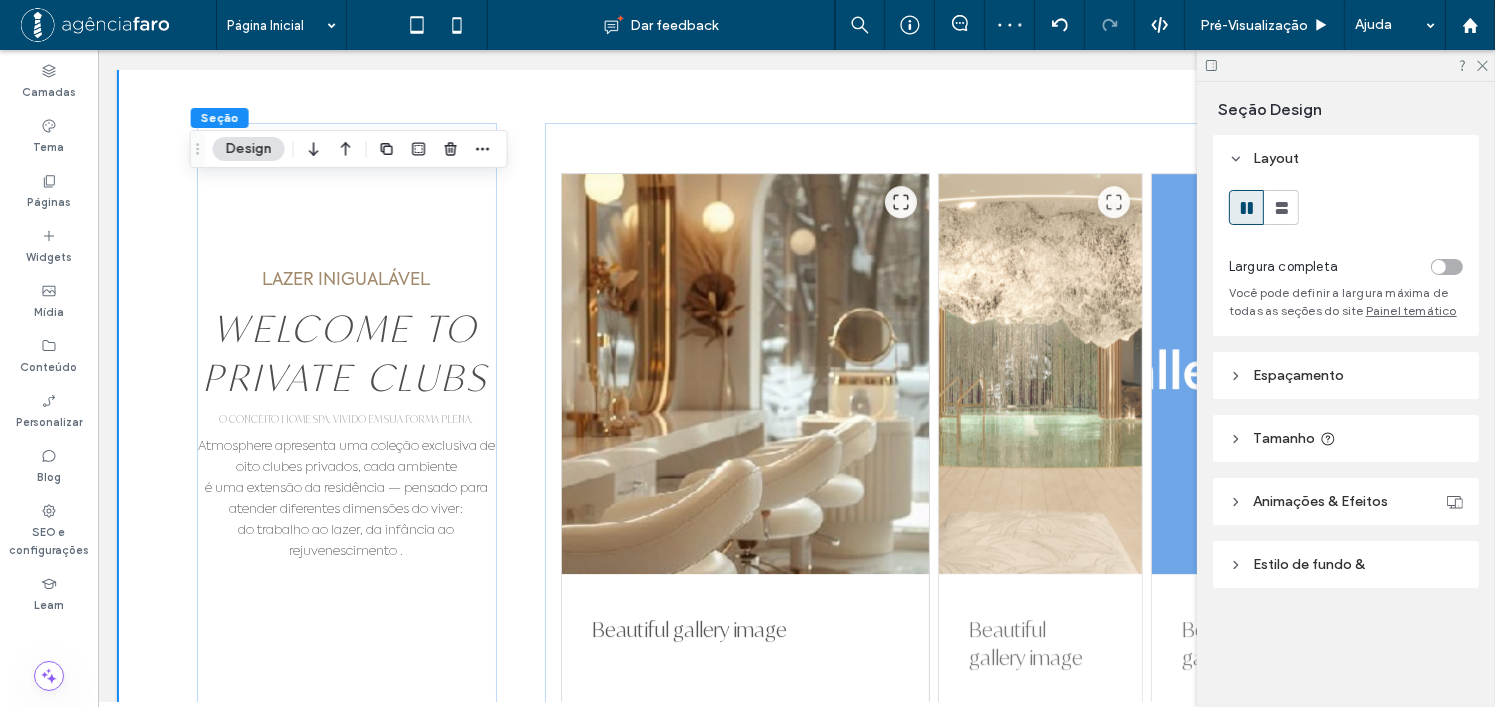 click at bounding box center (1447, 267) 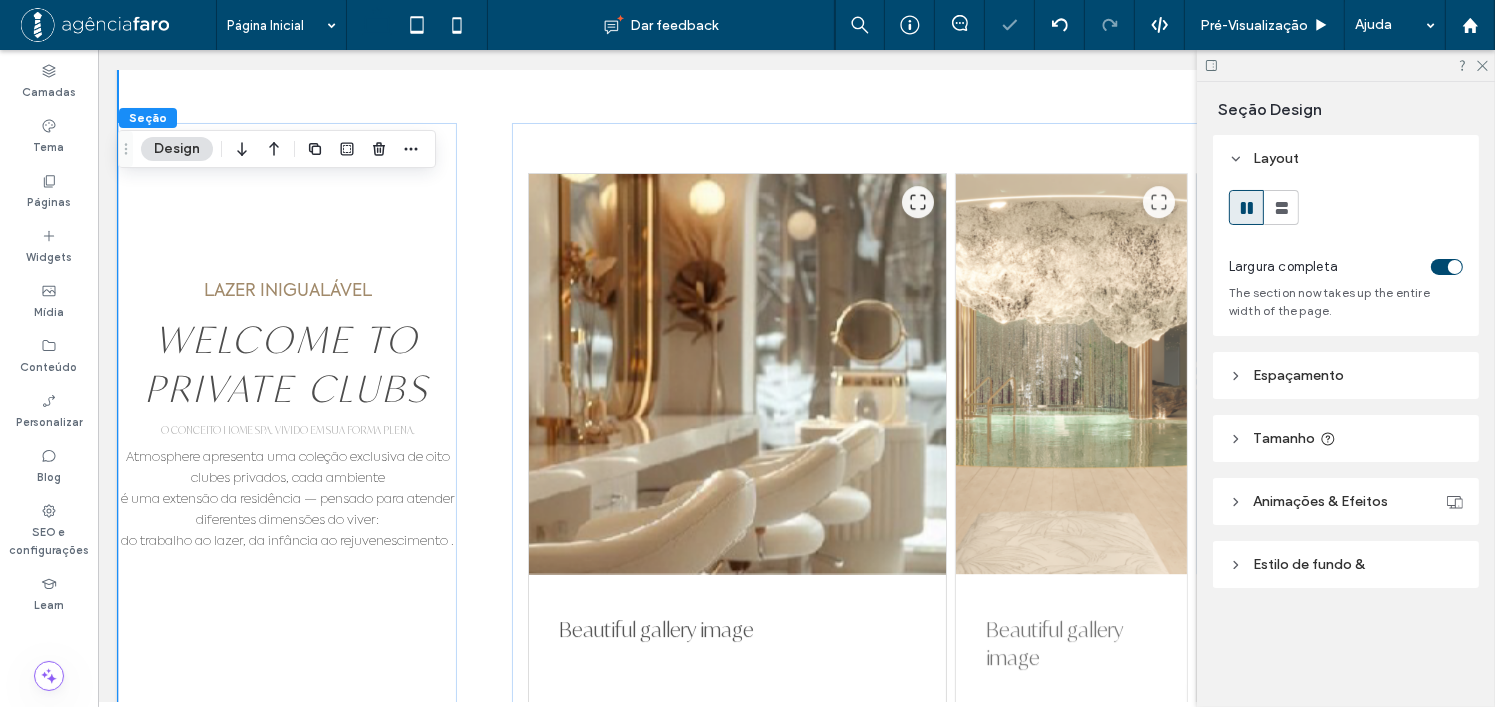 click on "Espaçamento" at bounding box center (1346, 375) 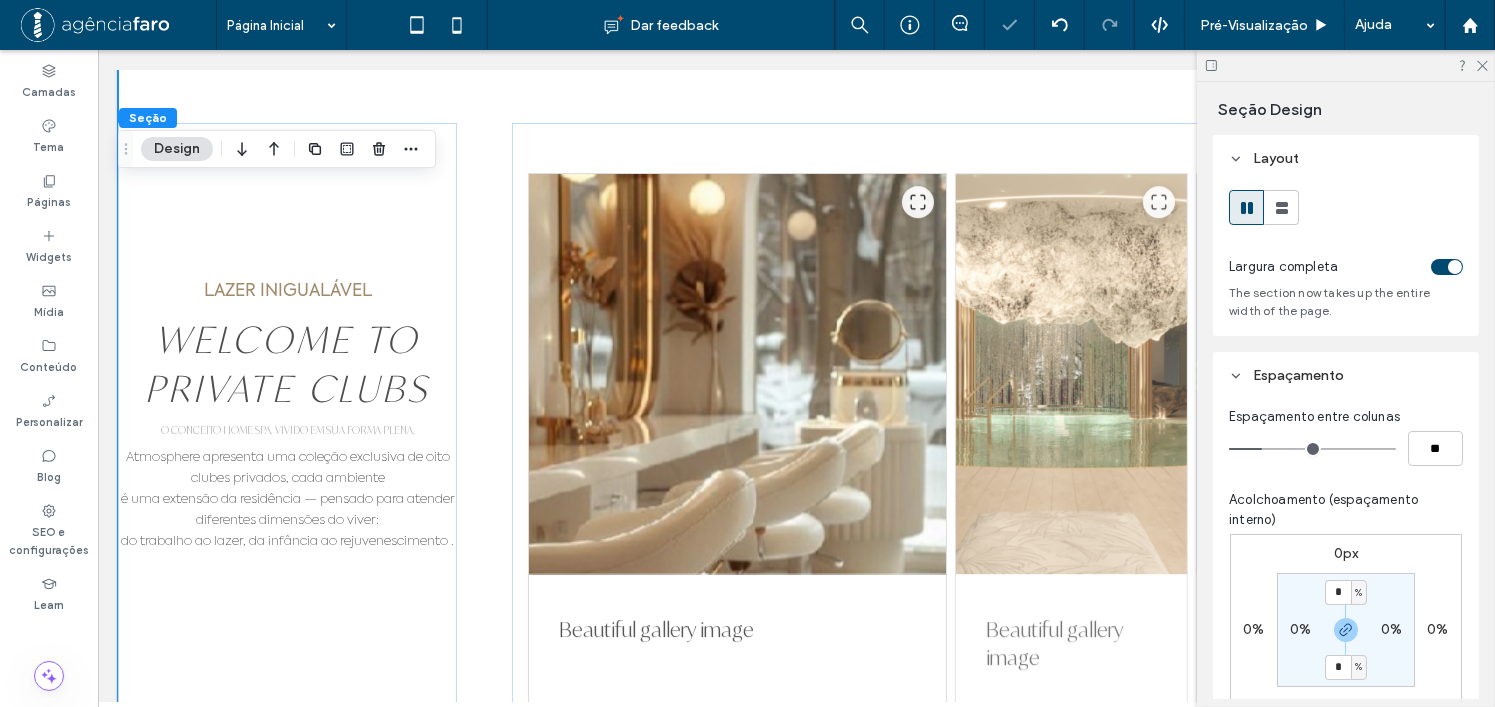 click on "0%" at bounding box center (1300, 629) 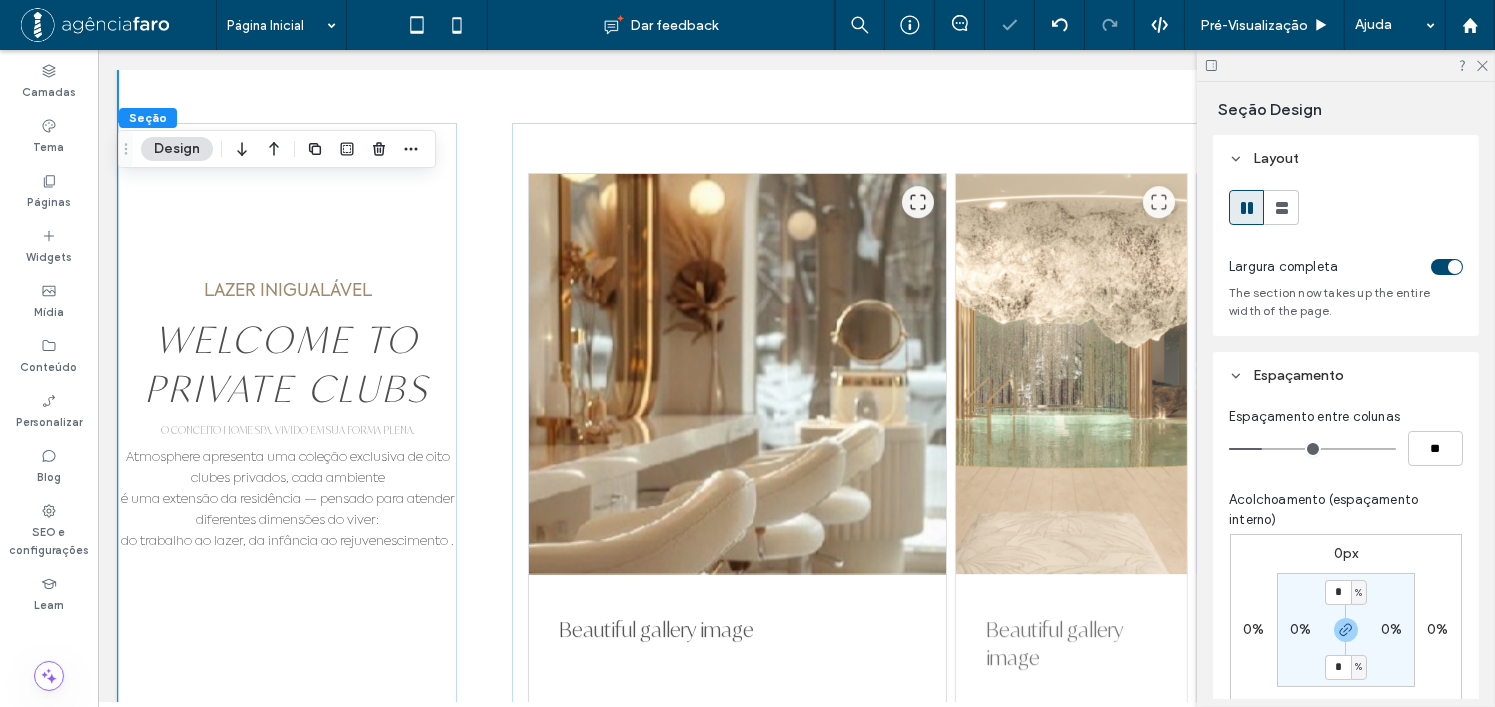 type on "*" 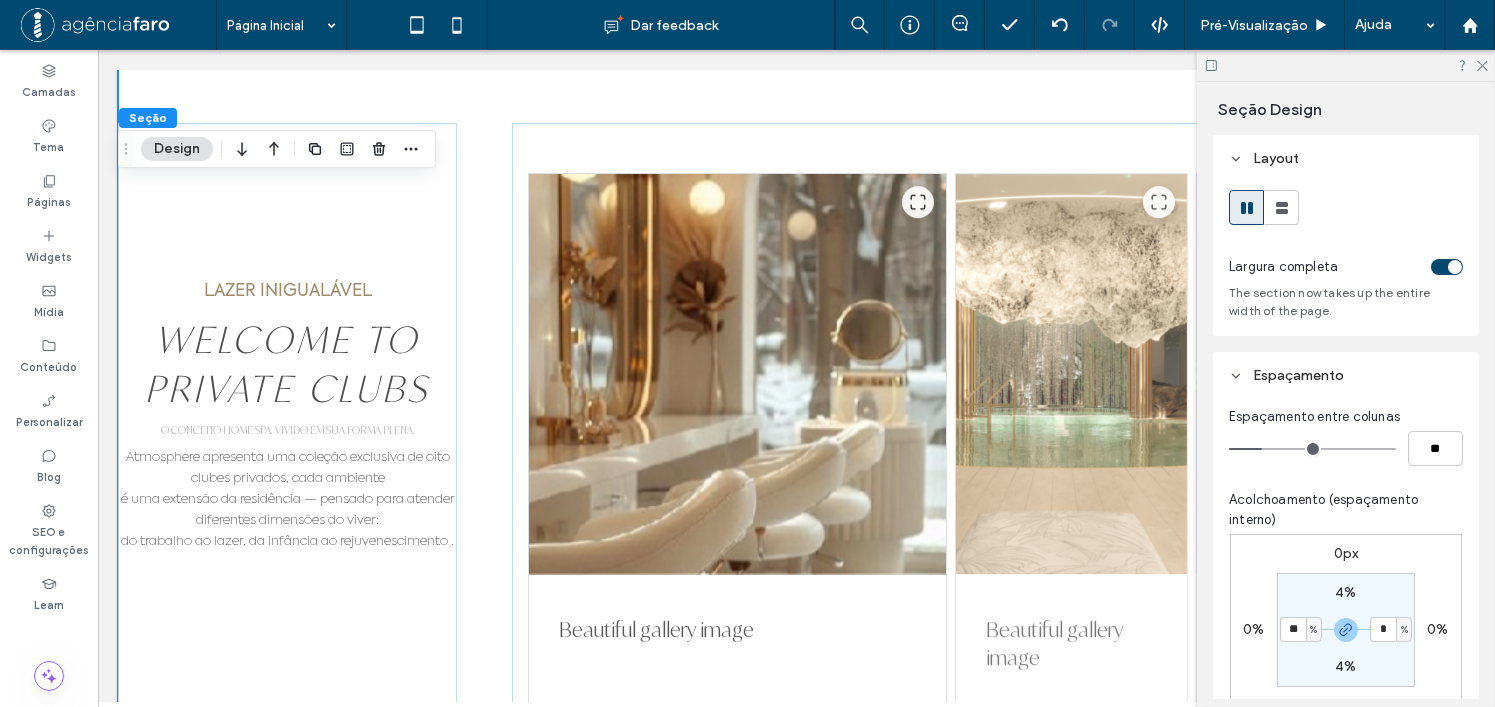 type on "**" 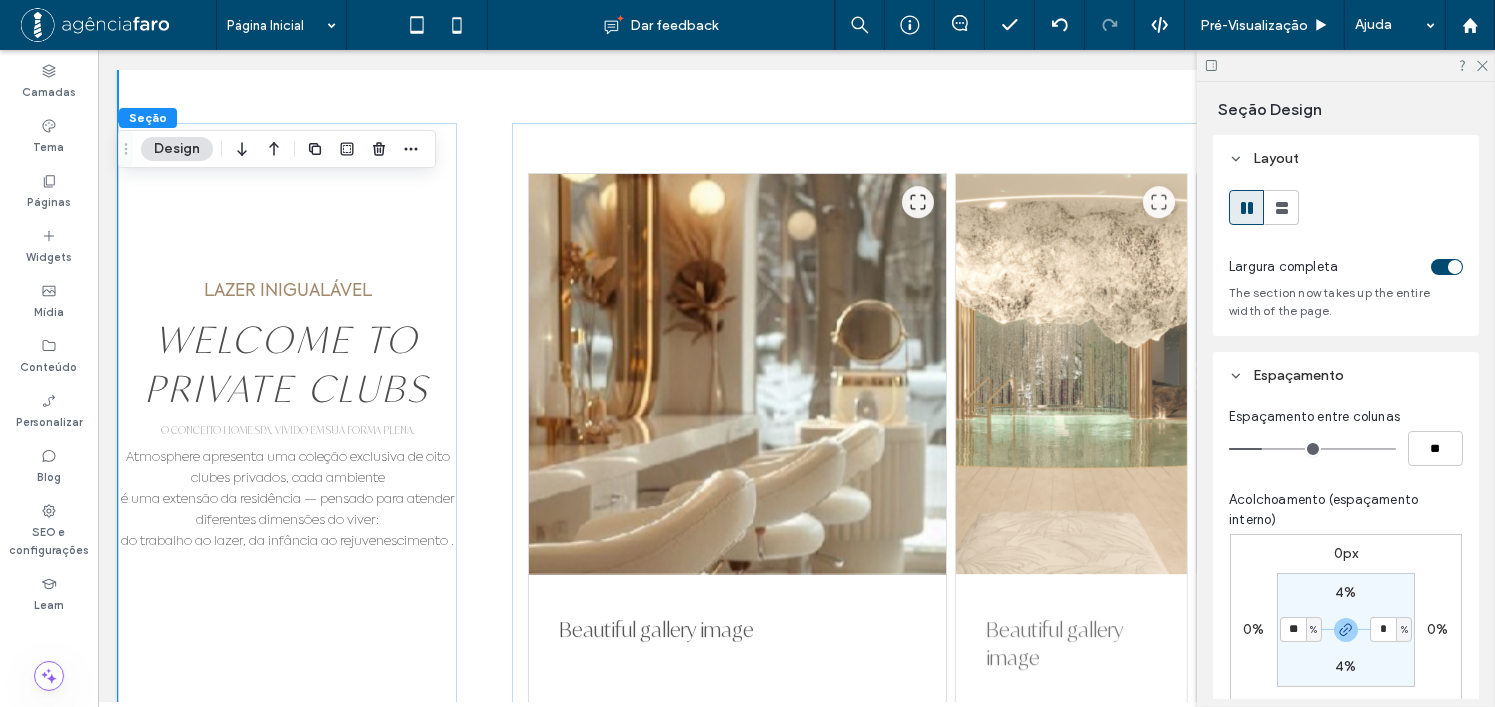 type on "**" 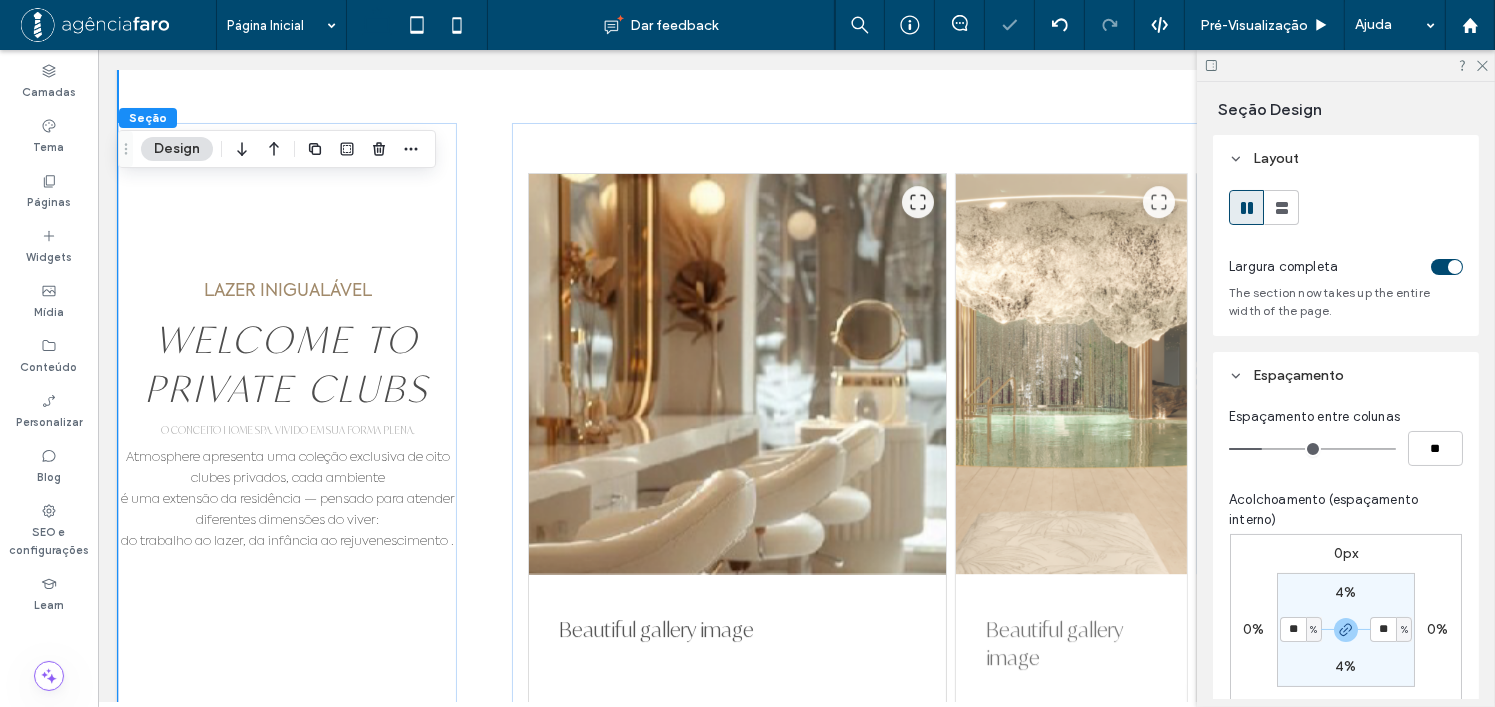 click on "Acolchoamento (espaçamento interno)" at bounding box center [1346, 510] 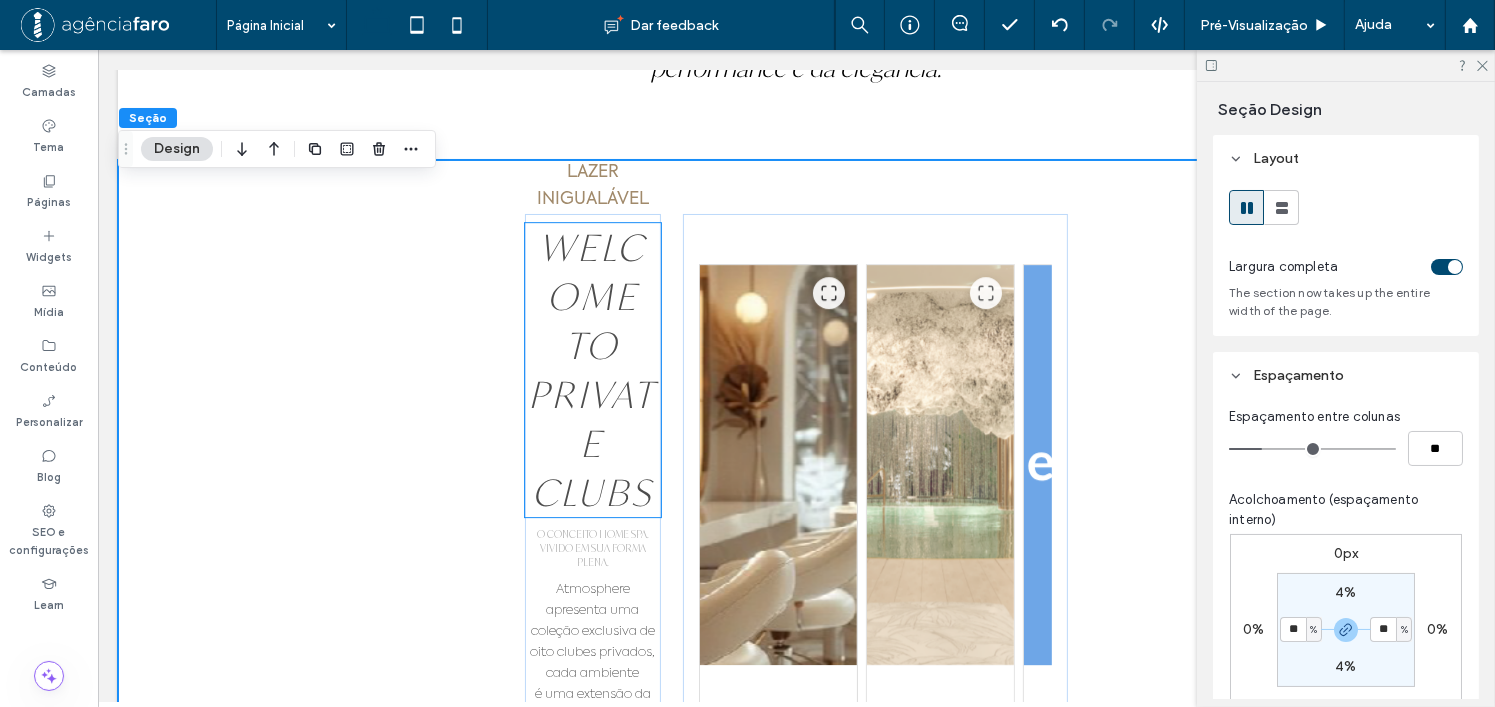 scroll, scrollTop: 5975, scrollLeft: 0, axis: vertical 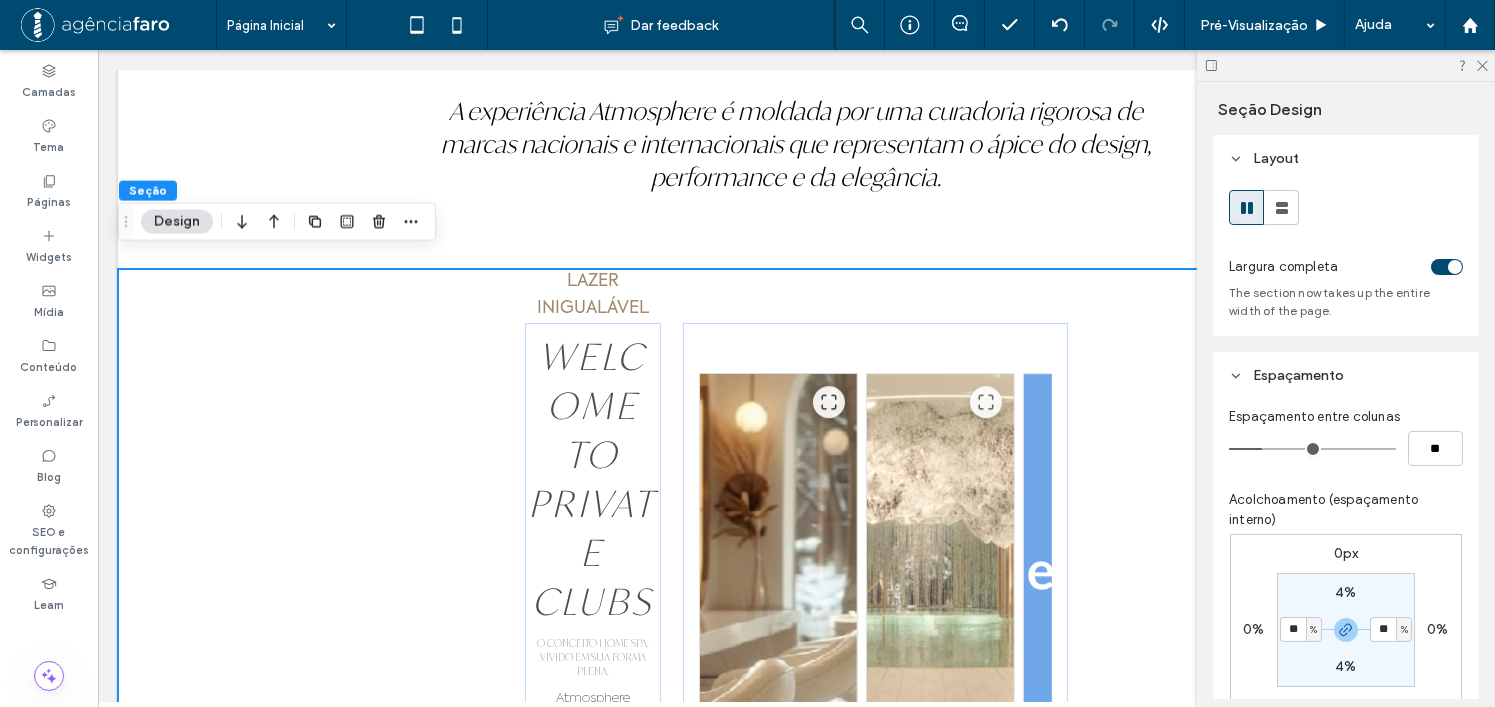 click on "%" at bounding box center [1313, 630] 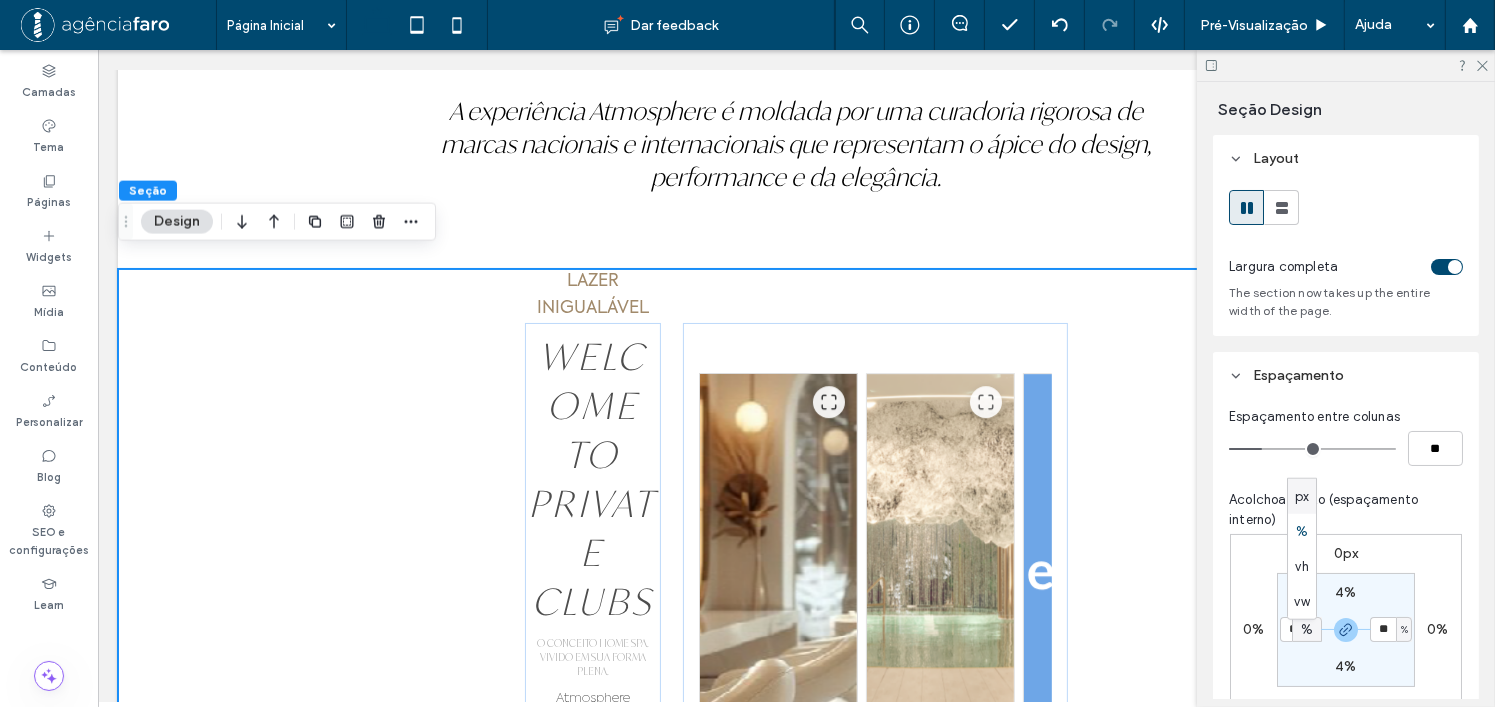 click on "px" at bounding box center [1302, 496] 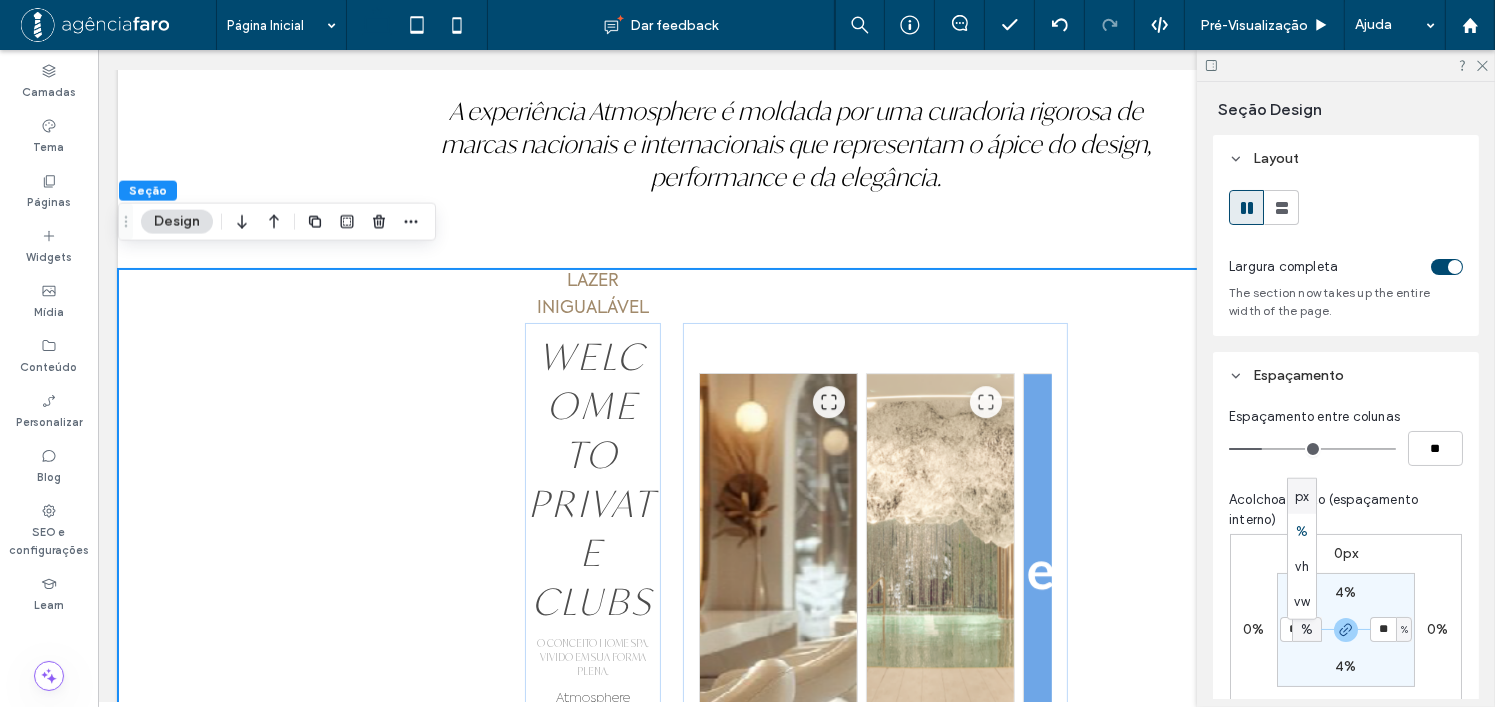 type on "***" 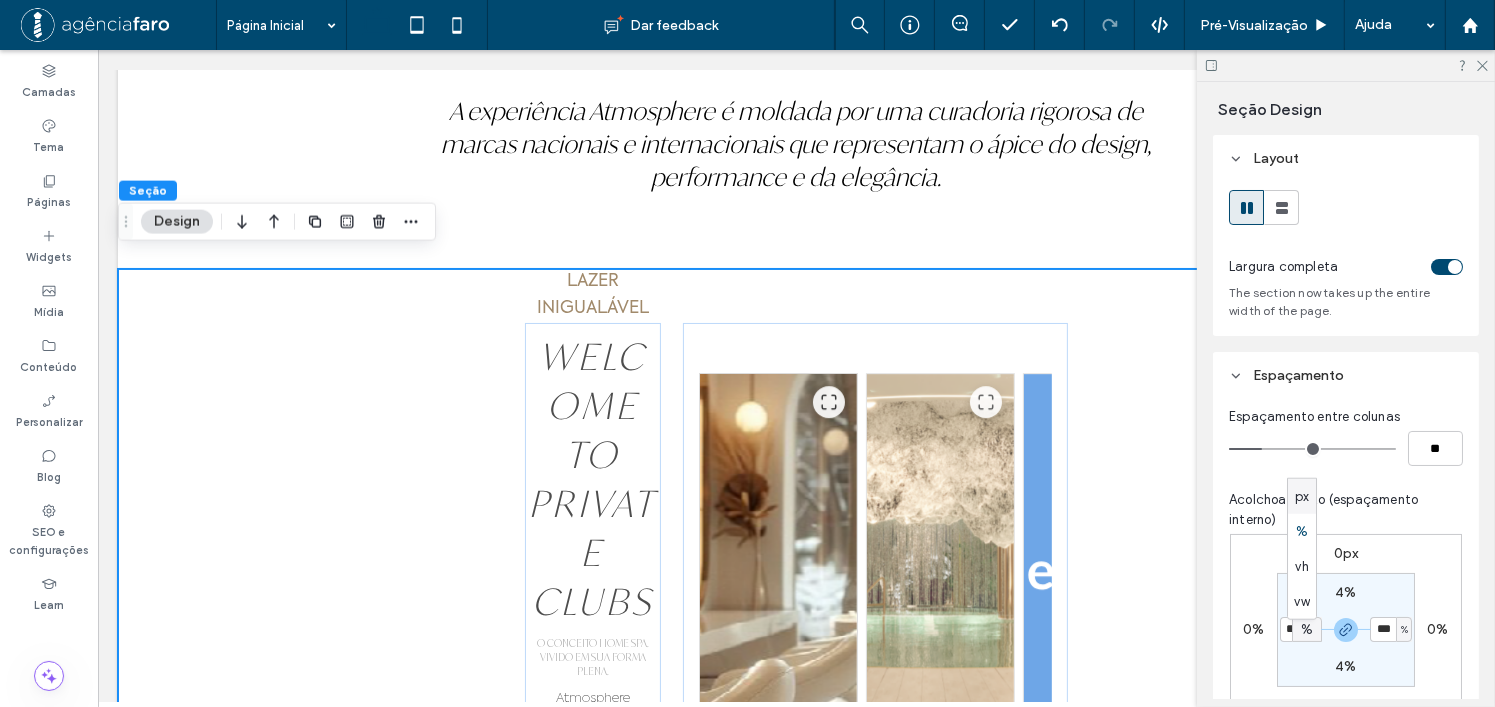 type on "***" 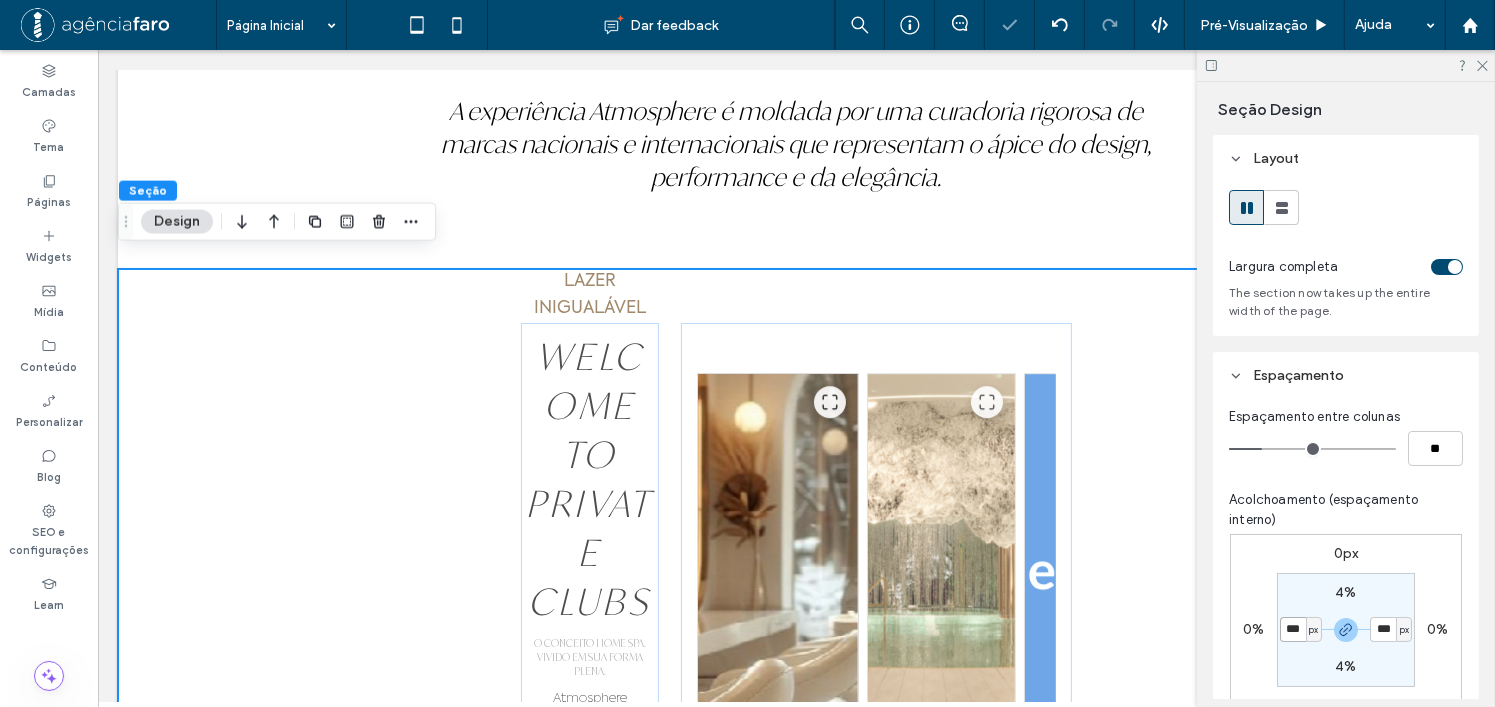 click on "***" at bounding box center (1293, 629) 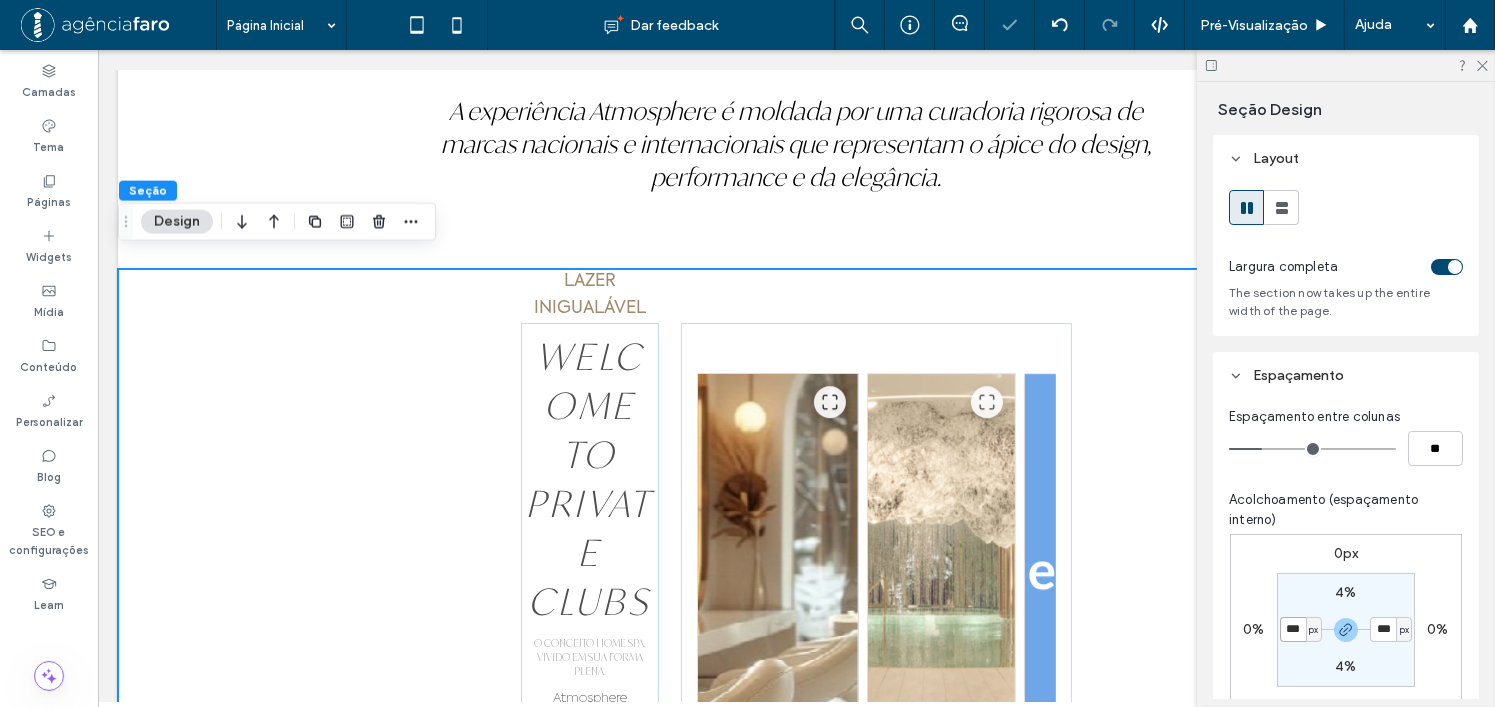 click on "***" at bounding box center (1293, 629) 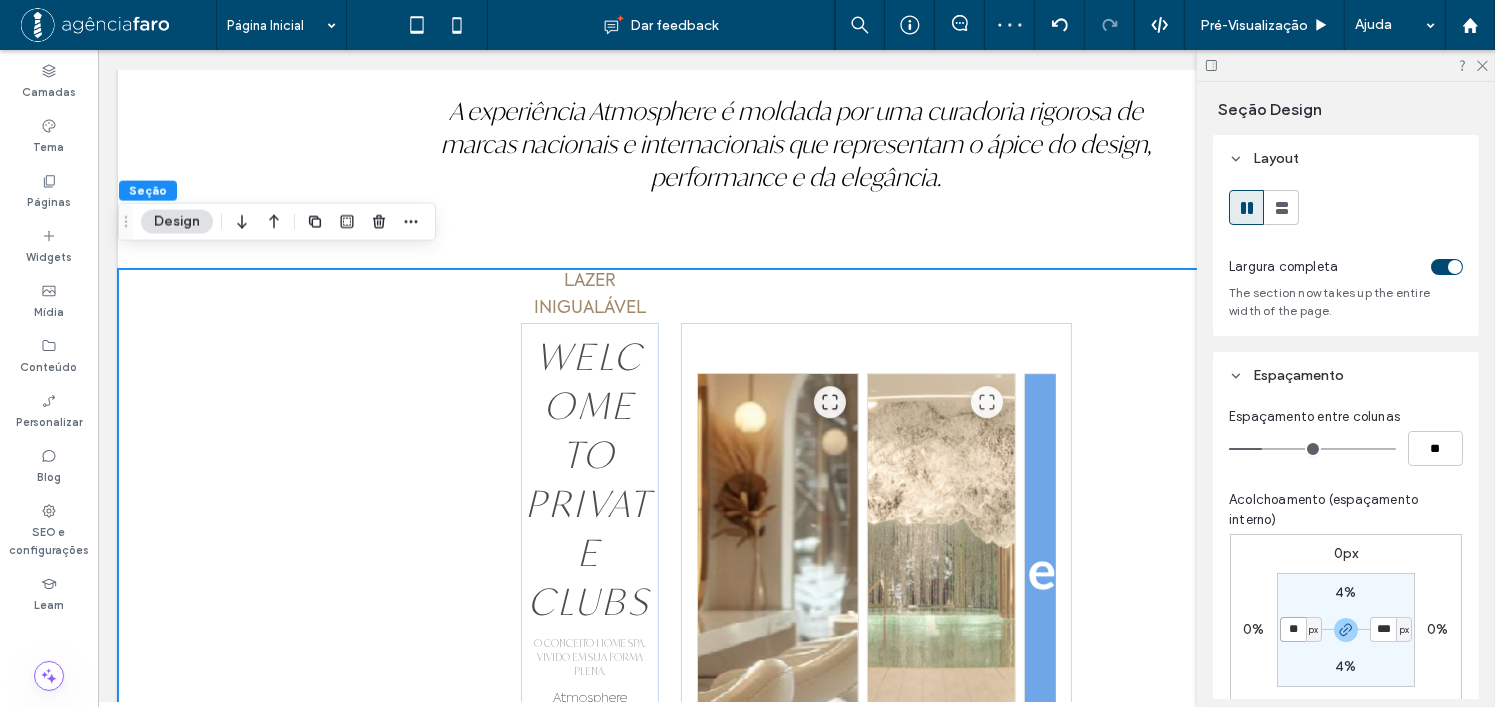 type on "**" 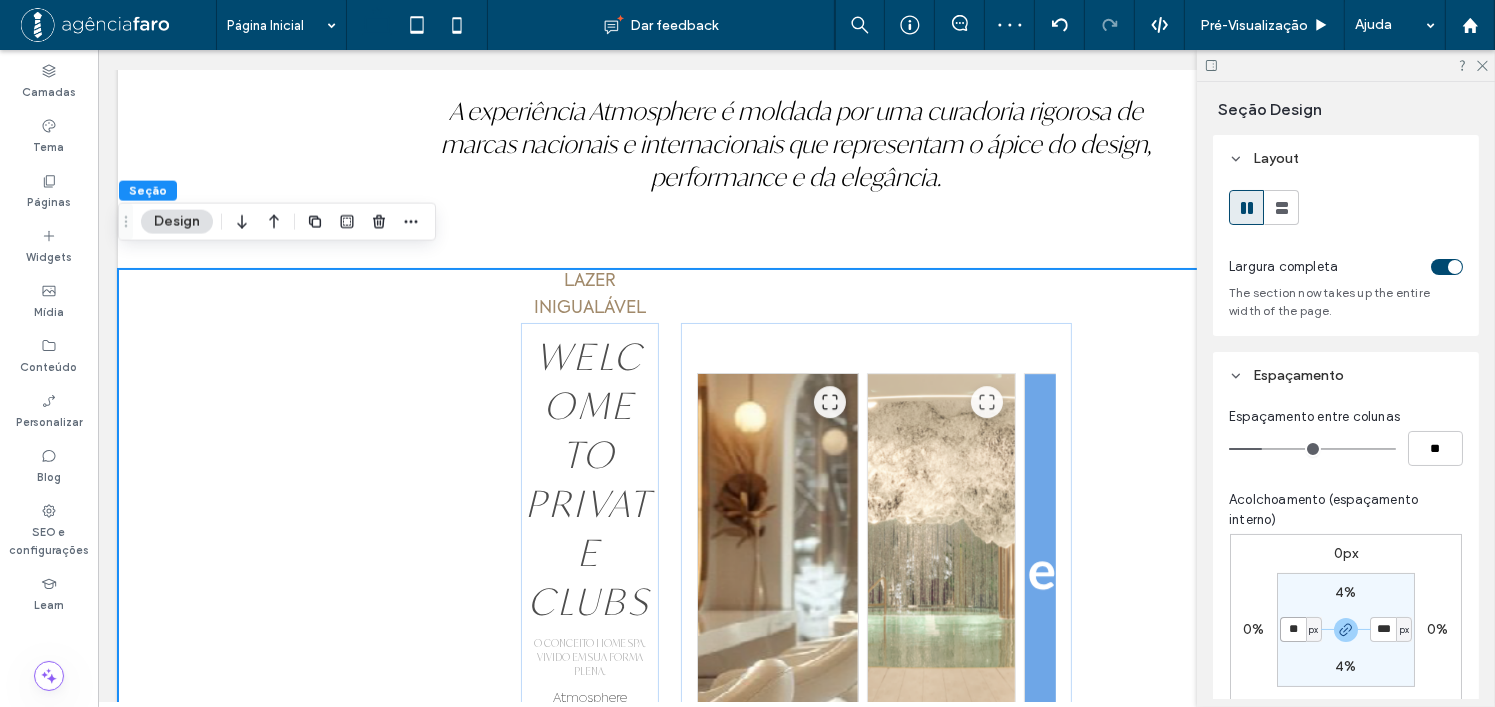type on "**" 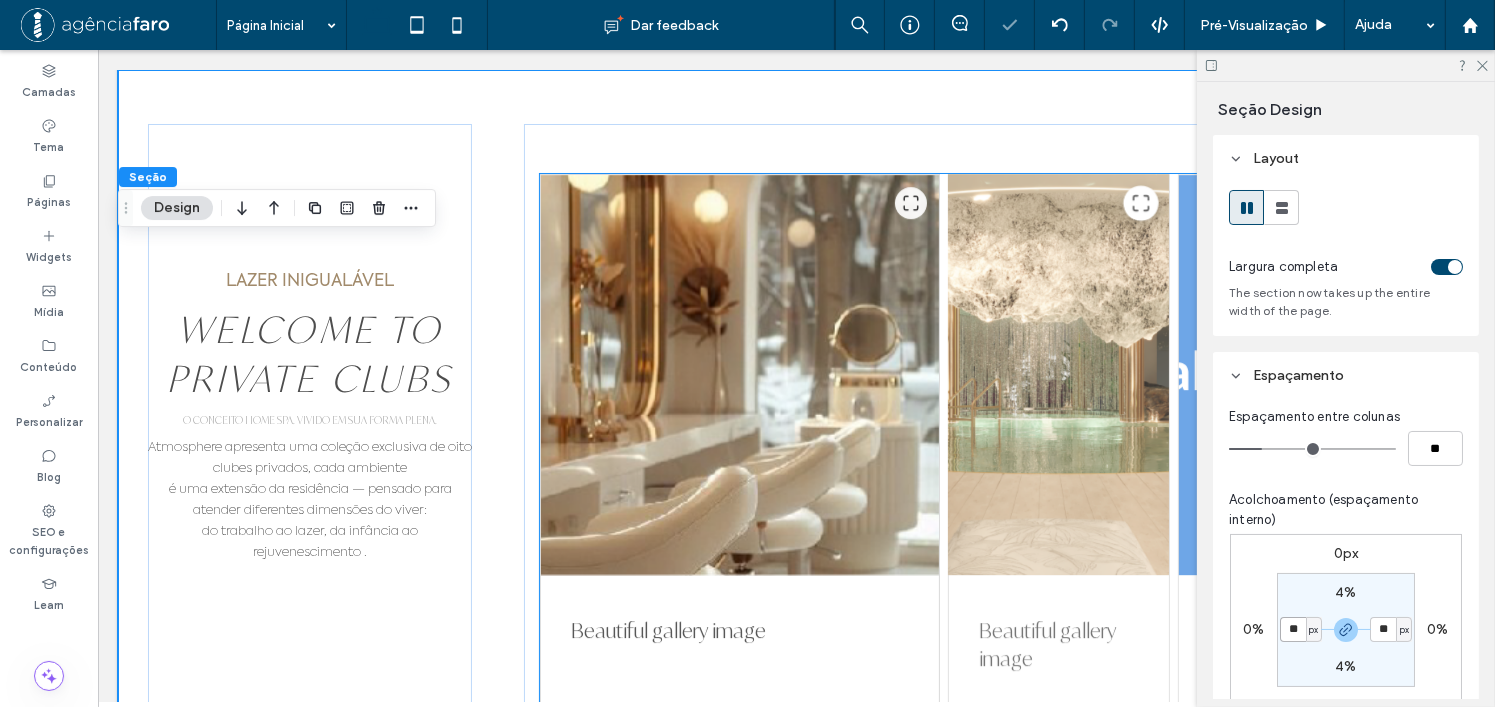 scroll, scrollTop: 6175, scrollLeft: 0, axis: vertical 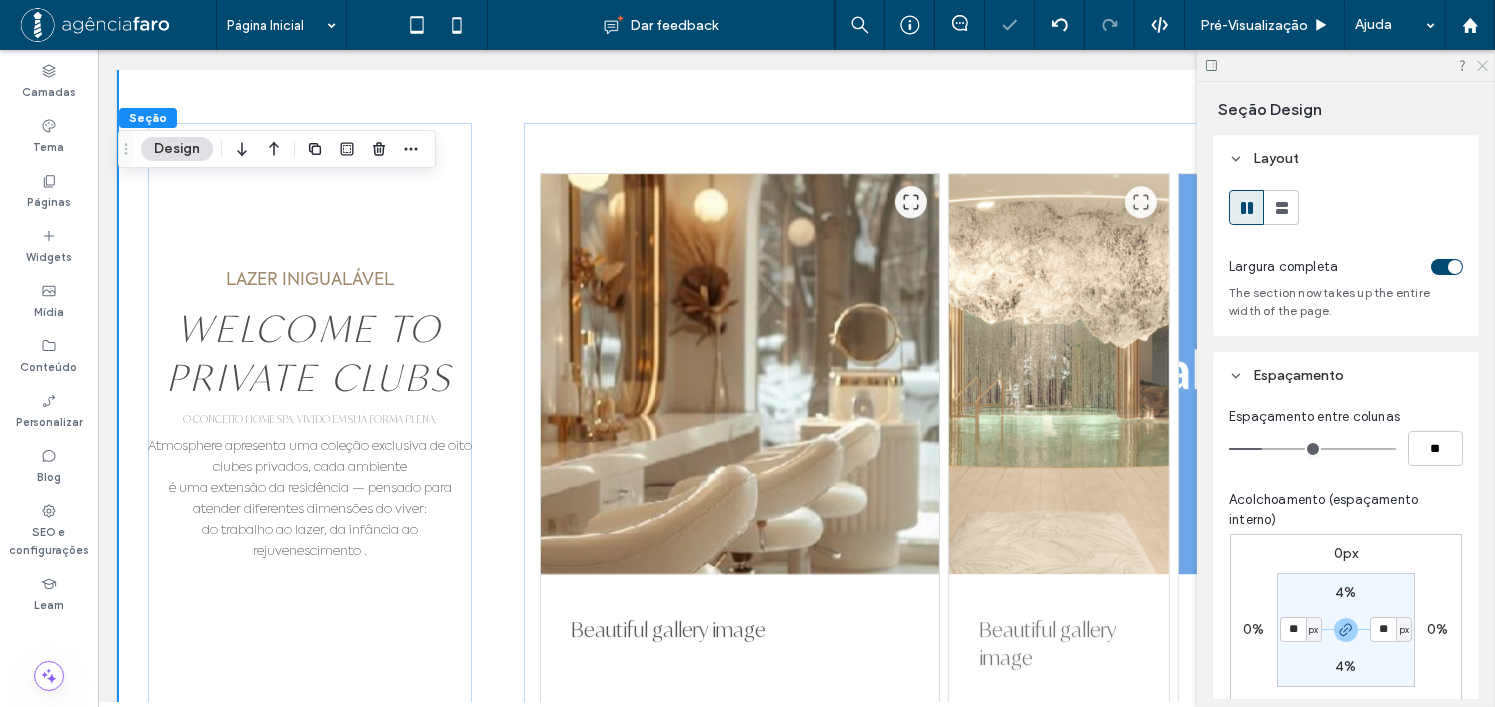 click 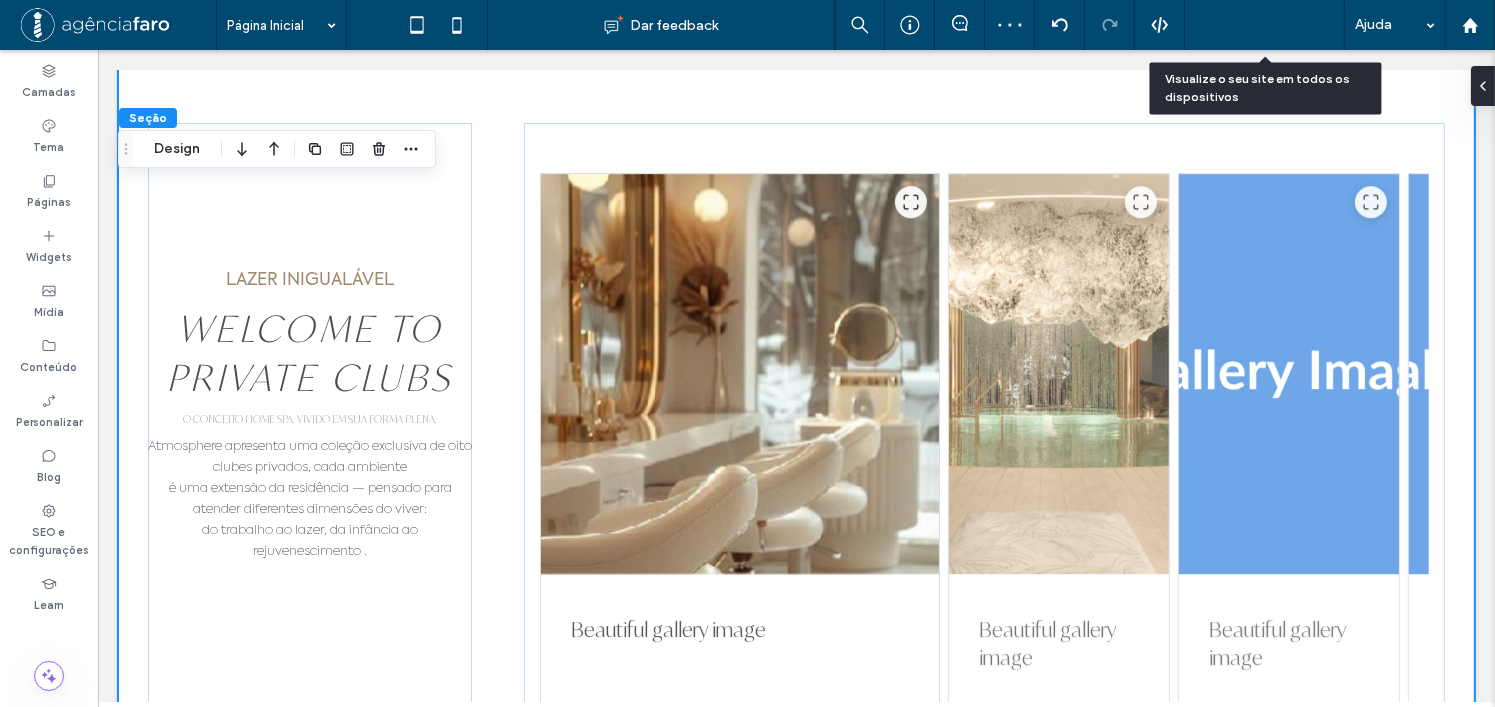 click on "Pré-Visualizaçāo" at bounding box center [1254, 25] 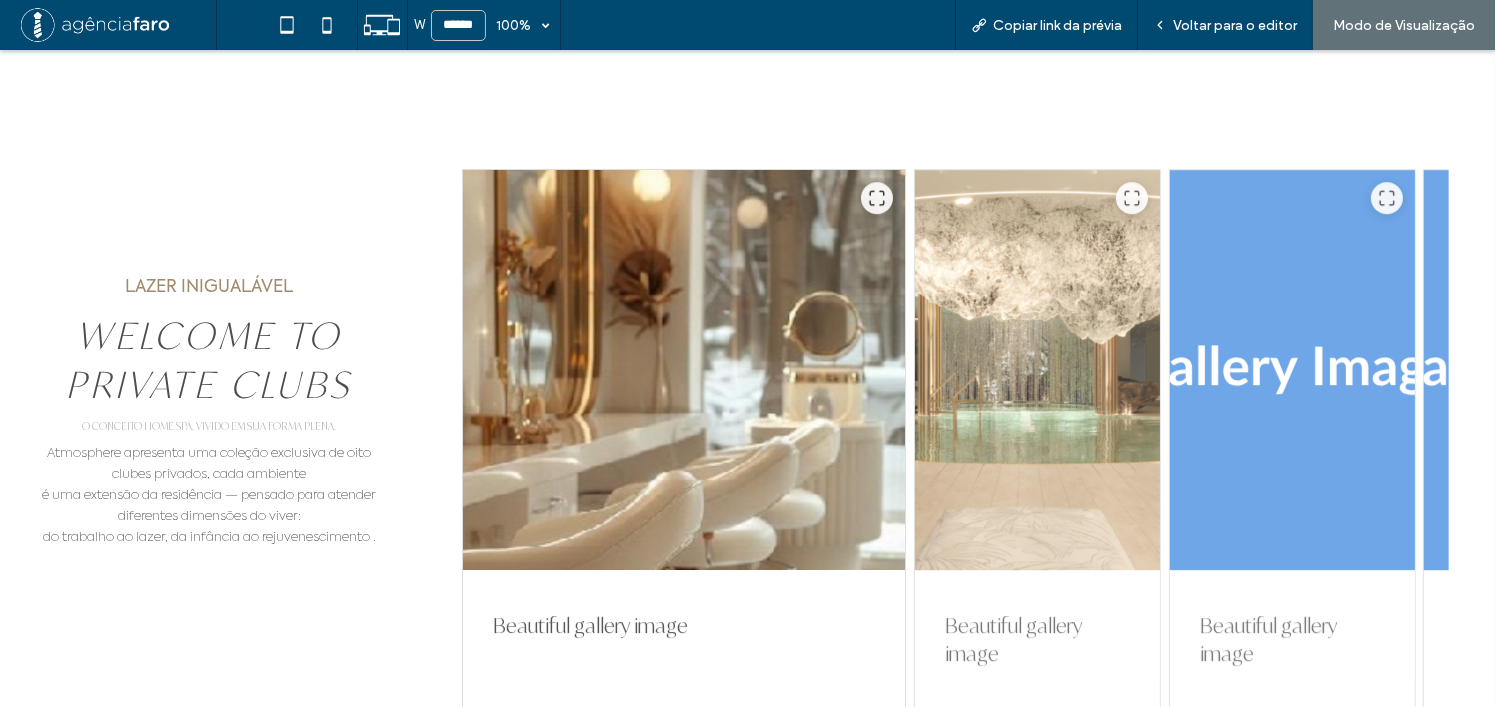 scroll, scrollTop: 6199, scrollLeft: 0, axis: vertical 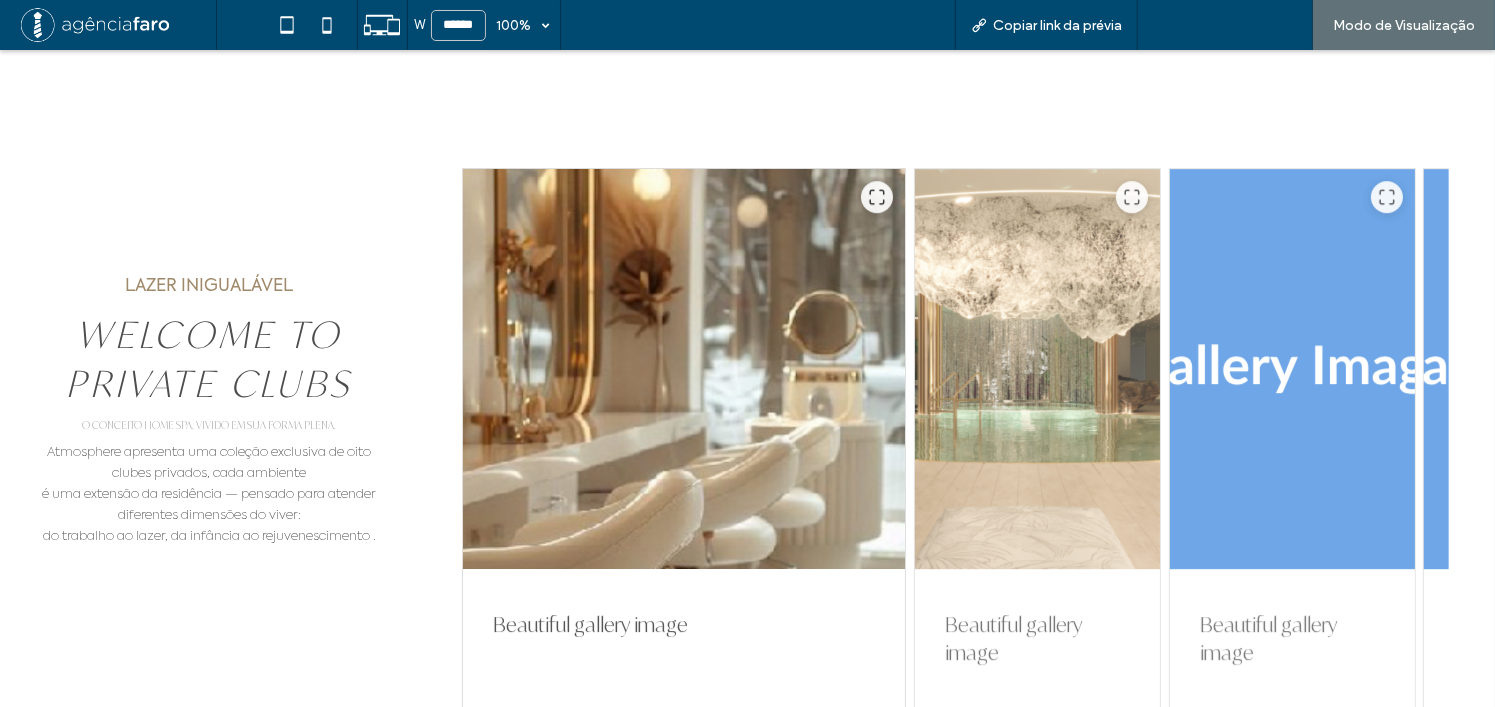 click on "Voltar para o editor" at bounding box center [1235, 25] 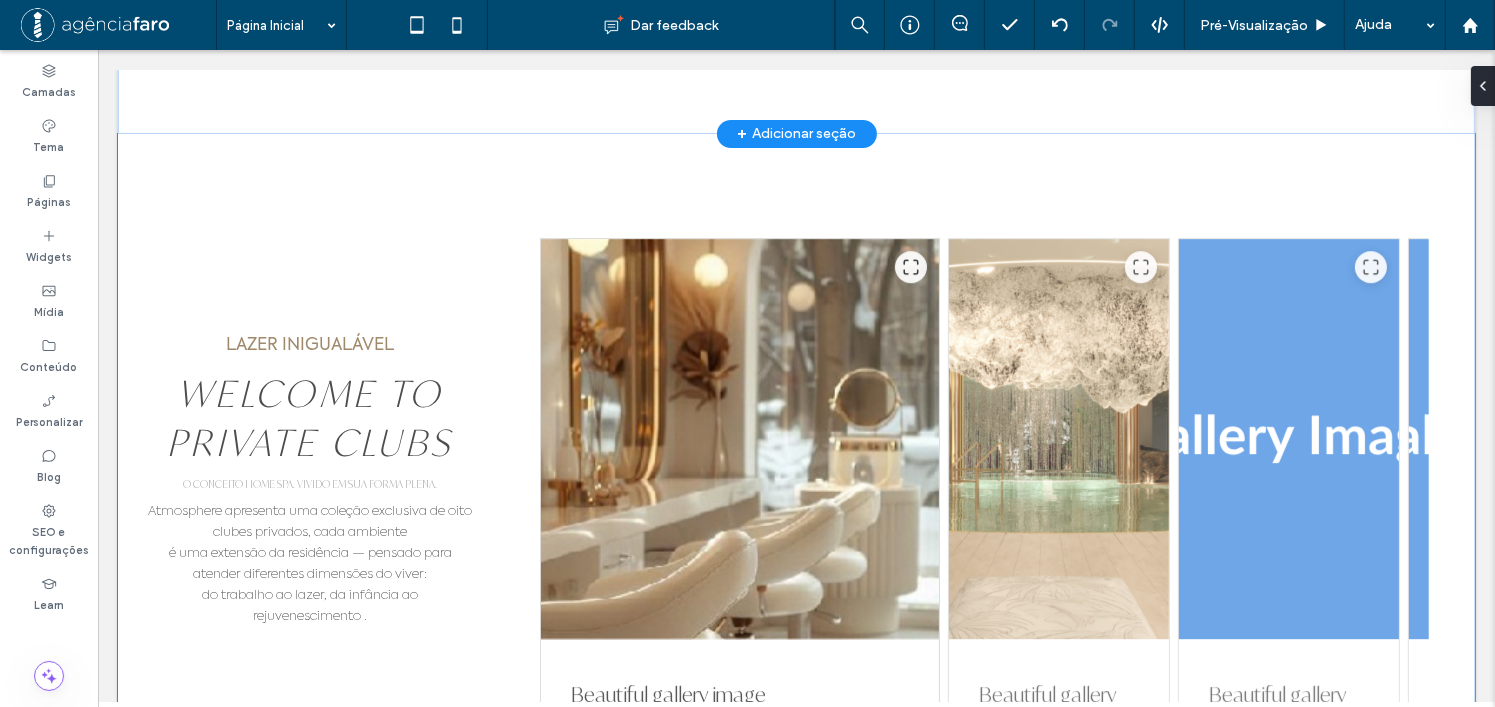 scroll, scrollTop: 6076, scrollLeft: 0, axis: vertical 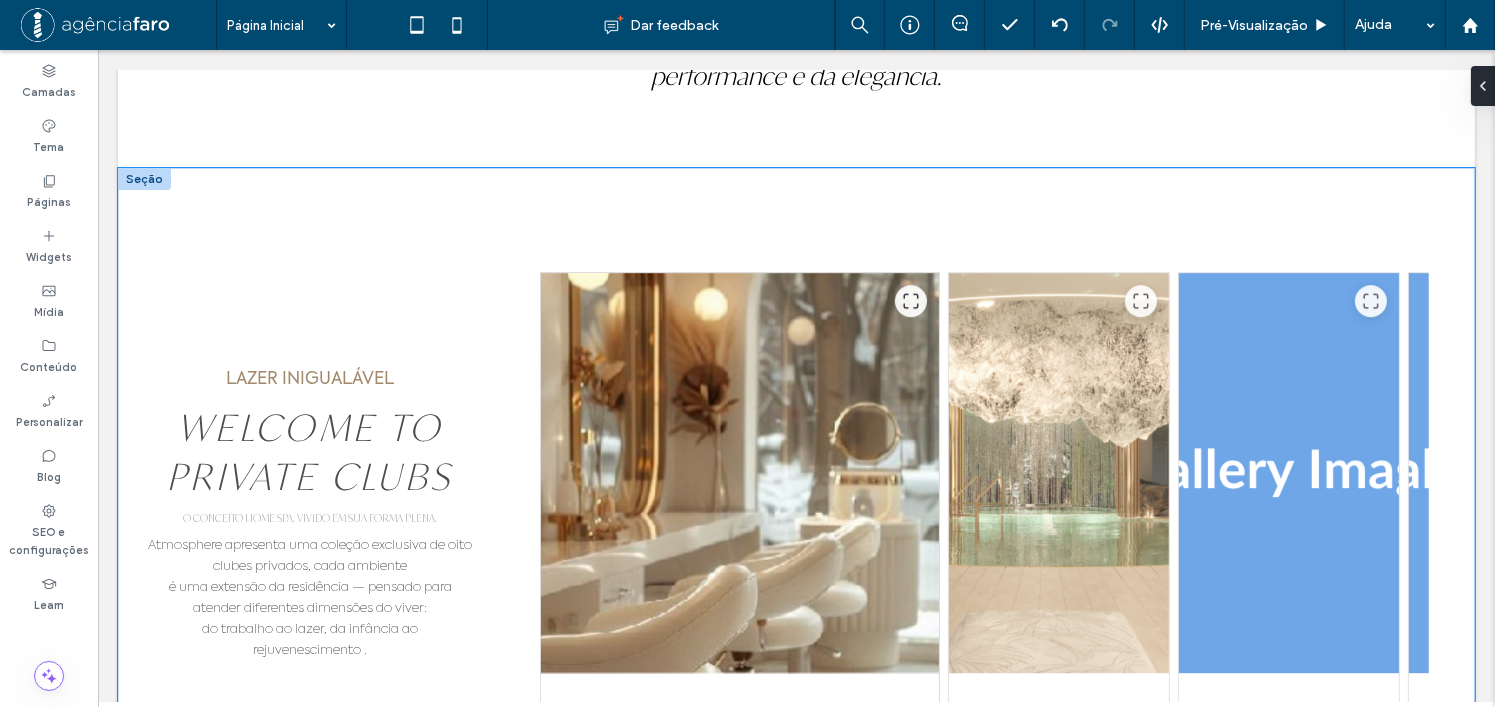 click on "LAZER INIGUALÁVEL
WELCOME TO PRIVATE CLUBS
O CONCEITO HOME SPA. VIVIDO EM SUA FORMA PLENA.
Atmosphere apresenta uma coleção exclusiva de oito clubes privados, cada ambiente é uma extensão da residência — pensado para atender diferentes dimensões do viver: do trabalho ao lazer, da infância ao rejuvenescimento .
Beautiful gallery image
Beautiful gallery image
Beautiful gallery image
Beautiful gallery image
Beautiful gallery image" at bounding box center [795, 619] 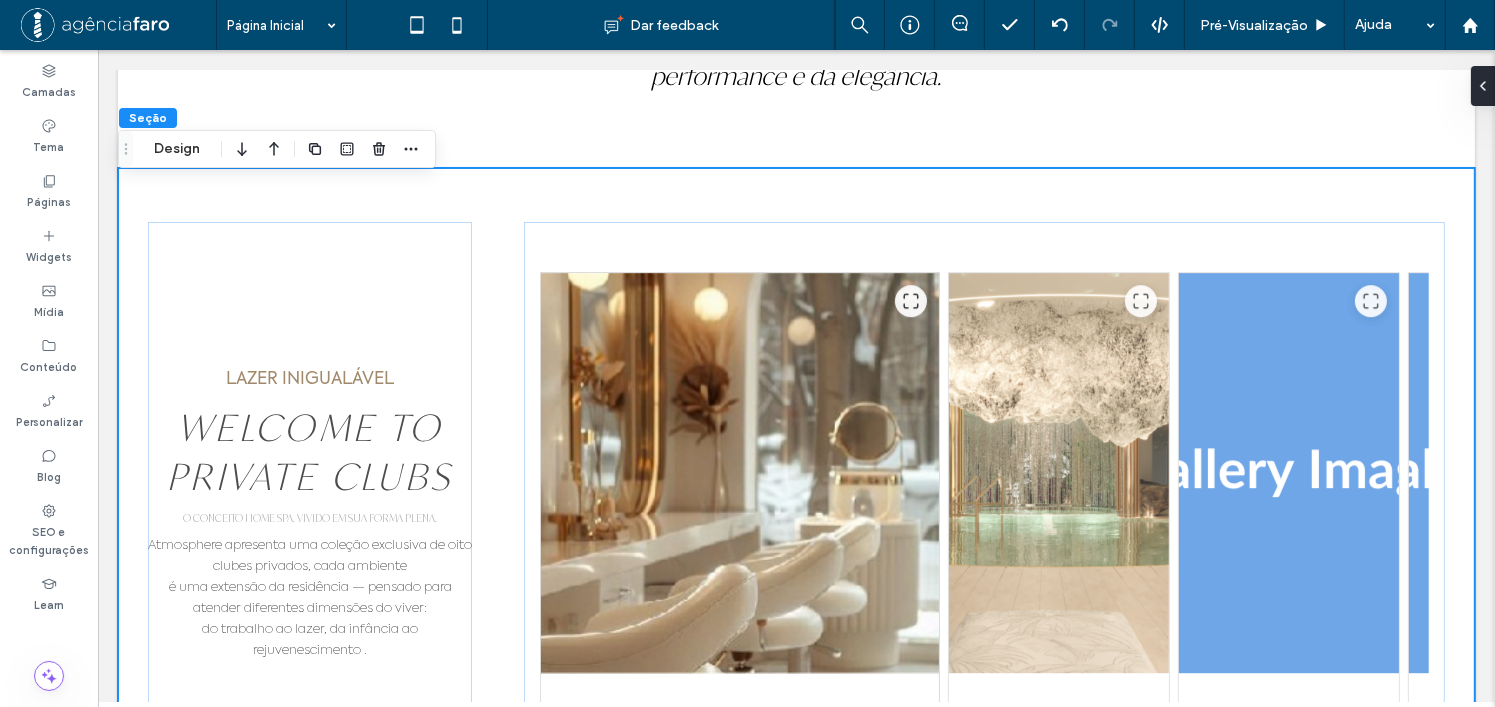 click on "LAZER INIGUALÁVEL
WELCOME TO PRIVATE CLUBS
O CONCEITO HOME SPA. VIVIDO EM SUA FORMA PLENA.
Atmosphere apresenta uma coleção exclusiva de oito clubes privados, cada ambiente é uma extensão da residência — pensado para atender diferentes dimensões do viver: do trabalho ao lazer, da infância ao rejuvenescimento .
Beautiful gallery image
Beautiful gallery image
Beautiful gallery image
Beautiful gallery image
Beautiful gallery image" at bounding box center (795, 619) 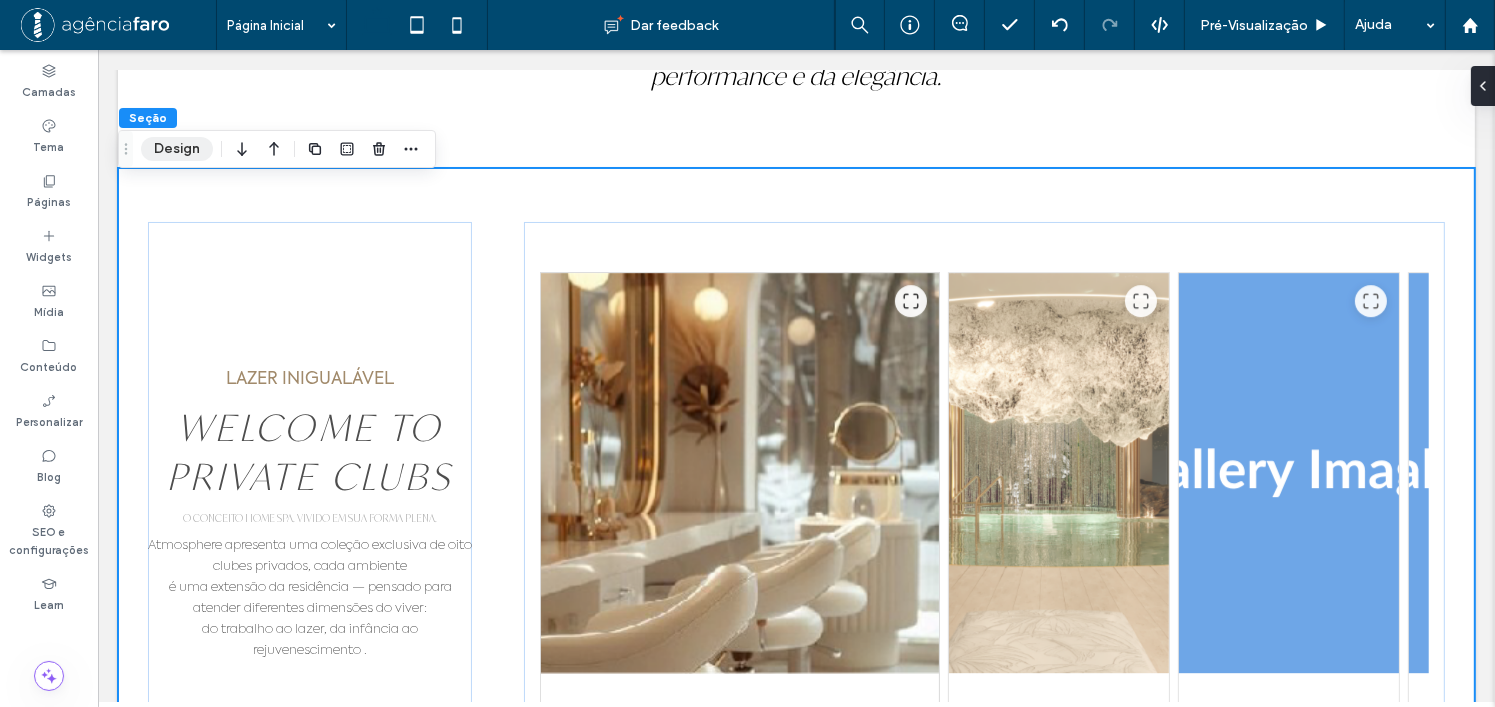 click on "Design" at bounding box center [177, 149] 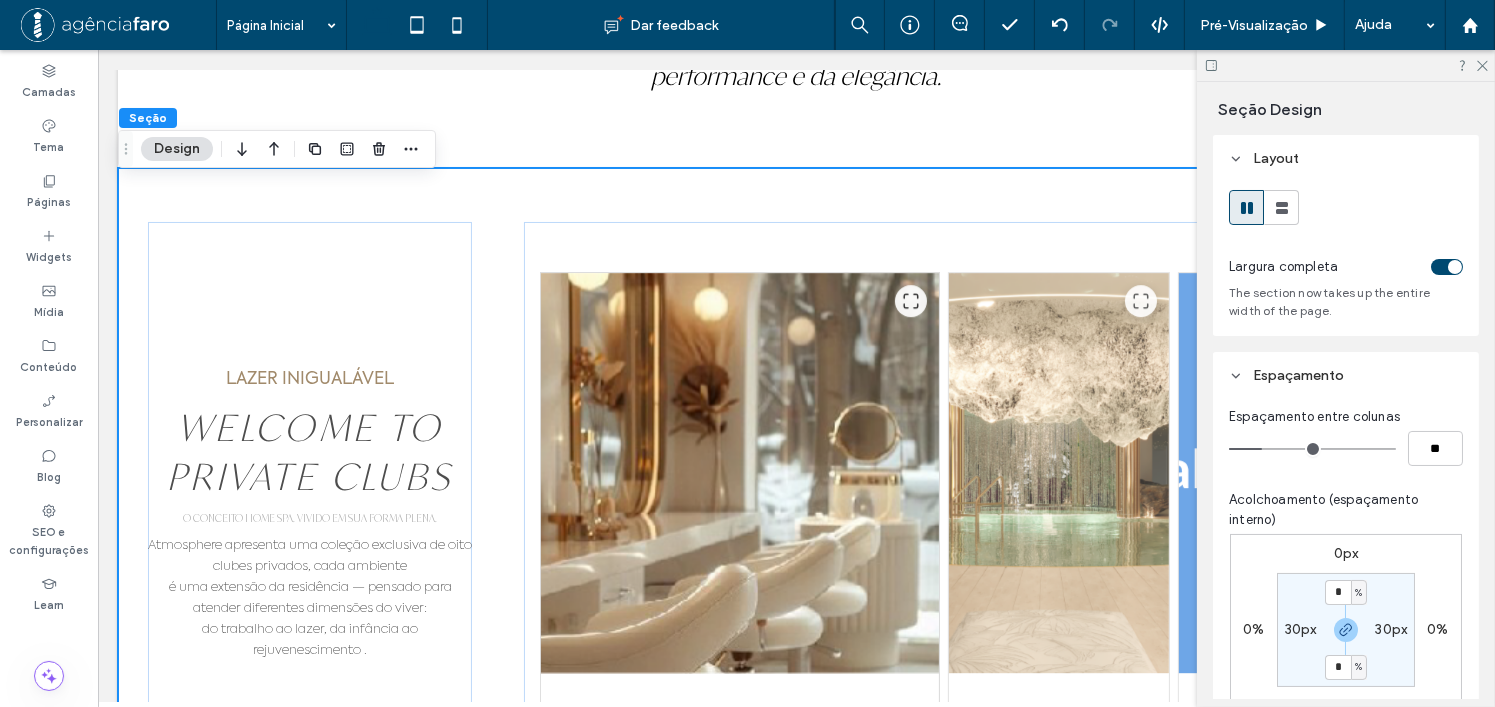 click on "* % 30px * % 30px" at bounding box center [1346, 630] 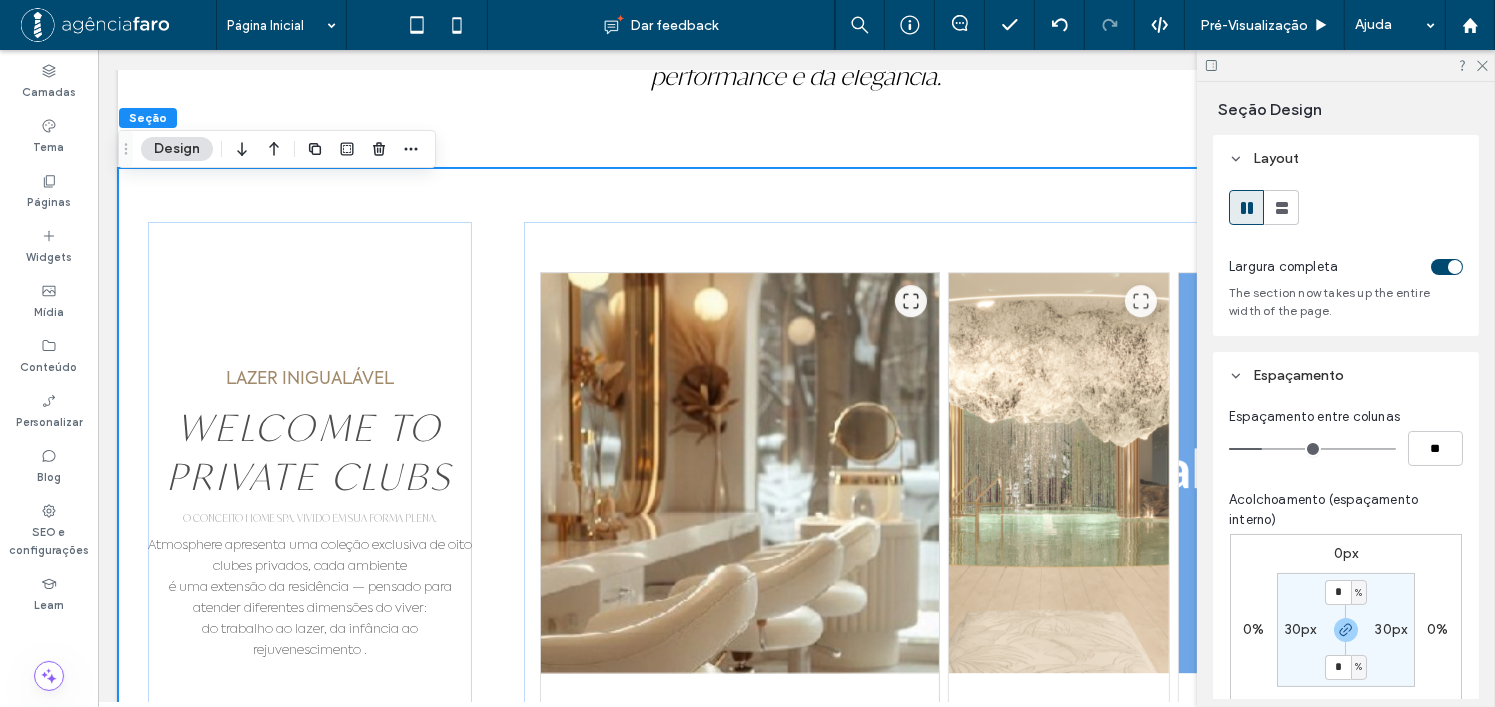 click on "30px" at bounding box center (1301, 629) 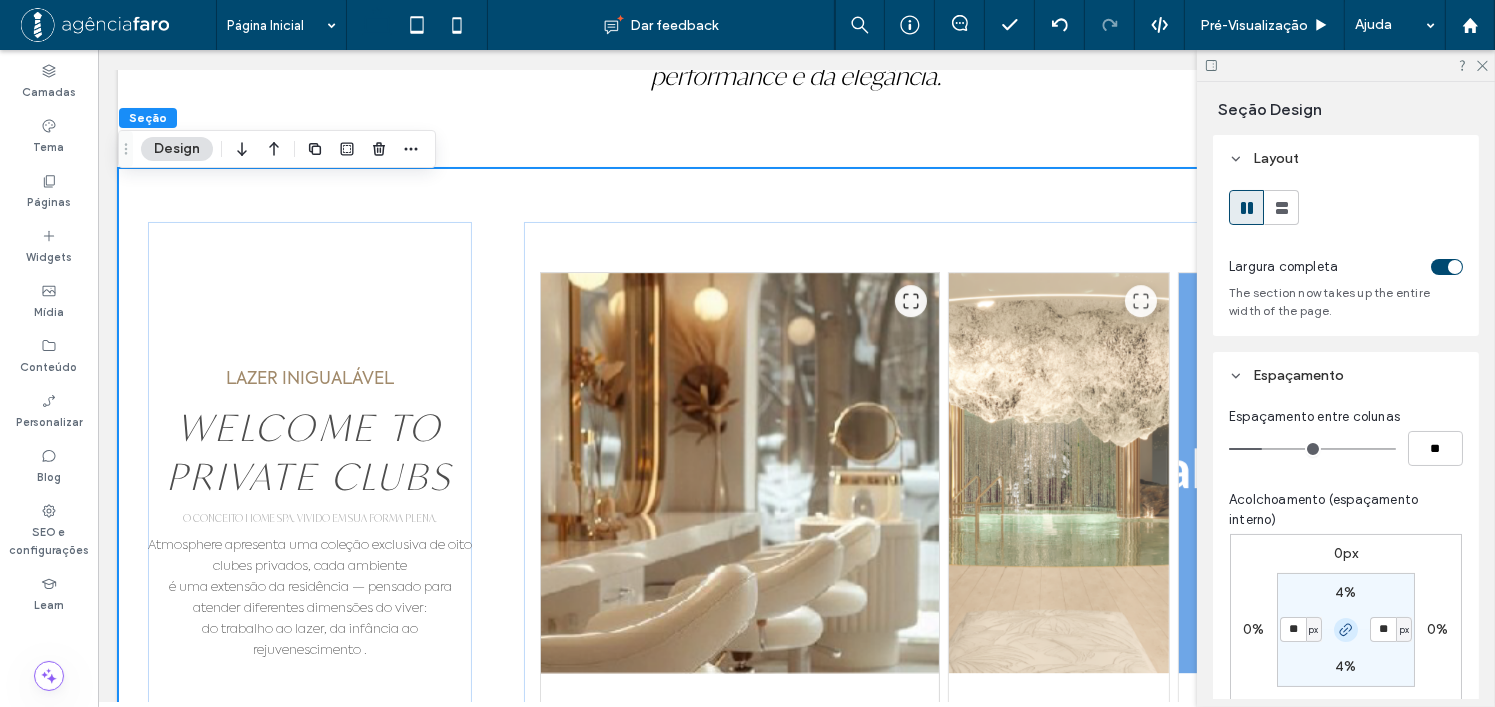 type on "**" 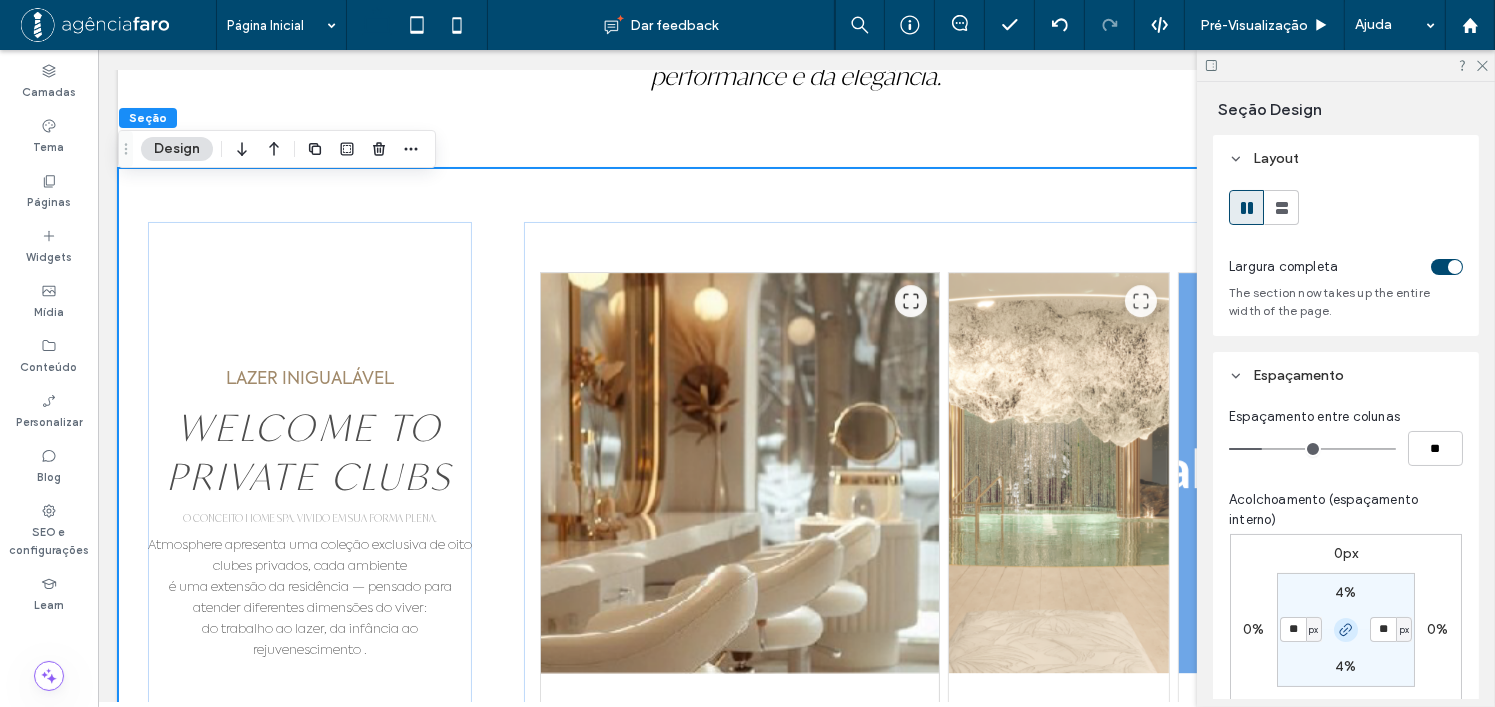 type on "**" 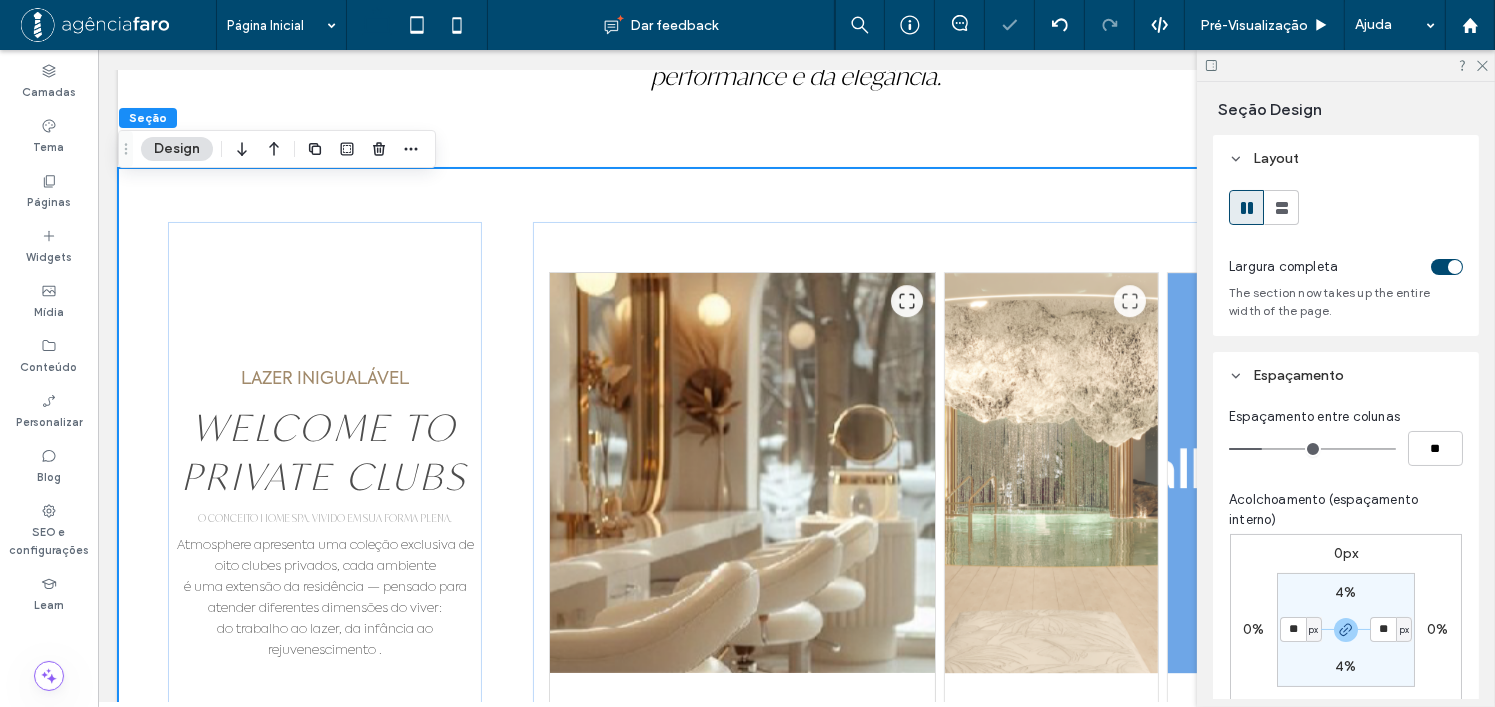 click on "LAZER INIGUALÁVEL
WELCOME TO PRIVATE CLUBS
O CONCEITO HOME SPA. VIVIDO EM SUA FORMA PLENA.
Atmosphere apresenta uma coleção exclusiva de oito clubes privados, cada ambiente é uma extensão da residência — pensado para atender diferentes dimensões do viver: do trabalho ao lazer, da infância ao rejuvenescimento .
Beautiful gallery image
Beautiful gallery image
Beautiful gallery image
Beautiful gallery image
Beautiful gallery image" at bounding box center (795, 619) 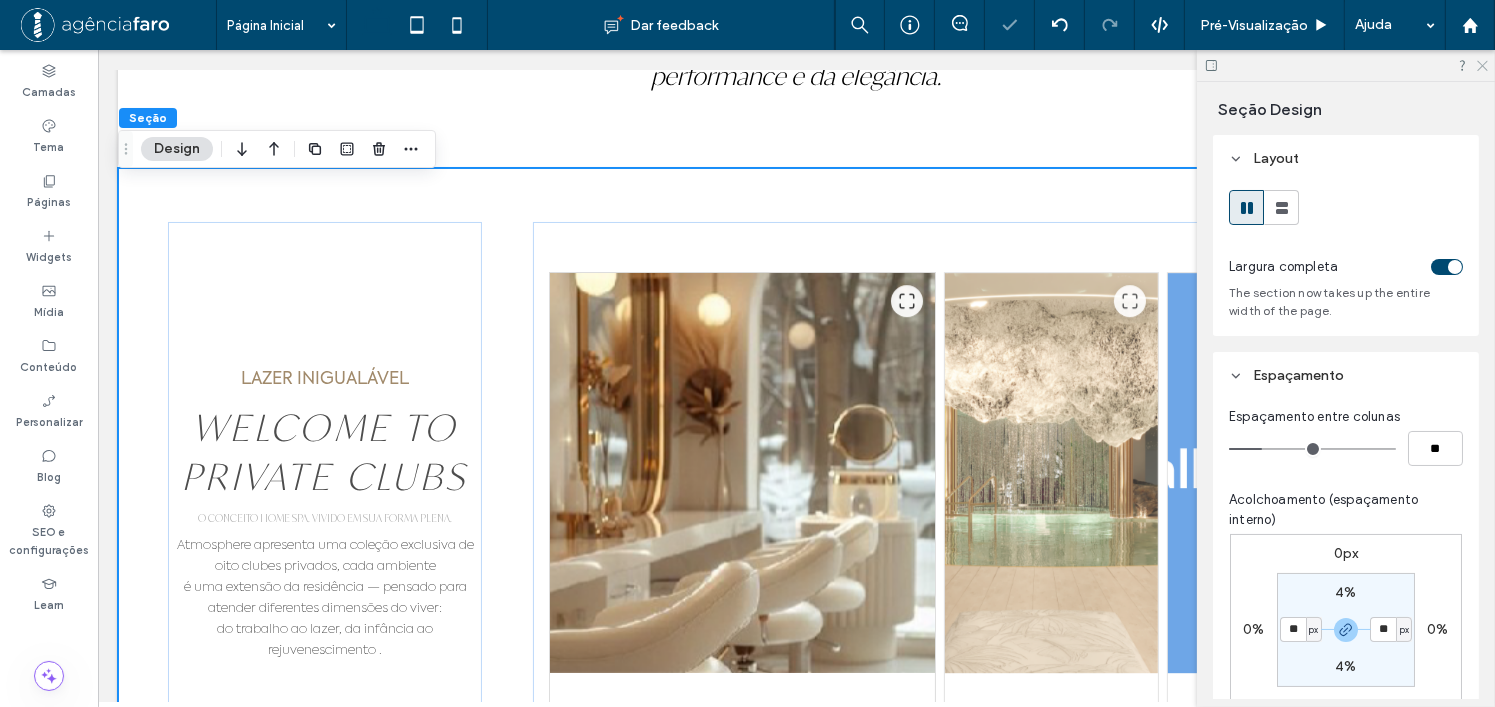 drag, startPoint x: 1484, startPoint y: 61, endPoint x: 1263, endPoint y: 5, distance: 227.98465 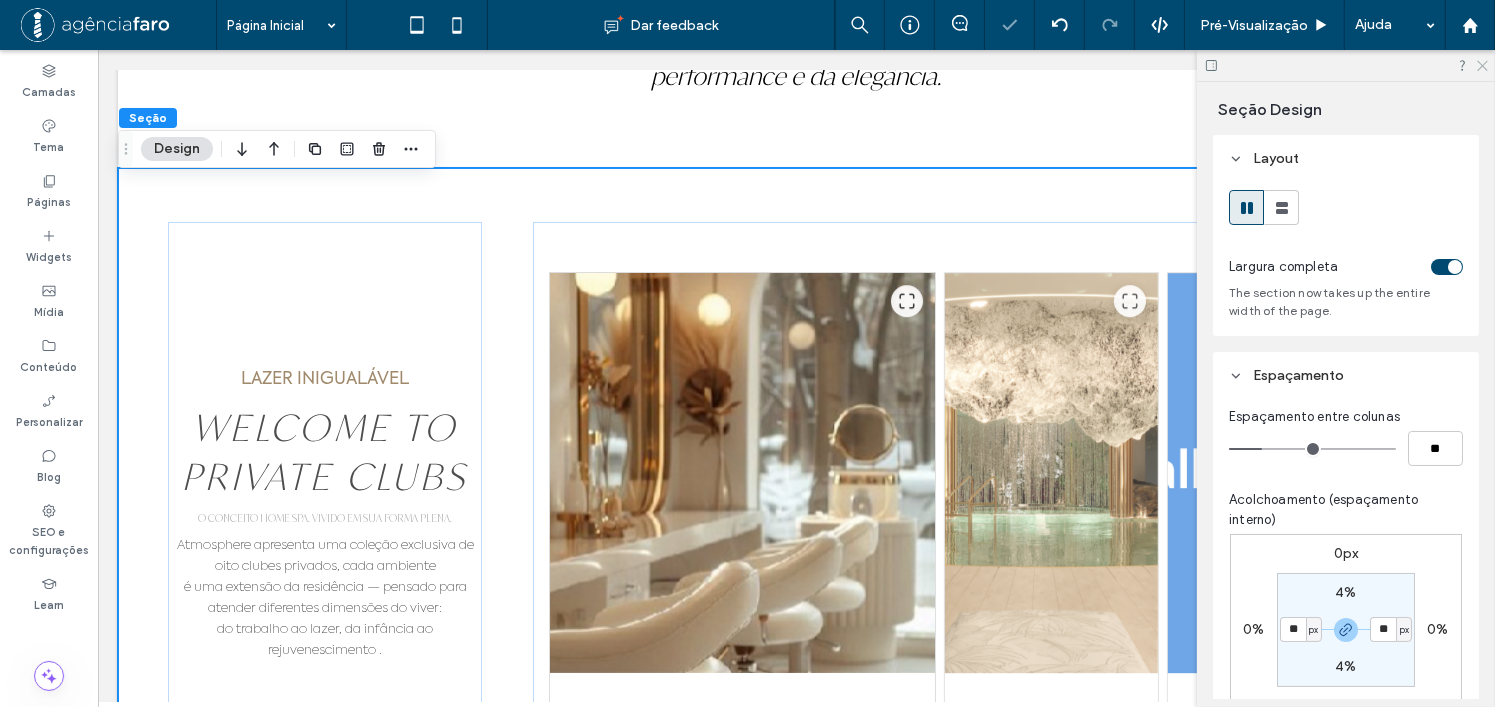 click 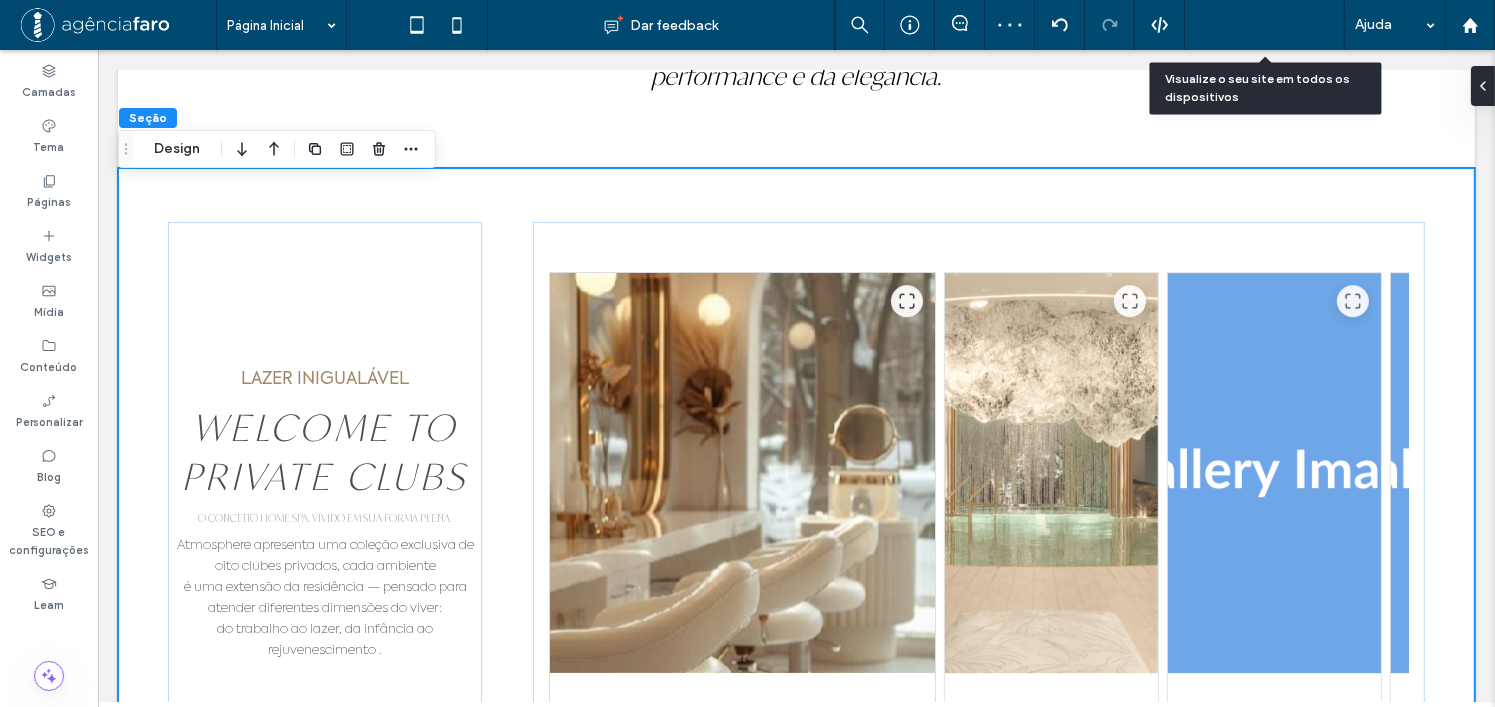 click on "Pré-Visualizaçāo" at bounding box center (1254, 25) 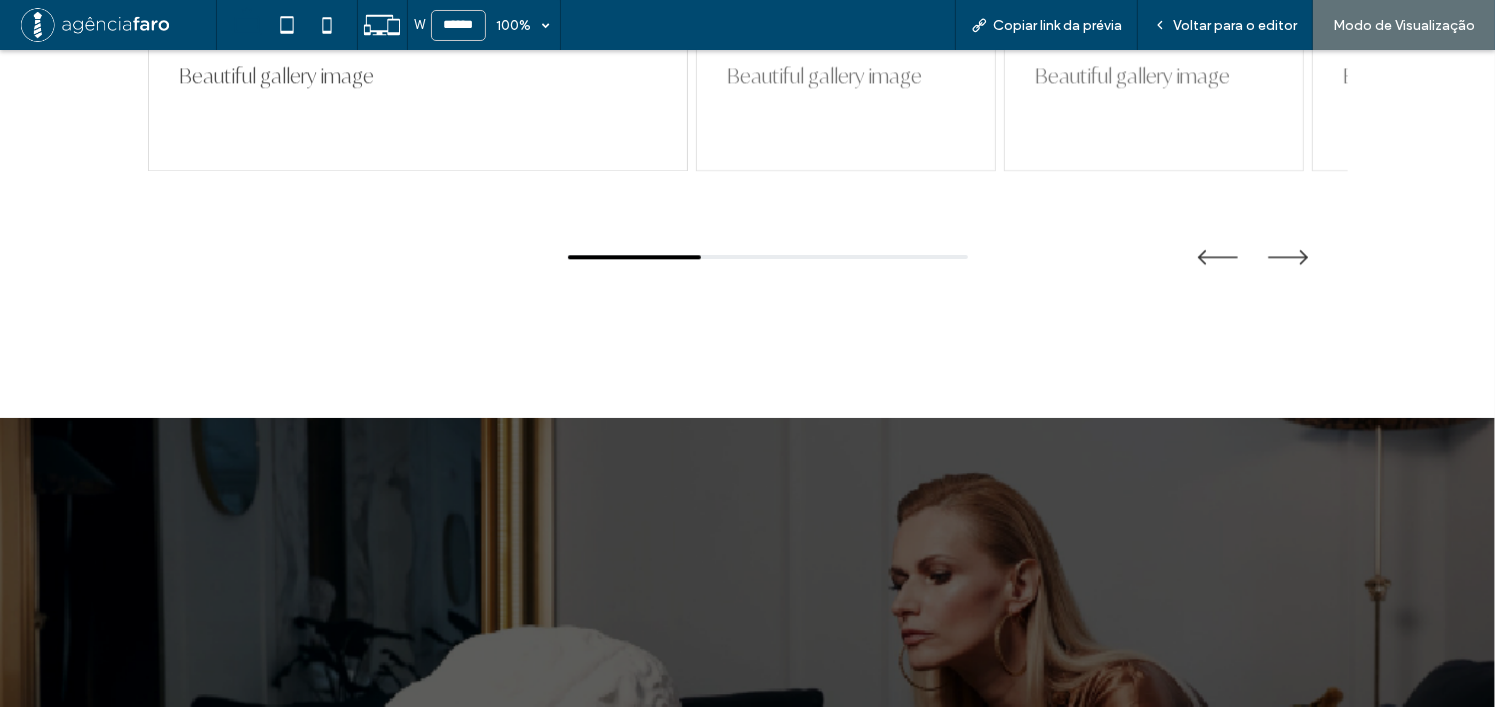 scroll, scrollTop: 4600, scrollLeft: 0, axis: vertical 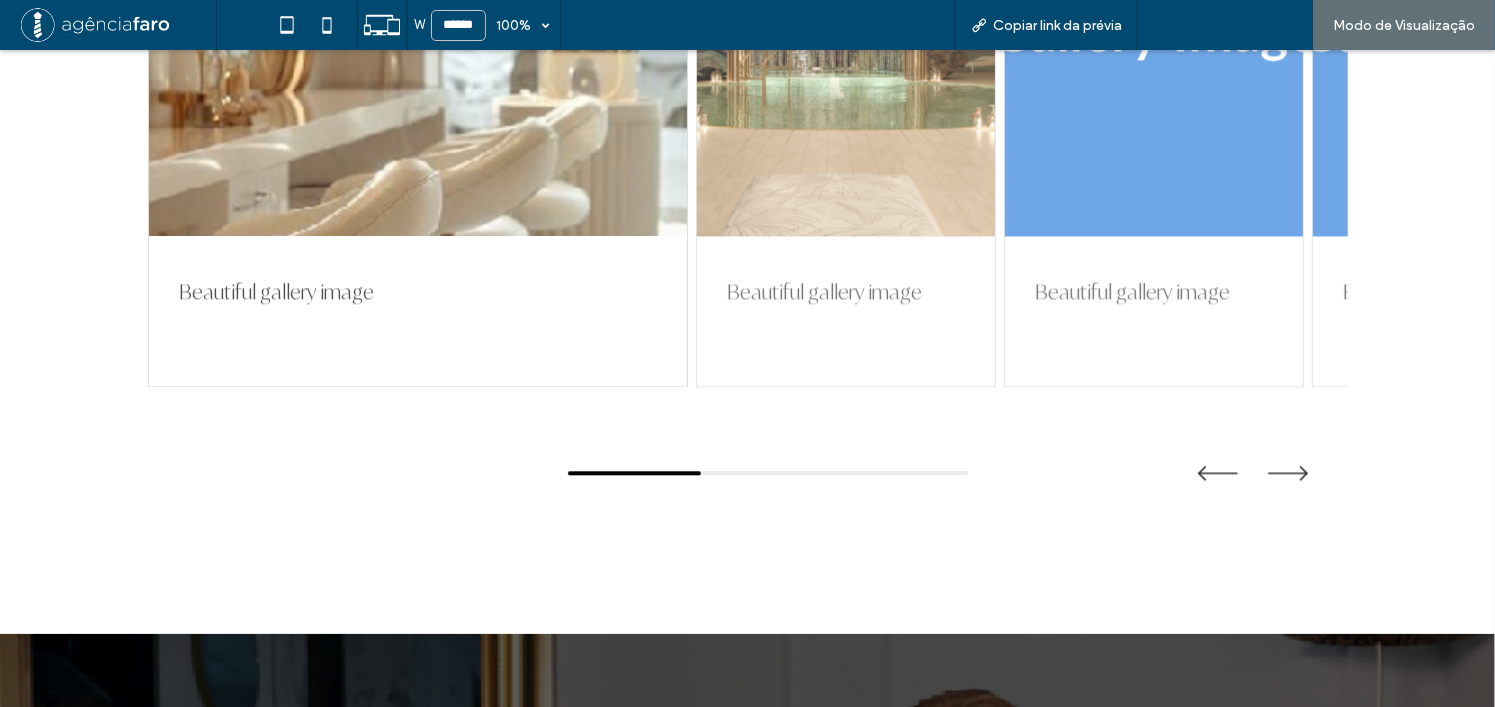 drag, startPoint x: 1225, startPoint y: 35, endPoint x: 347, endPoint y: 5, distance: 878.5124 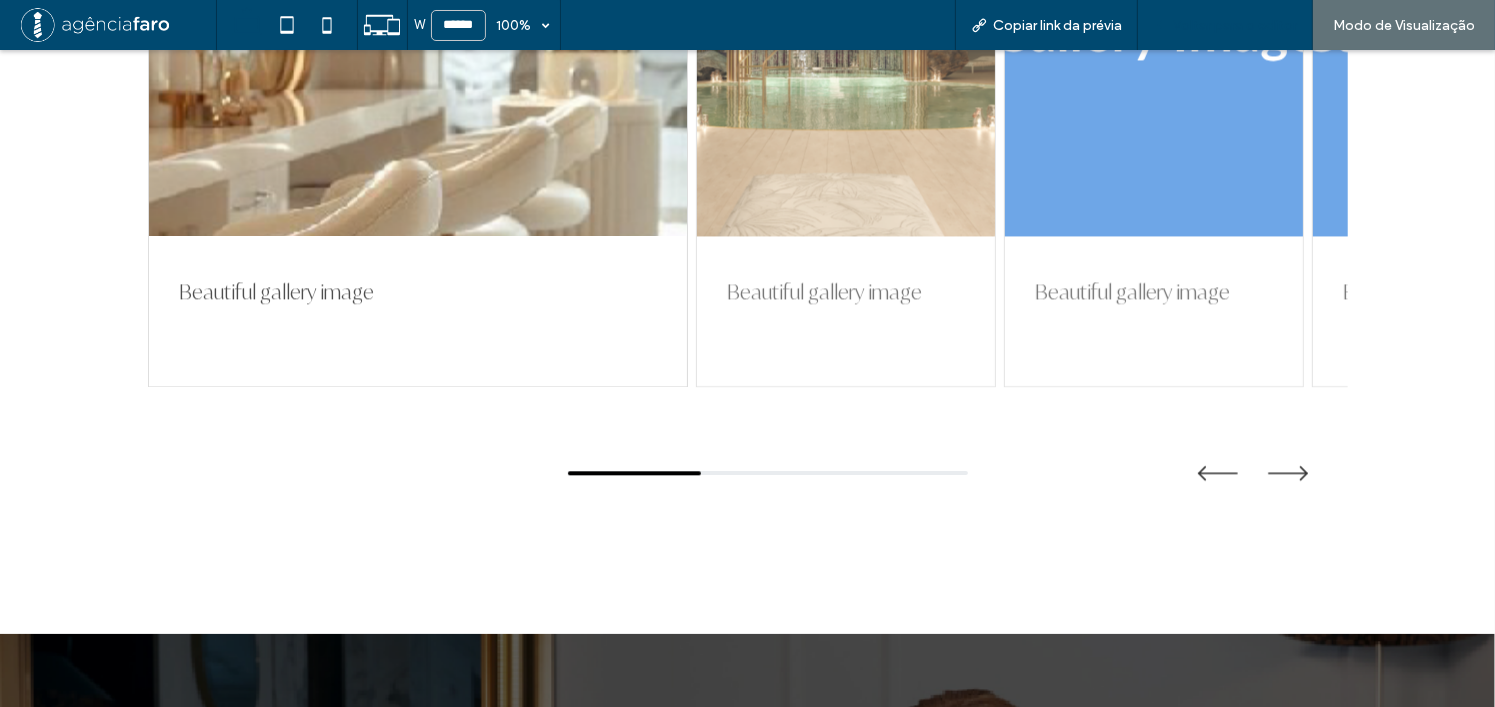 click on "Voltar para o editor" at bounding box center (1235, 25) 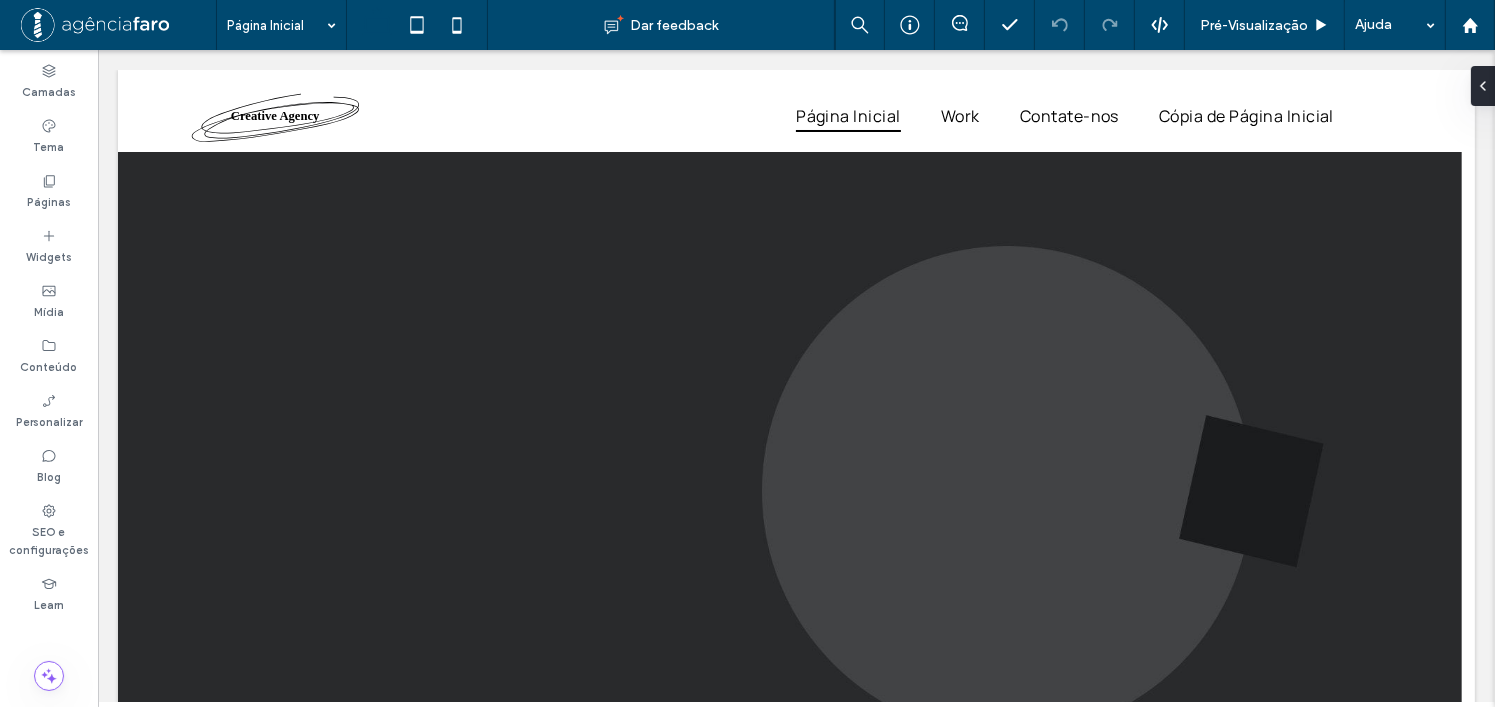 scroll, scrollTop: 3226, scrollLeft: 0, axis: vertical 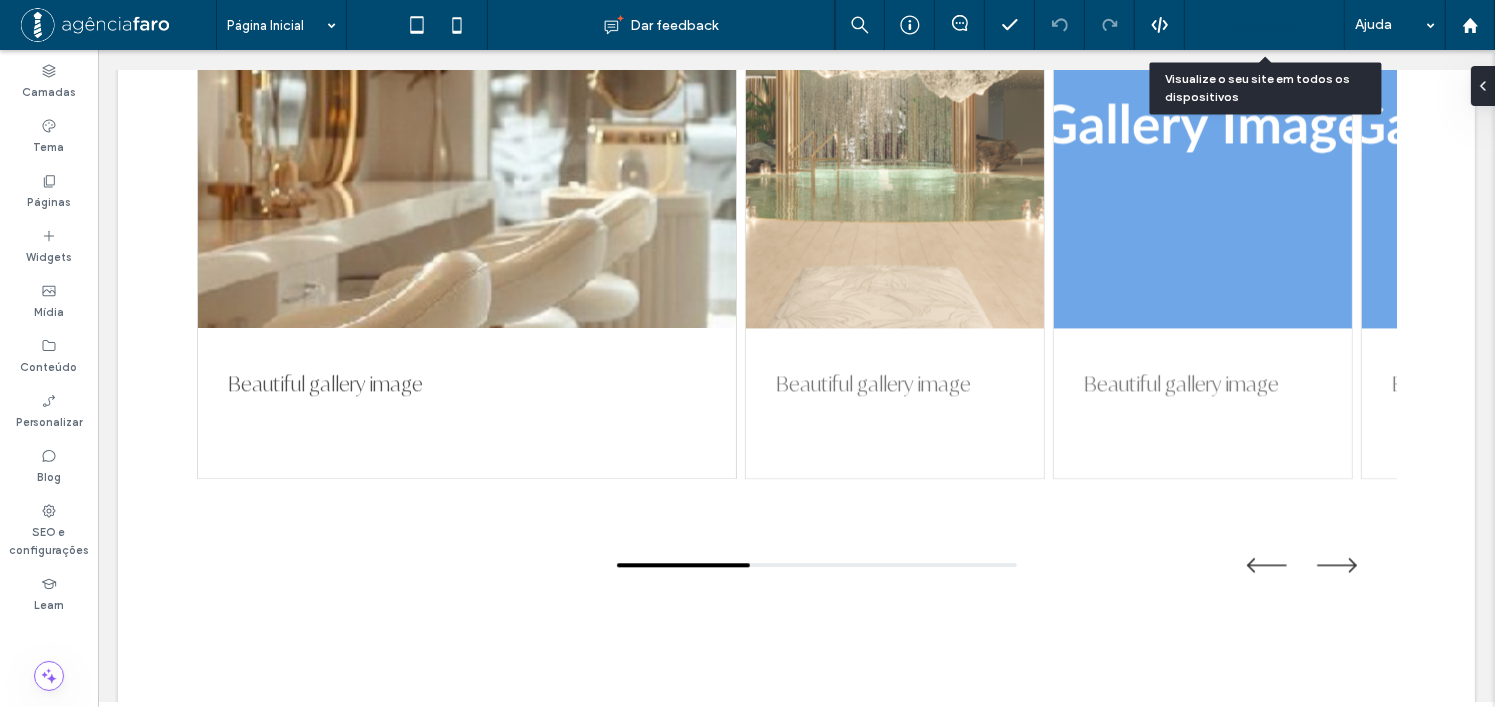 click on "Pré-Visualizaçāo" at bounding box center [1254, 25] 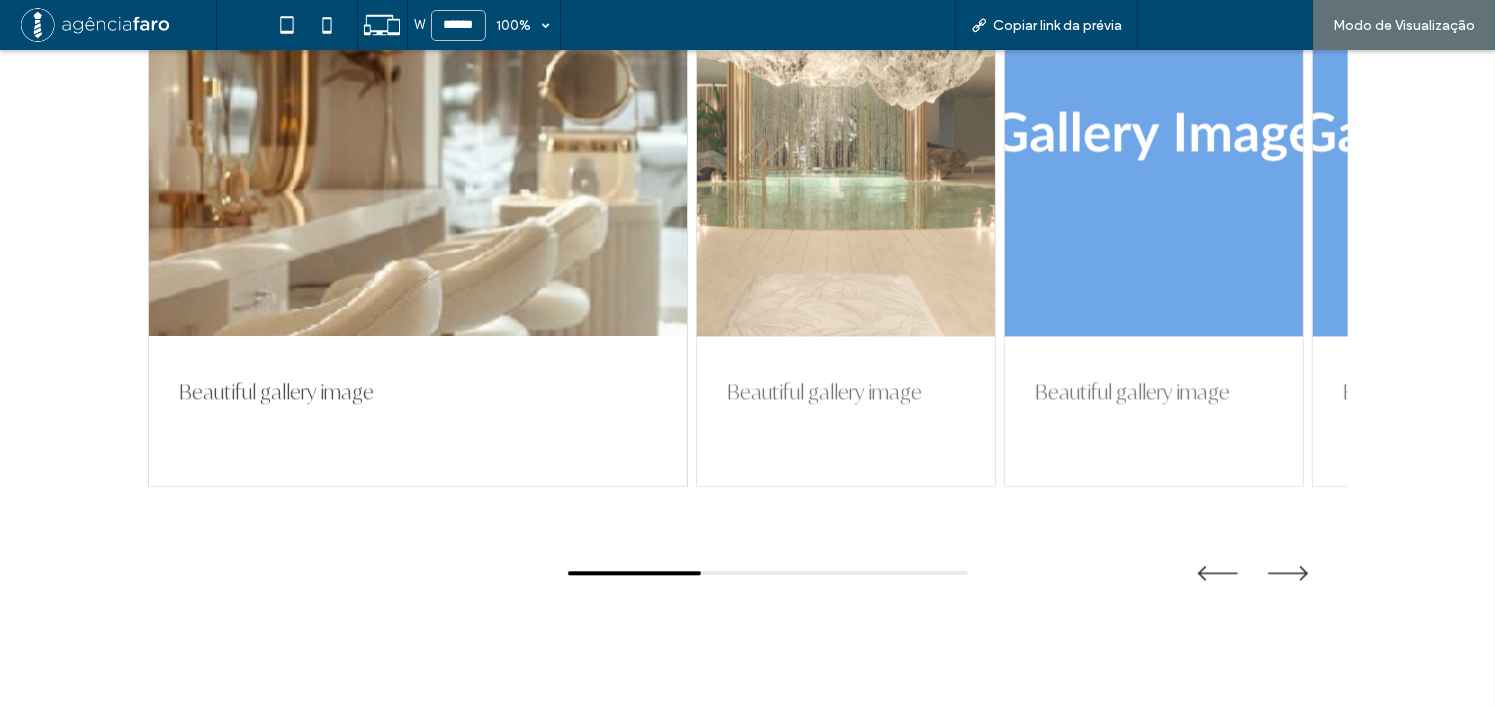 click on "Voltar para o editor" at bounding box center (1225, 25) 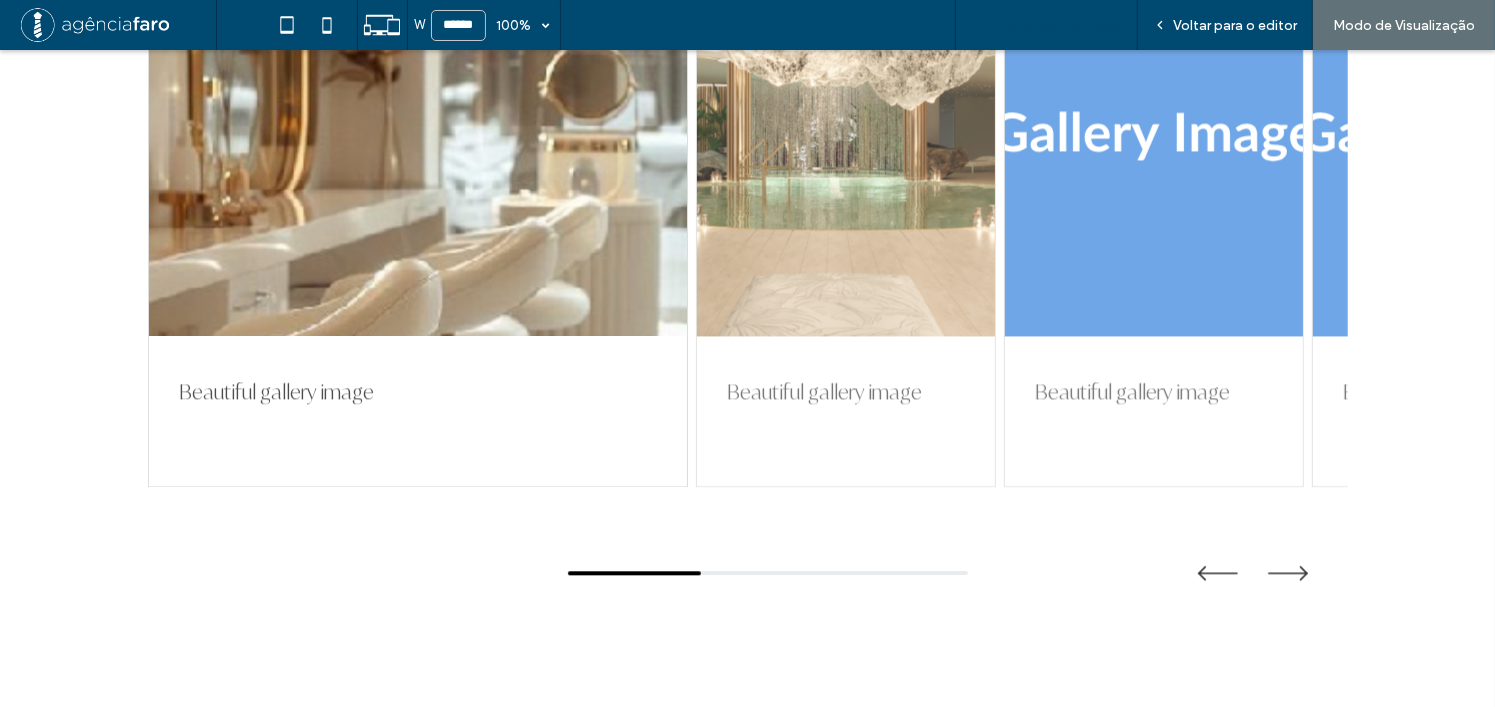 click on "Copiar link da prévia" at bounding box center [1057, 25] 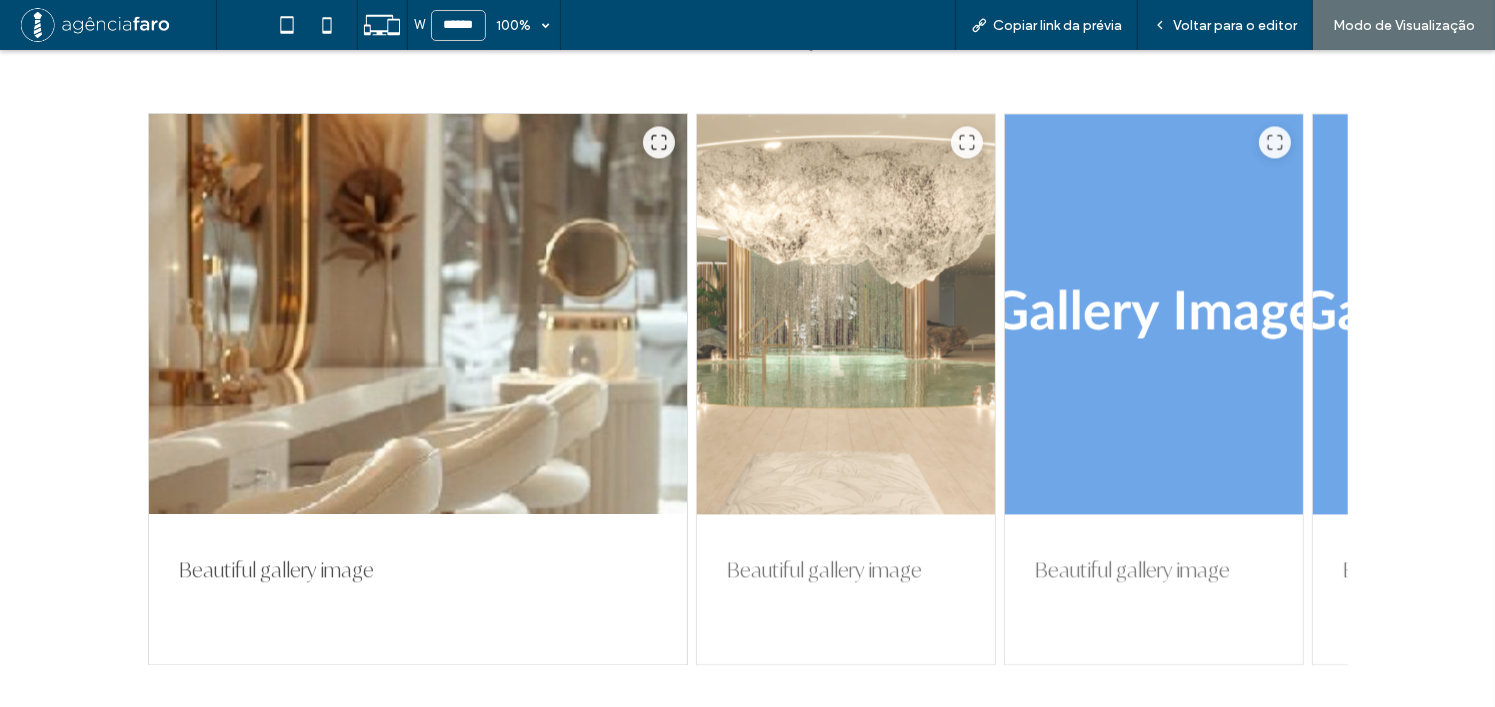 scroll, scrollTop: 4300, scrollLeft: 0, axis: vertical 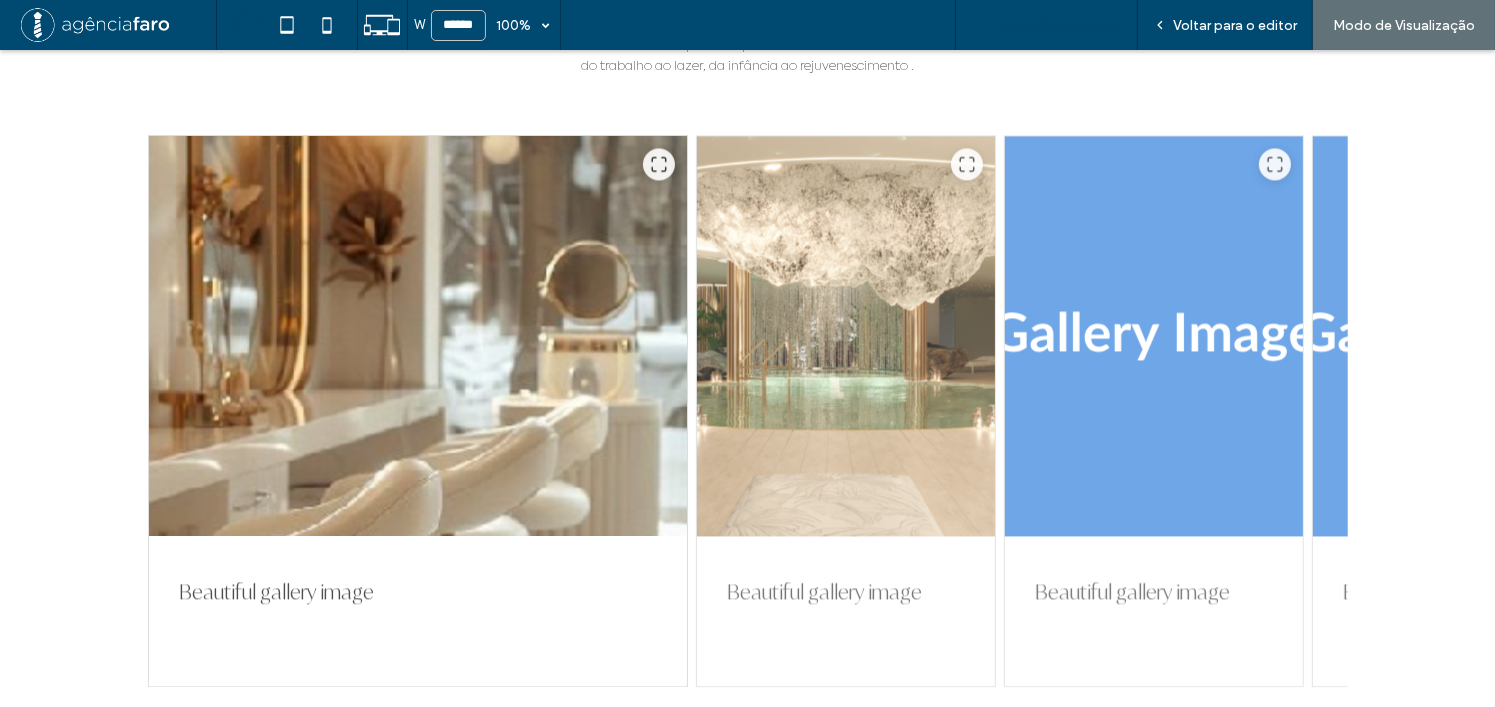 drag, startPoint x: 1051, startPoint y: 29, endPoint x: 1015, endPoint y: 4, distance: 43.829212 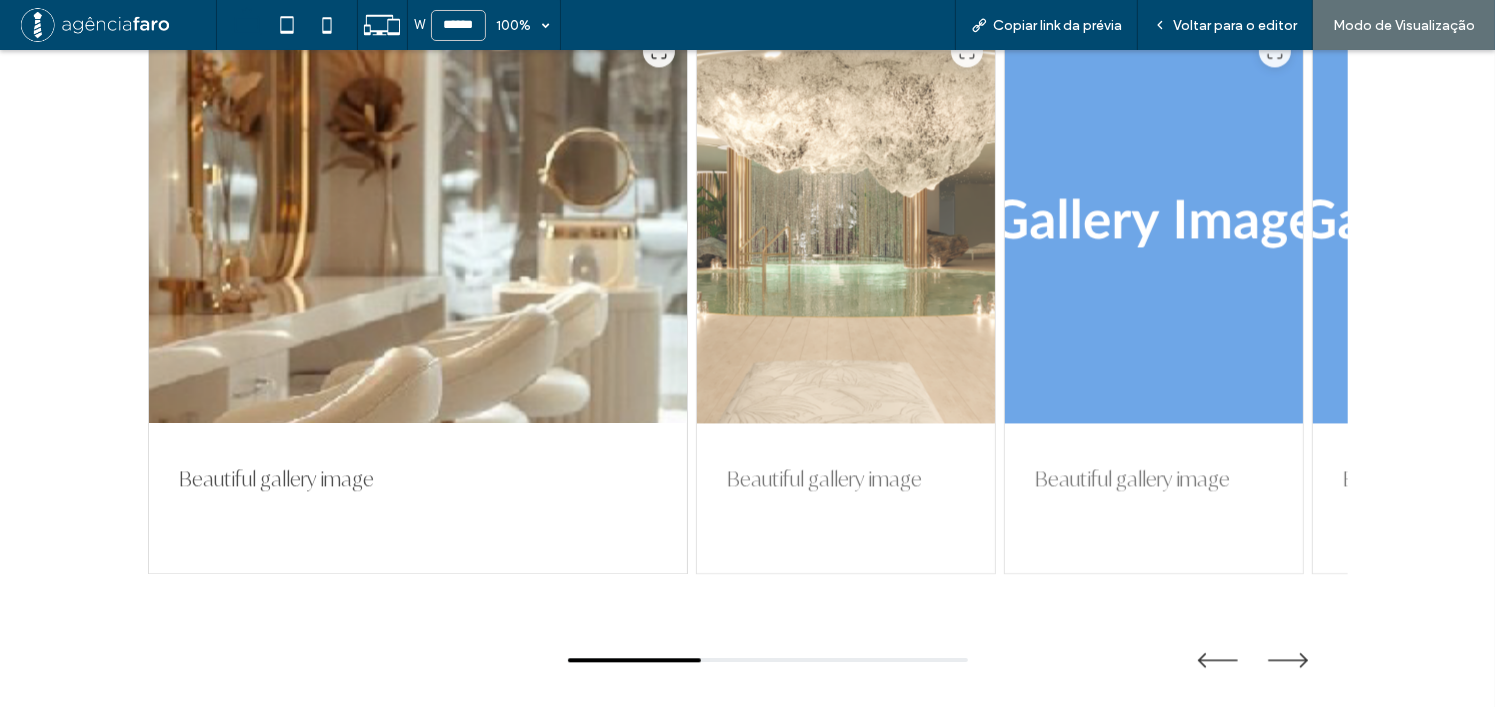 scroll, scrollTop: 4500, scrollLeft: 0, axis: vertical 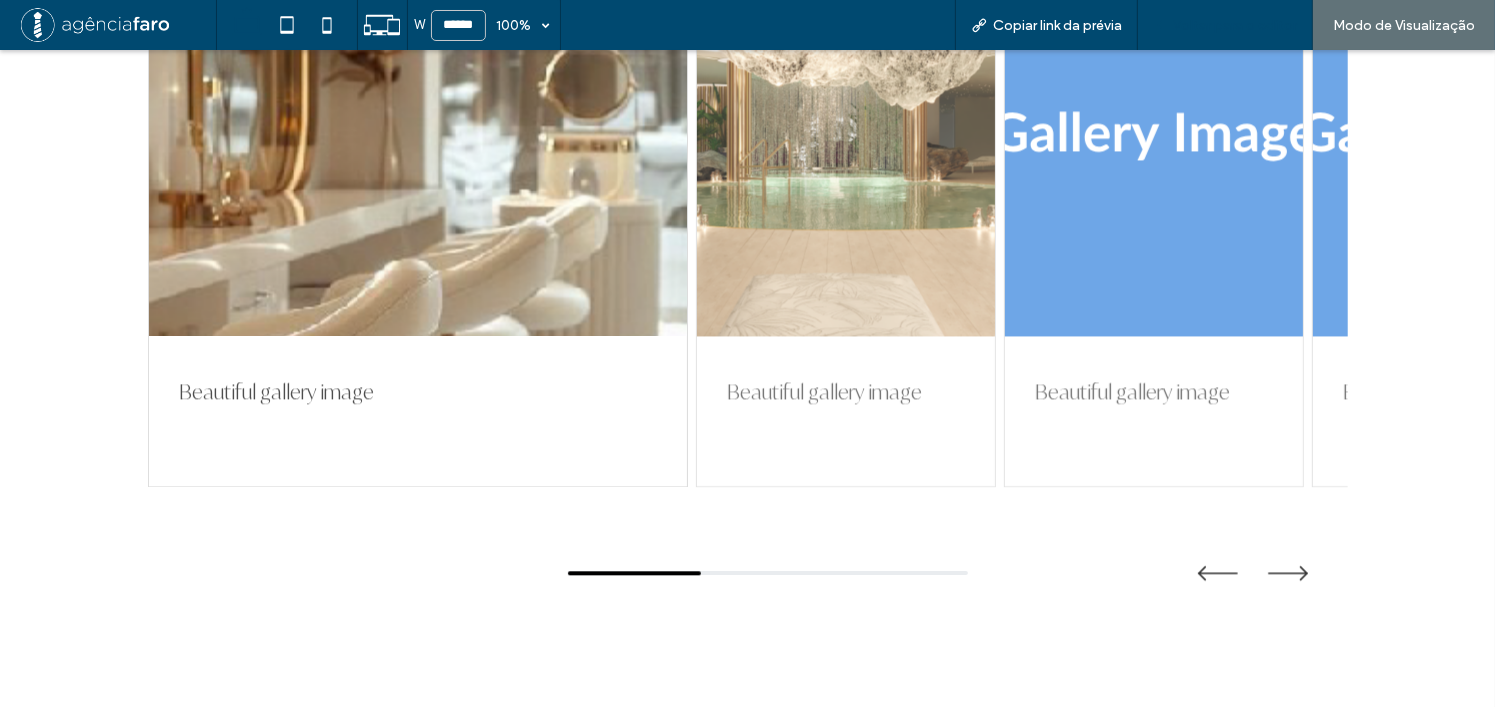 click on "Voltar para o editor" at bounding box center (1235, 25) 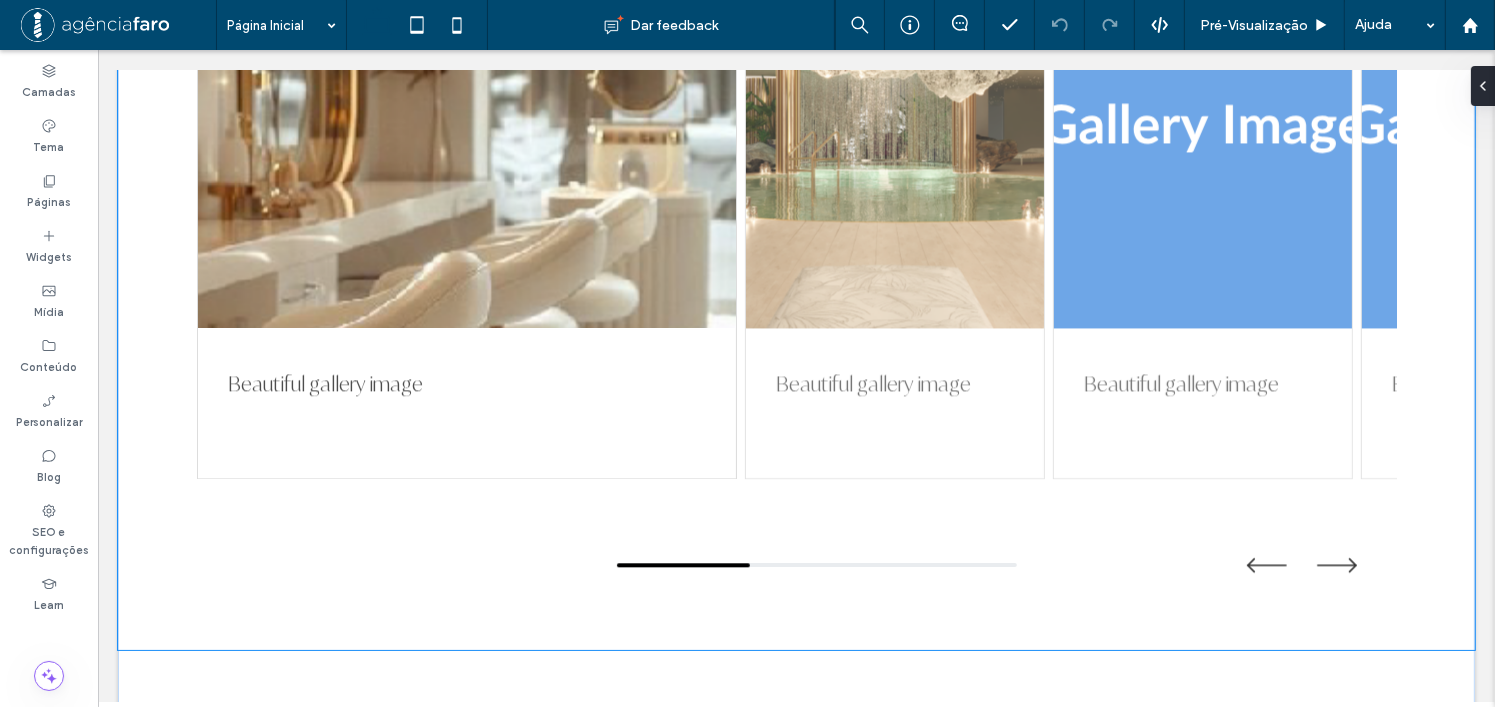 click at bounding box center [796, 565] 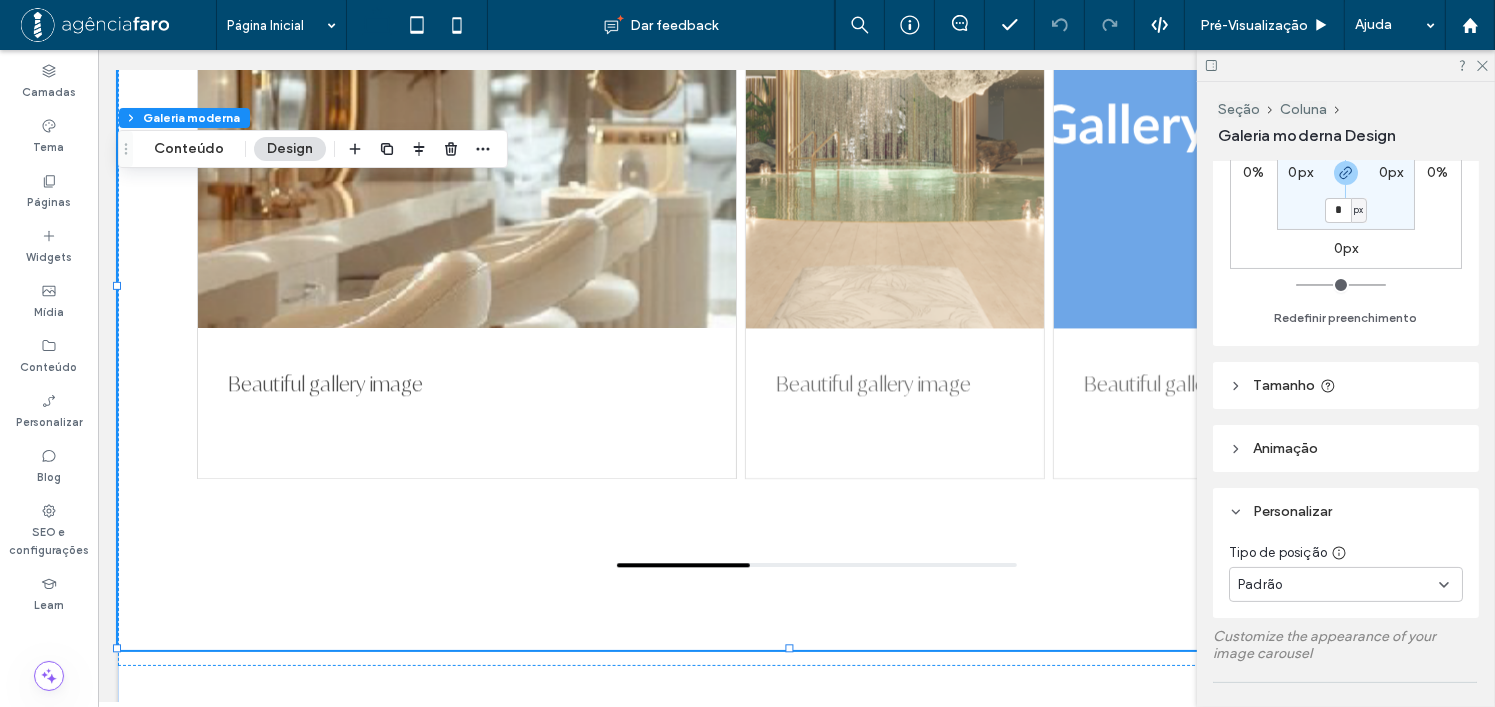 scroll, scrollTop: 400, scrollLeft: 0, axis: vertical 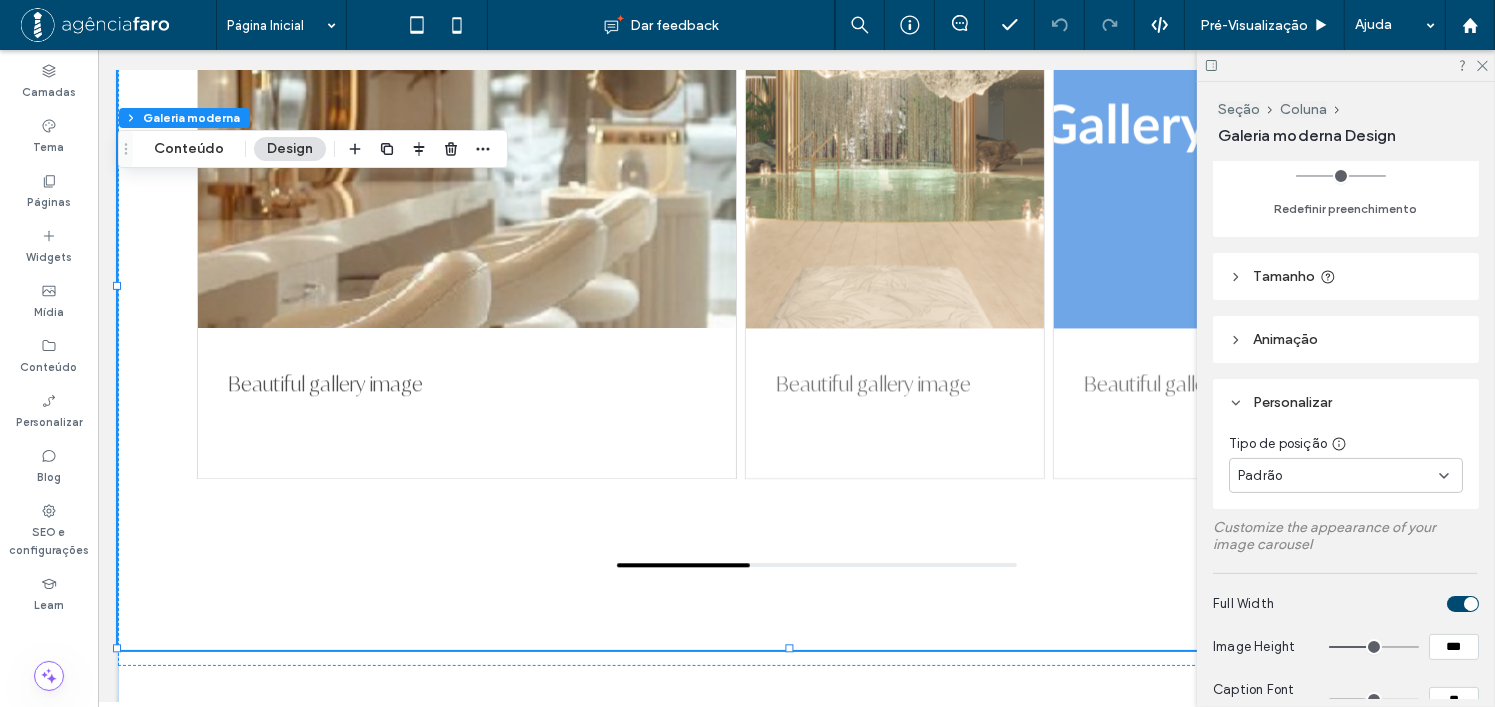 click on "Tamanho" at bounding box center (1346, 276) 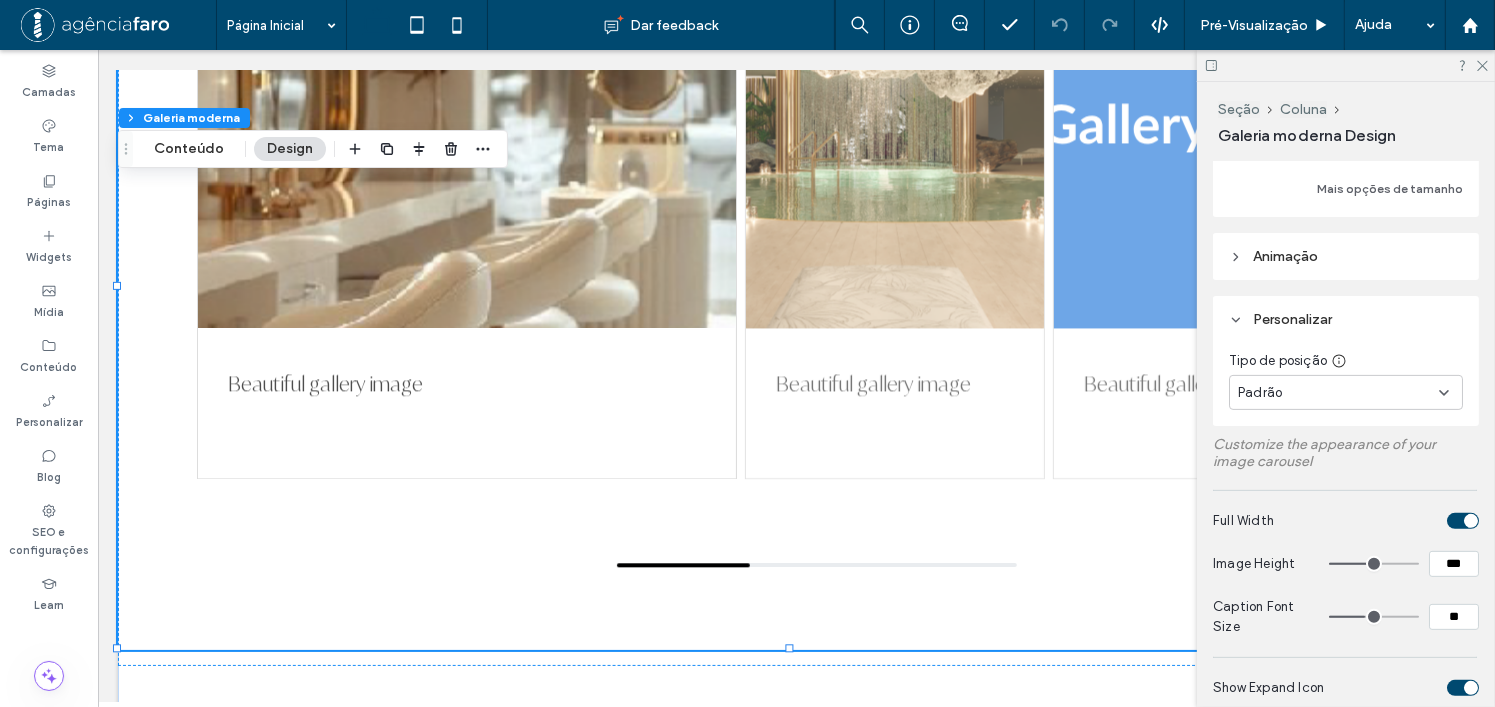 scroll, scrollTop: 754, scrollLeft: 0, axis: vertical 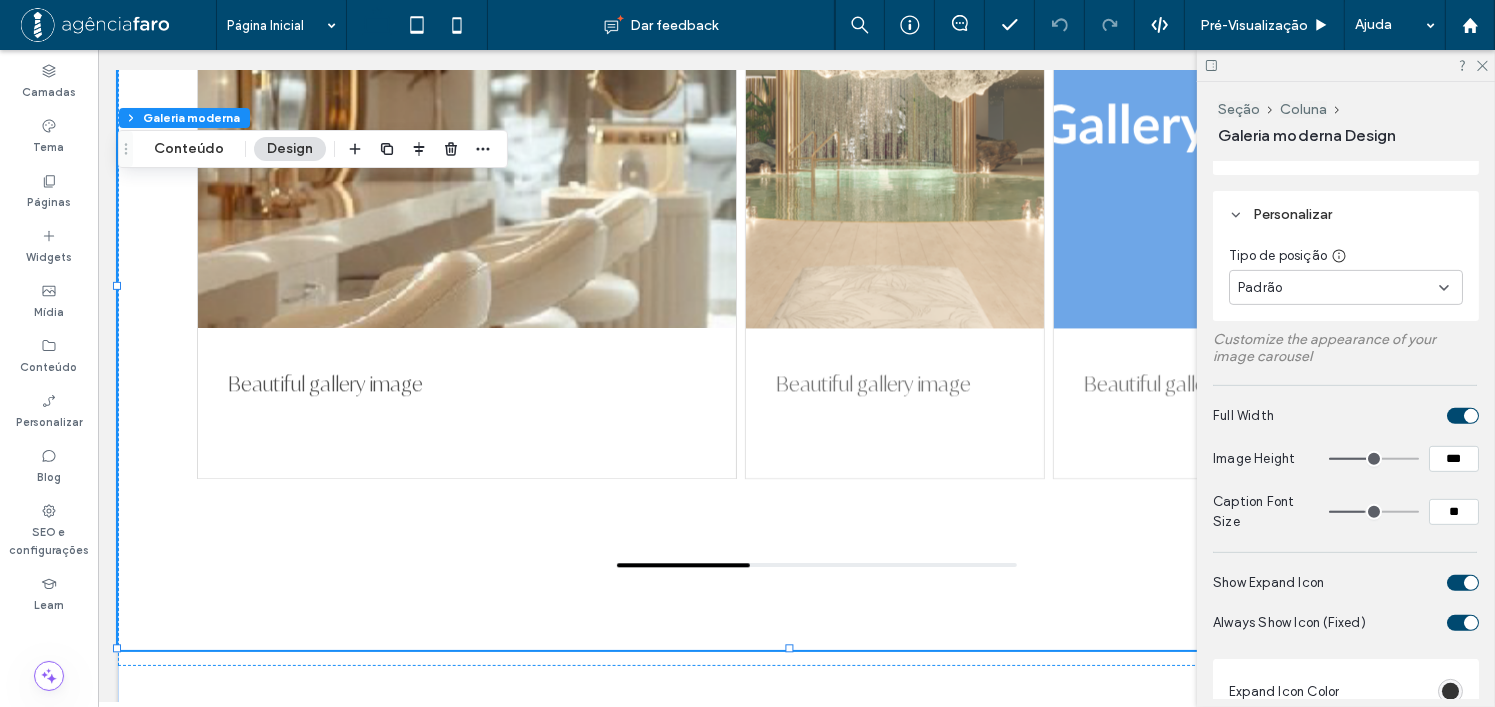 click at bounding box center (1463, 416) 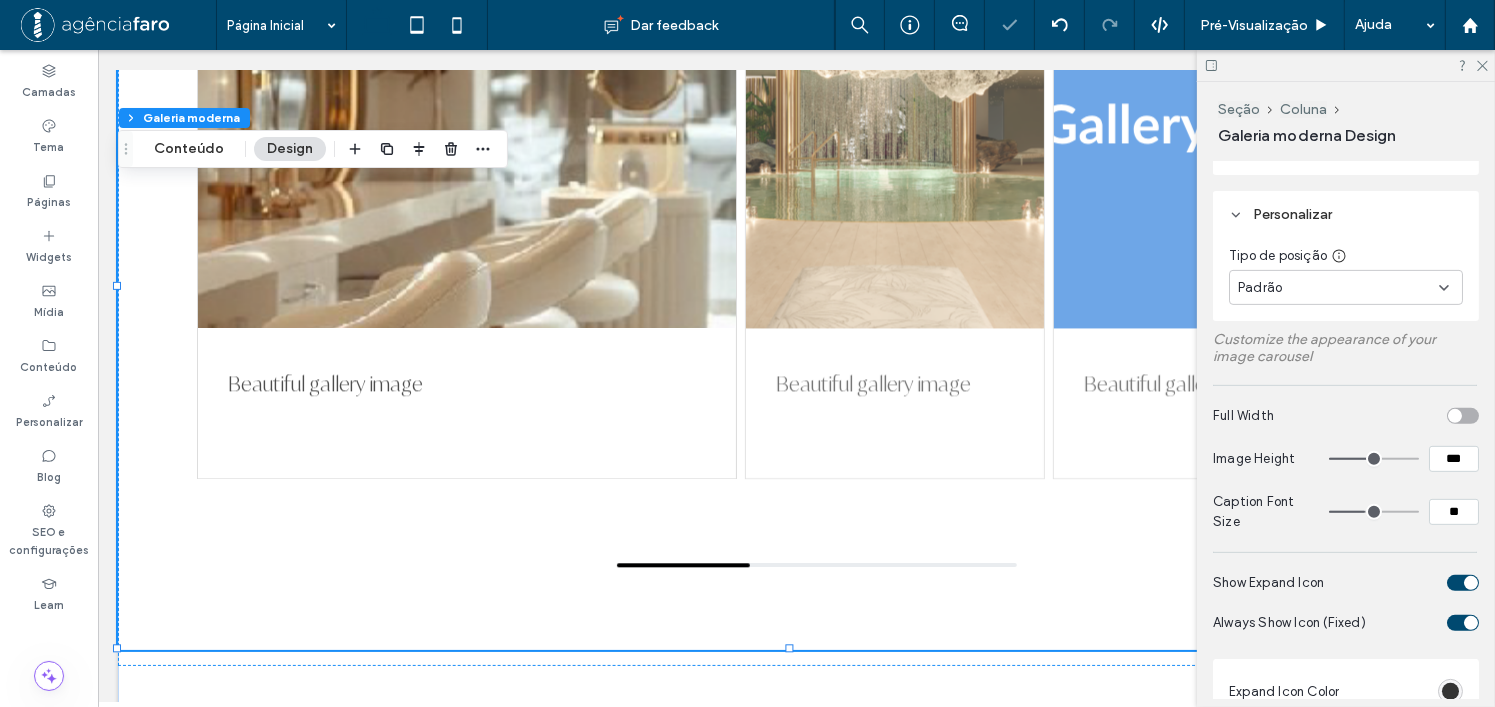 click at bounding box center [1463, 416] 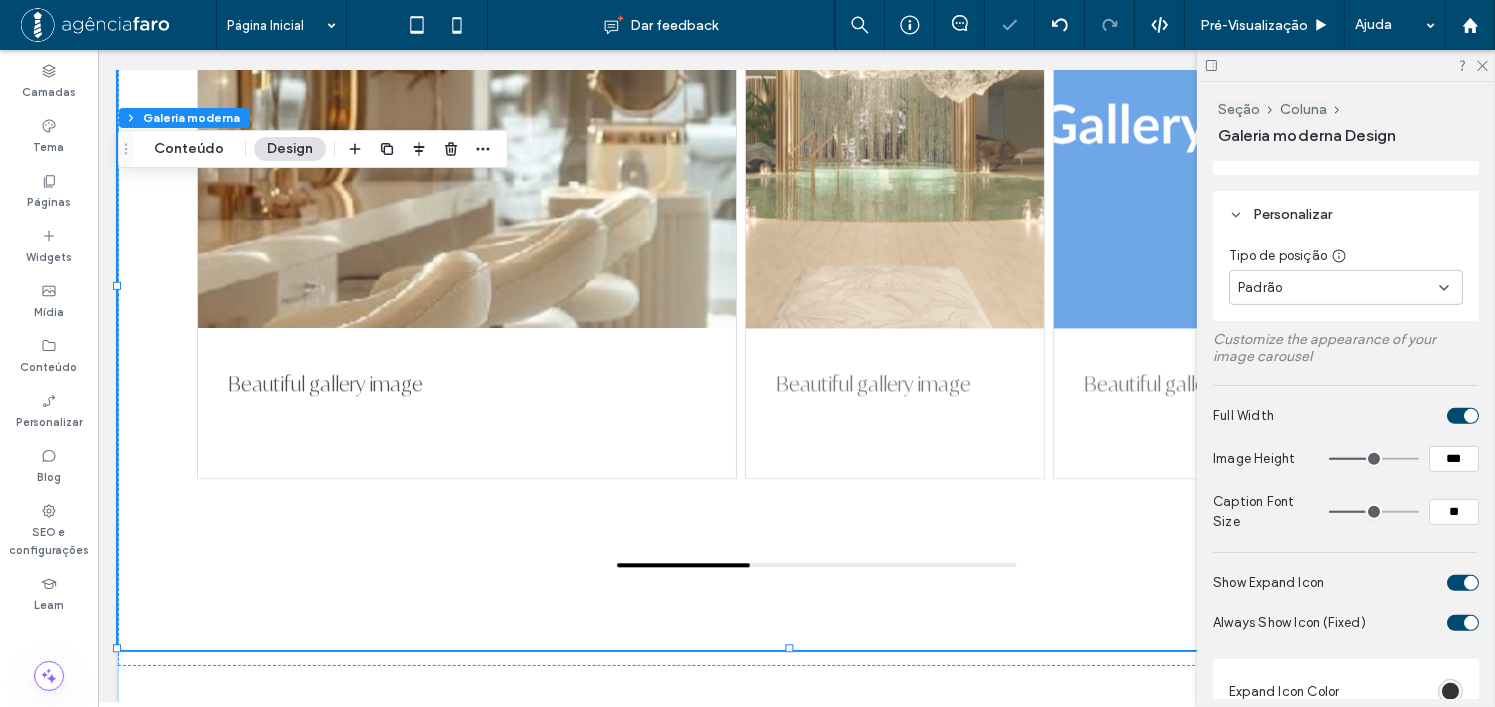 click at bounding box center [1463, 416] 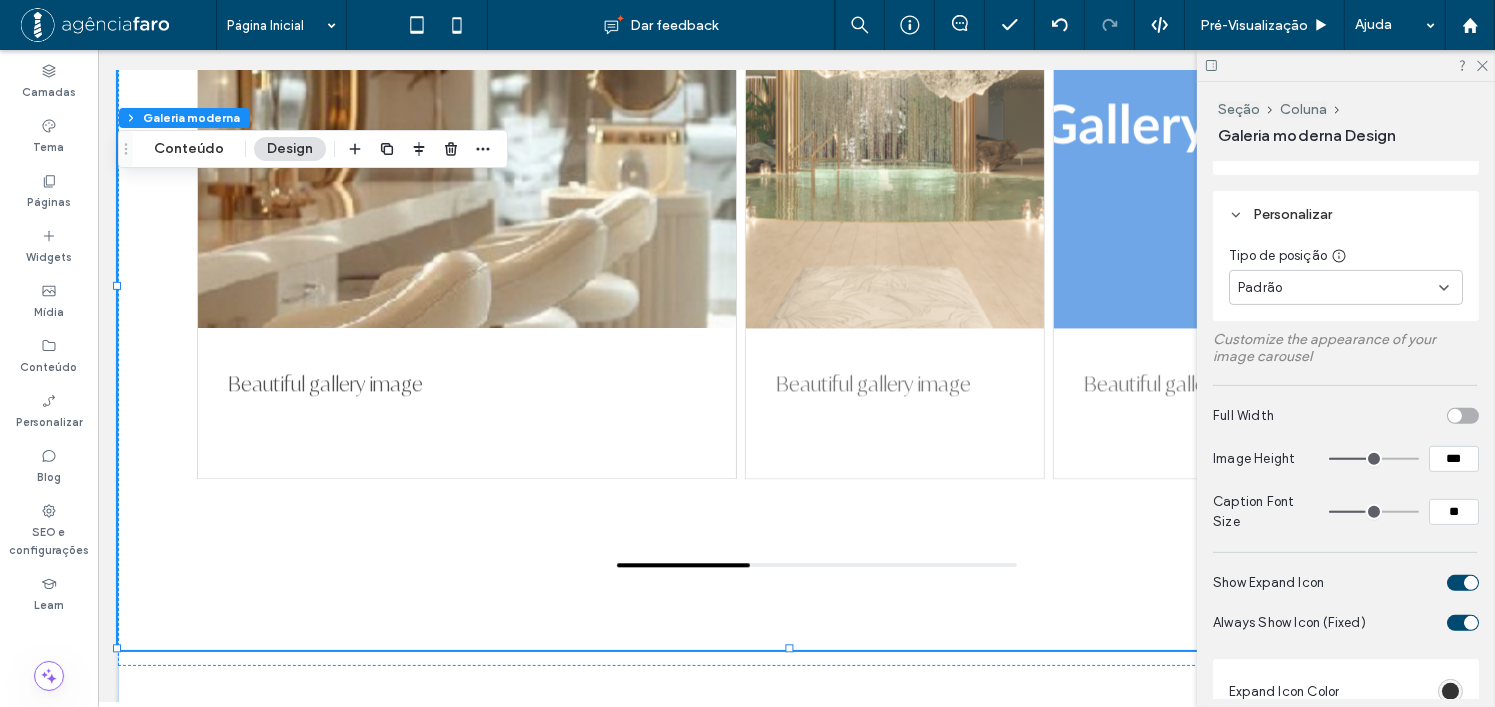 click at bounding box center (1463, 416) 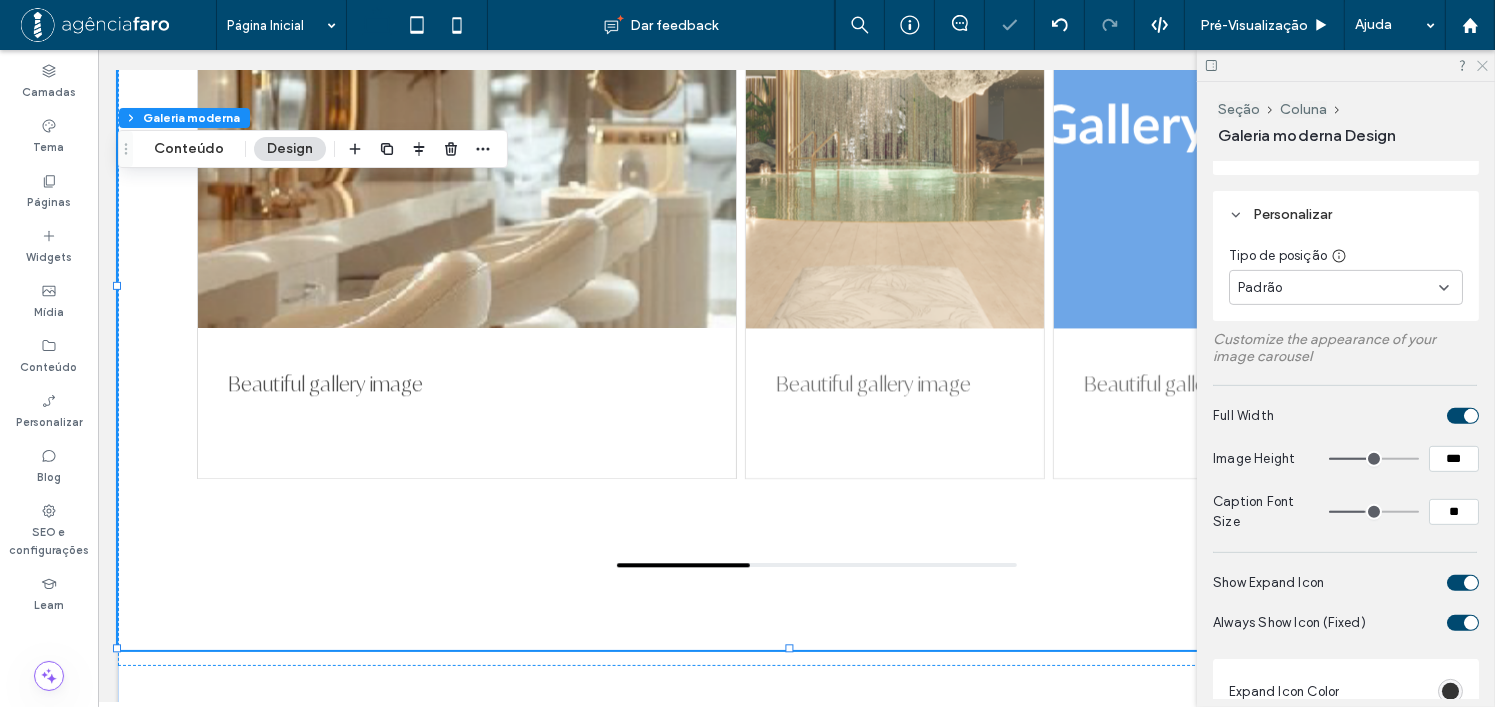 click 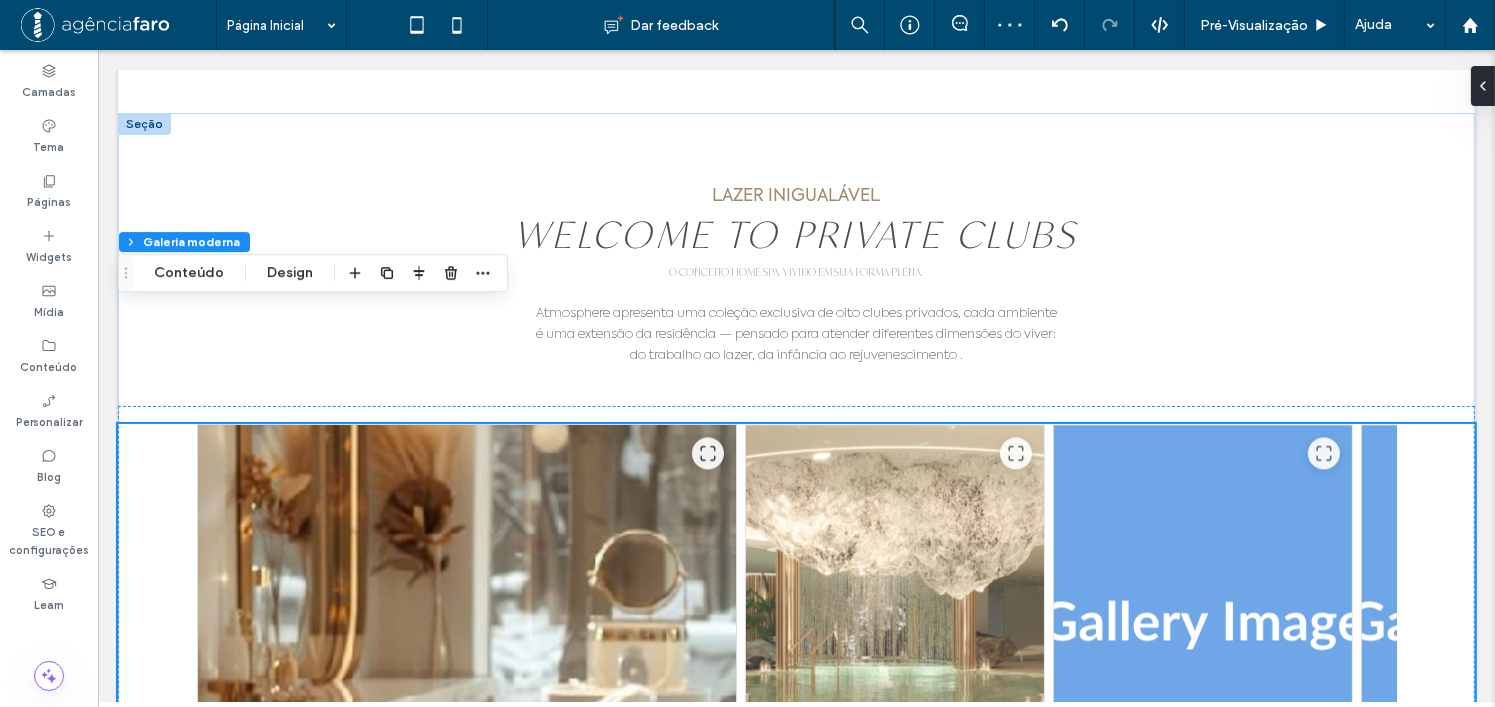scroll, scrollTop: 4000, scrollLeft: 0, axis: vertical 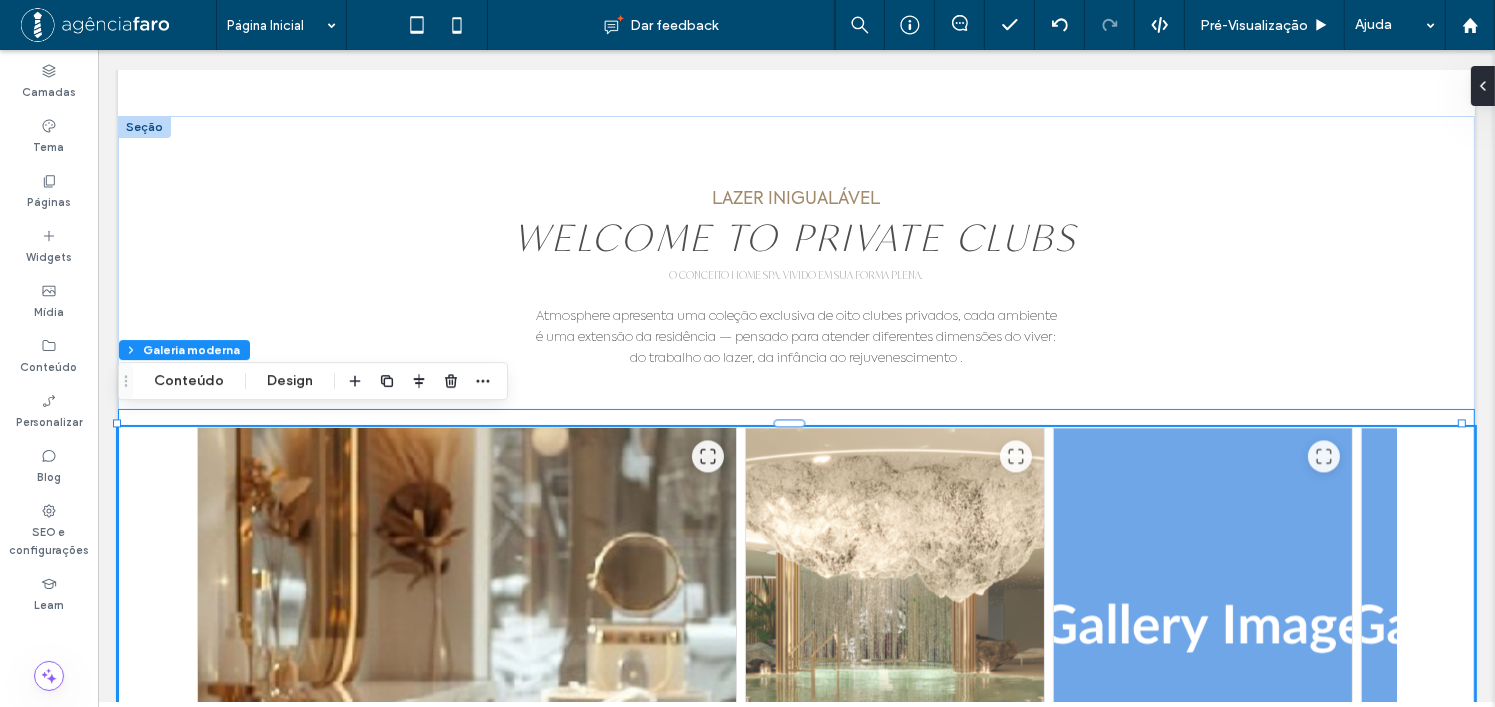 click on "Beautiful gallery image
Beautiful gallery image
Beautiful gallery image
Beautiful gallery image
Beautiful gallery image" at bounding box center [795, 787] 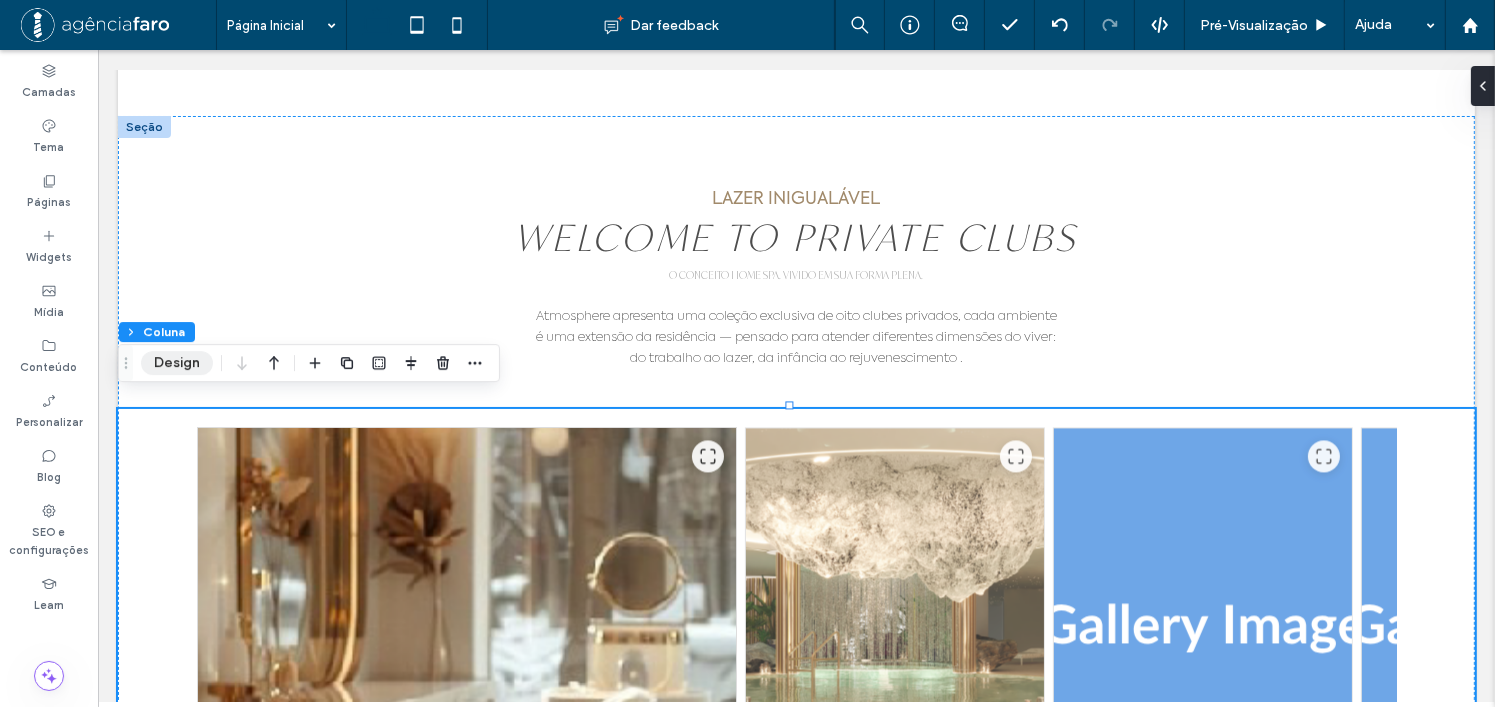click on "Design" at bounding box center [177, 363] 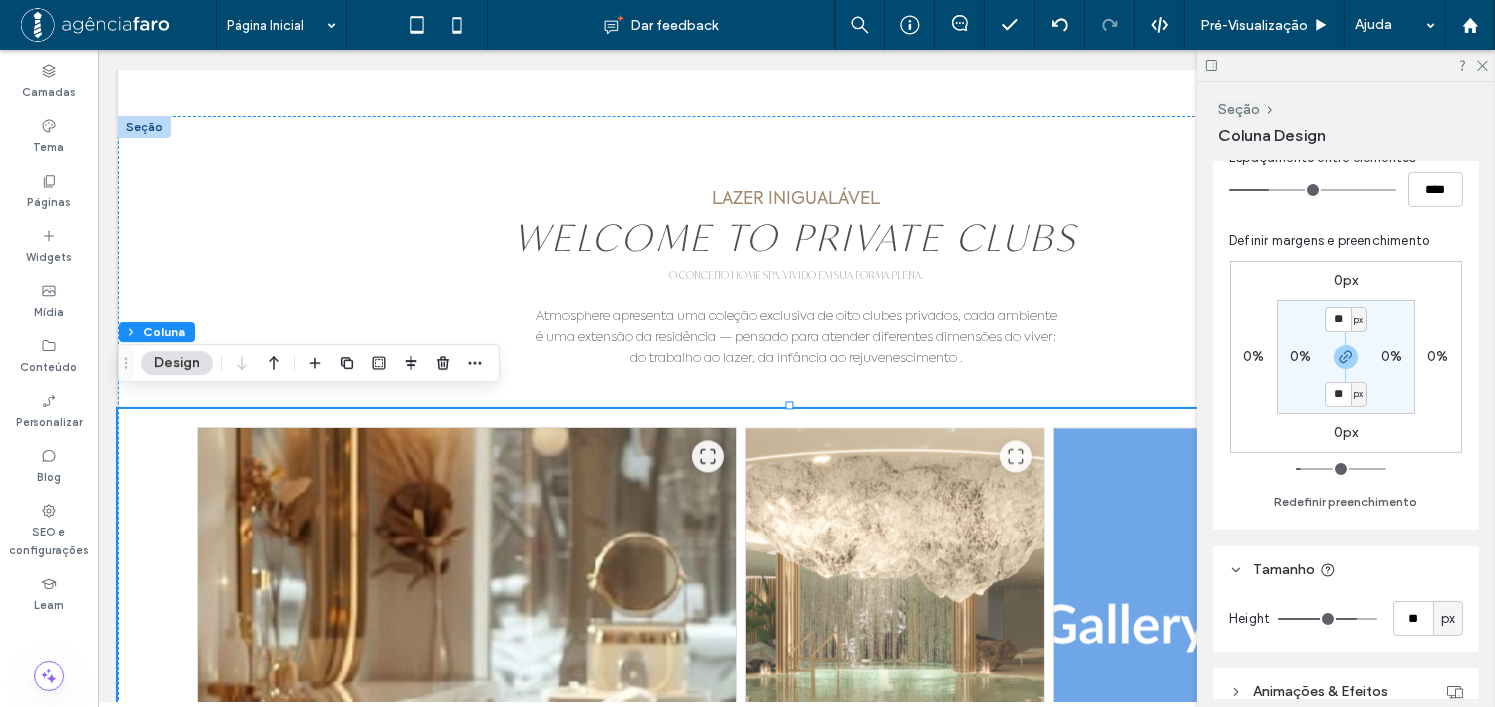 scroll, scrollTop: 557, scrollLeft: 0, axis: vertical 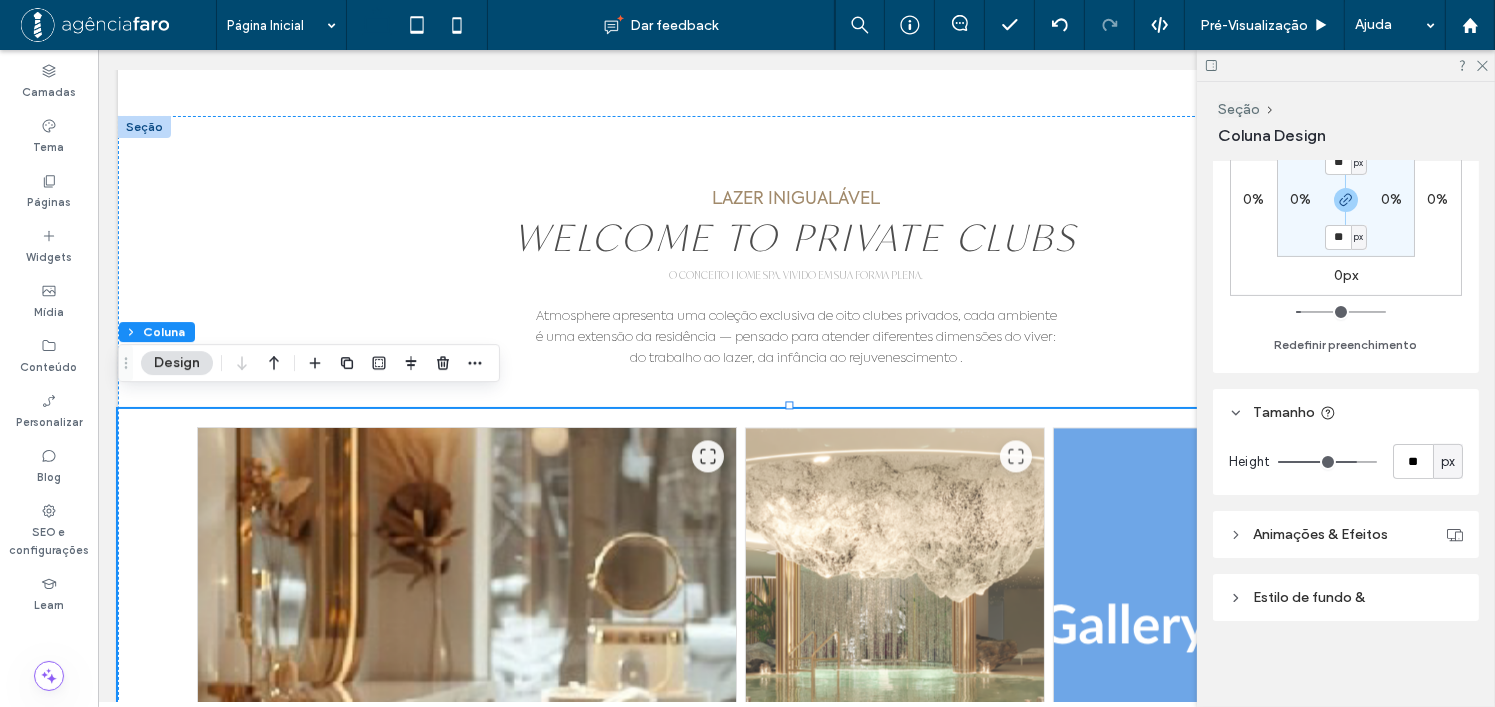 click on "Animações & Efeitos" at bounding box center (1320, 534) 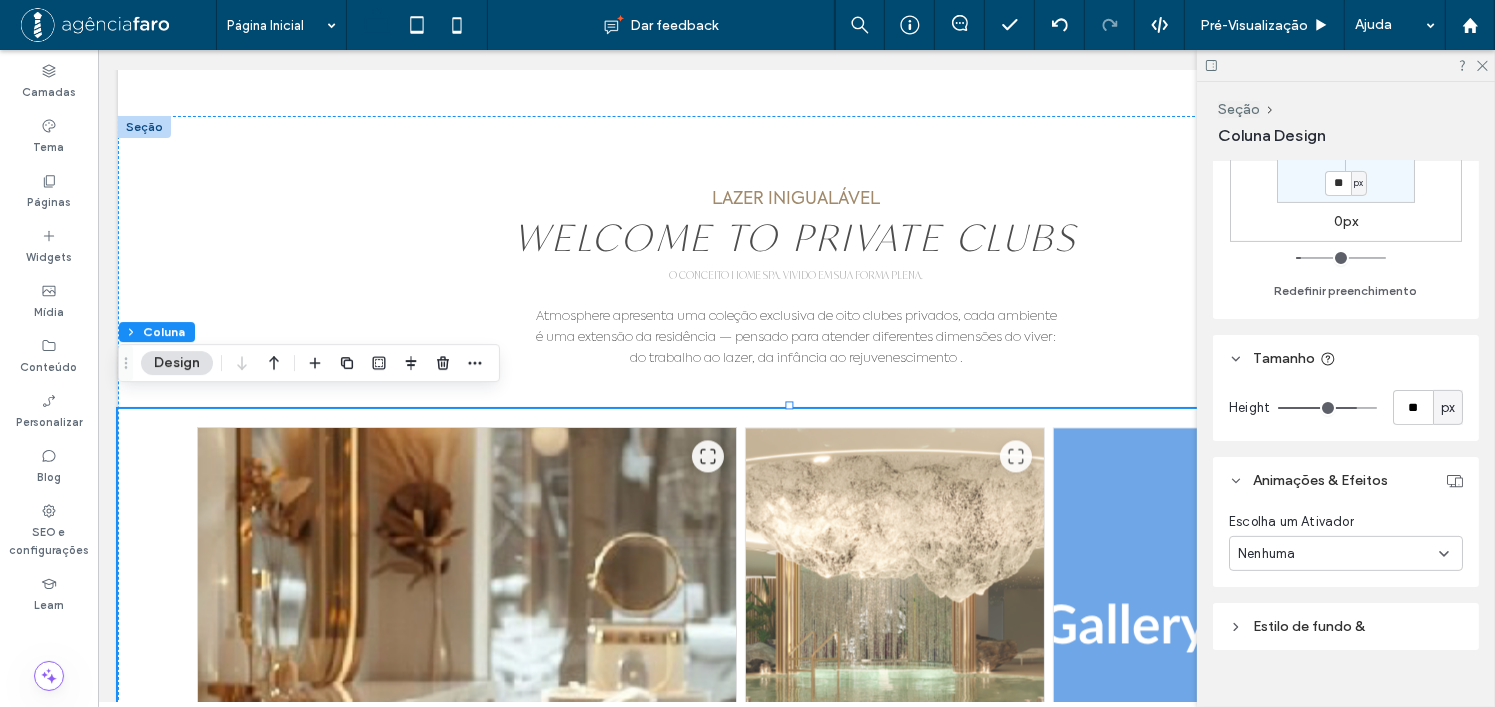 scroll, scrollTop: 640, scrollLeft: 0, axis: vertical 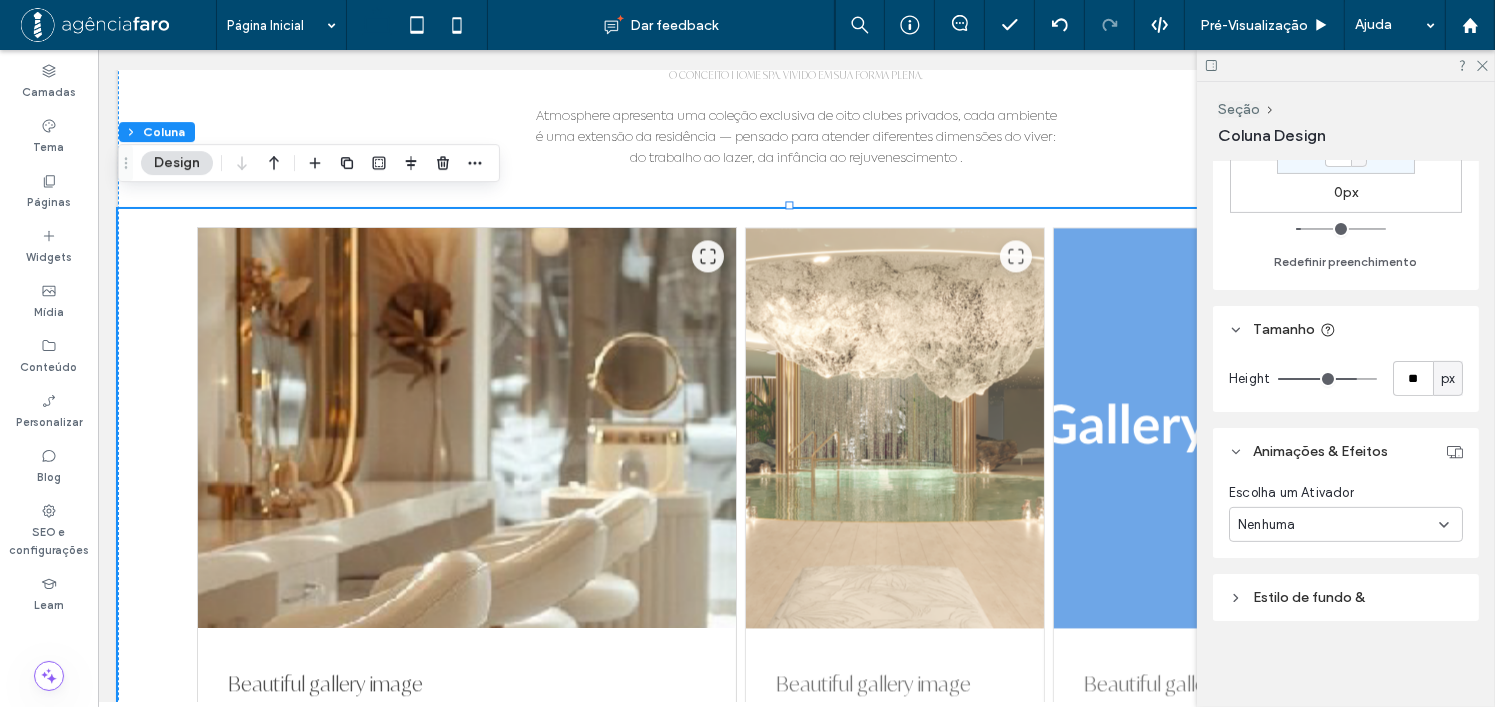 click on "Estilo de fundo &" at bounding box center [1309, 597] 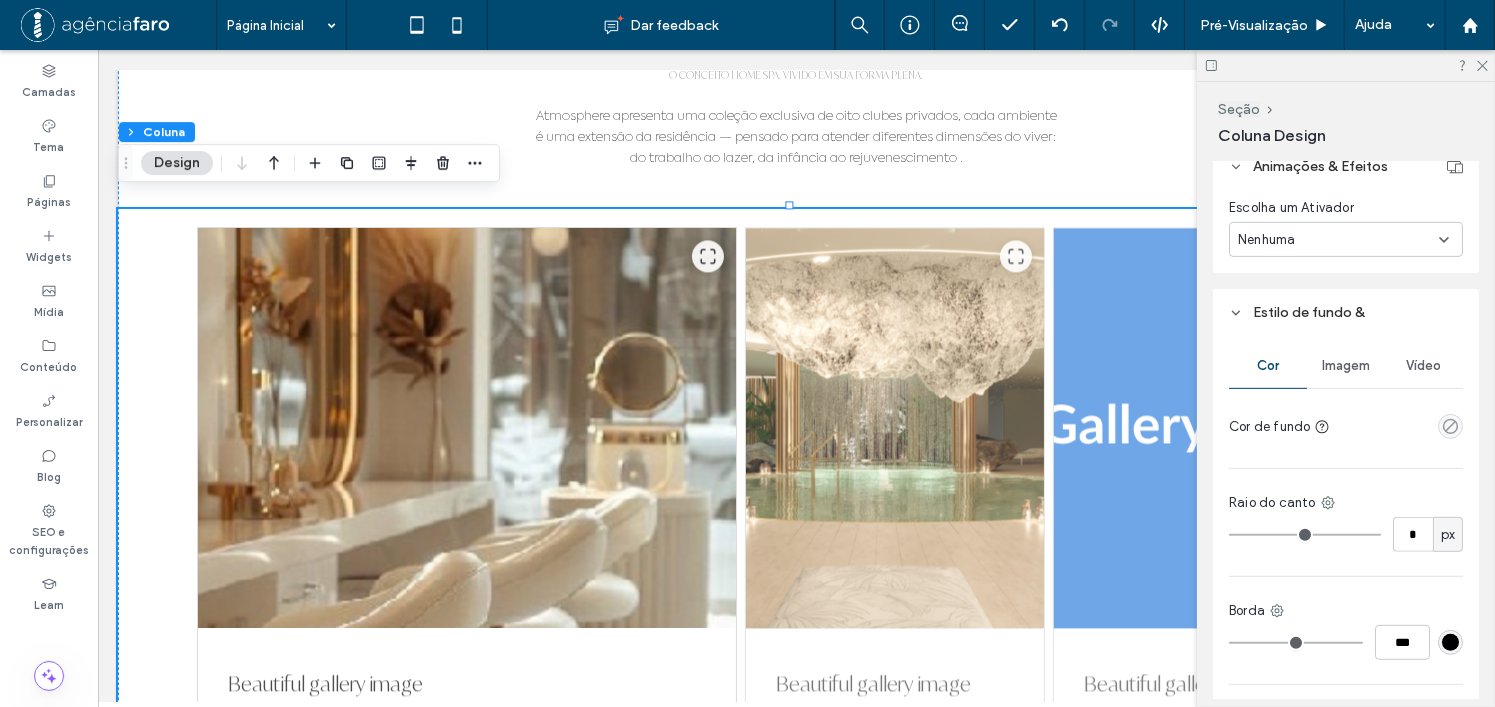 scroll, scrollTop: 940, scrollLeft: 0, axis: vertical 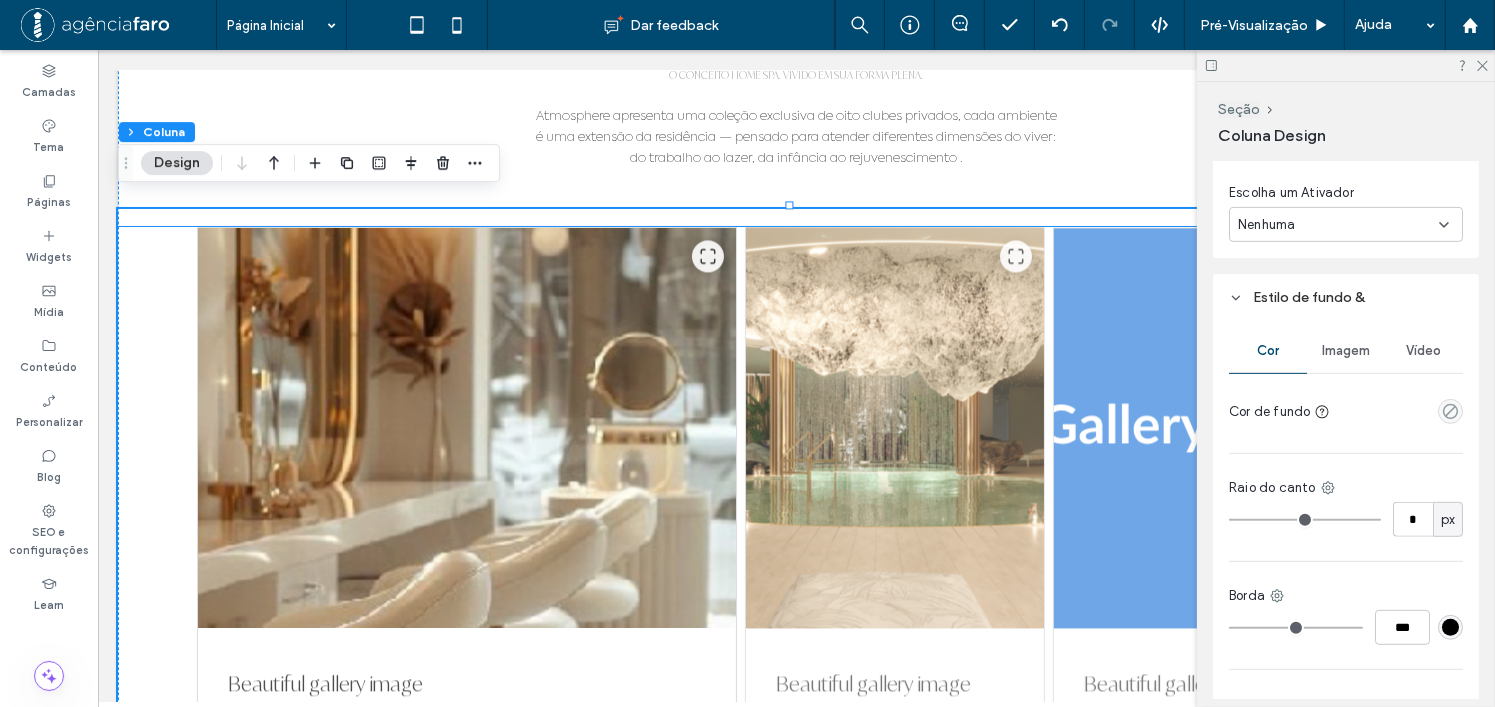 click at bounding box center [894, 428] 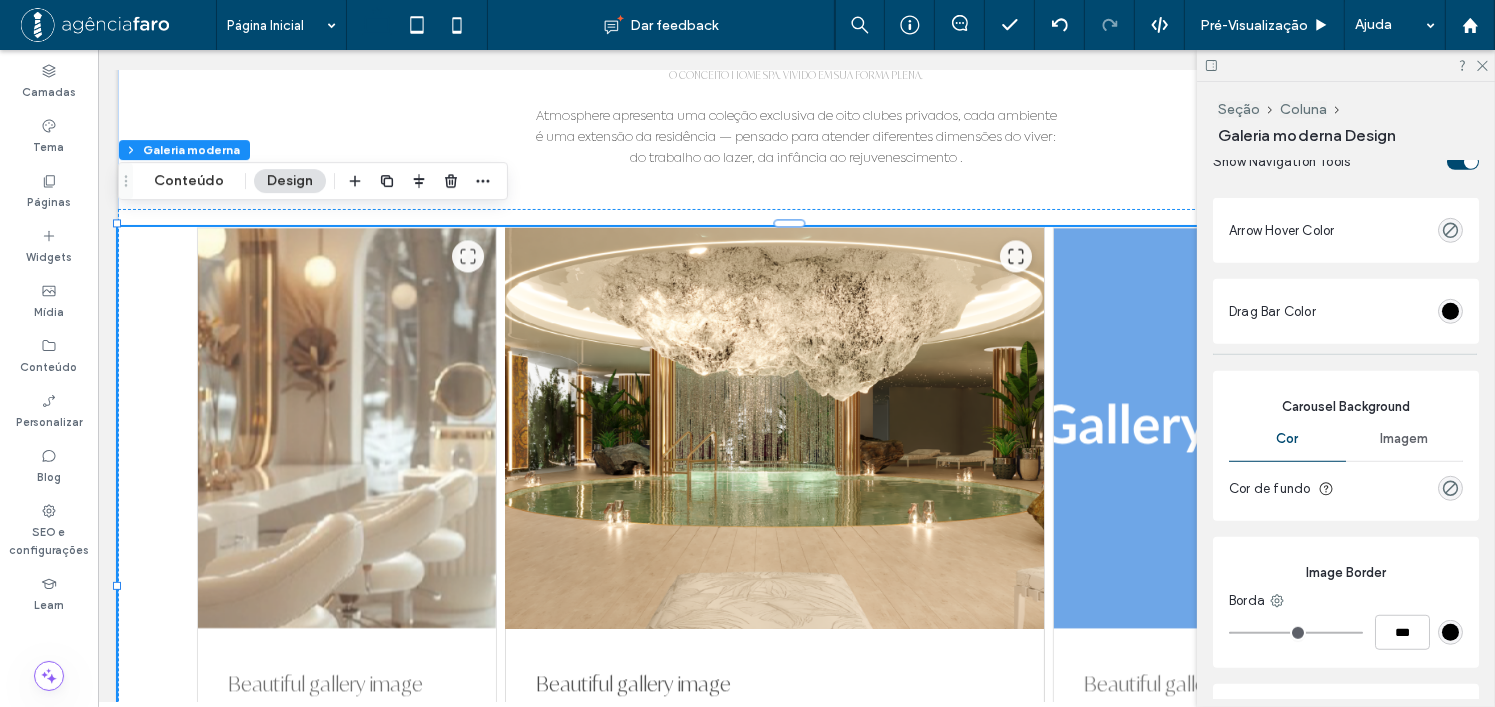 scroll, scrollTop: 1354, scrollLeft: 0, axis: vertical 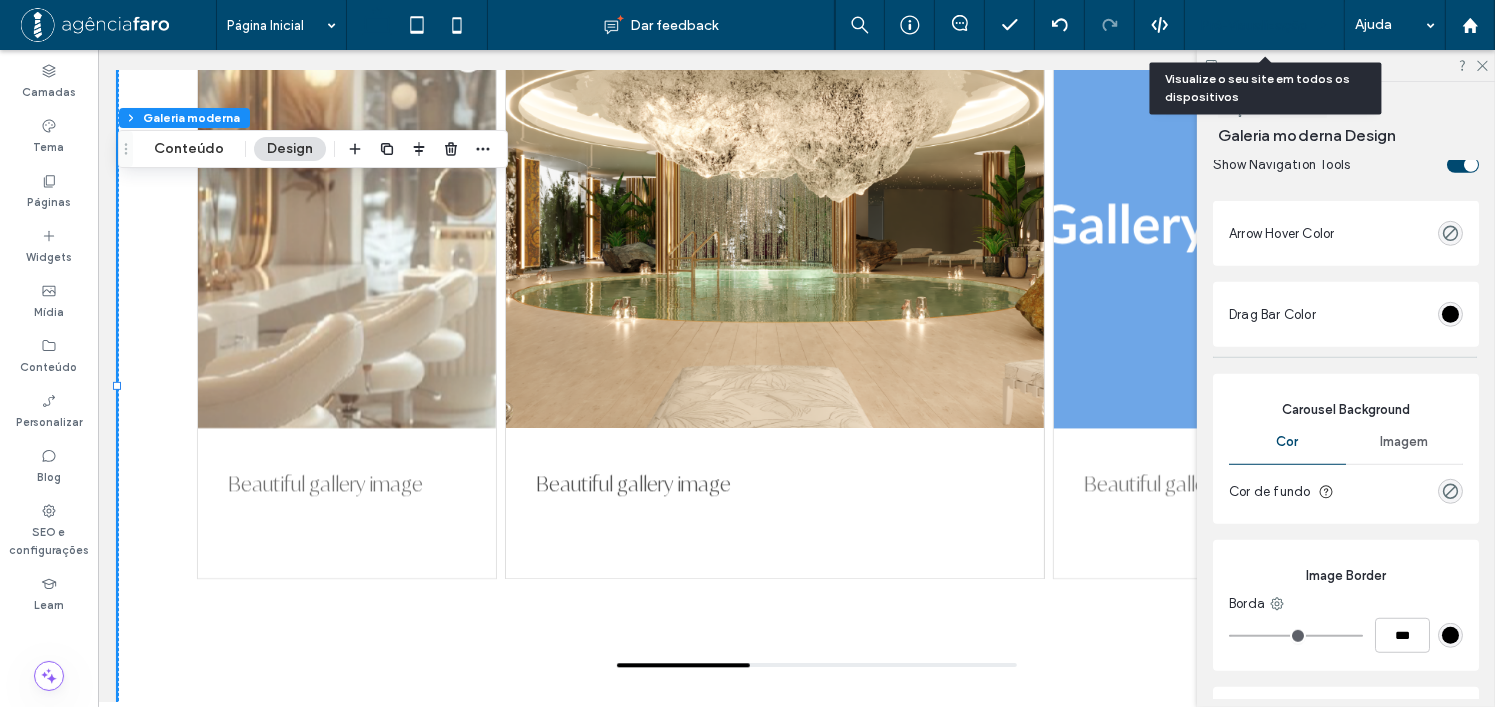 click on "Pré-Visualizaçāo" at bounding box center [1254, 25] 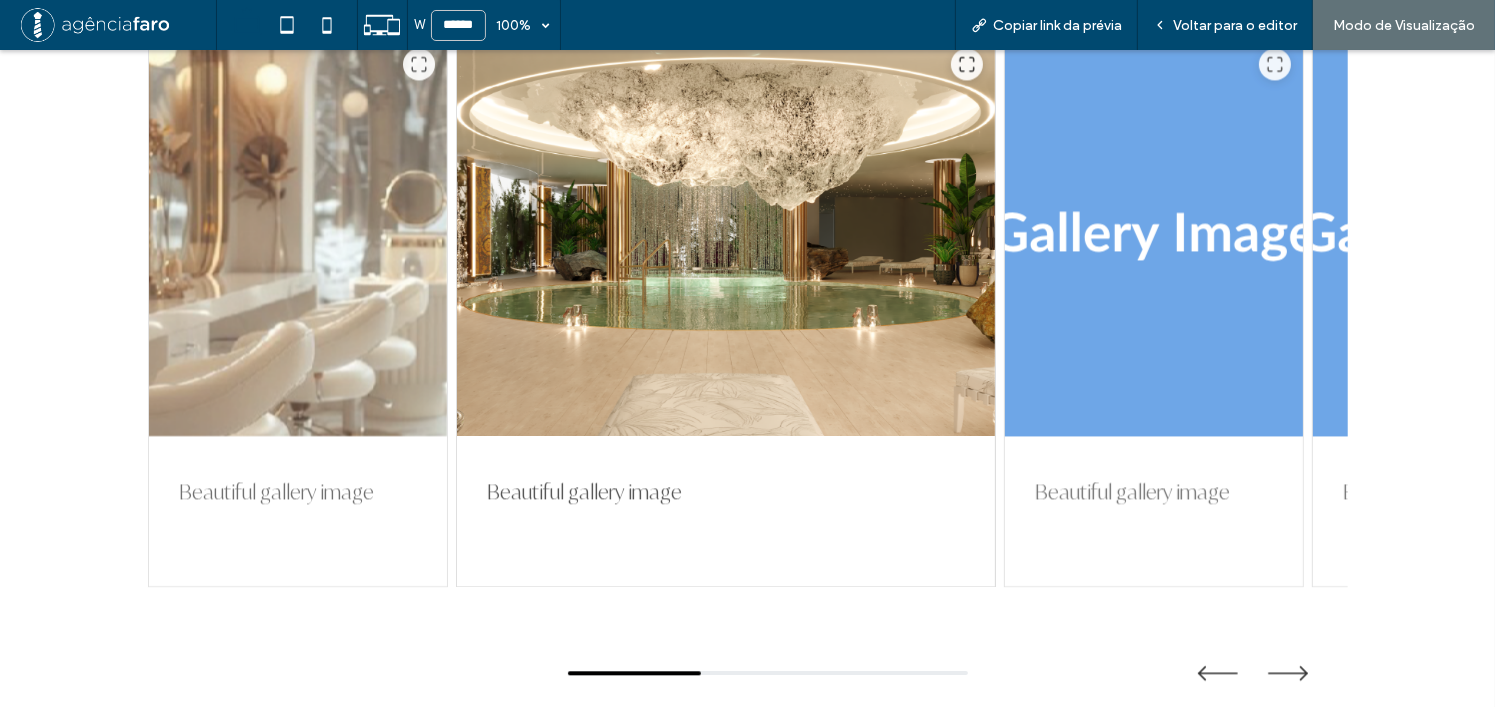 click on "Voltar para o editor" at bounding box center [1235, 25] 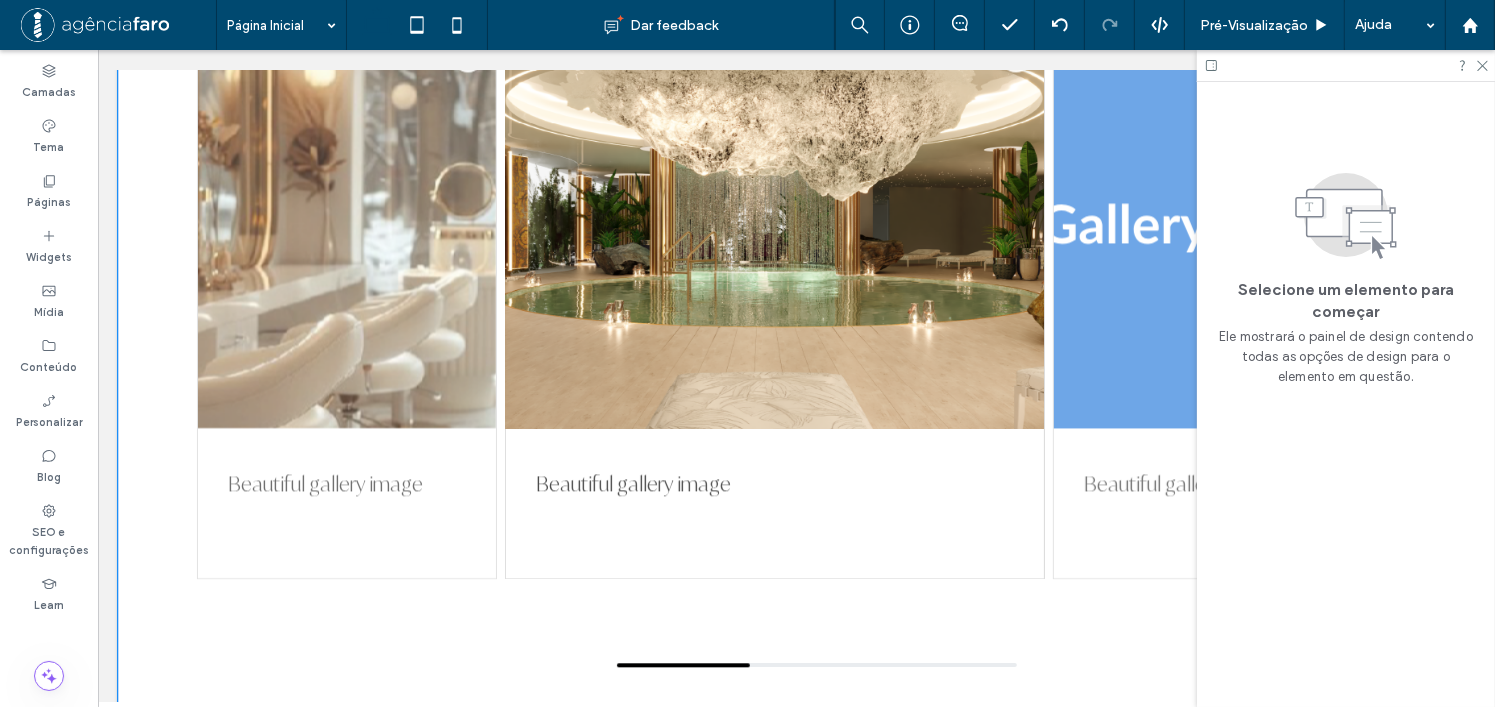 click at bounding box center [774, 228] 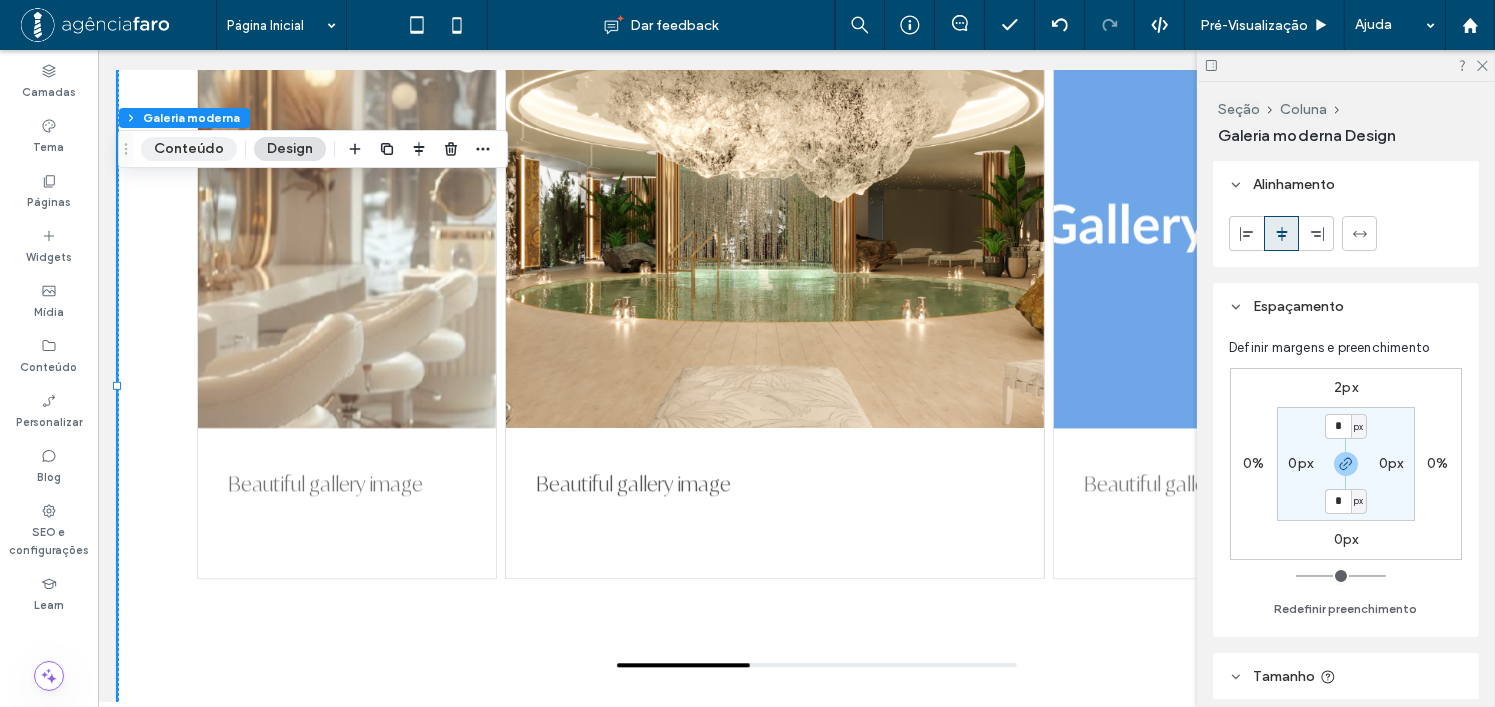 click on "Conteúdo" at bounding box center (189, 149) 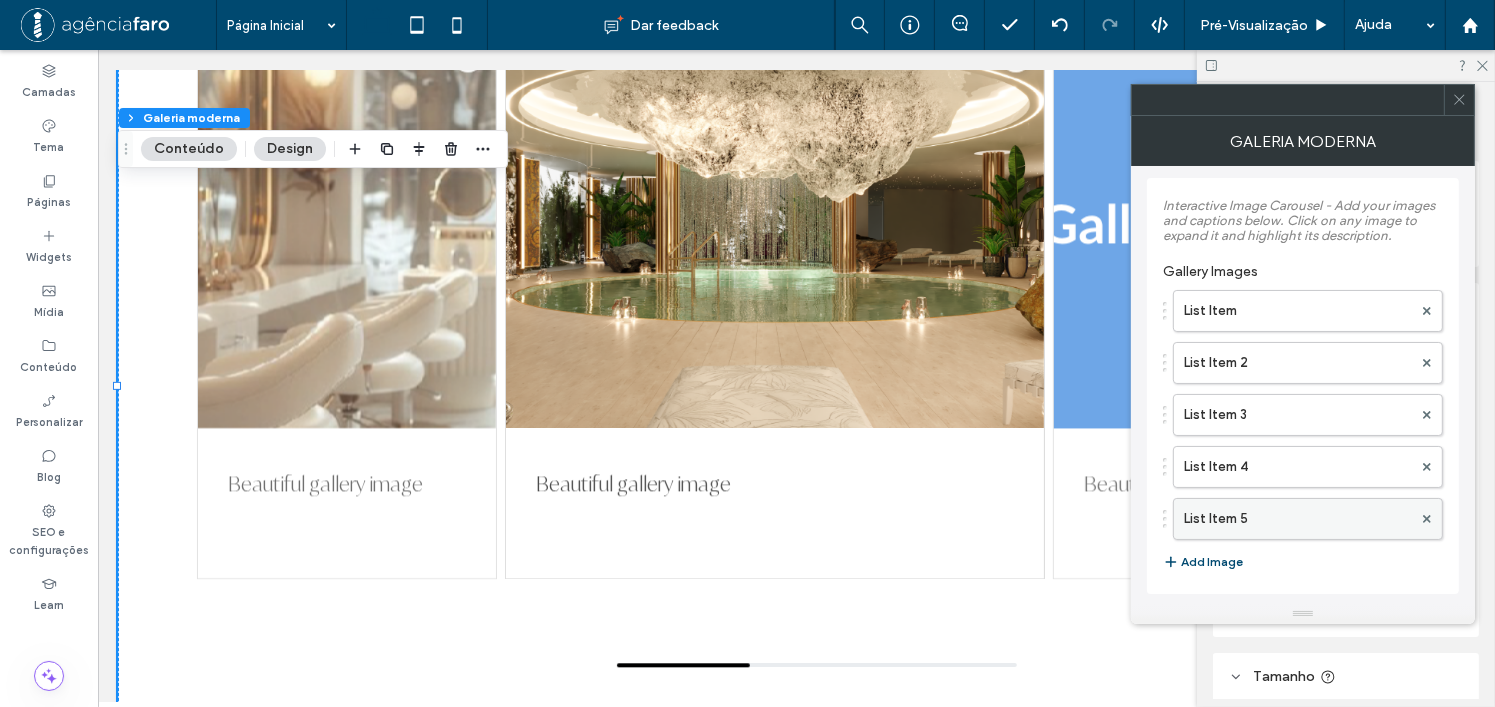 scroll, scrollTop: 4, scrollLeft: 0, axis: vertical 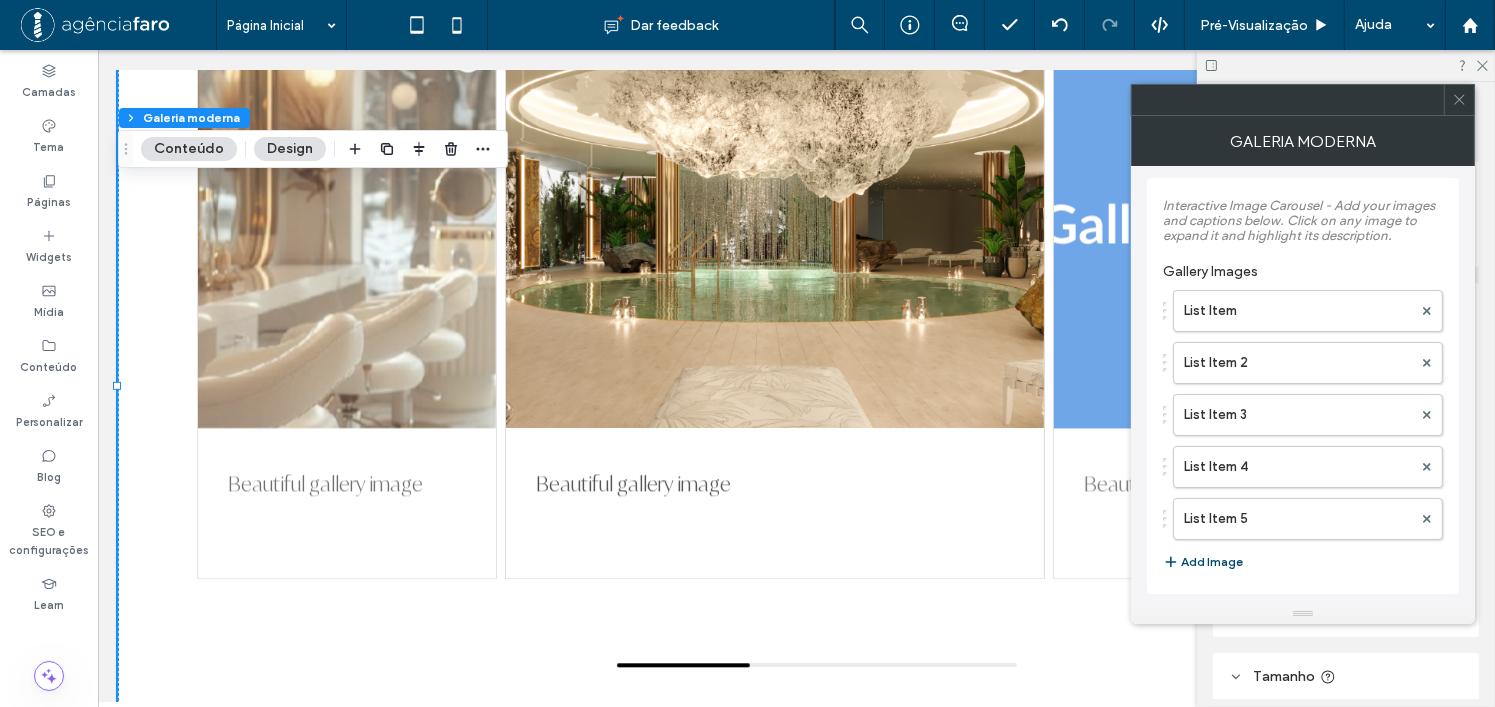 click on "Tamanho" at bounding box center [1346, 676] 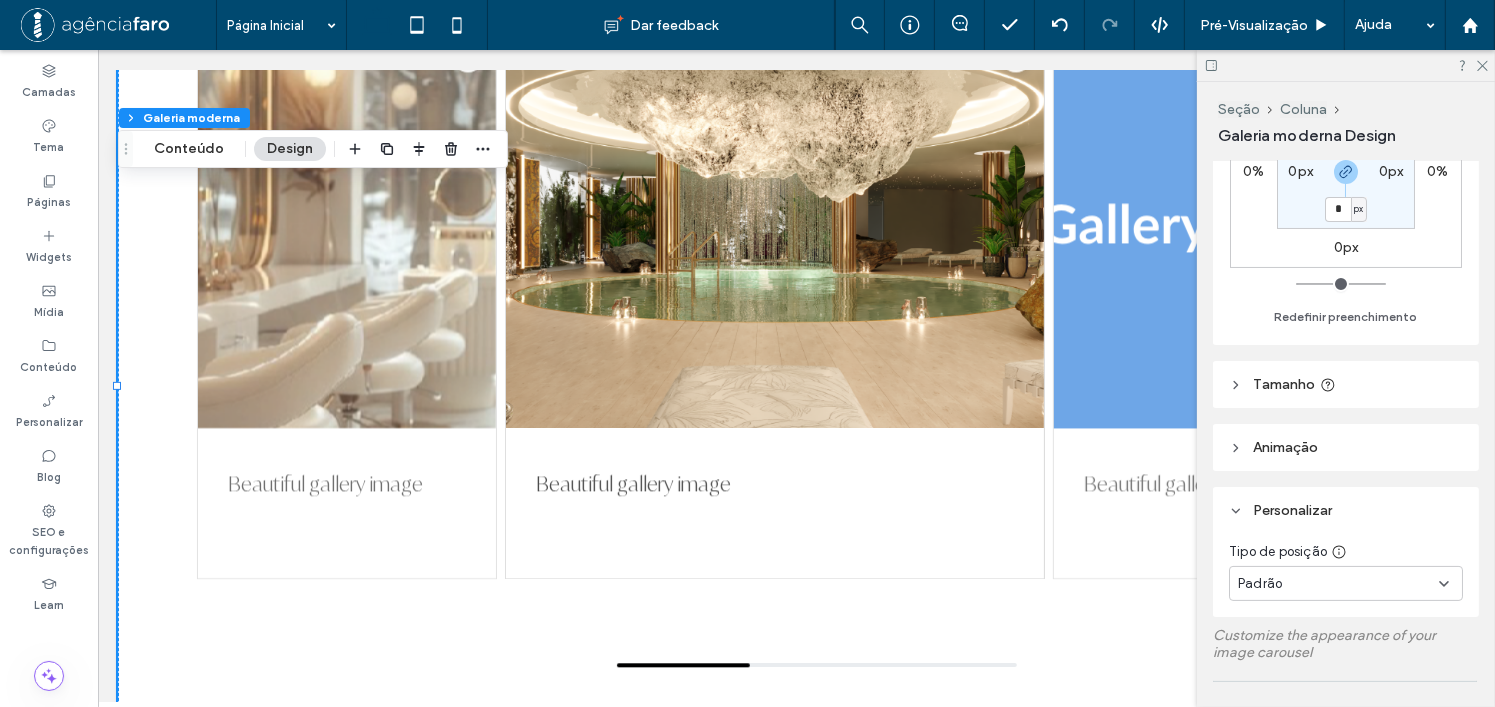 scroll, scrollTop: 300, scrollLeft: 0, axis: vertical 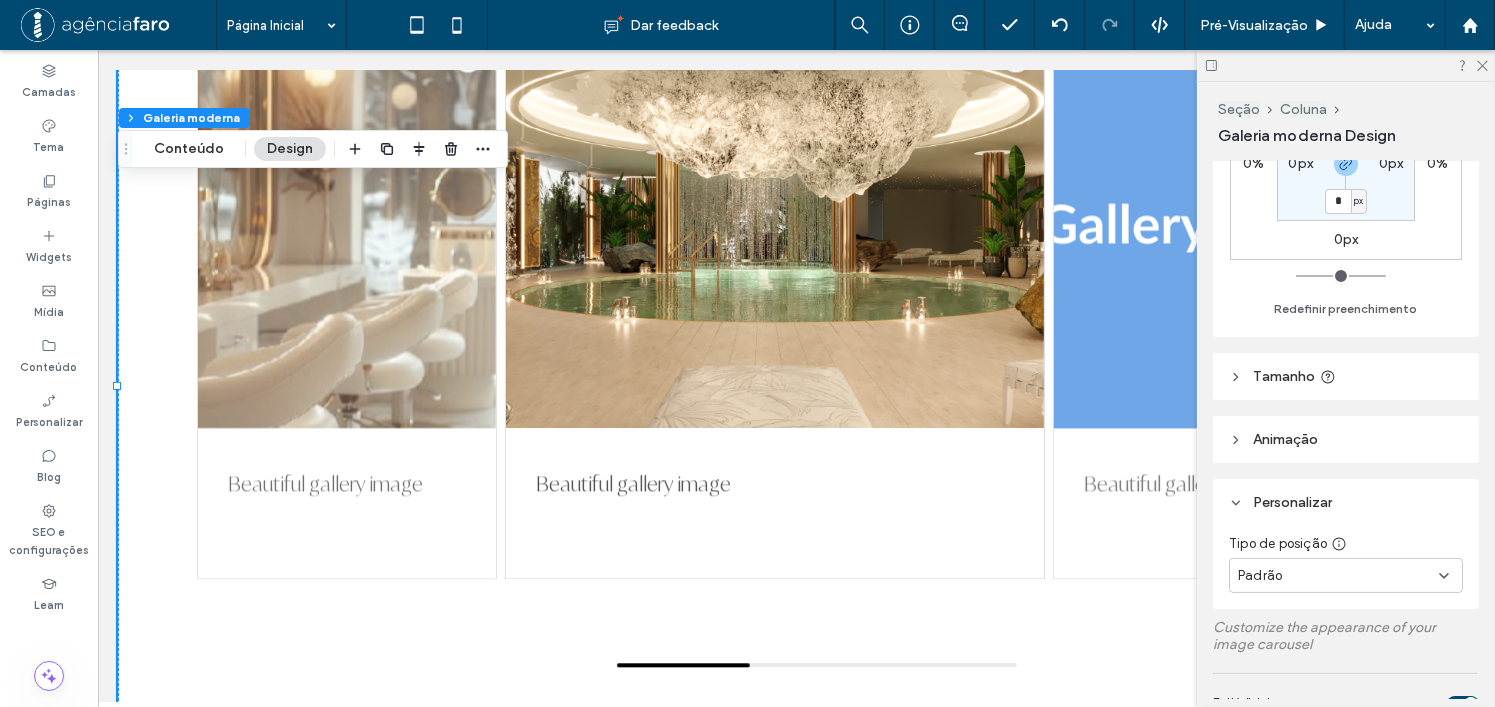 click on "Tamanho" at bounding box center (1284, 376) 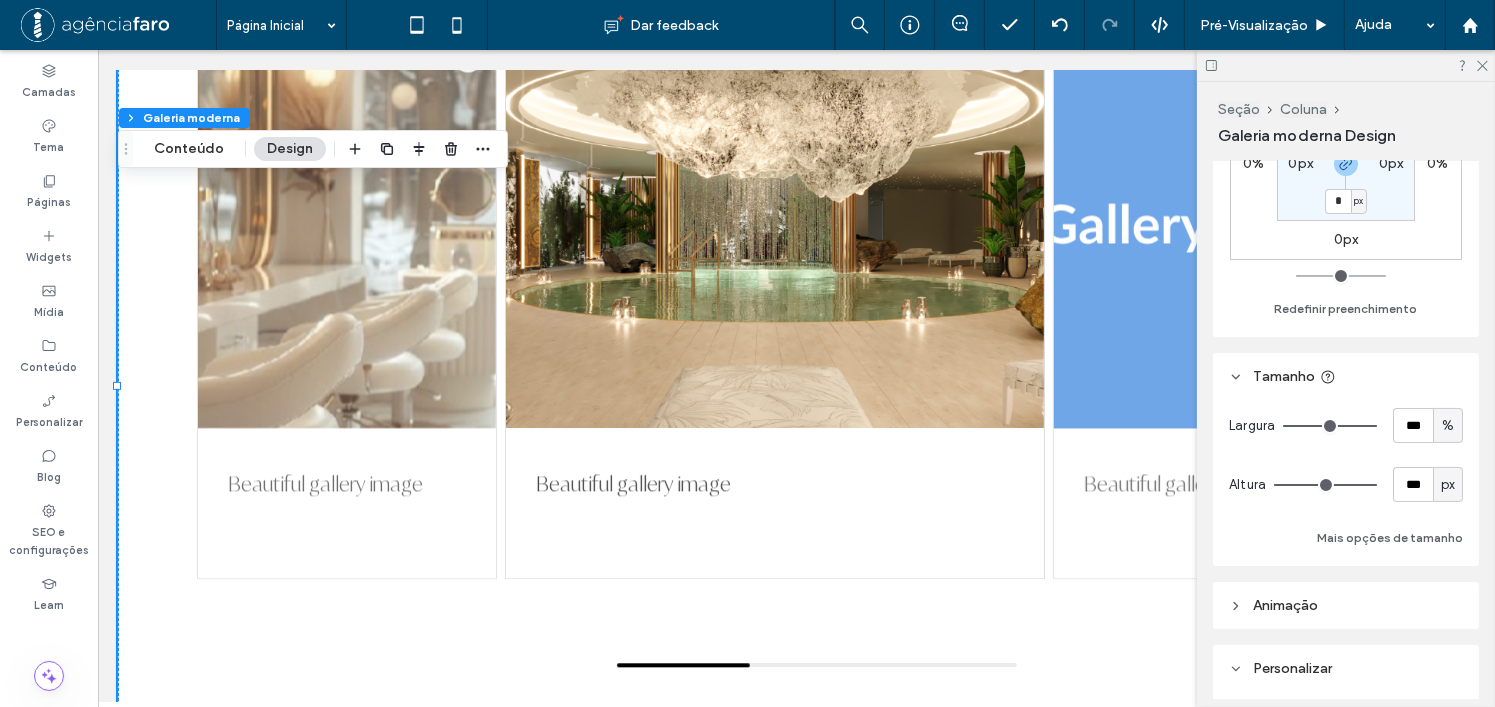 click on "Tamanho" at bounding box center [1346, 376] 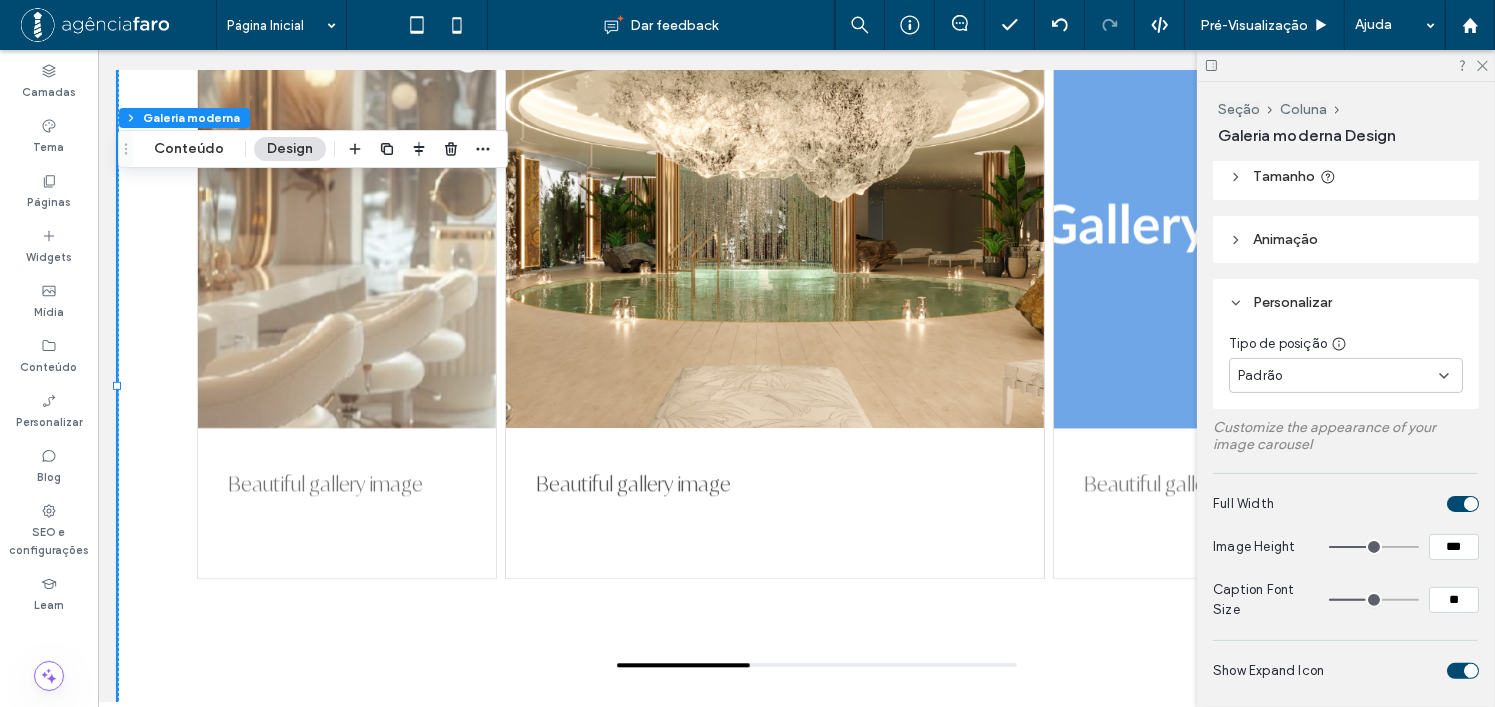 scroll, scrollTop: 600, scrollLeft: 0, axis: vertical 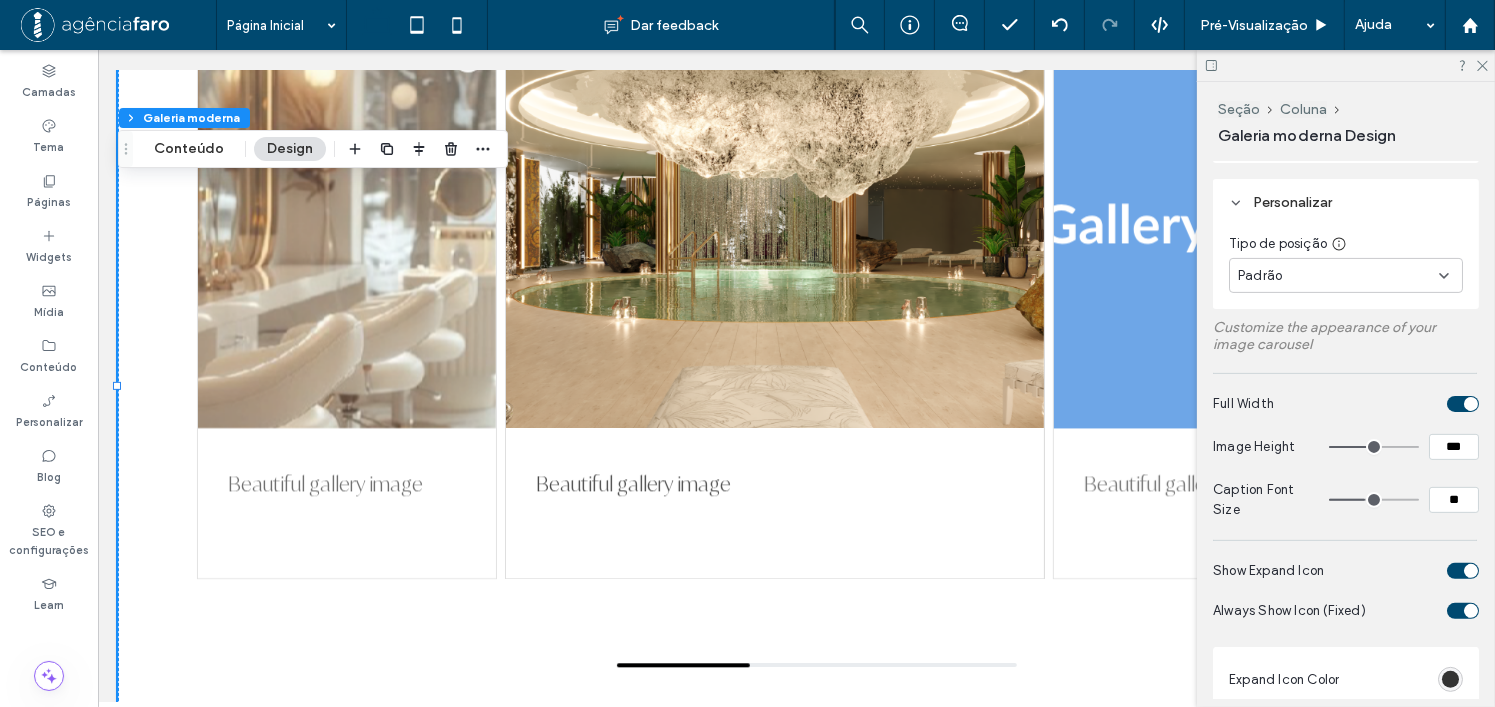 click at bounding box center (1463, 404) 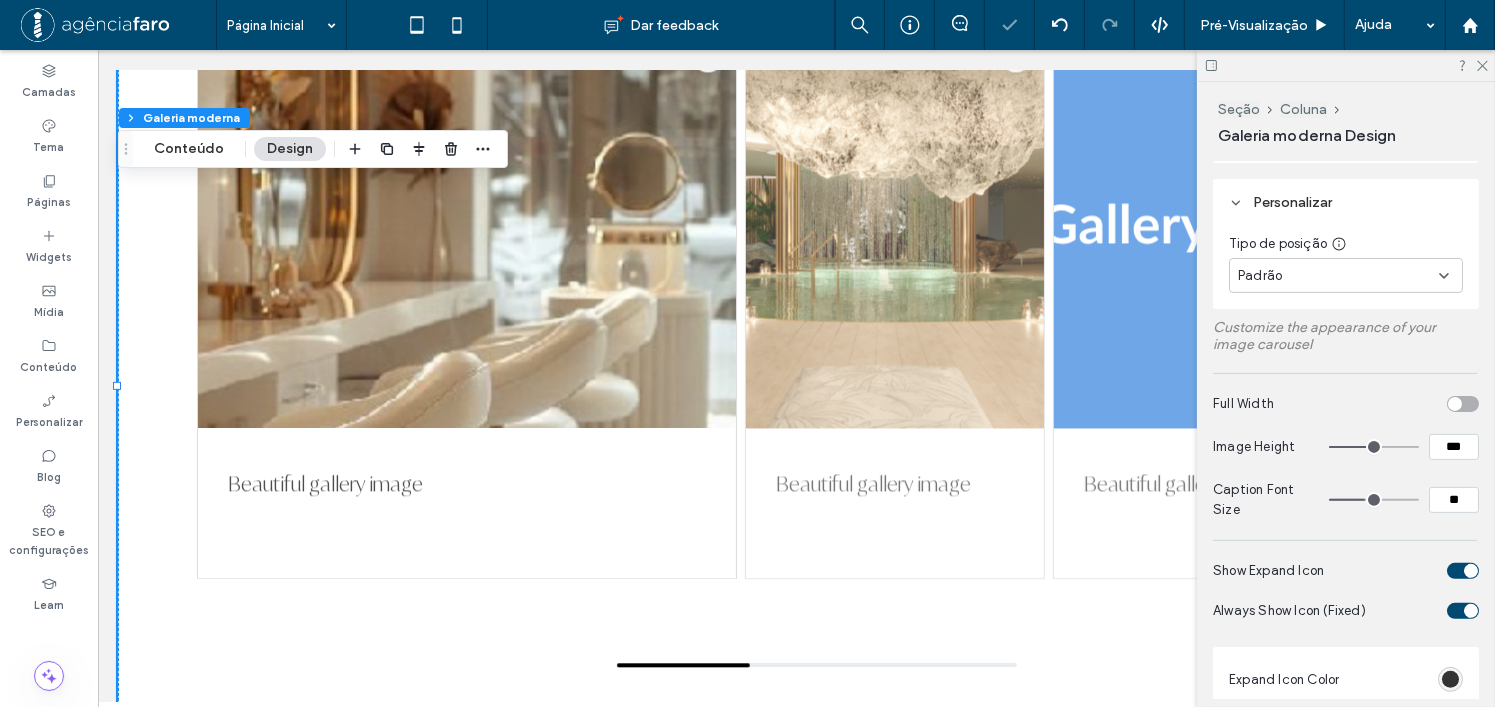 click at bounding box center [1455, 404] 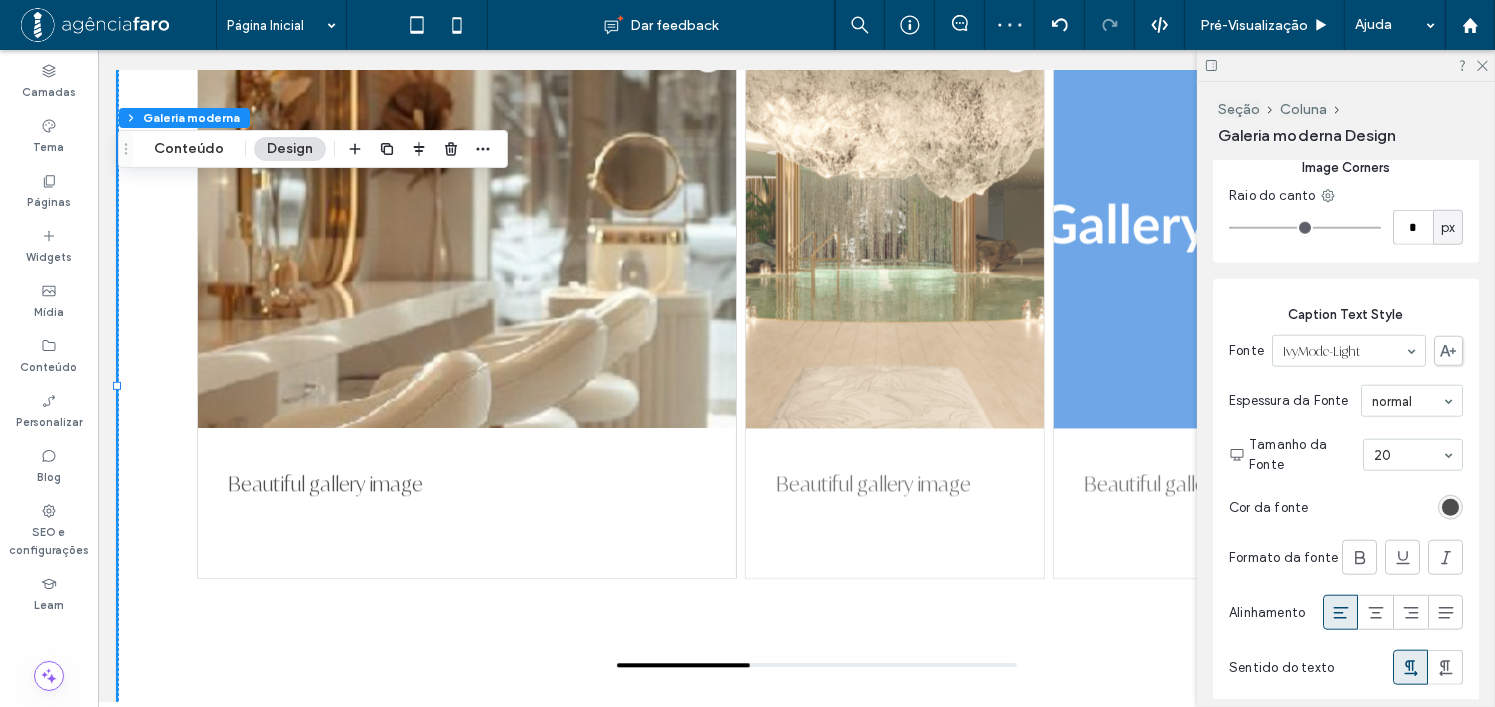 scroll, scrollTop: 1900, scrollLeft: 0, axis: vertical 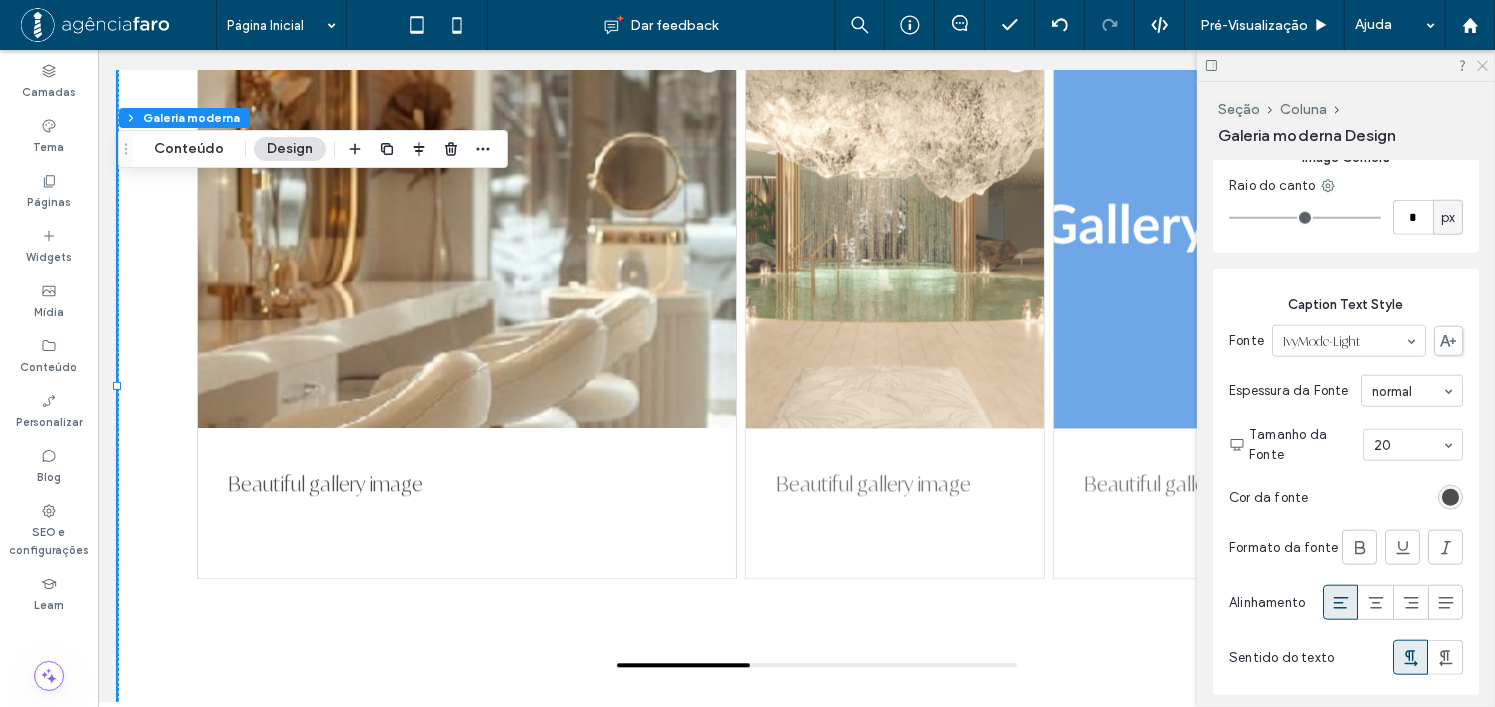 click 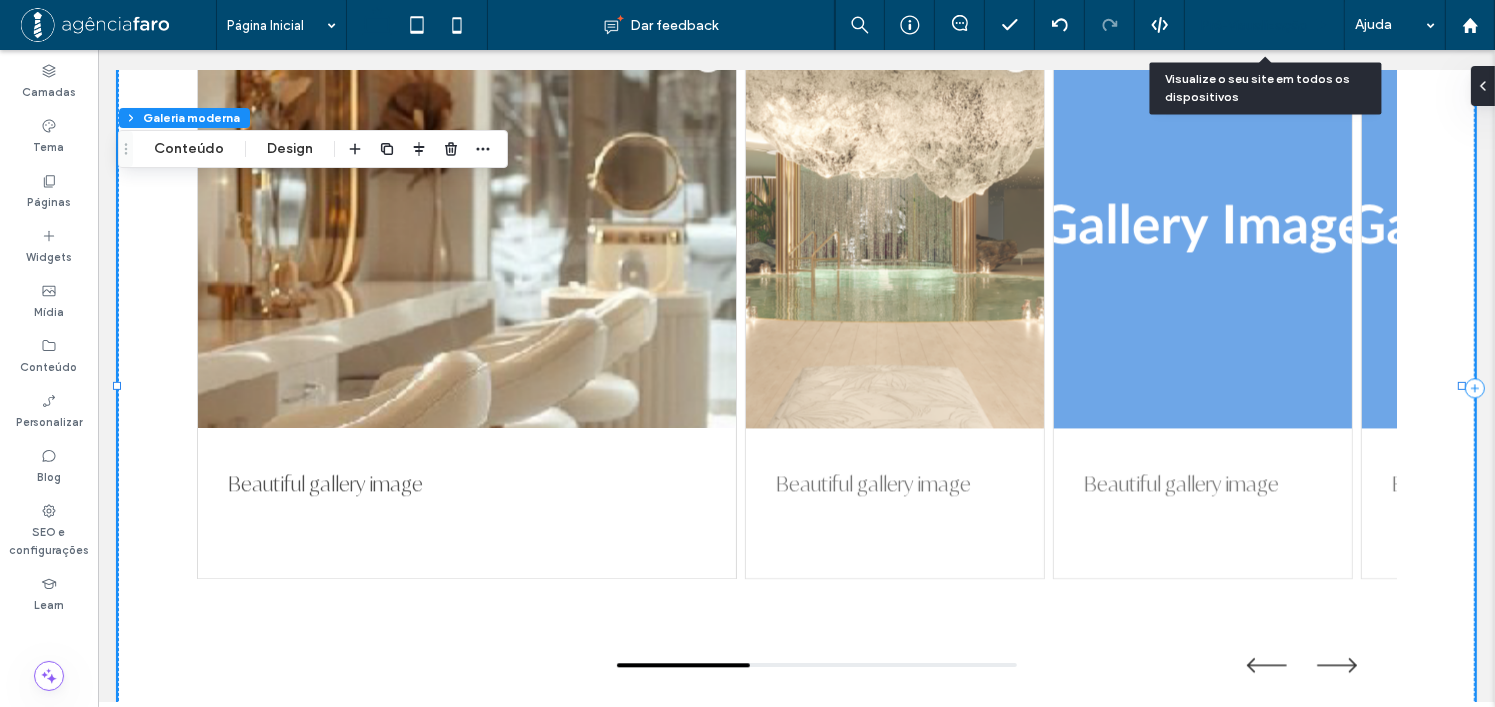 click on "Pré-Visualizaçāo" at bounding box center [1265, 25] 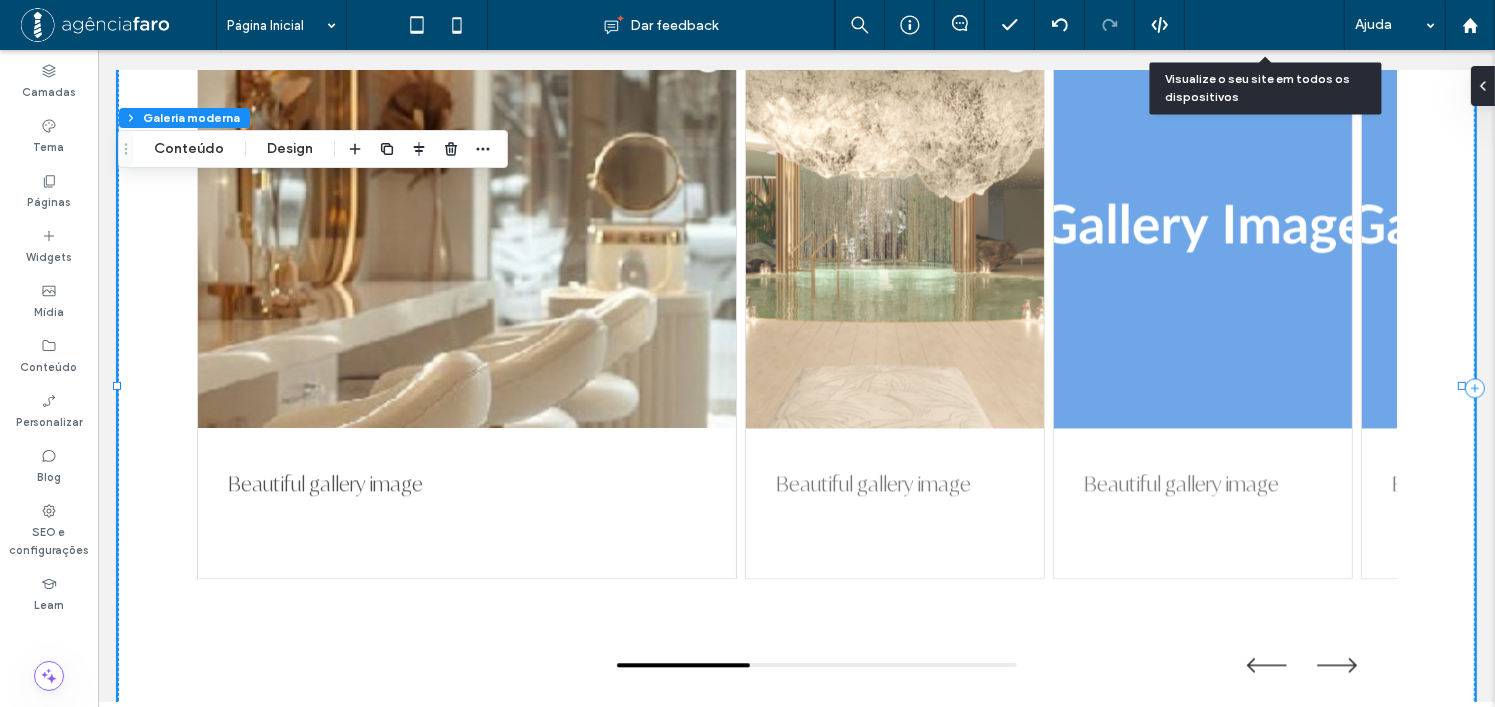 click on "Pré-Visualizaçāo" at bounding box center [1265, 25] 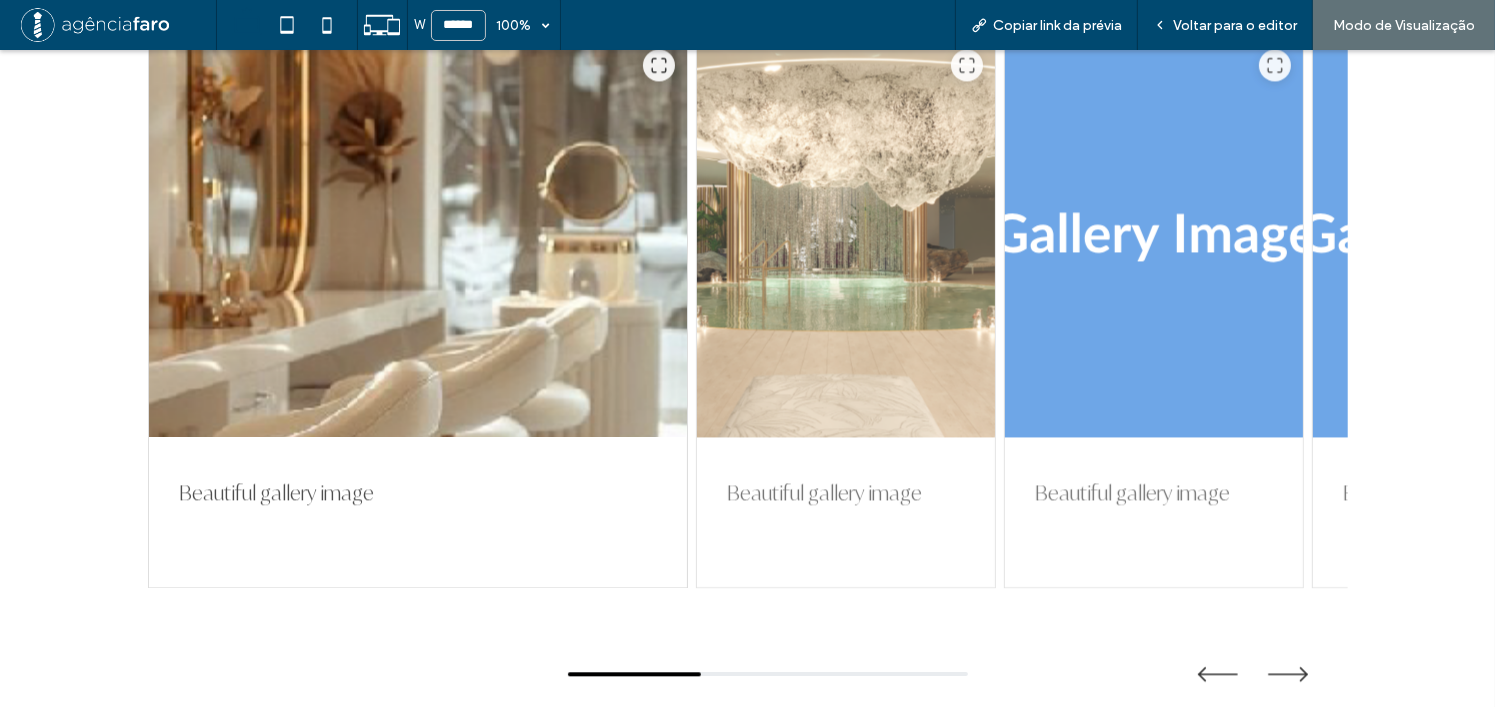 scroll, scrollTop: 4520, scrollLeft: 0, axis: vertical 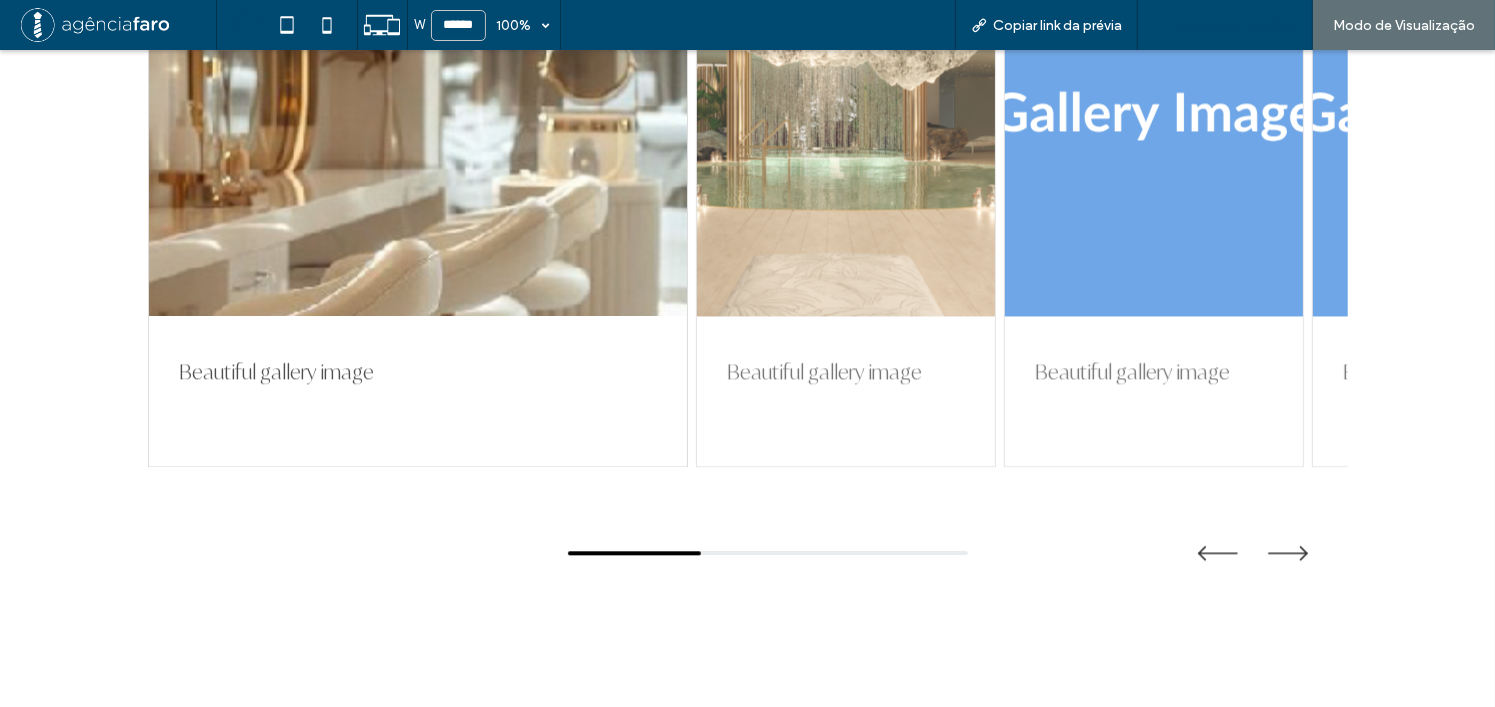 click on "Voltar para o editor" at bounding box center [1235, 25] 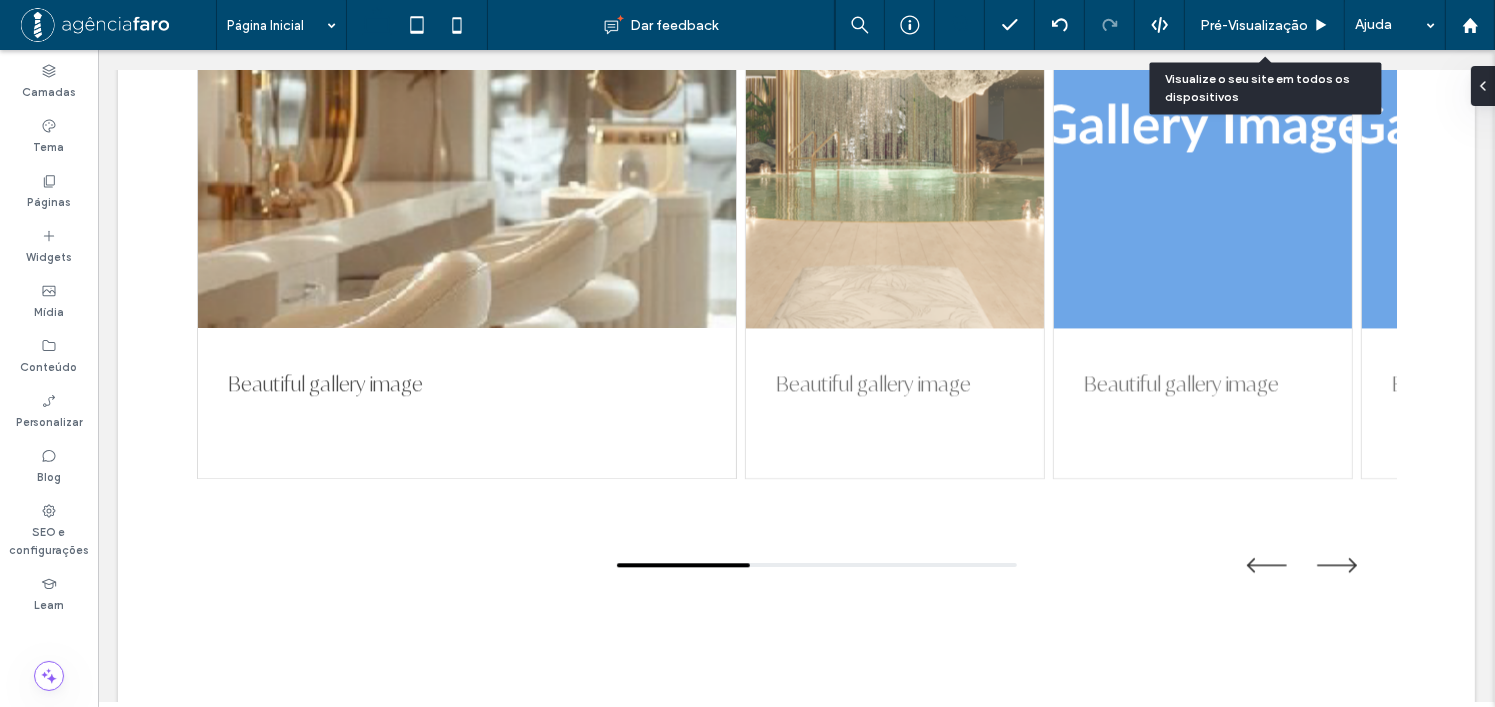 scroll, scrollTop: 4500, scrollLeft: 0, axis: vertical 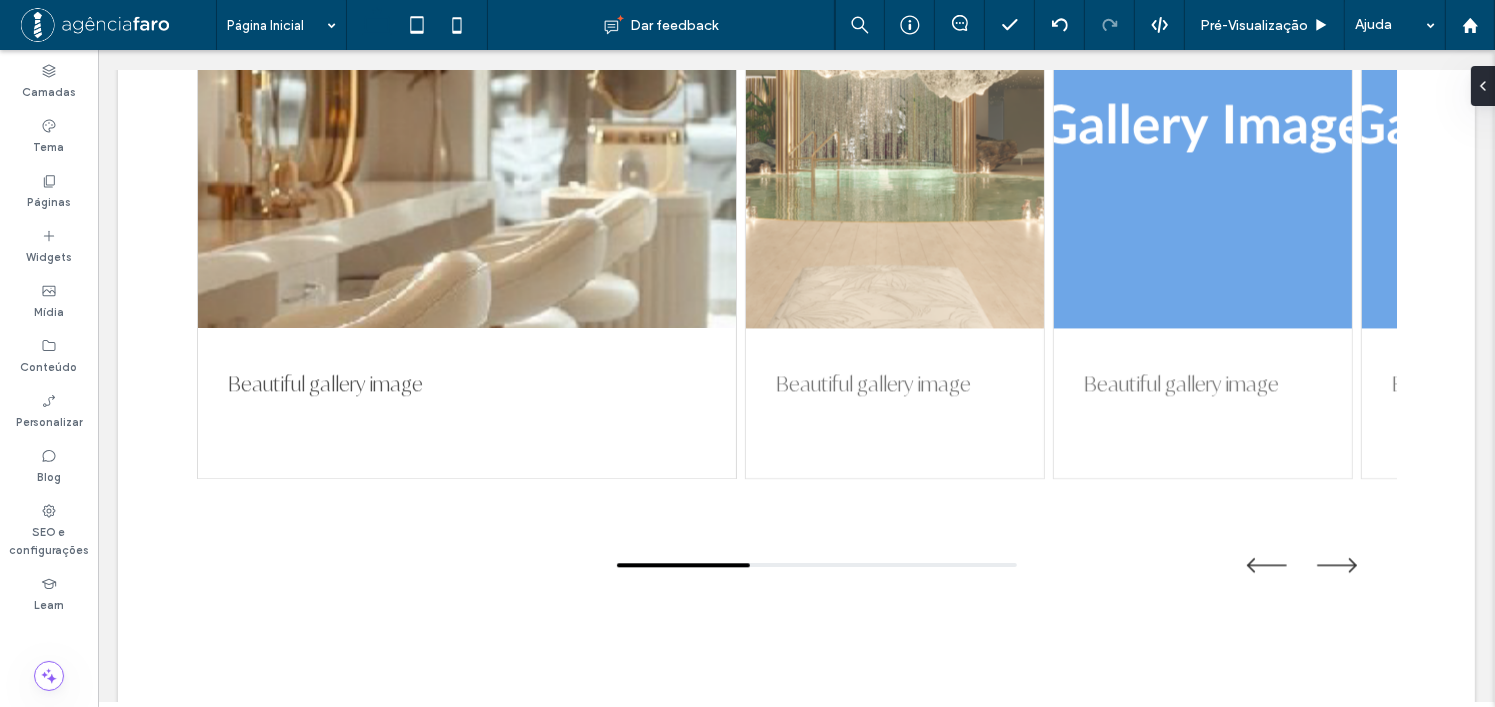 click at bounding box center (115, 25) 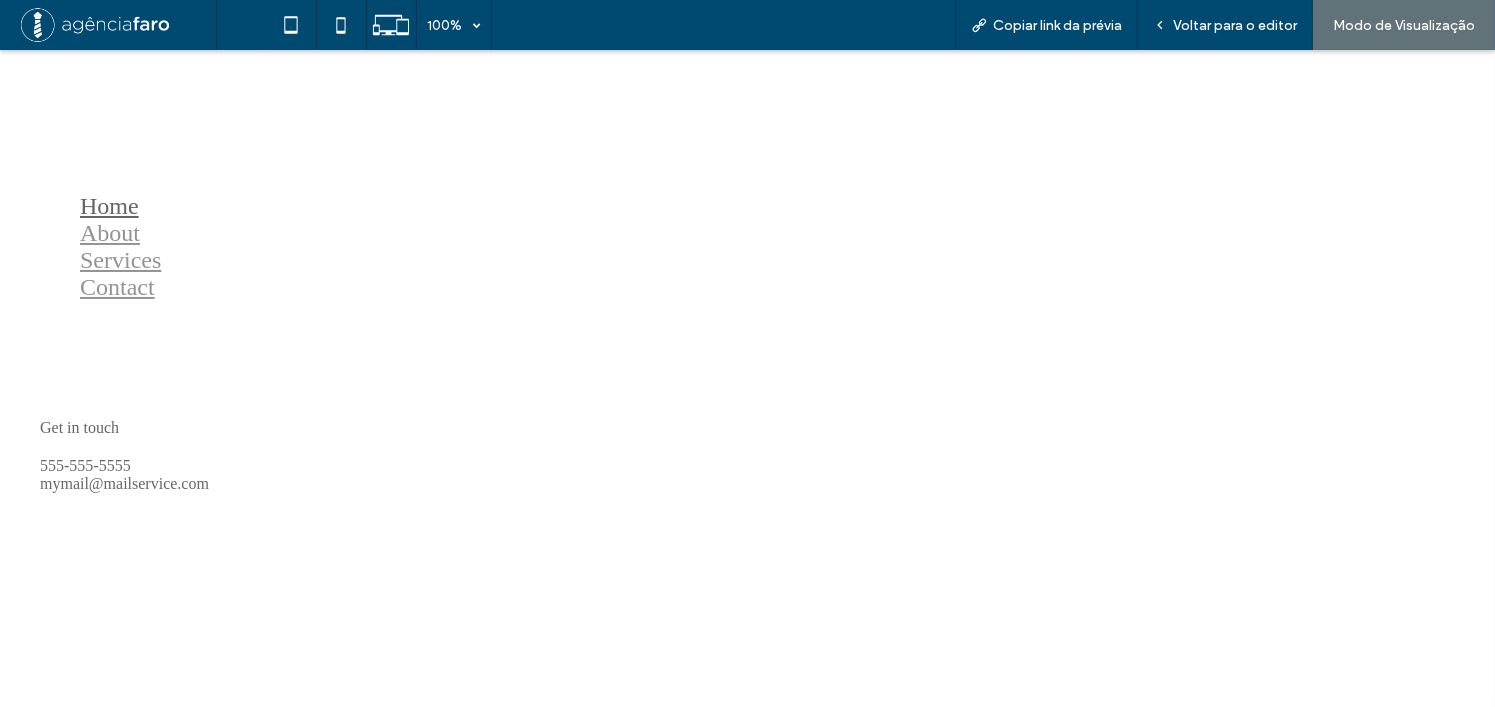 scroll, scrollTop: 300, scrollLeft: 0, axis: vertical 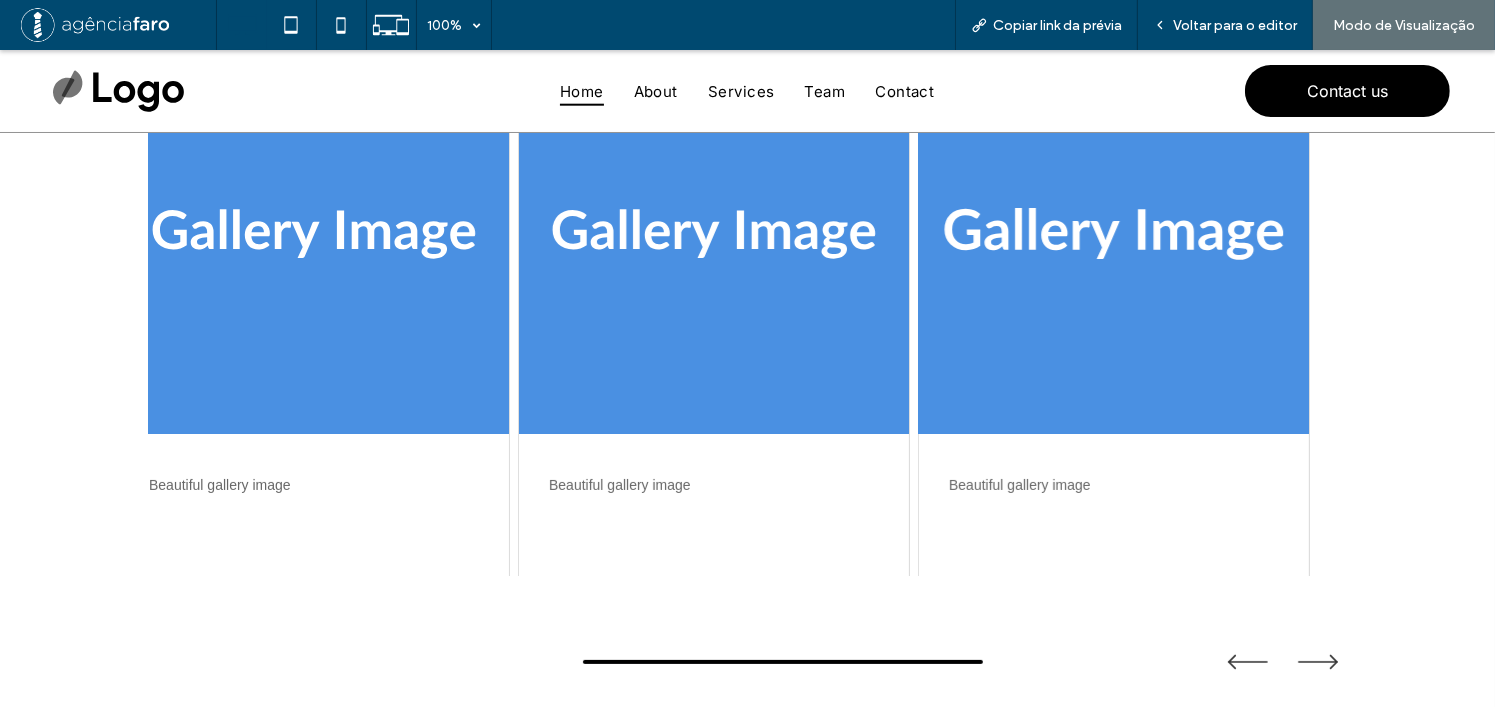 drag, startPoint x: 1095, startPoint y: 380, endPoint x: 755, endPoint y: 375, distance: 340.03677 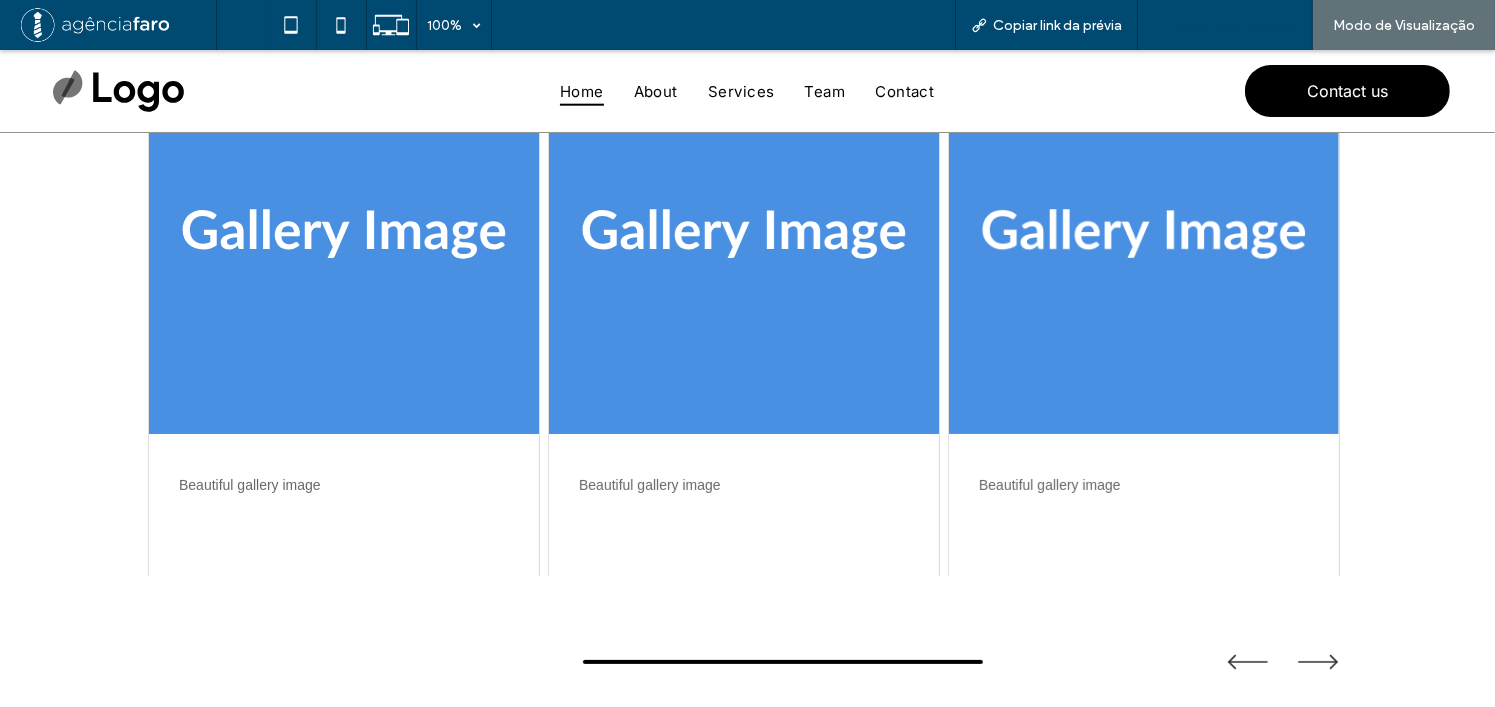 click on "Voltar para o editor" at bounding box center [1225, 25] 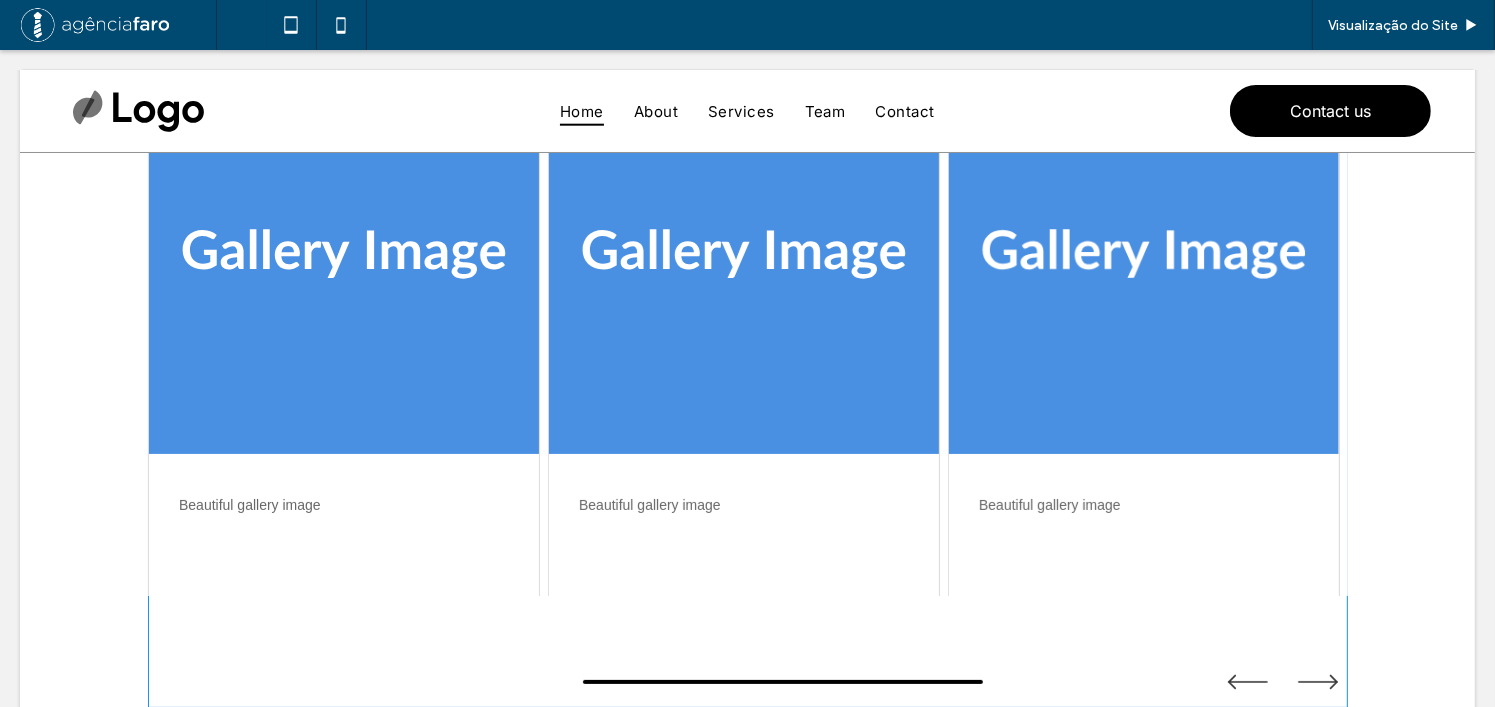 click at bounding box center [748, 381] 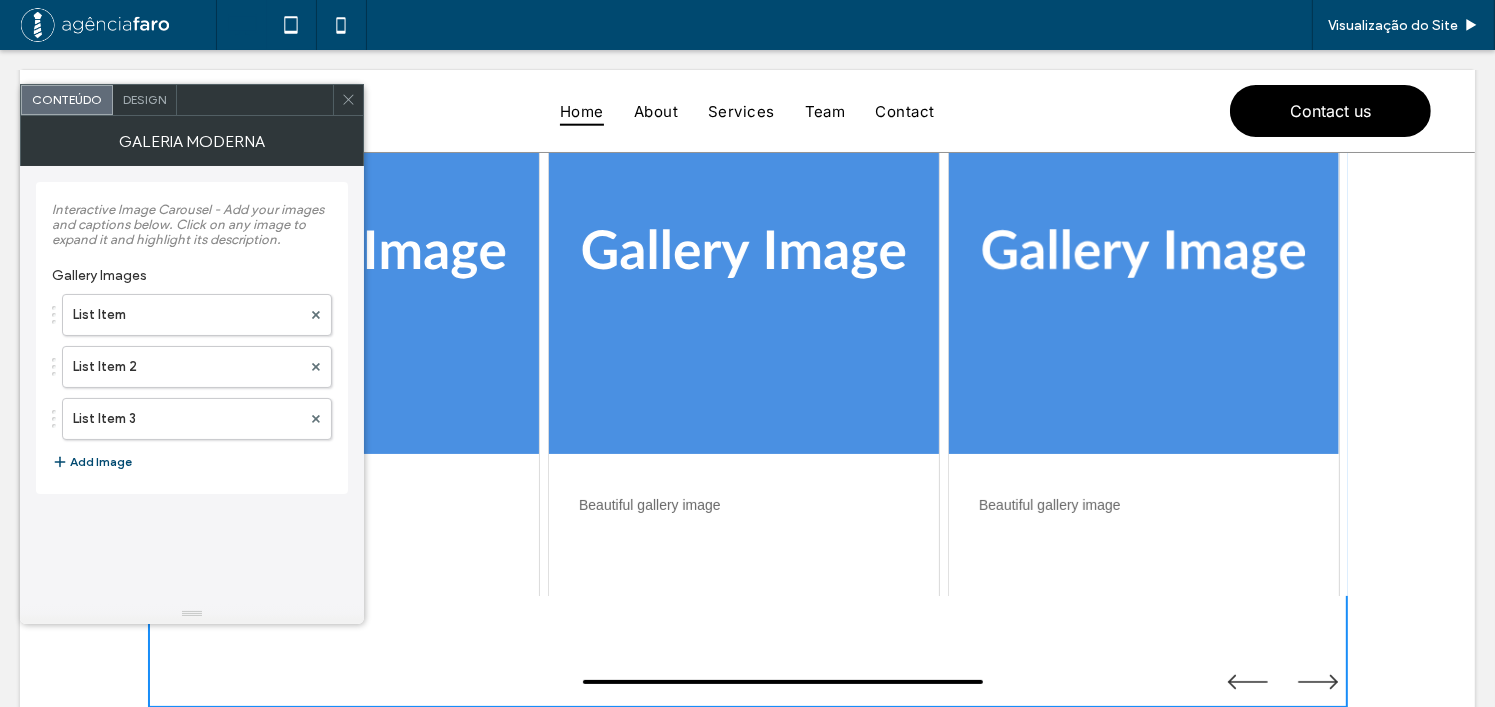 click on "Design" at bounding box center (145, 100) 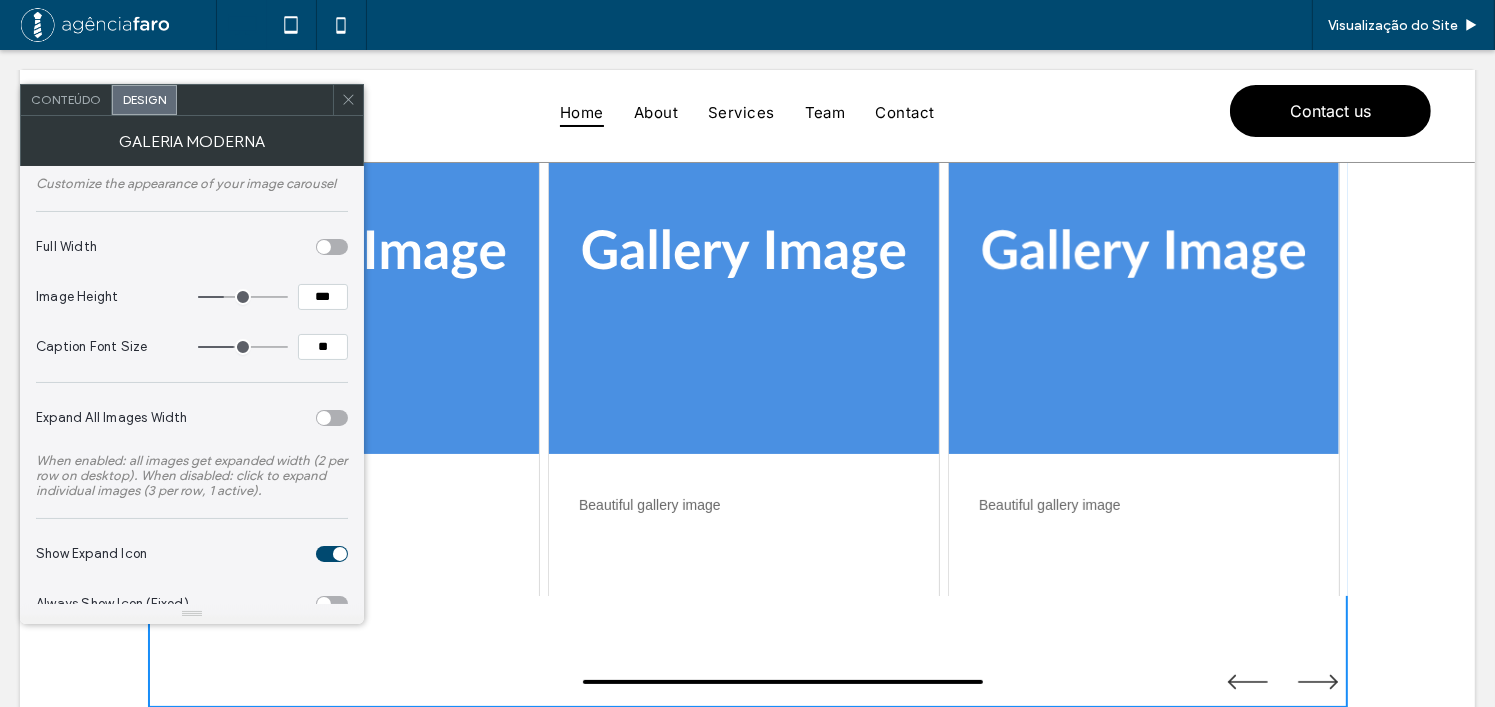 scroll, scrollTop: 0, scrollLeft: 0, axis: both 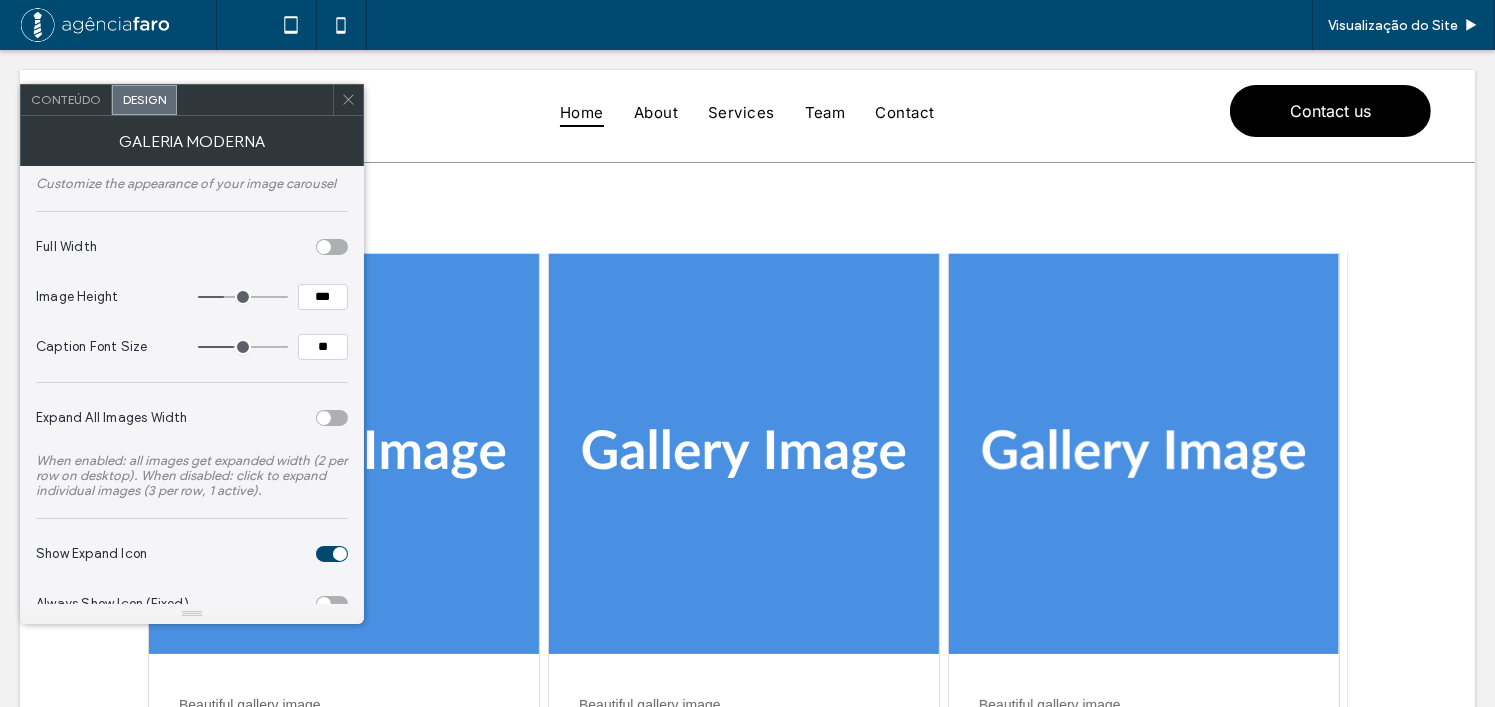 click 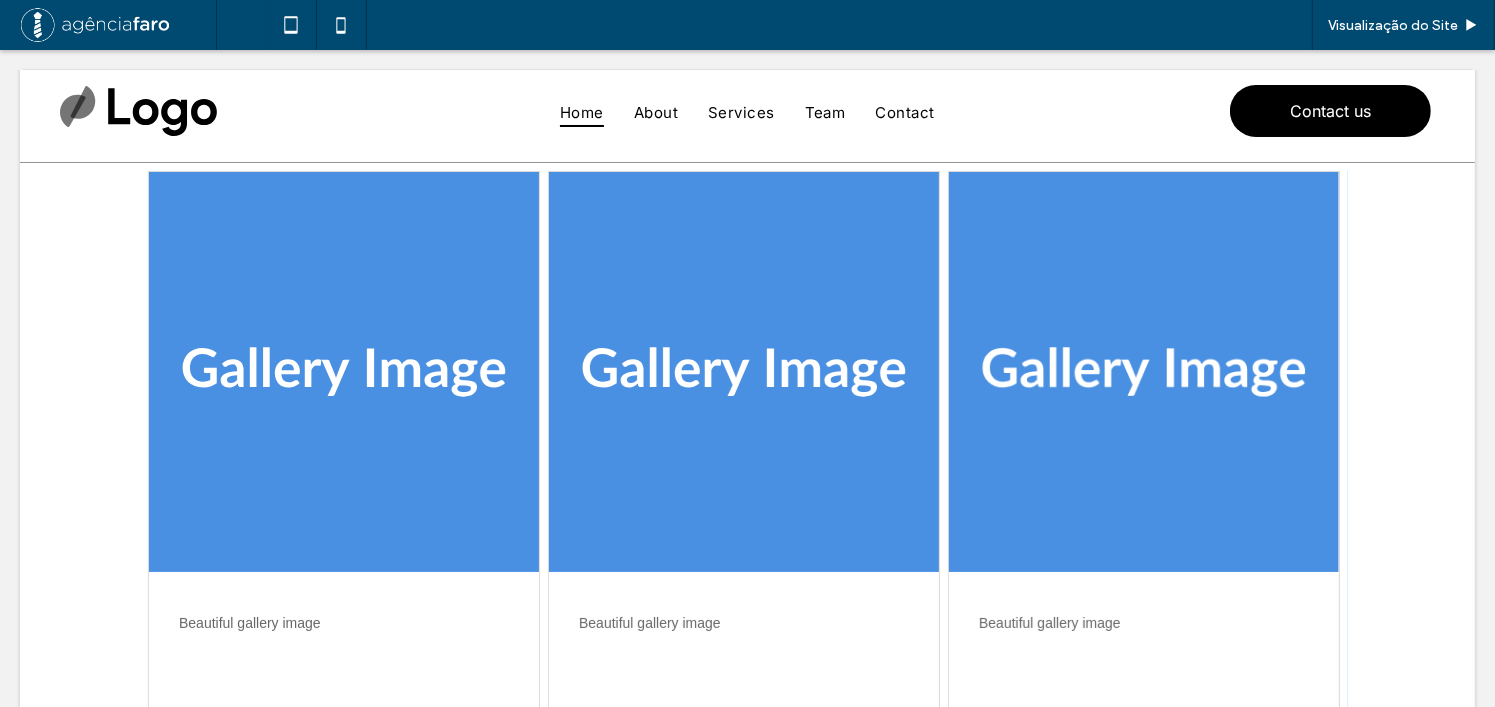 scroll, scrollTop: 200, scrollLeft: 0, axis: vertical 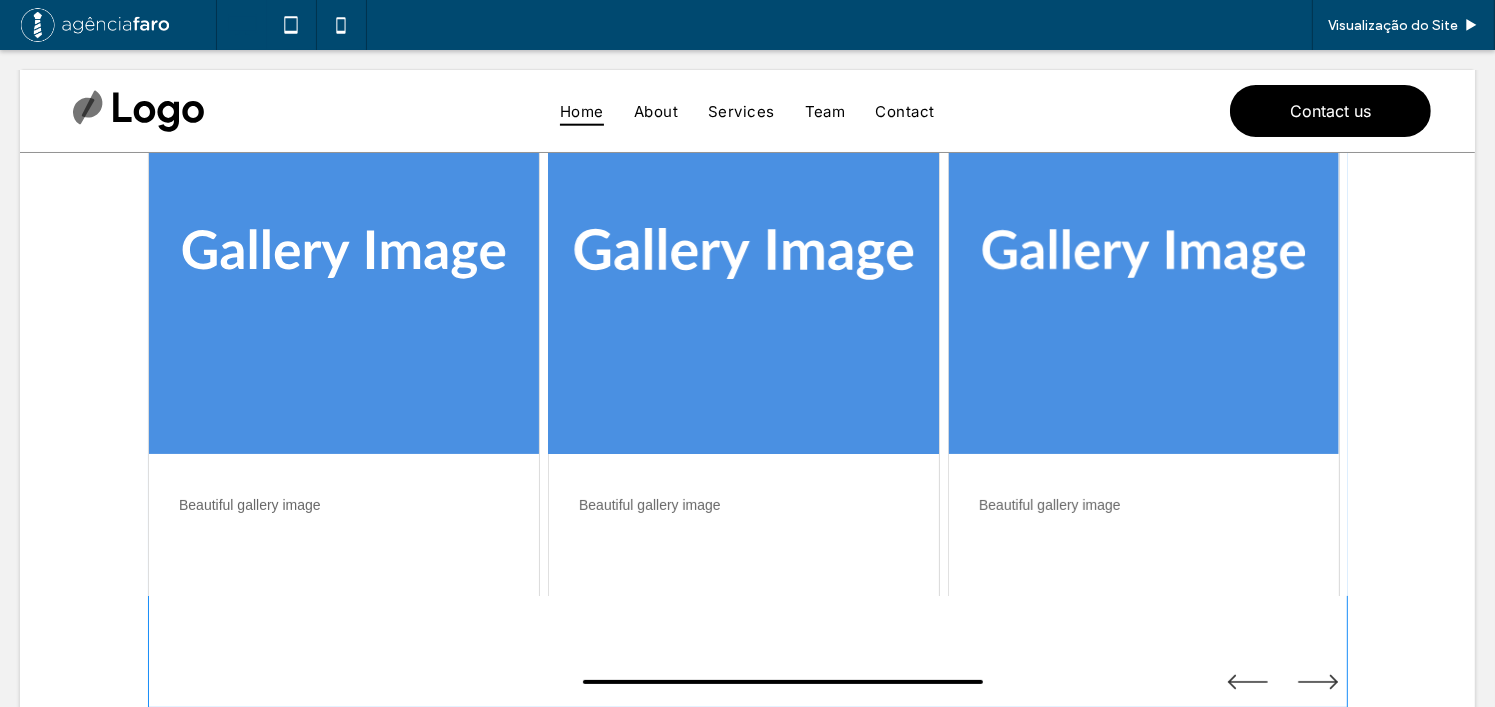 click at bounding box center (748, 381) 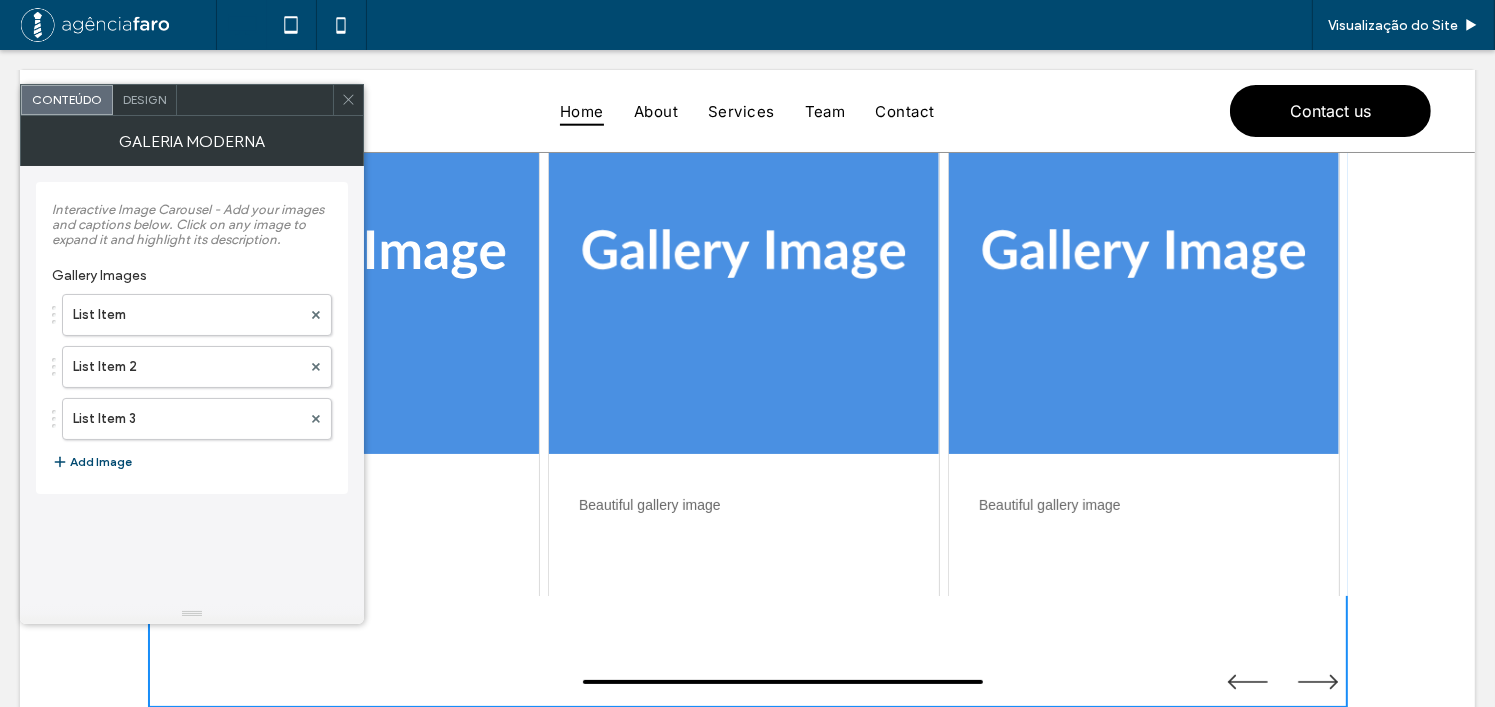 click on "Design" at bounding box center (145, 100) 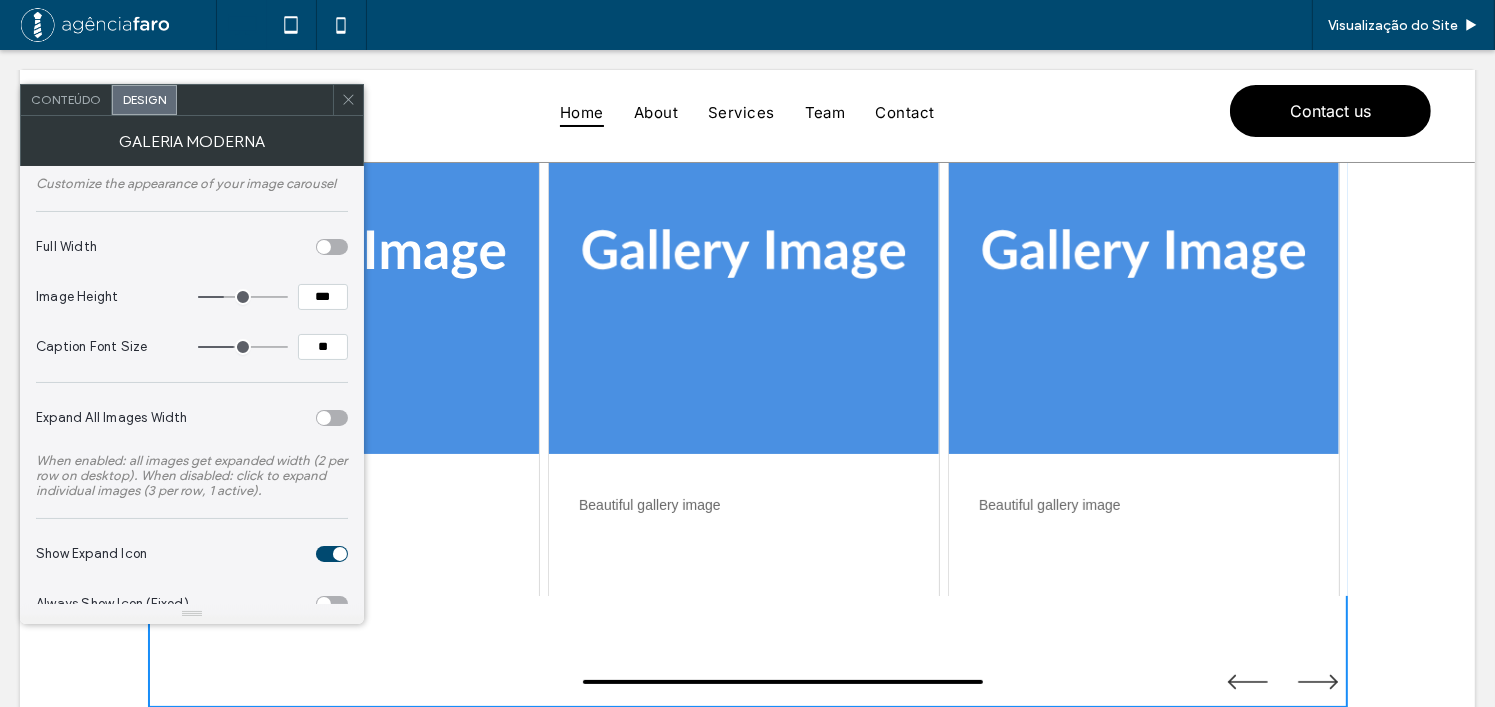 scroll, scrollTop: 0, scrollLeft: 0, axis: both 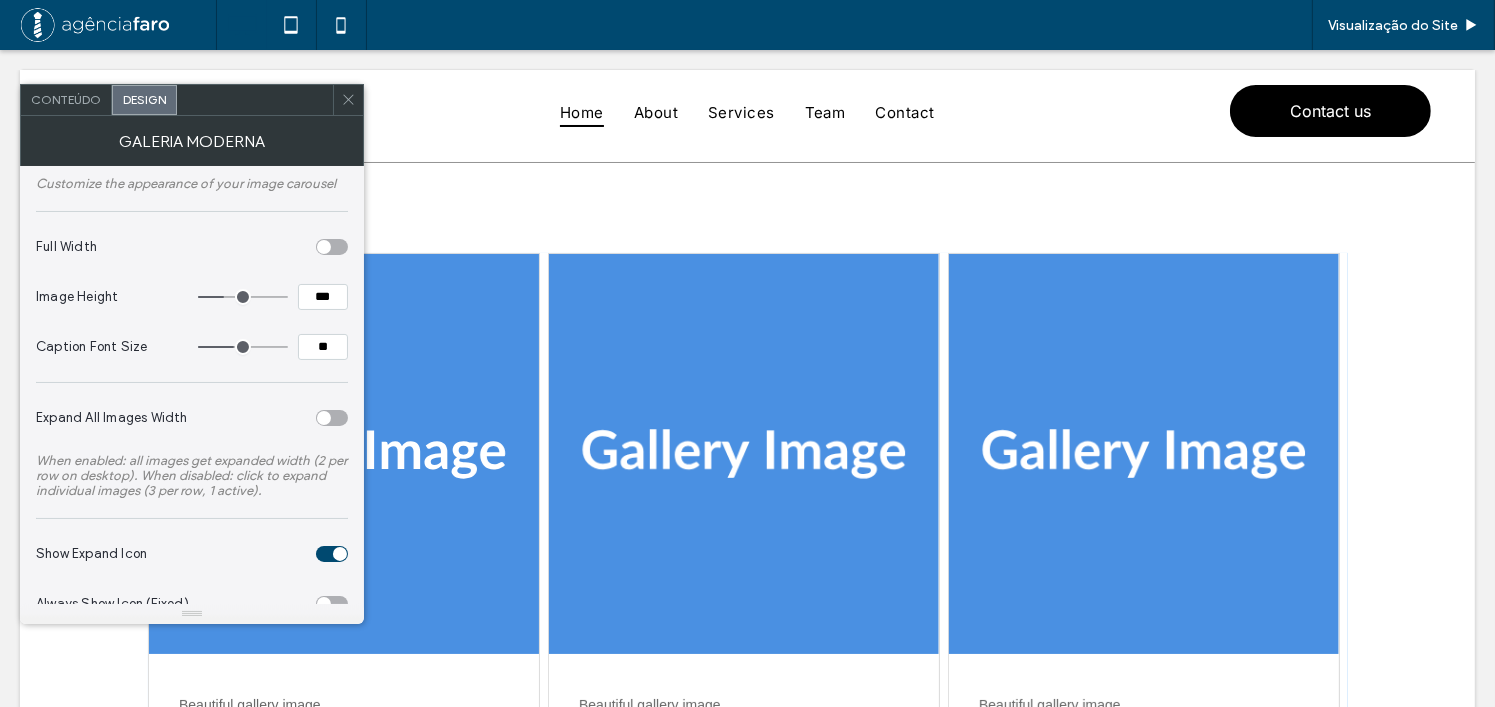click on "Full Width" at bounding box center (192, 247) 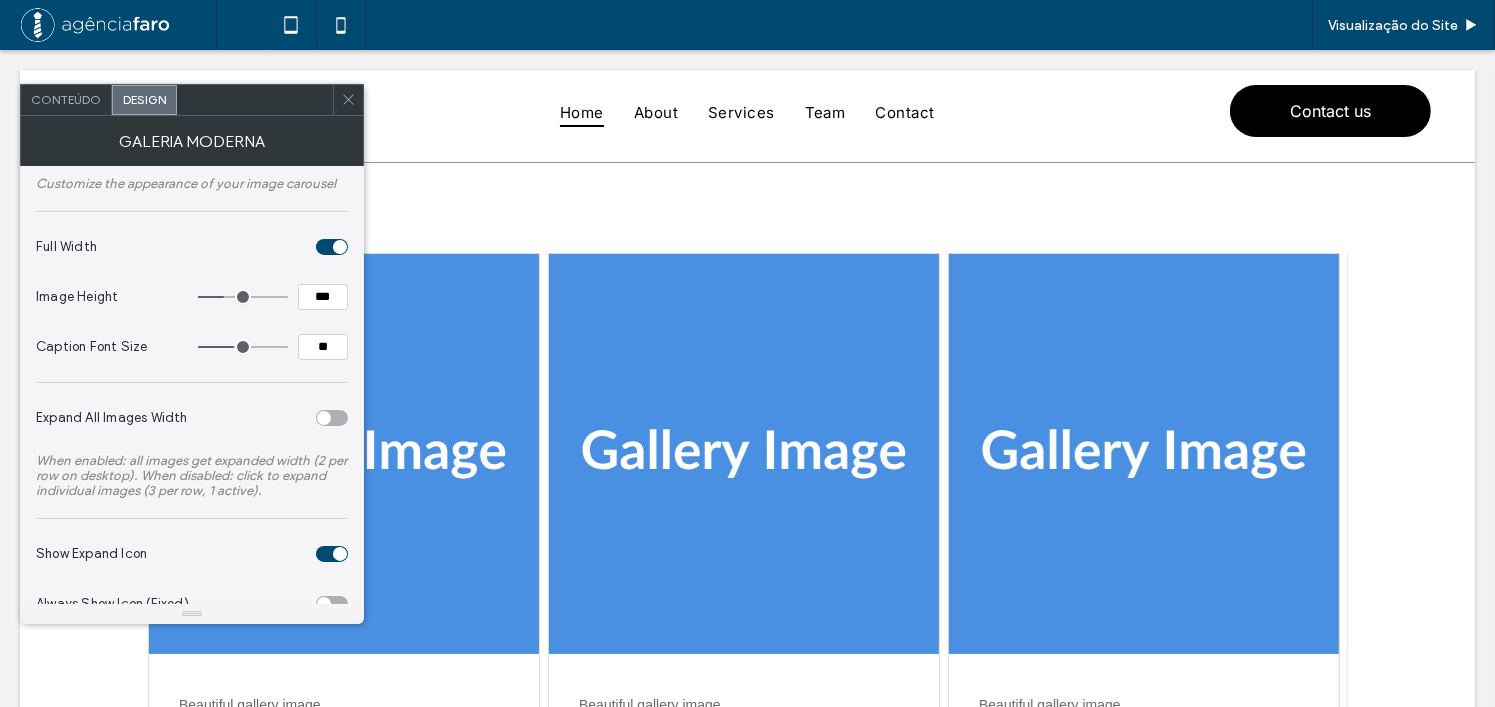 scroll, scrollTop: 200, scrollLeft: 0, axis: vertical 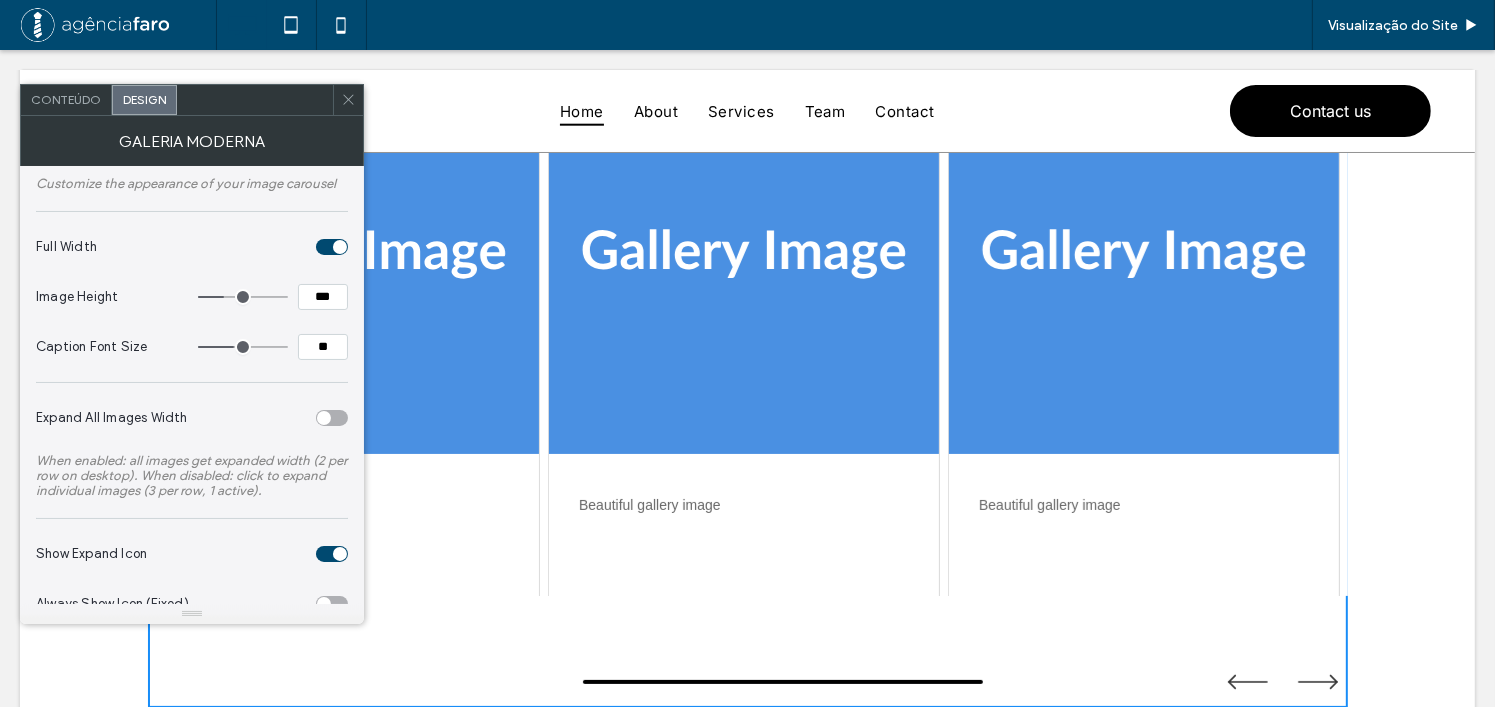 drag, startPoint x: 338, startPoint y: 103, endPoint x: 520, endPoint y: 23, distance: 198.80644 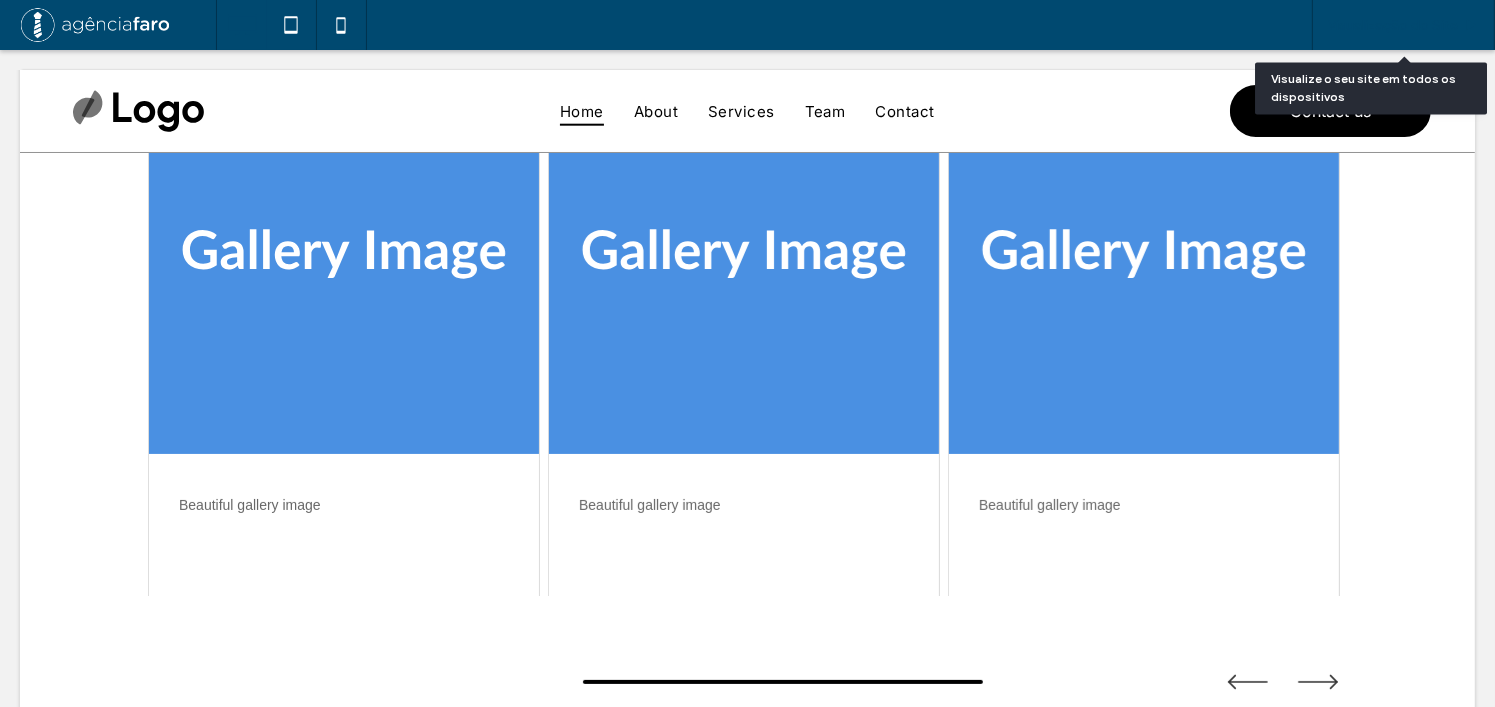 click on "Visualização do Site" at bounding box center (1393, 25) 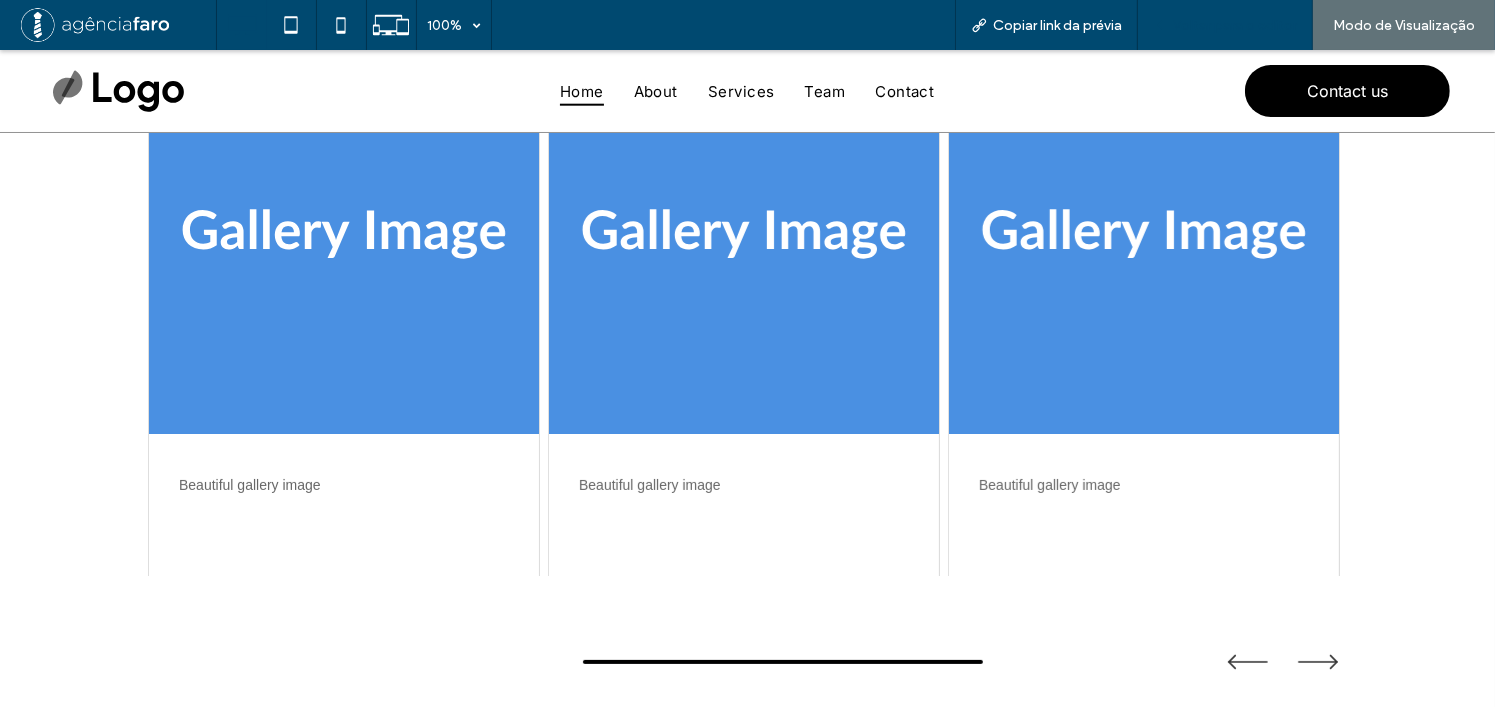 click on "Voltar para o editor" at bounding box center [1235, 25] 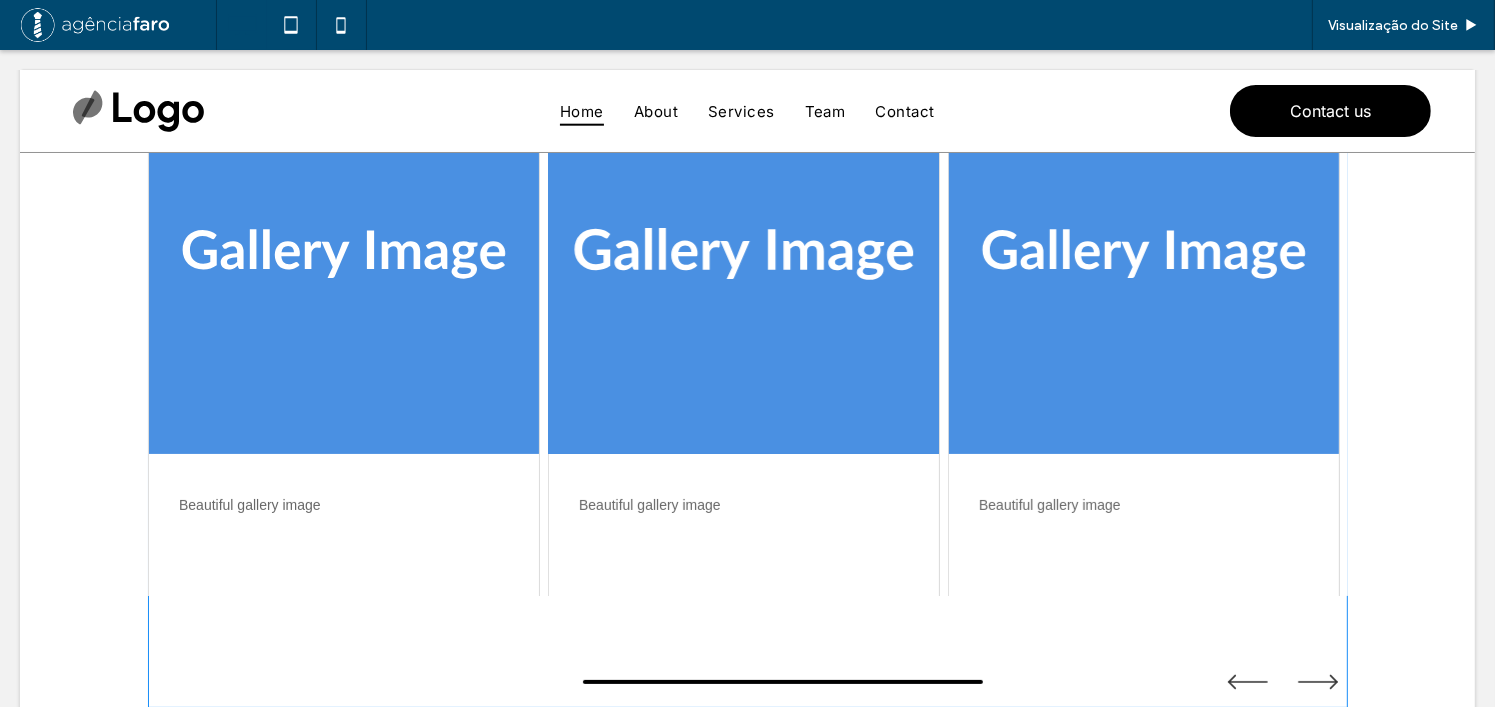 click at bounding box center (748, 381) 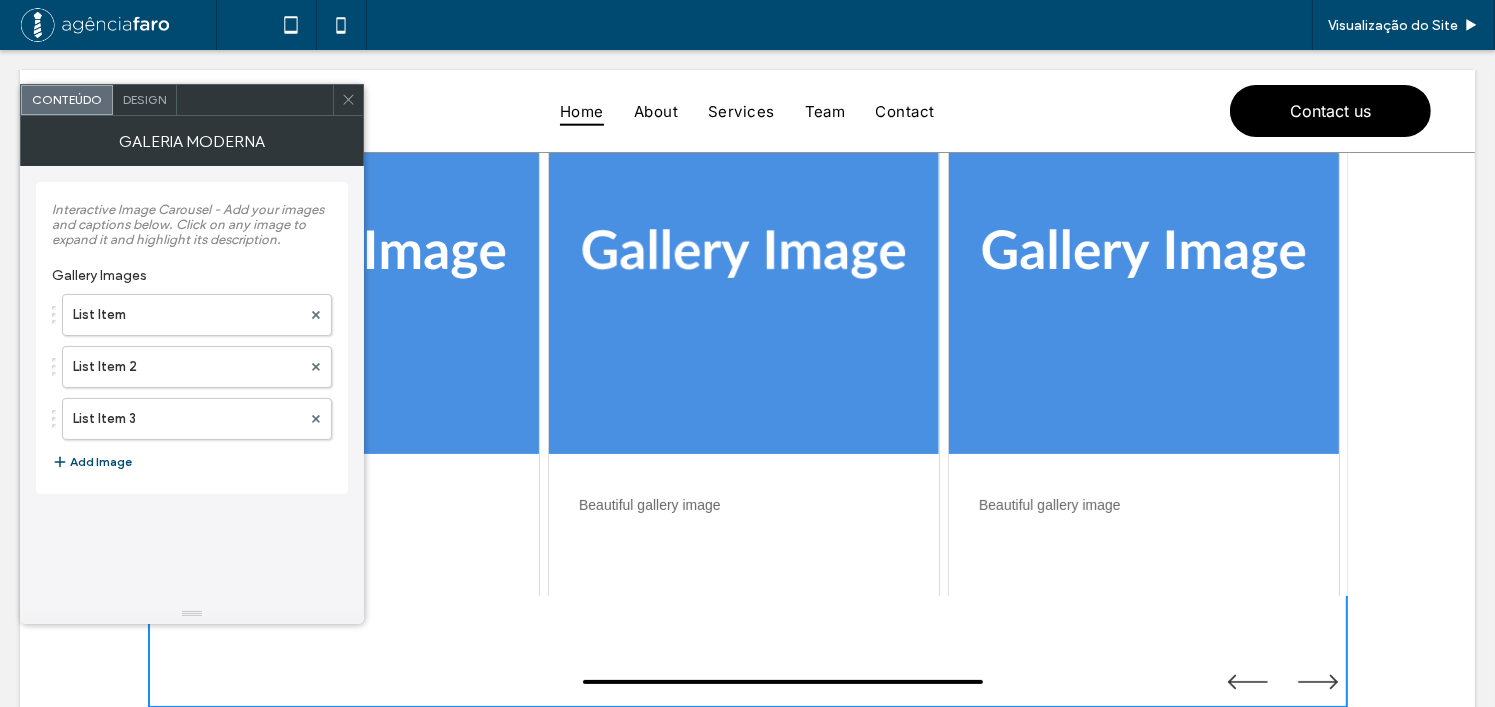 click on "Design" at bounding box center (144, 99) 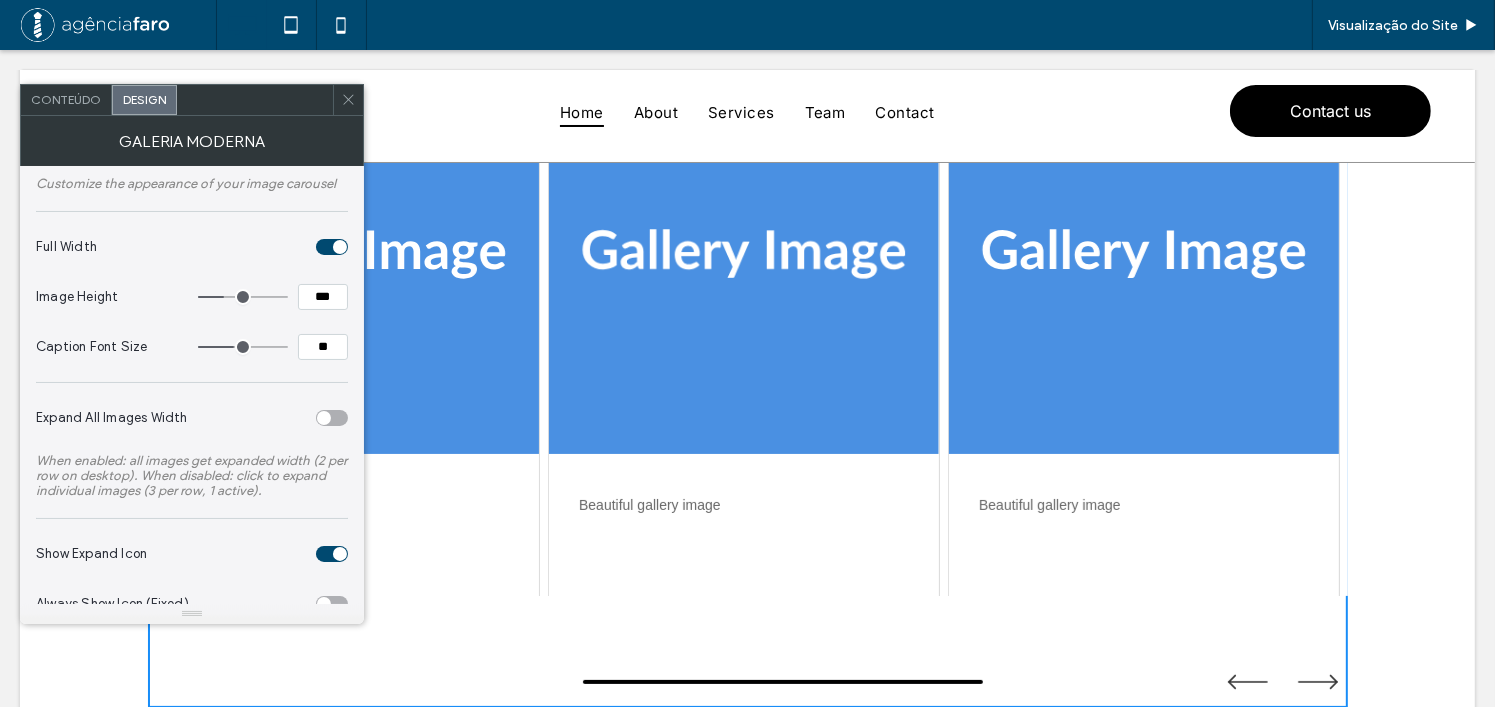scroll, scrollTop: 0, scrollLeft: 0, axis: both 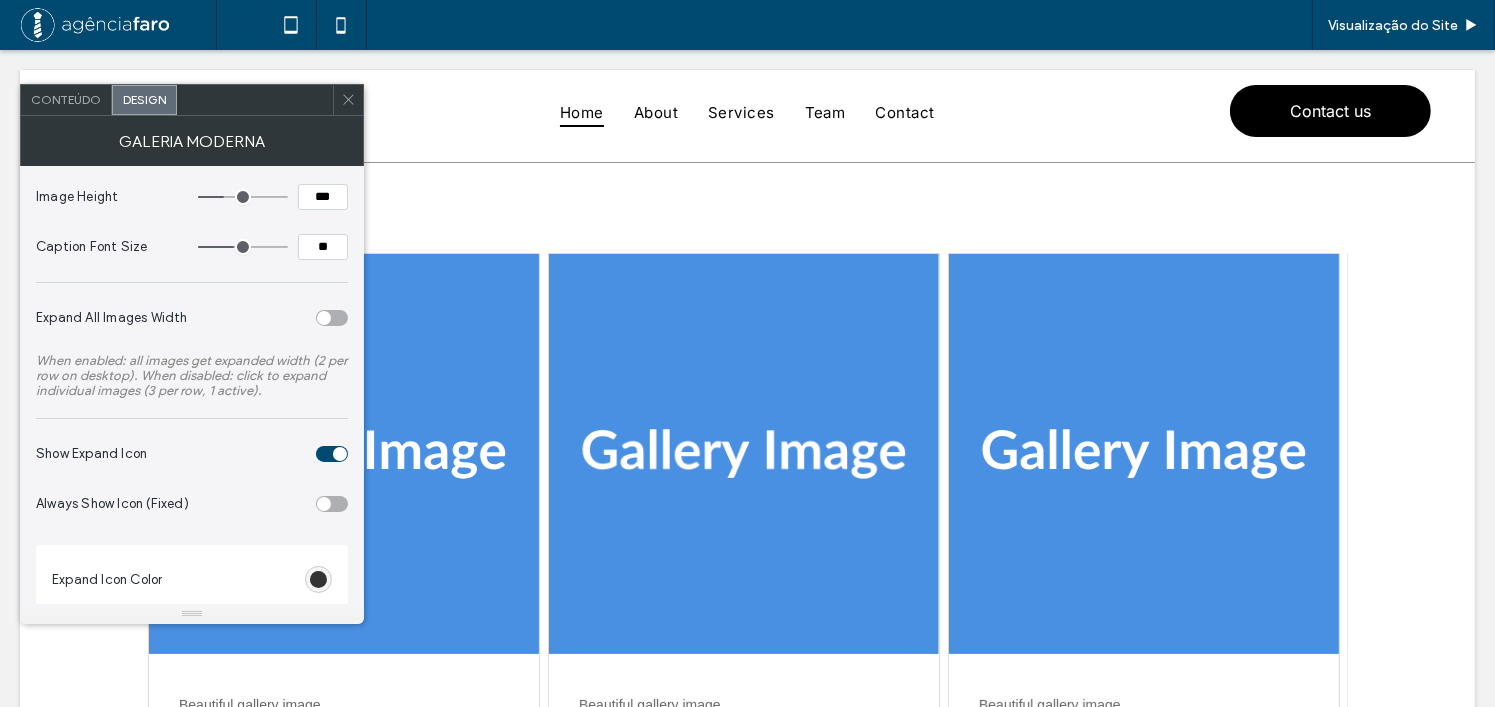 click at bounding box center [324, 318] 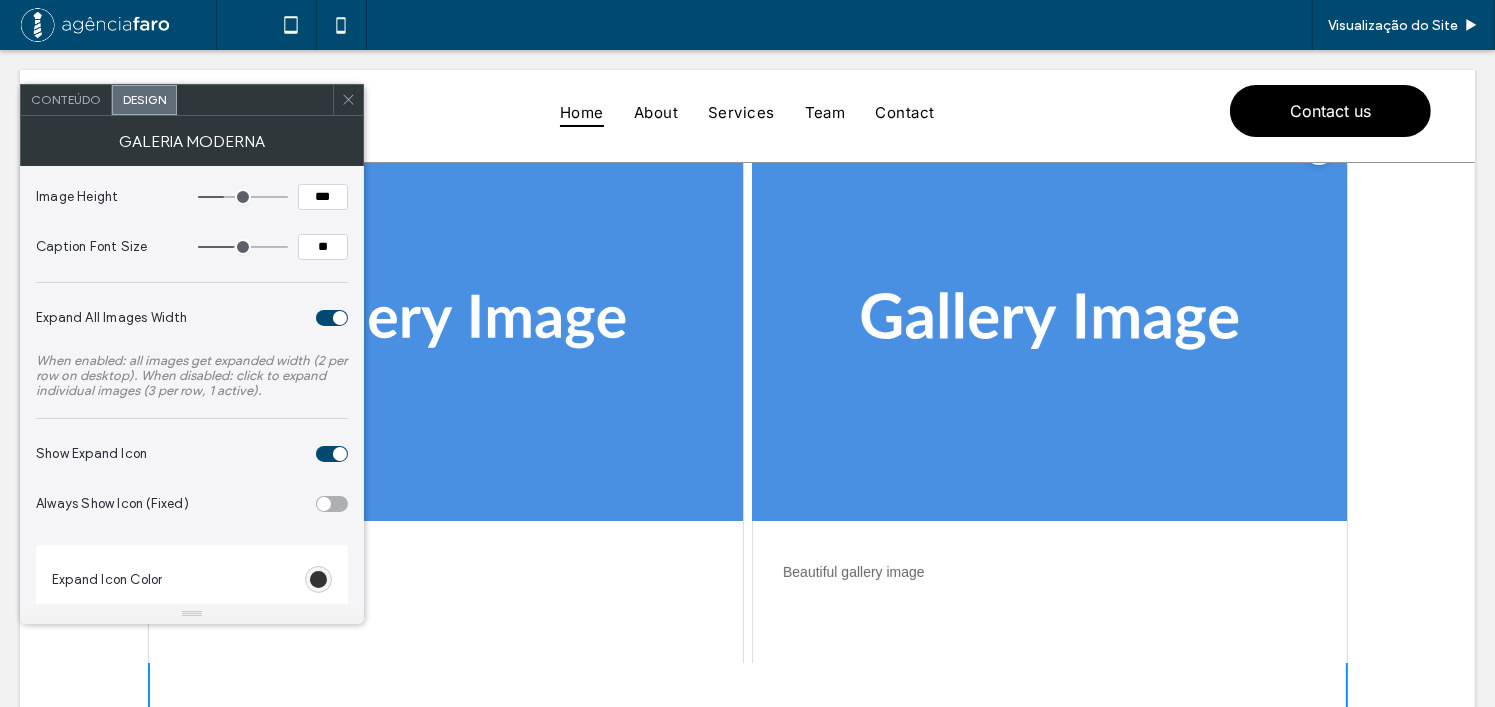 scroll, scrollTop: 200, scrollLeft: 0, axis: vertical 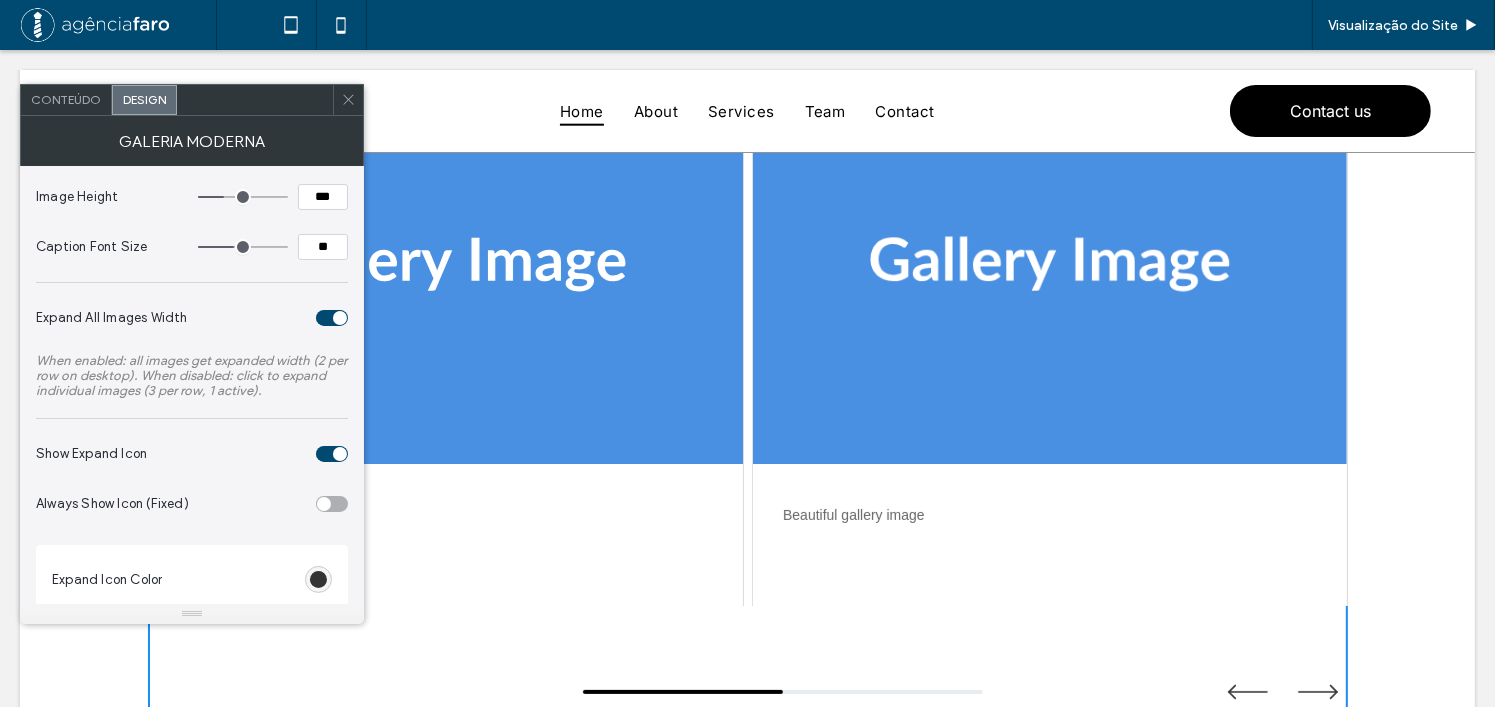 click at bounding box center [348, 100] 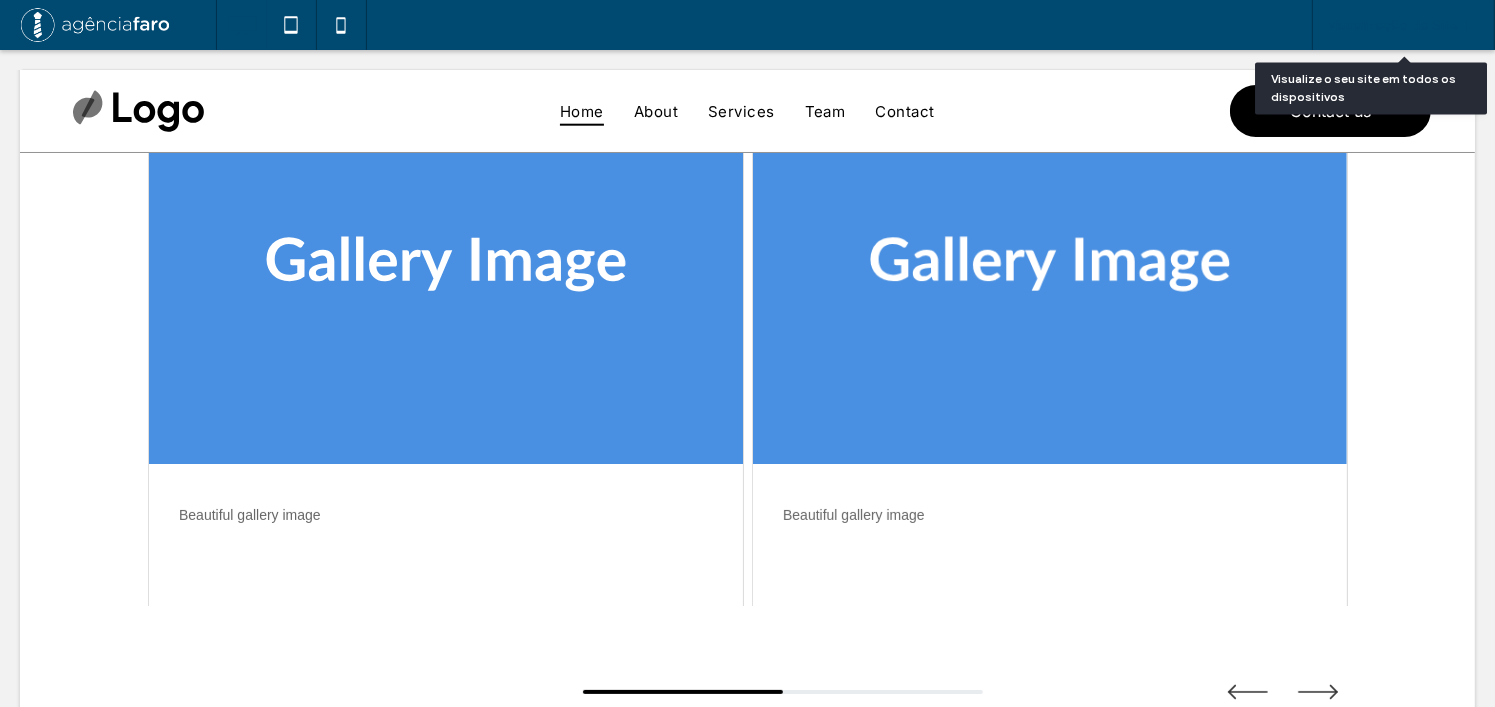 click on "Visualização do Site" at bounding box center (1403, 25) 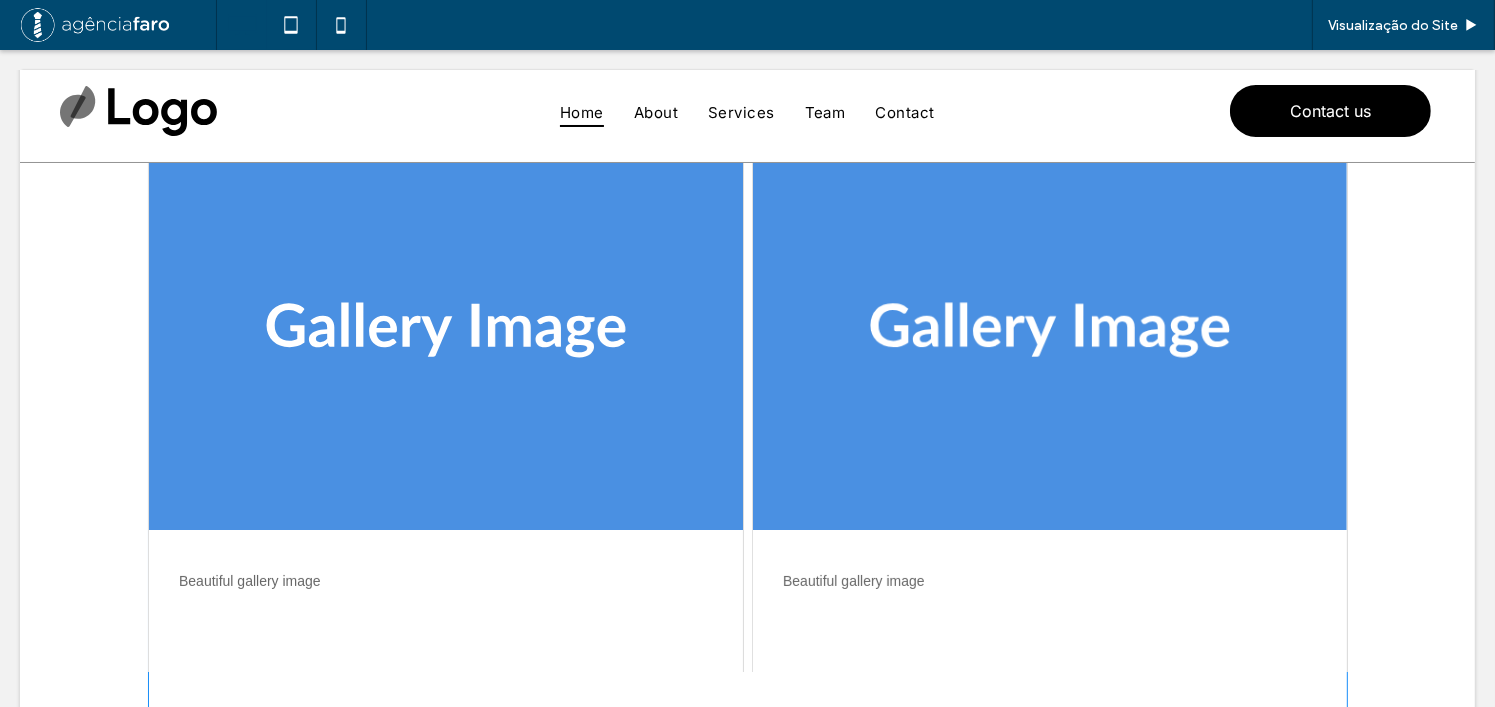 scroll, scrollTop: 100, scrollLeft: 0, axis: vertical 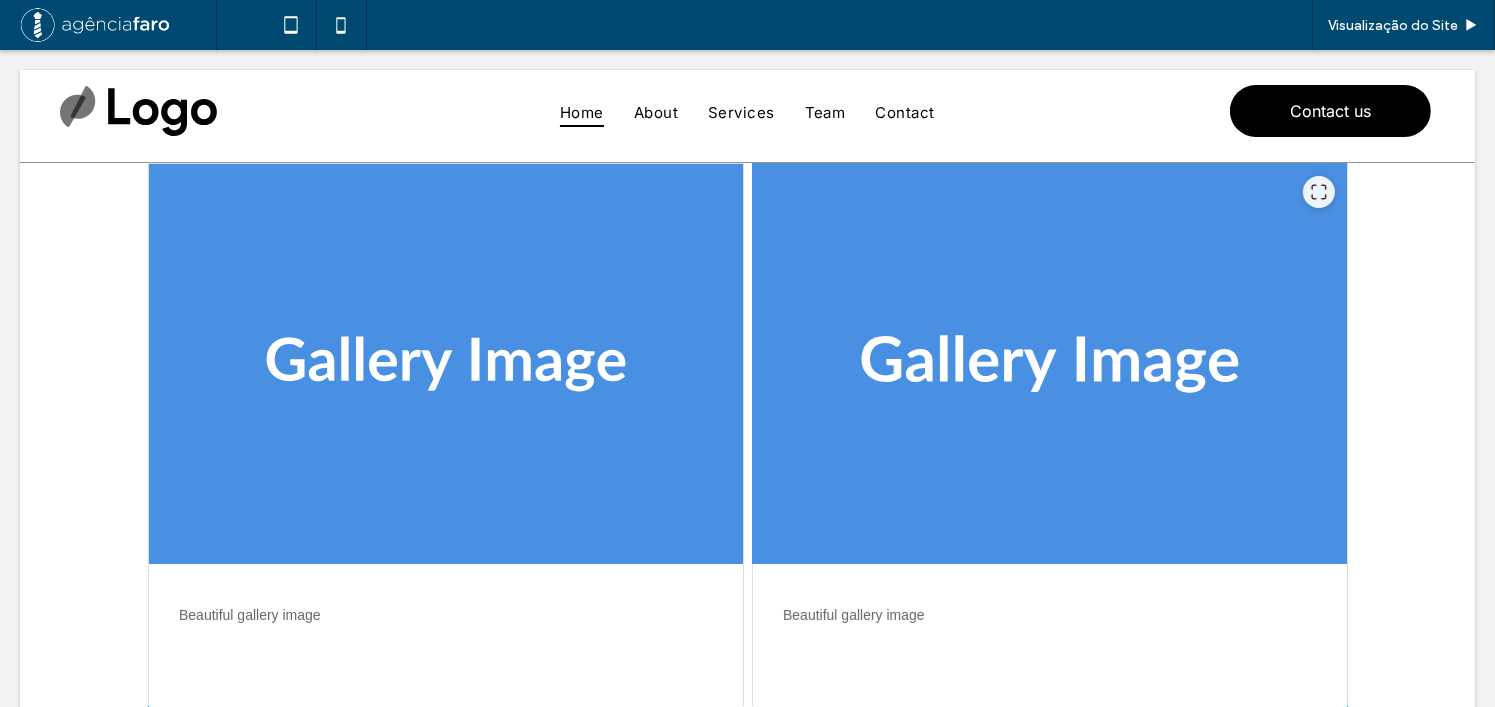drag, startPoint x: 1207, startPoint y: 325, endPoint x: 995, endPoint y: 327, distance: 212.00943 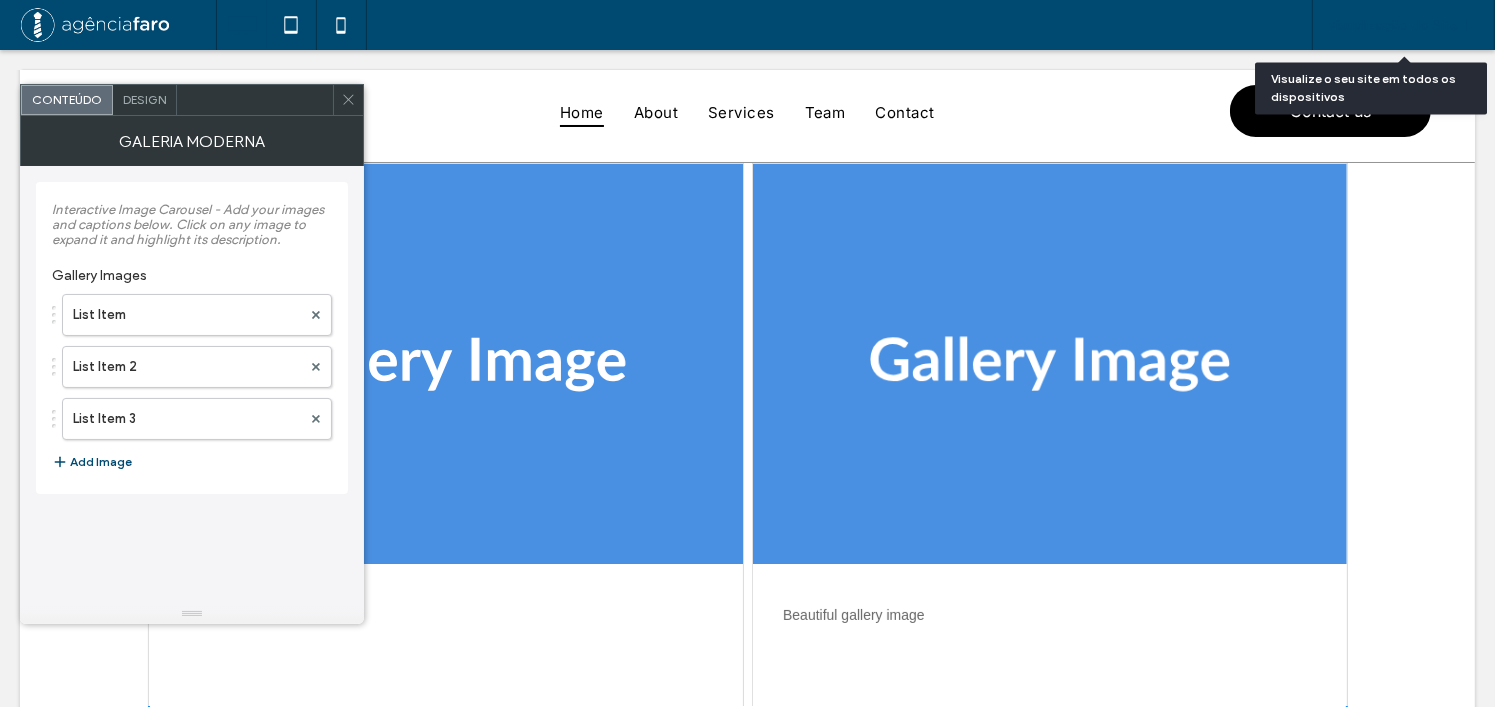 click on "Visualização do Site" at bounding box center (1403, 25) 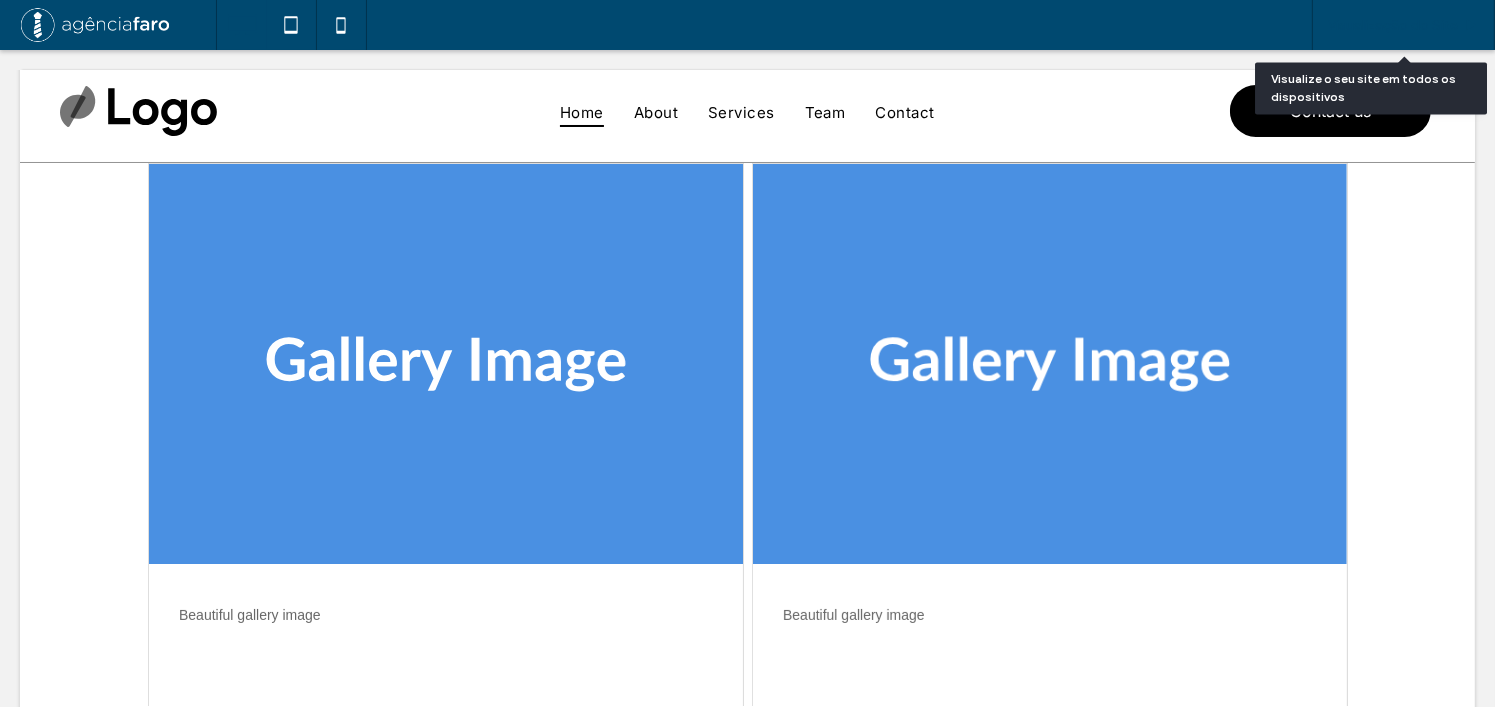 click on "Visualização do Site" at bounding box center [1393, 25] 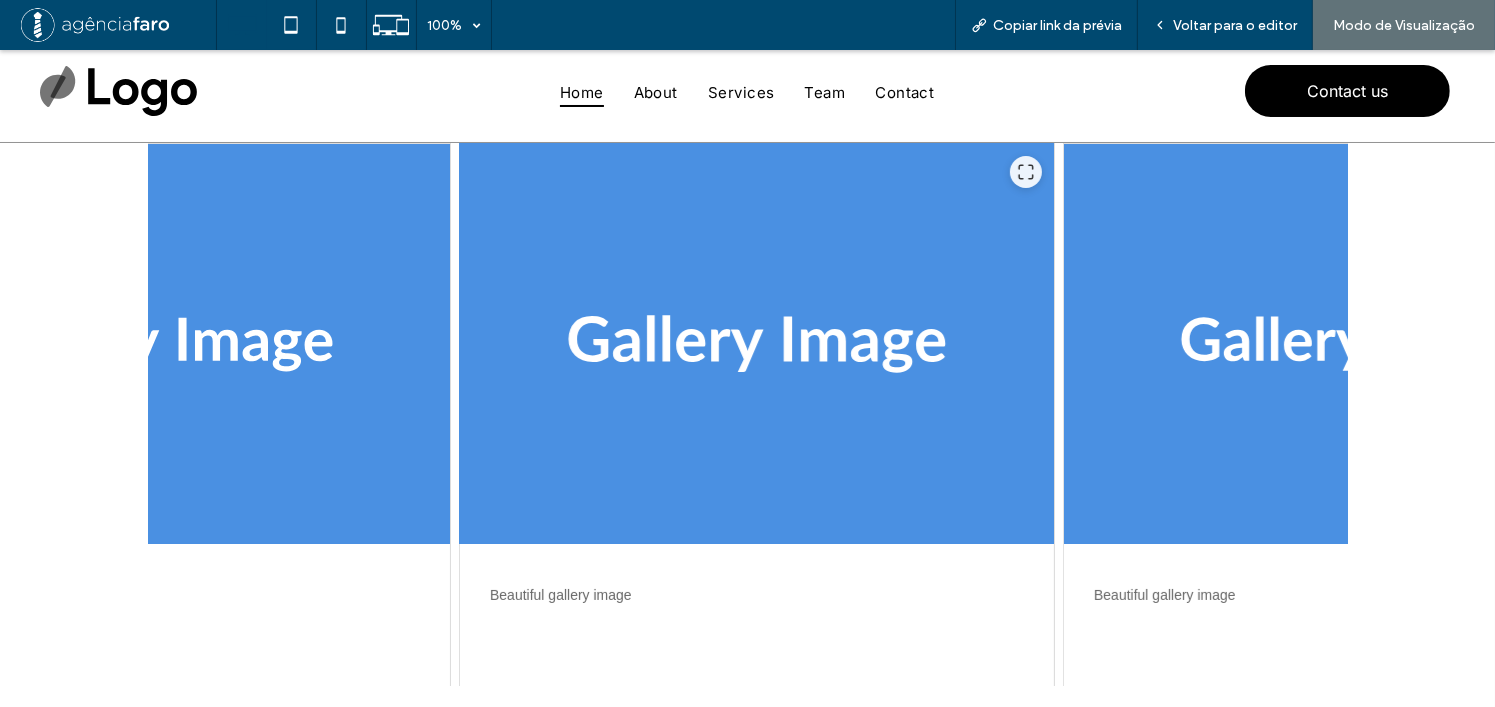 drag, startPoint x: 967, startPoint y: 317, endPoint x: 752, endPoint y: 330, distance: 215.39267 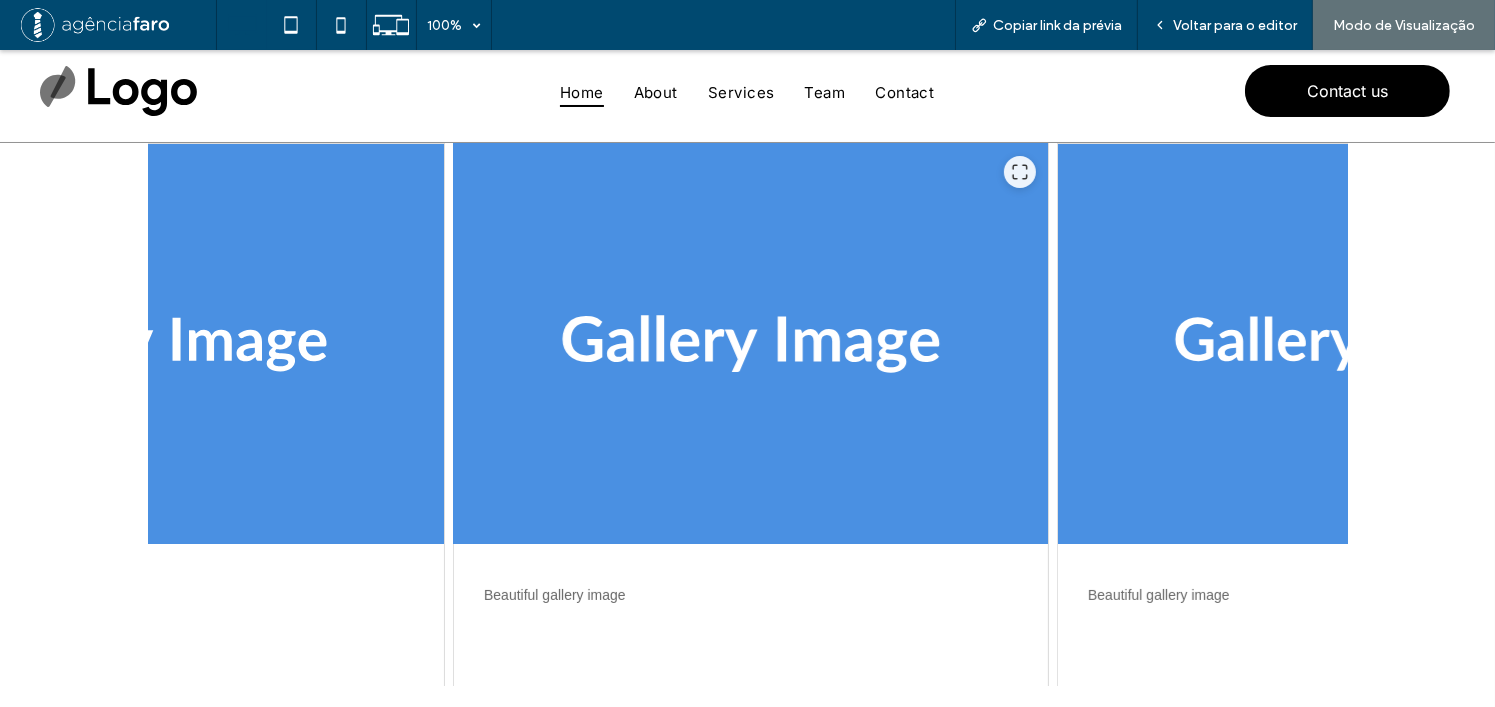drag, startPoint x: 972, startPoint y: 343, endPoint x: 515, endPoint y: 340, distance: 457.00986 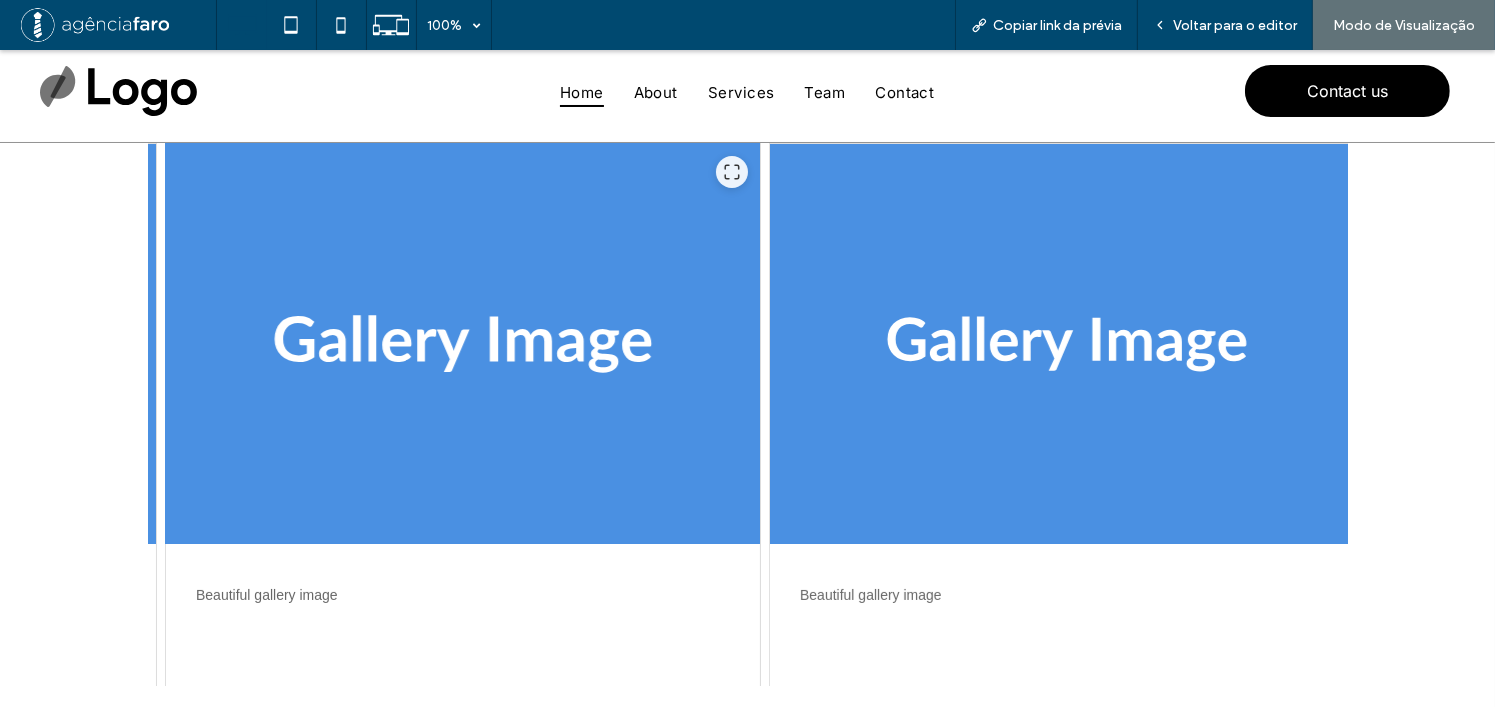 drag, startPoint x: 723, startPoint y: 331, endPoint x: 179, endPoint y: 325, distance: 544.0331 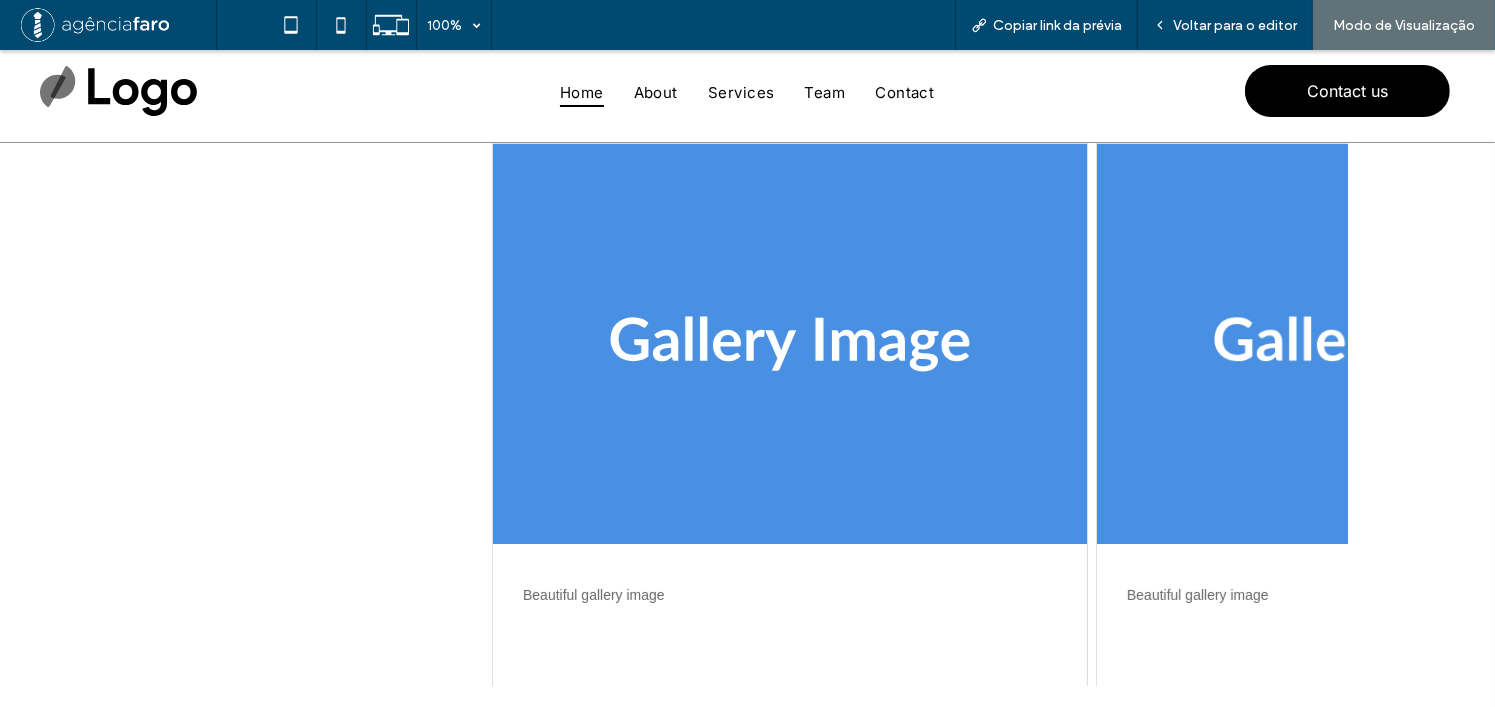 drag, startPoint x: 813, startPoint y: 353, endPoint x: 1348, endPoint y: 347, distance: 535.0336 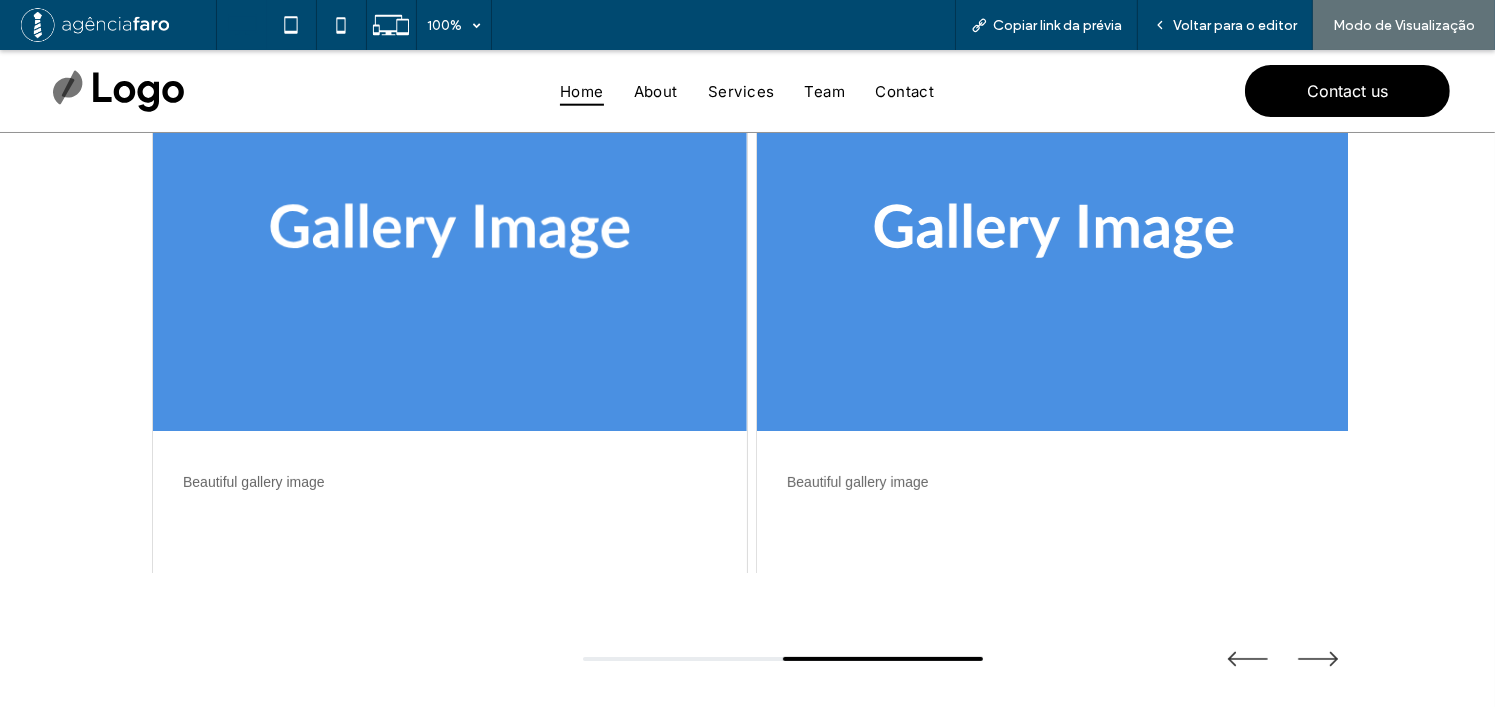 scroll, scrollTop: 300, scrollLeft: 0, axis: vertical 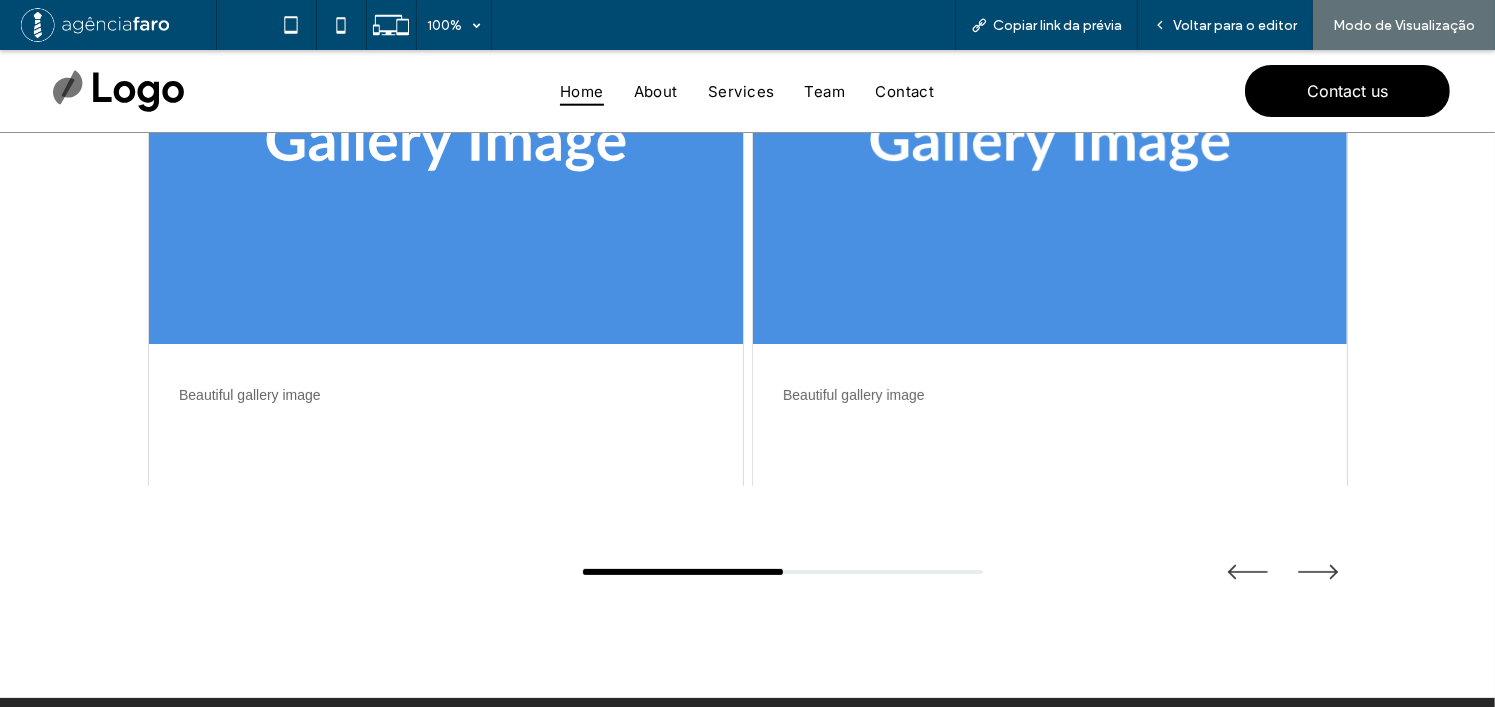 drag, startPoint x: 784, startPoint y: 571, endPoint x: 553, endPoint y: 549, distance: 232.04526 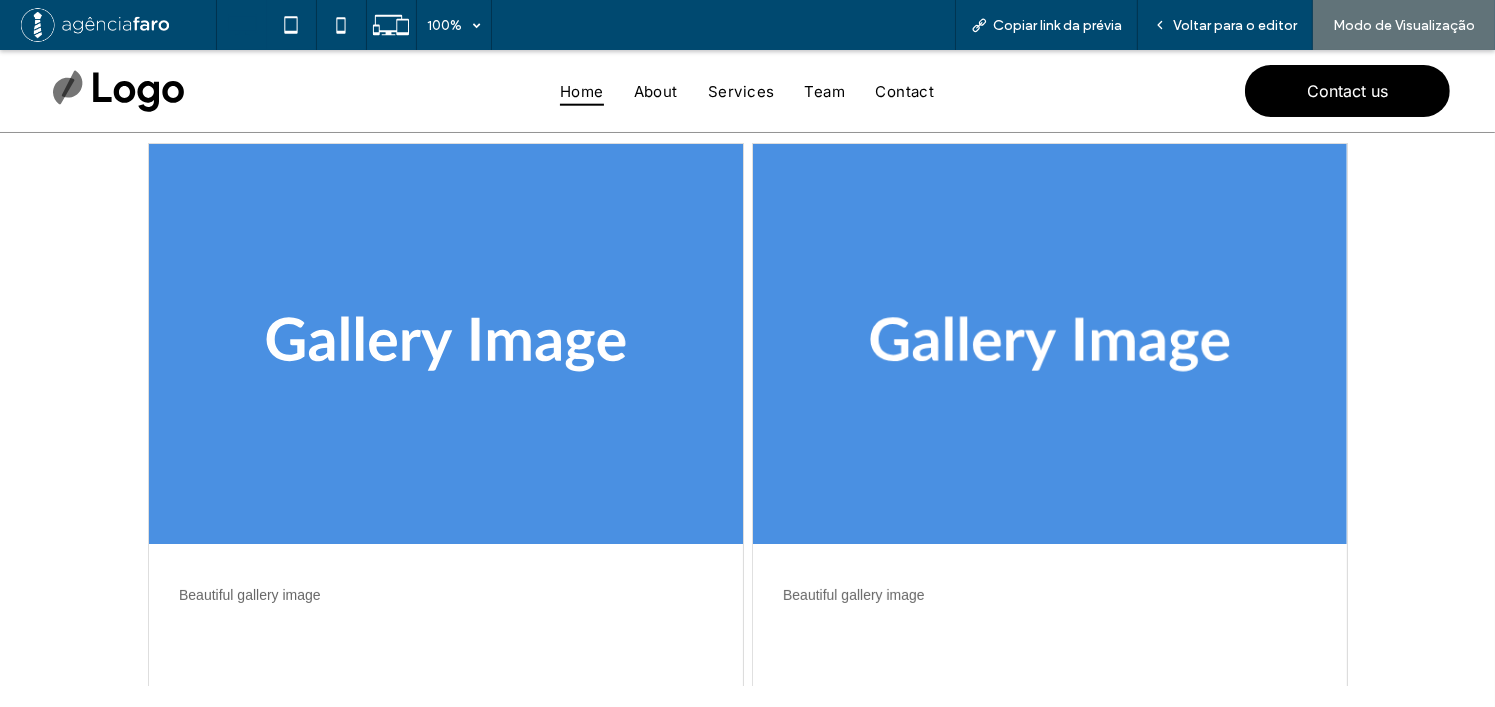 scroll, scrollTop: 200, scrollLeft: 0, axis: vertical 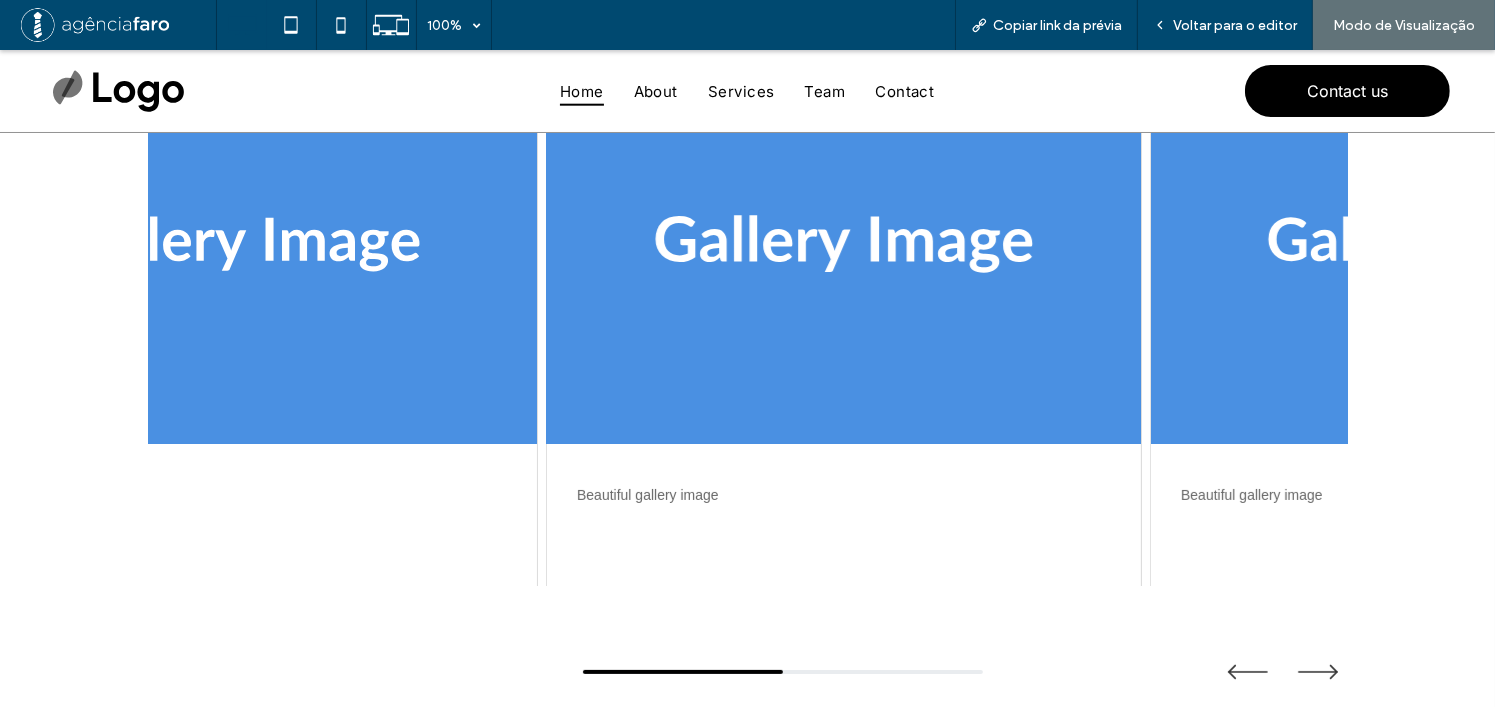 drag, startPoint x: 1112, startPoint y: 373, endPoint x: 908, endPoint y: 379, distance: 204.08821 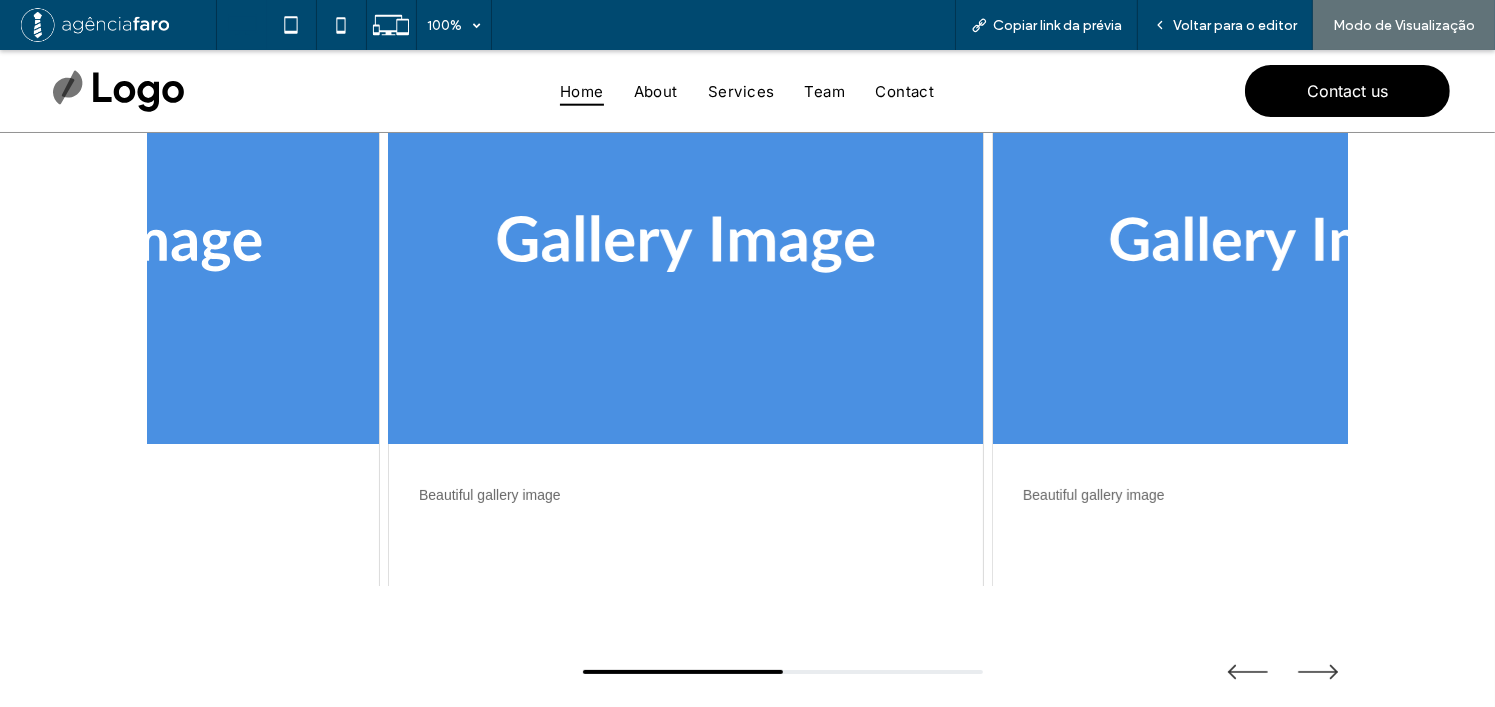 drag, startPoint x: 1000, startPoint y: 364, endPoint x: 635, endPoint y: 362, distance: 365.0055 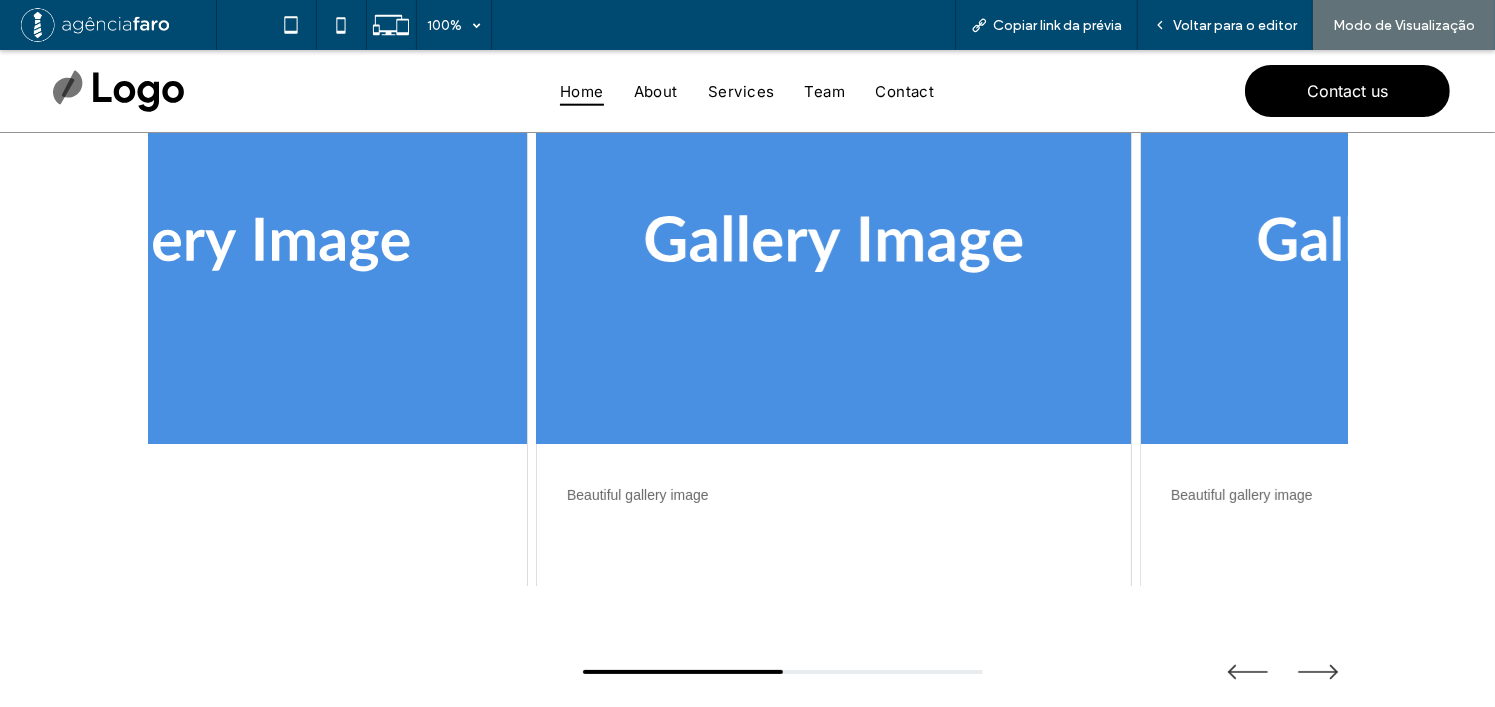 drag, startPoint x: 1058, startPoint y: 354, endPoint x: 648, endPoint y: 356, distance: 410.00488 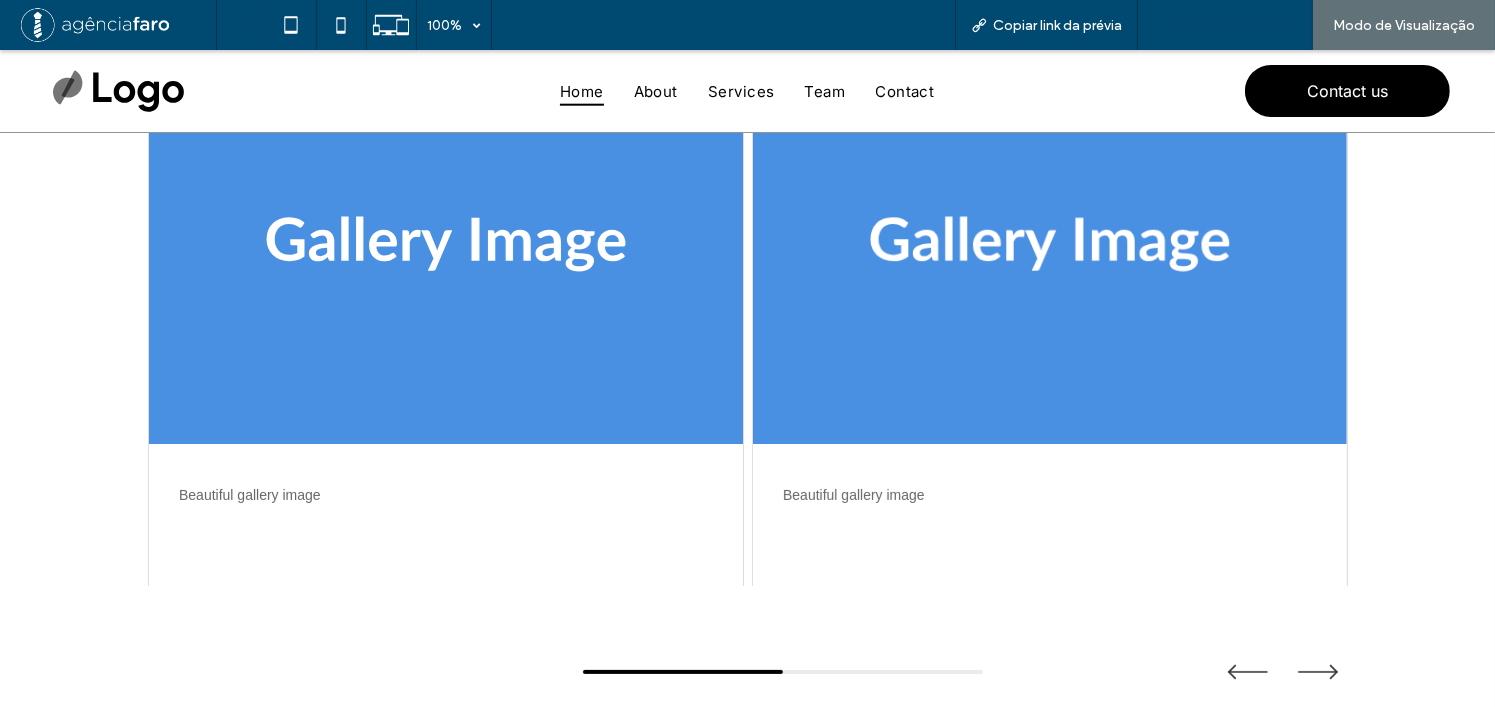 click on "Voltar para o editor" at bounding box center [1225, 25] 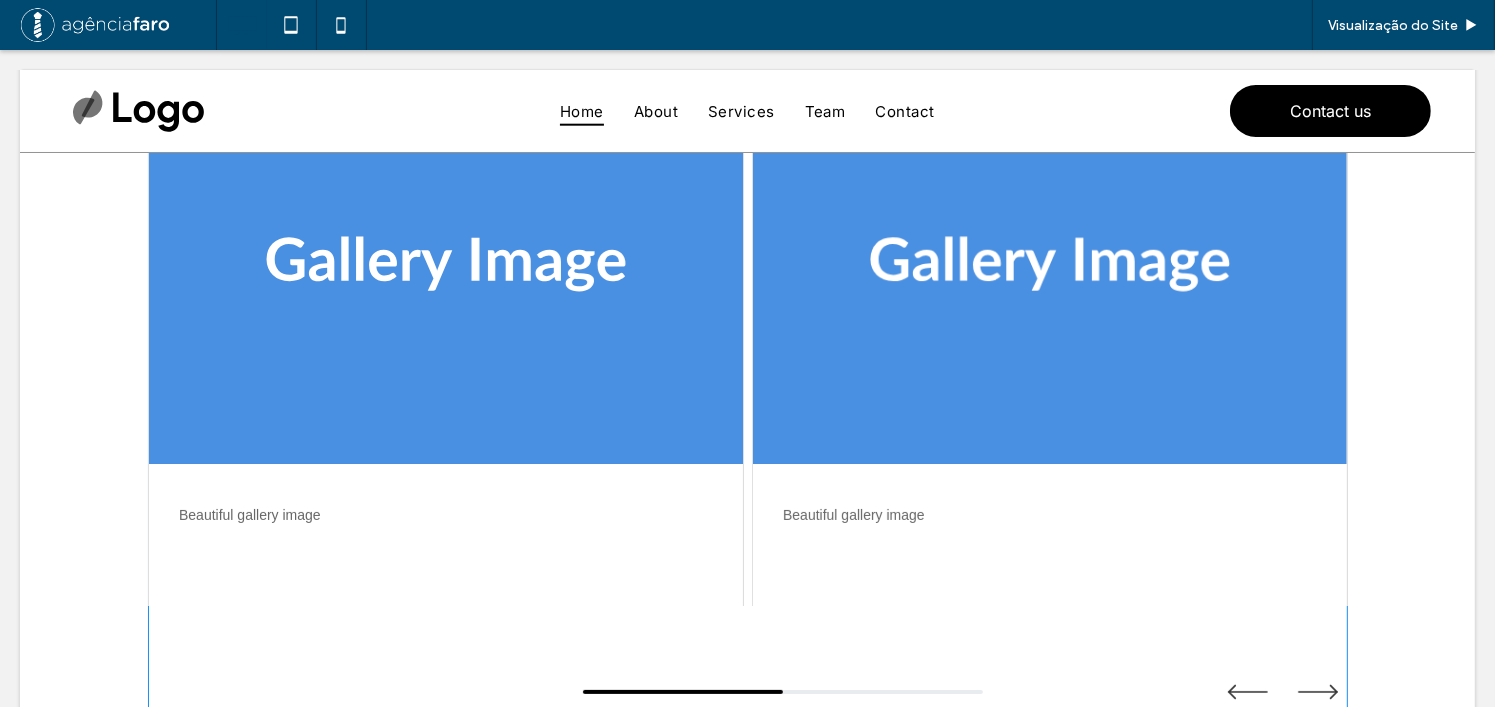 click at bounding box center [748, 391] 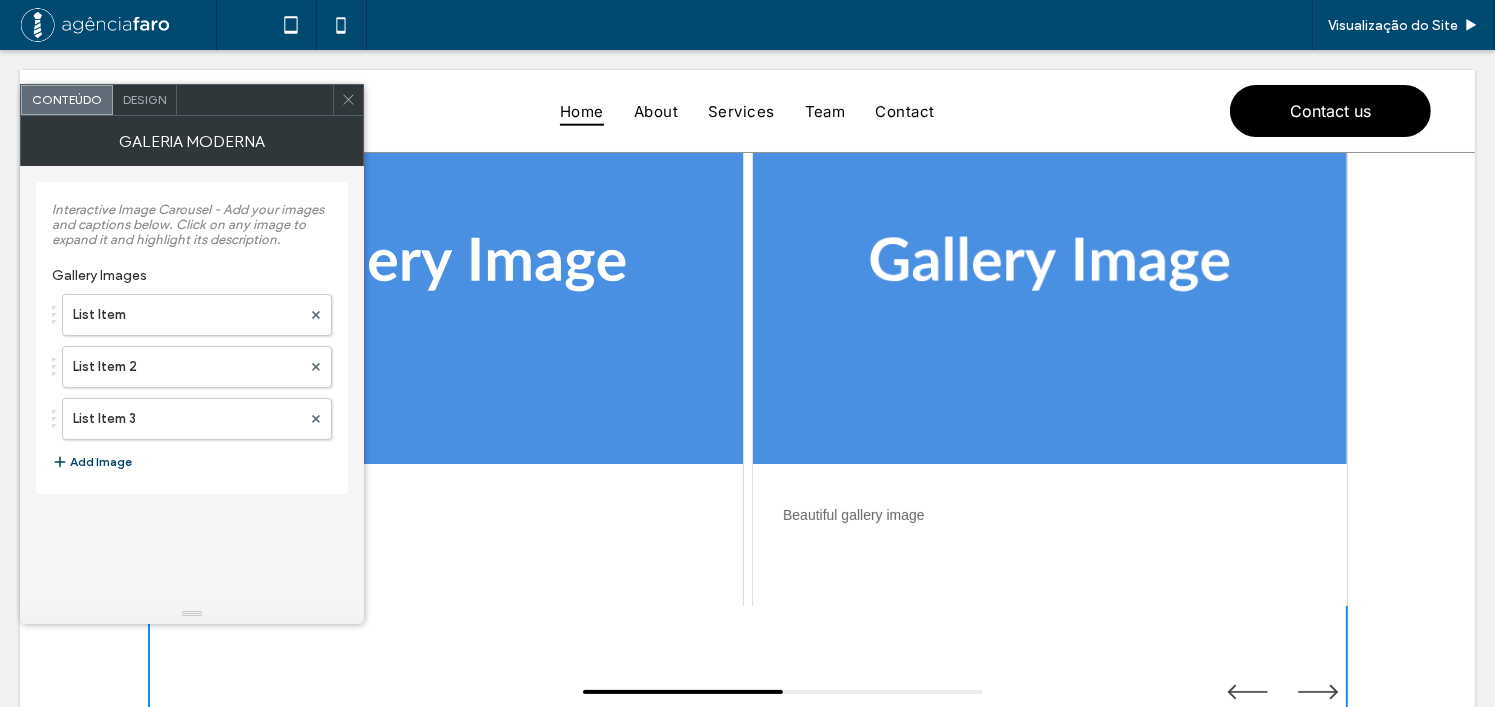 click on "Add Image" at bounding box center [92, 462] 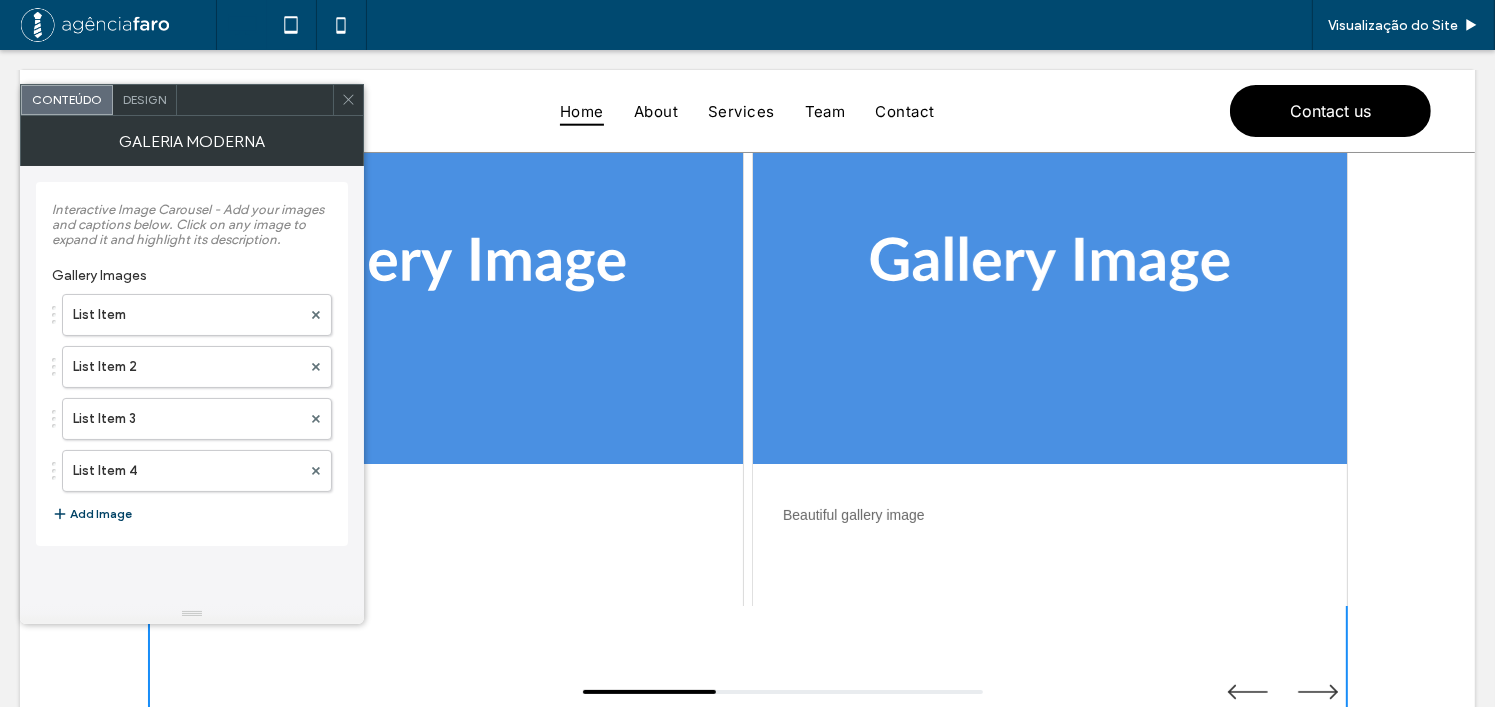 click on "Add Image" at bounding box center (92, 514) 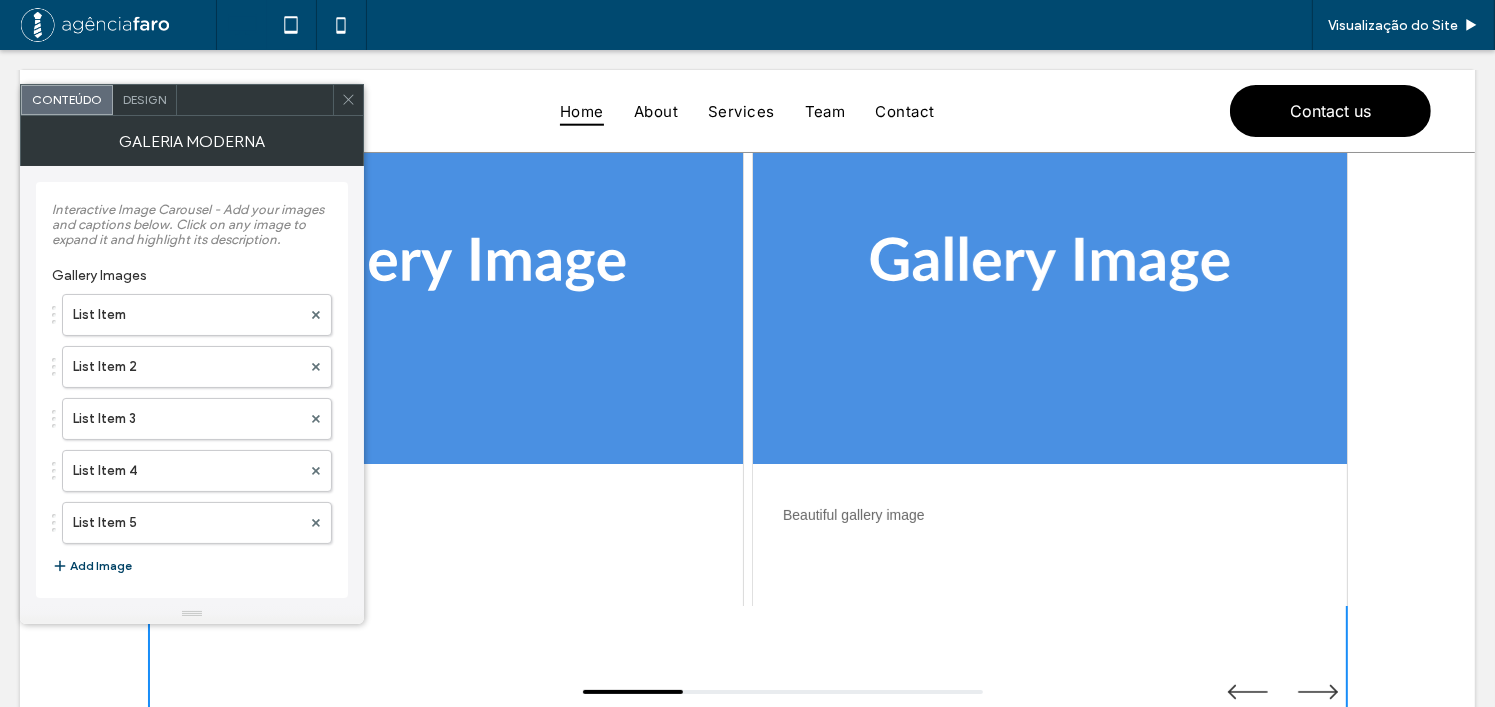 click on "Add Image" at bounding box center (92, 566) 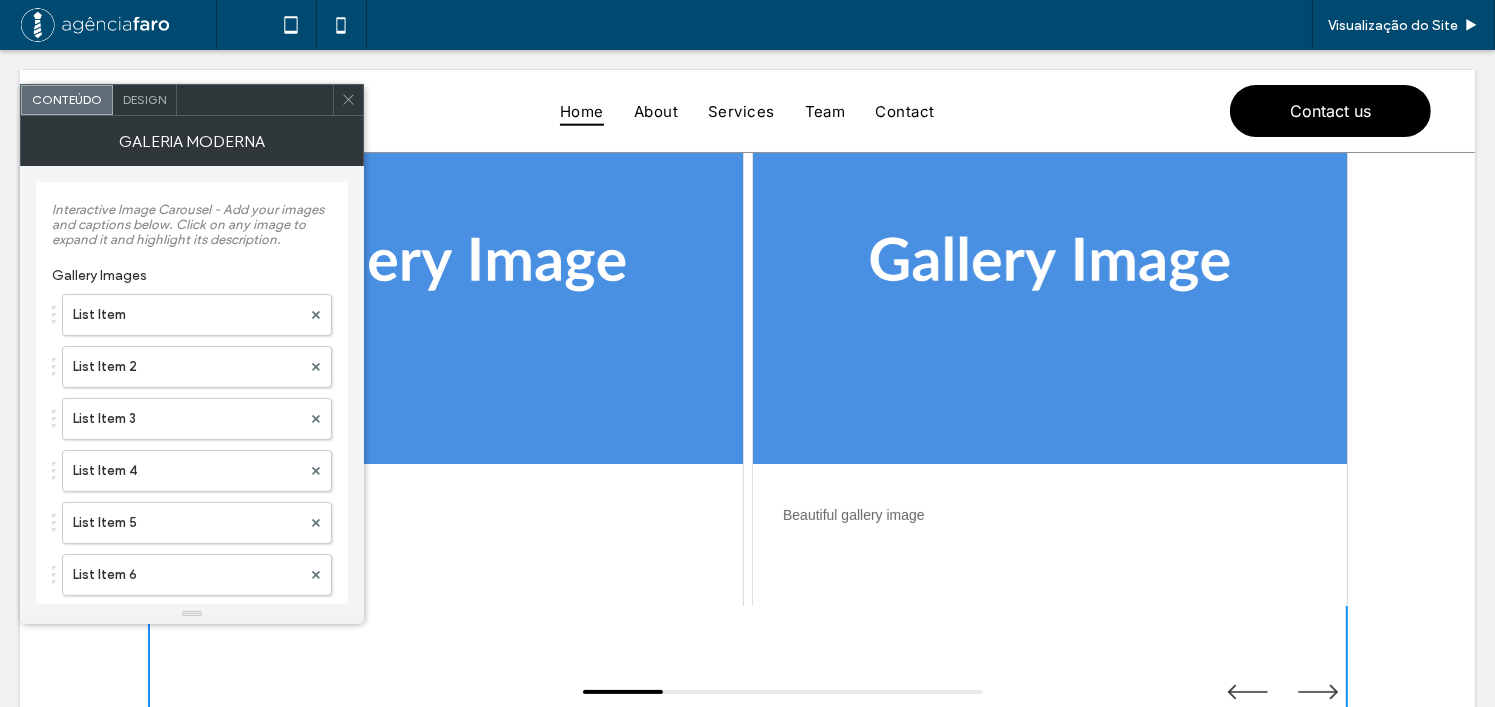click 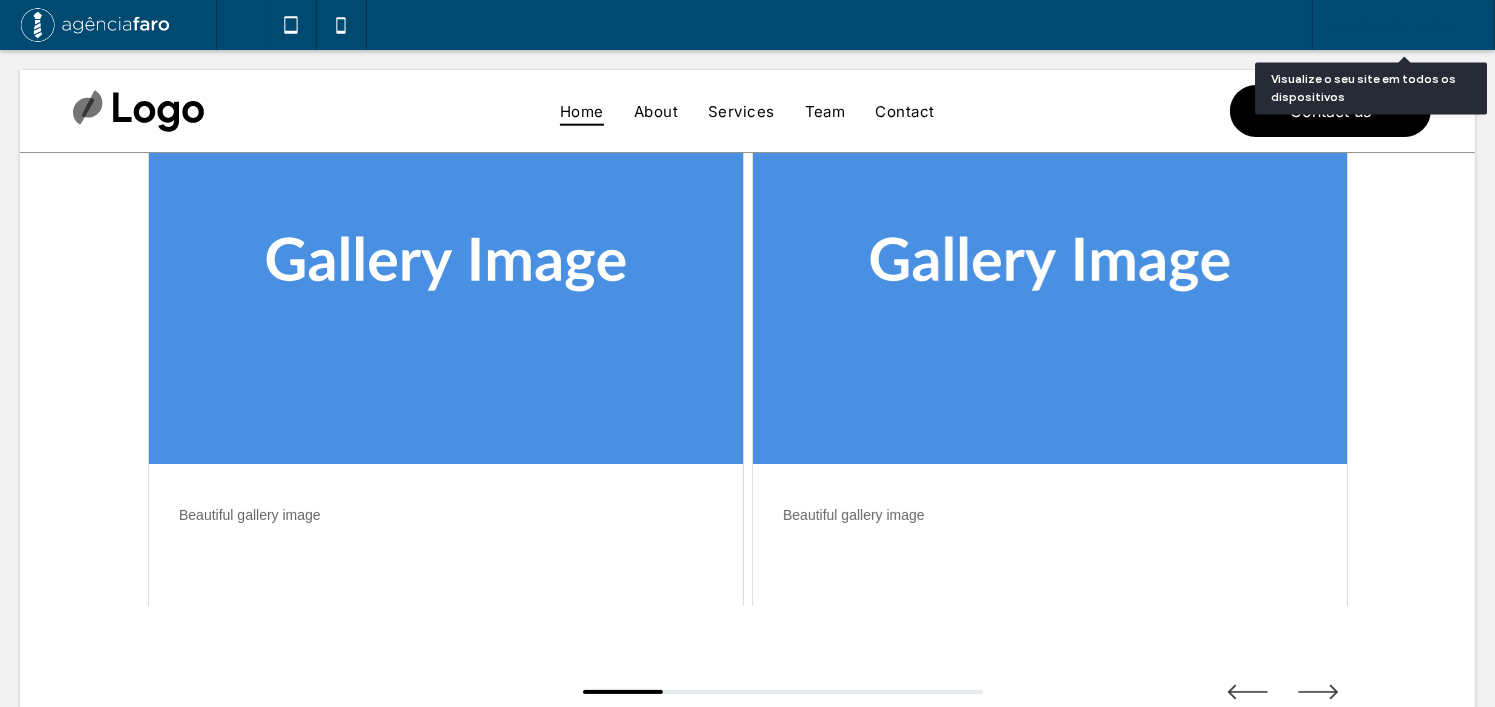 click on "Visualização do Site" at bounding box center (1393, 25) 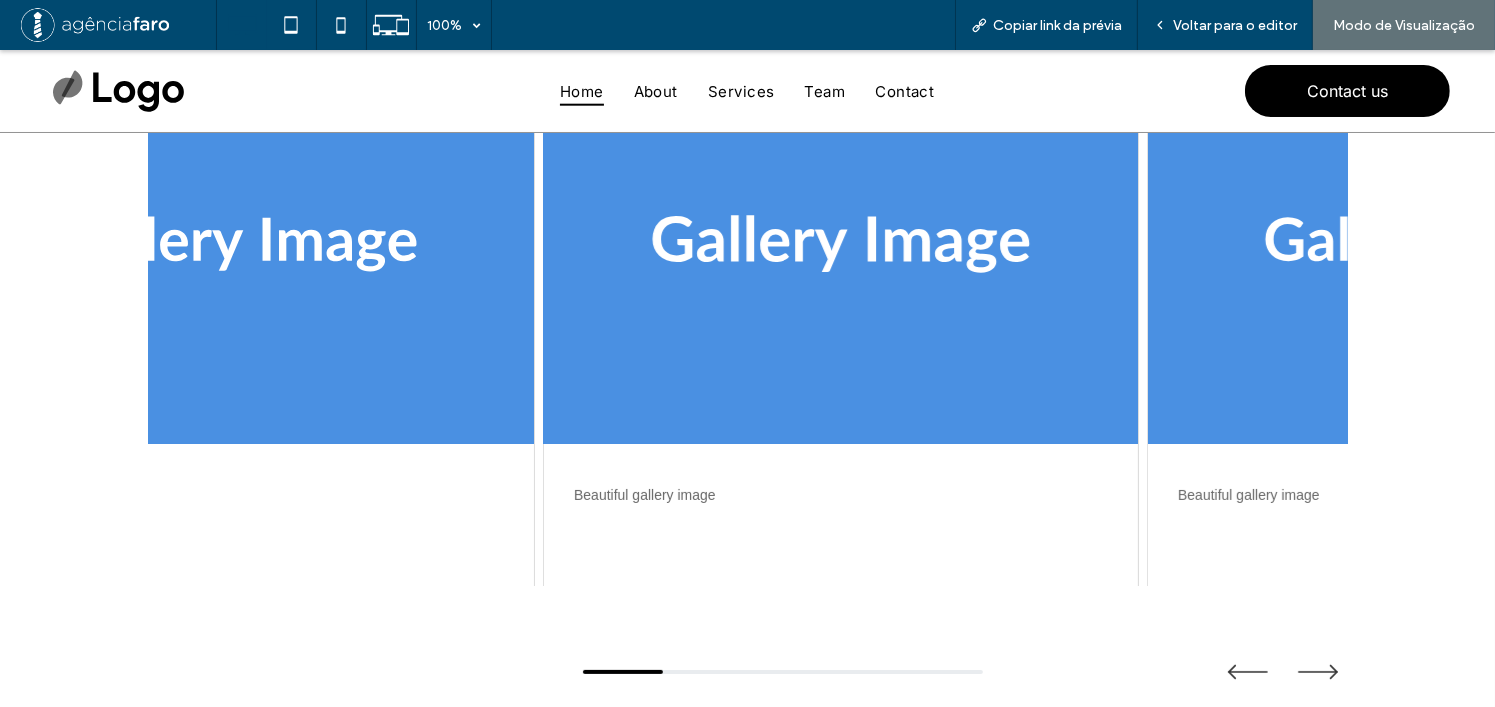 drag, startPoint x: 1163, startPoint y: 369, endPoint x: 741, endPoint y: 373, distance: 422.01895 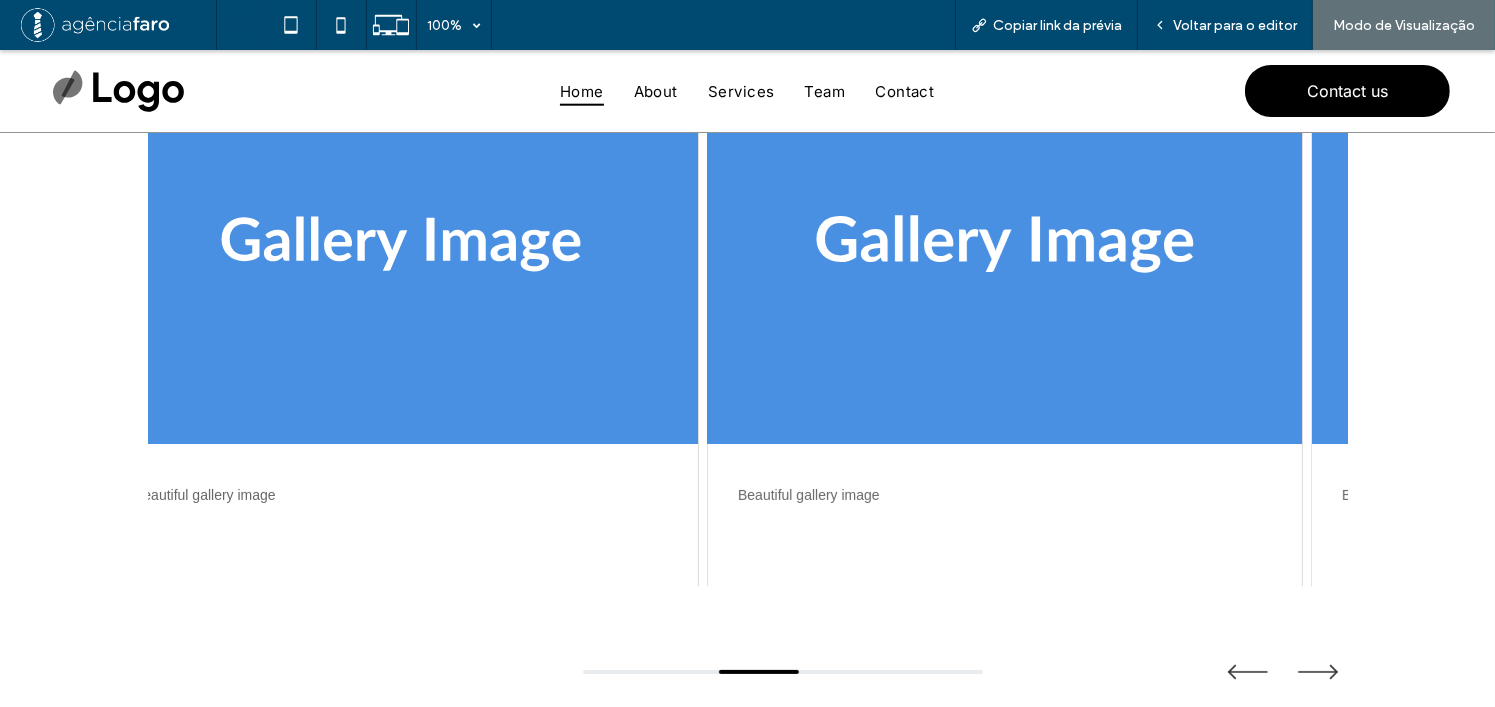 drag, startPoint x: 1026, startPoint y: 370, endPoint x: 807, endPoint y: 367, distance: 219.02055 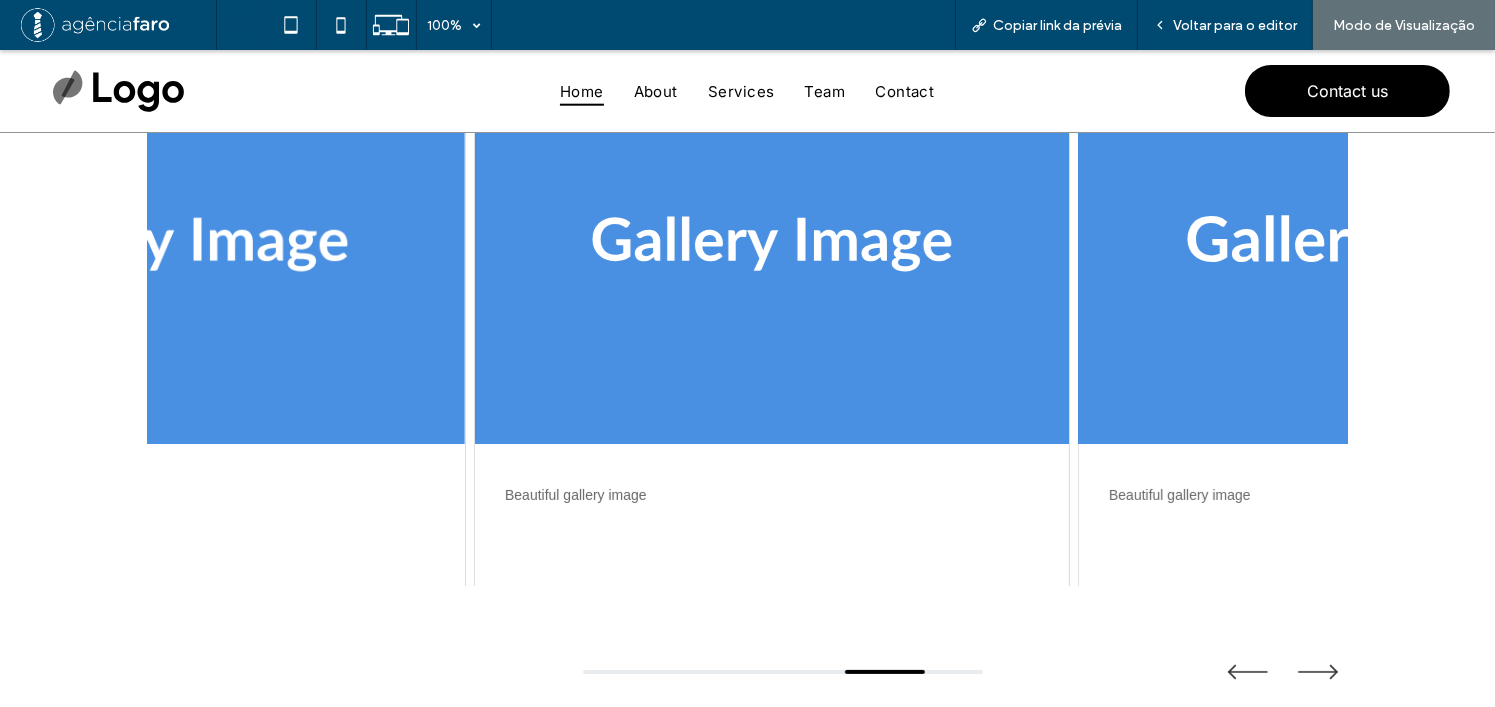 drag, startPoint x: 1118, startPoint y: 398, endPoint x: 1011, endPoint y: 398, distance: 107 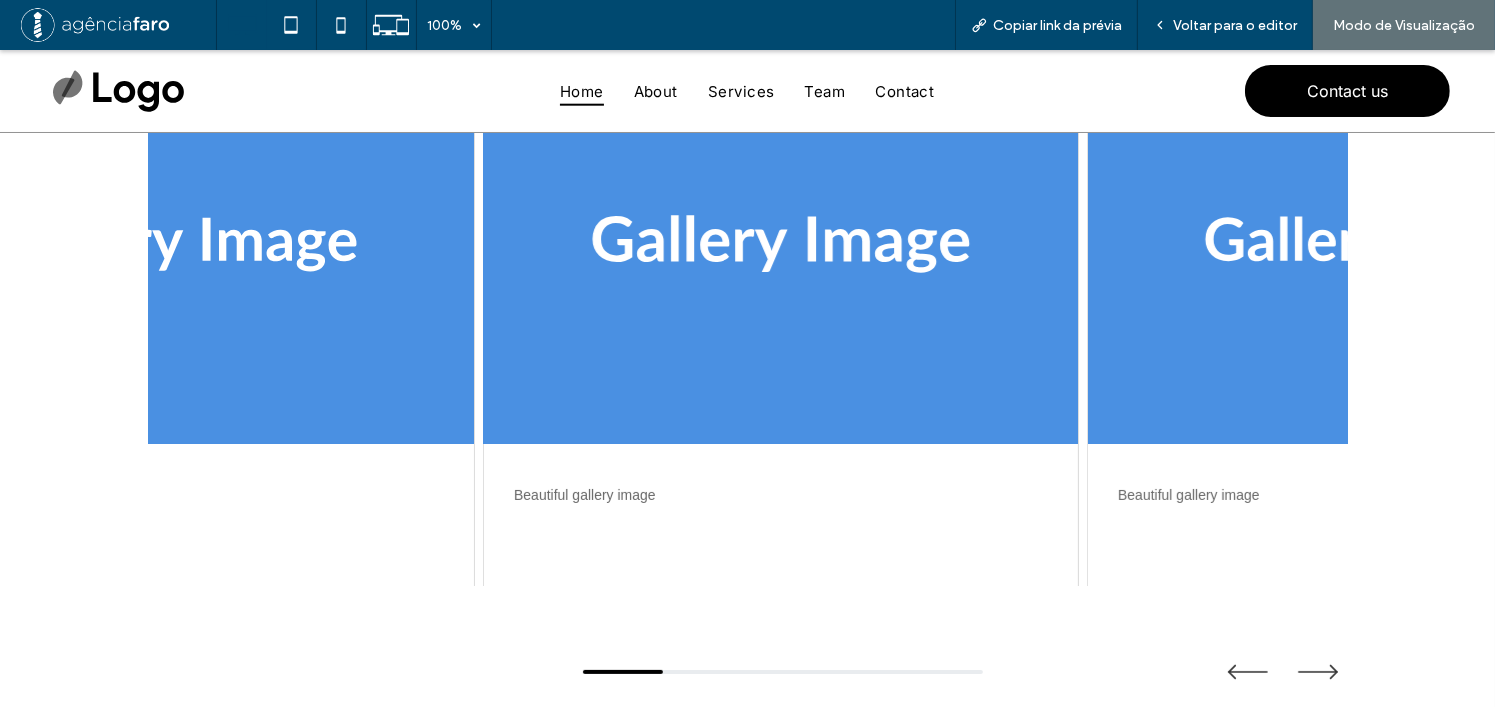 drag, startPoint x: 1072, startPoint y: 395, endPoint x: 751, endPoint y: 362, distance: 322.6918 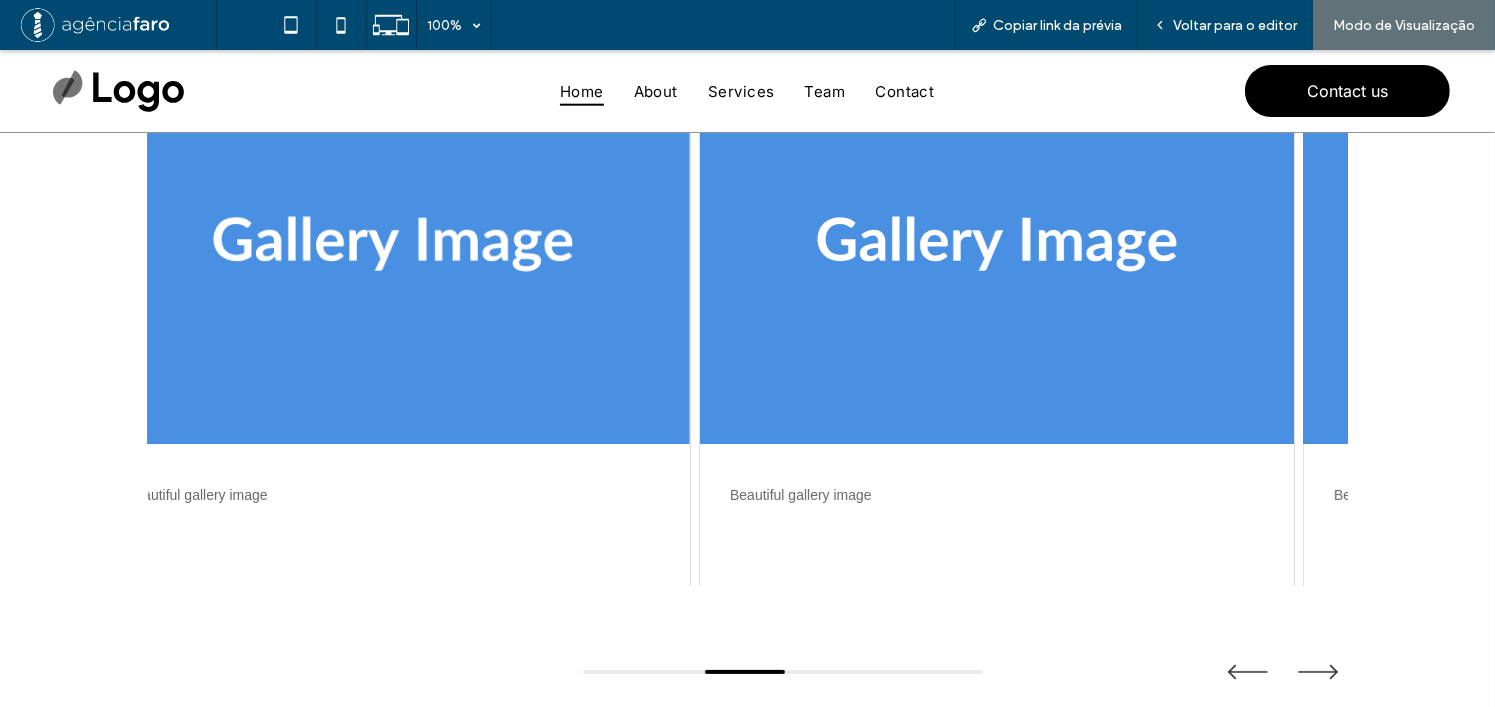 drag, startPoint x: 887, startPoint y: 355, endPoint x: 1014, endPoint y: 354, distance: 127.00394 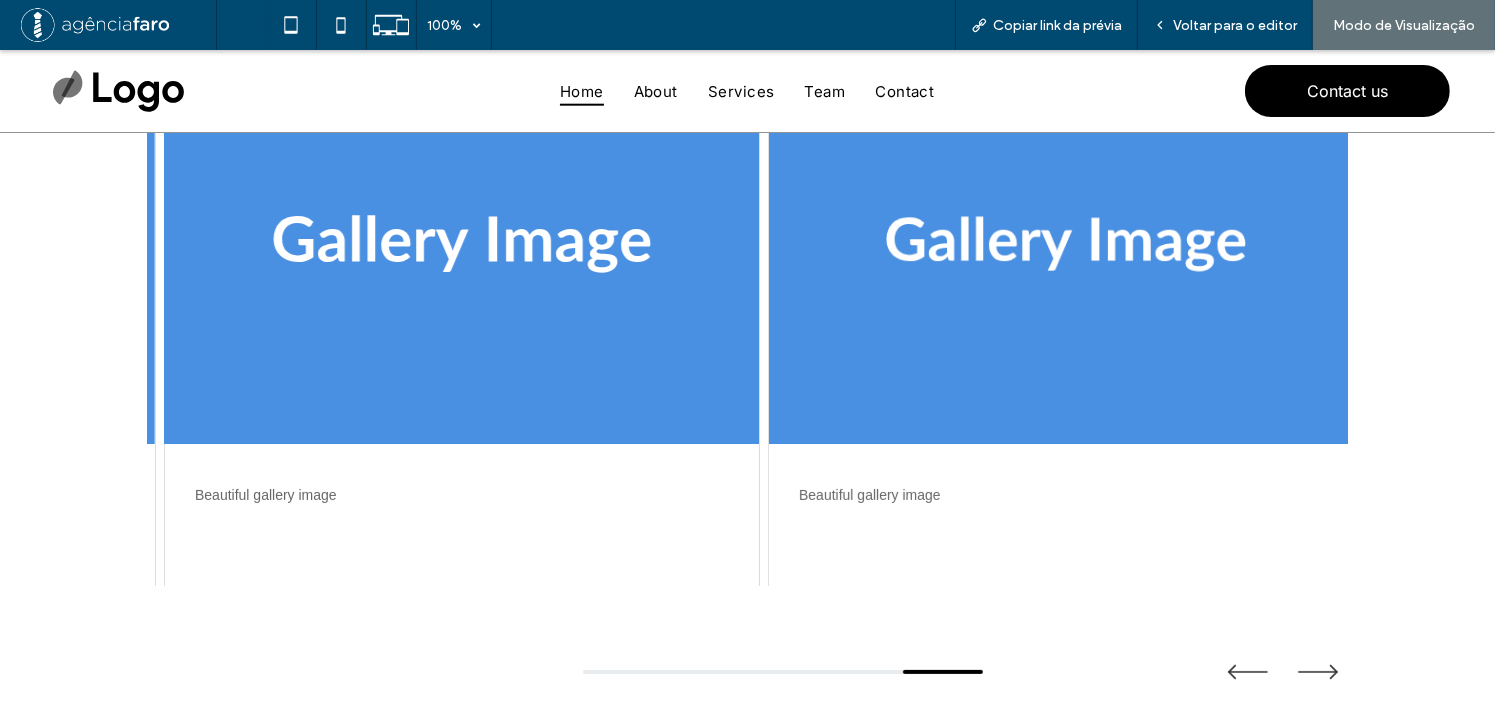 drag, startPoint x: 1111, startPoint y: 352, endPoint x: 816, endPoint y: 343, distance: 295.13727 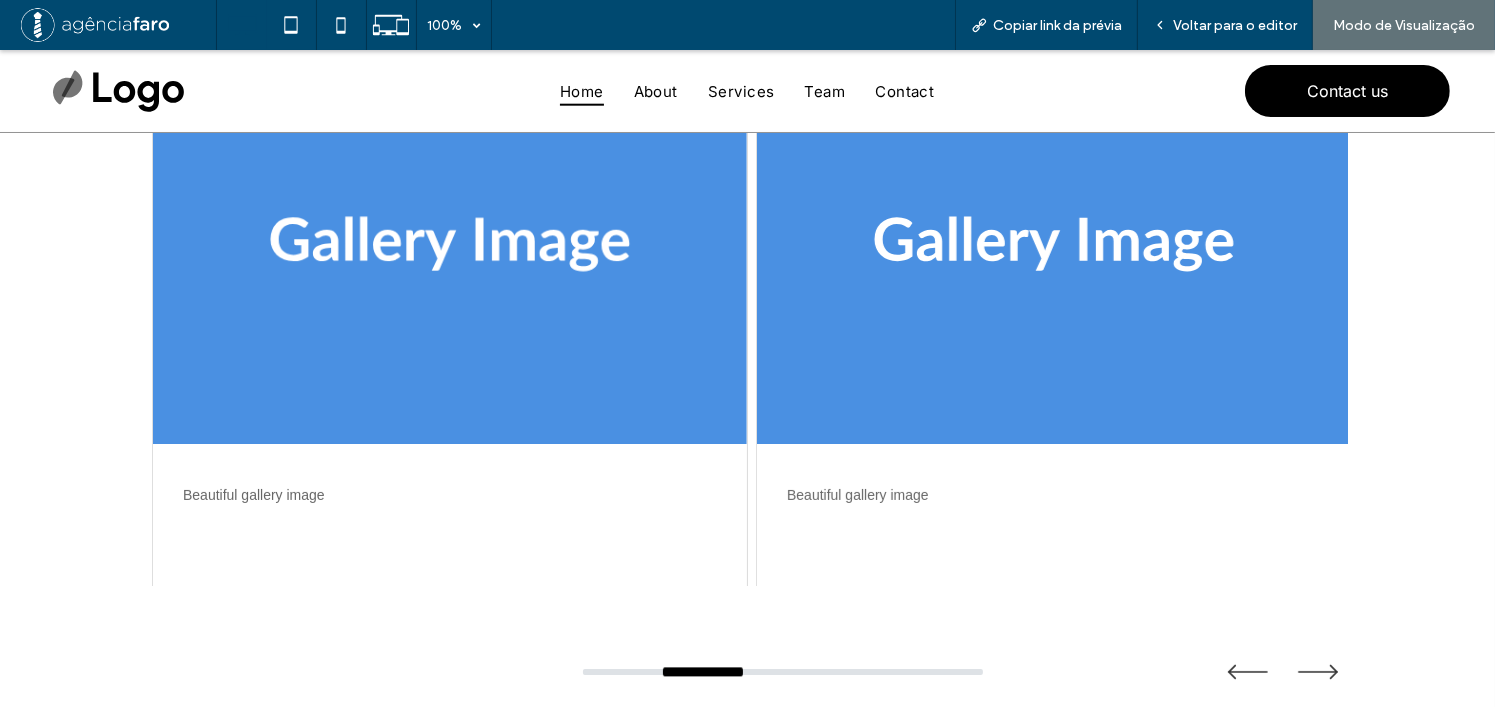 drag, startPoint x: 635, startPoint y: 671, endPoint x: 677, endPoint y: 673, distance: 42.047592 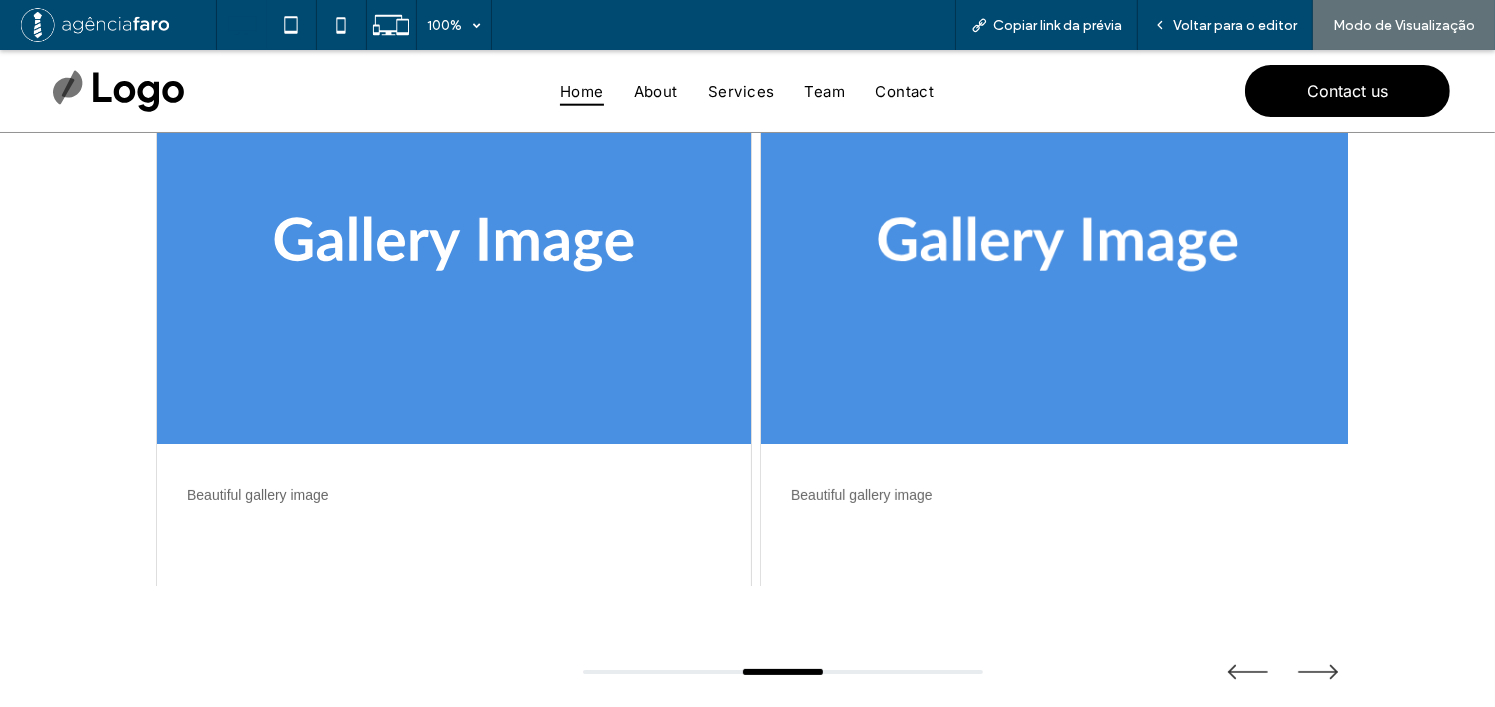 drag, startPoint x: 678, startPoint y: 673, endPoint x: 774, endPoint y: 679, distance: 96.18732 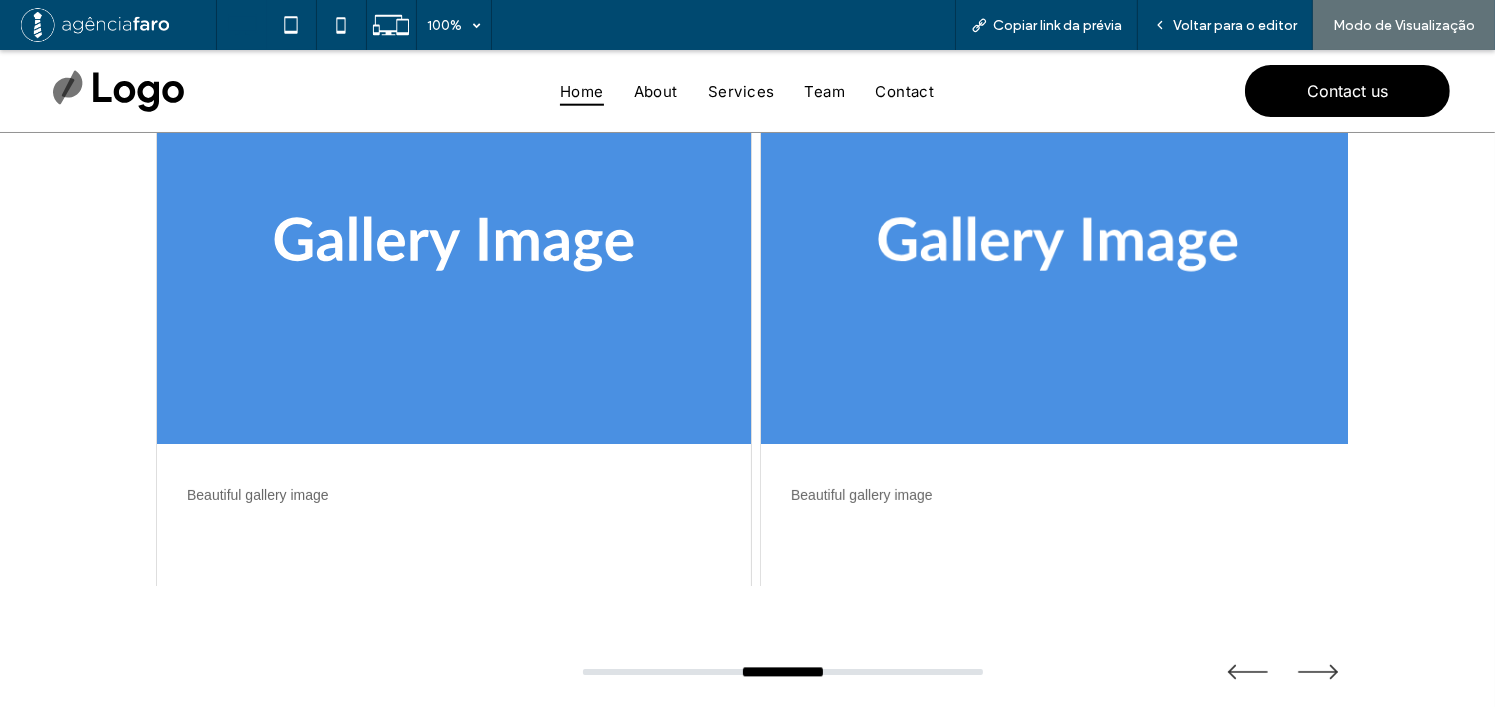 drag, startPoint x: 804, startPoint y: 671, endPoint x: 926, endPoint y: 671, distance: 122 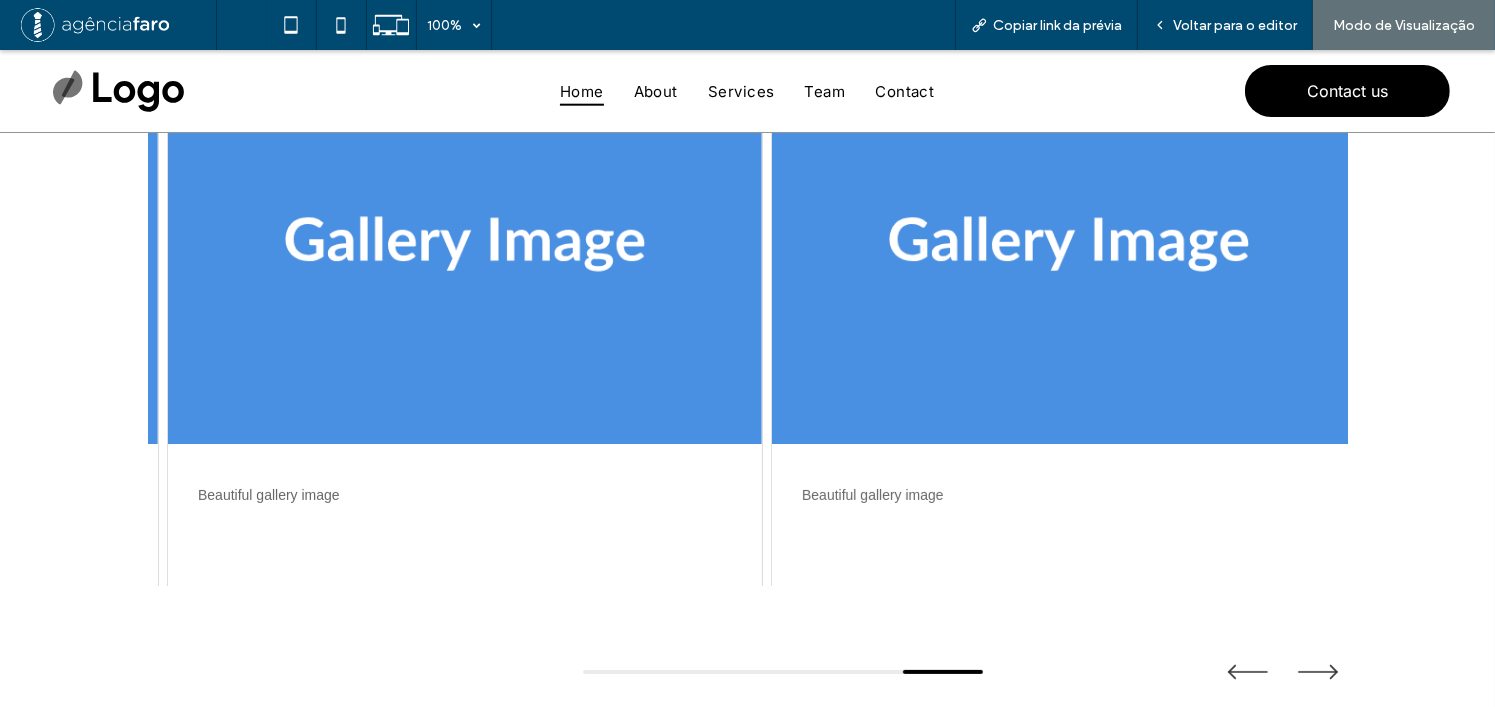 drag, startPoint x: 1147, startPoint y: 371, endPoint x: 1380, endPoint y: 376, distance: 233.05363 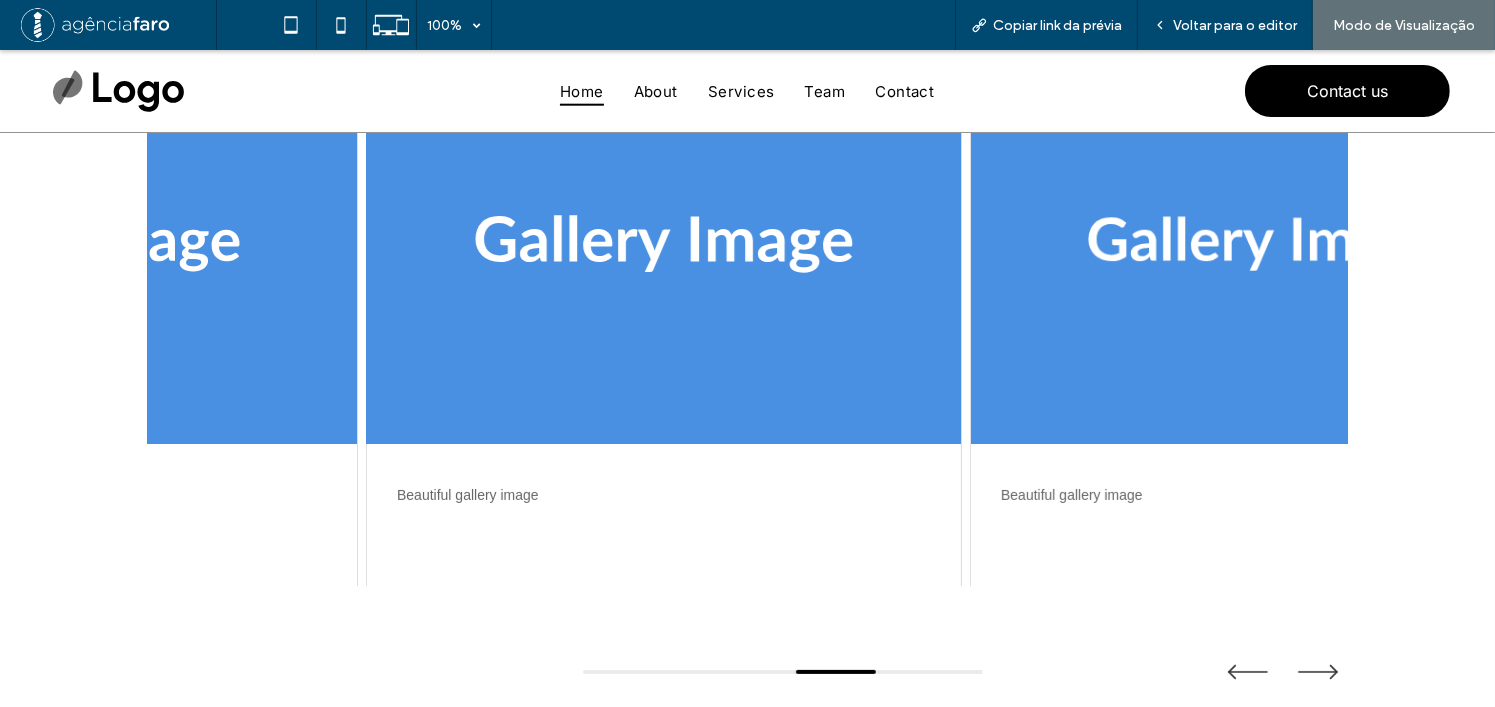 drag, startPoint x: 558, startPoint y: 363, endPoint x: 927, endPoint y: 379, distance: 369.3467 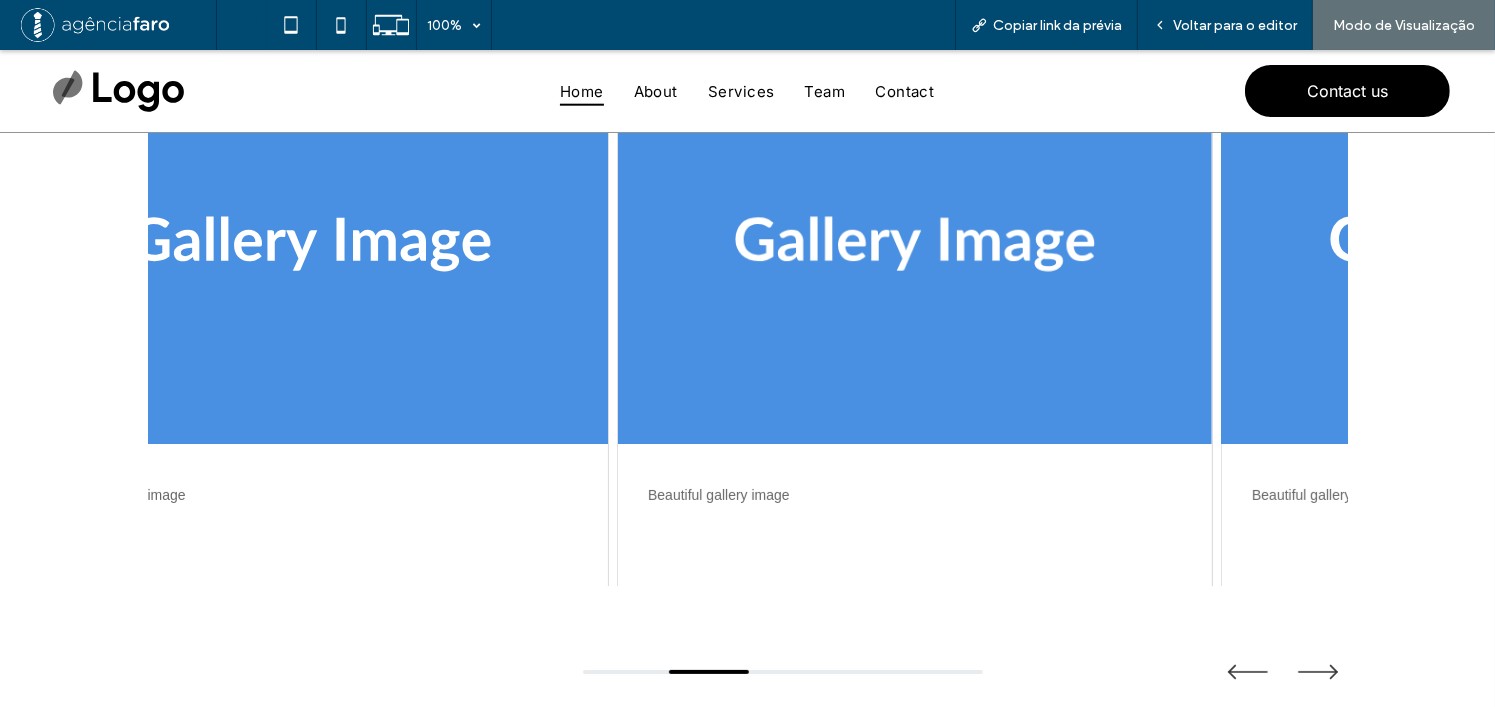 drag, startPoint x: 527, startPoint y: 352, endPoint x: 1156, endPoint y: 365, distance: 629.13434 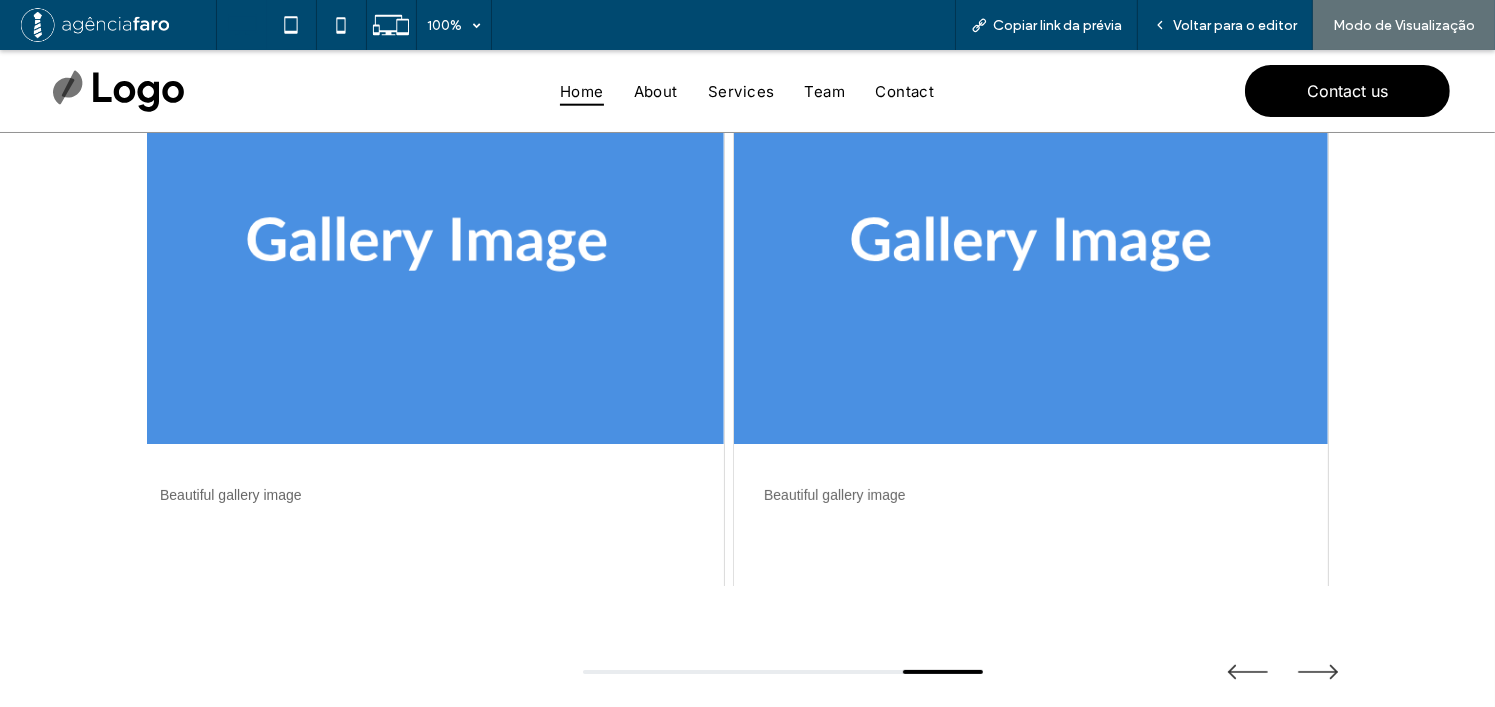 drag, startPoint x: 1020, startPoint y: 443, endPoint x: 761, endPoint y: 431, distance: 259.27783 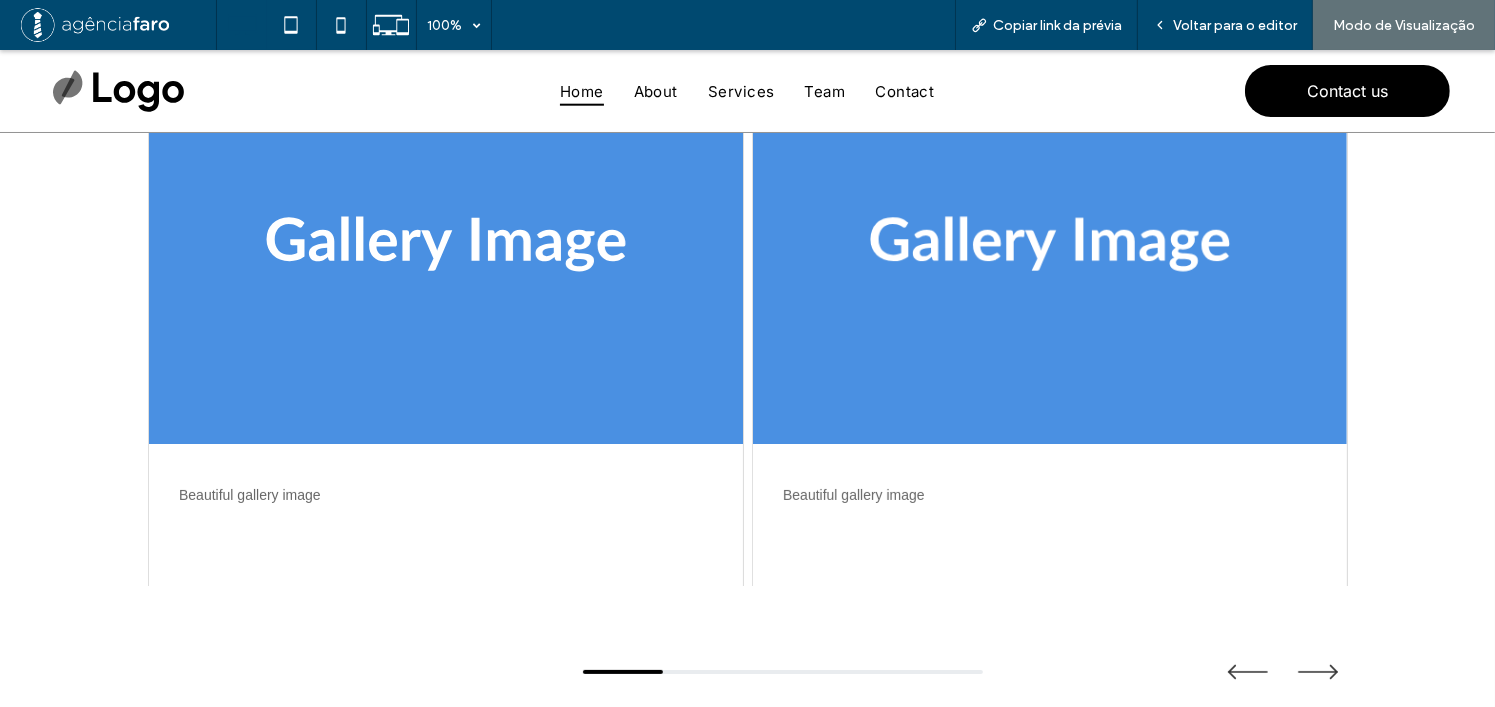 scroll, scrollTop: 0, scrollLeft: 0, axis: both 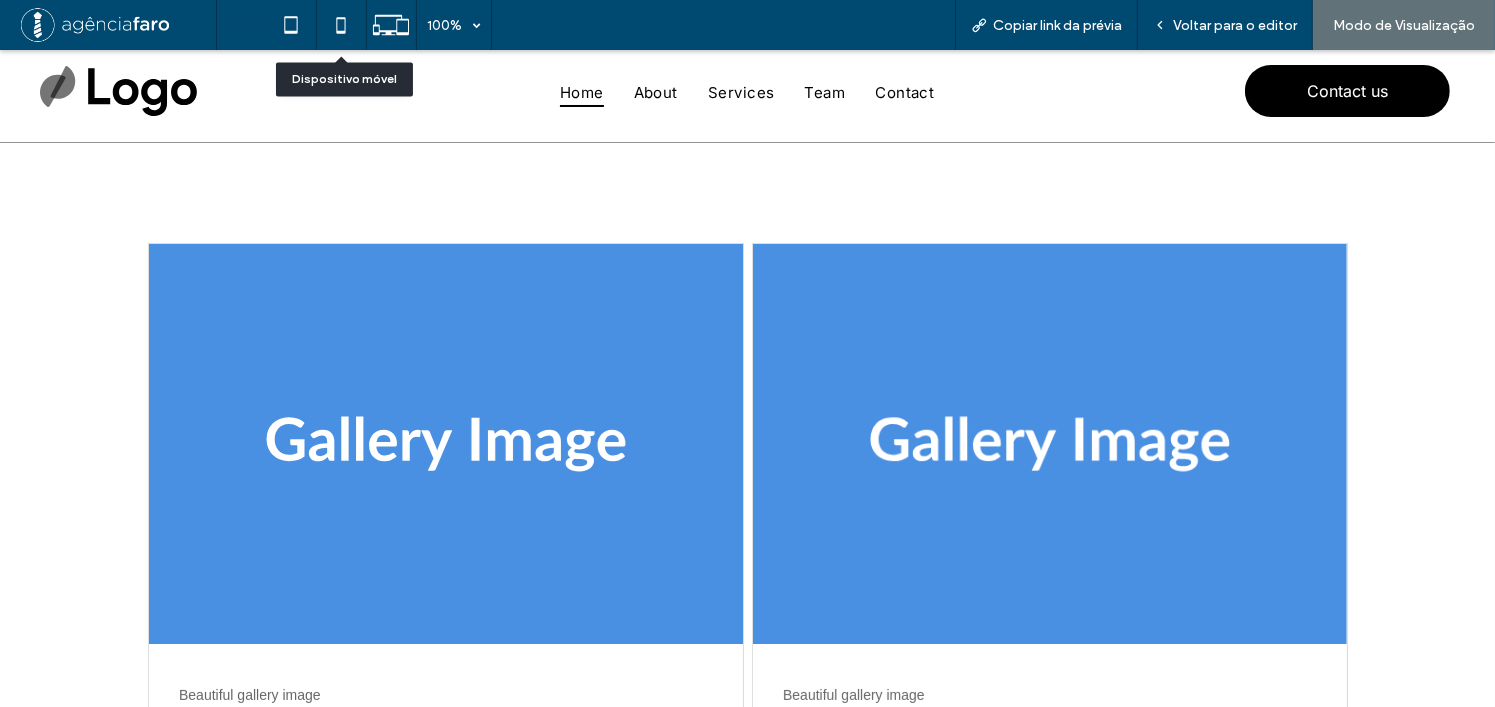 click 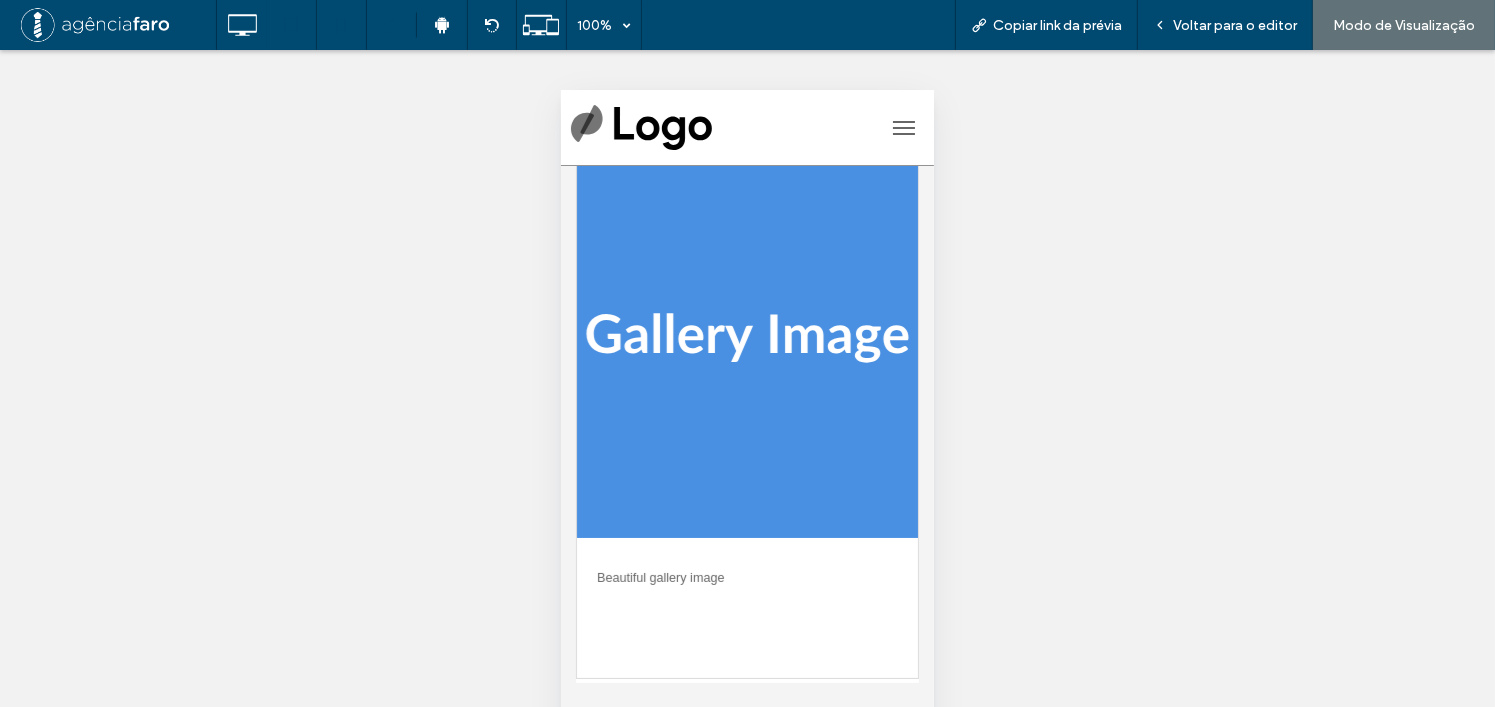 scroll, scrollTop: 0, scrollLeft: 0, axis: both 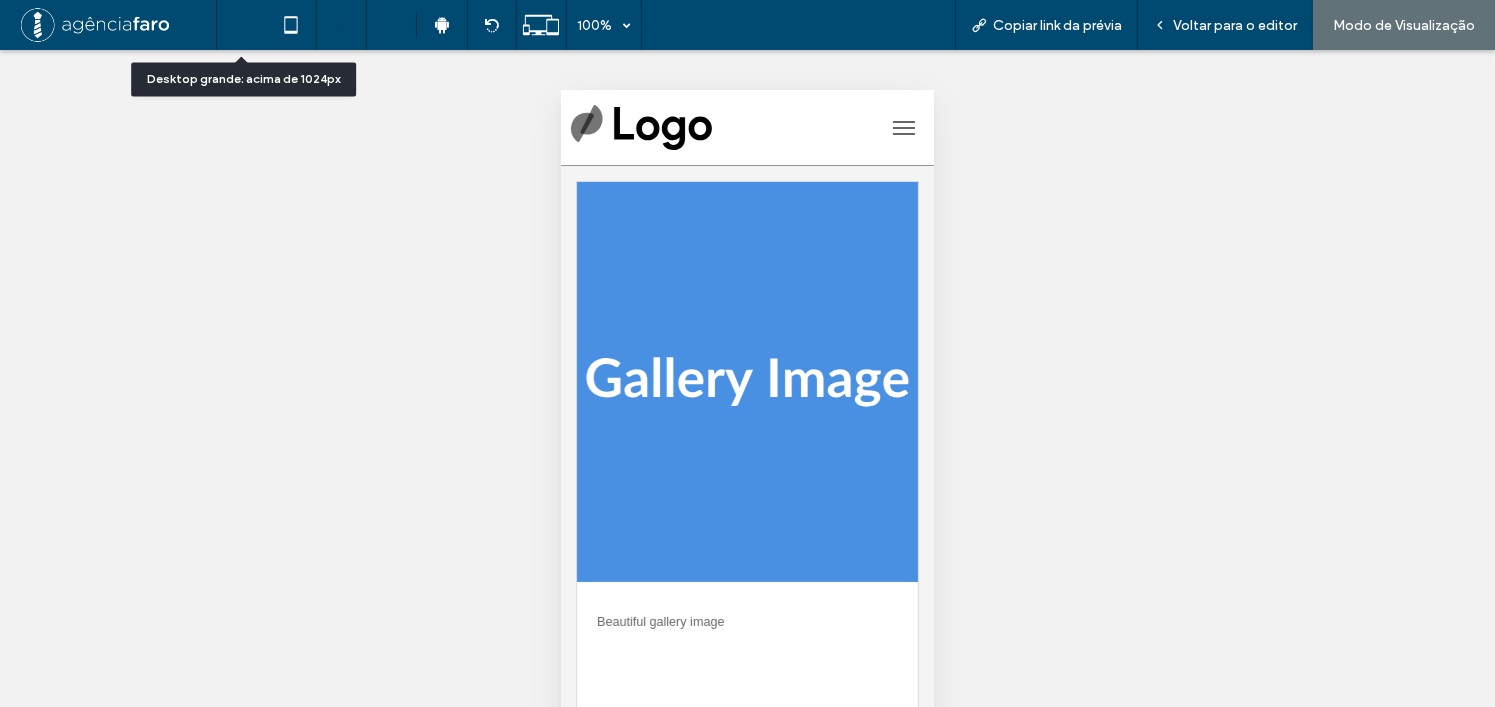 click 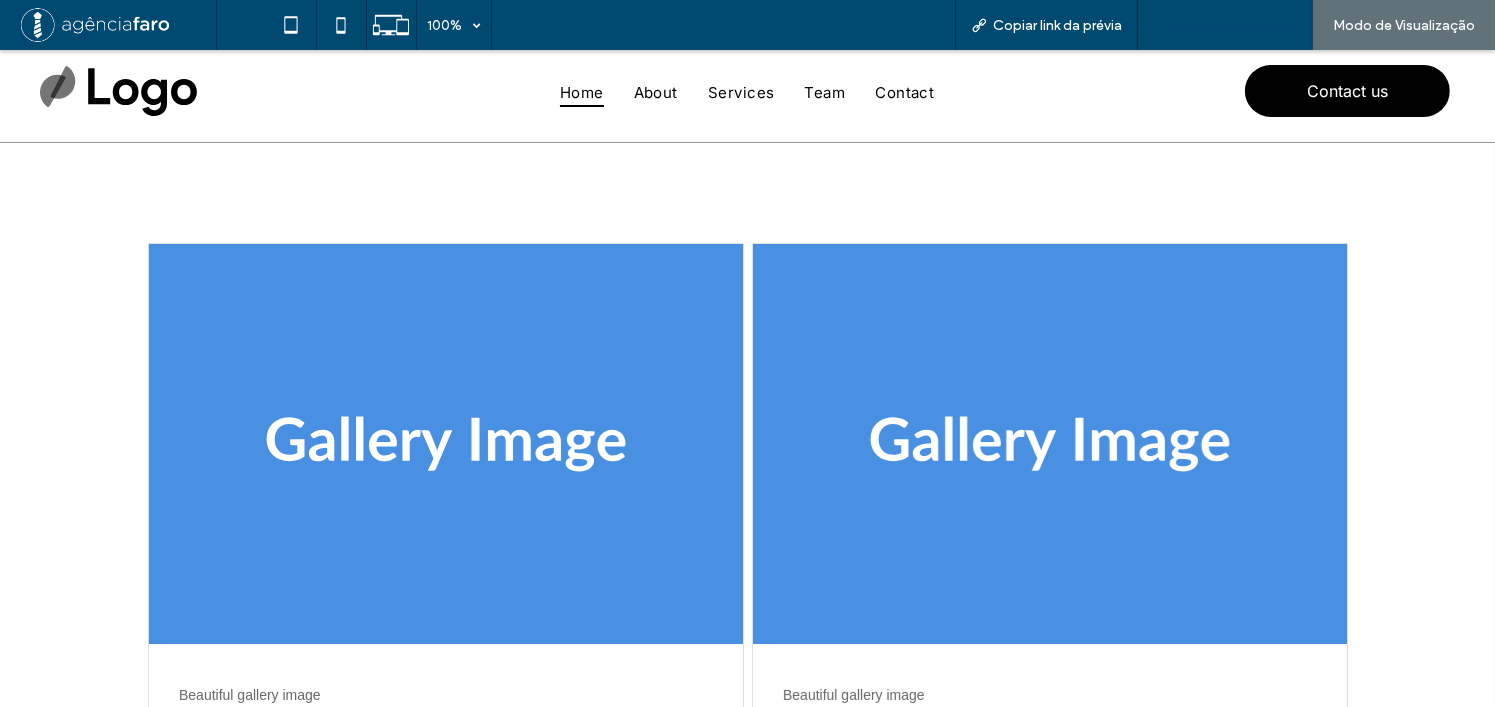 scroll, scrollTop: 0, scrollLeft: 0, axis: both 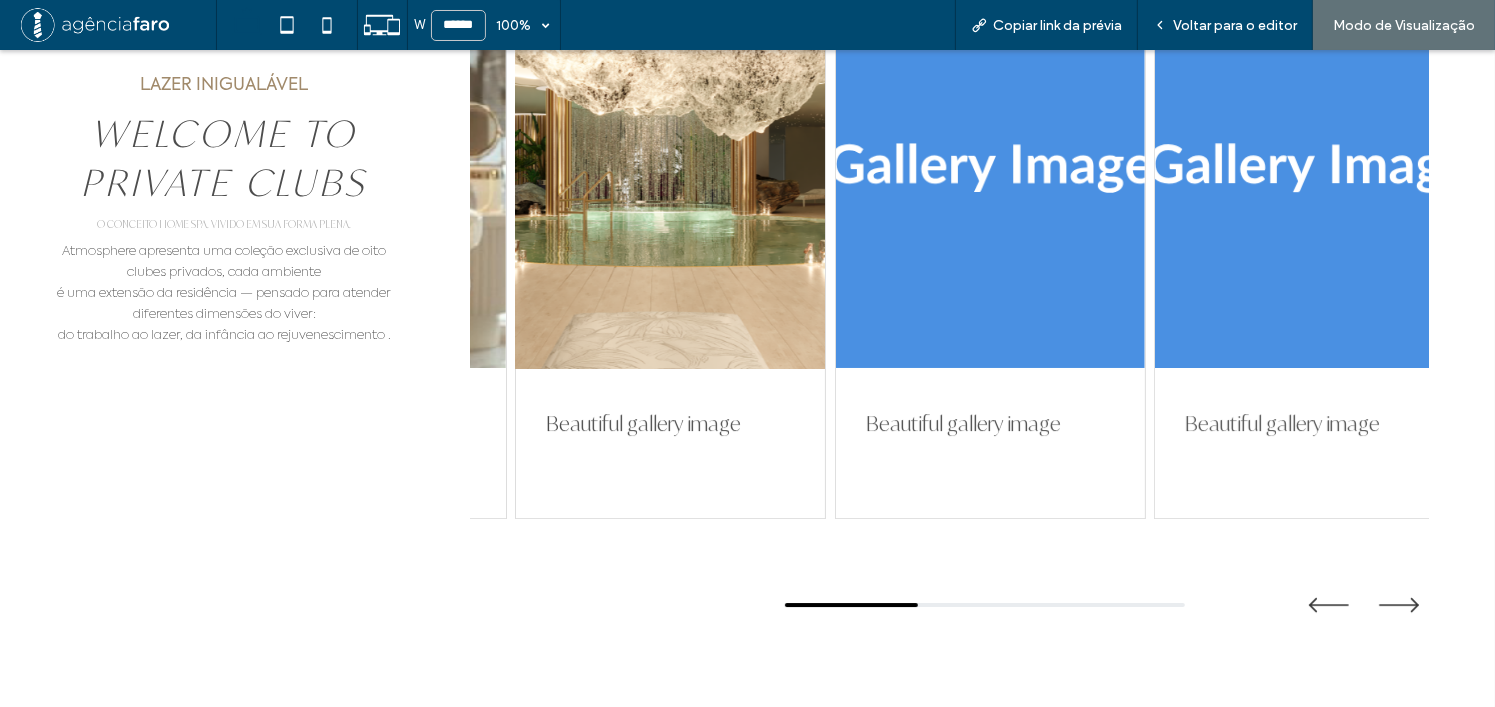 drag, startPoint x: 1136, startPoint y: 257, endPoint x: 847, endPoint y: 256, distance: 289.00174 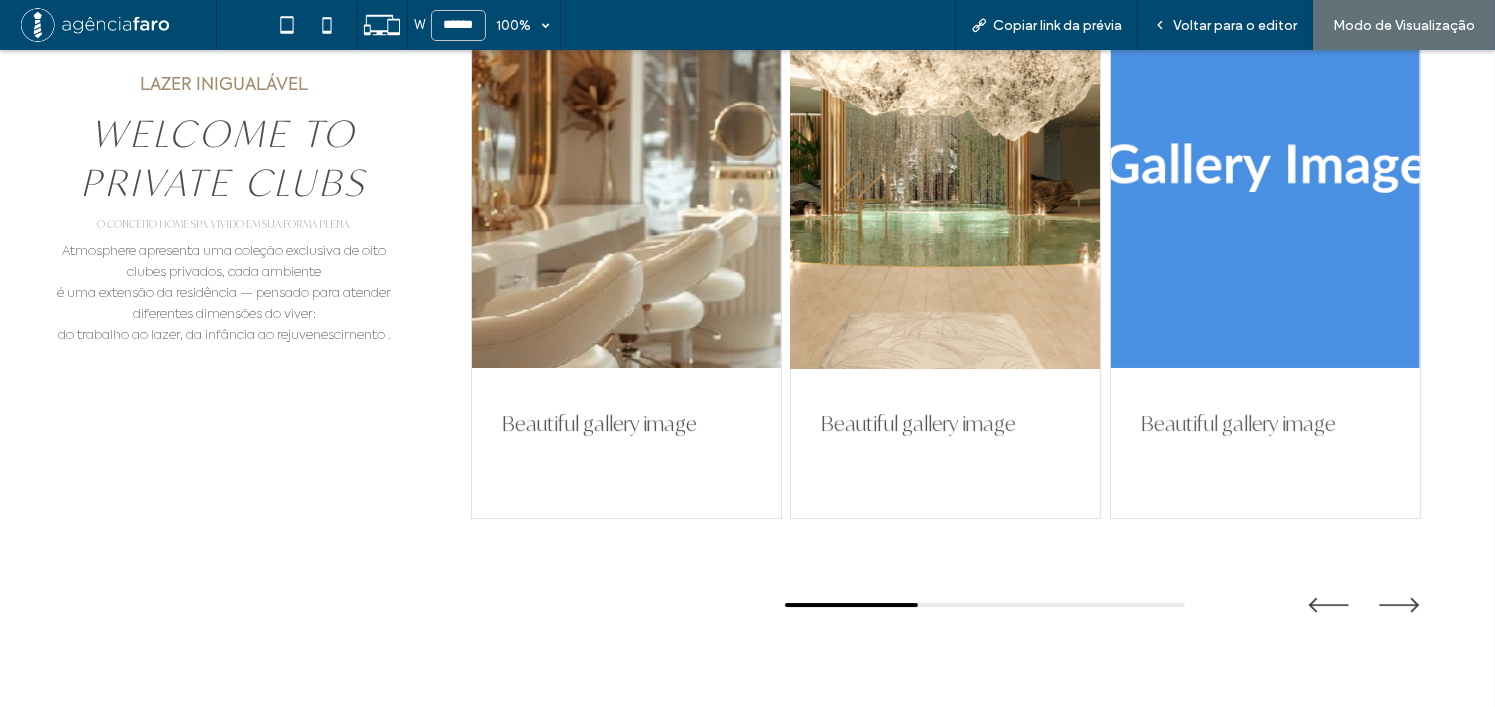 scroll, scrollTop: 6200, scrollLeft: 0, axis: vertical 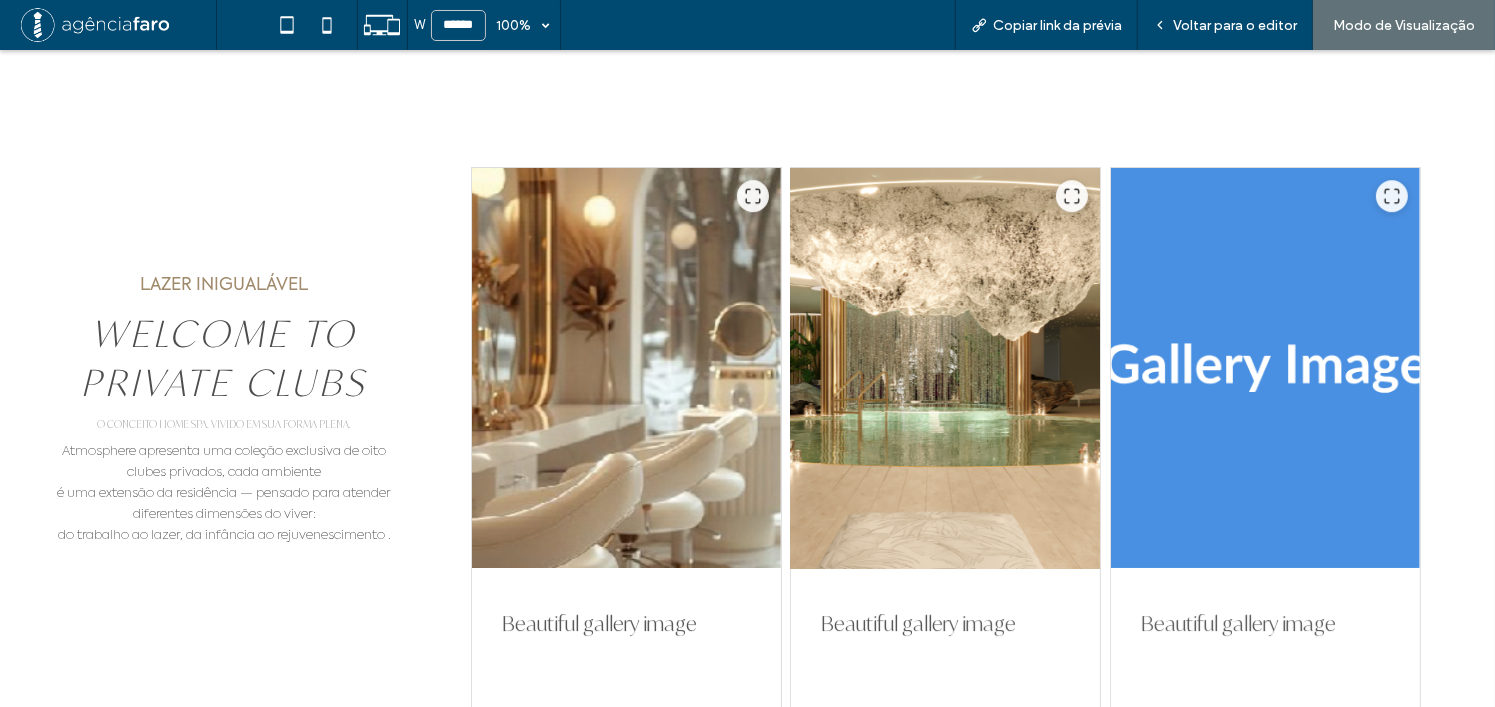 click at bounding box center [945, 368] 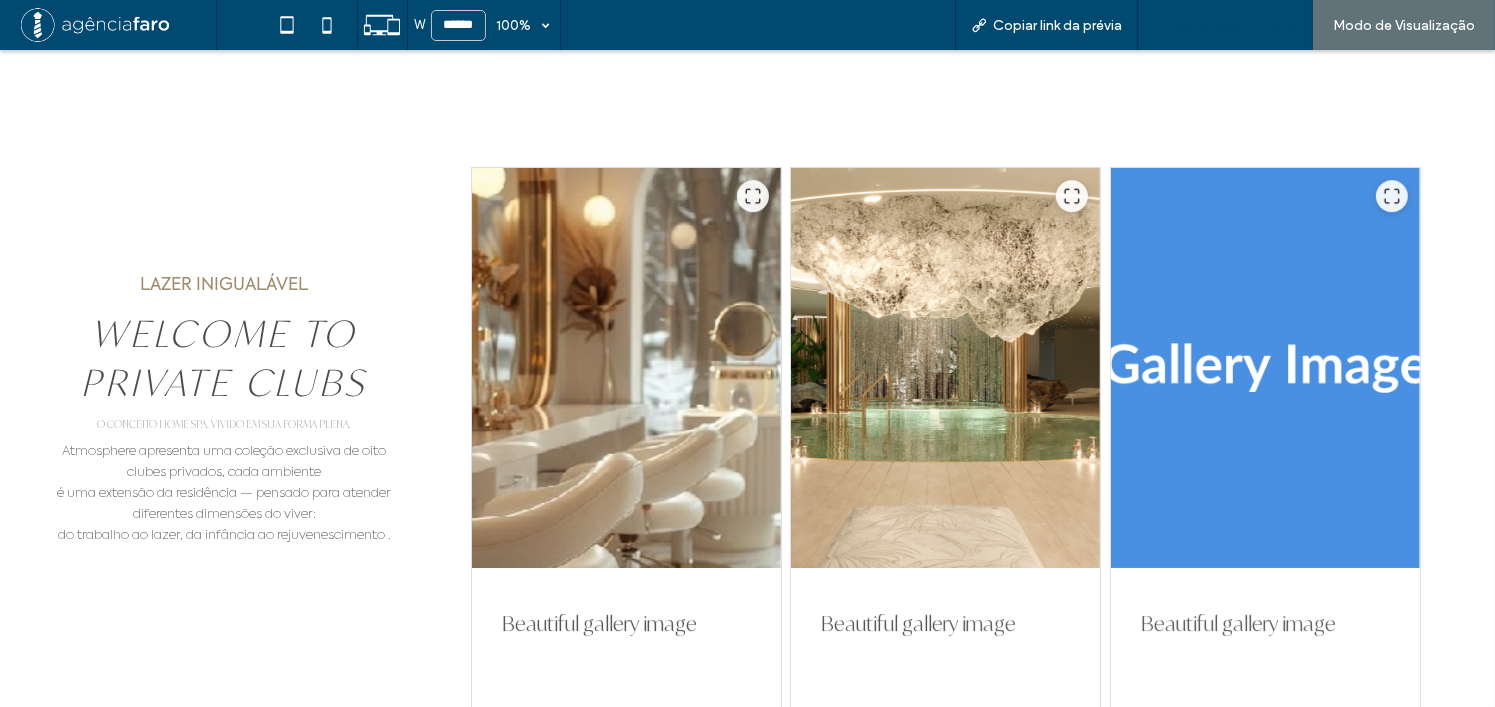 click on "Voltar para o editor" at bounding box center [1225, 25] 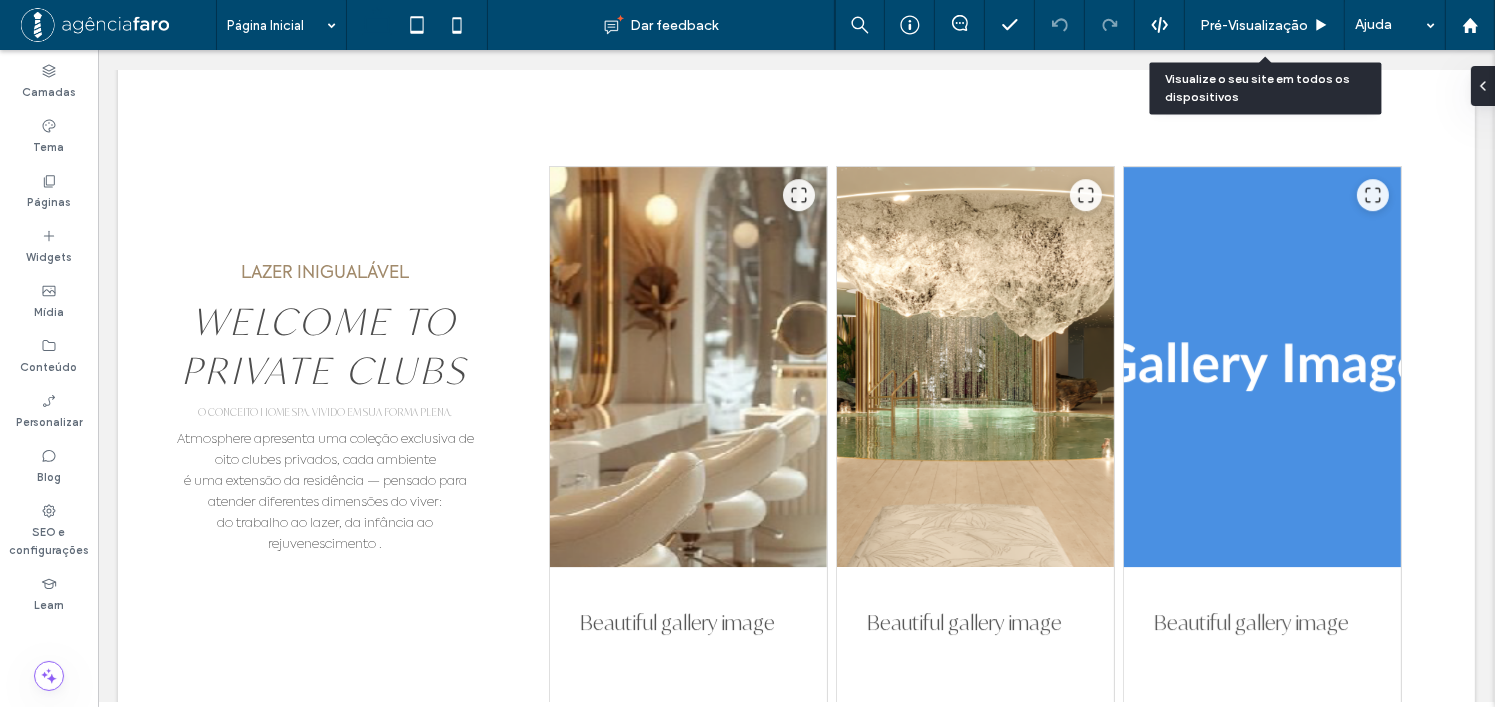 scroll, scrollTop: 6176, scrollLeft: 0, axis: vertical 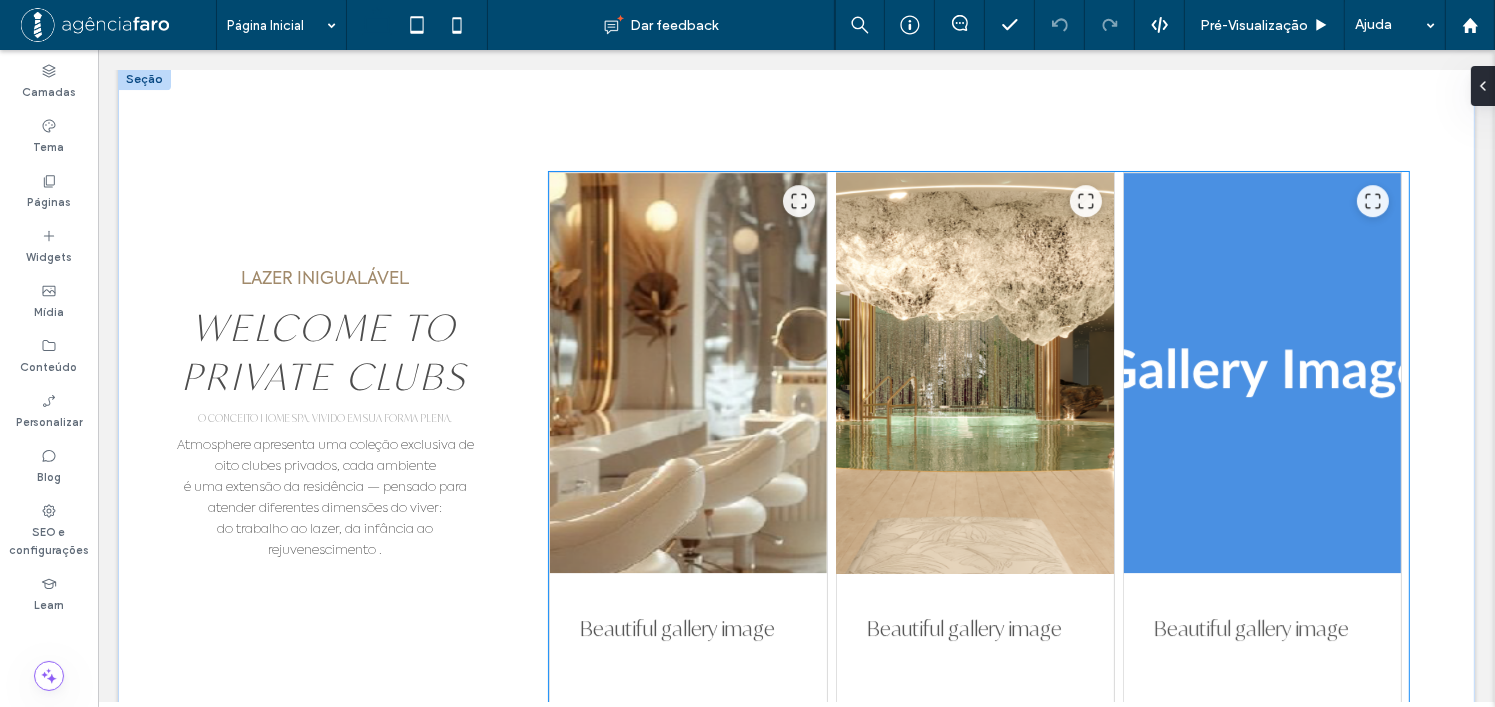 click at bounding box center [973, 373] 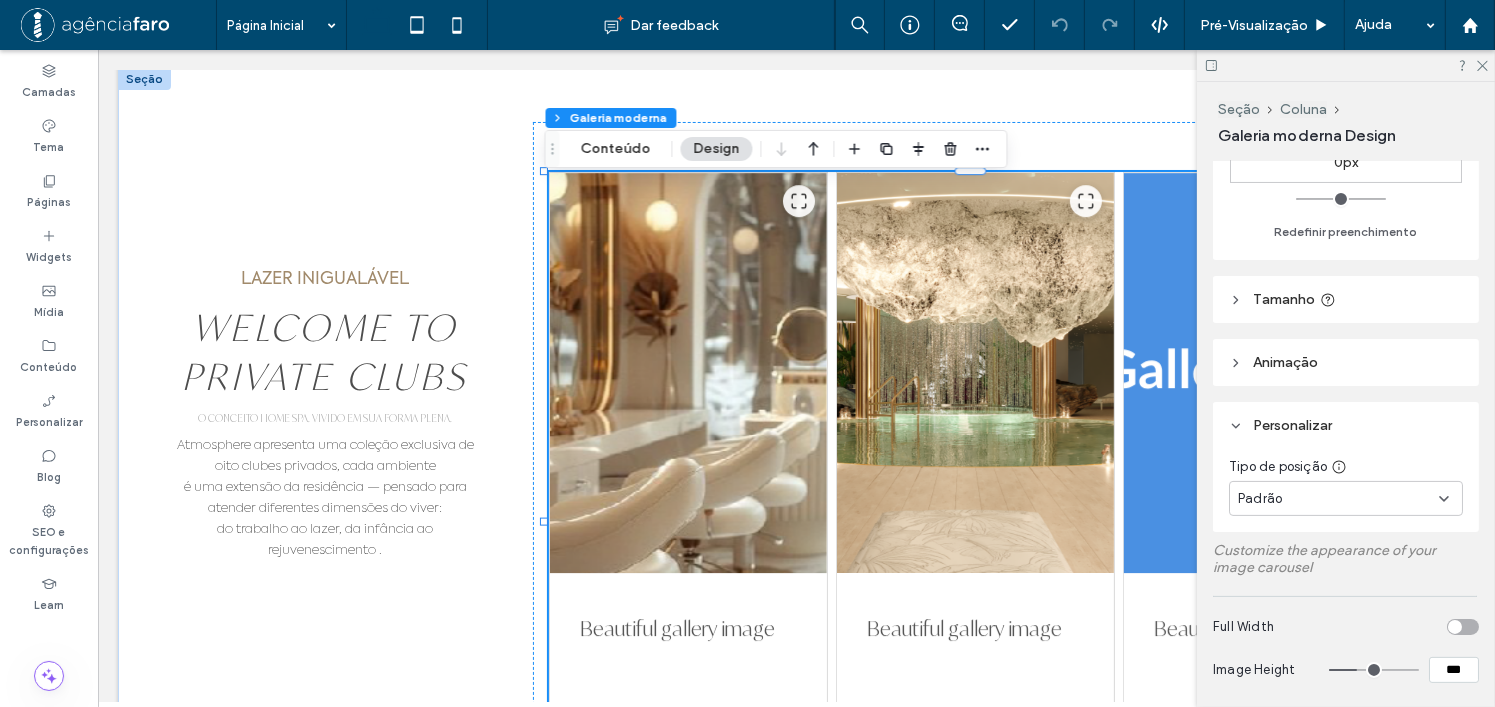 scroll, scrollTop: 400, scrollLeft: 0, axis: vertical 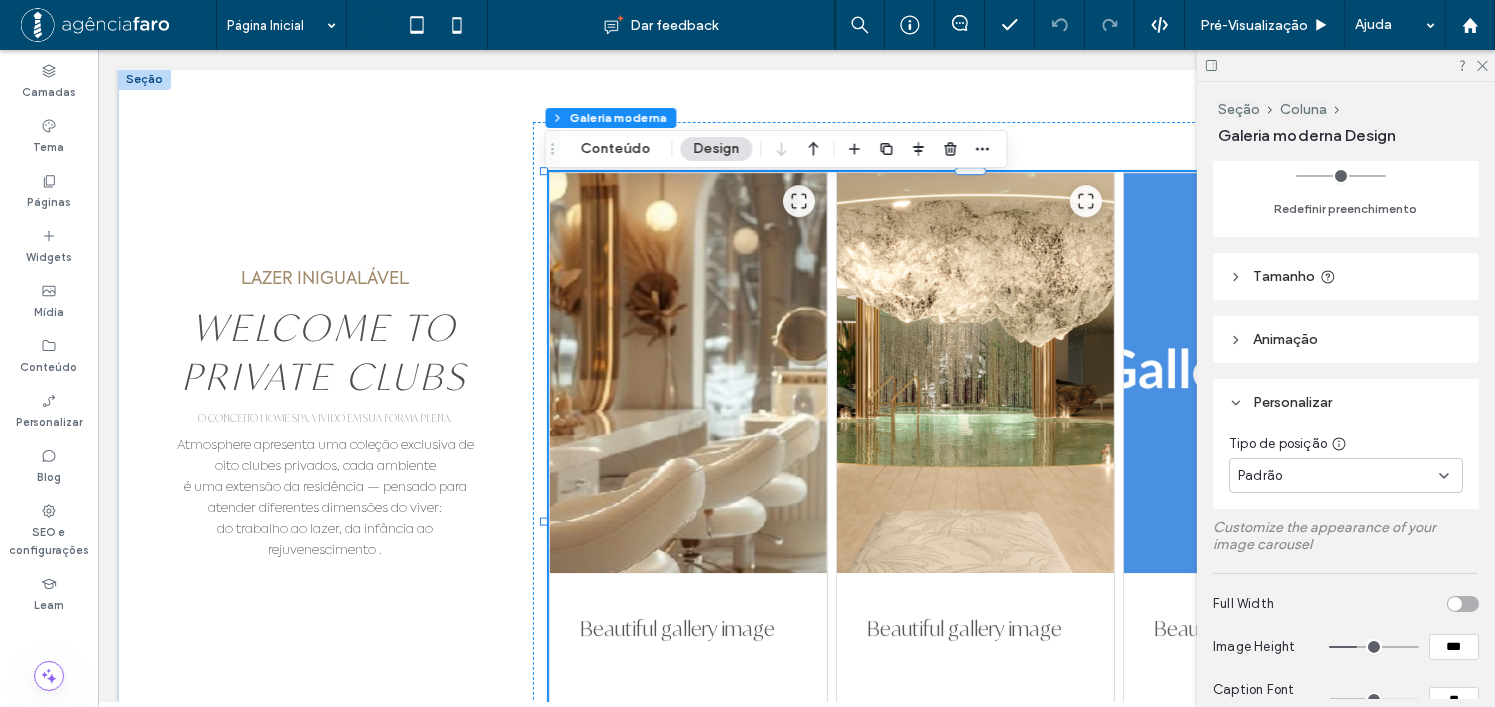 click at bounding box center [1455, 604] 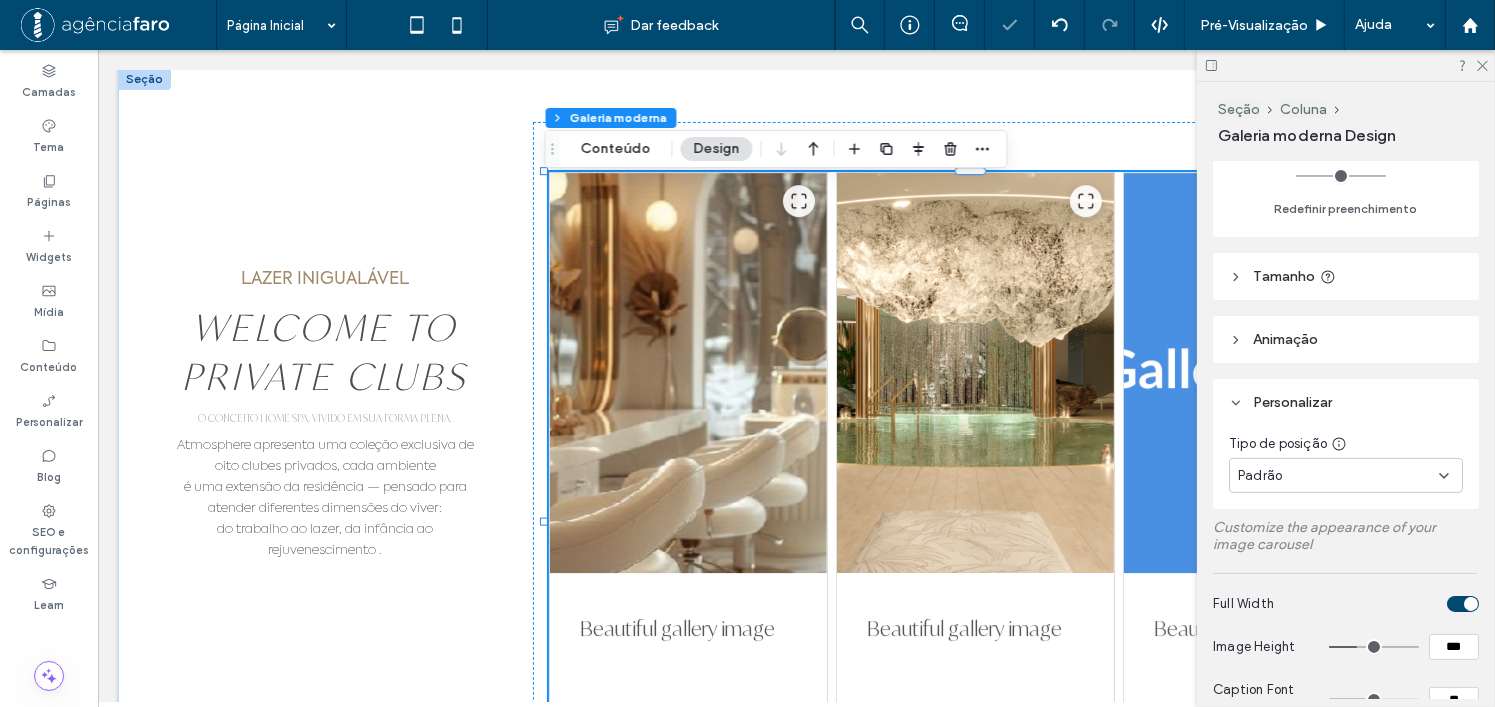 click at bounding box center [1463, 604] 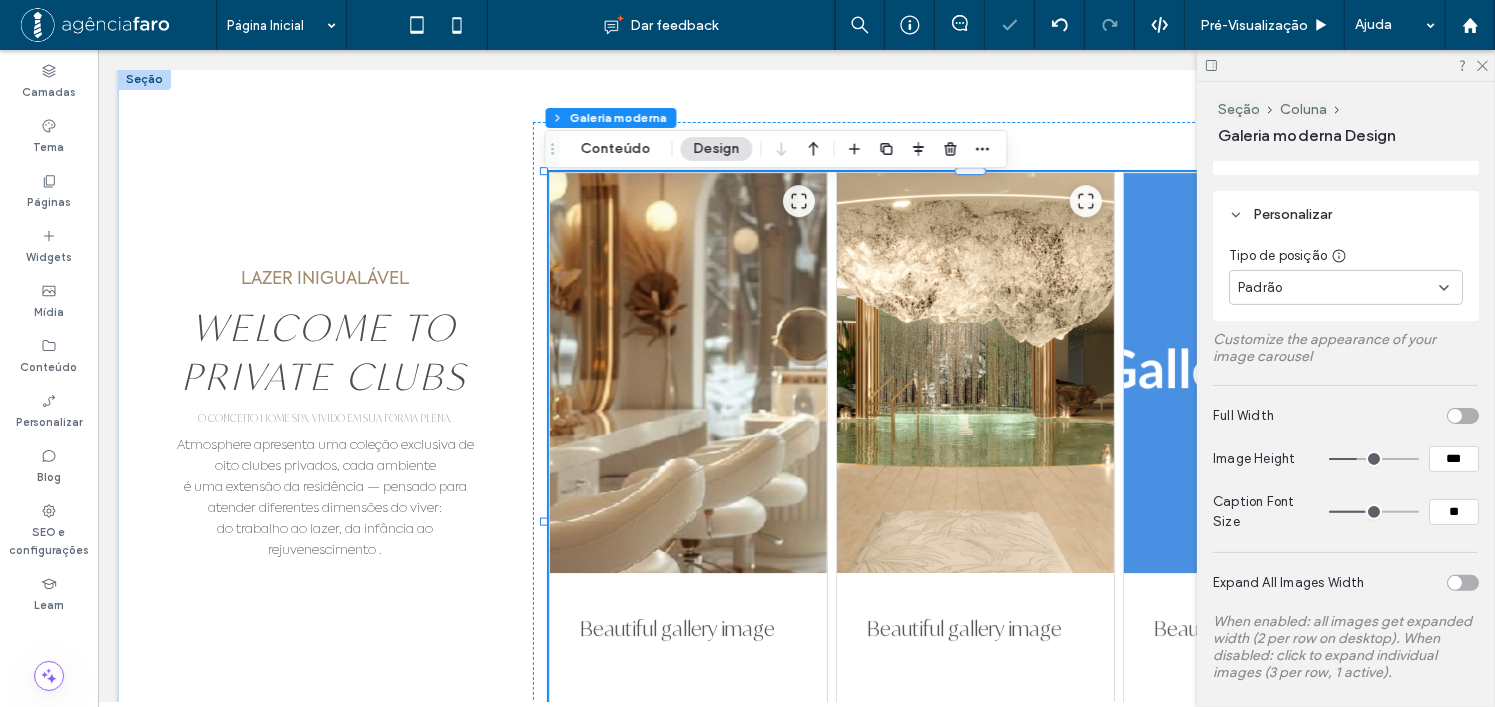 scroll, scrollTop: 800, scrollLeft: 0, axis: vertical 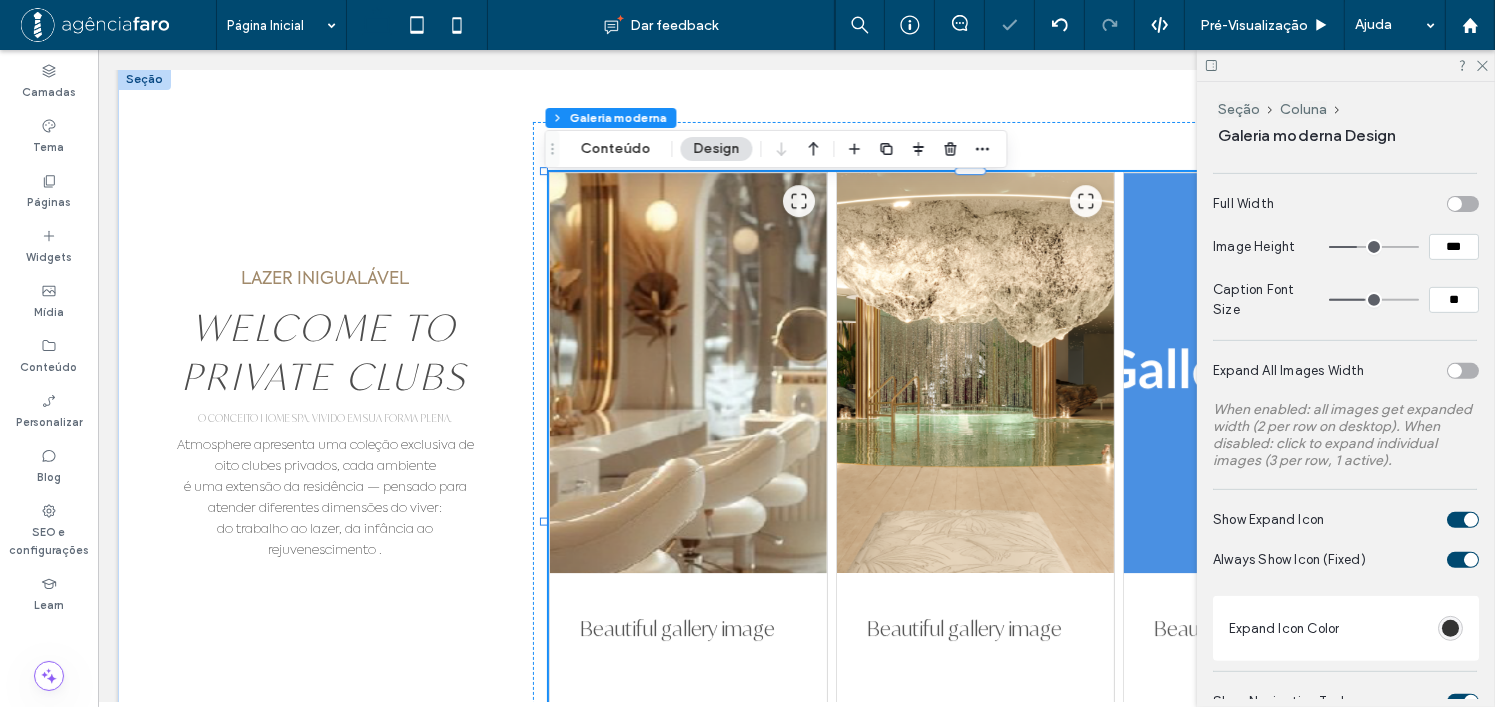 drag, startPoint x: 1446, startPoint y: 361, endPoint x: 1451, endPoint y: 371, distance: 11.18034 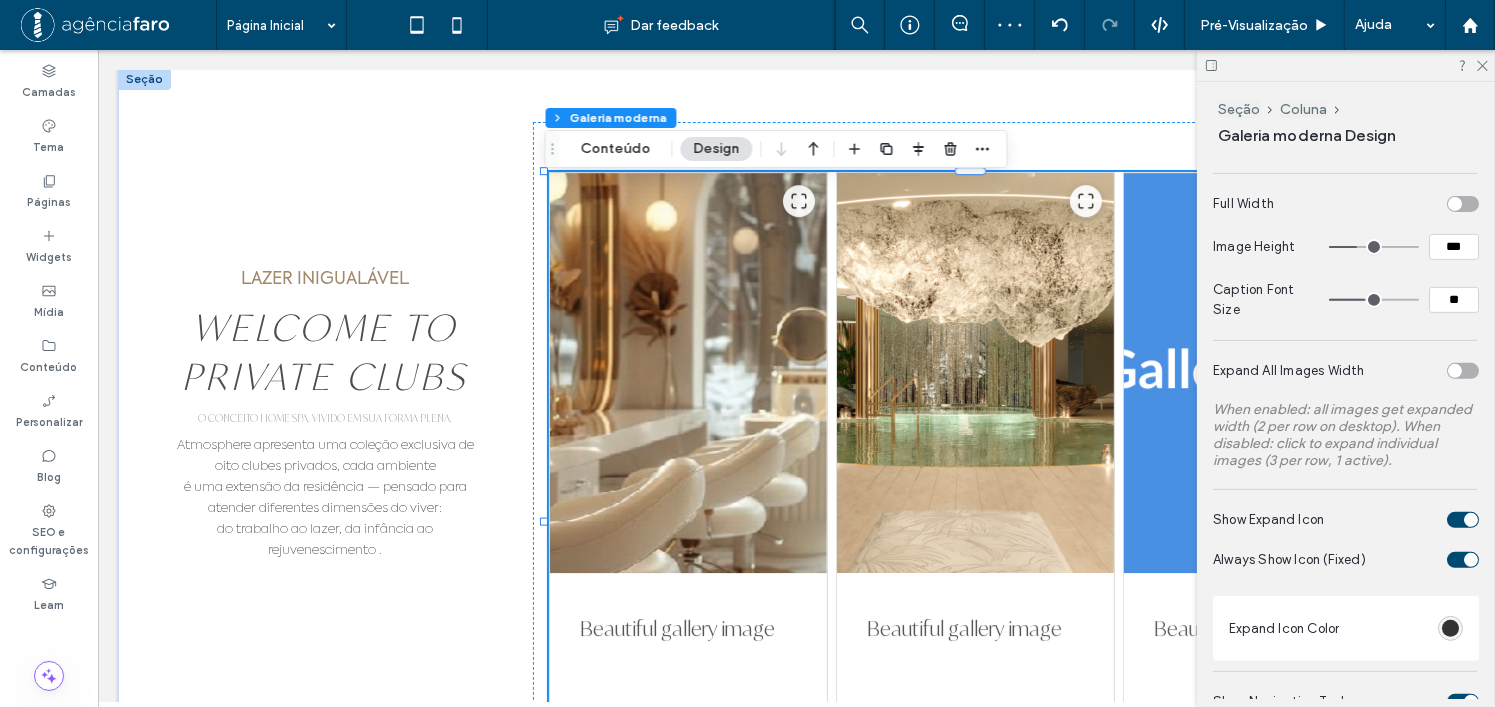 click at bounding box center [1455, 371] 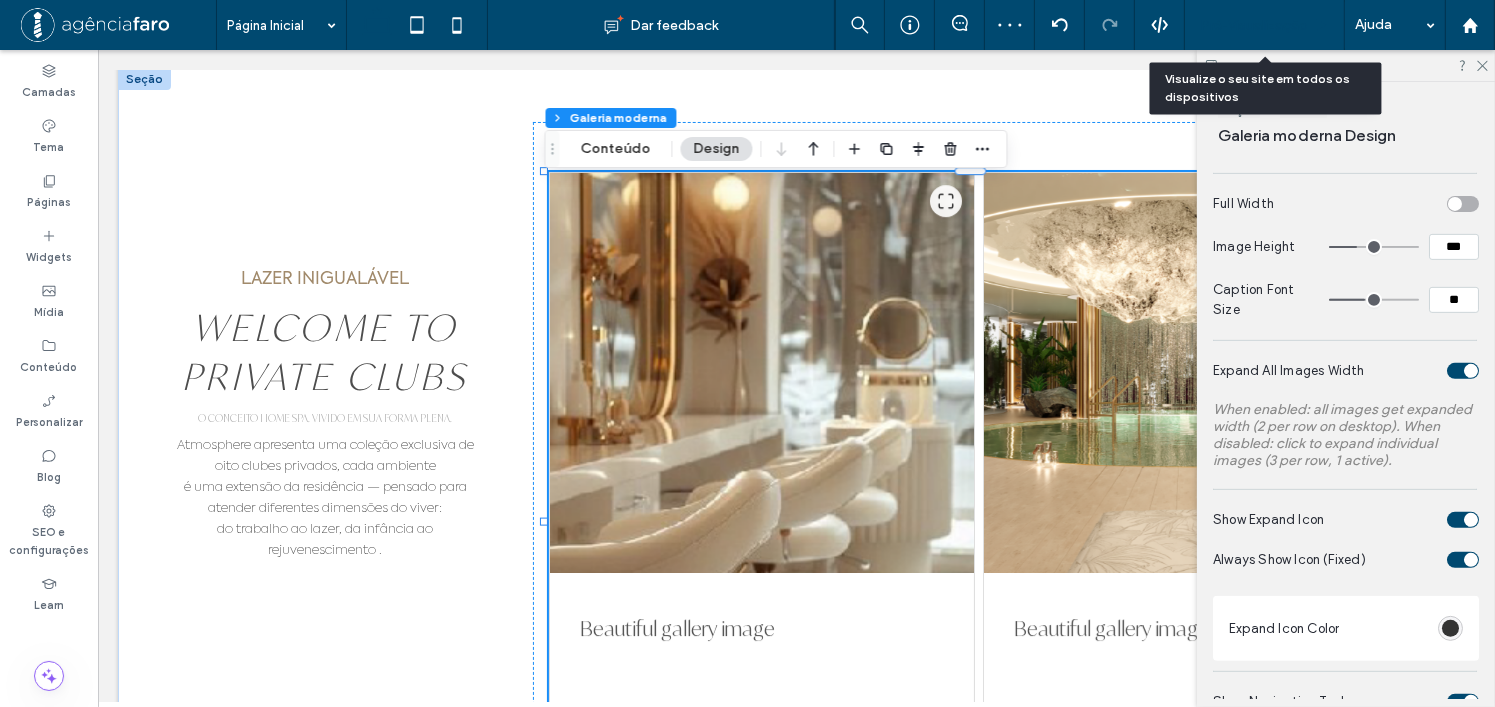 click on "Pré-Visualizaçāo" at bounding box center (1265, 25) 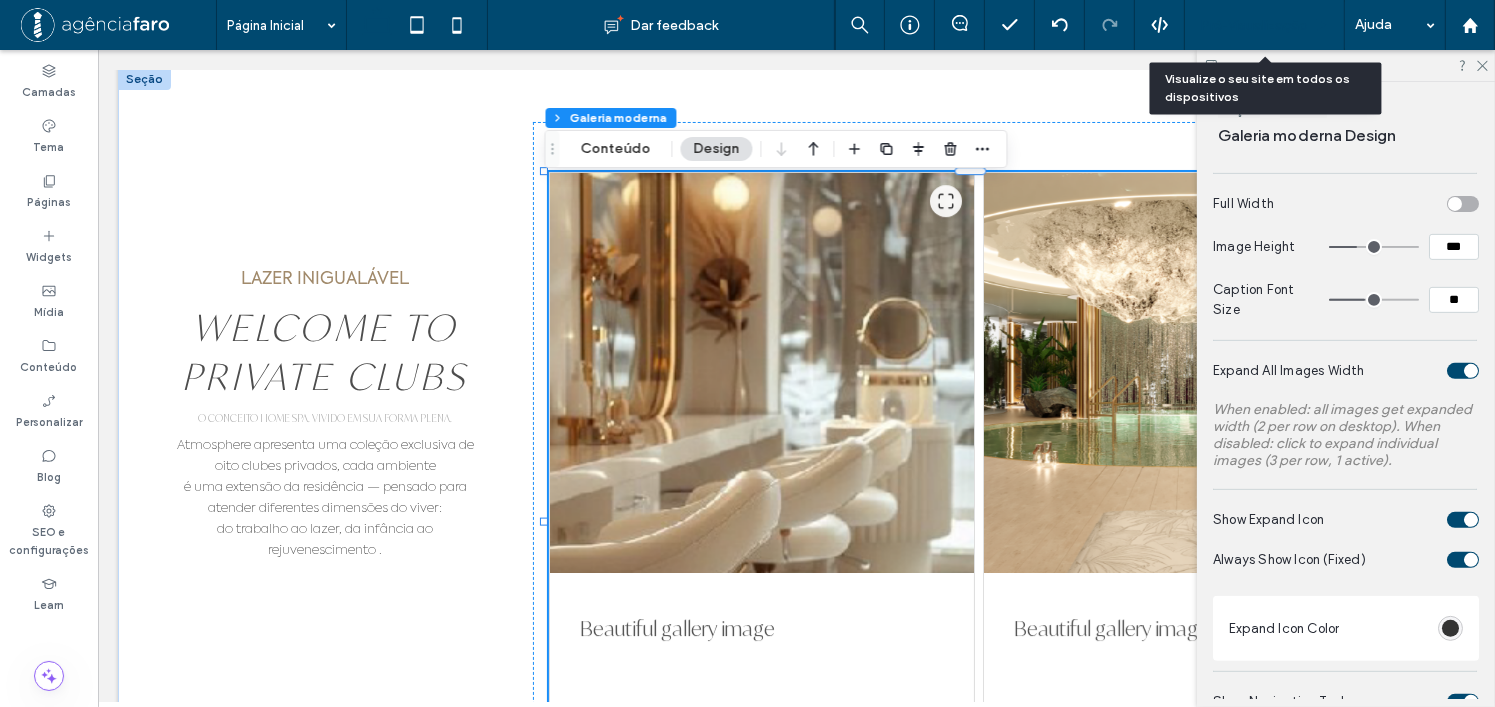 click on "Pré-Visualizaçāo" at bounding box center [1254, 25] 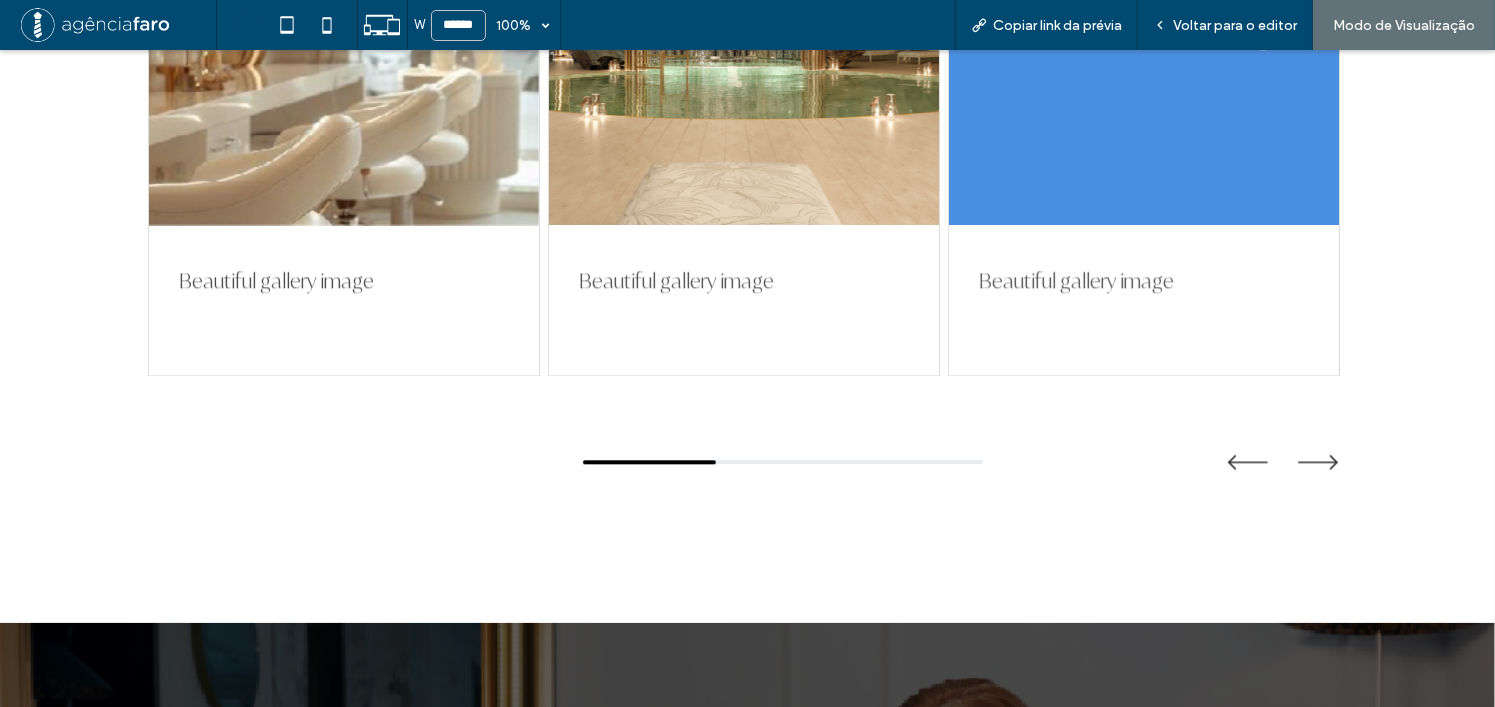 scroll, scrollTop: 4400, scrollLeft: 0, axis: vertical 